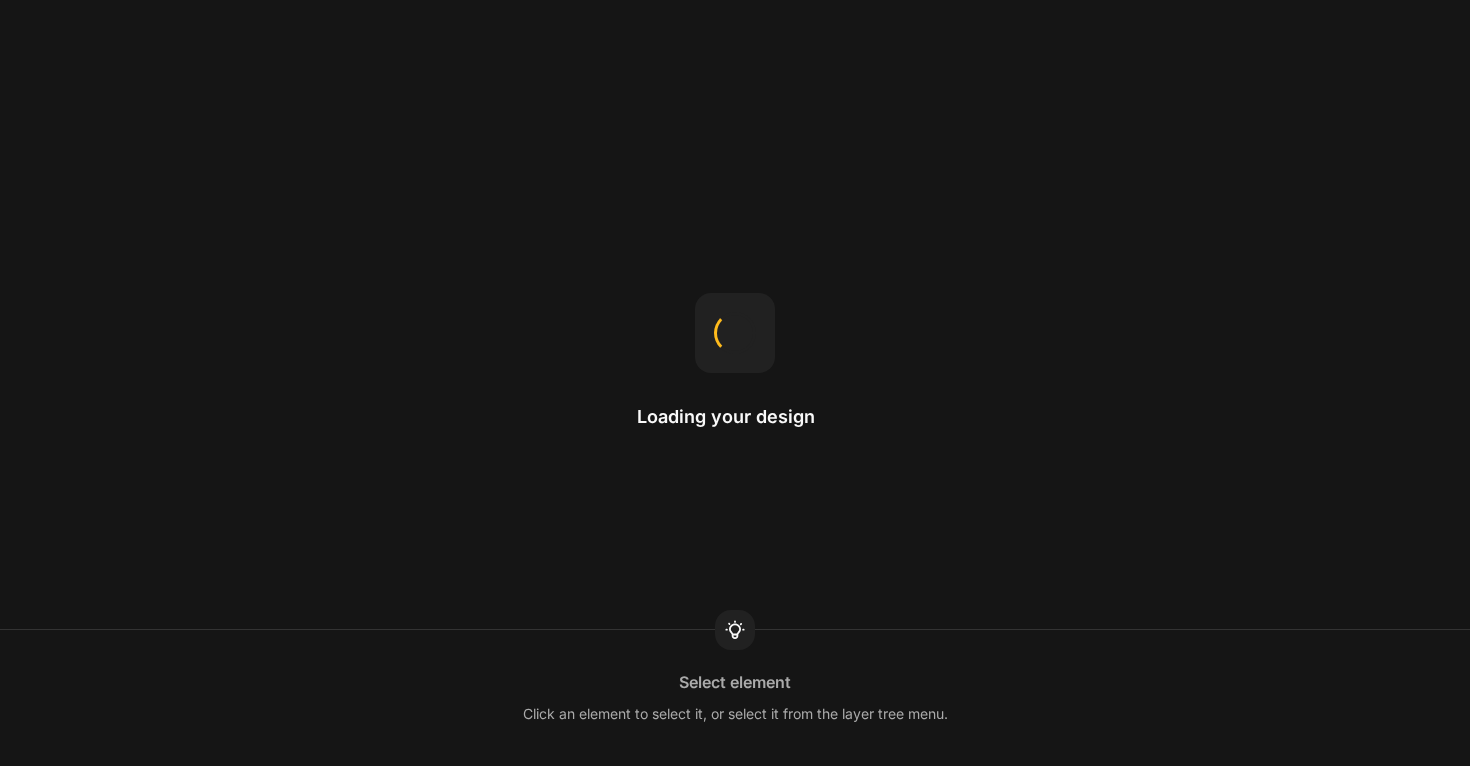 scroll, scrollTop: 0, scrollLeft: 0, axis: both 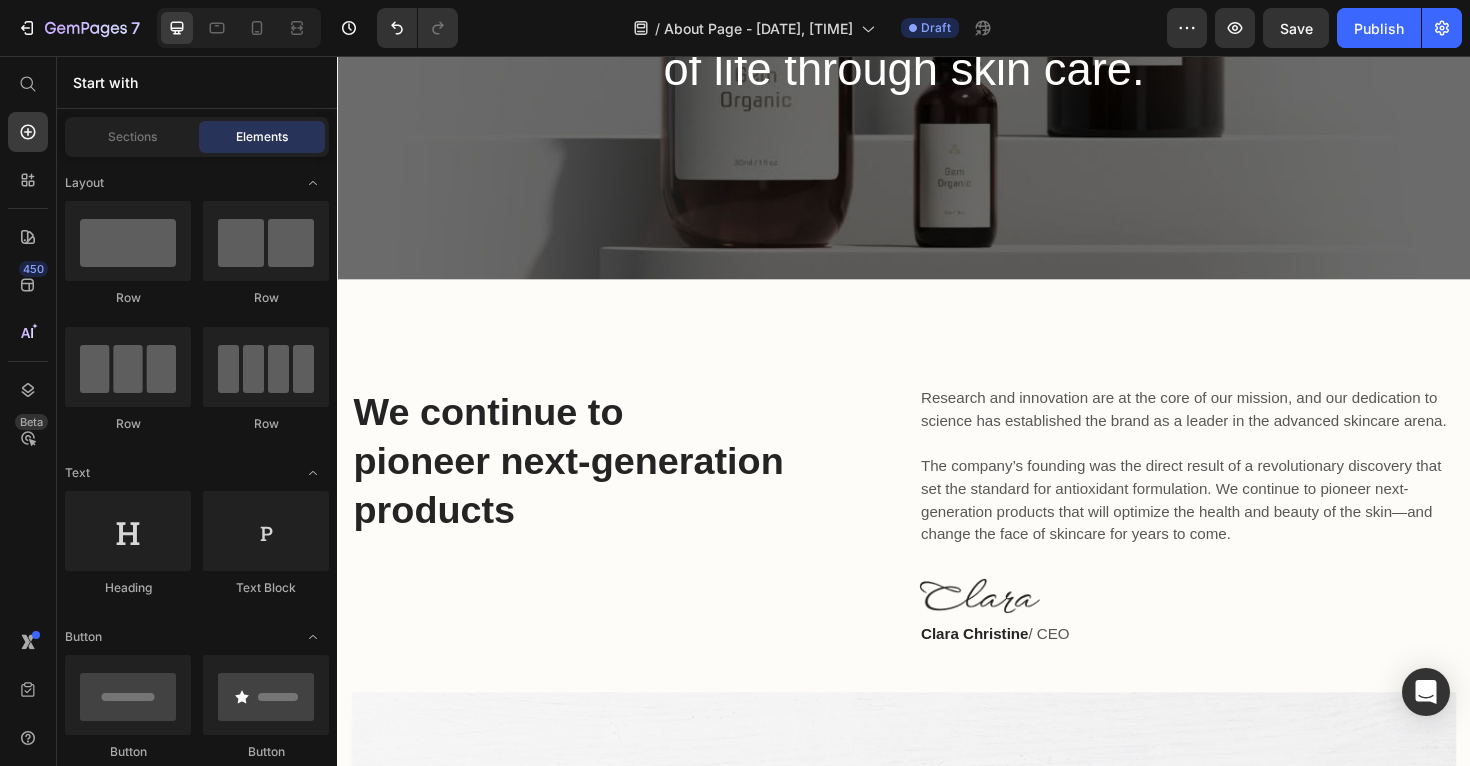 click on "We continue to  pioneer next-generation products" at bounding box center (636, 485) 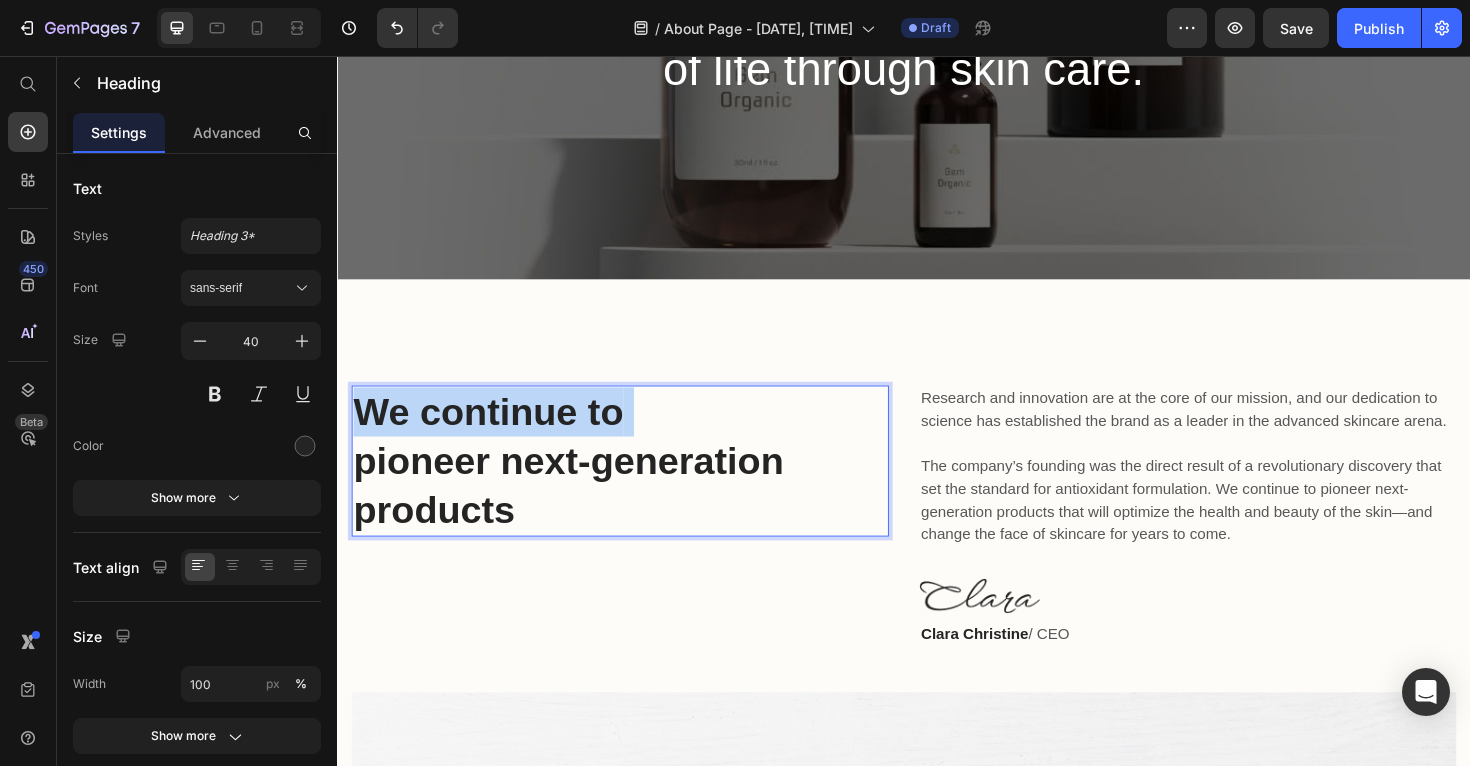 click on "We continue to  pioneer next-generation products" at bounding box center [636, 485] 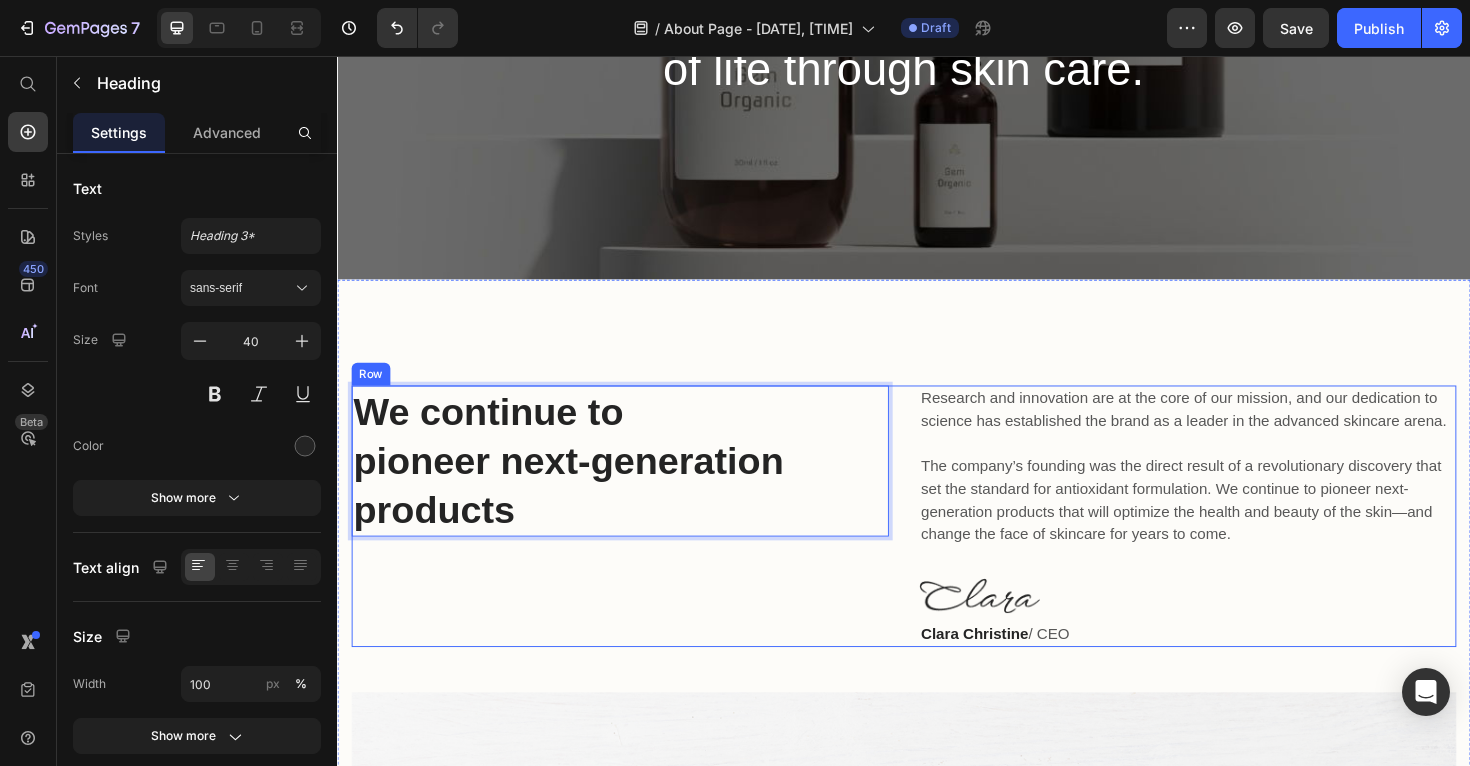 click on "We continue to  pioneer next-generation products" at bounding box center [636, 485] 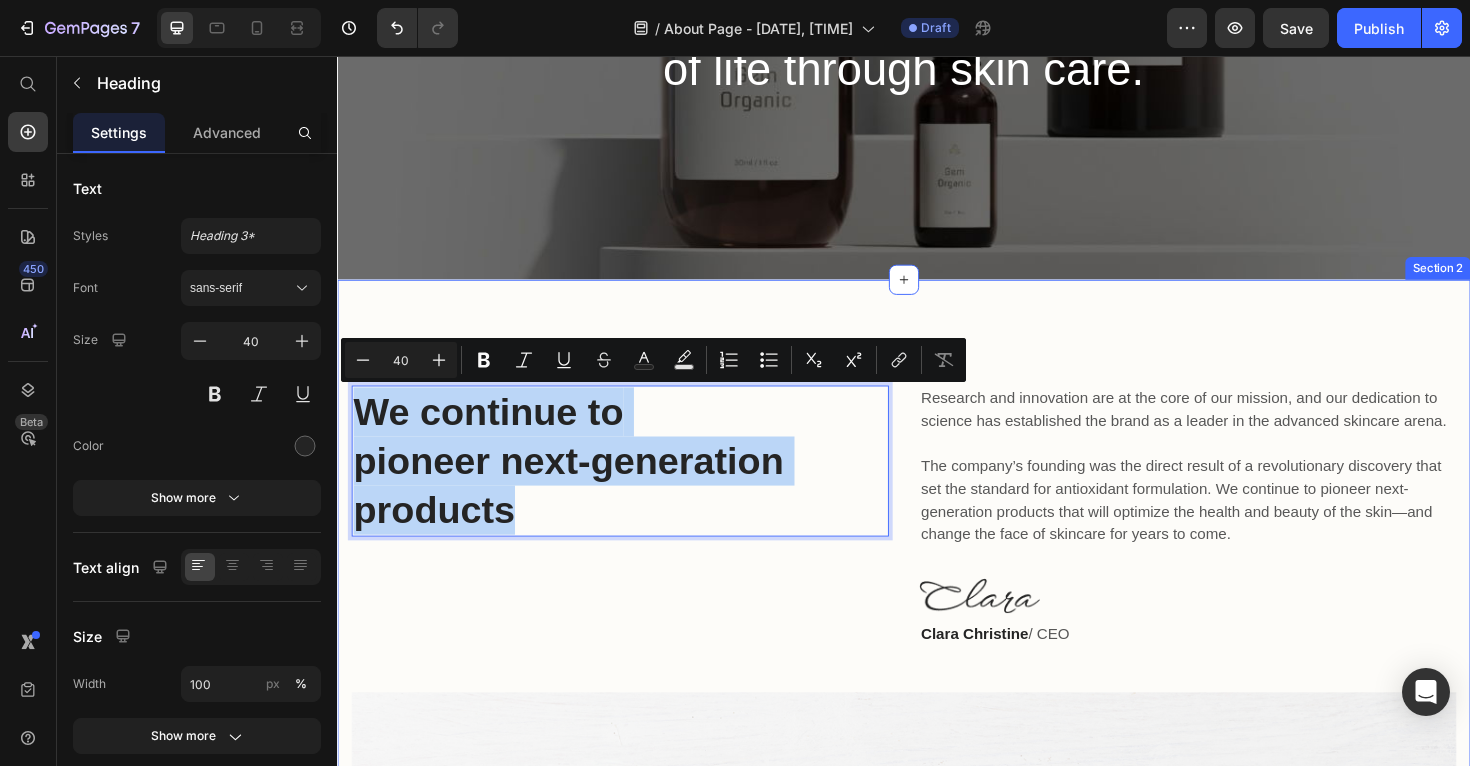 drag, startPoint x: 554, startPoint y: 531, endPoint x: 371, endPoint y: 382, distance: 235.98729 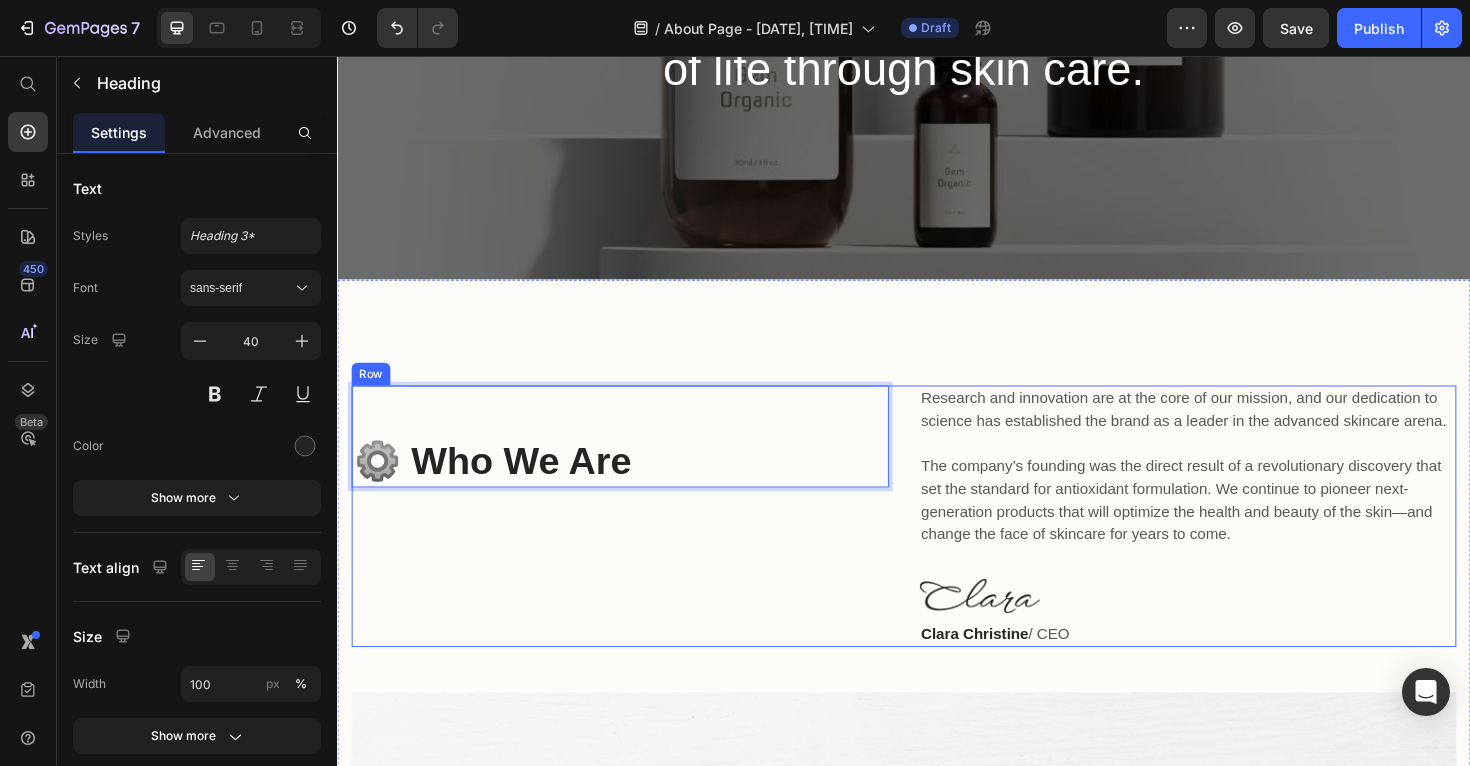 click on "⚙️ Who We Are Heading   0" at bounding box center (636, 543) 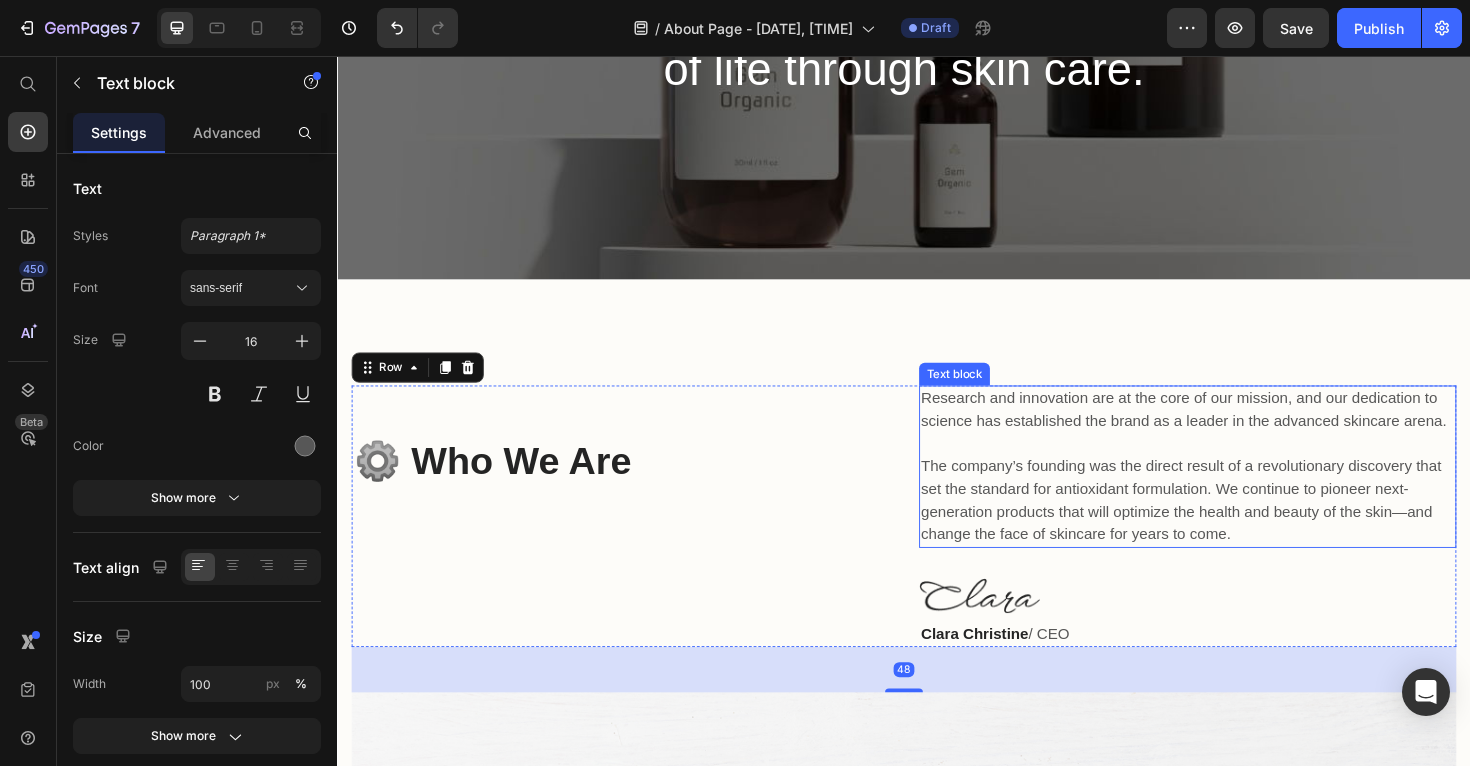 click on "Research and innovation are at the core of our mission, and our dedication to science has established the brand as a leader in the advanced skincare arena.  The company’s founding was the direct result of a revolutionary discovery that set the standard for antioxidant formulation. We continue to pioneer next-generation products that will optimize the health and beauty of the skin—and change the face of skincare for years to come." at bounding box center (1237, 491) 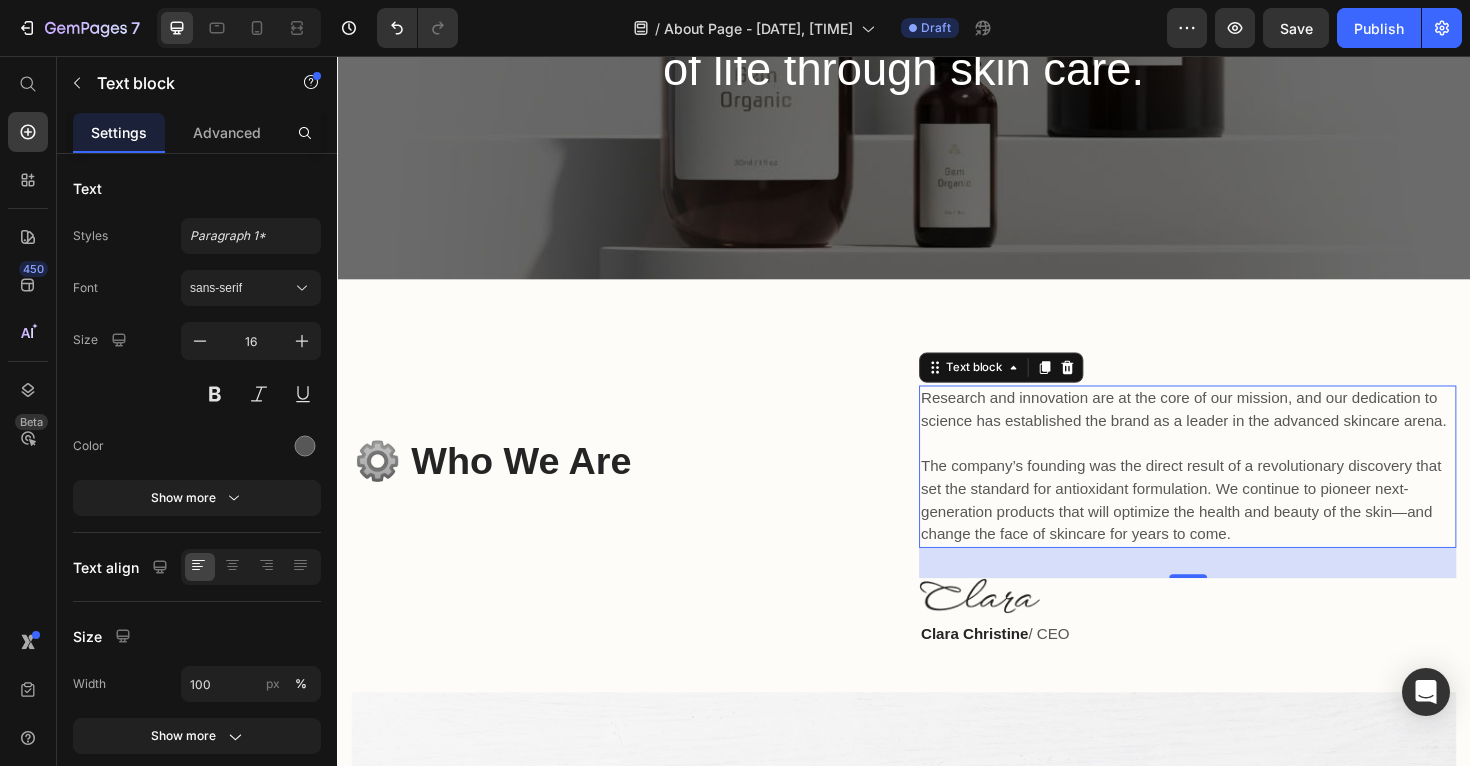 click on "Research and innovation are at the core of our mission, and our dedication to science has established the brand as a leader in the advanced skincare arena.  The company’s founding was the direct result of a revolutionary discovery that set the standard for antioxidant formulation. We continue to pioneer next-generation products that will optimize the health and beauty of the skin—and change the face of skincare for years to come." at bounding box center (1237, 491) 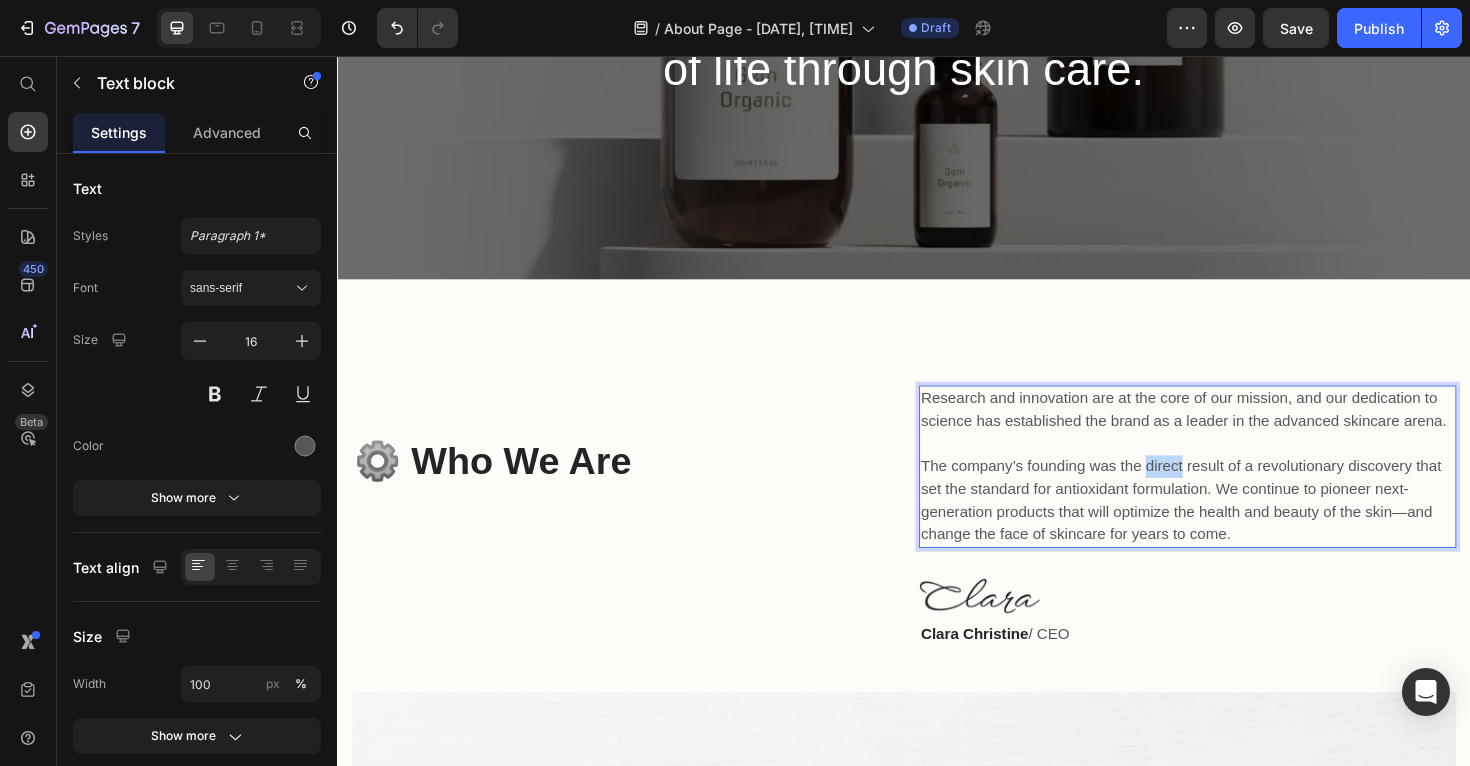 click on "Research and innovation are at the core of our mission, and our dedication to science has established the brand as a leader in the advanced skincare arena.  The company’s founding was the direct result of a revolutionary discovery that set the standard for antioxidant formulation. We continue to pioneer next-generation products that will optimize the health and beauty of the skin—and change the face of skincare for years to come." at bounding box center (1237, 491) 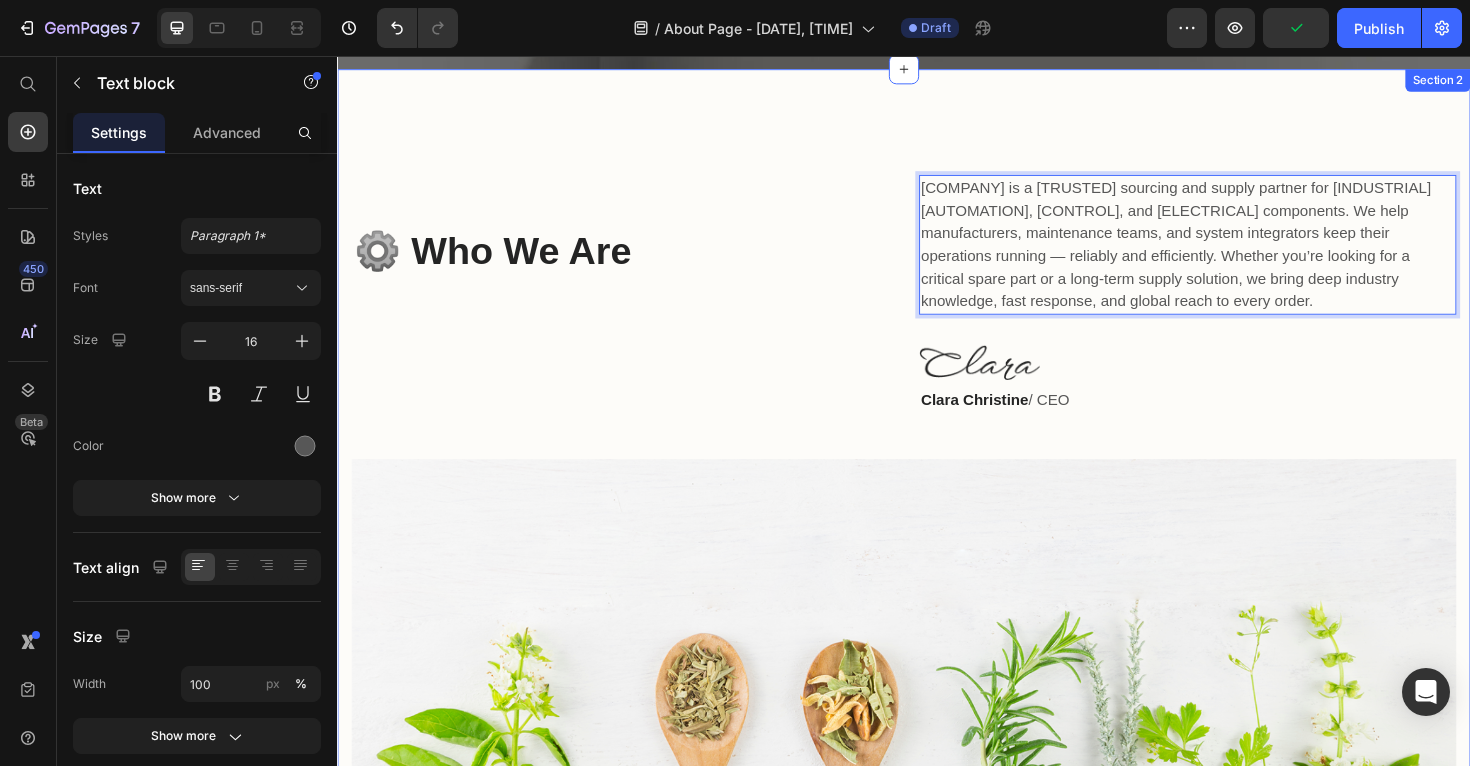 scroll, scrollTop: 592, scrollLeft: 0, axis: vertical 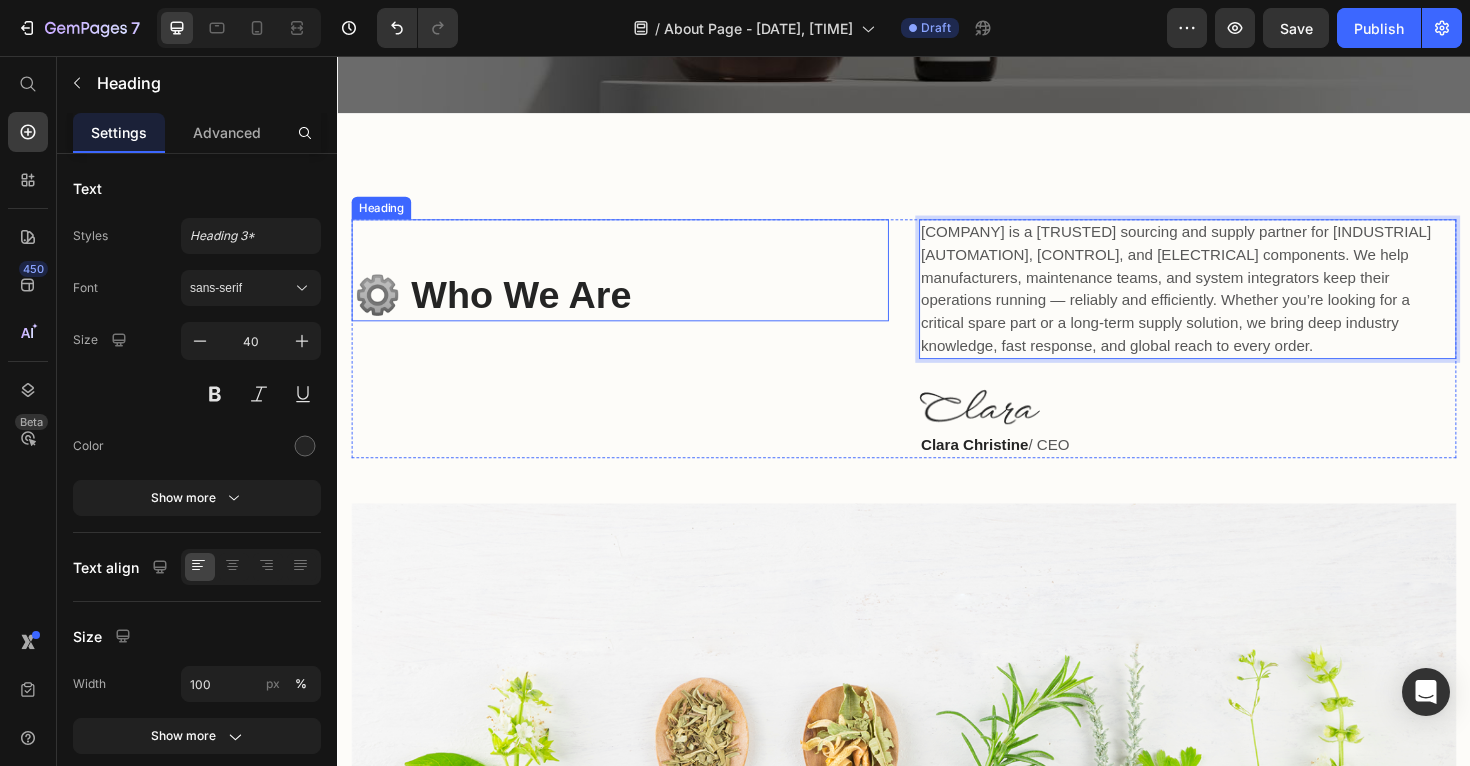 click on "⚙️ Who We Are" at bounding box center [501, 309] 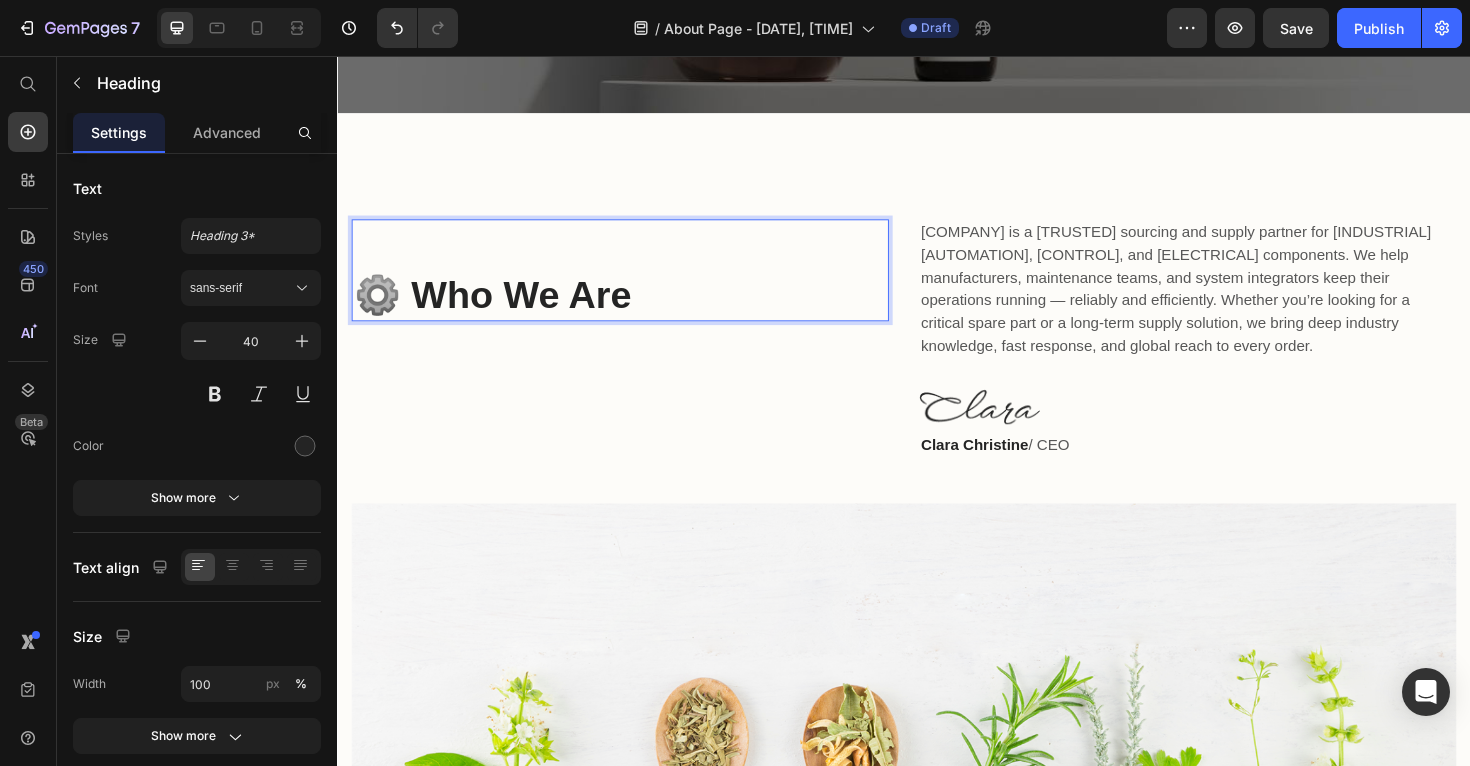 click on "⚙️ Who We Are" at bounding box center [501, 309] 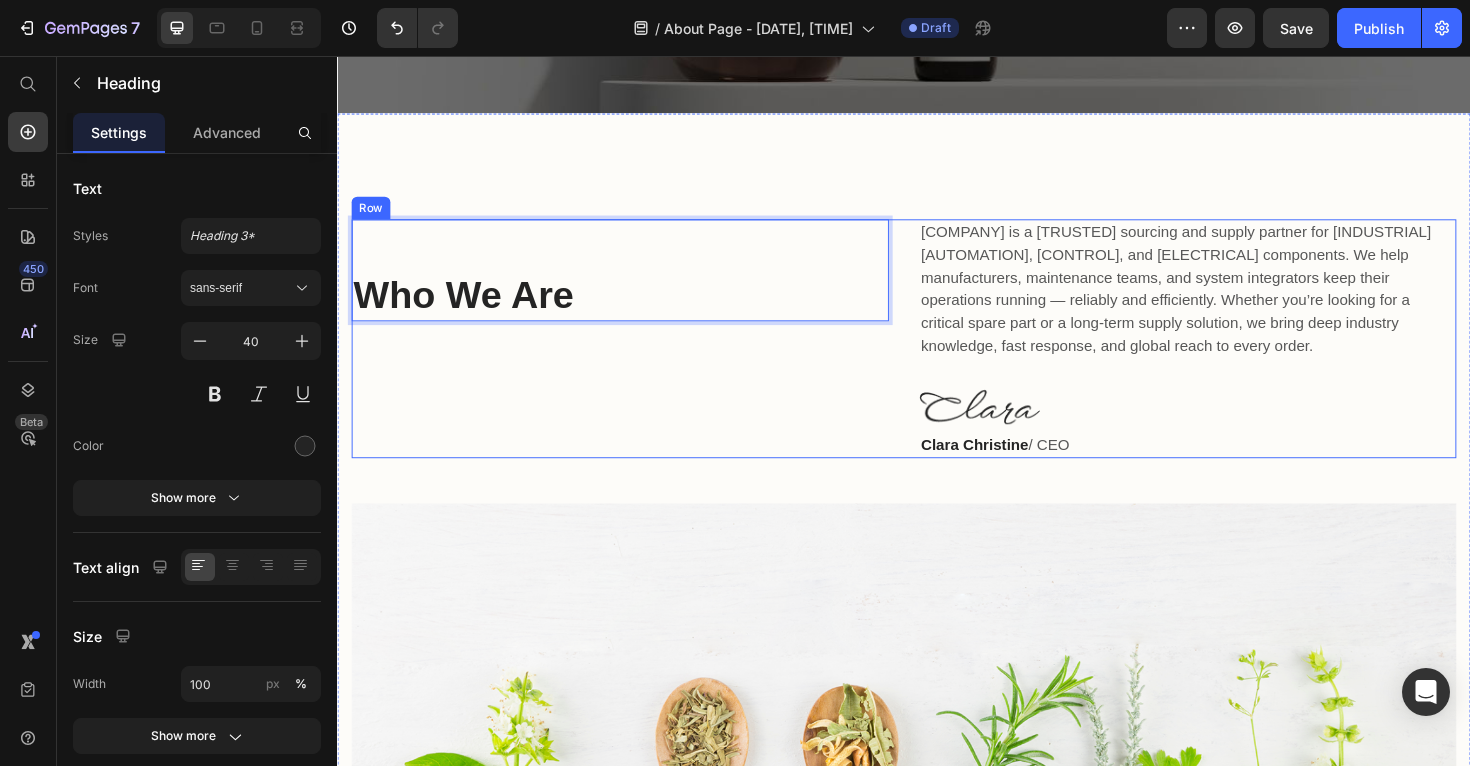 click on "Who We Are Heading   0" at bounding box center [636, 355] 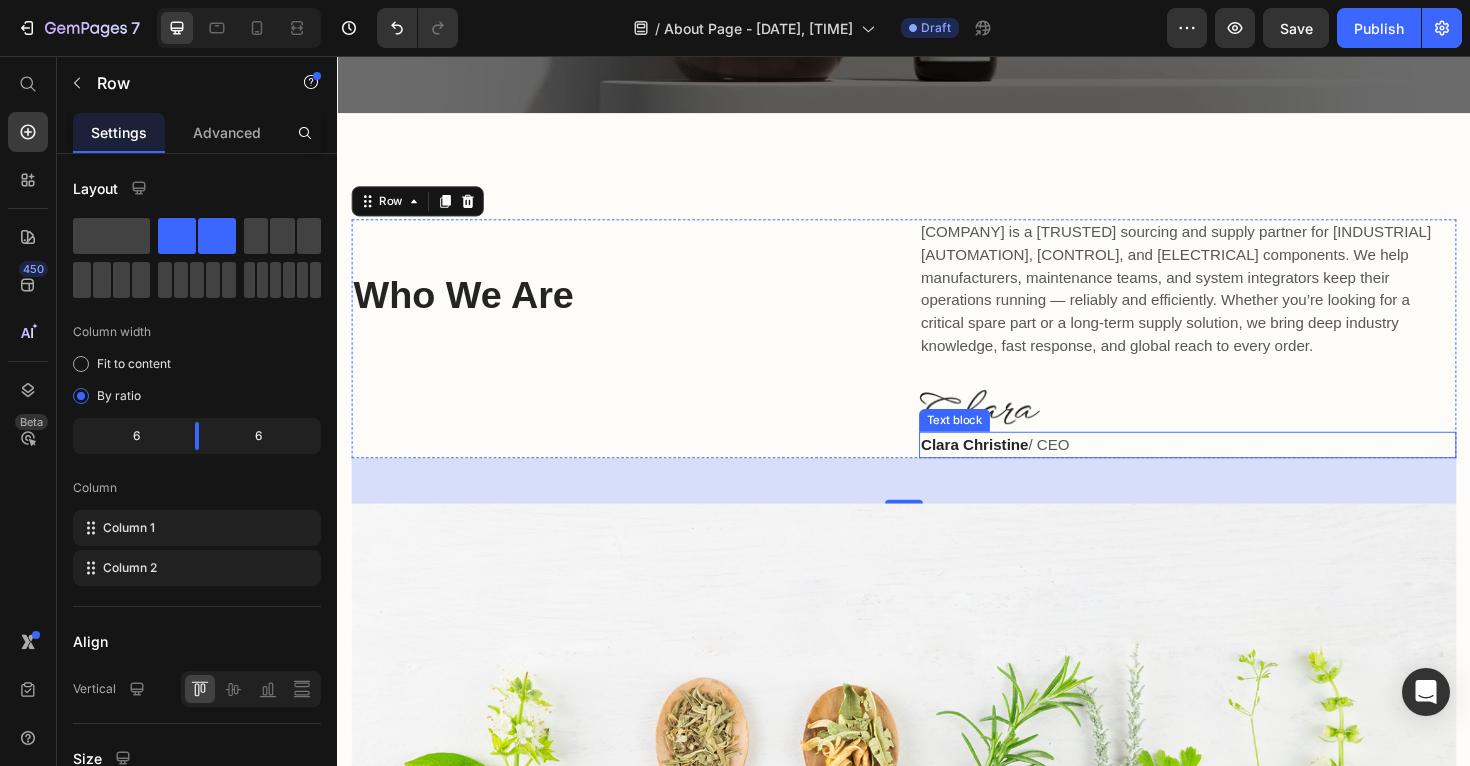 click on "Clara Christine" at bounding box center [1012, 467] 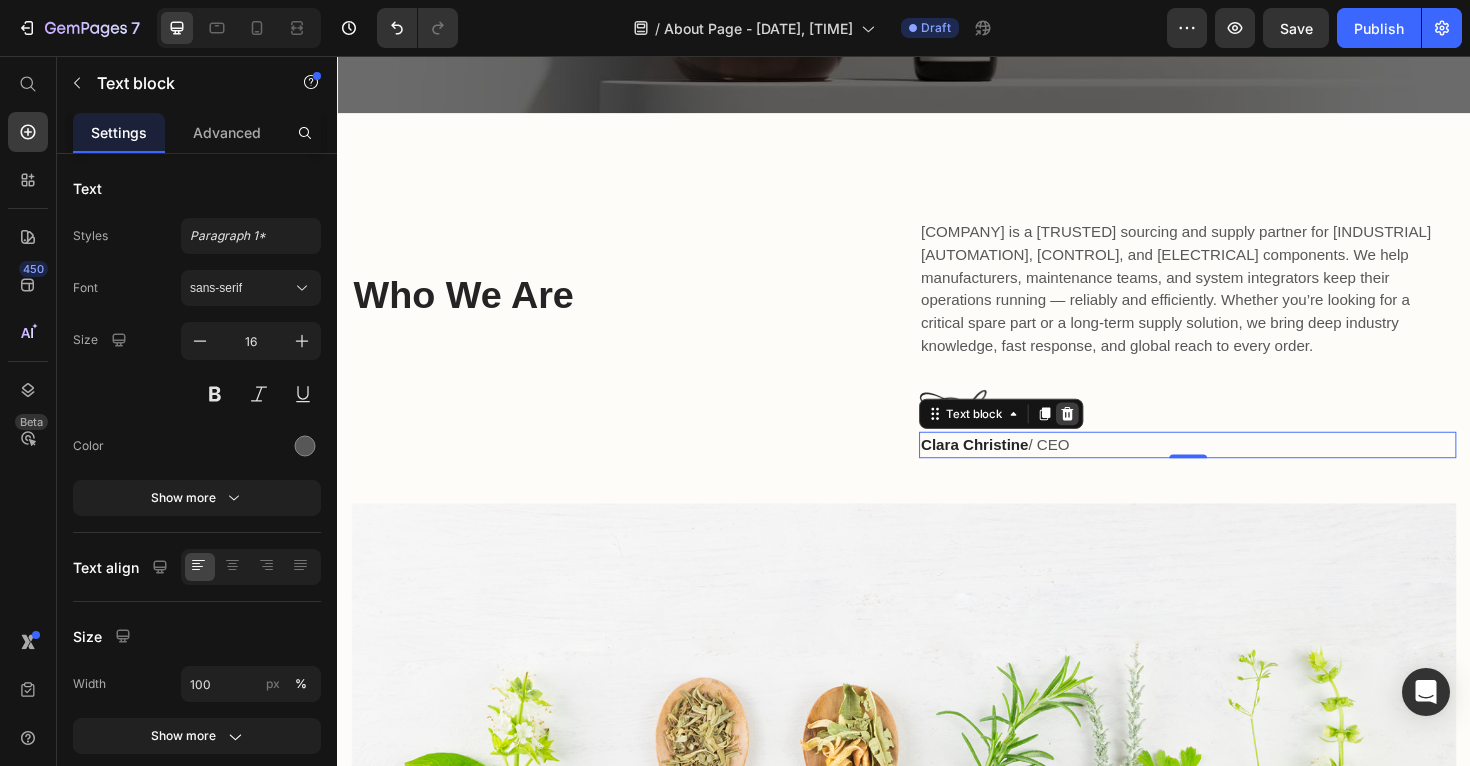 click 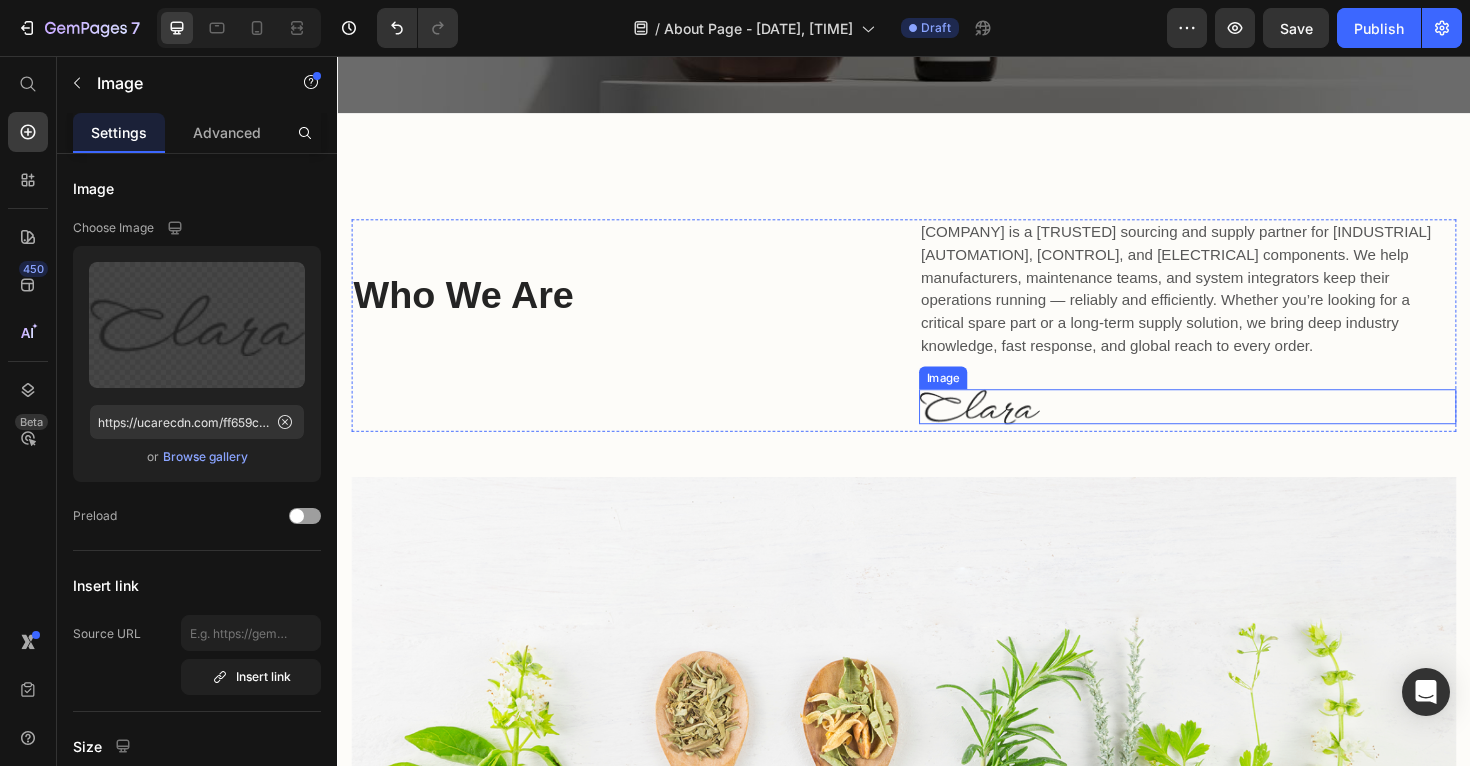click at bounding box center (1237, 427) 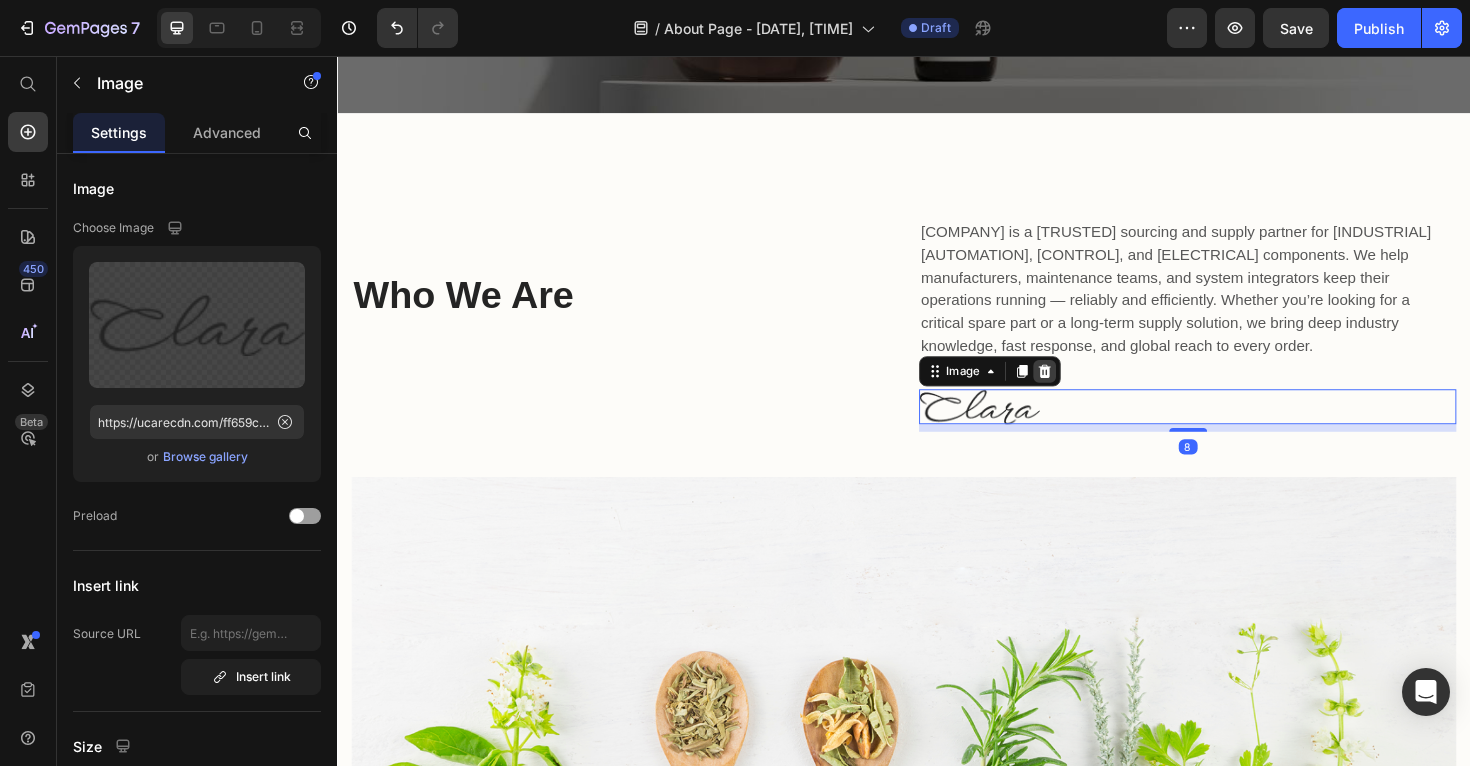 click 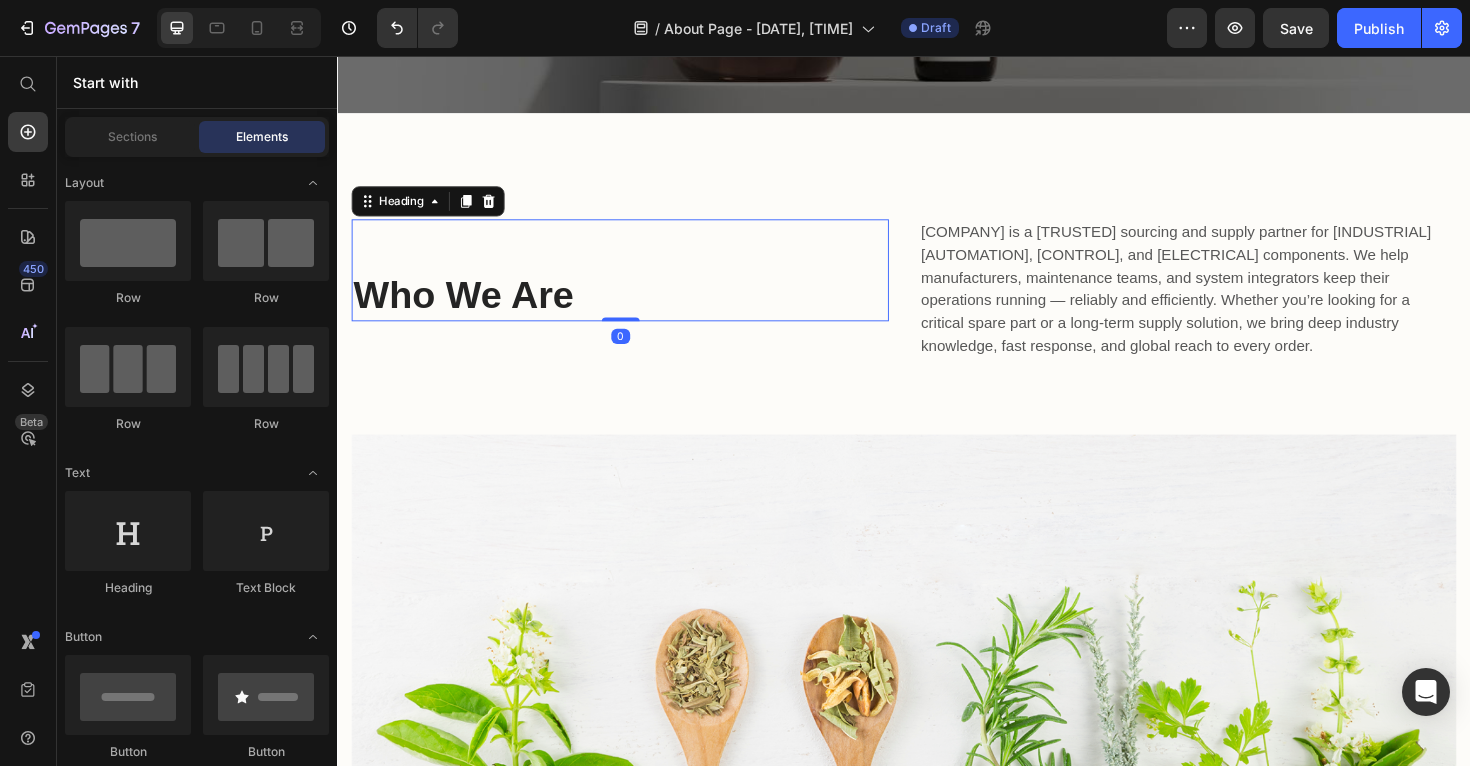 click on "Who We Are" at bounding box center [470, 309] 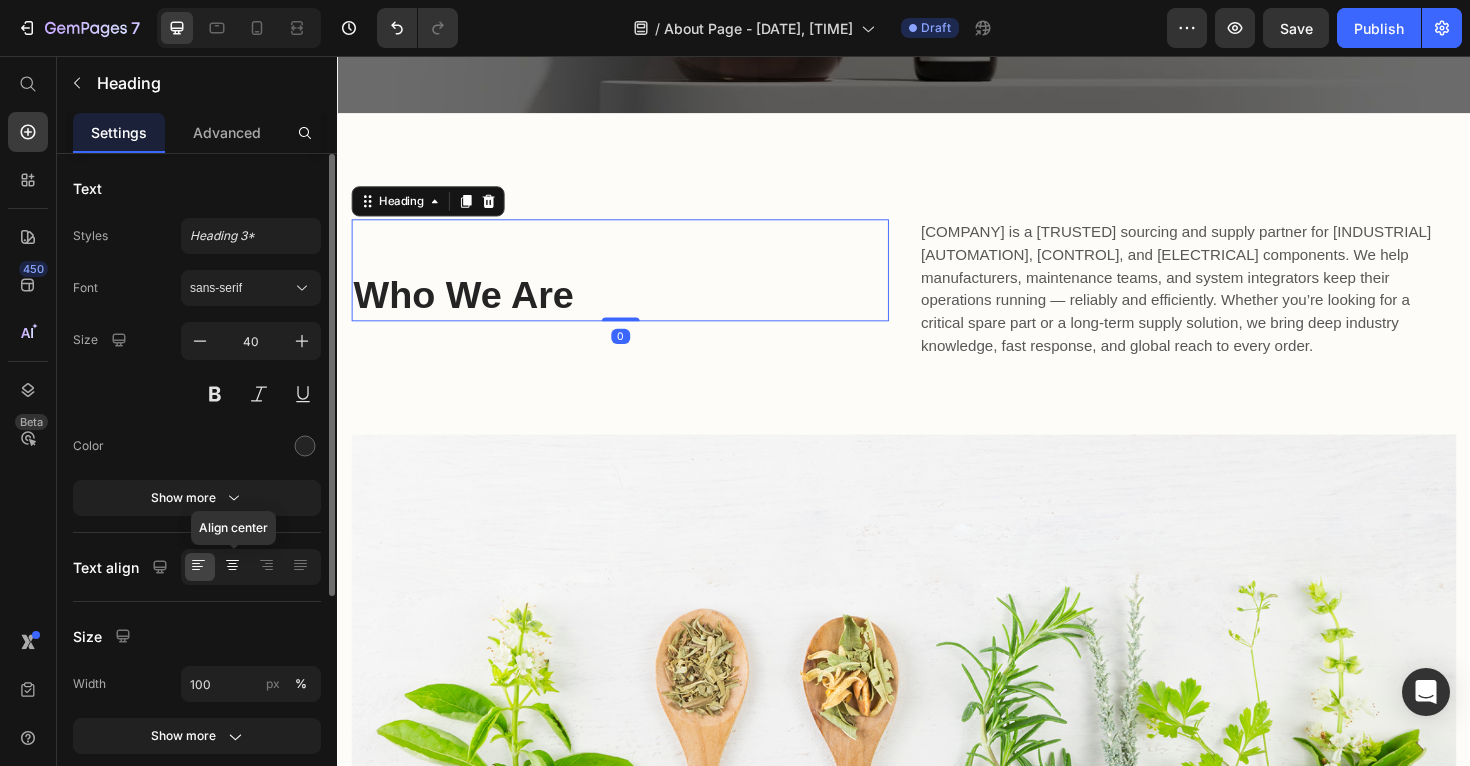 click 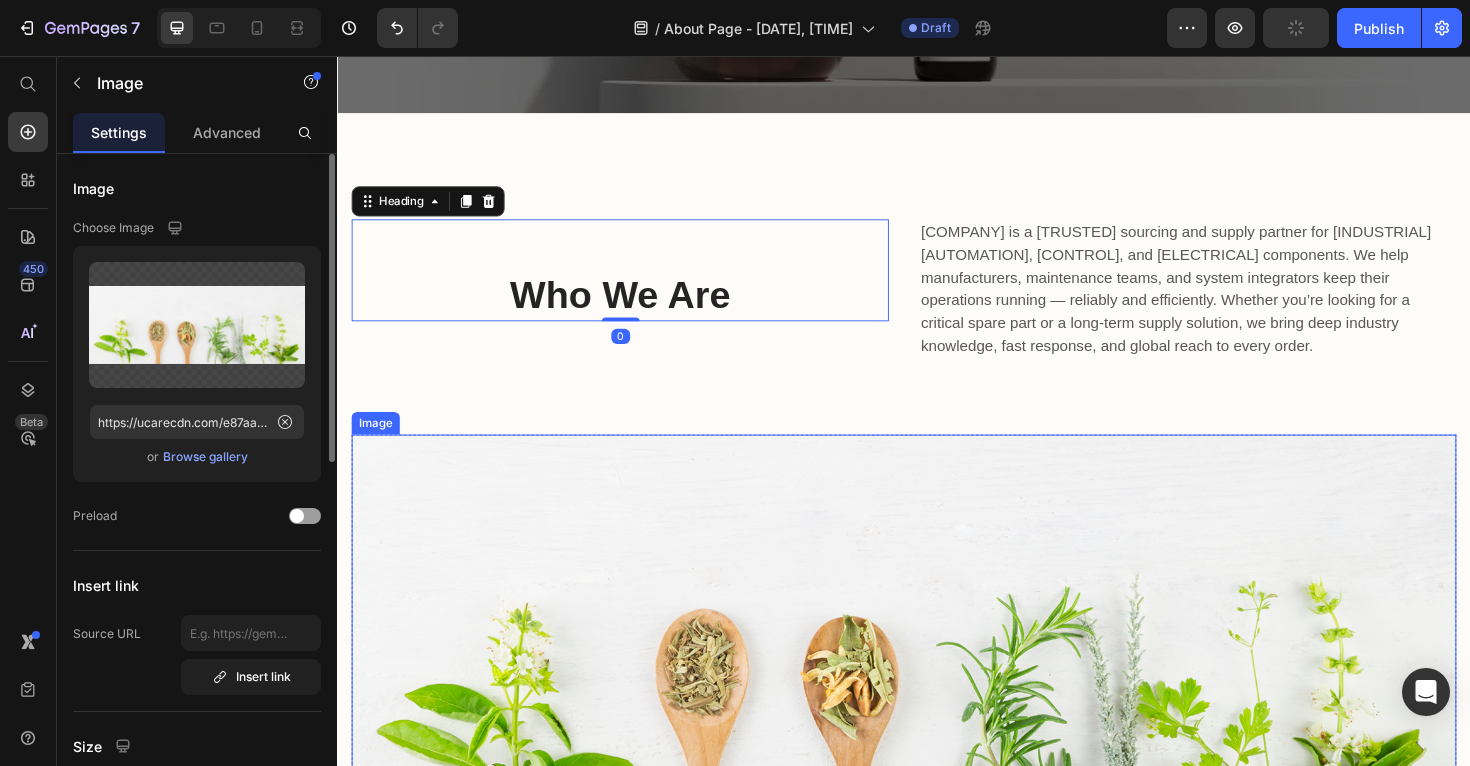 click at bounding box center (937, 667) 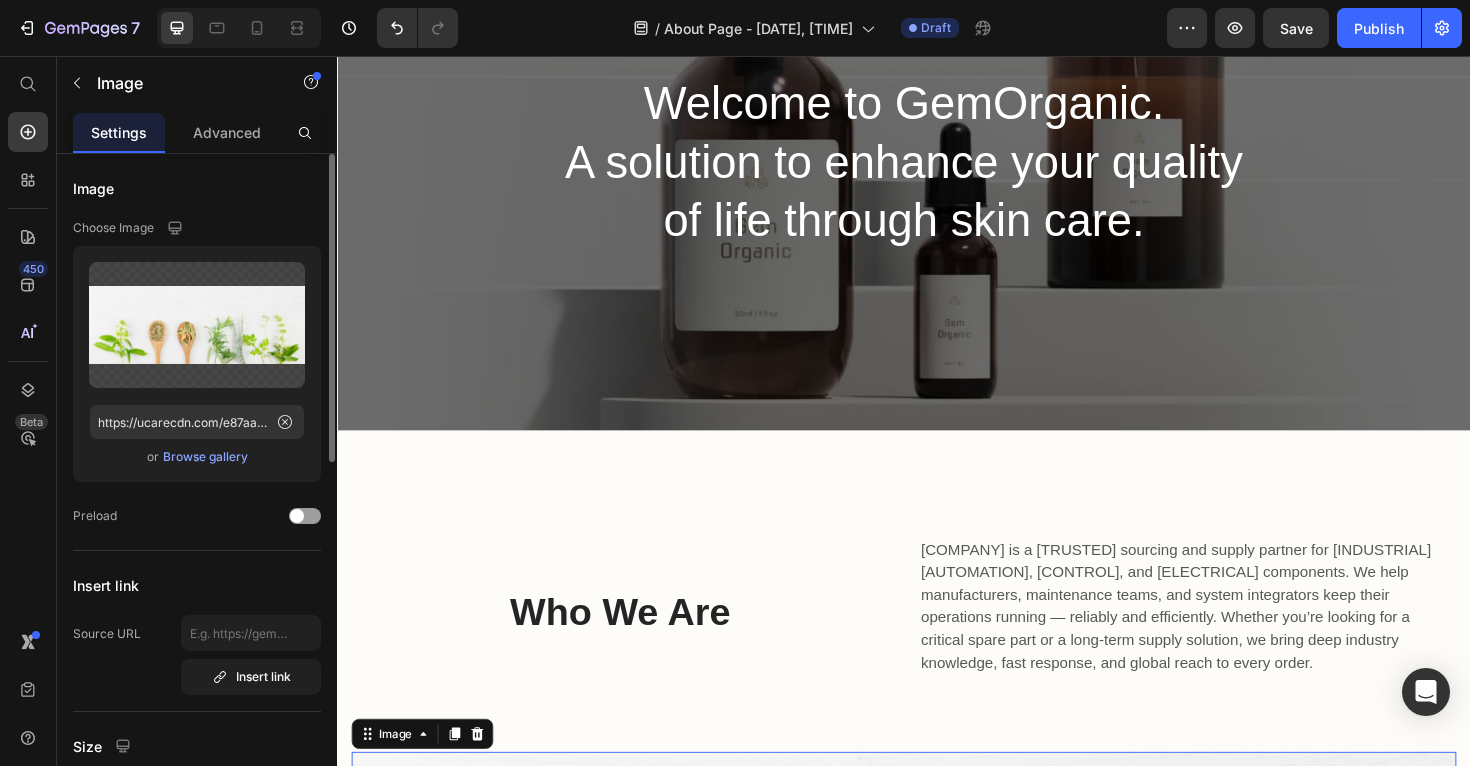 scroll, scrollTop: 235, scrollLeft: 0, axis: vertical 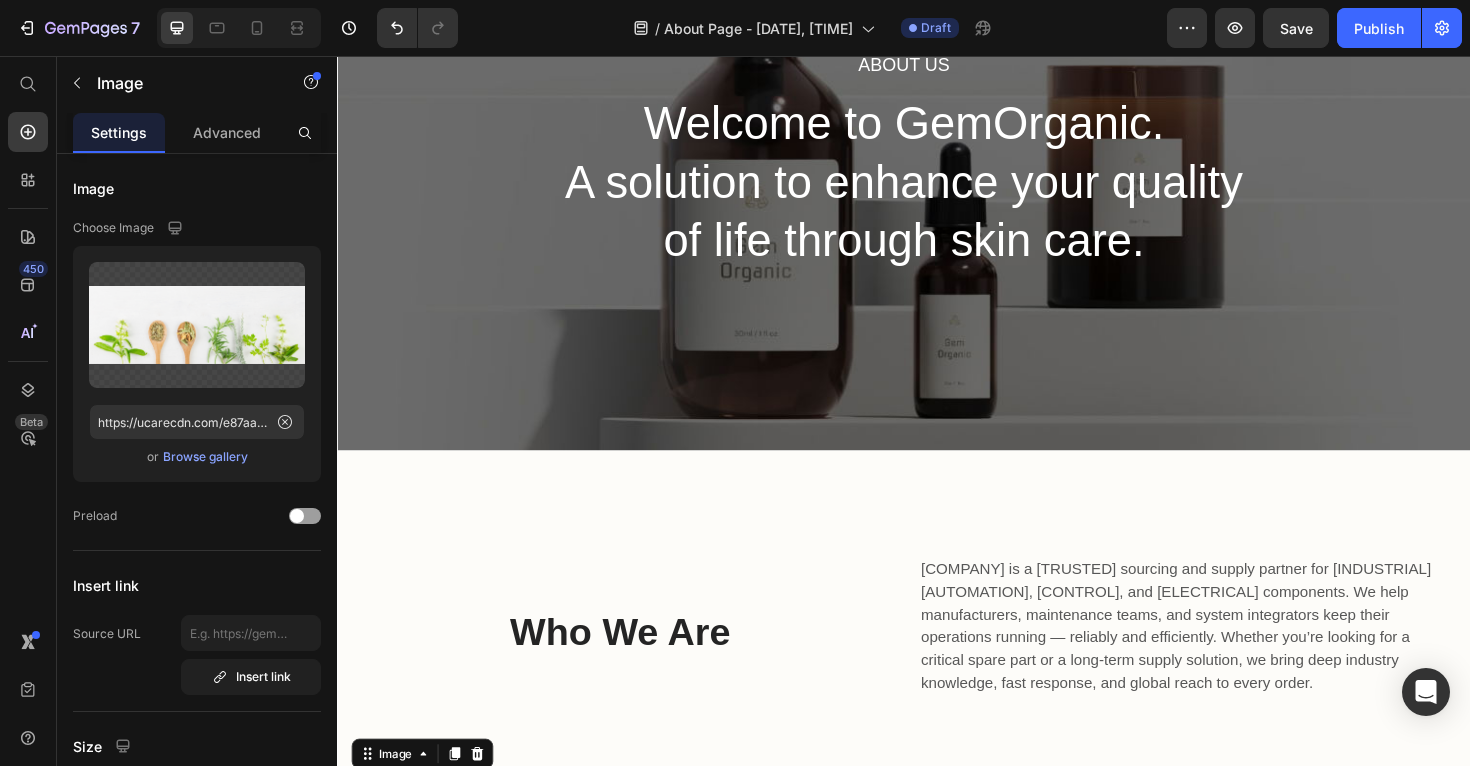 click on "Welcome to GemOrganic. A solution to enhance your quality of life through skin care." at bounding box center (937, 190) 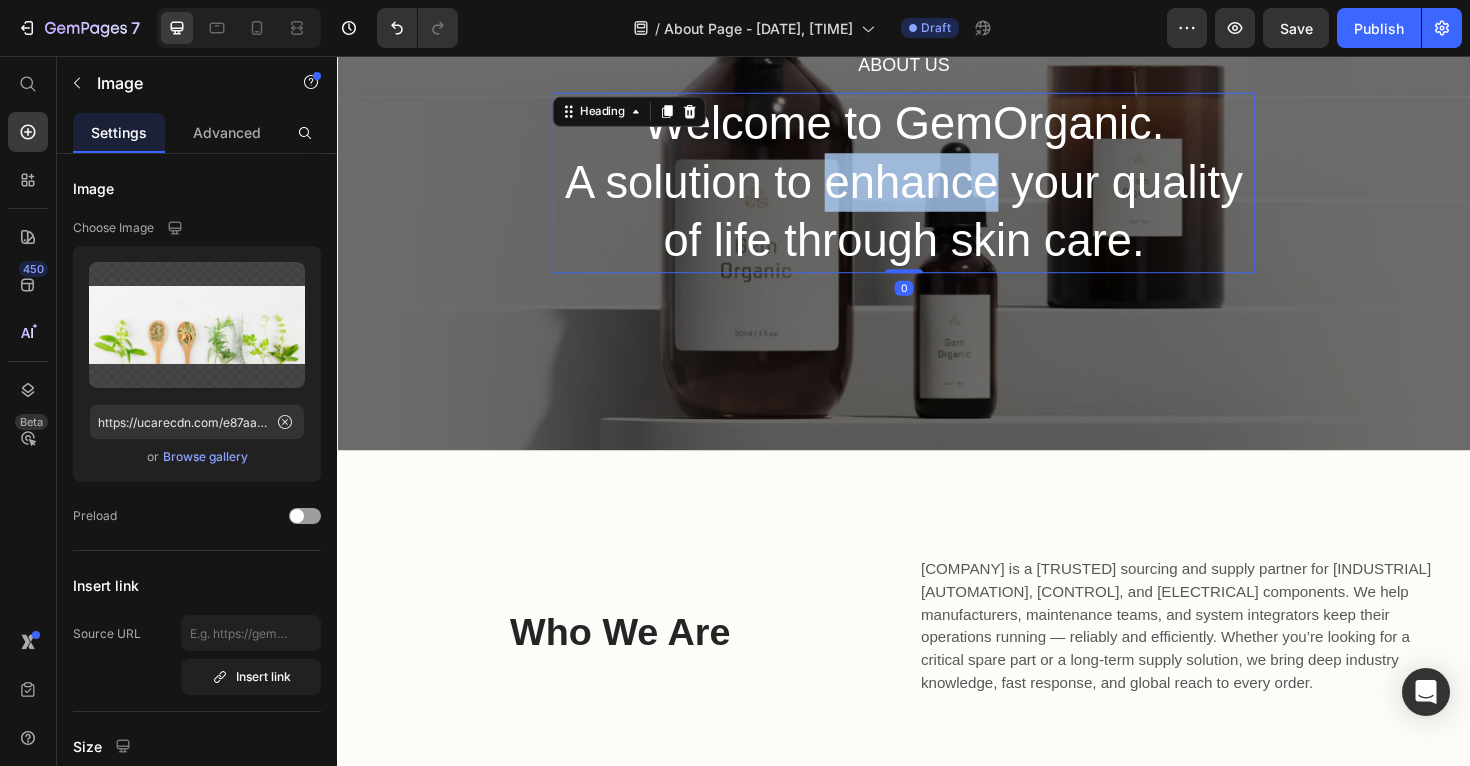 click on "Welcome to GemOrganic. A solution to enhance your quality of life through skin care." at bounding box center (937, 190) 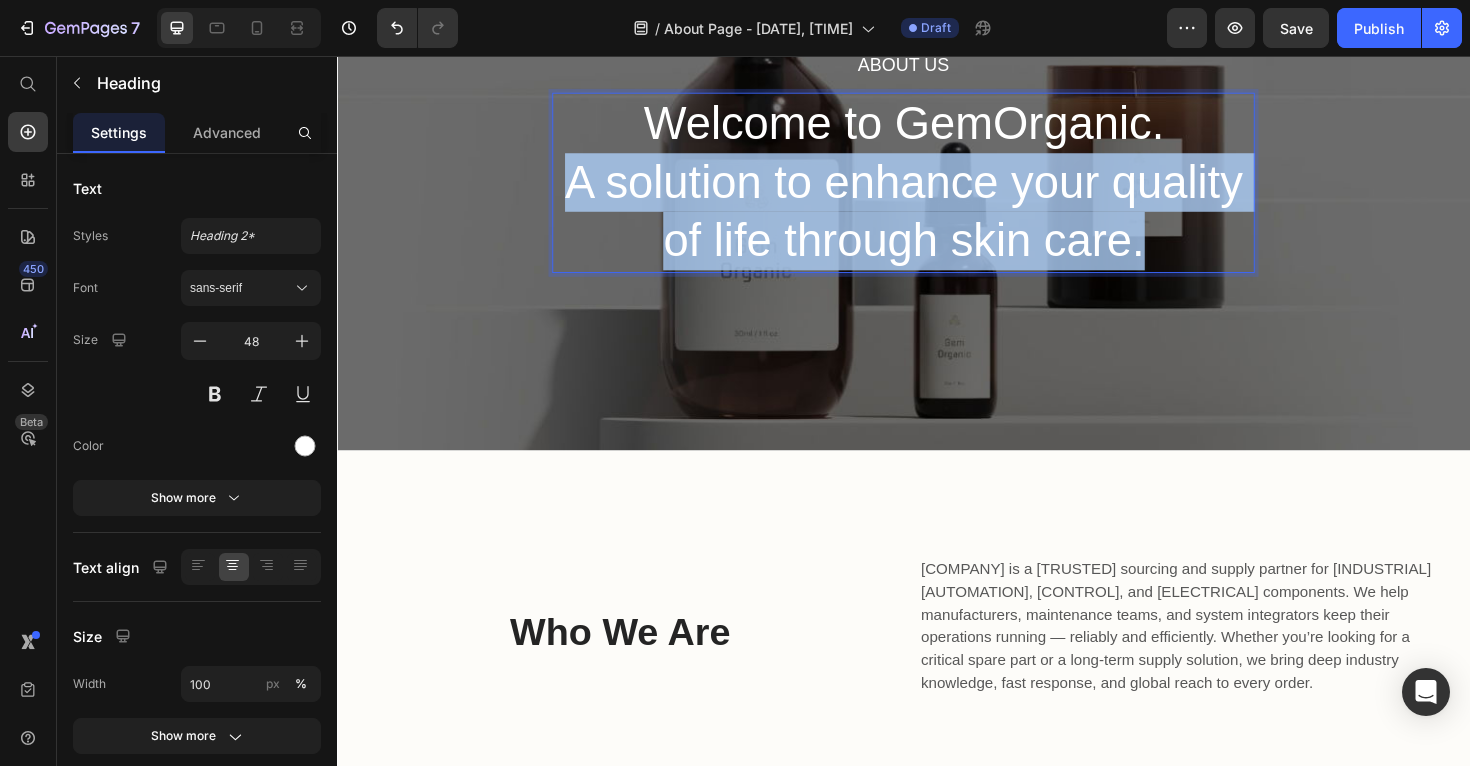 click on "Welcome to GemOrganic. A solution to enhance your quality of life through skin care." at bounding box center (937, 190) 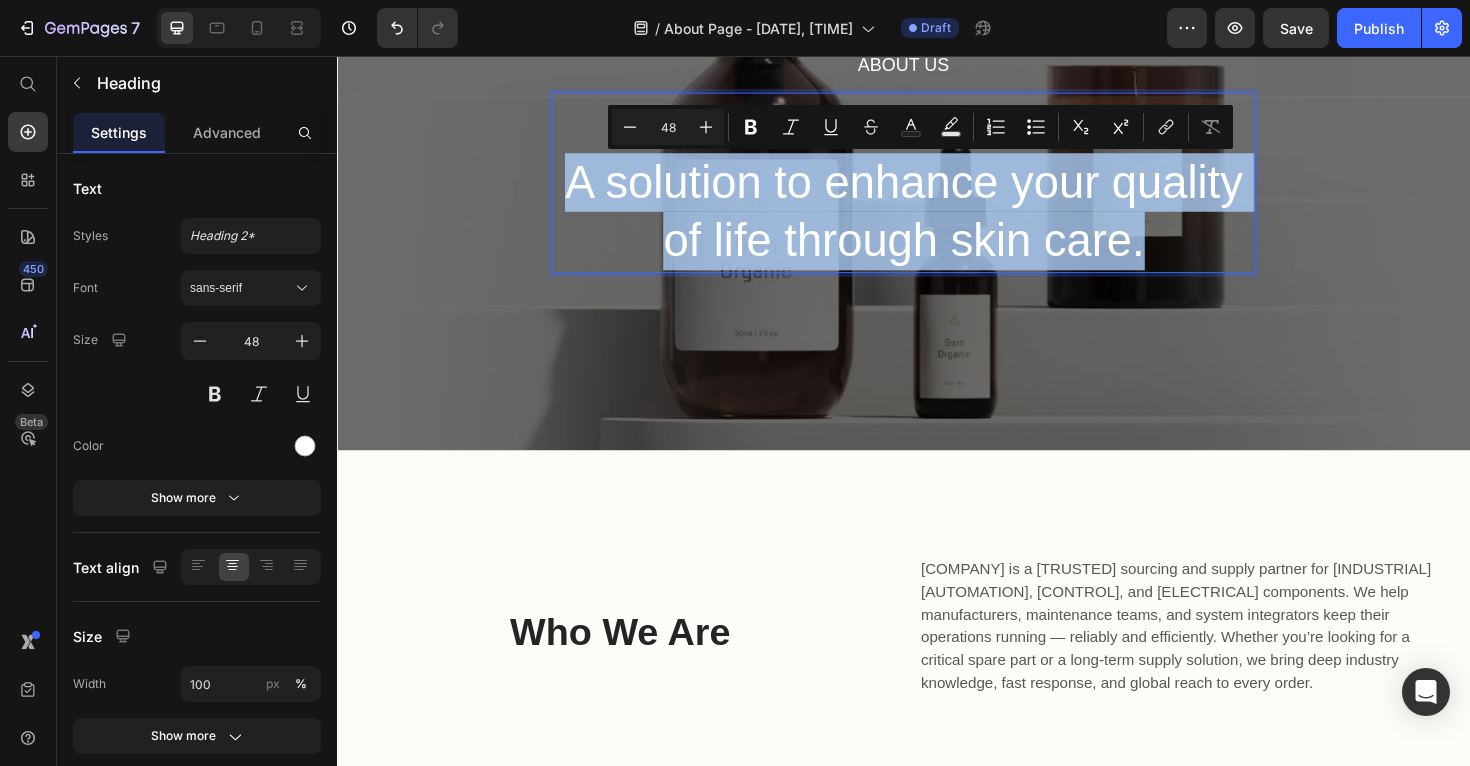 click on "Welcome to GemOrganic. A solution to enhance your quality of life through skin care." at bounding box center [937, 190] 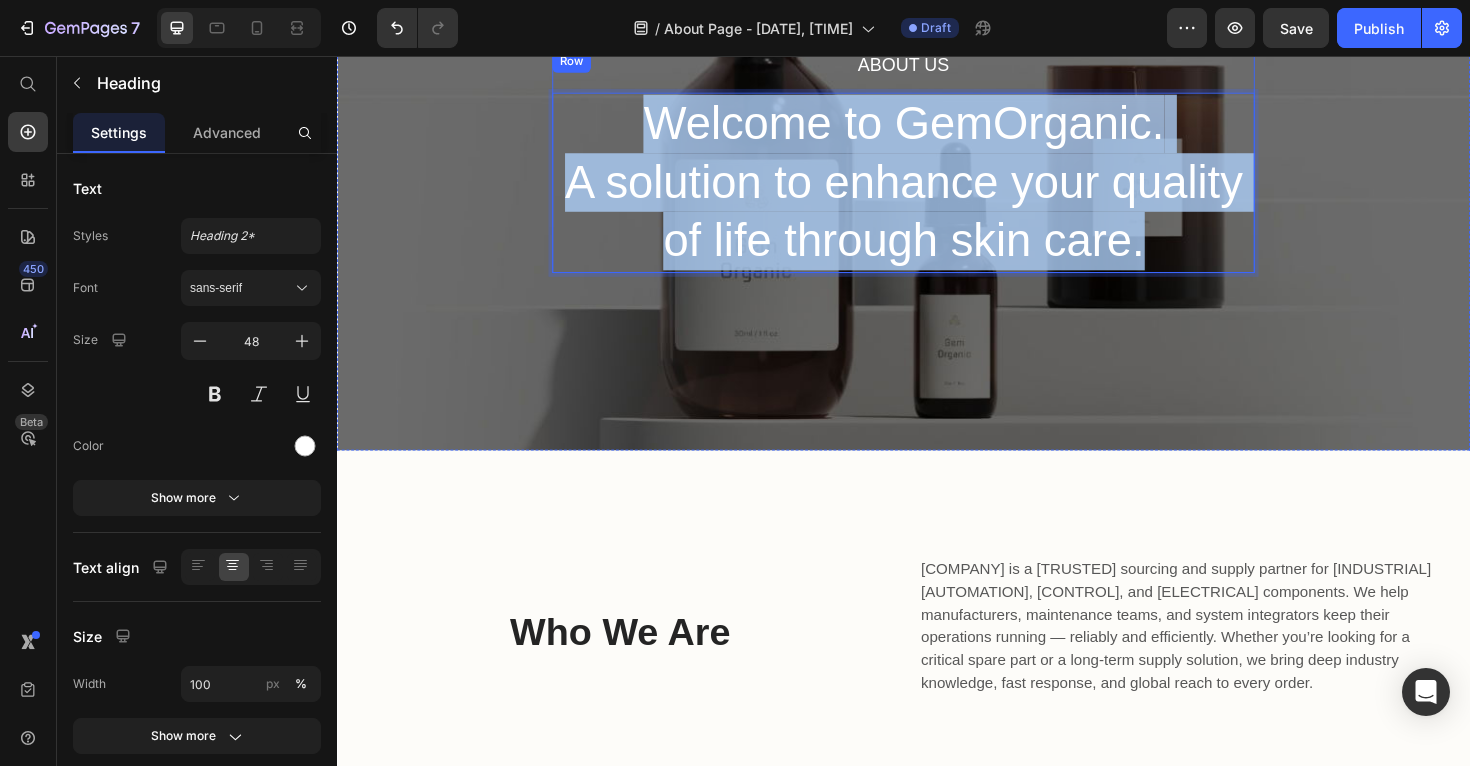 drag, startPoint x: 1226, startPoint y: 256, endPoint x: 678, endPoint y: 88, distance: 573.17365 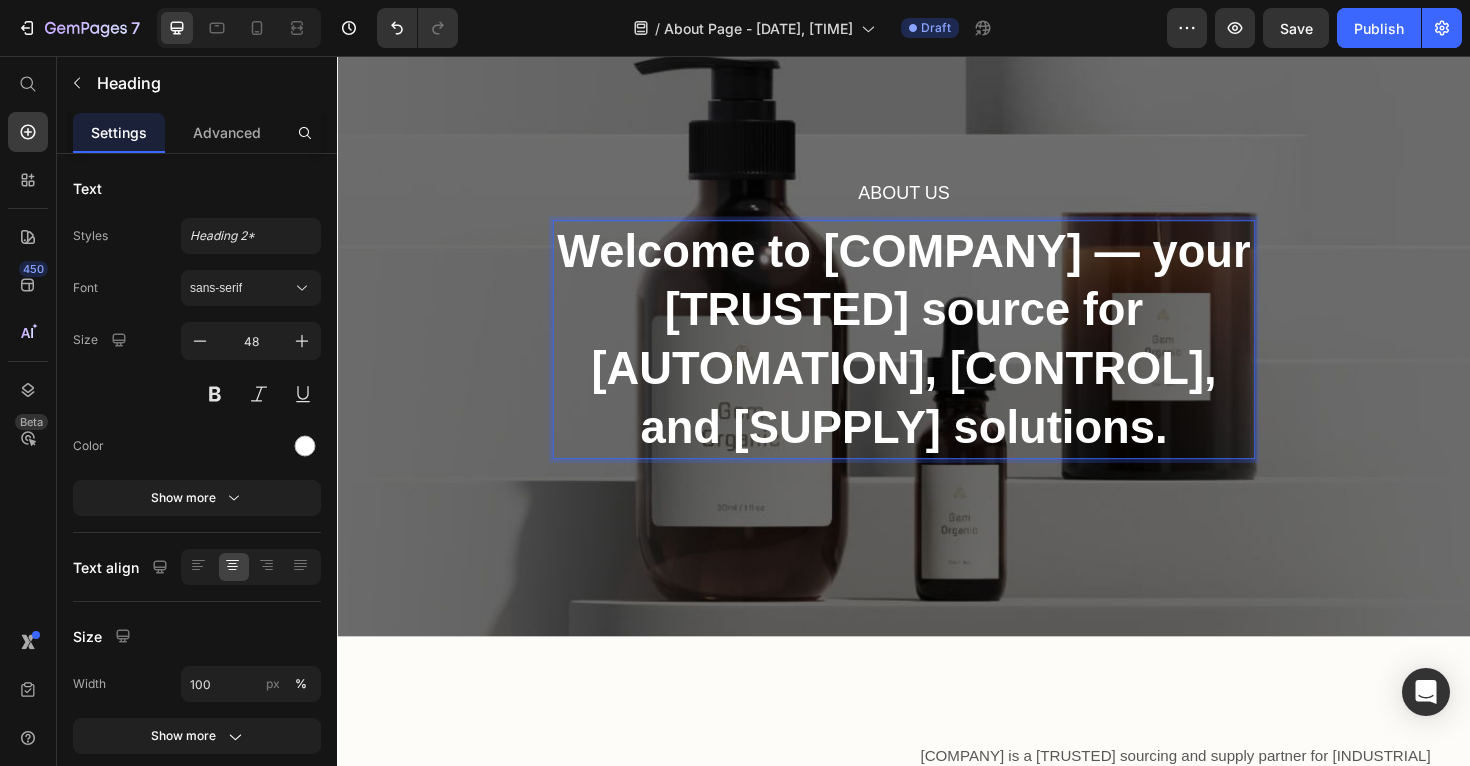 scroll, scrollTop: 91, scrollLeft: 0, axis: vertical 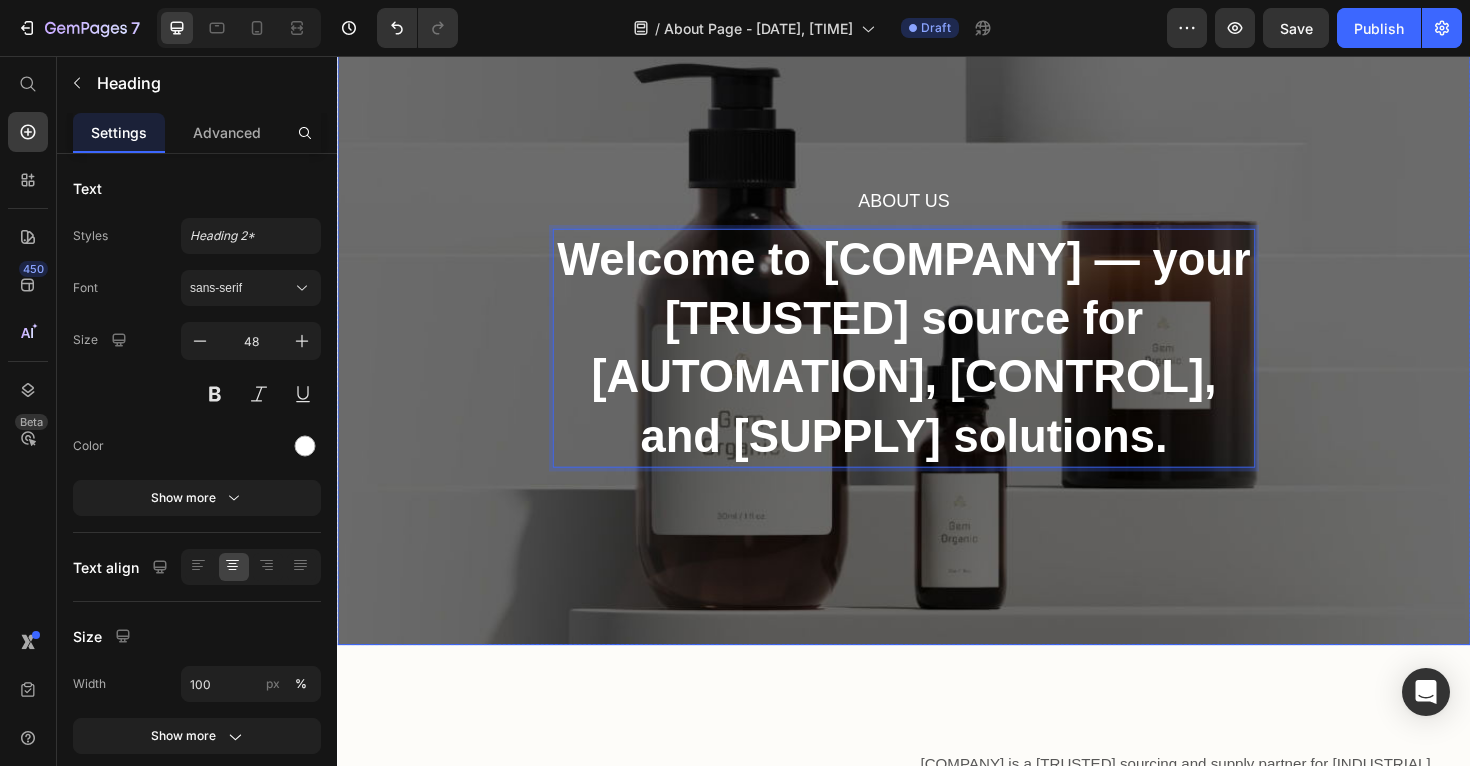 click on "About Us Heading Welcome to Power Industrial — your trusted source for automation, control, and supply solutions. Heading   0 Row" at bounding box center [937, 343] 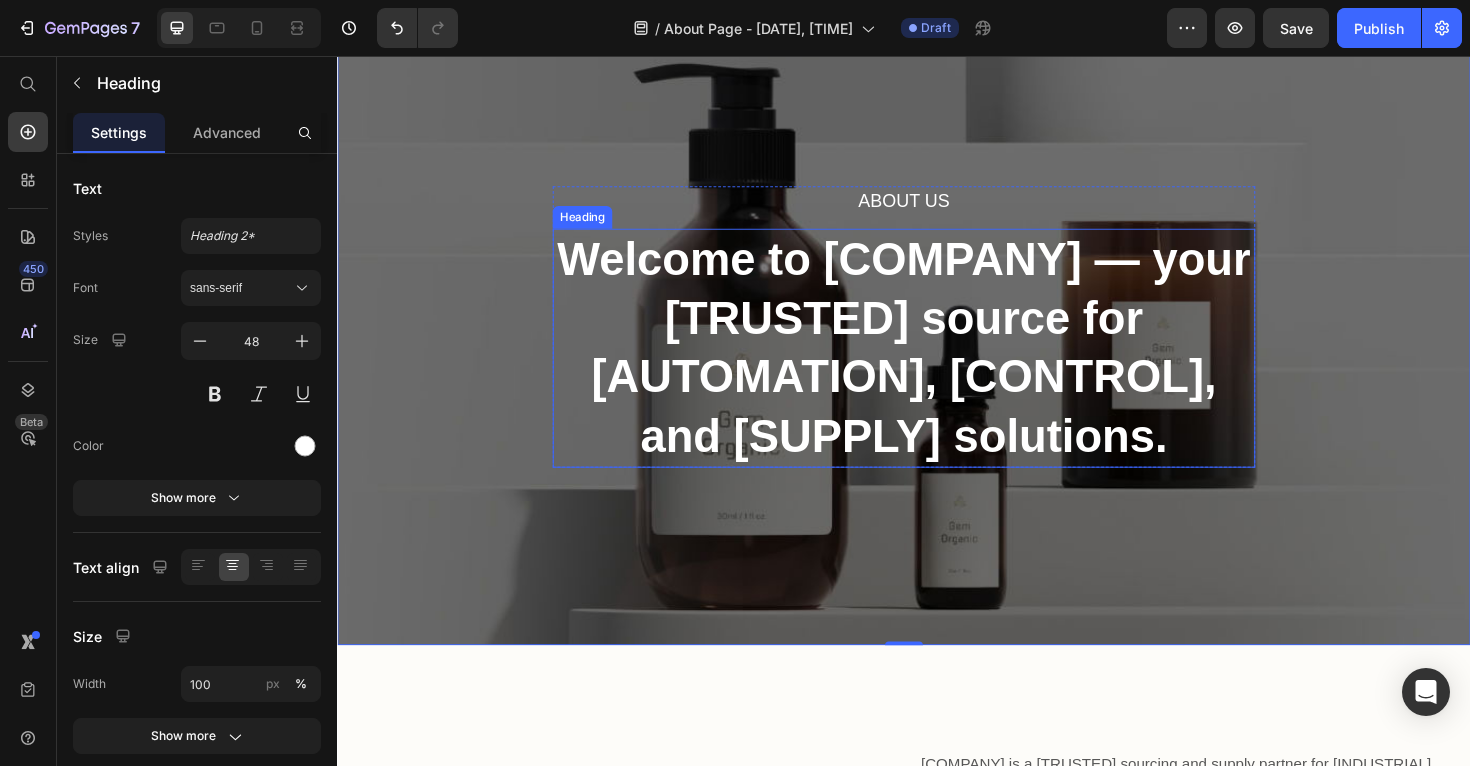 click on "Welcome to Power Industrial — your trusted source for automation, control, and supply solutions." at bounding box center [937, 365] 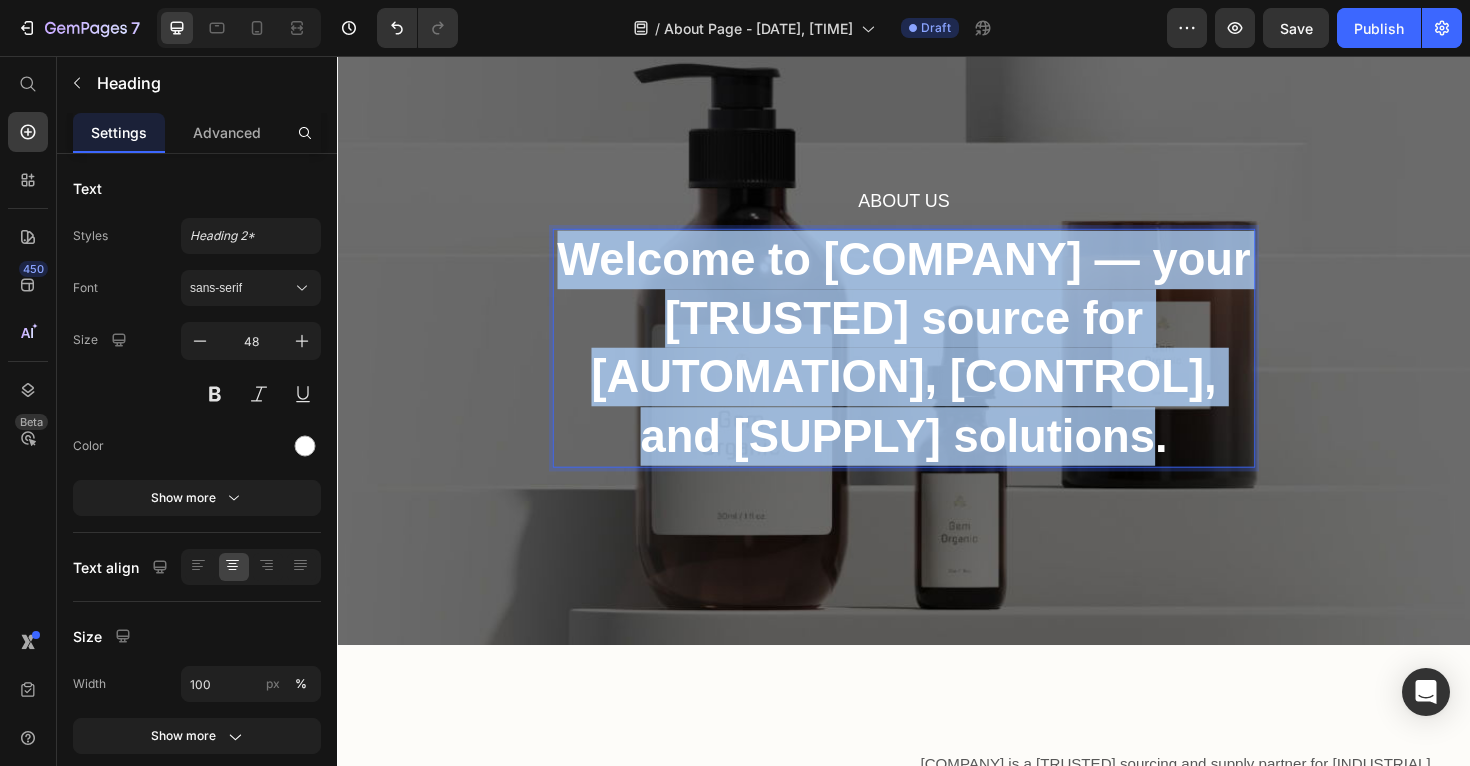 click on "Welcome to Power Industrial — your trusted source for automation, control, and supply solutions." at bounding box center [937, 365] 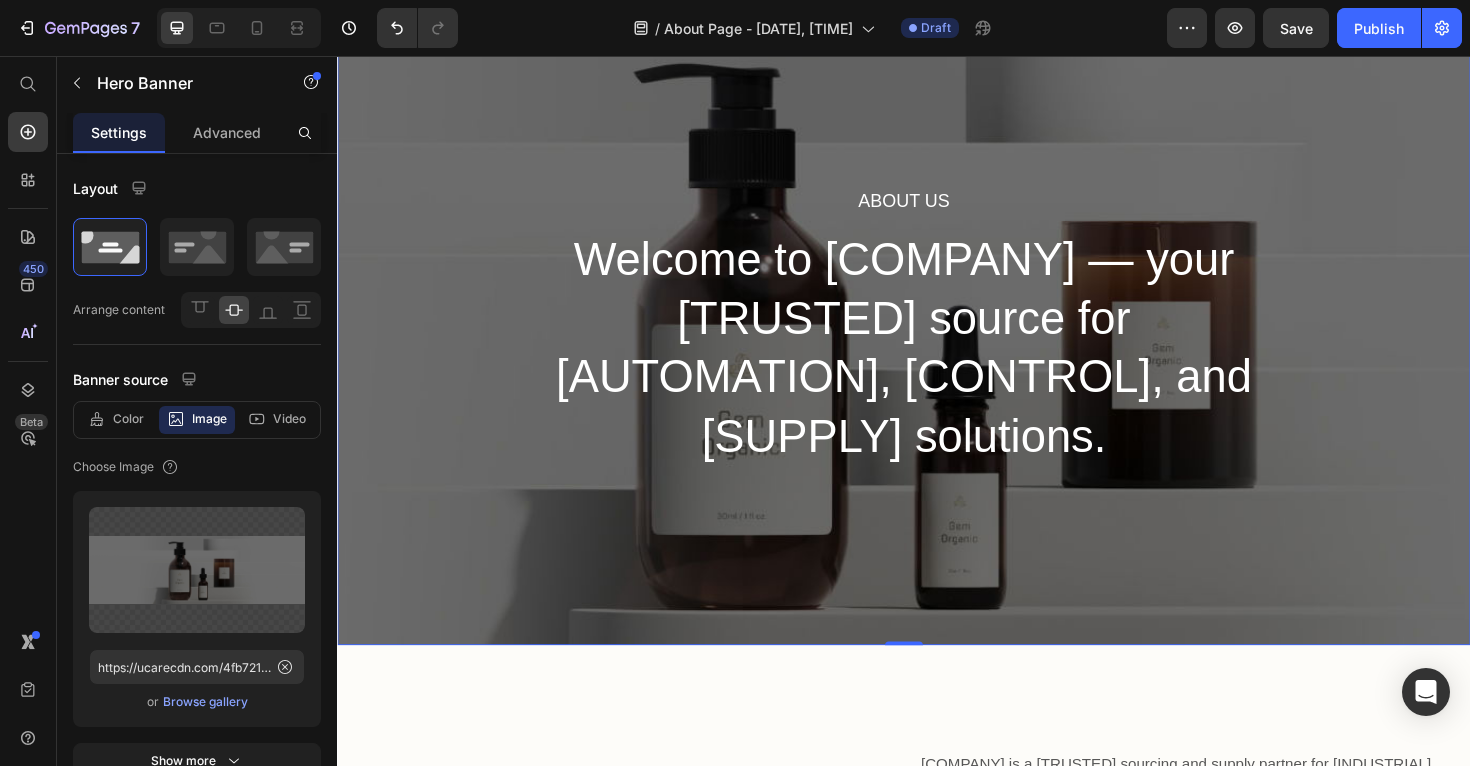 click on "About Us Heading Welcome to Power Industrial — your trusted source for automation, control, and supply solutions. Heading Row" at bounding box center [937, 343] 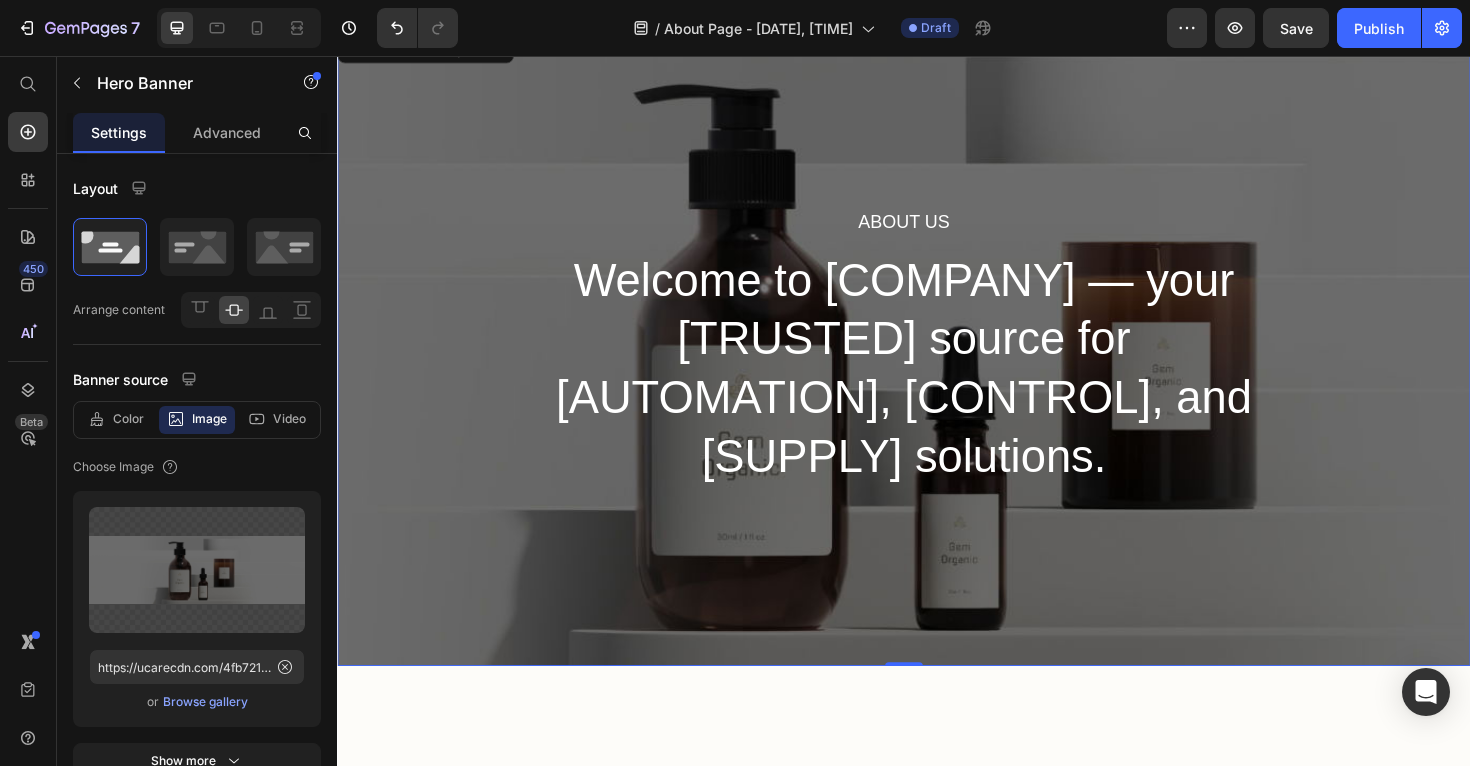 scroll, scrollTop: 0, scrollLeft: 0, axis: both 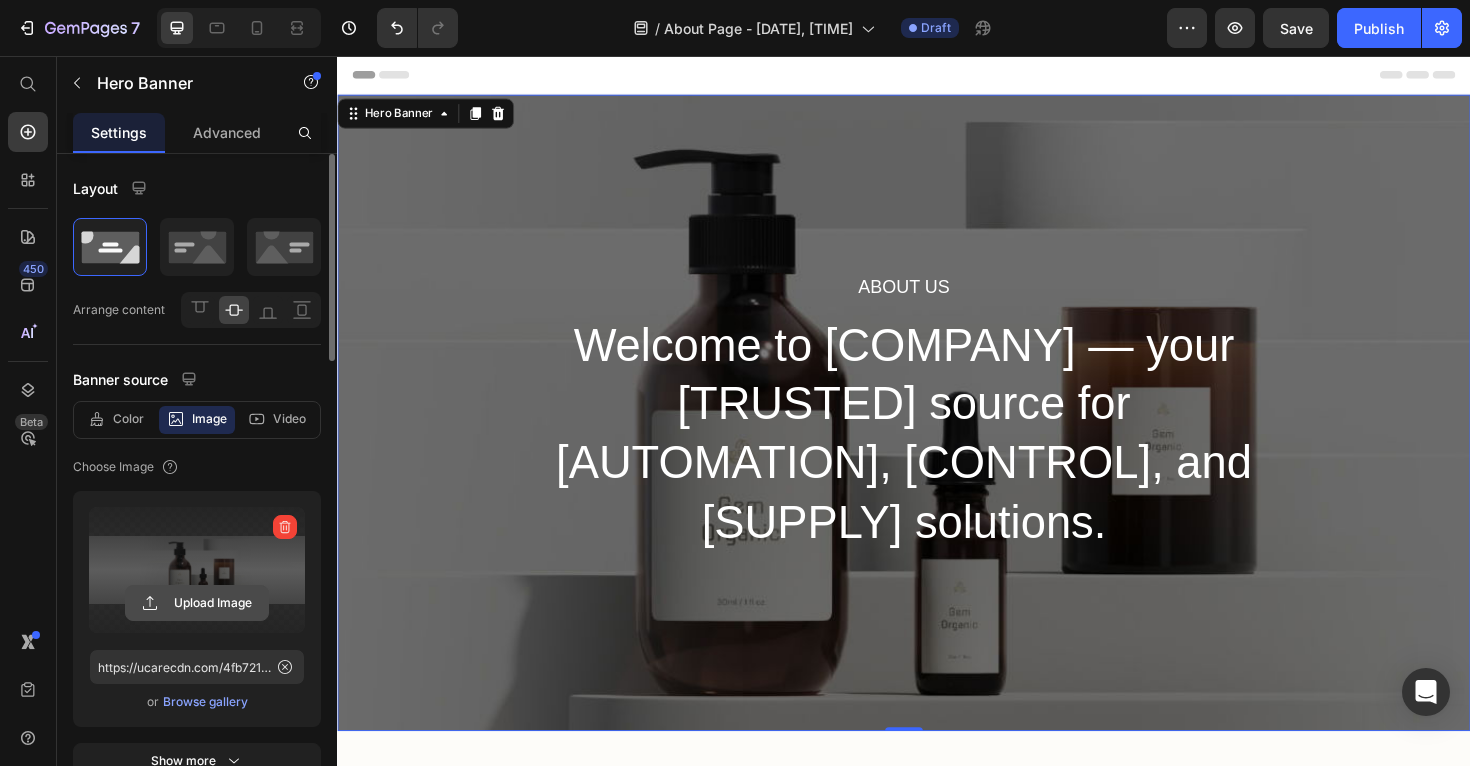 click 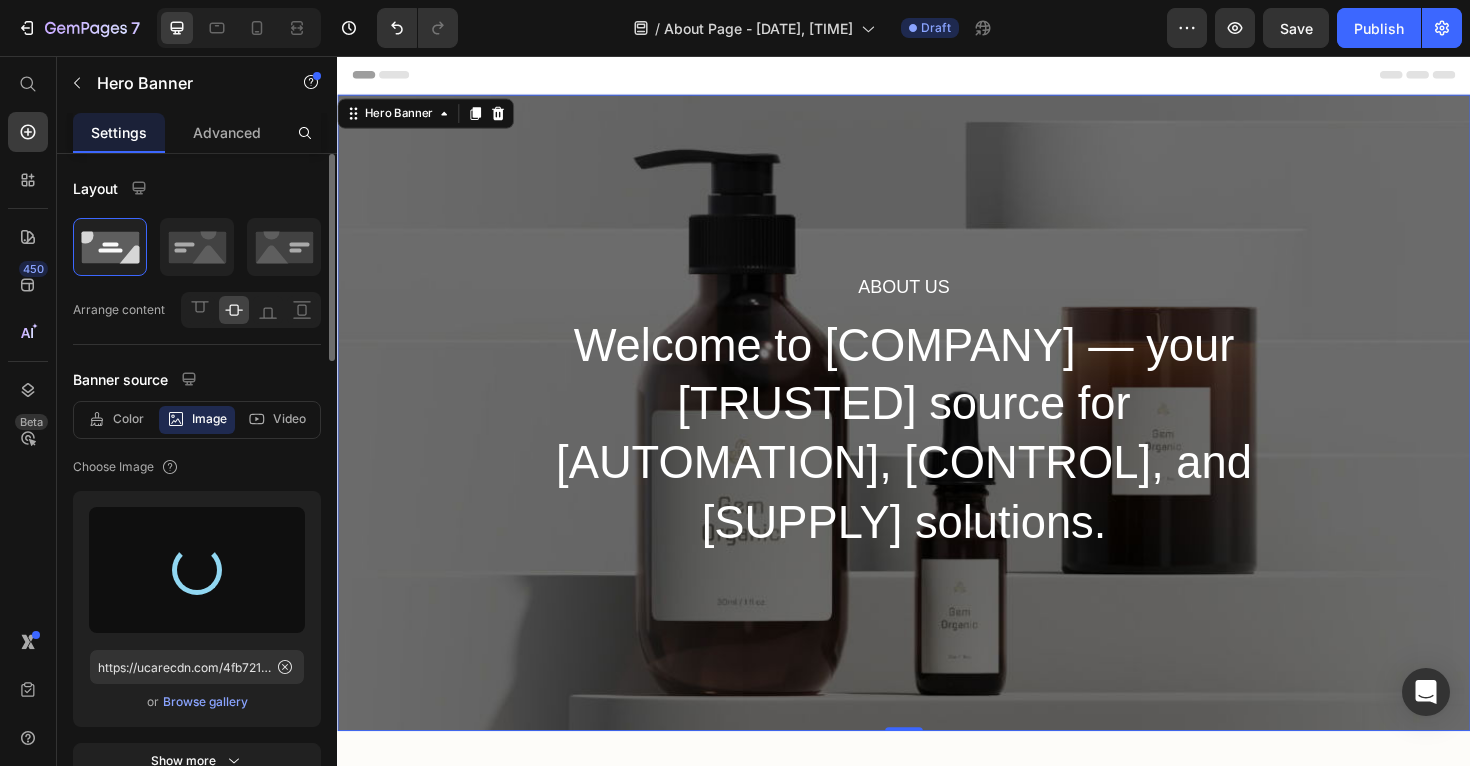 type on "https://cdn.shopify.com/s/files/1/0554/8697/1994/files/gempages_522583125801304843-8db911fd-366b-4e5e-8925-ba4b0b6c1971.png" 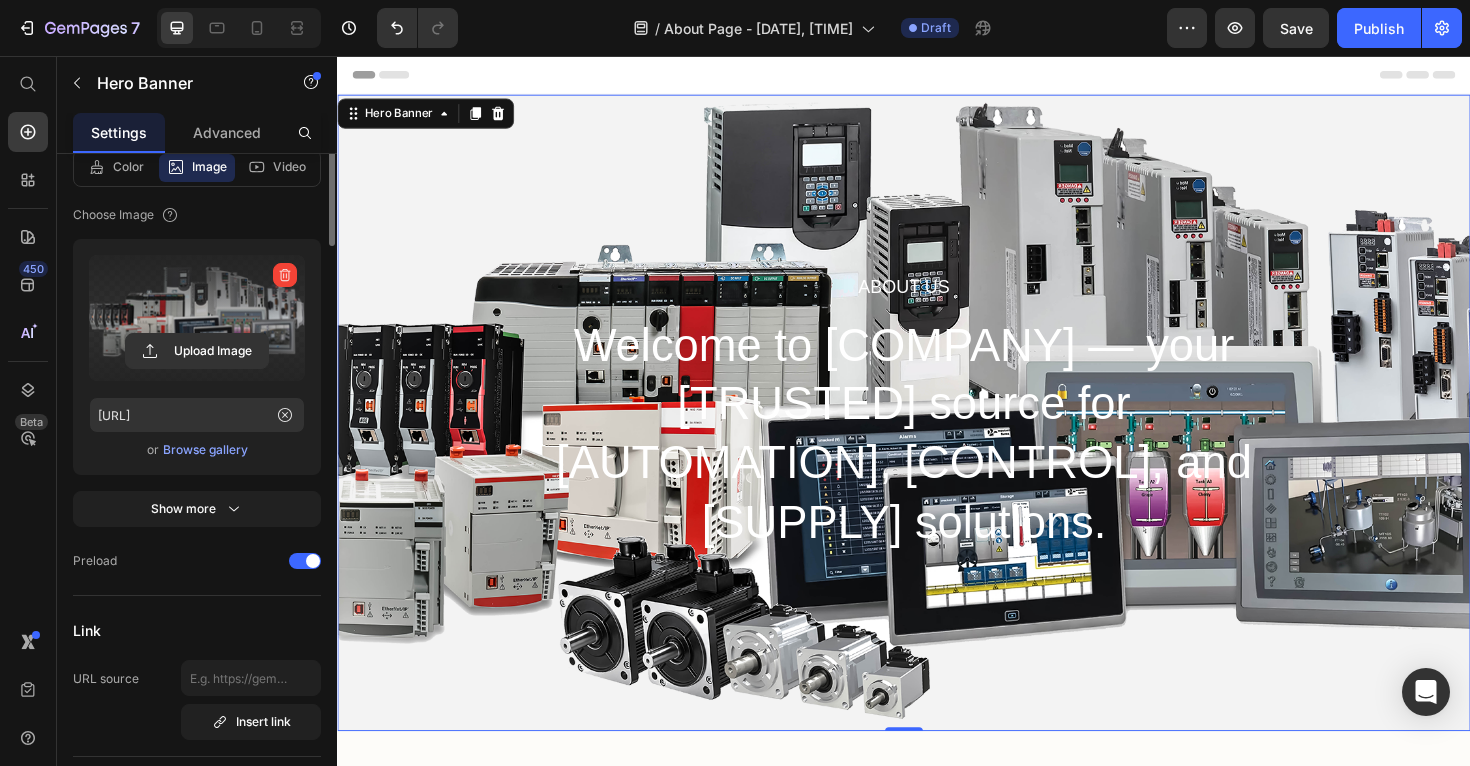 scroll, scrollTop: 0, scrollLeft: 0, axis: both 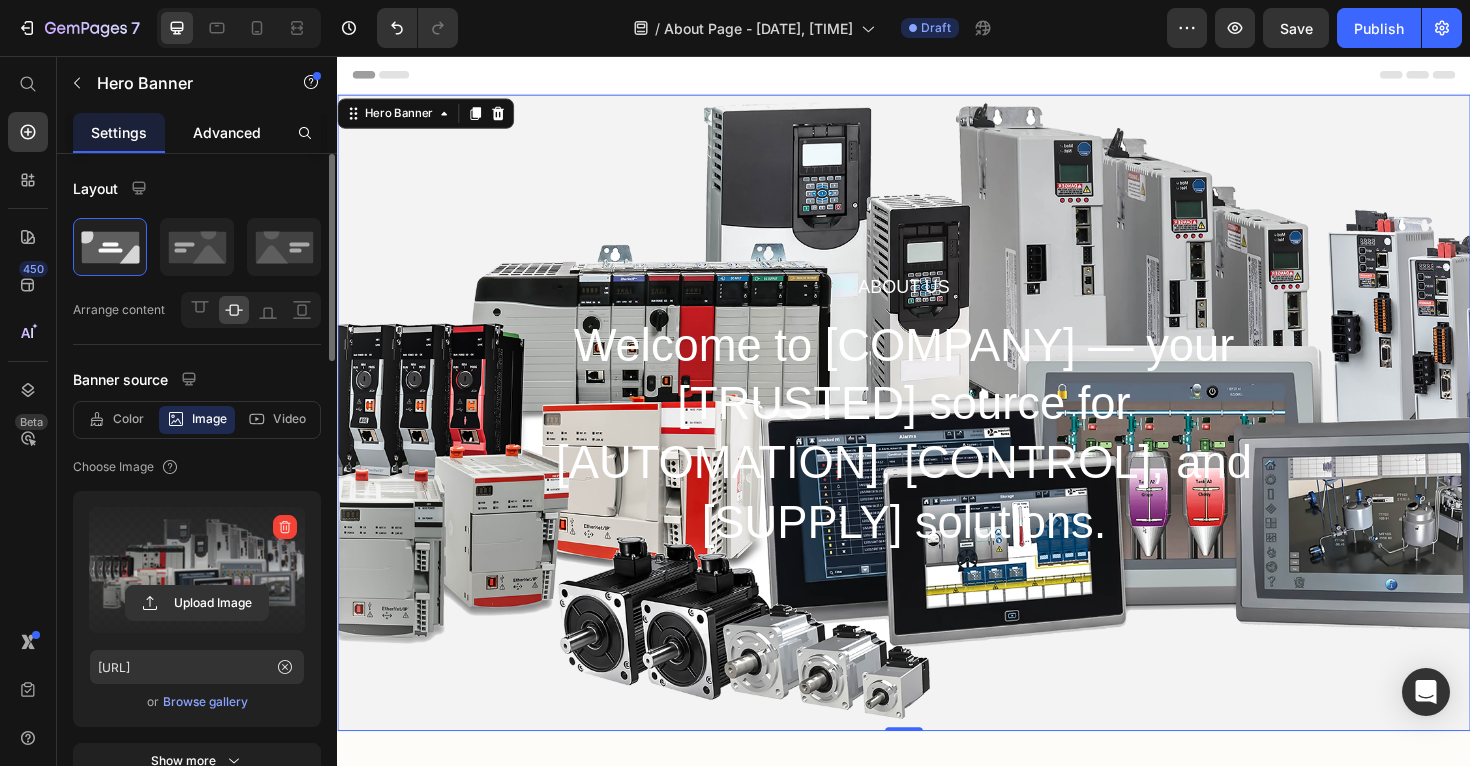 click on "Advanced" 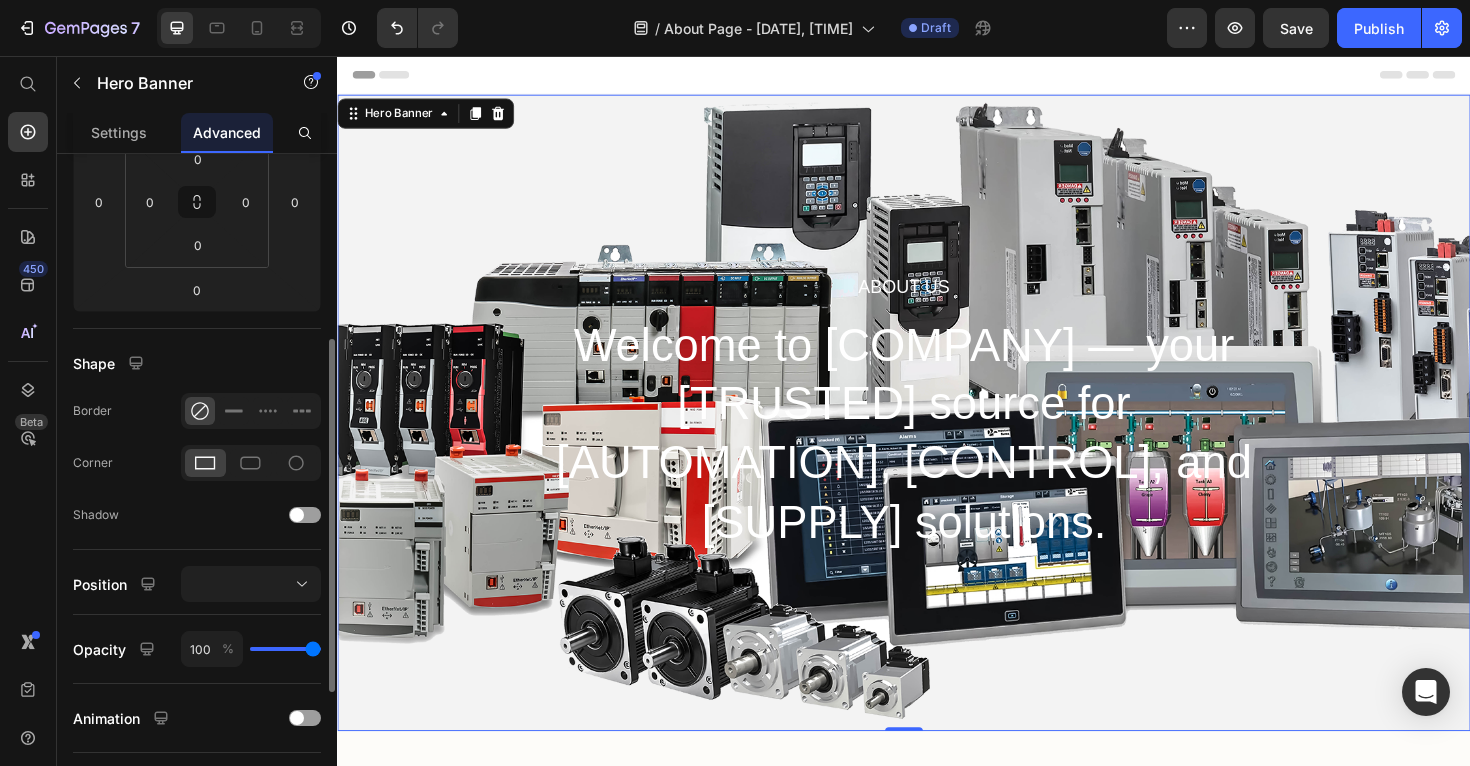 scroll, scrollTop: 345, scrollLeft: 0, axis: vertical 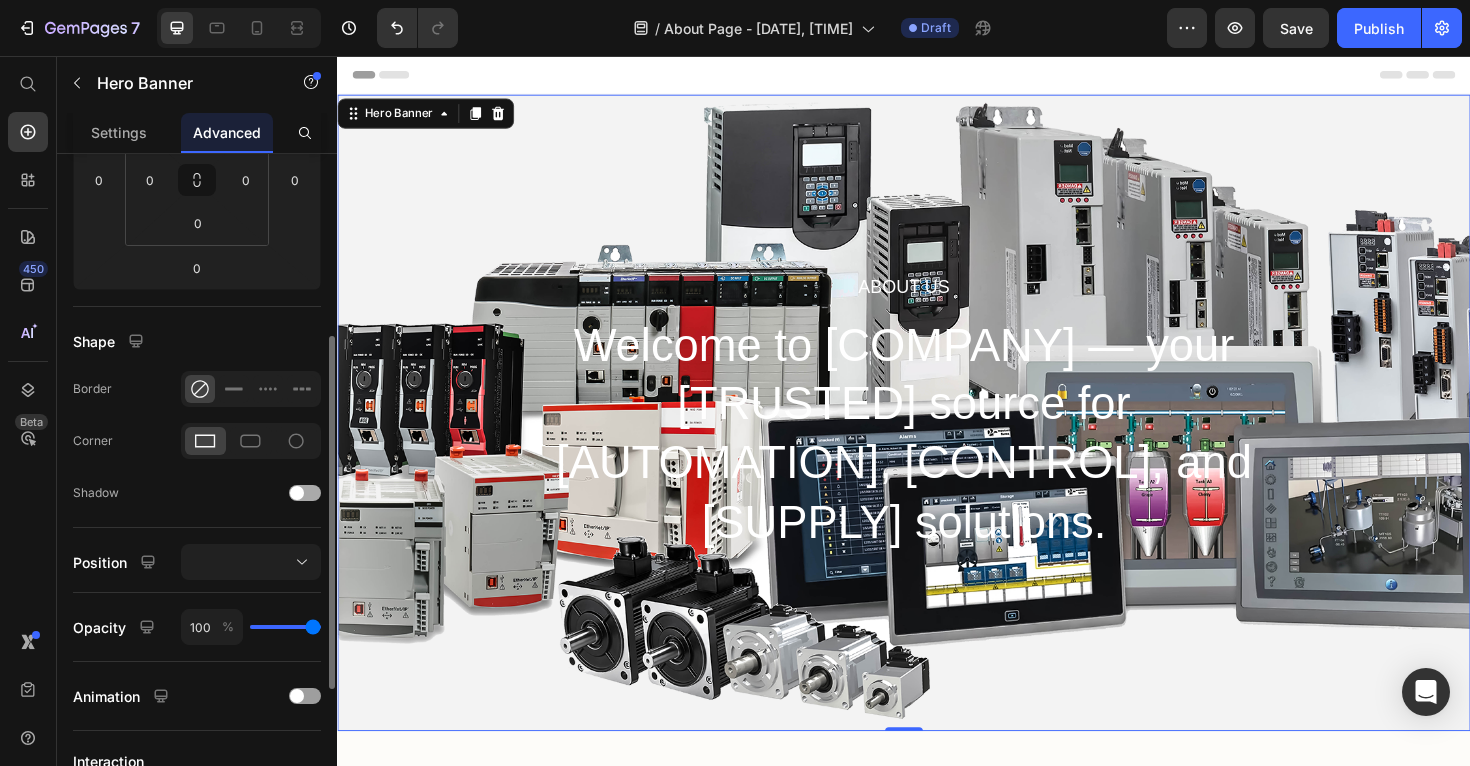 click at bounding box center (297, 493) 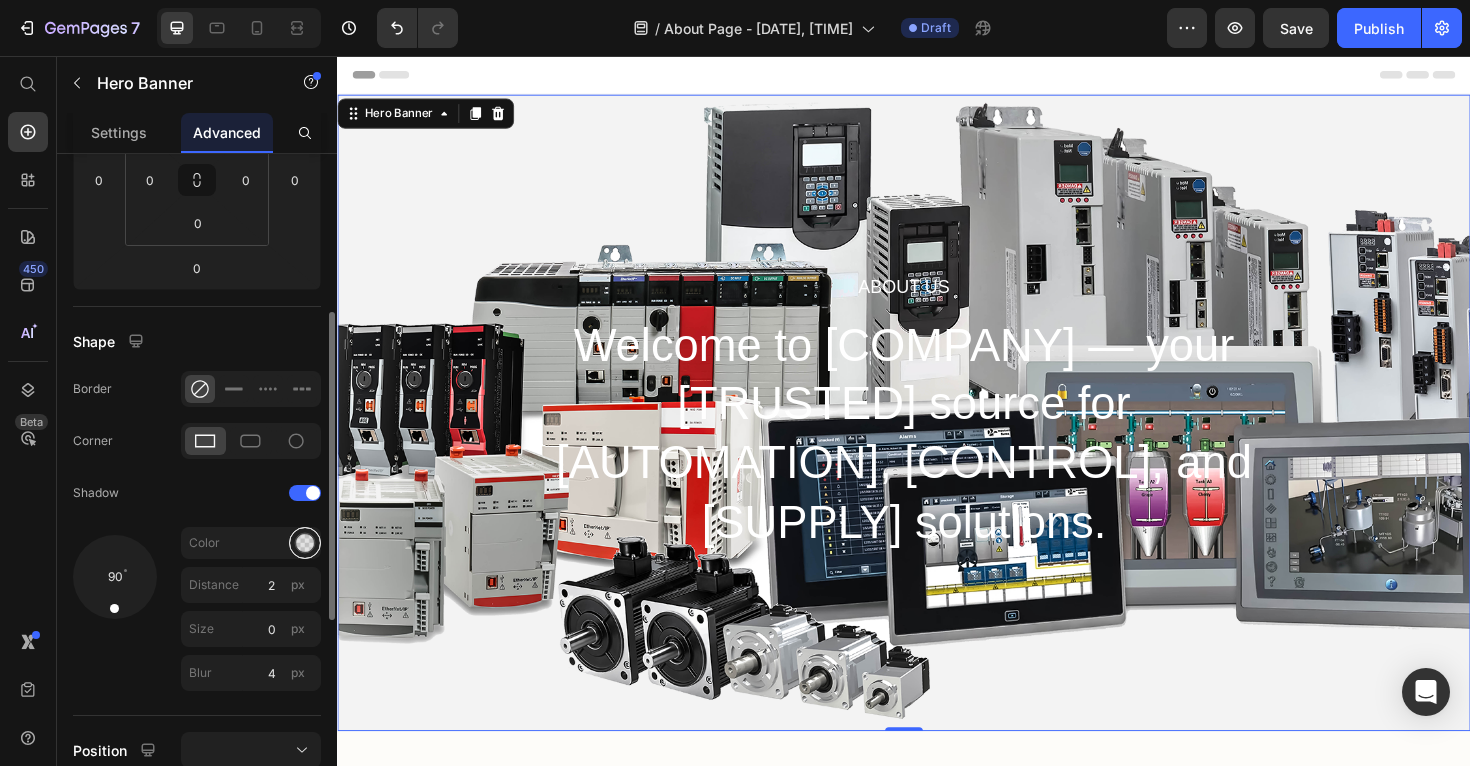click at bounding box center (305, 543) 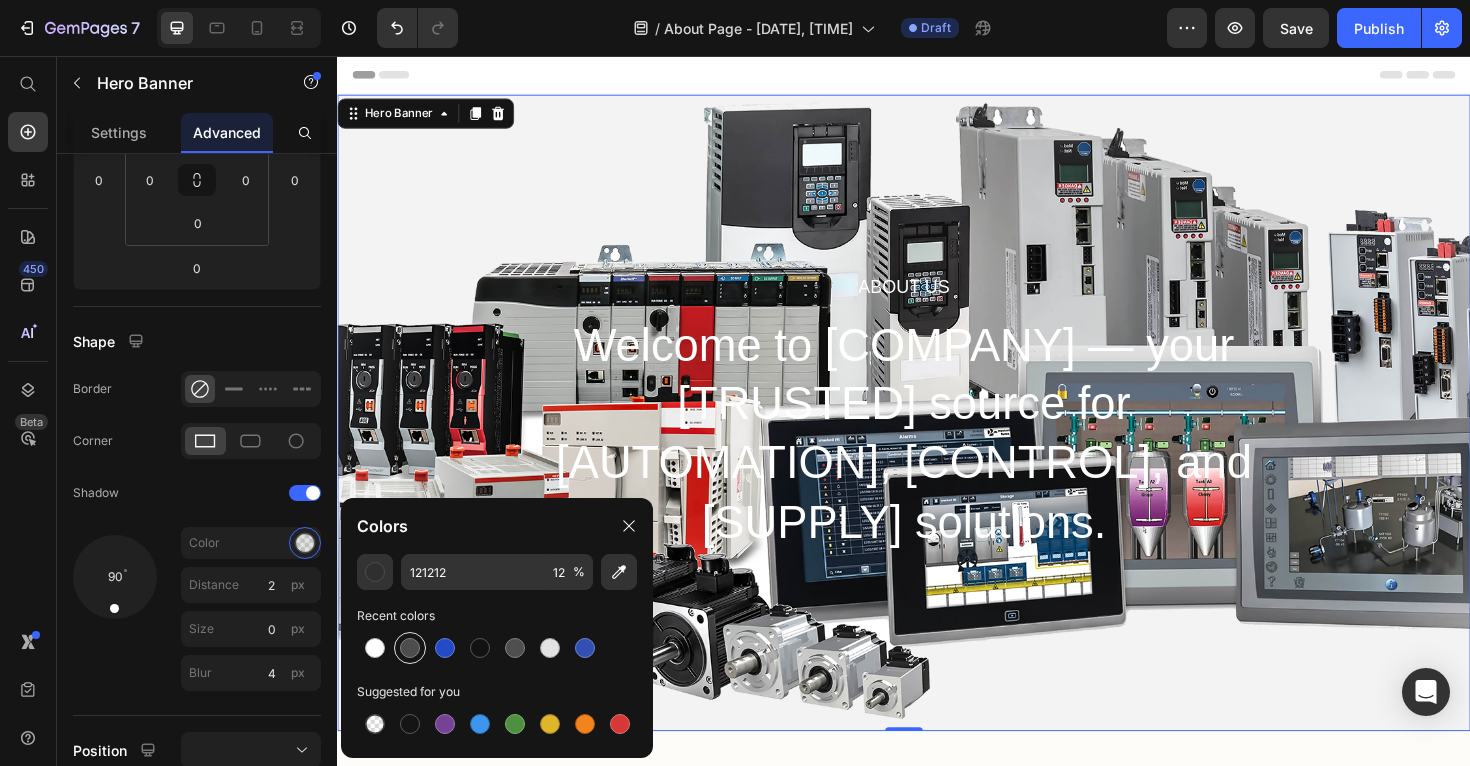click at bounding box center (410, 648) 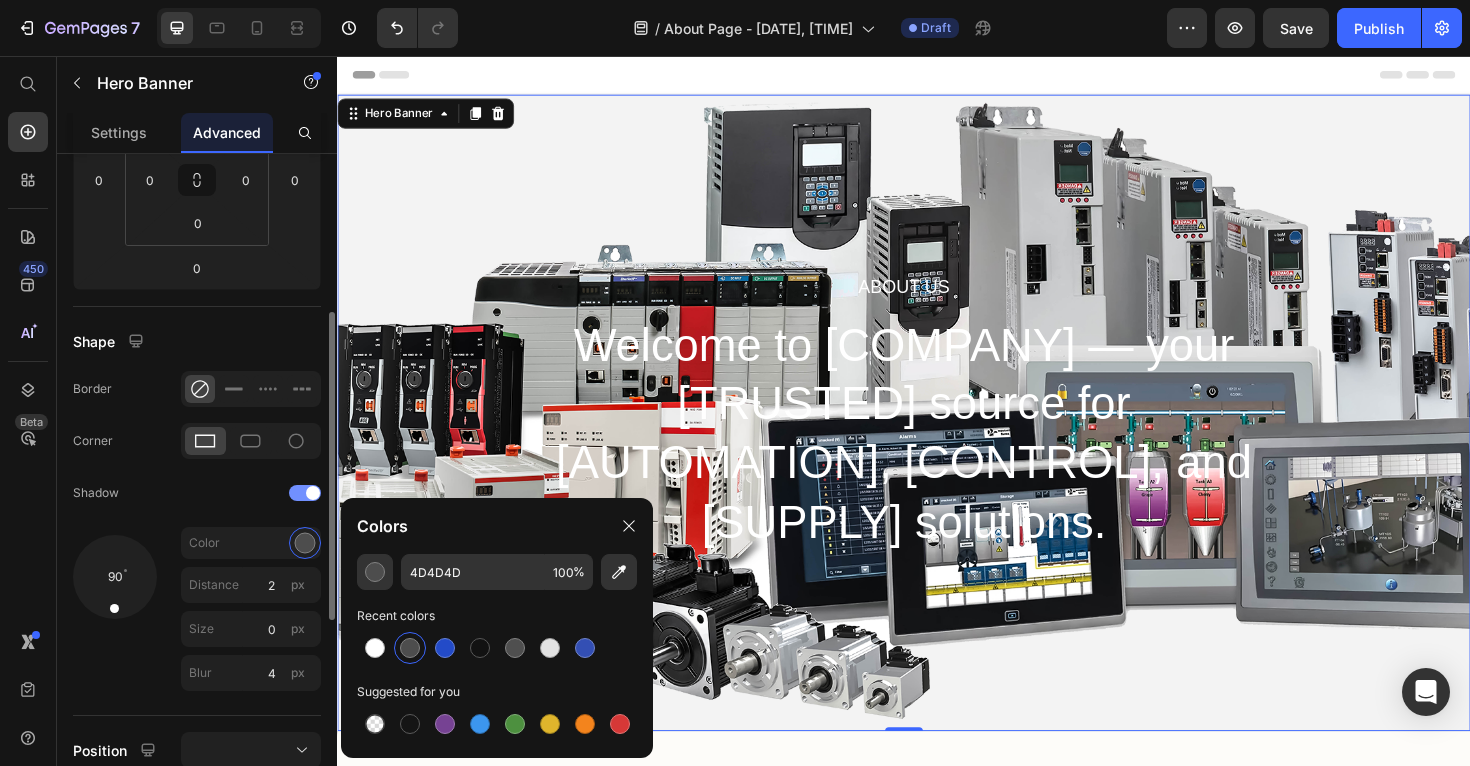 click on "Shadow" 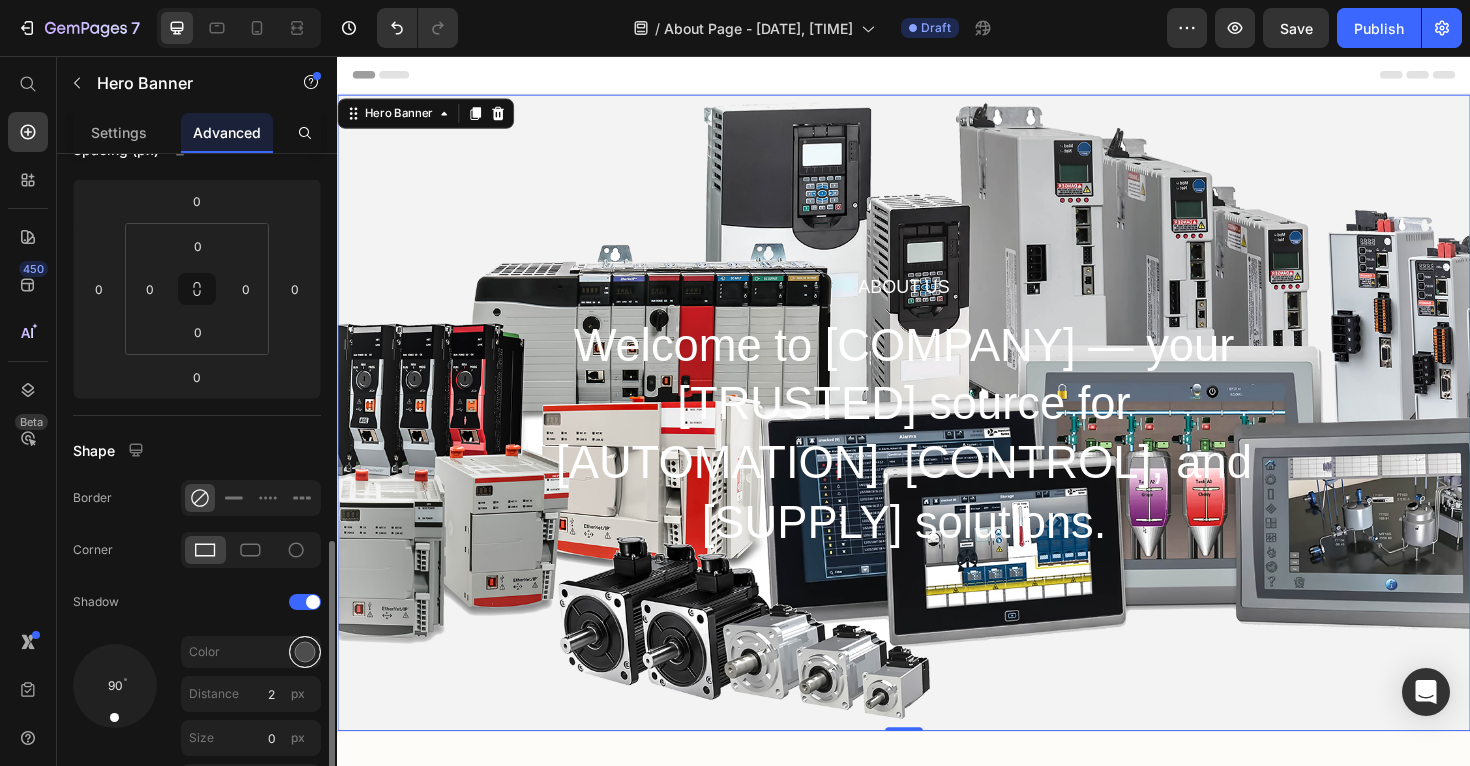 scroll, scrollTop: 59, scrollLeft: 0, axis: vertical 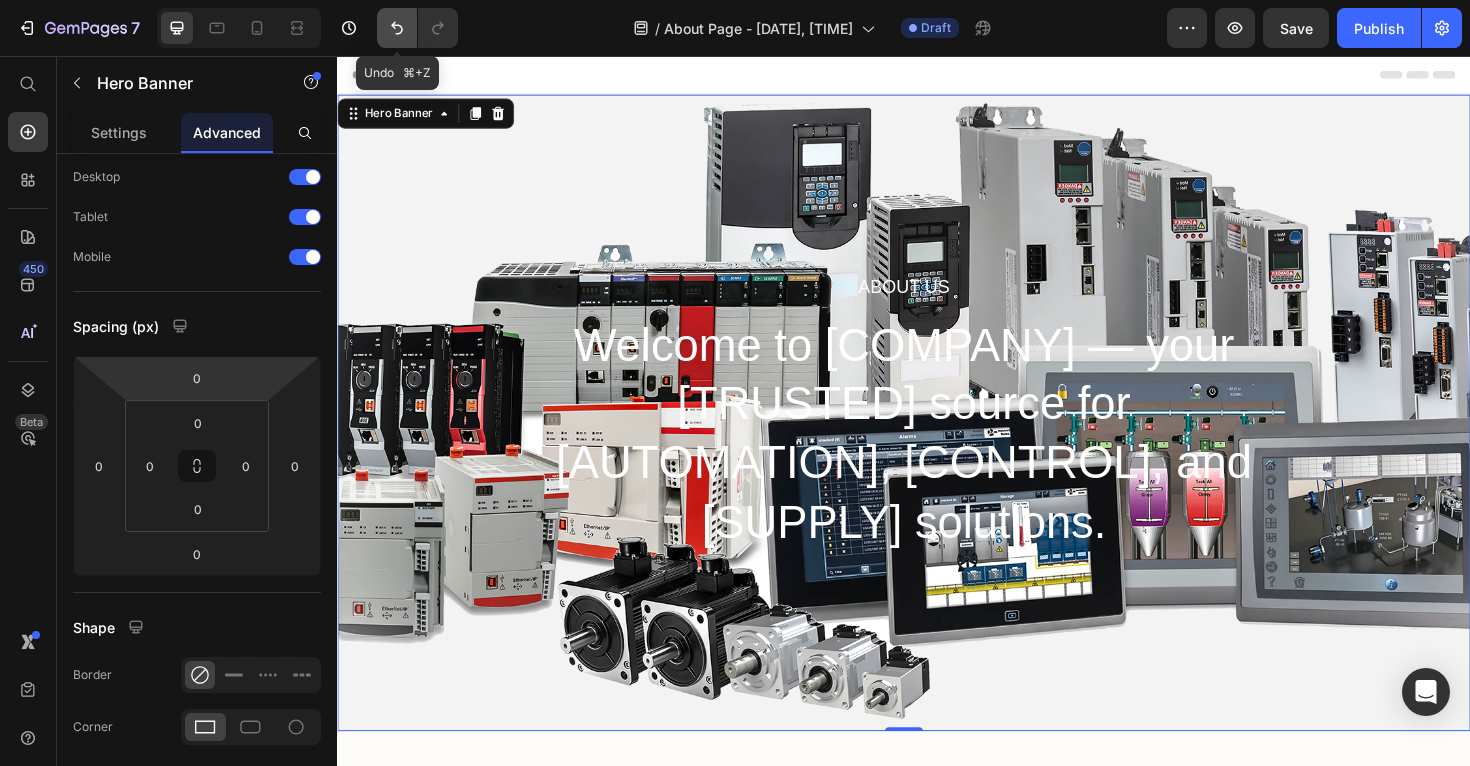 click 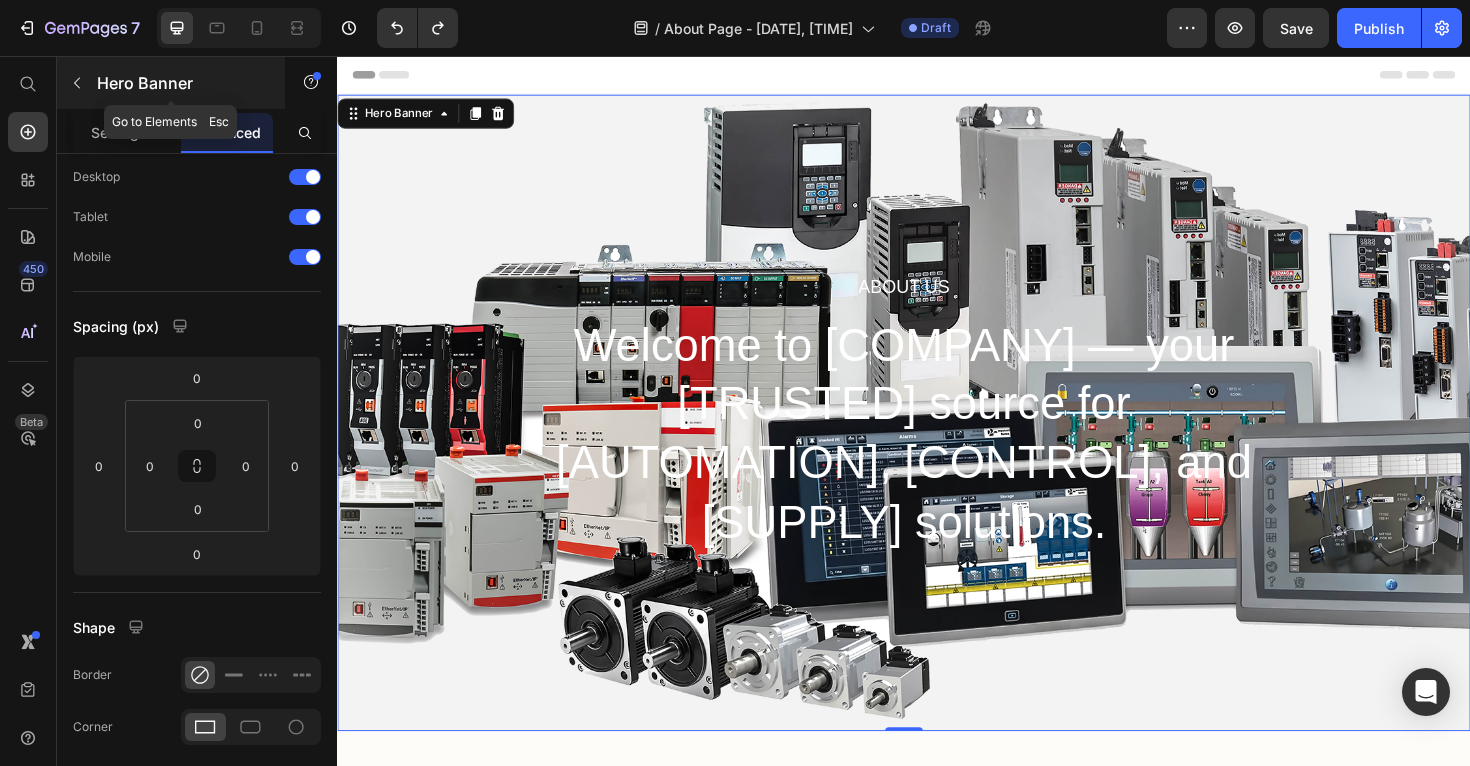 click 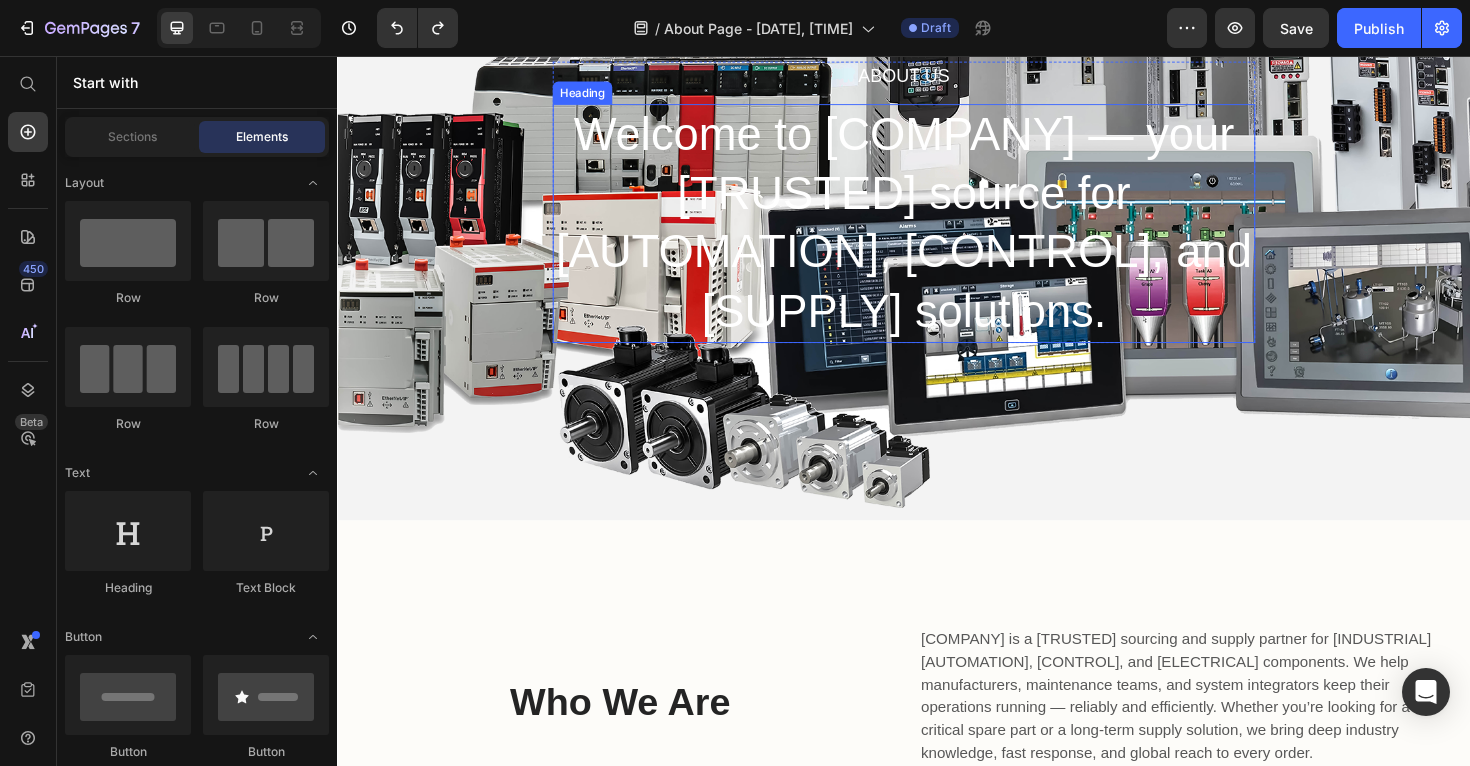 scroll, scrollTop: 231, scrollLeft: 0, axis: vertical 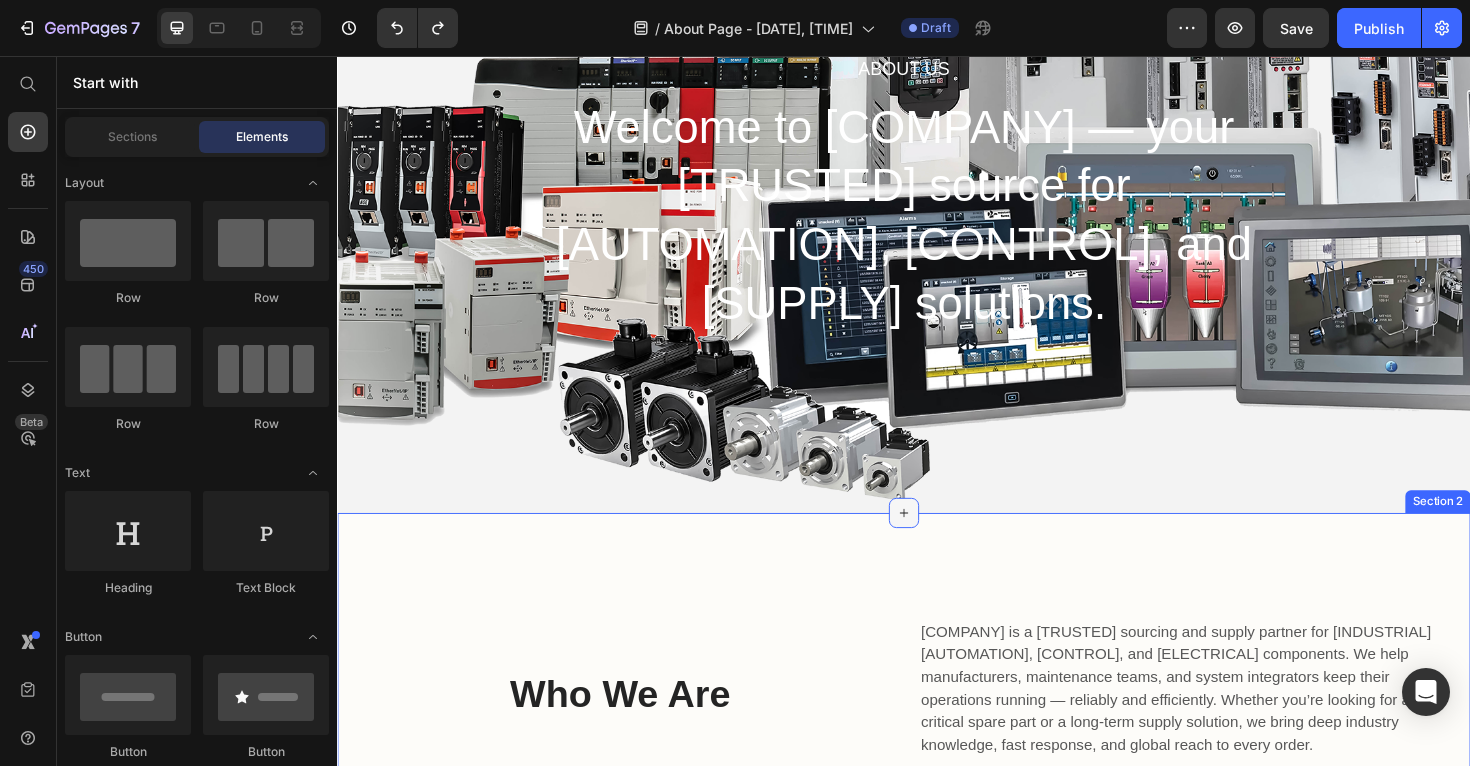 click 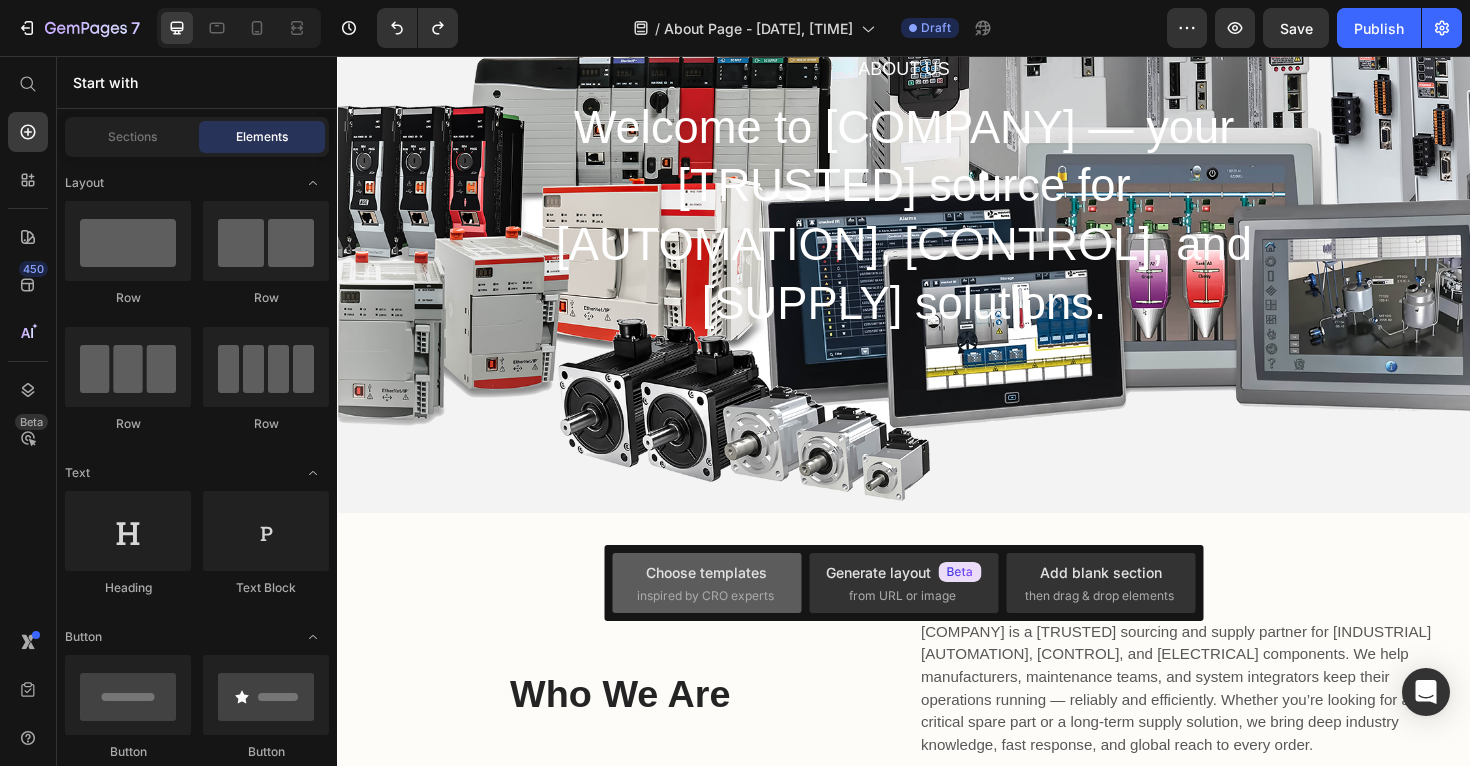click on "Choose templates" at bounding box center [706, 572] 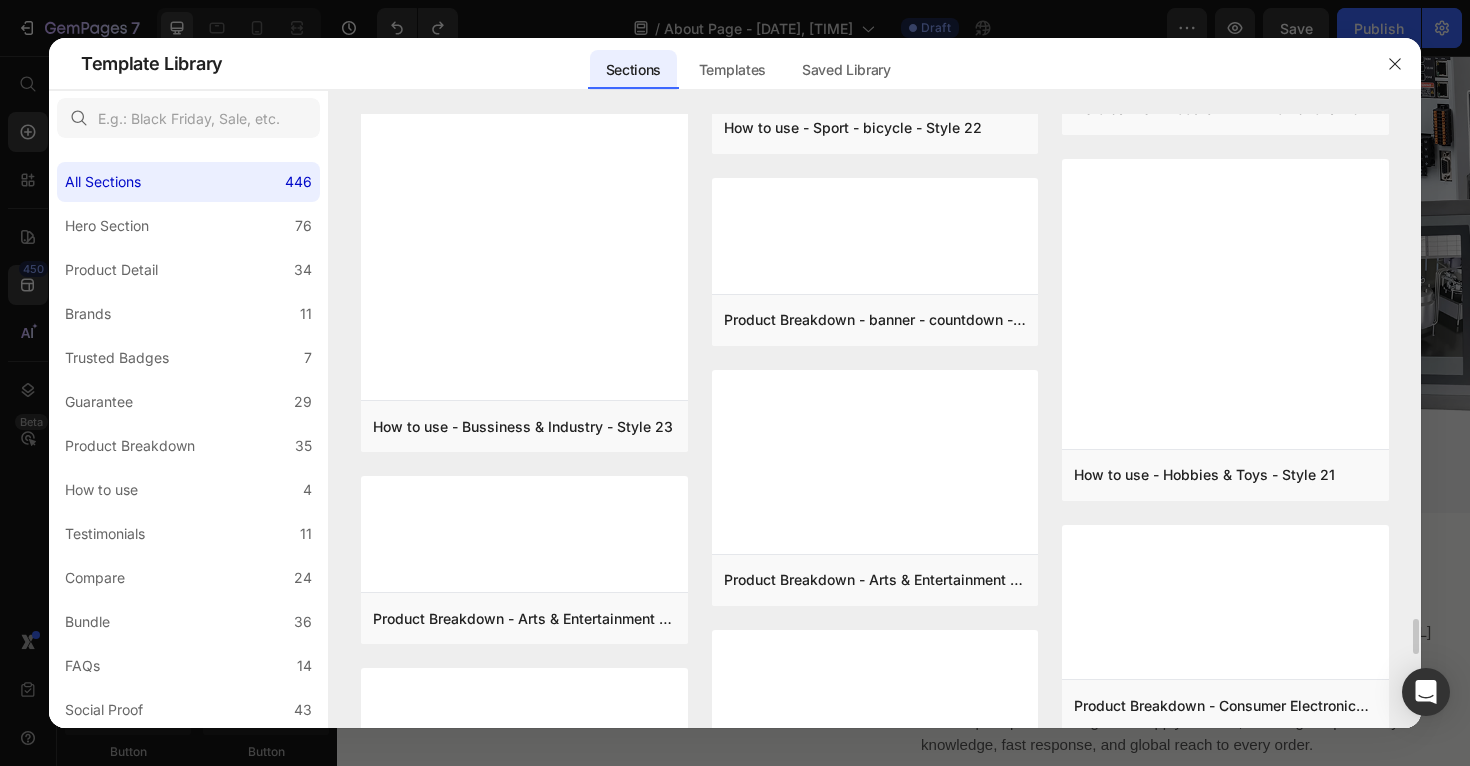 scroll, scrollTop: 8676, scrollLeft: 0, axis: vertical 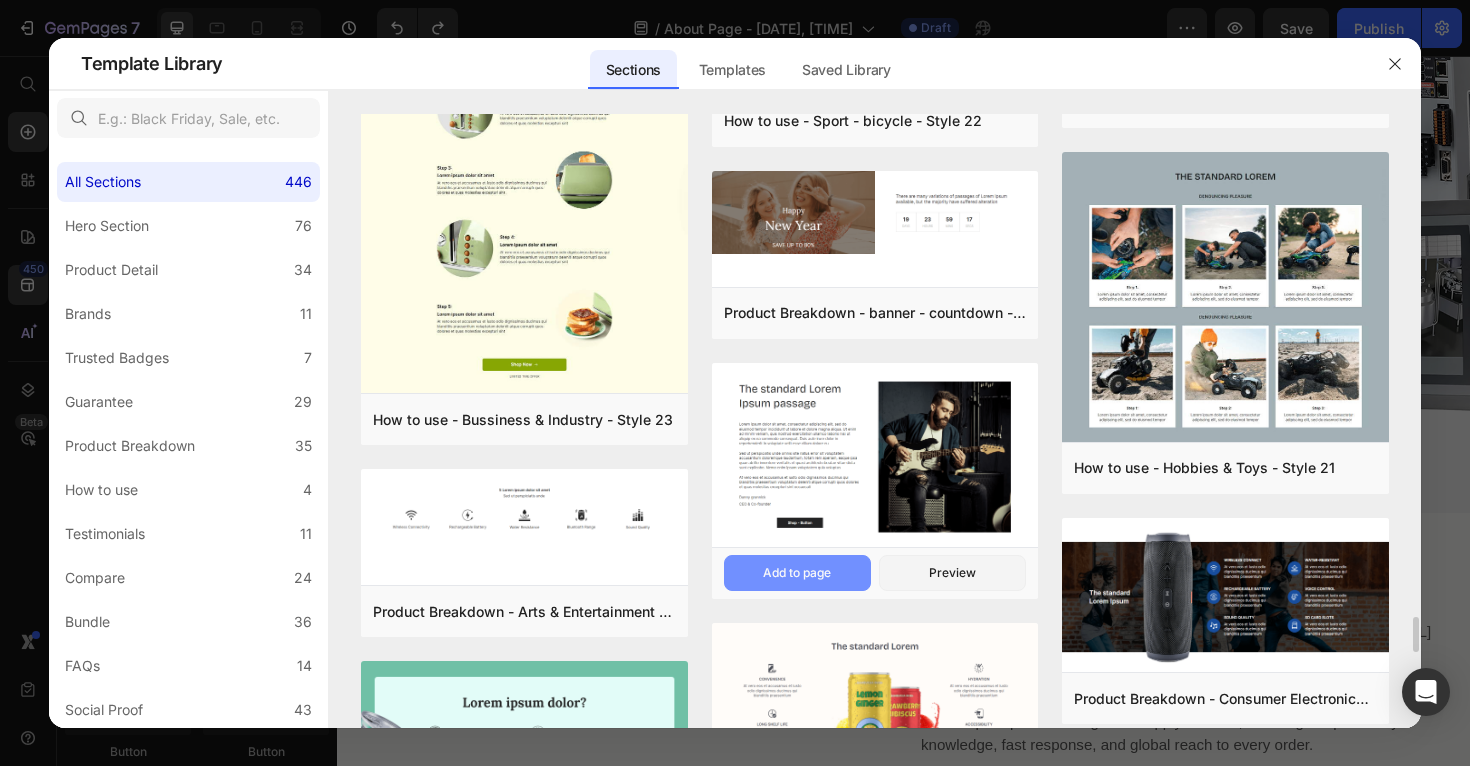 click on "Add to page" at bounding box center (797, 573) 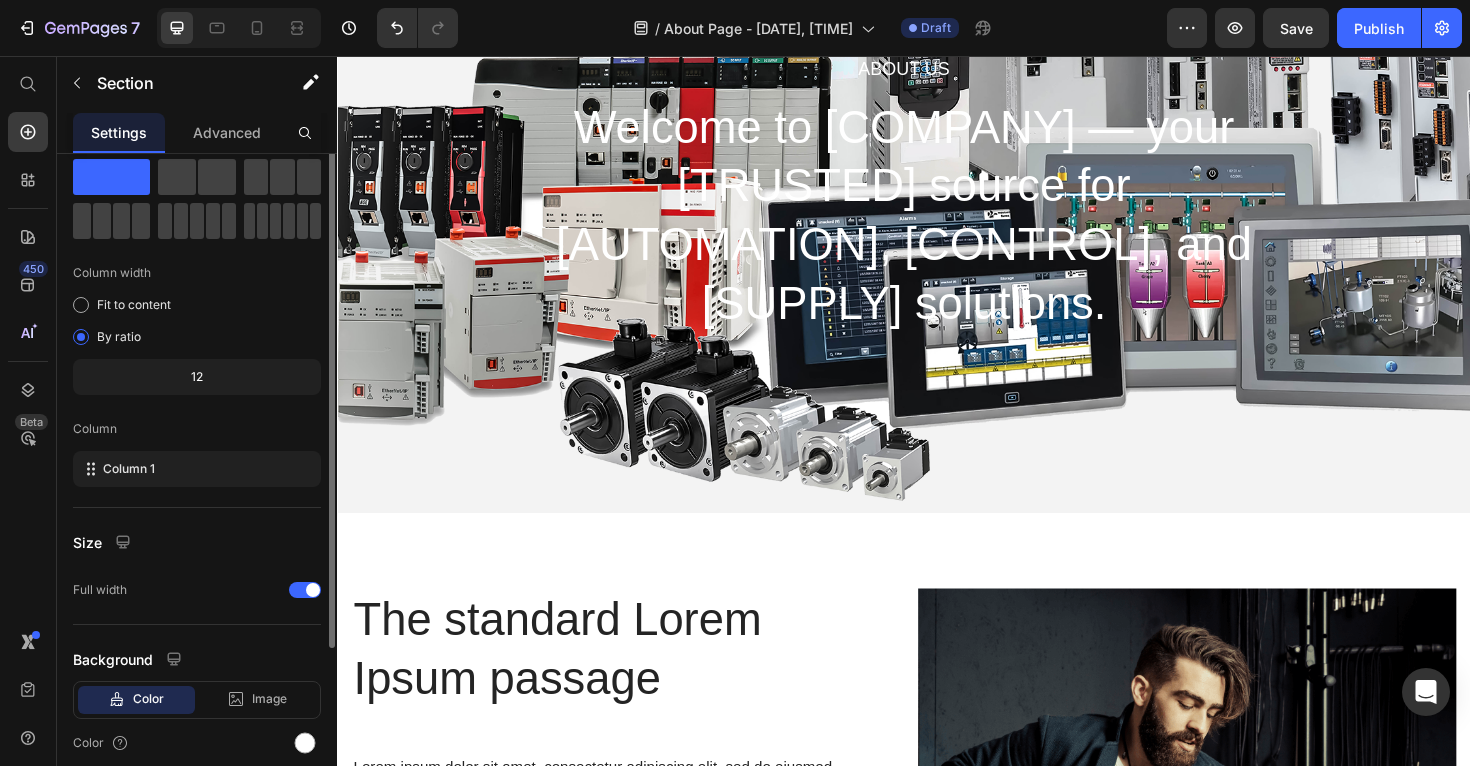 scroll, scrollTop: 0, scrollLeft: 0, axis: both 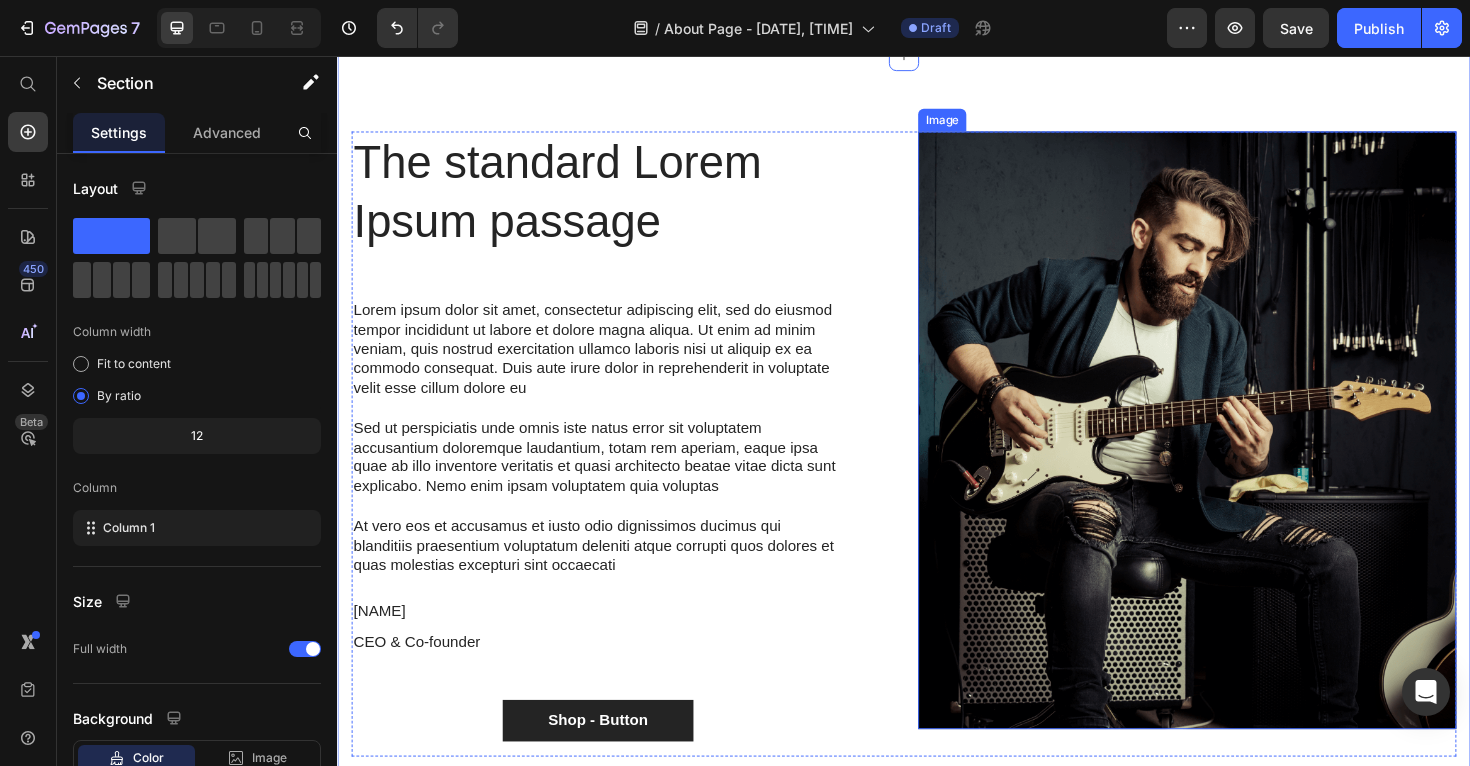click at bounding box center (1237, 452) 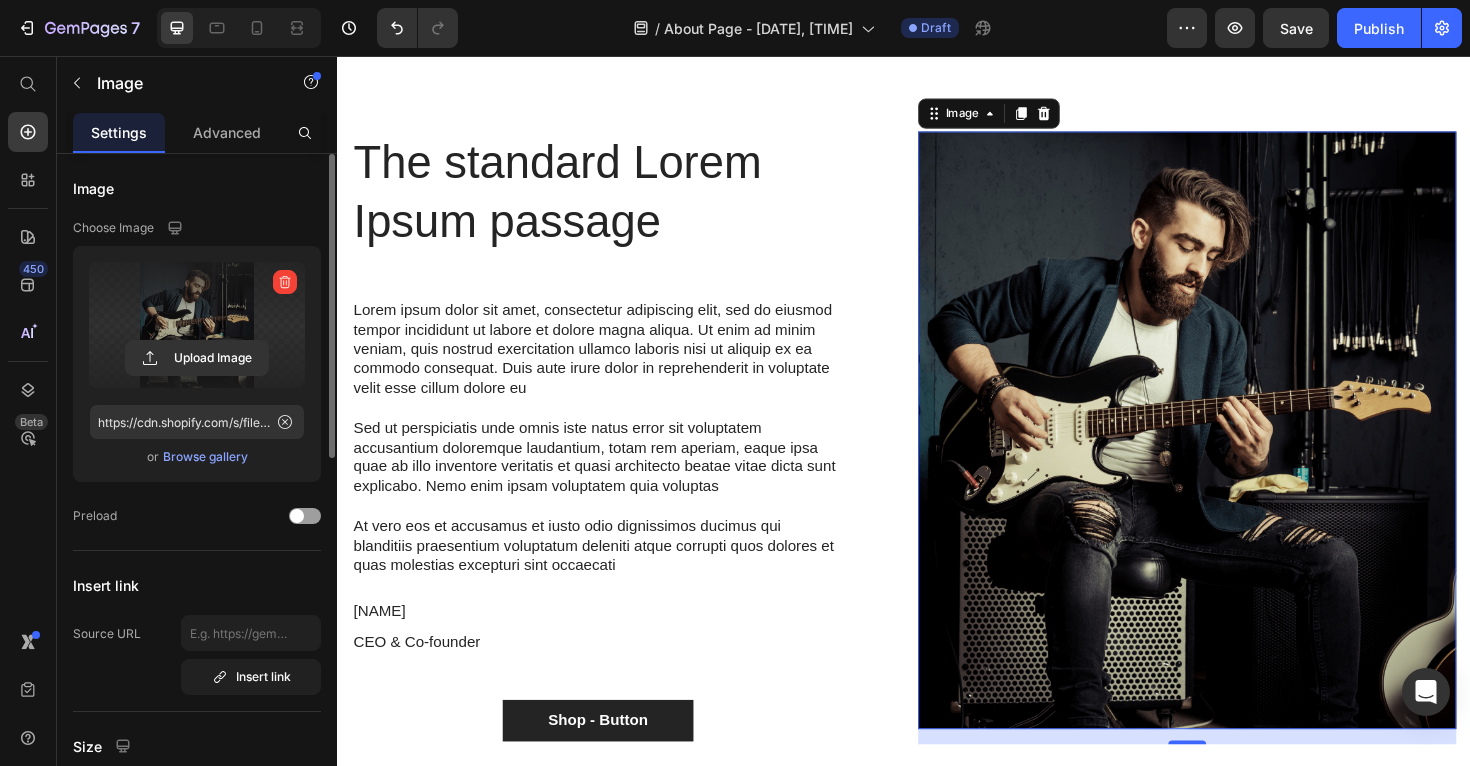 click at bounding box center (197, 325) 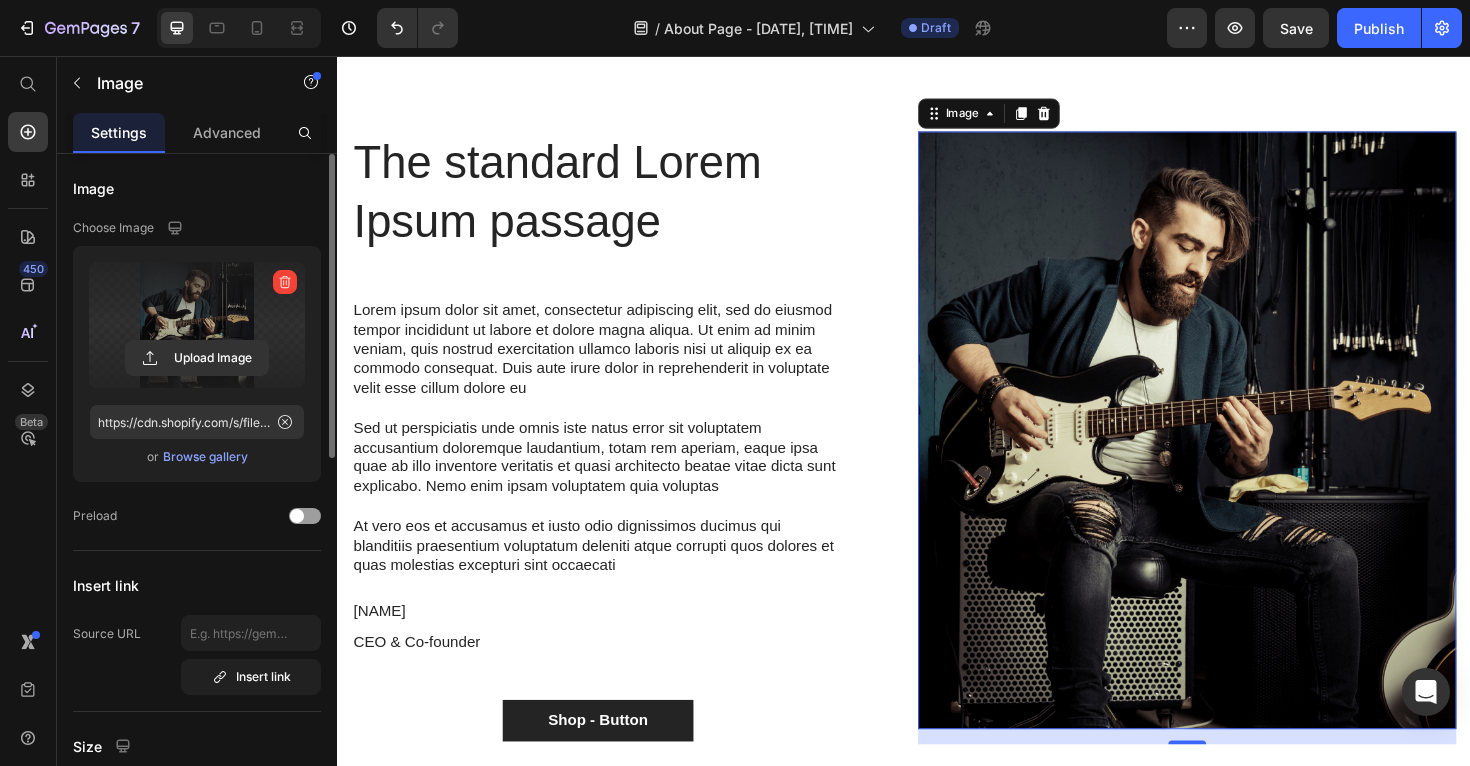 click 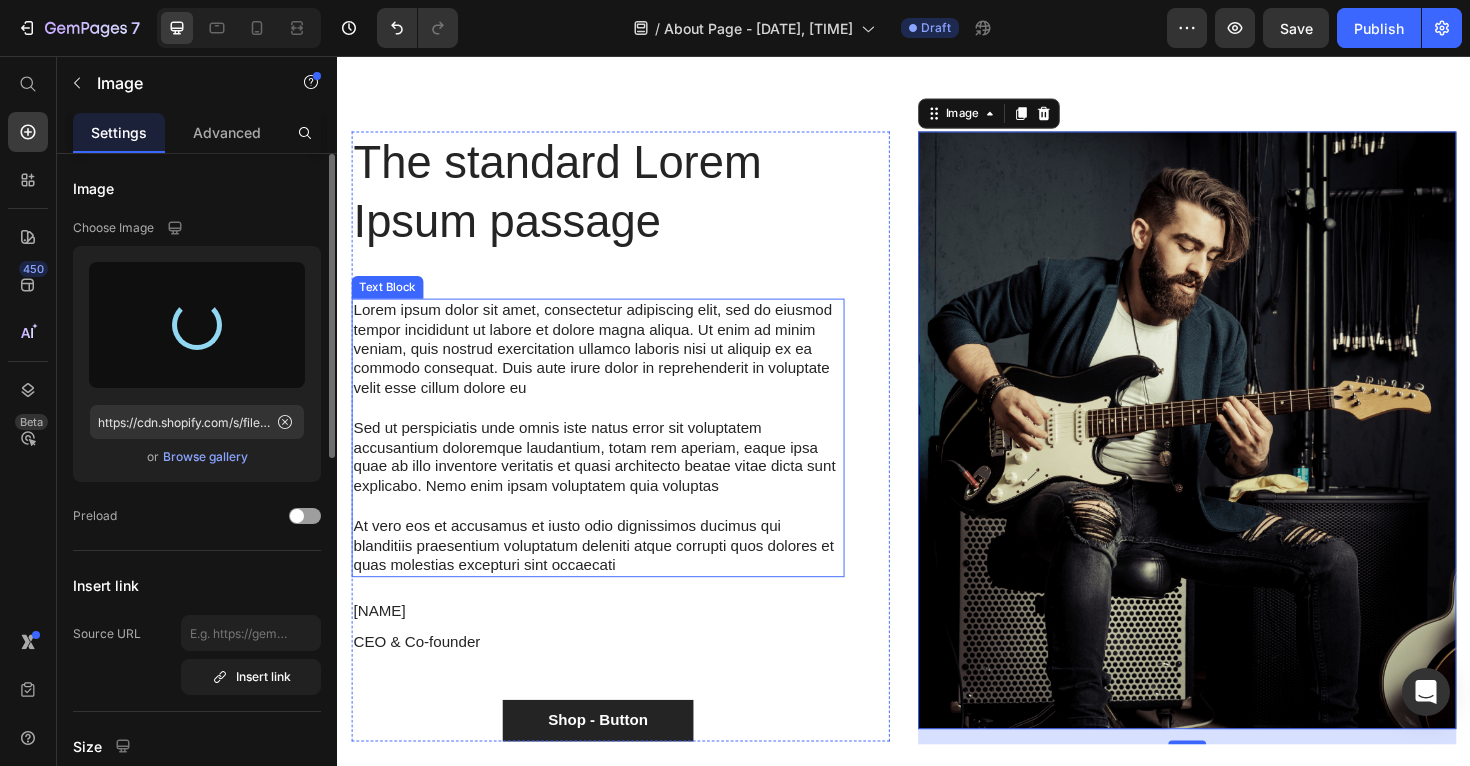 type on "https://cdn.shopify.com/s/files/1/0554/8697/1994/files/gempages_522583125801304843-6de011b2-f3dd-4dbb-a9c7-8c9c6ab48b7f.png" 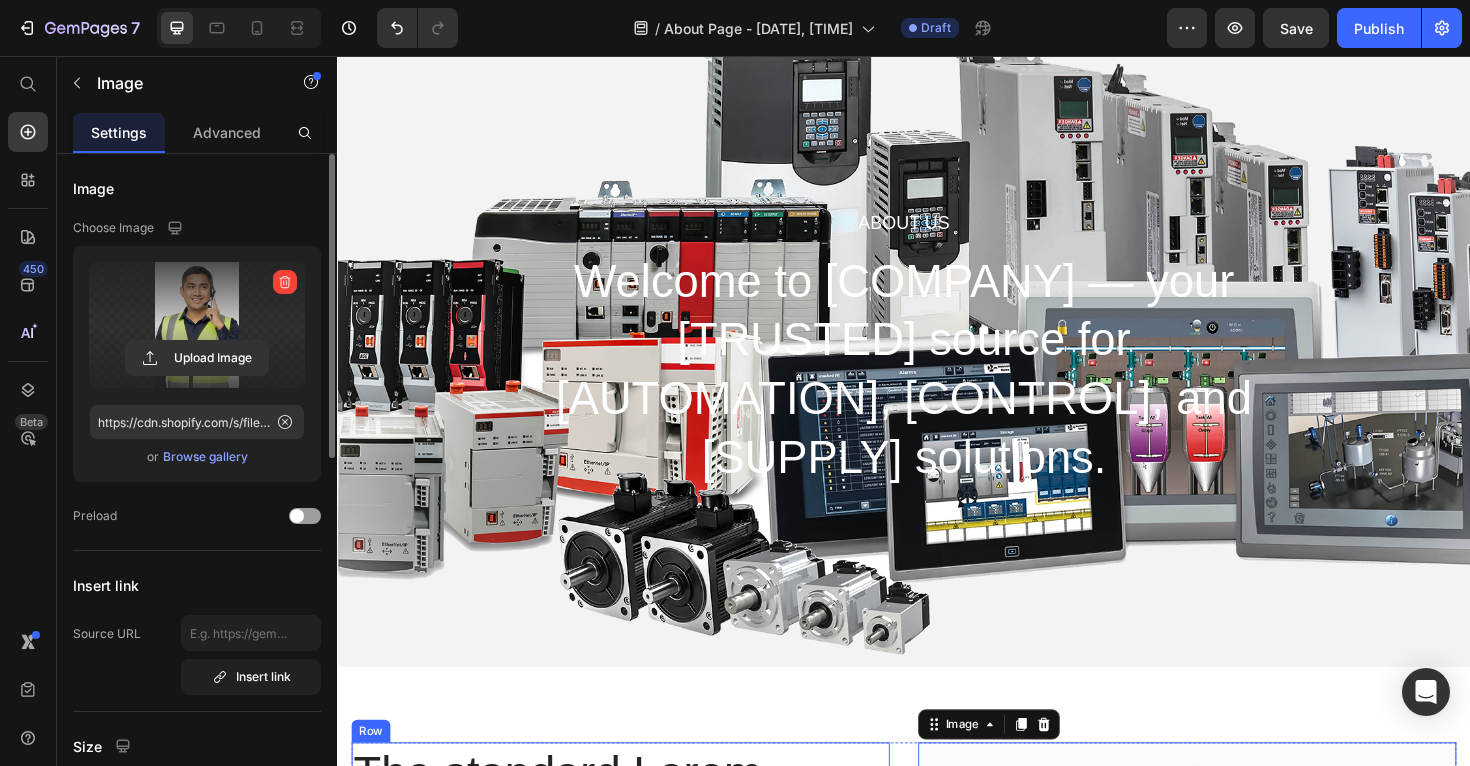 scroll, scrollTop: 0, scrollLeft: 0, axis: both 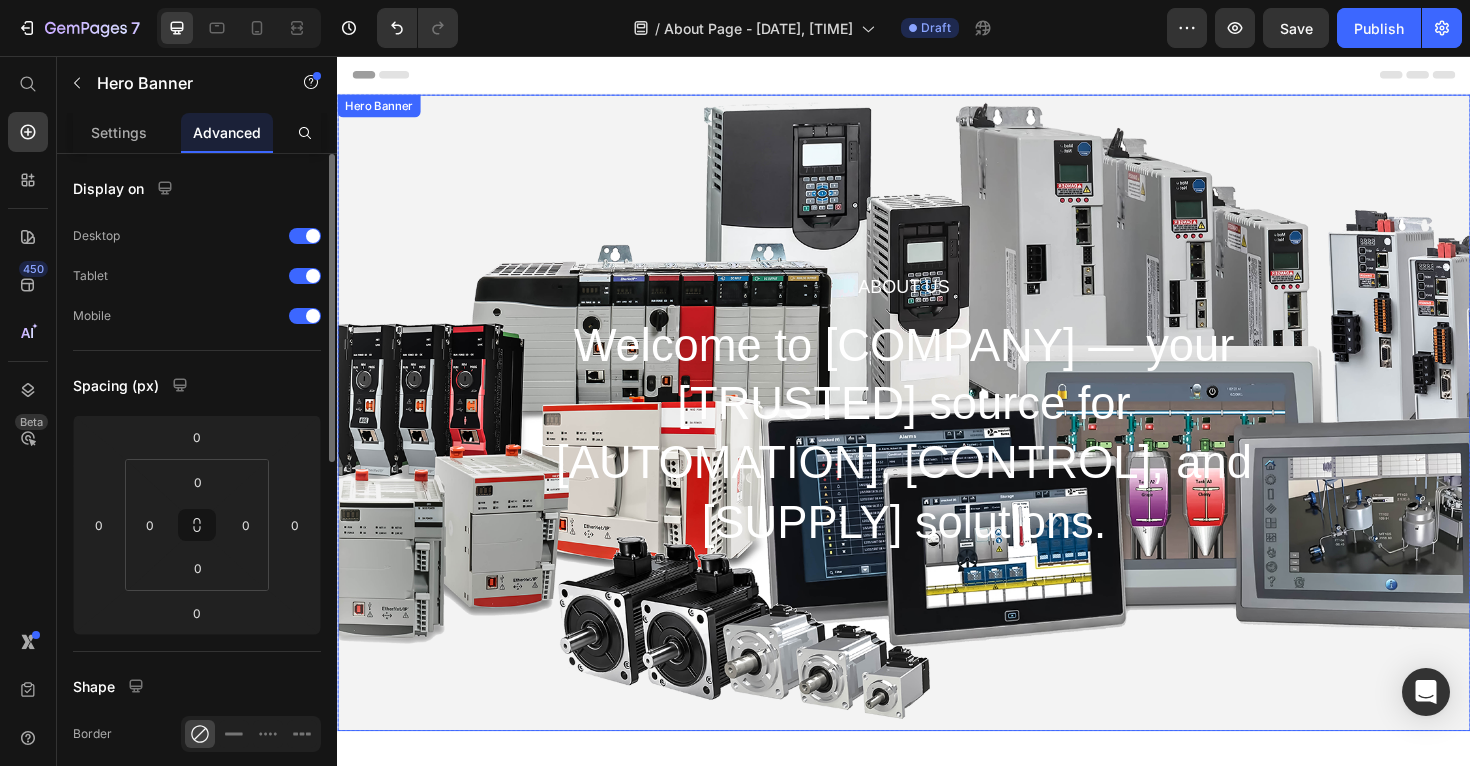 click on "About Us Heading Welcome to Power Industrial — your trusted source for automation, control, and supply solutions. Heading Row" at bounding box center [937, 434] 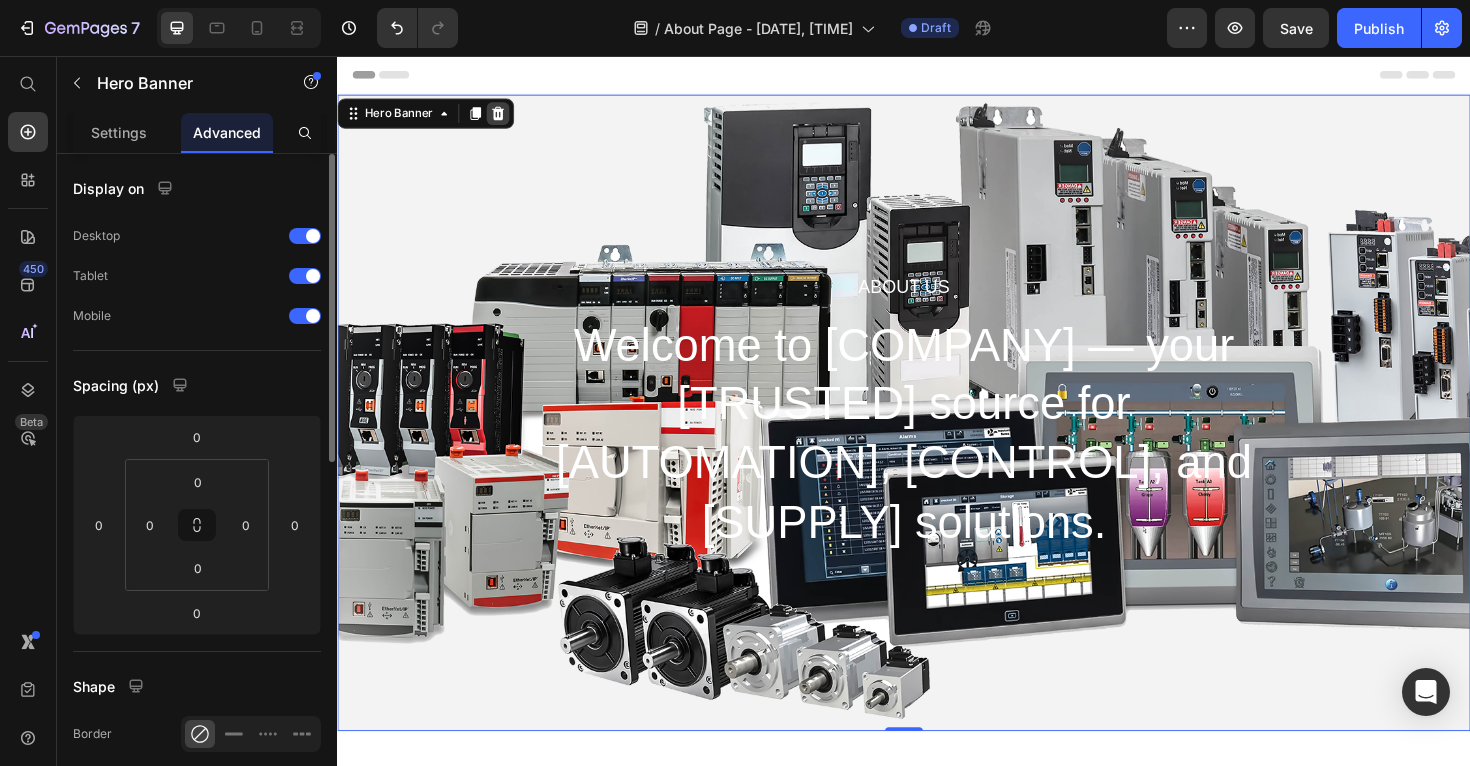 click 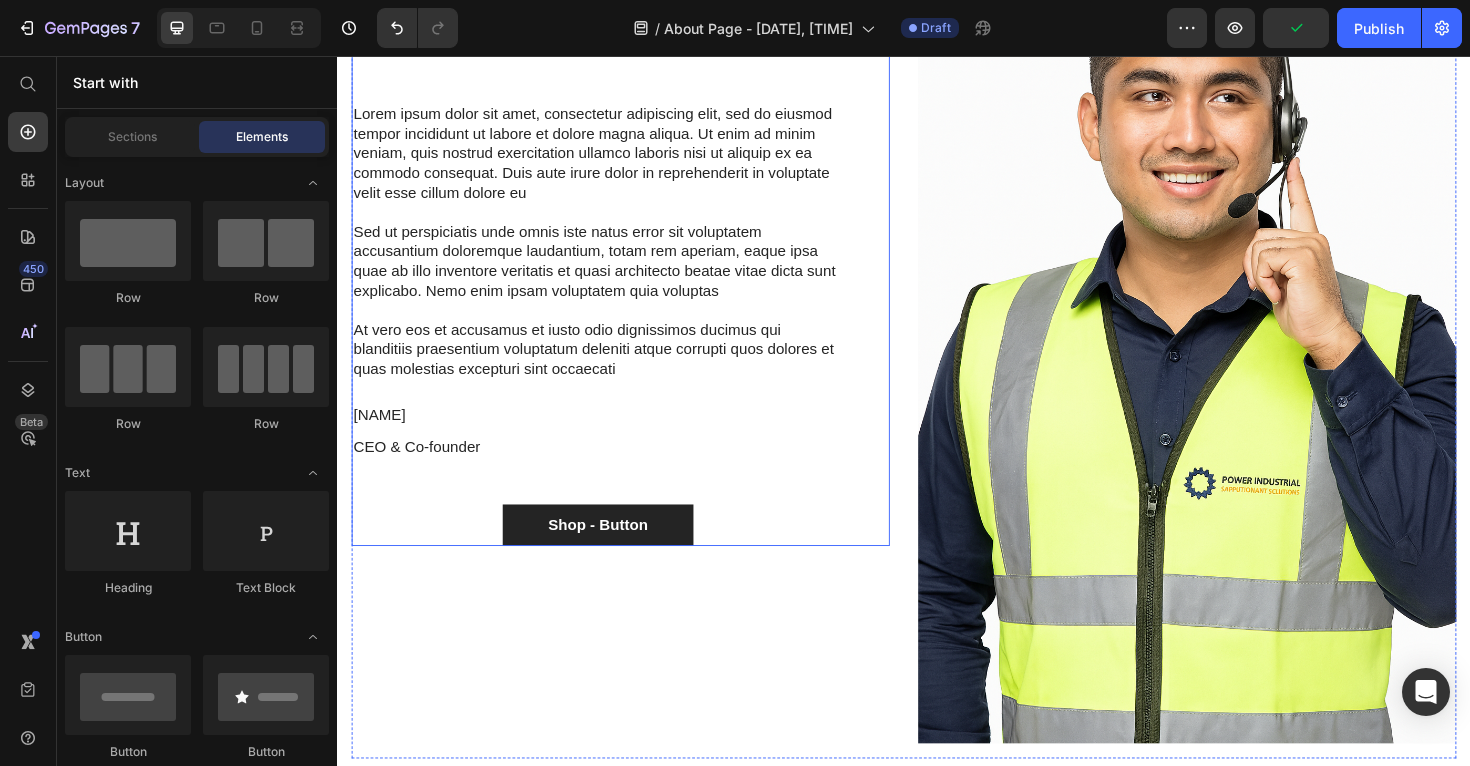 scroll, scrollTop: 402, scrollLeft: 0, axis: vertical 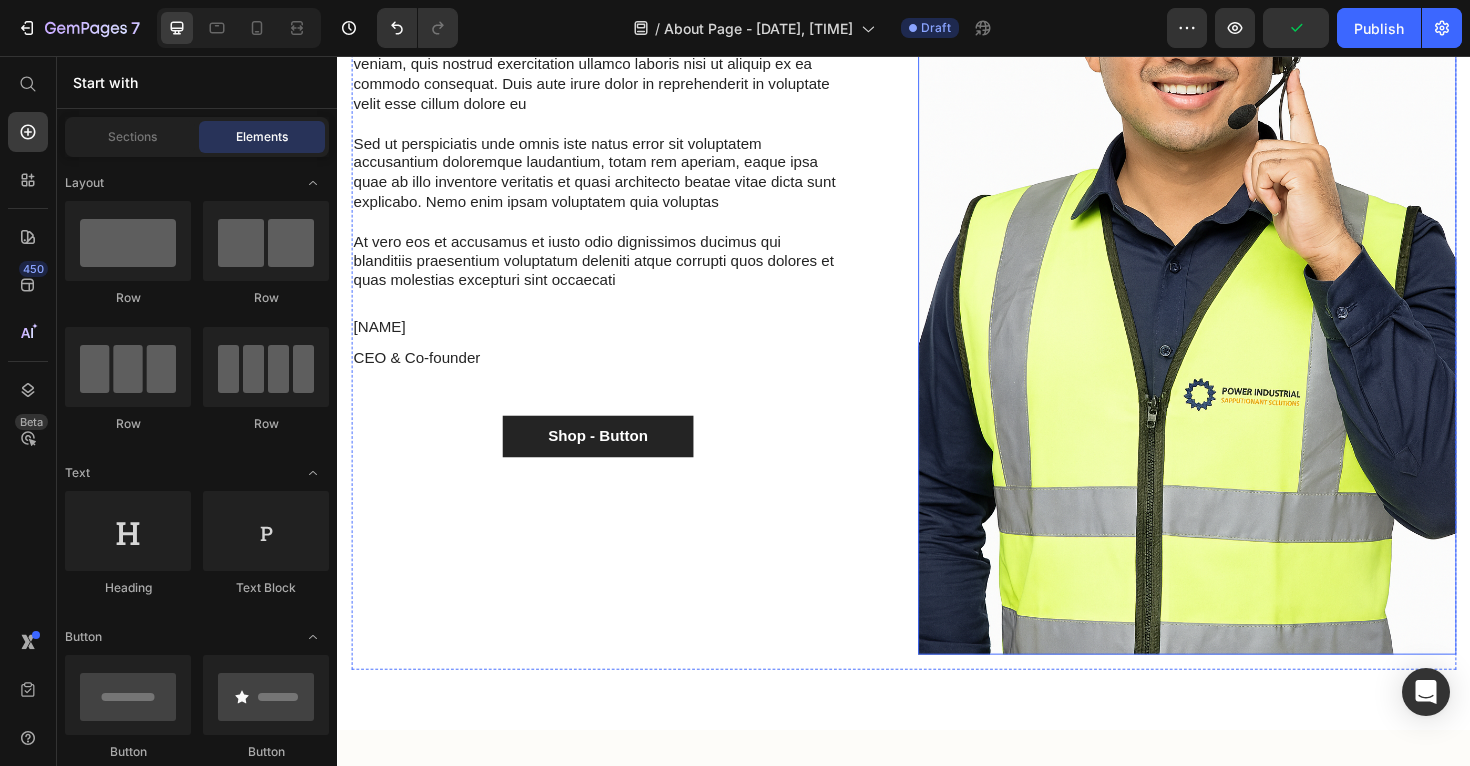 click at bounding box center [1237, 262] 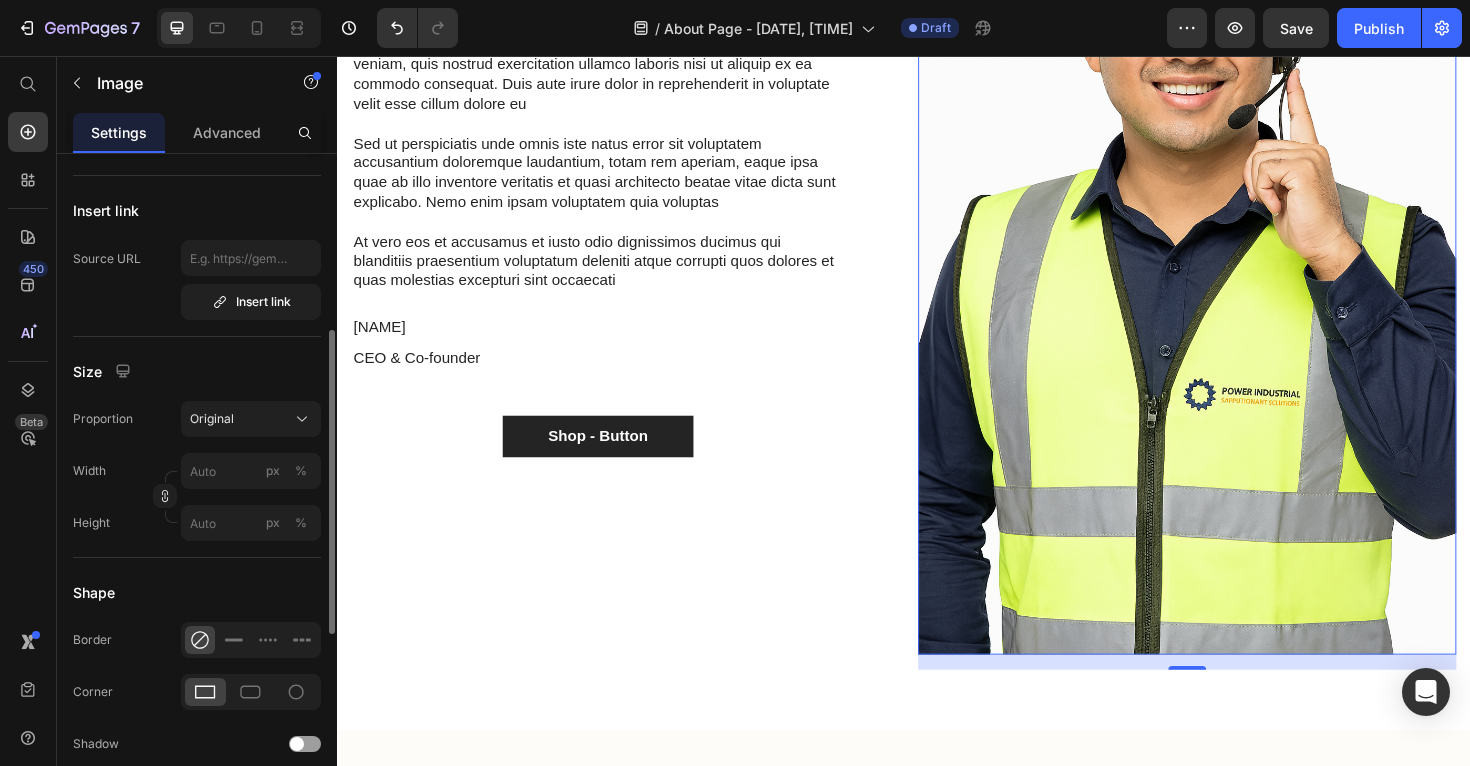 scroll, scrollTop: 388, scrollLeft: 0, axis: vertical 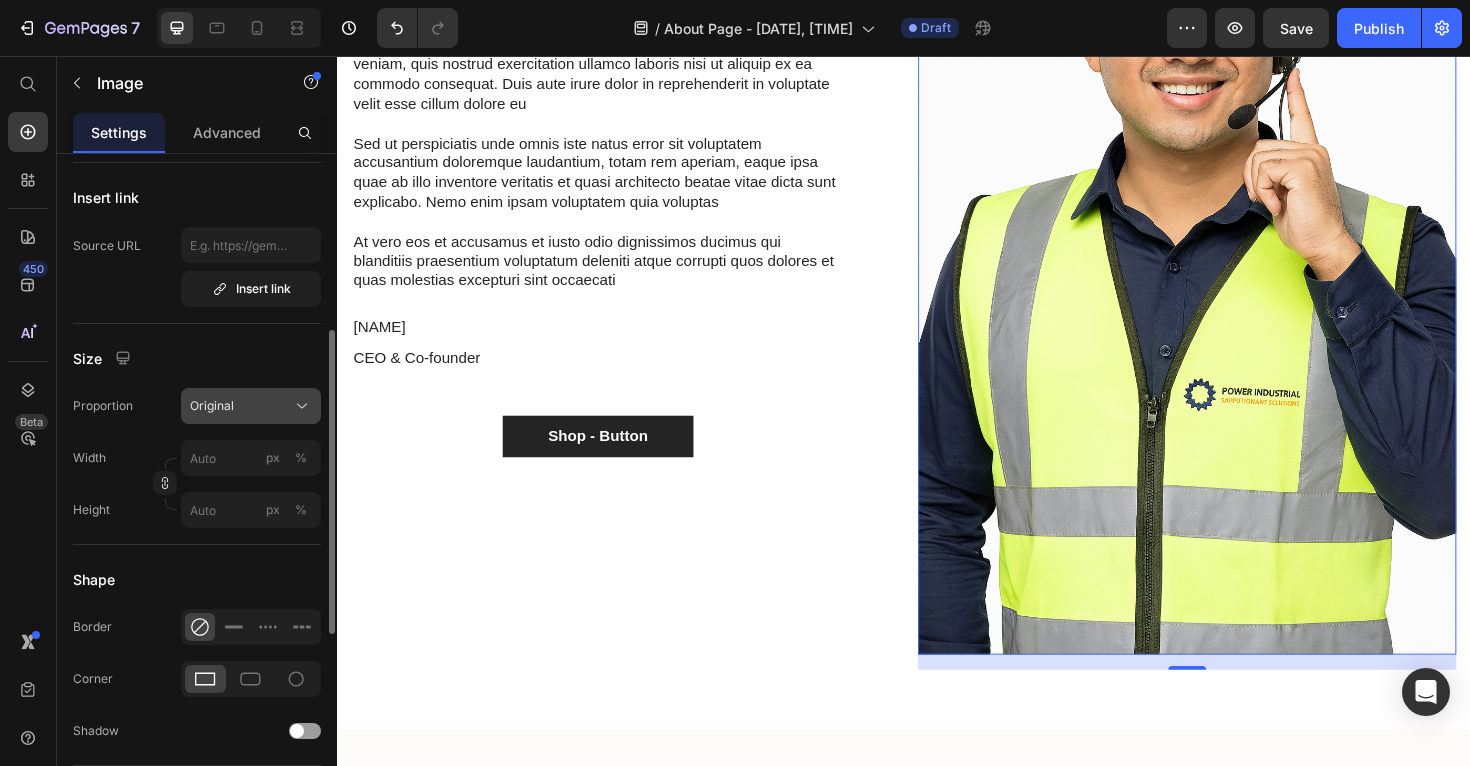 click on "Original" 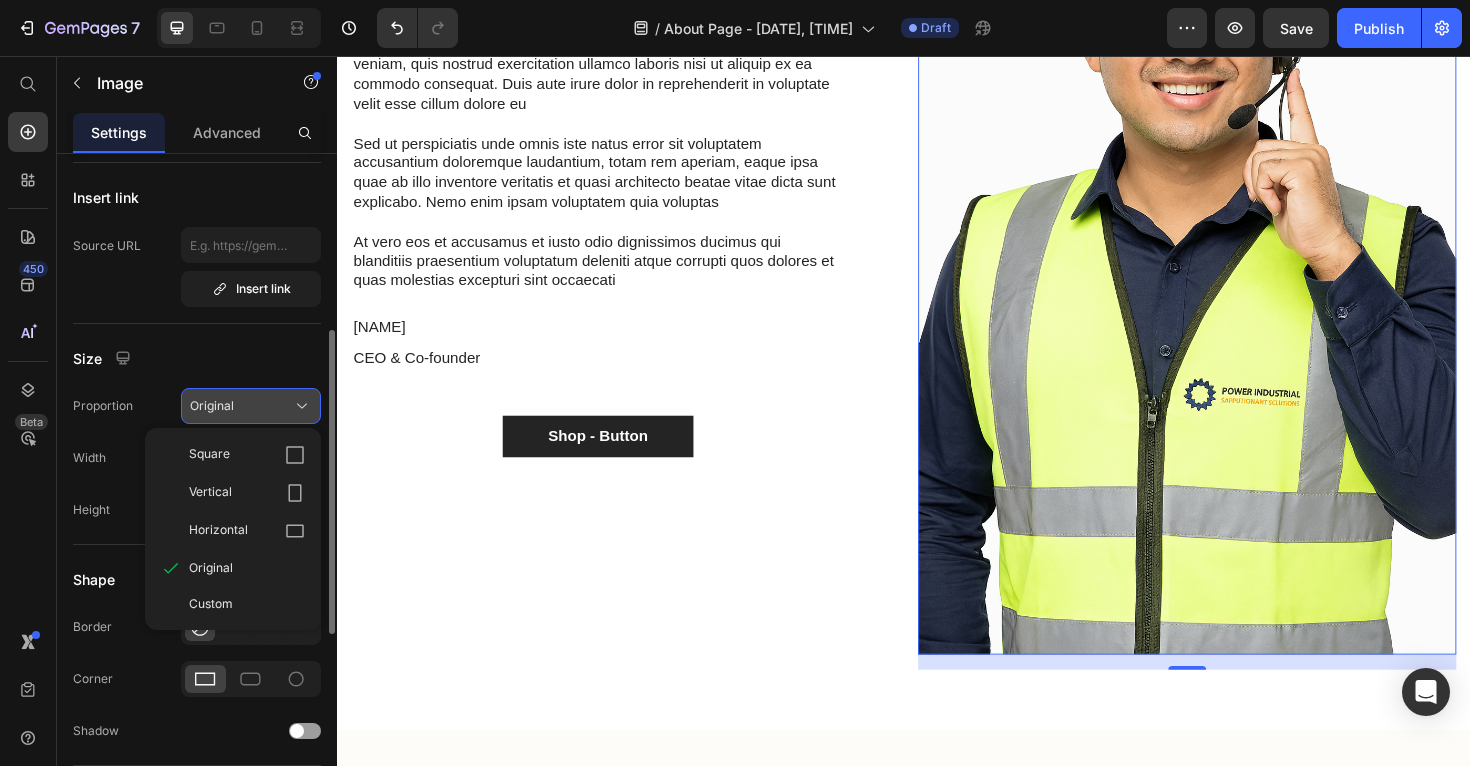 click on "Original" 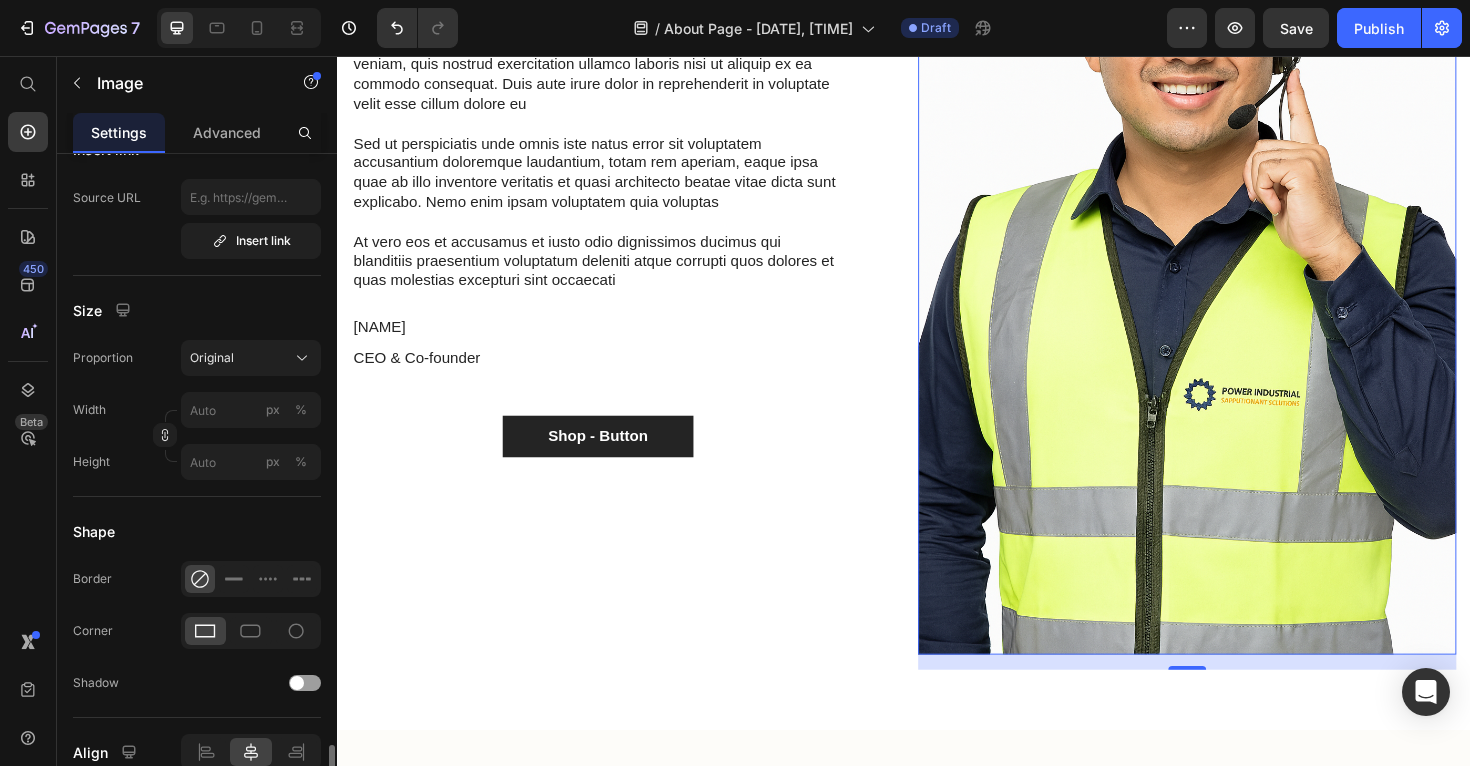 scroll, scrollTop: 349, scrollLeft: 0, axis: vertical 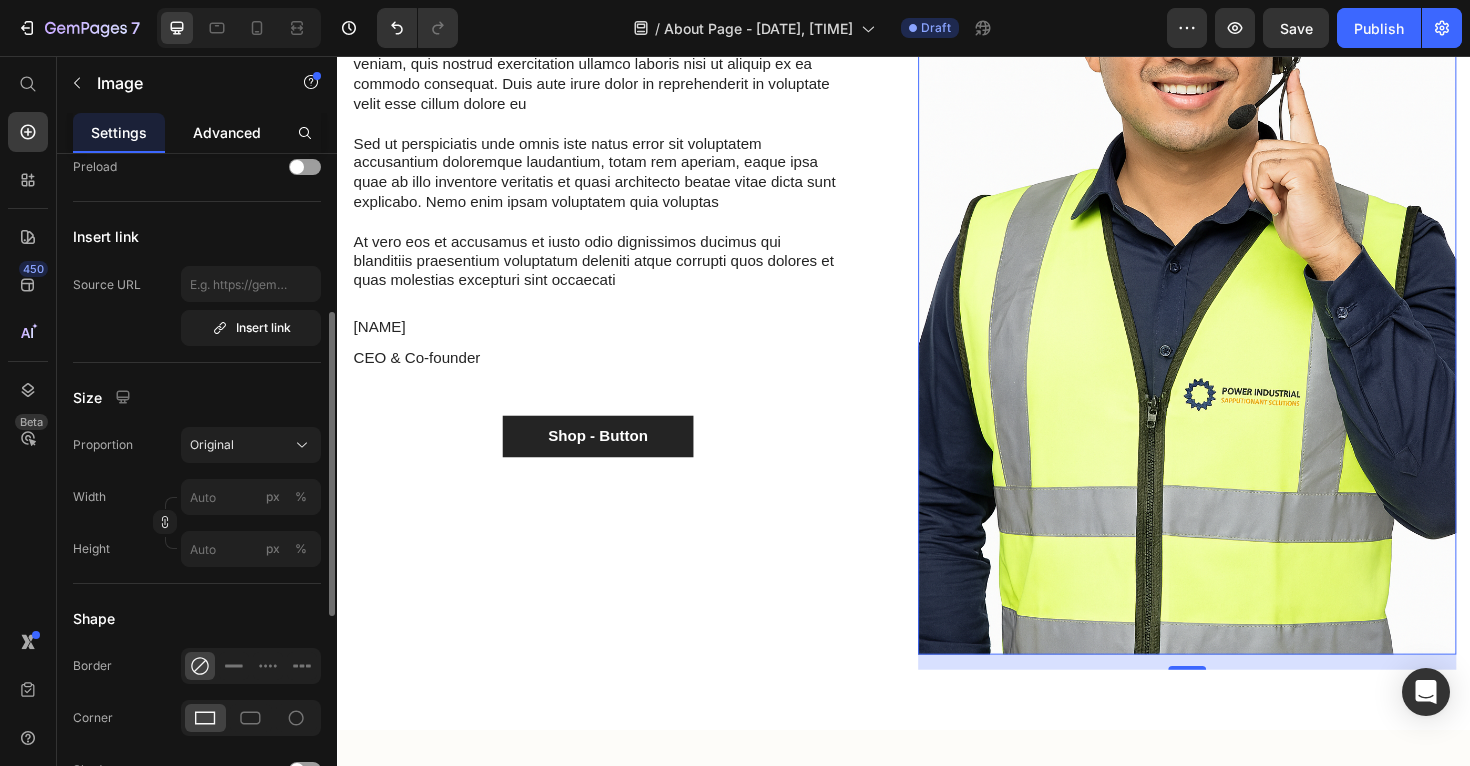click on "Advanced" at bounding box center [227, 132] 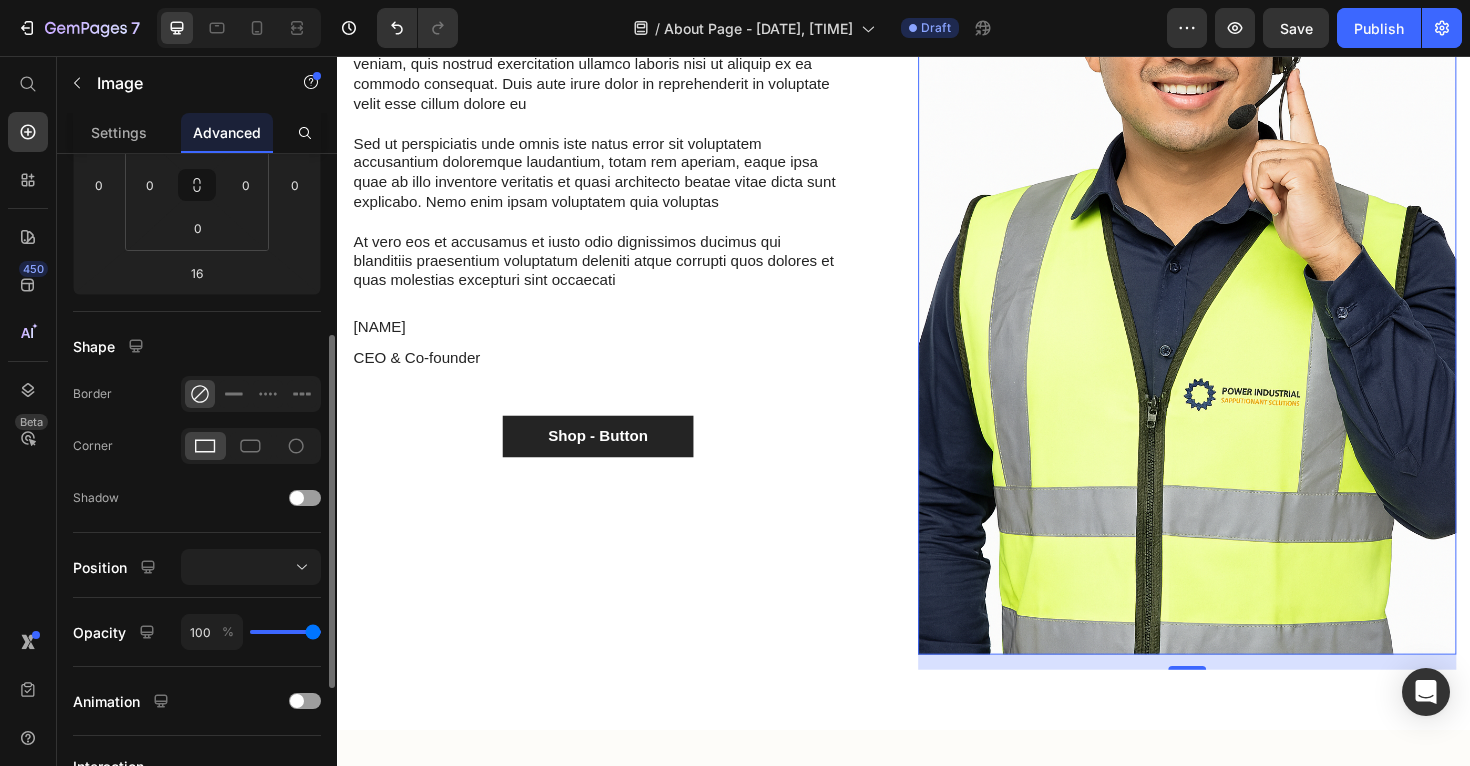 scroll, scrollTop: 342, scrollLeft: 0, axis: vertical 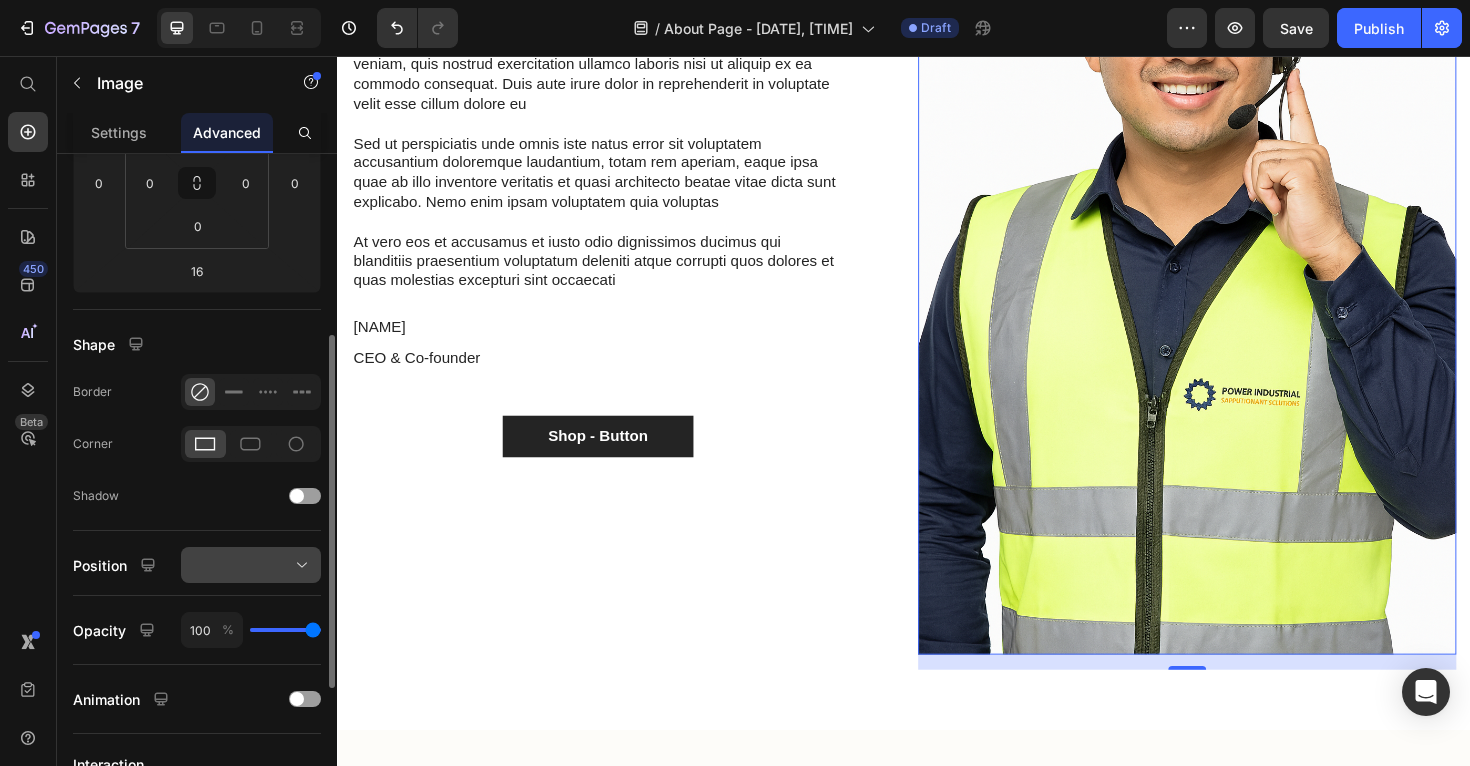 click at bounding box center [251, 565] 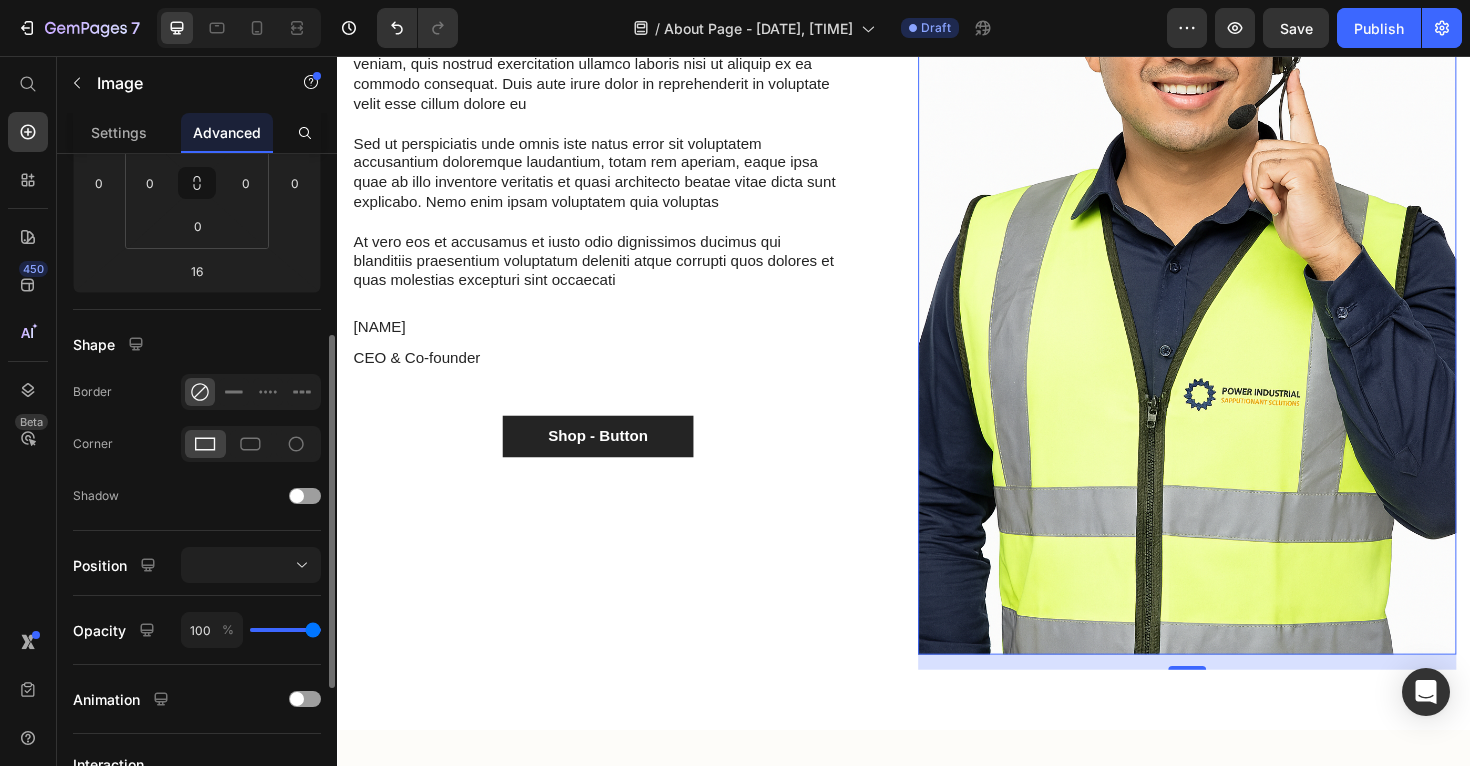 click on "Display on Desktop Tablet Mobile Spacing (px) 0 0 16 0 0 0 0 0 Shape Border Corner Shadow Position Opacity 100 % Animation Interaction Trigger 0 interaction Create CSS class  Delete element" at bounding box center (197, 444) 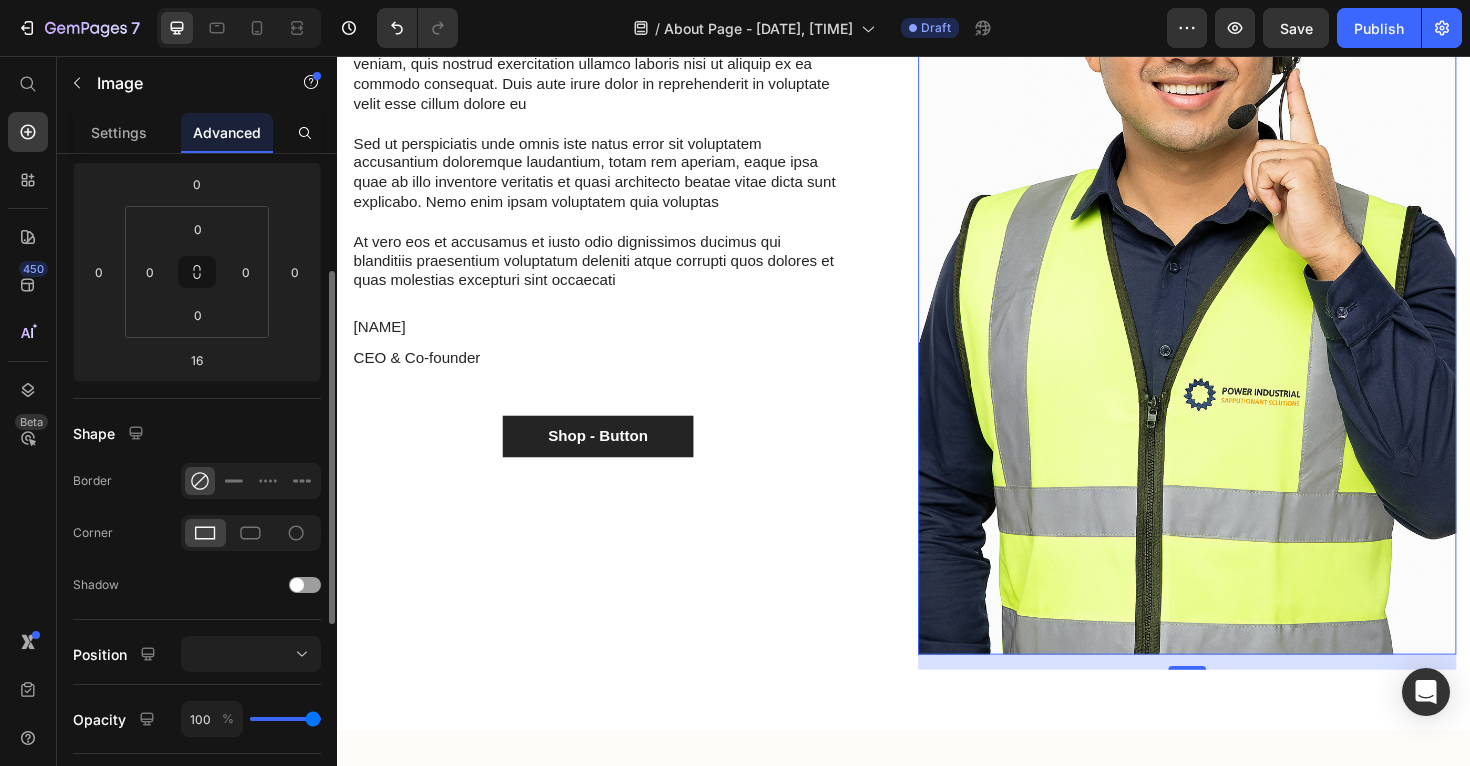 scroll, scrollTop: 214, scrollLeft: 0, axis: vertical 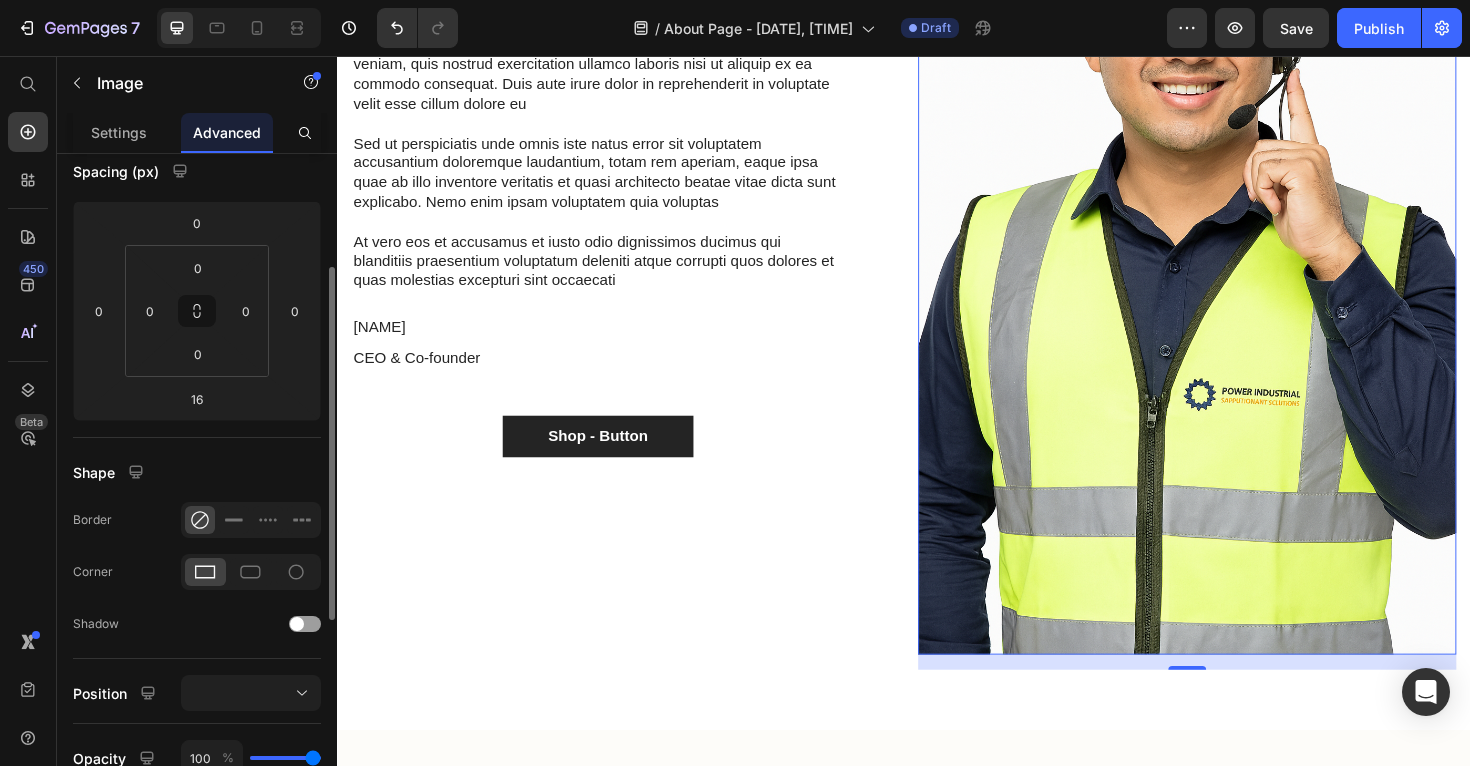 click at bounding box center (1237, 262) 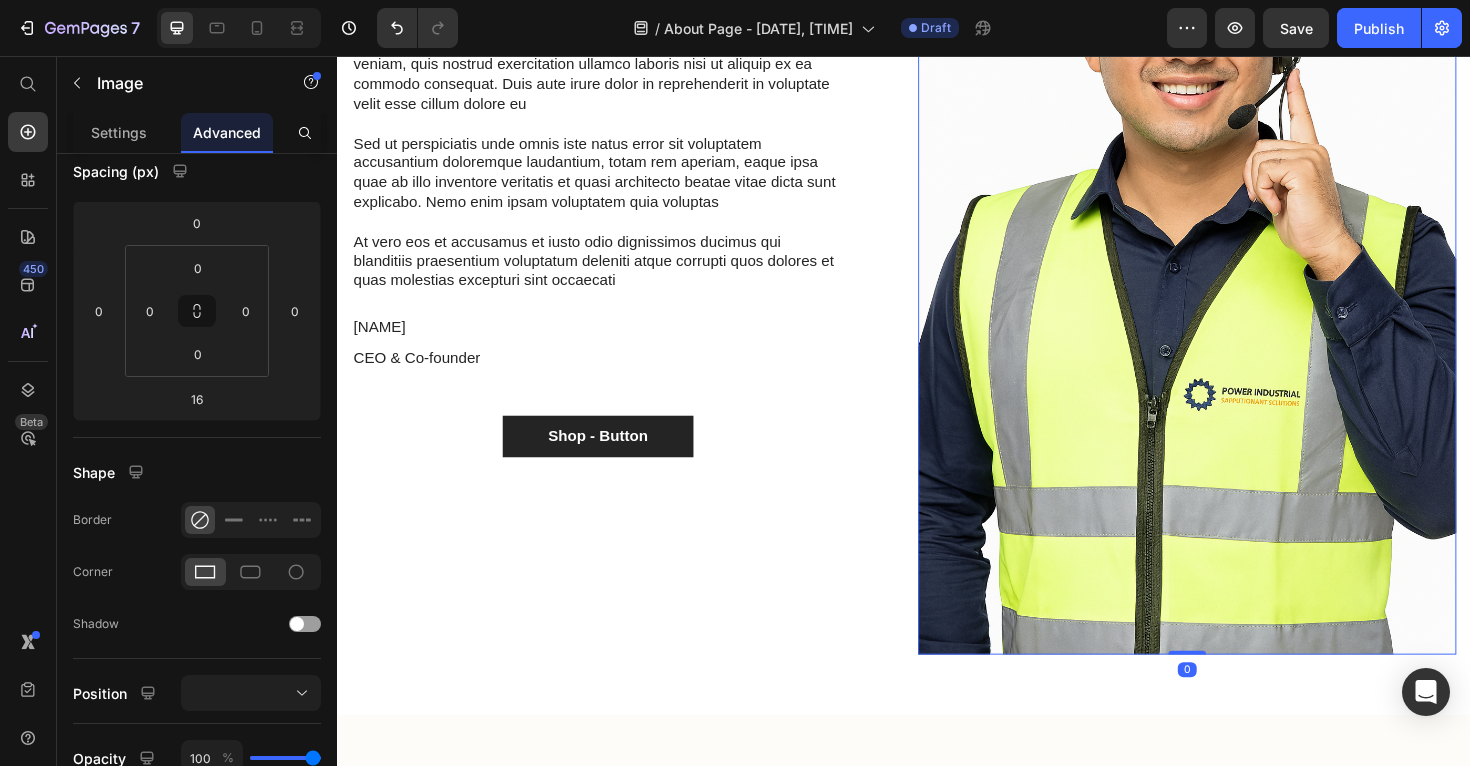 drag, startPoint x: 1233, startPoint y: 704, endPoint x: 1233, endPoint y: 599, distance: 105 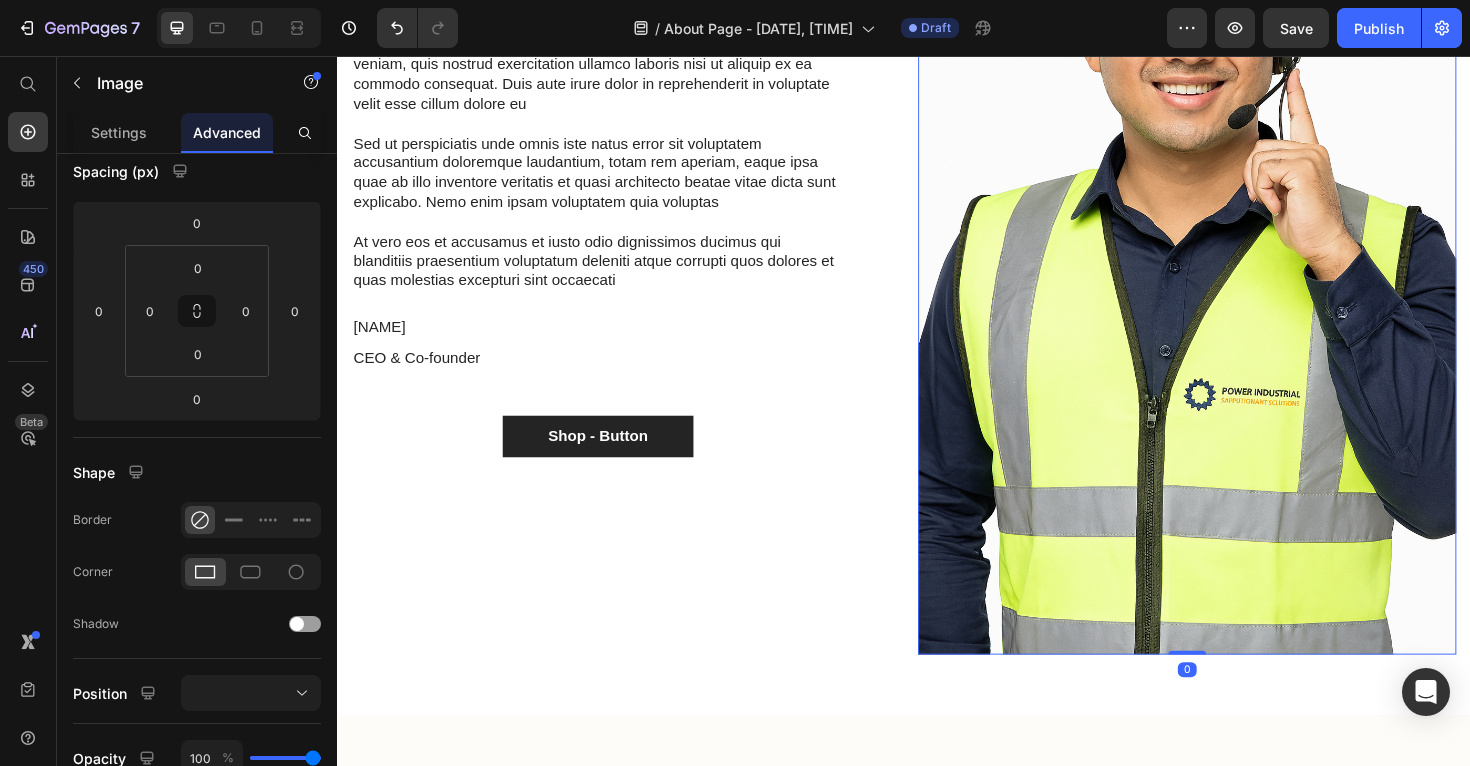 click at bounding box center [1237, 262] 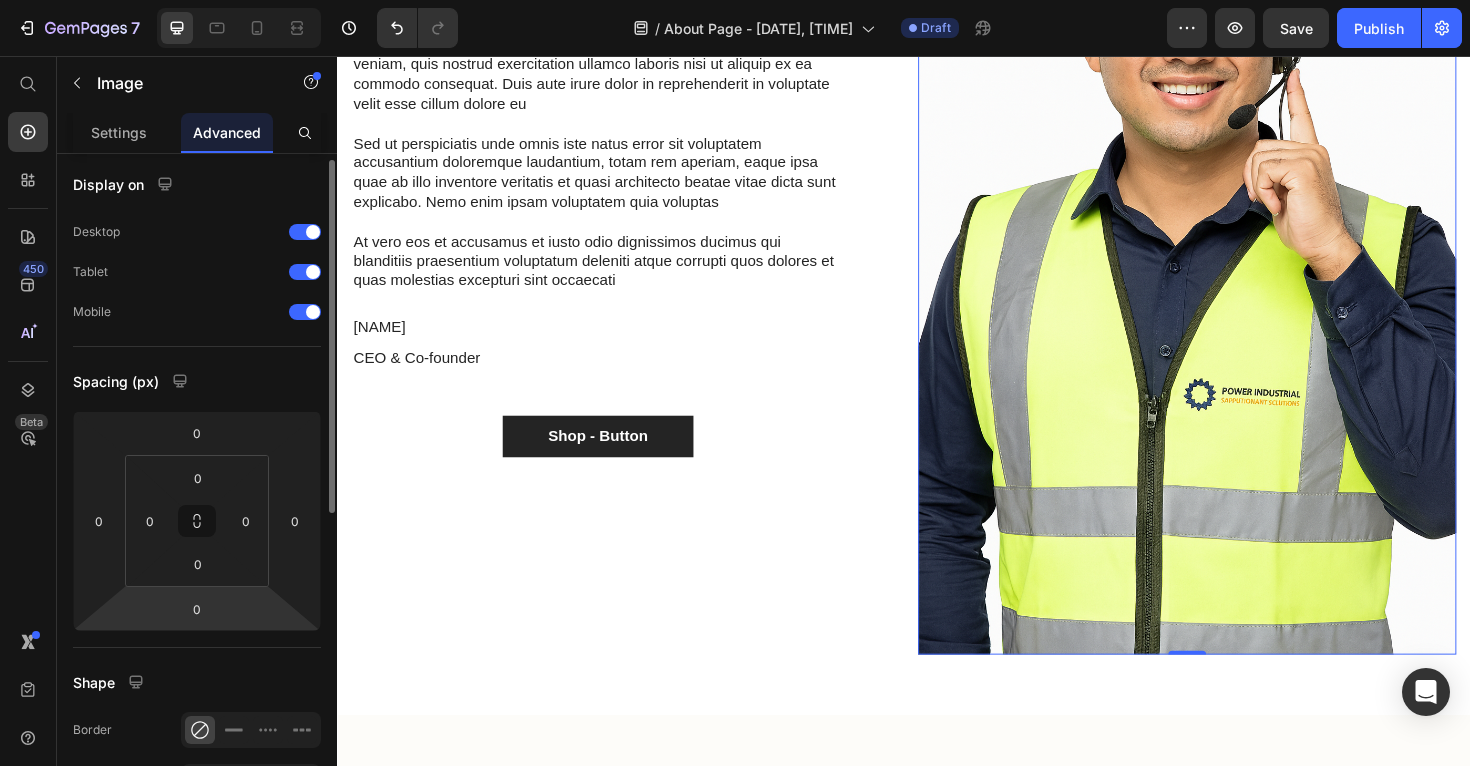 scroll, scrollTop: 0, scrollLeft: 0, axis: both 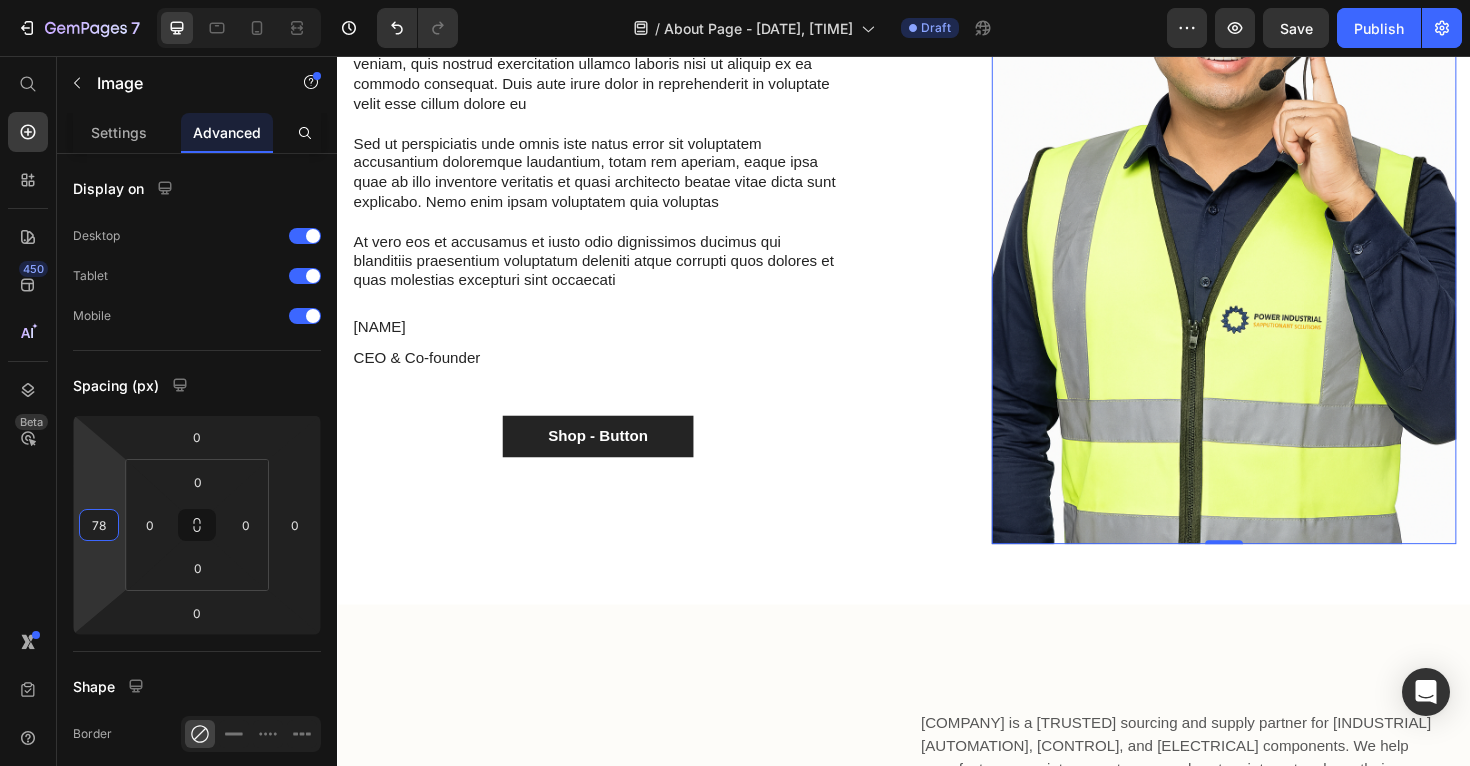 drag, startPoint x: 94, startPoint y: 559, endPoint x: 49, endPoint y: 520, distance: 59.548298 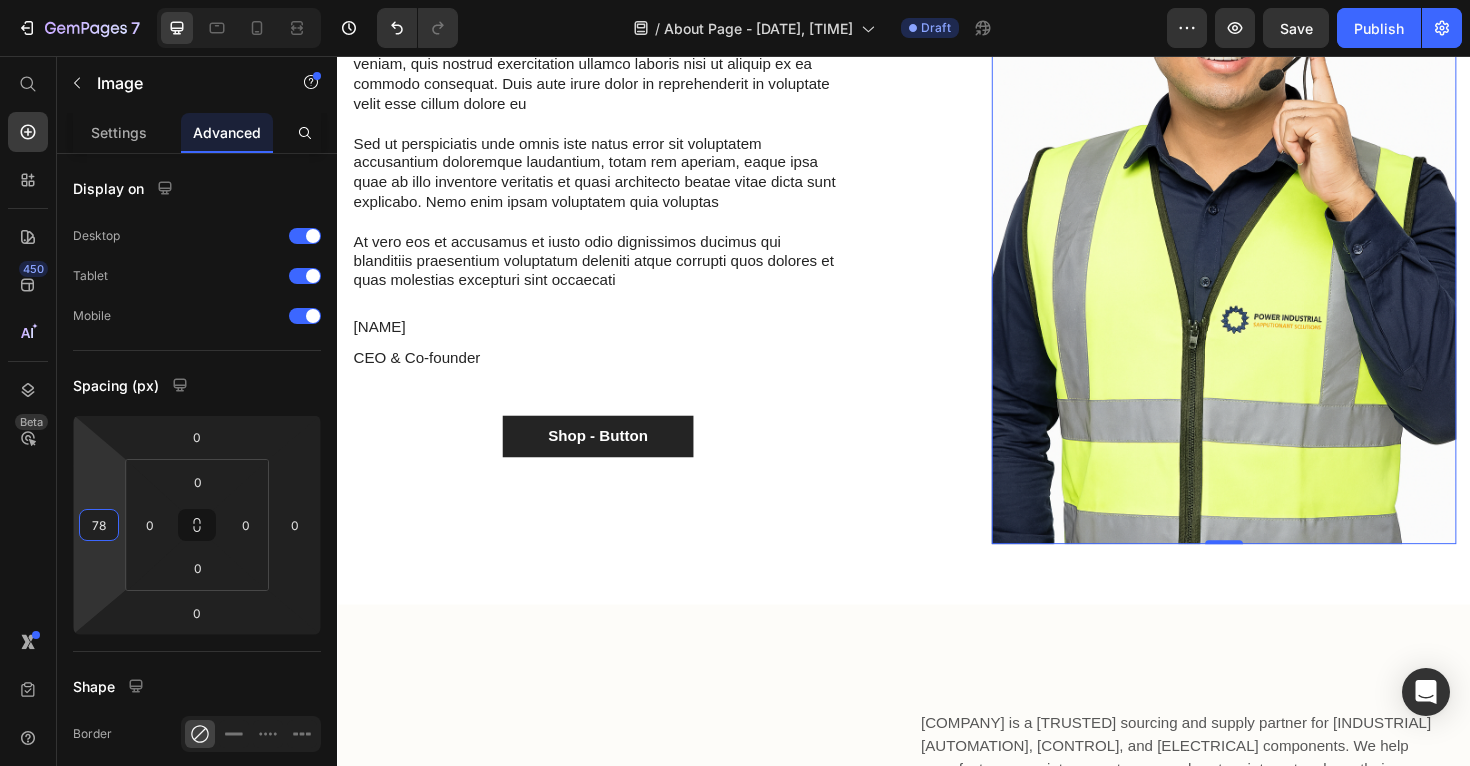 click on "7  Version history  /  About Page - Jul 13, 11:31:40 Draft Preview  Save   Publish  450 Beta Start with Sections Elements Hero Section Product Detail Brands Trusted Badges Guarantee Product Breakdown How to use Testimonials Compare Bundle FAQs Social Proof Brand Story Product List Collection Blog List Contact Sticky Add to Cart Custom Footer Browse Library 450 Layout
Row
Row
Row
Row Text
Heading
Text Block Button
Button
Button
Sticky Back to top Media
Image Image" at bounding box center (735, 0) 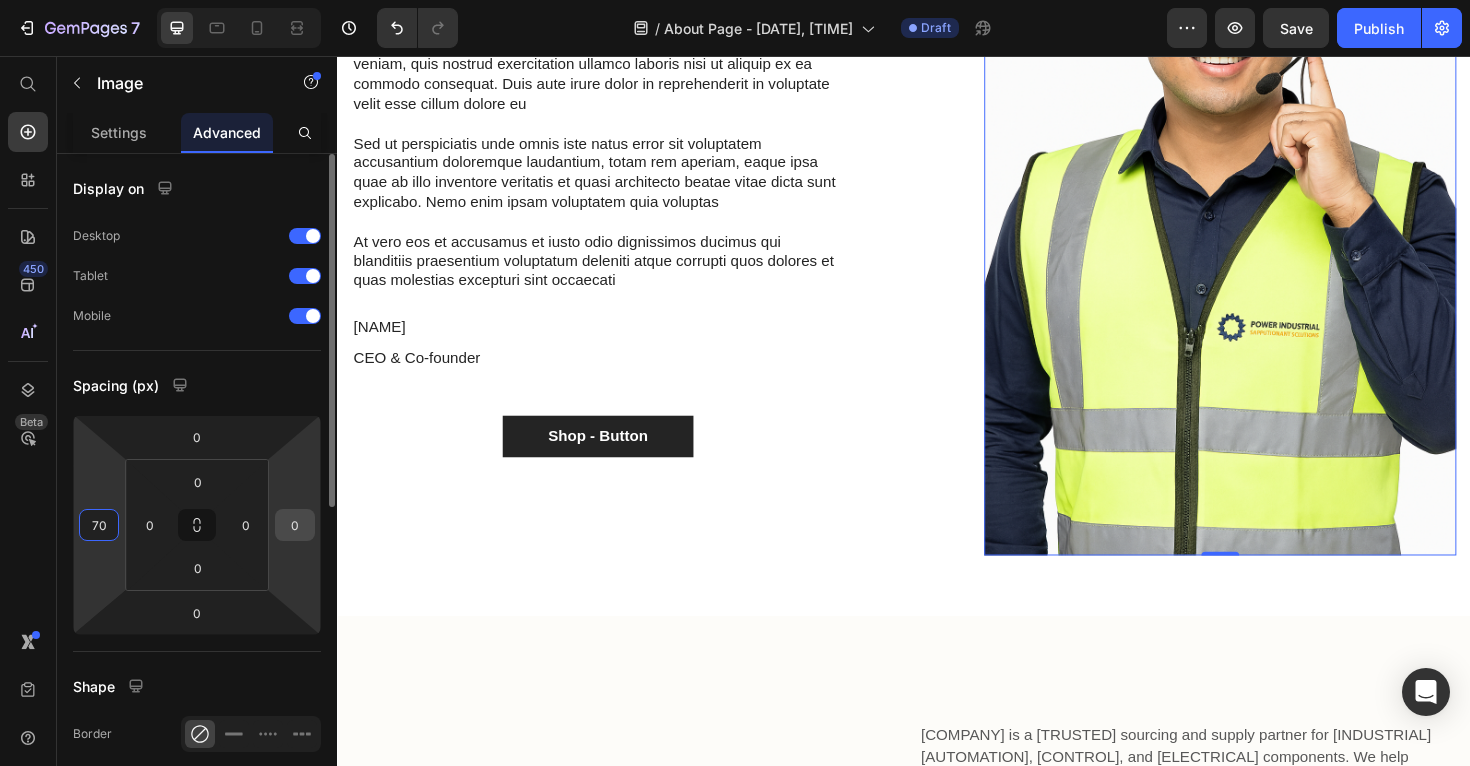 type on "70" 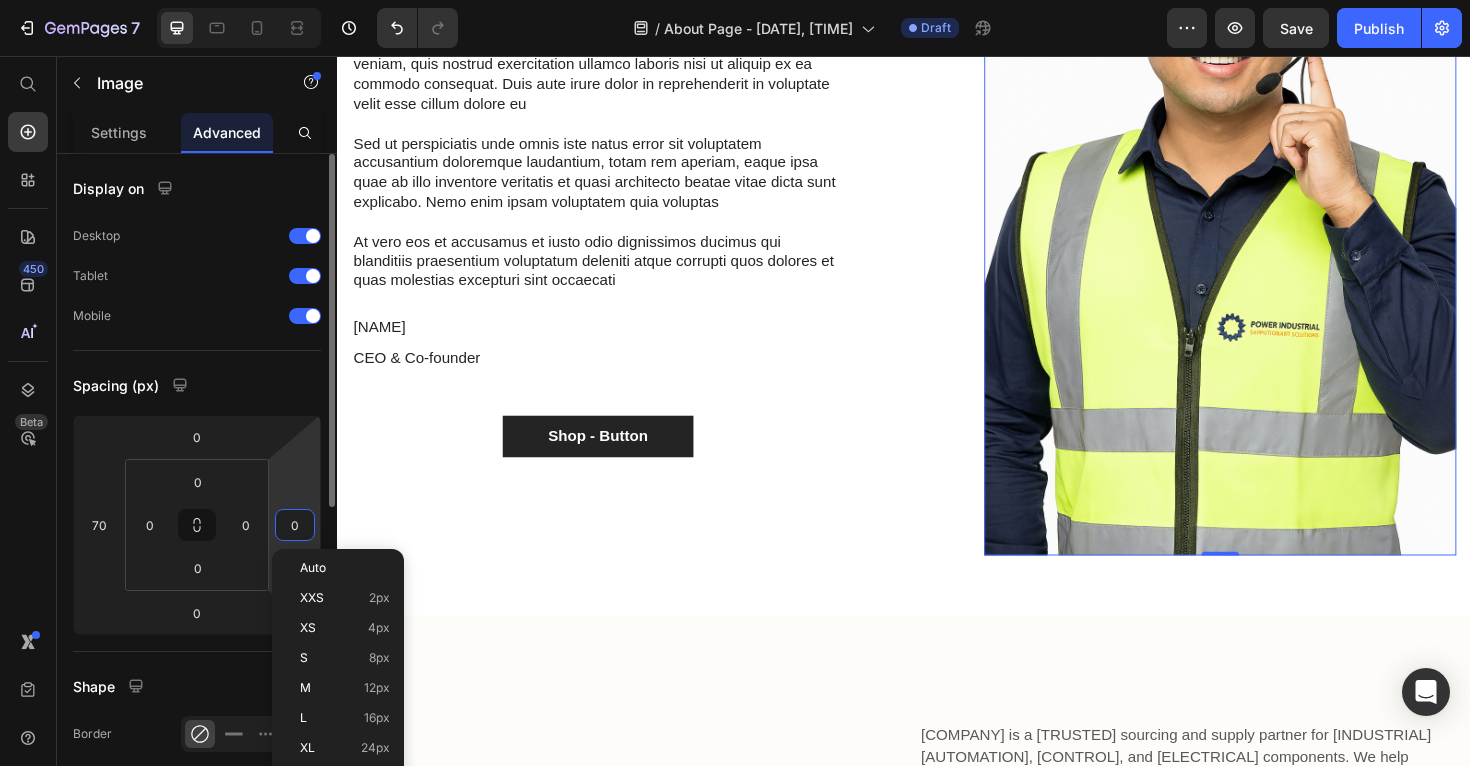 click on "0" at bounding box center [295, 525] 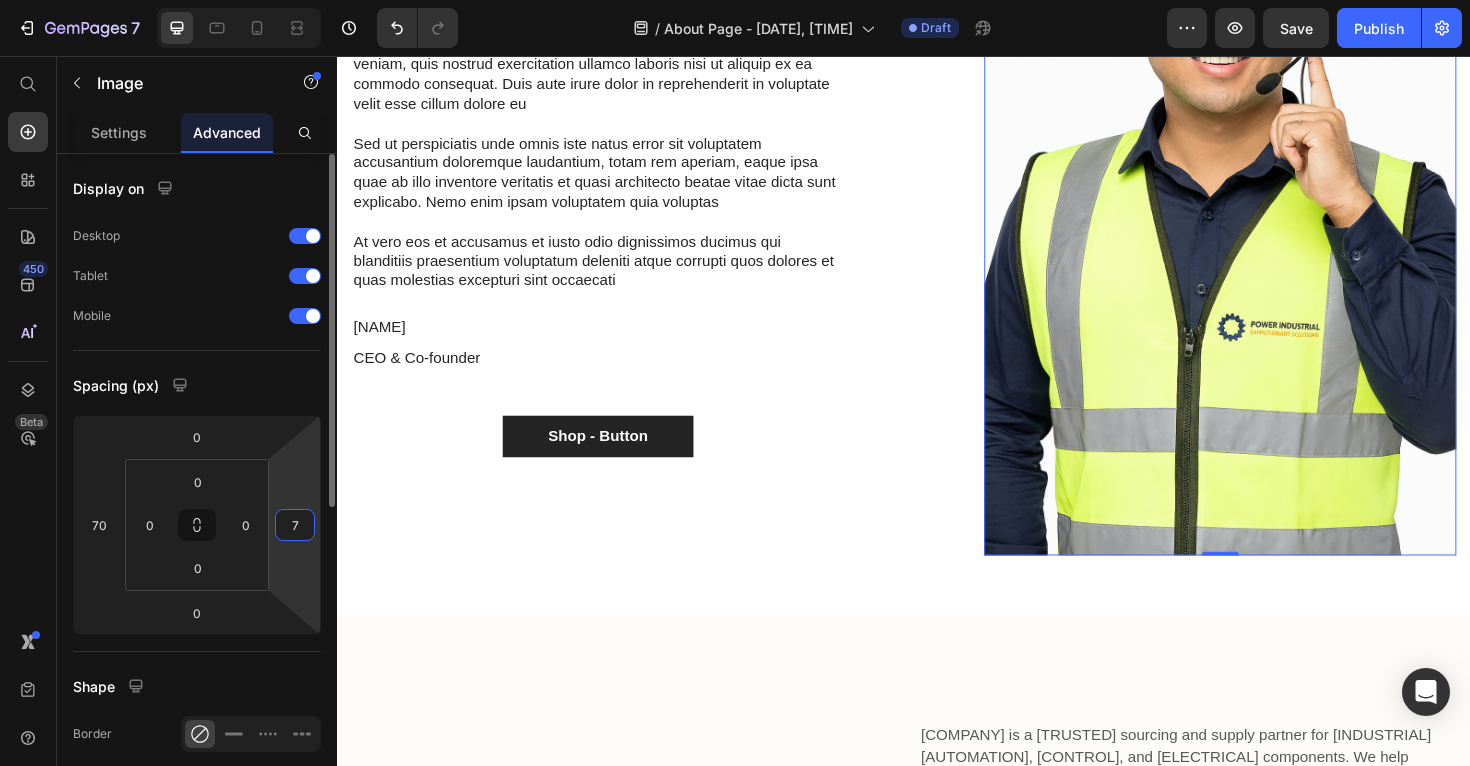 type on "70" 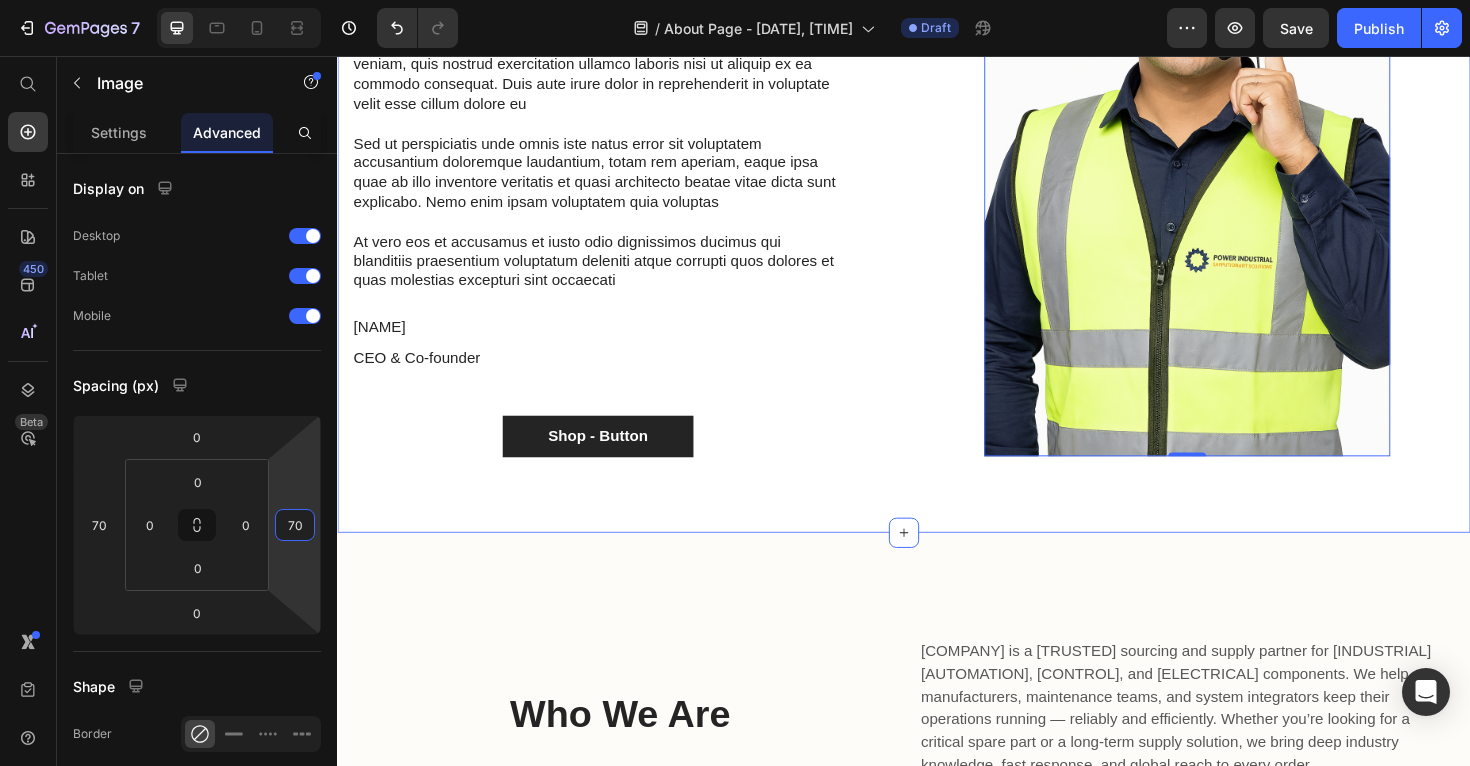 click on "The standard Lorem Ipsum passage Heading Lorem ipsum dolor sit amet, consectetur adipiscing elit, sed do eiusmod tempor incididunt ut labore et dolore magna aliqua. Ut enim ad minim veniam, quis nostrud exercitation ullamco laboris nisi ut aliquip ex ea commodo consequat. Duis aute irure dolor in reprehenderit in voluptate velit esse cillum dolore eu   Sed ut perspiciatis unde omnis iste natus error sit voluptatem accusantium doloremque laudantium, totam rem aperiam, eaque ipsa quae ab illo inventore veritatis et quasi architecto beatae vitae dicta sunt explicabo. Nemo enim ipsam voluptatem quia voluptas   At vero eos et accusamus et iusto odio dignissimos ducimus qui blanditiis praesentium voluptatum deleniti atque corrupti quos dolores et quas molestias excepturi sint occaecati Text Block Danny grannick Text Block CEO & Co-founder Text Block Shop - Button Button Row Image   0 Row Section 2" at bounding box center (937, 158) 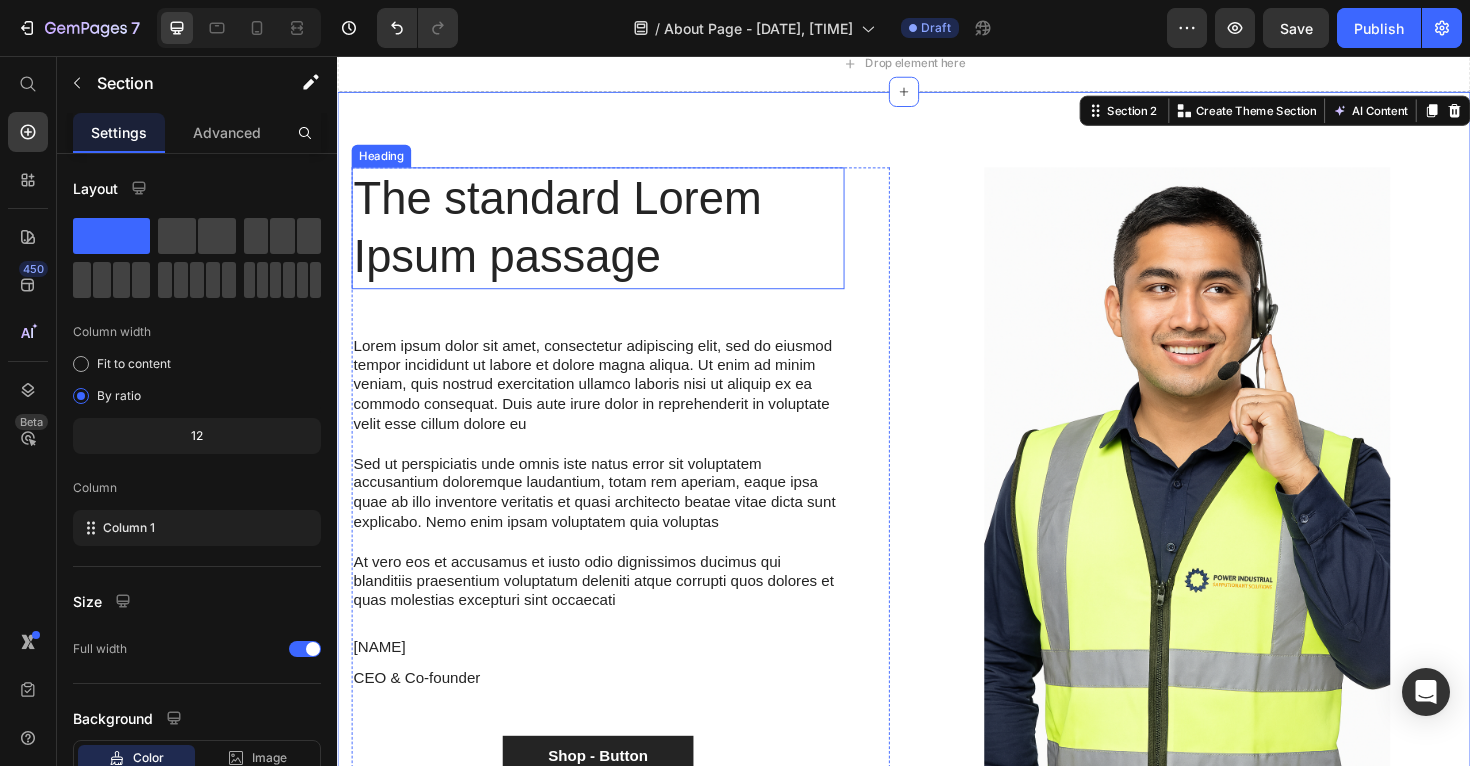 scroll, scrollTop: 71, scrollLeft: 0, axis: vertical 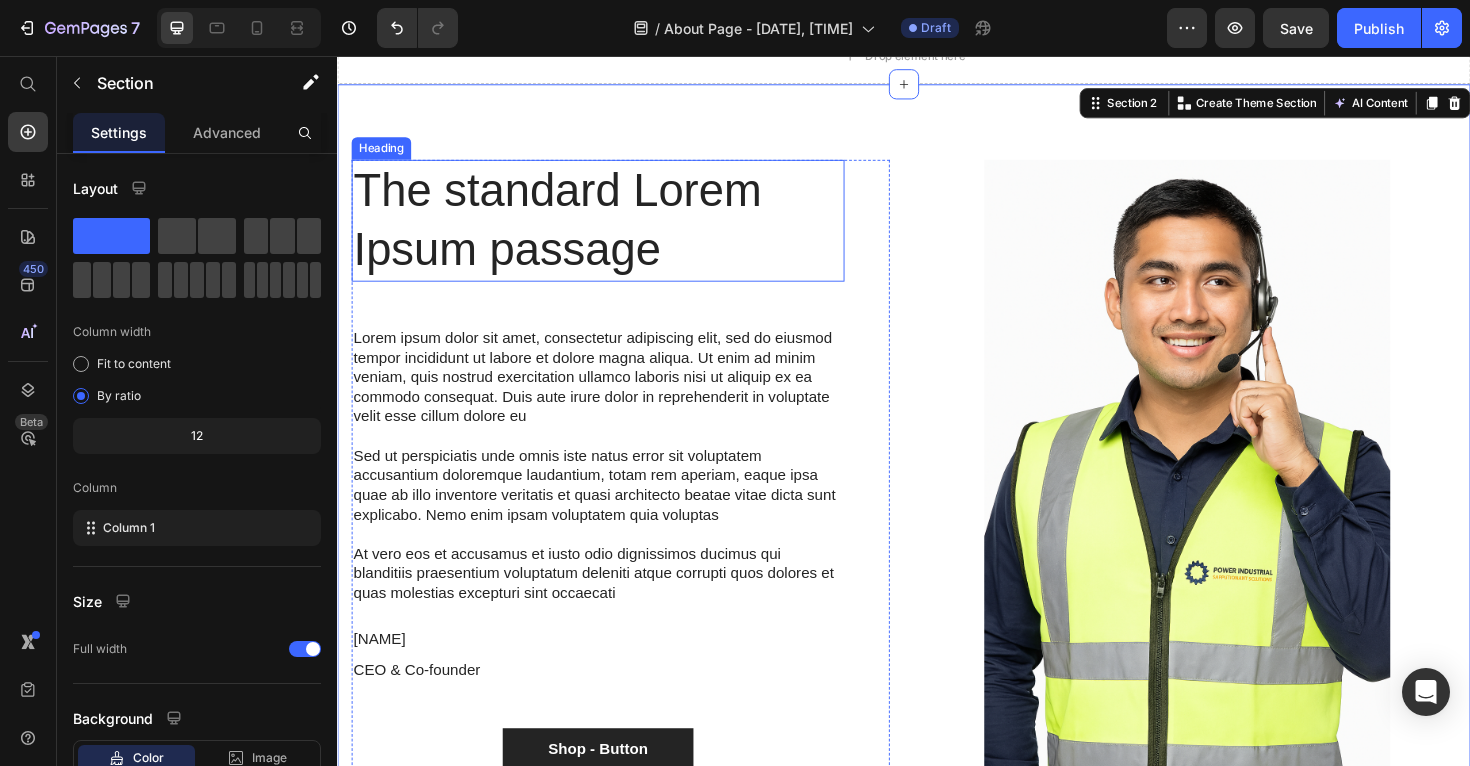 click on "The standard Lorem Ipsum passage" at bounding box center (613, 230) 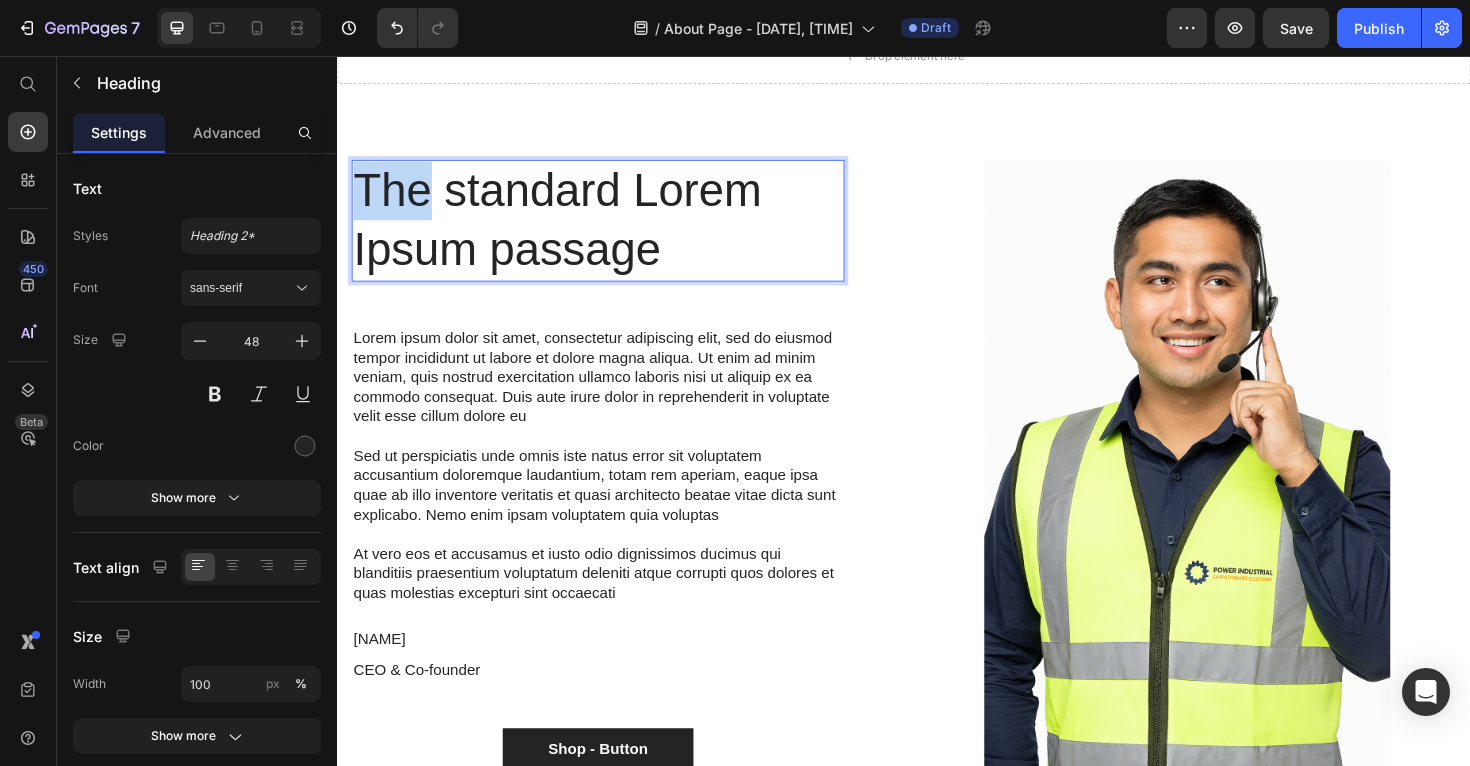 click on "The standard Lorem Ipsum passage" at bounding box center [613, 230] 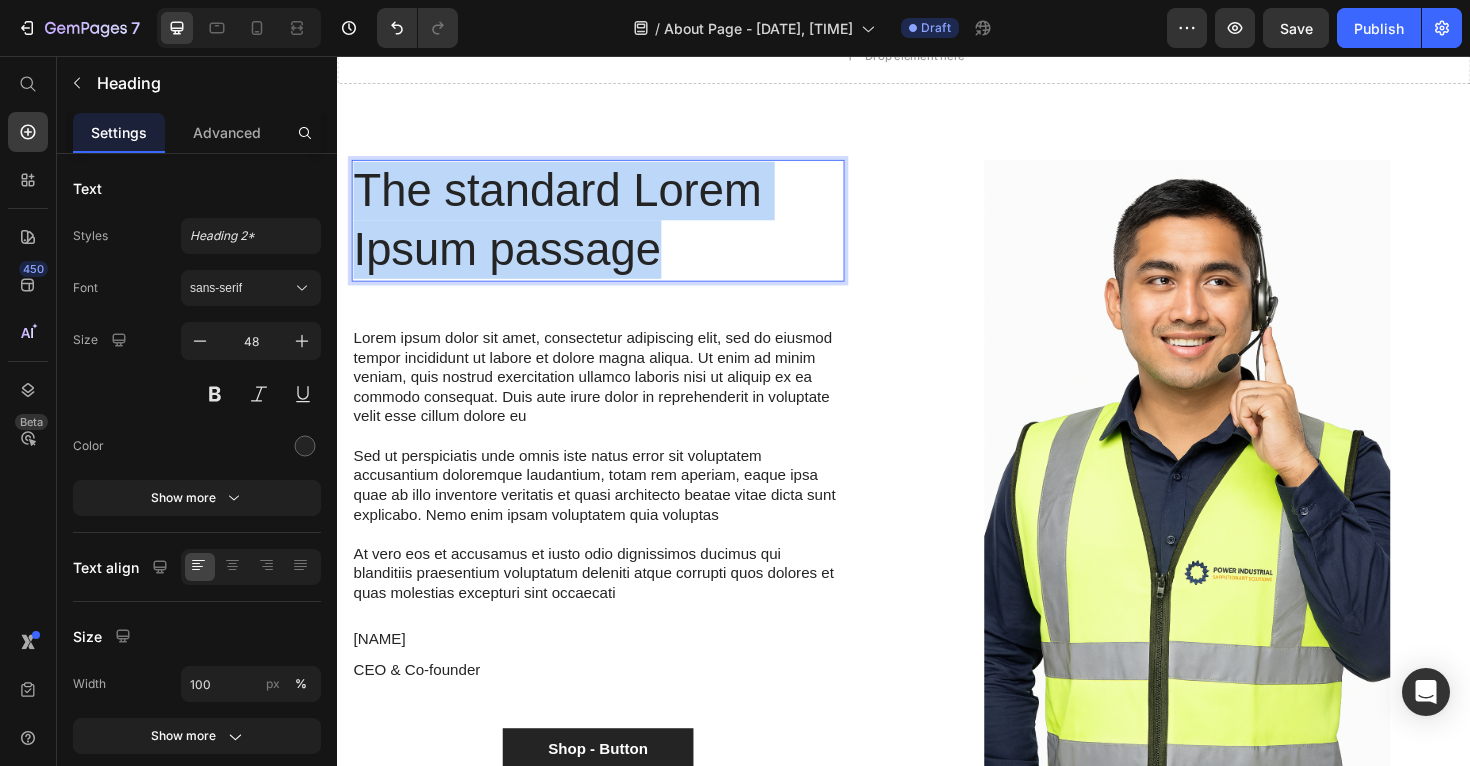 click on "The standard Lorem Ipsum passage" at bounding box center (613, 230) 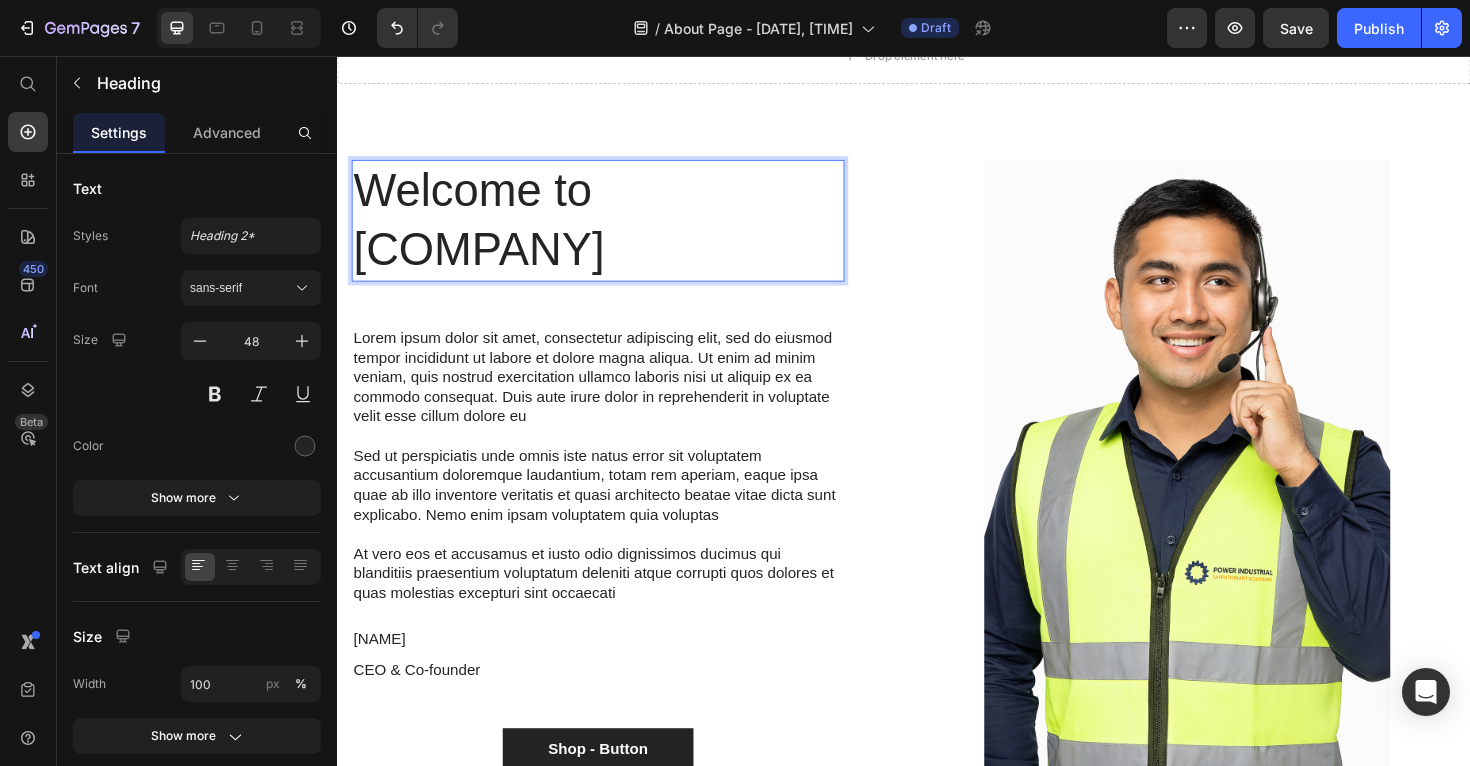 click on "Lorem ipsum dolor sit amet, consectetur adipiscing elit, sed do eiusmod tempor incididunt ut labore et dolore magna aliqua. Ut enim ad minim veniam, quis nostrud exercitation ullamco laboris nisi ut aliquip ex ea commodo consequat. Duis aute irure dolor in reprehenderit in voluptate velit esse cillum dolore eu" at bounding box center [613, 397] 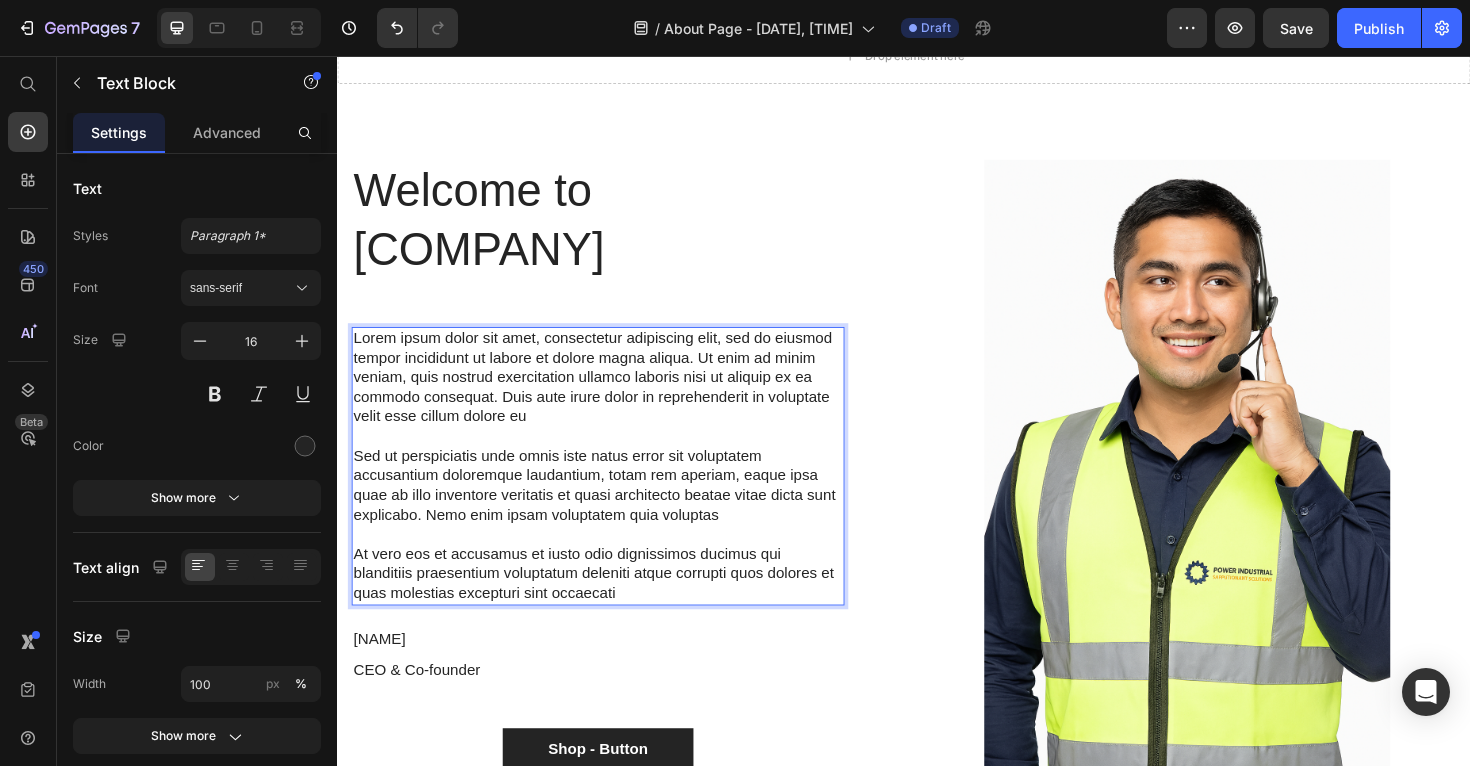 click on "At vero eos et accusamus et iusto odio dignissimos ducimus qui blanditiis praesentium voluptatum deleniti atque corrupti quos dolores et quas molestias excepturi sint occaecati" at bounding box center (613, 605) 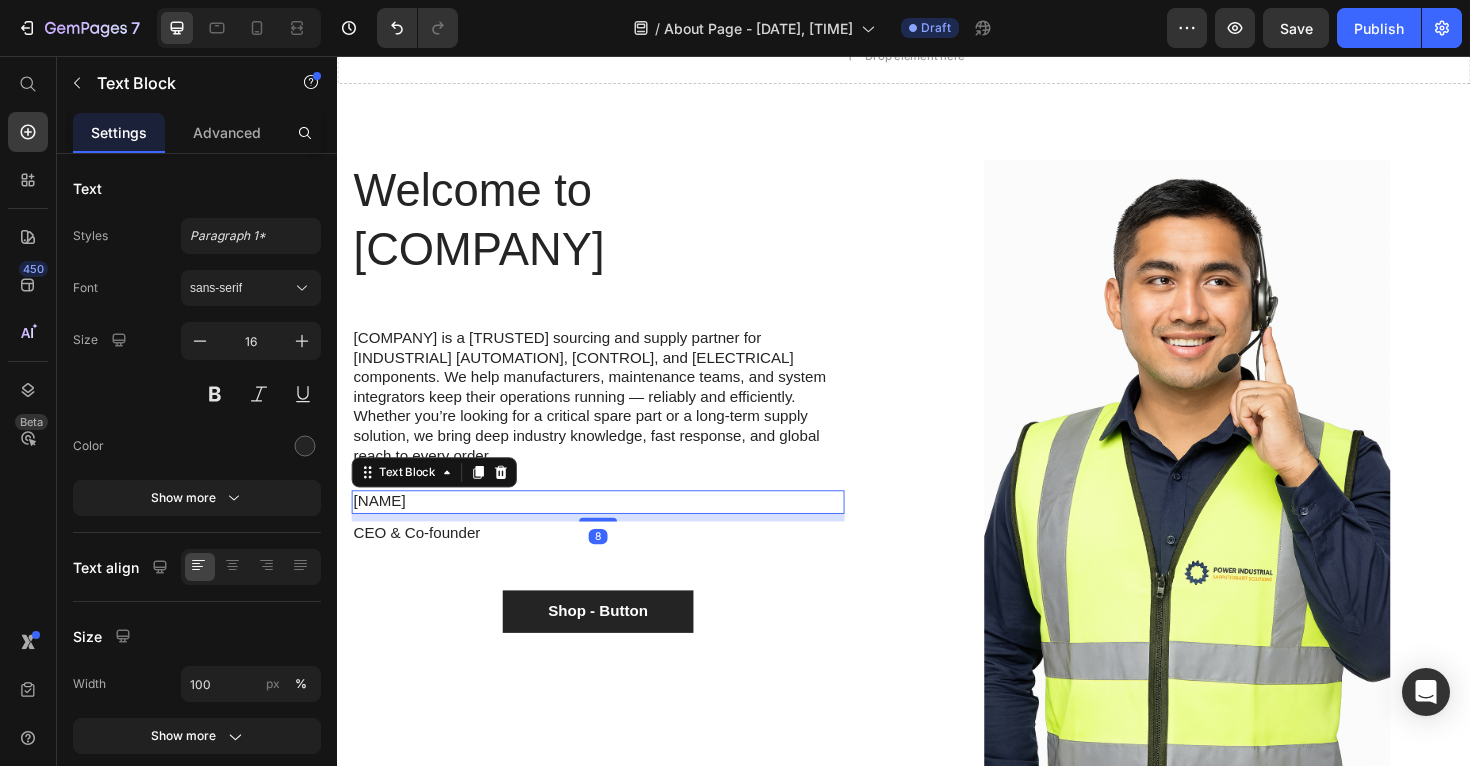 click on "Danny grannick" at bounding box center (613, 528) 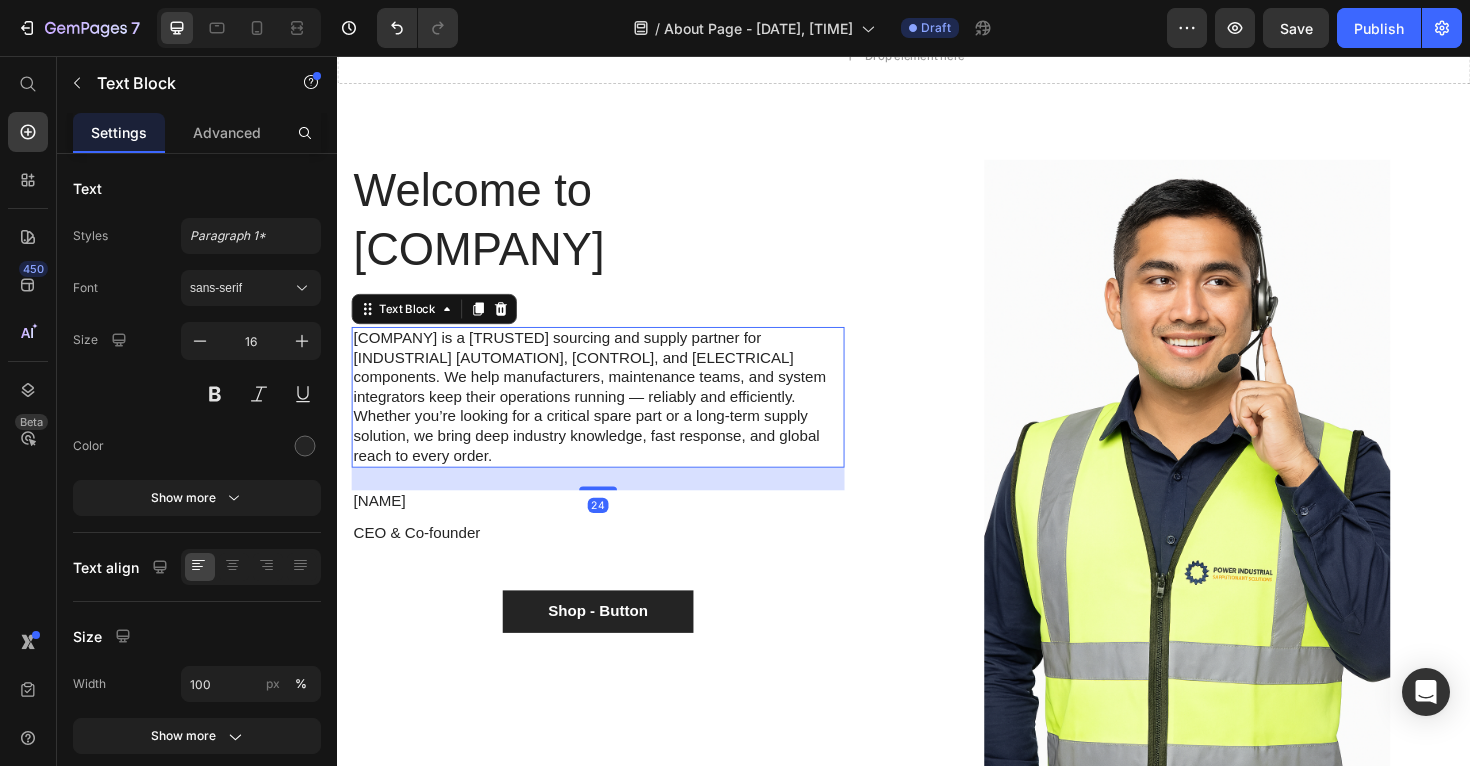 click on "Power Industrial is a trusted sourcing and supply partner for industrial automation, control, and electrical components. We help manufacturers, maintenance teams, and system integrators keep their operations running — reliably and efficiently. Whether you’re looking for a critical spare part or a long-term supply solution, we bring deep industry knowledge, fast response, and global reach to every order." at bounding box center (613, 418) 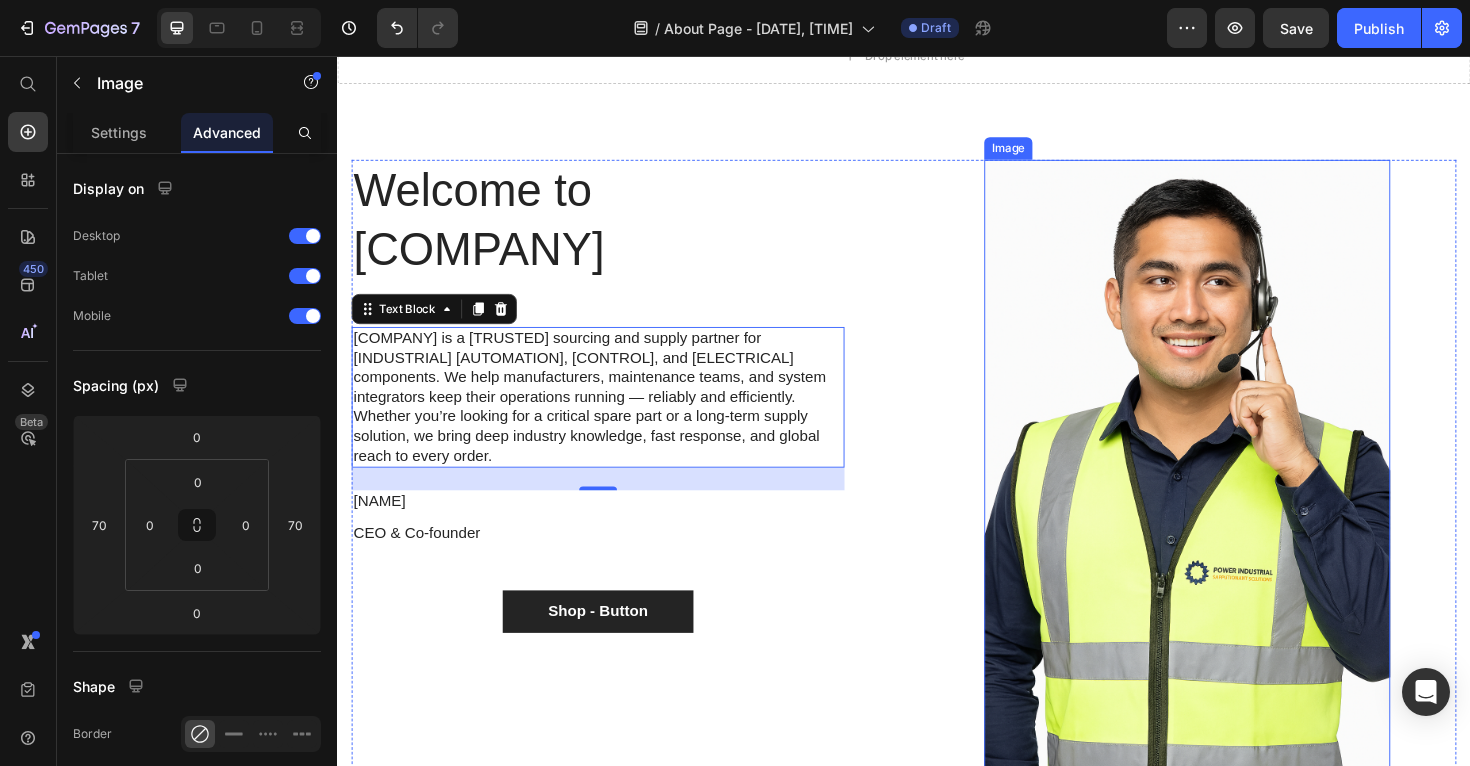 click at bounding box center [1237, 488] 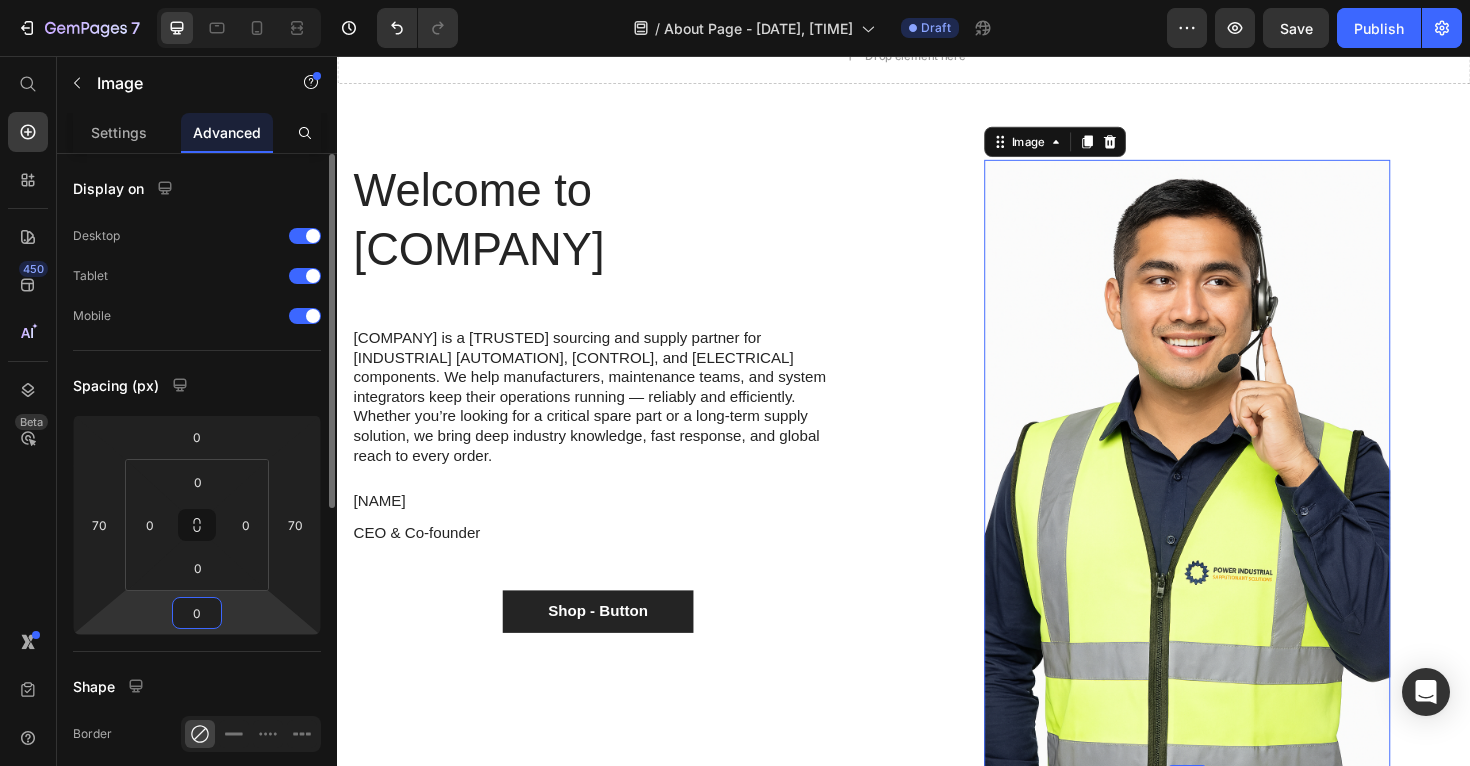 click on "0" at bounding box center (197, 613) 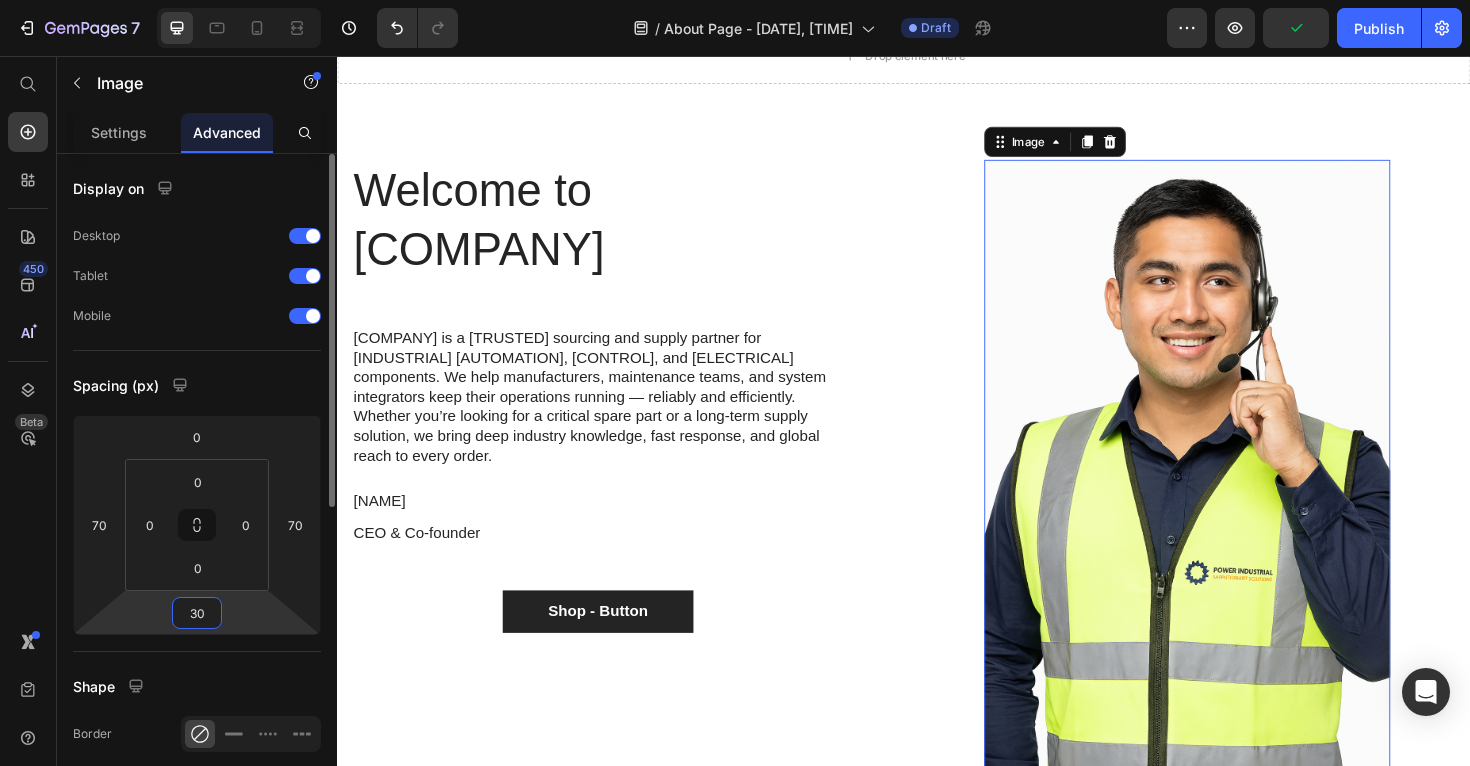 click on "Display on Desktop Tablet Mobile Spacing (px) 0 70 30 70 0 0 0 0 Shape Border Corner Shadow Position Opacity 100 % Animation Interaction Trigger 0 interaction Create CSS class" at bounding box center [197, 737] 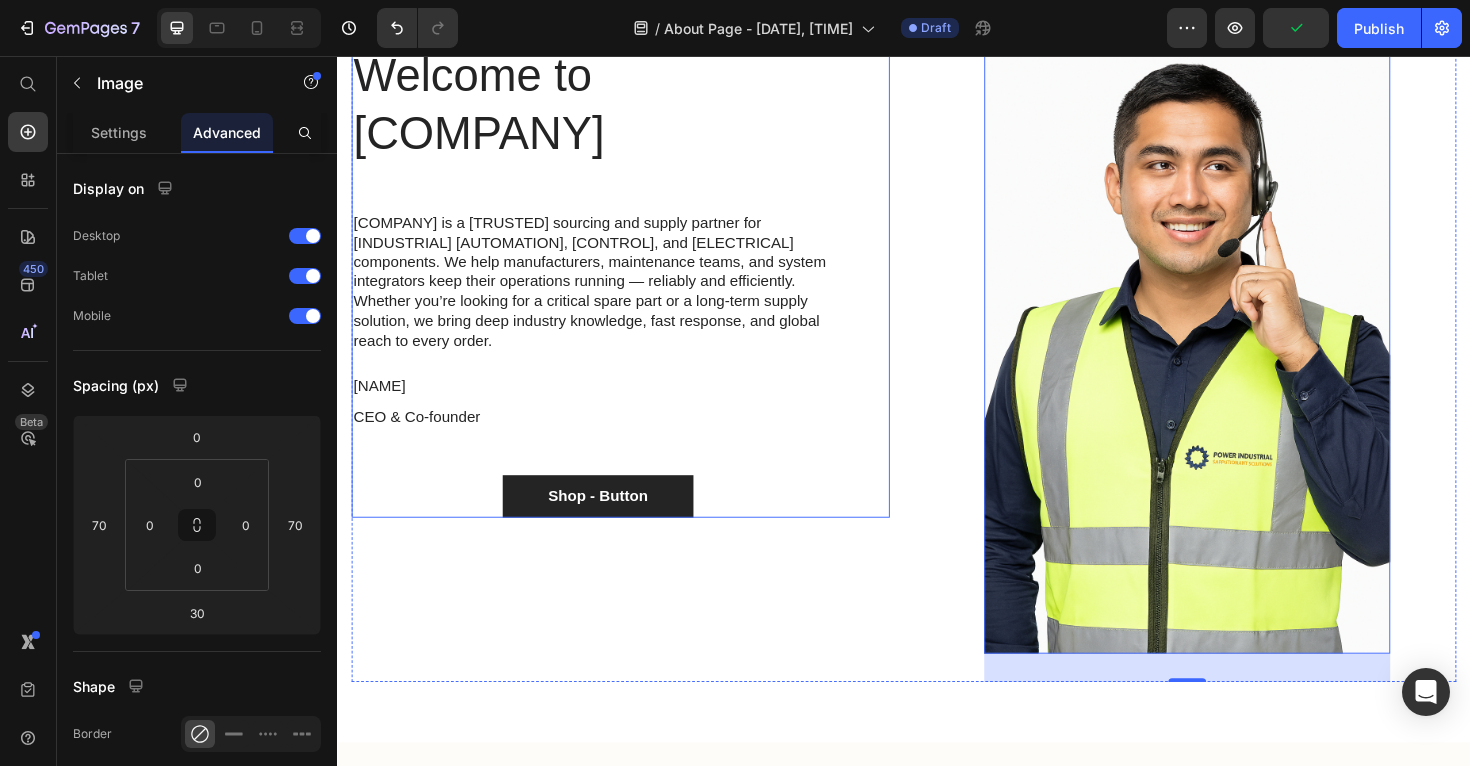 scroll, scrollTop: 410, scrollLeft: 0, axis: vertical 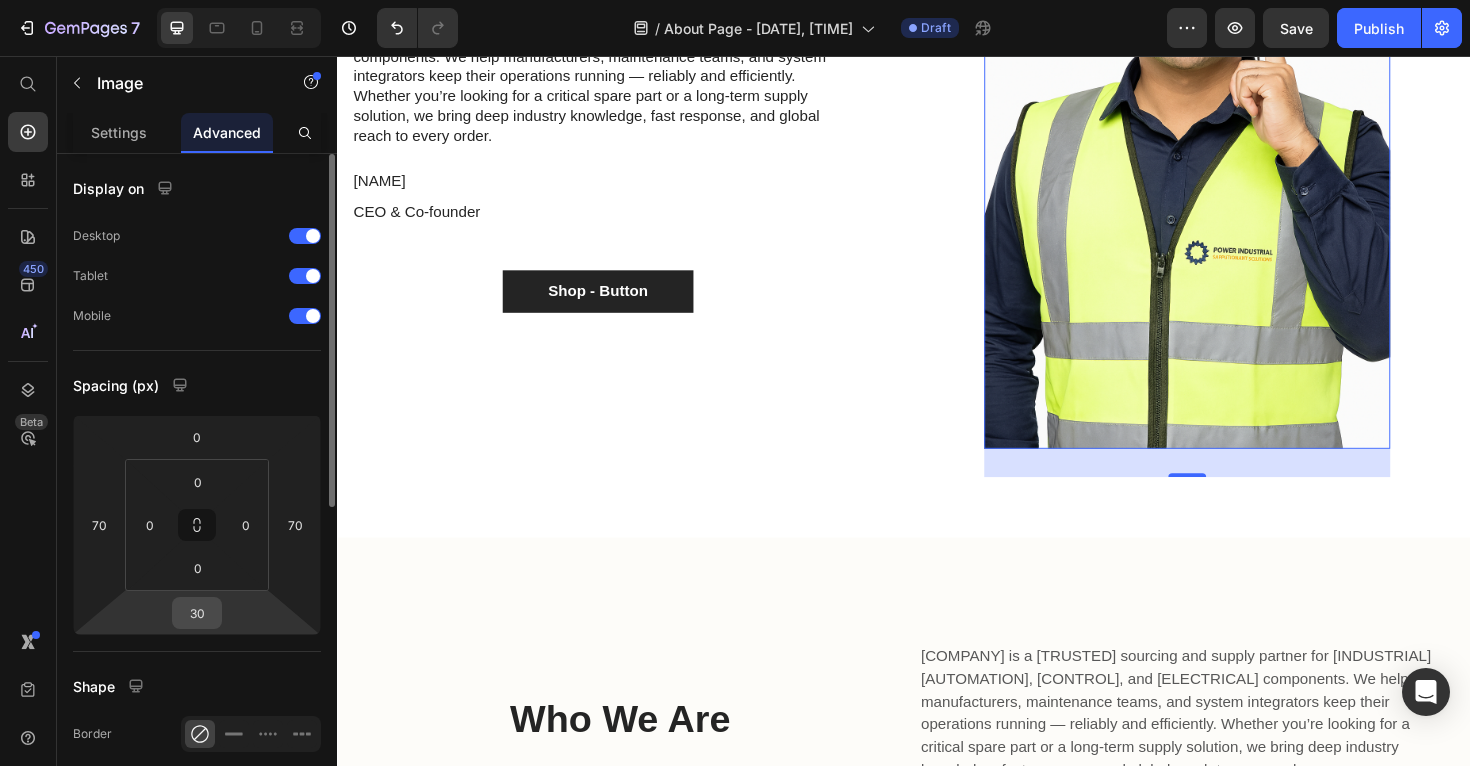 click on "30" at bounding box center (197, 613) 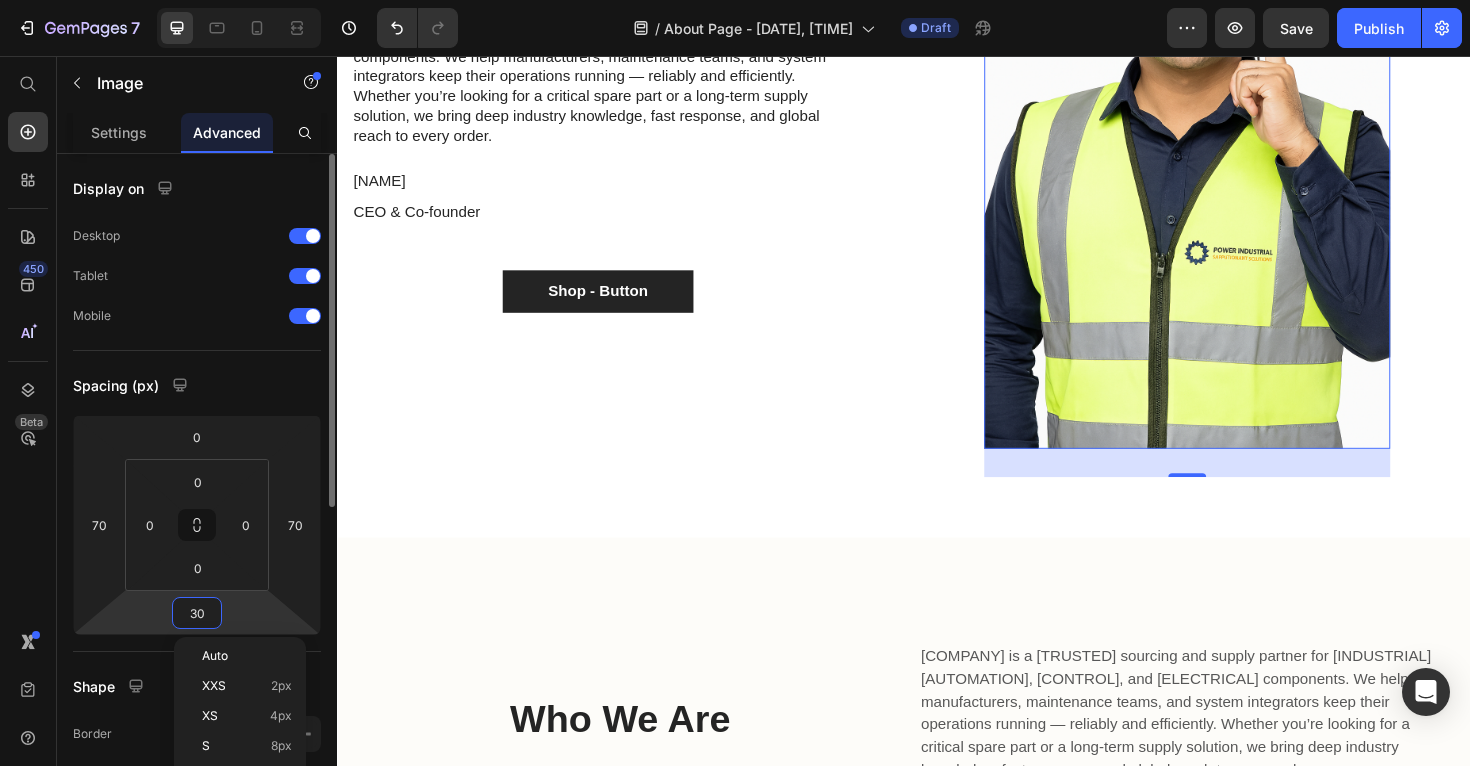 click on "30" at bounding box center (197, 613) 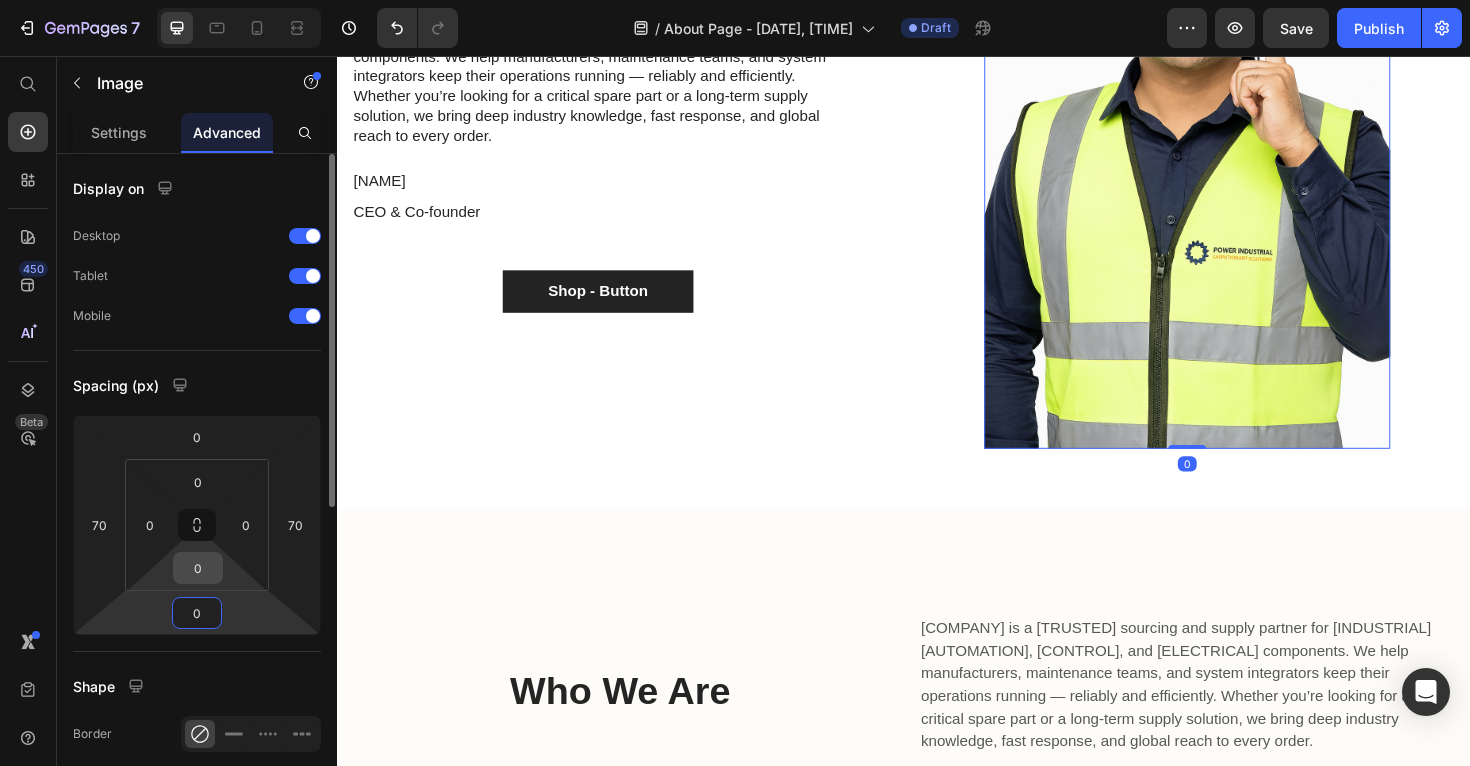 type on "0" 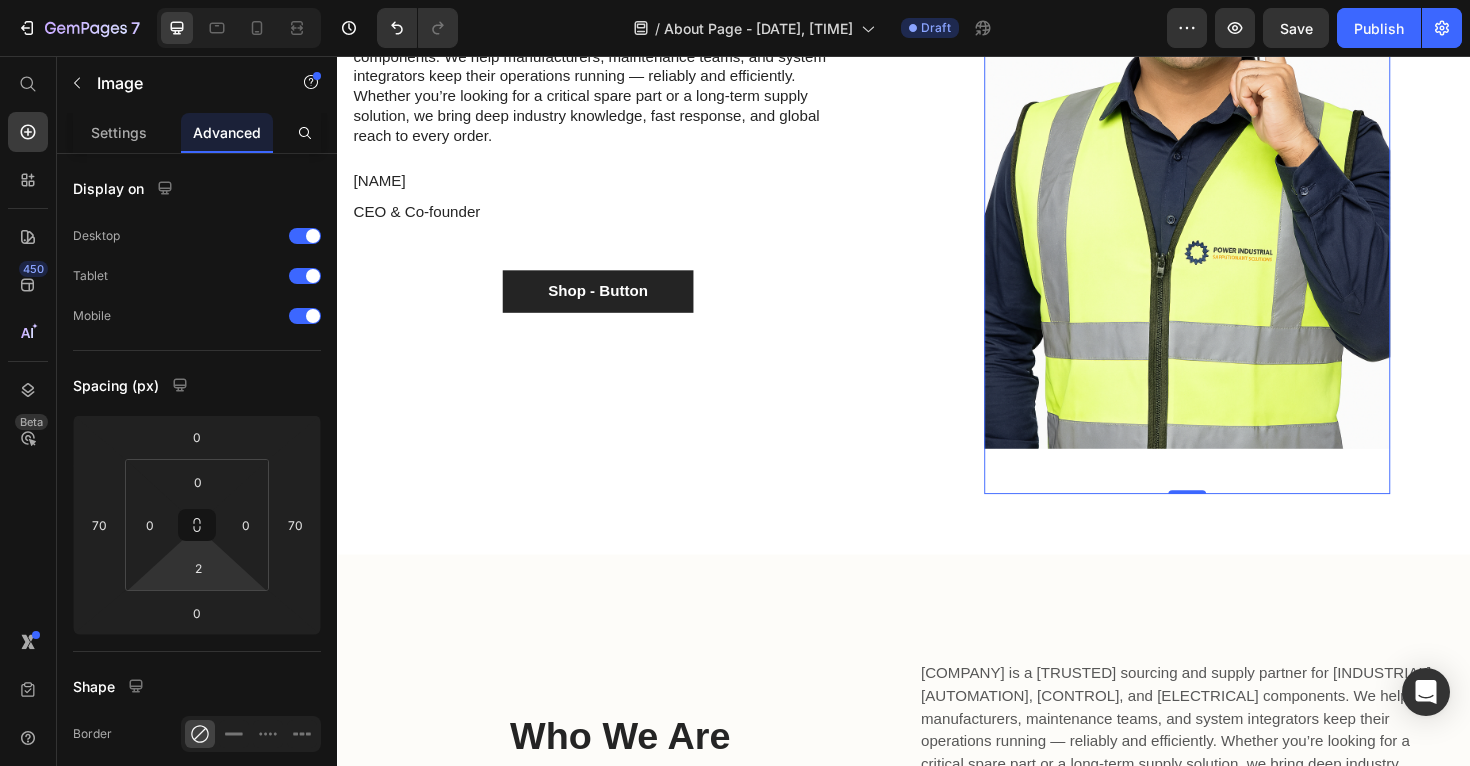 type on "0" 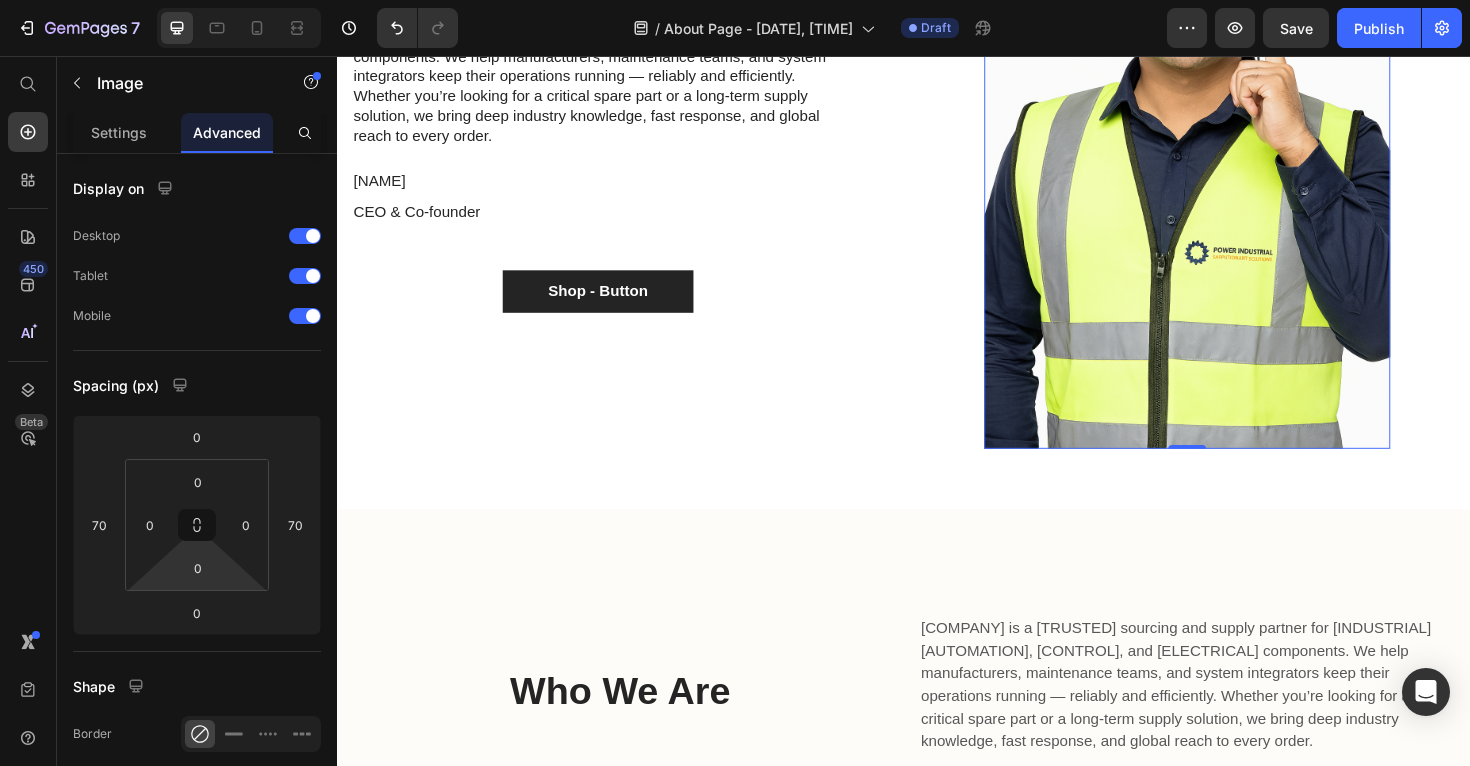 drag, startPoint x: 231, startPoint y: 574, endPoint x: 232, endPoint y: 623, distance: 49.010204 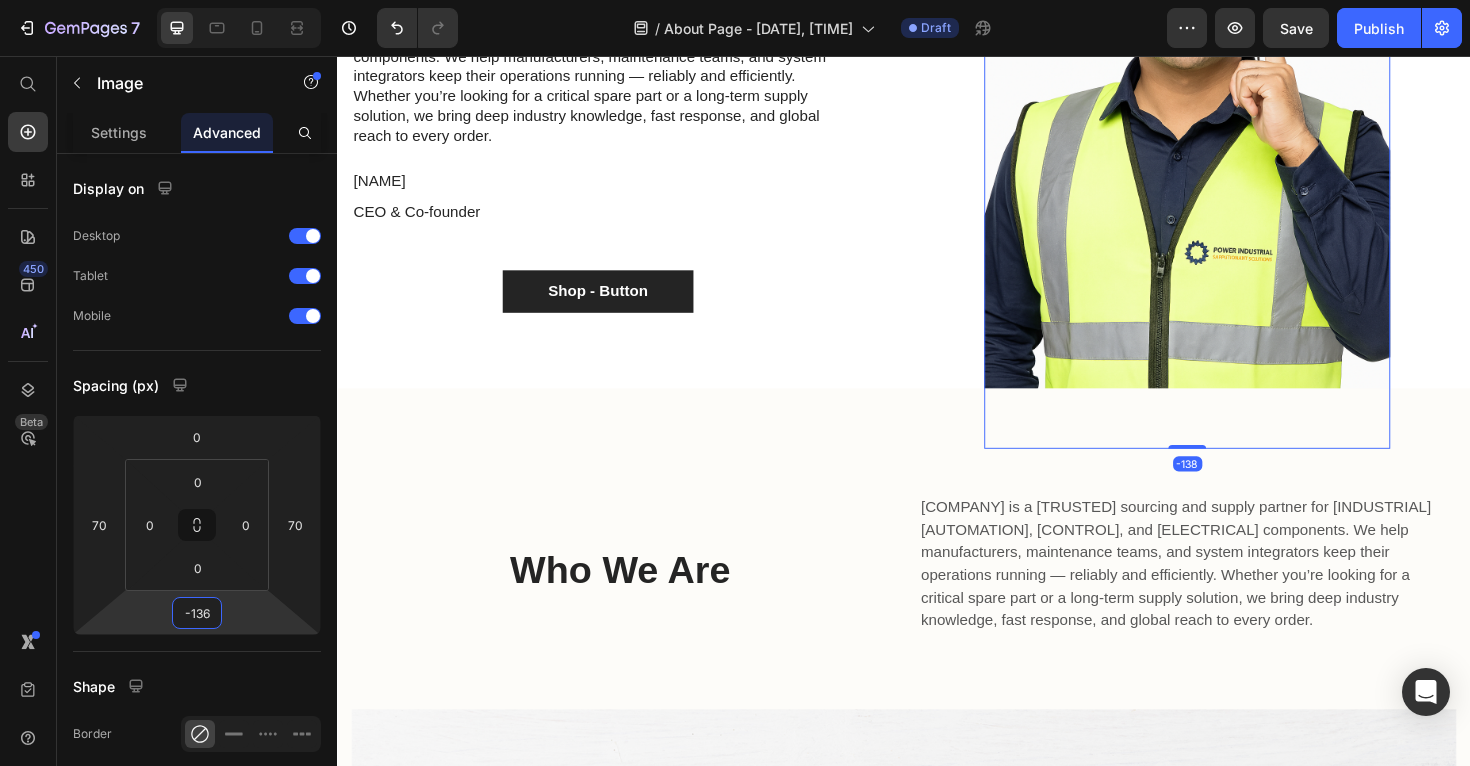 type on "-134" 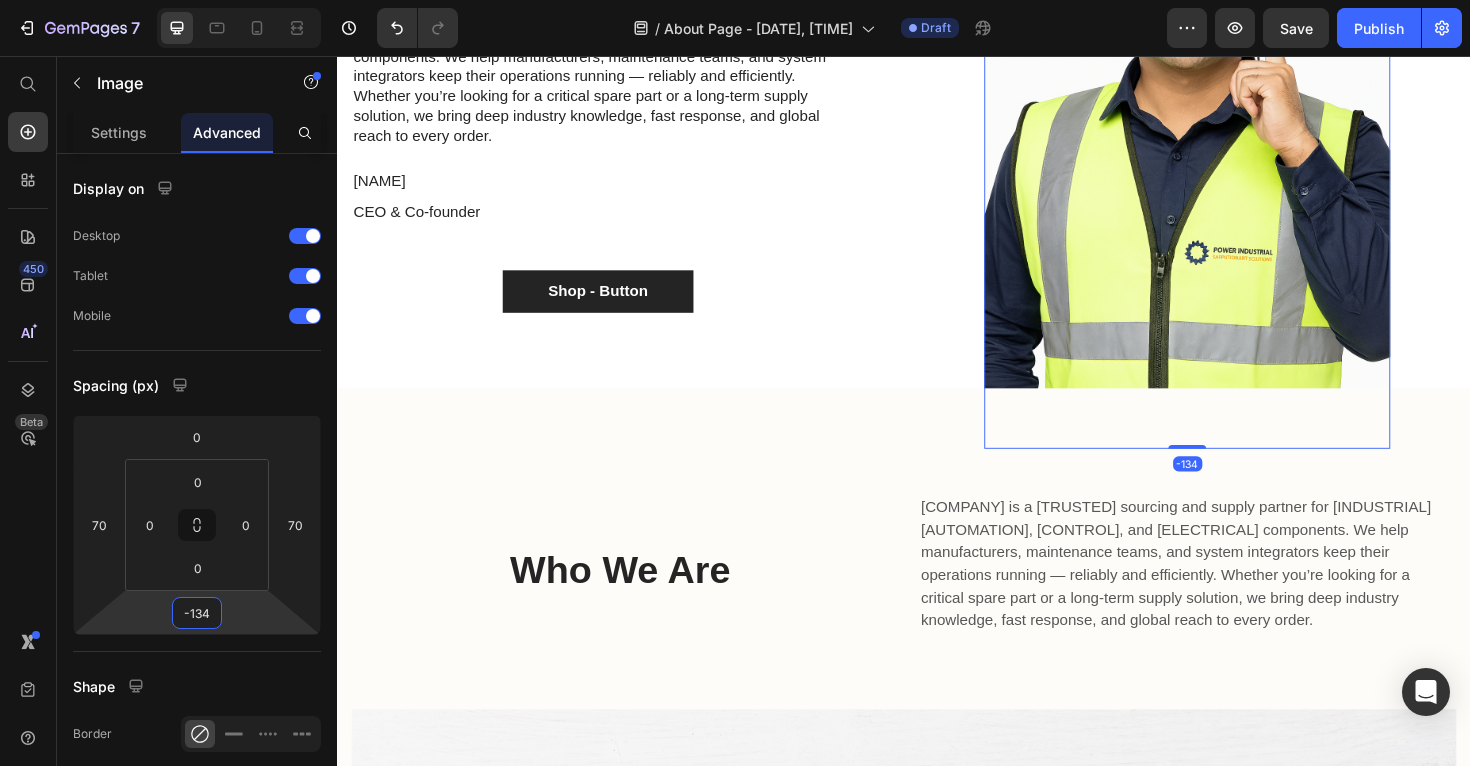 drag, startPoint x: 254, startPoint y: 627, endPoint x: 261, endPoint y: 694, distance: 67.36468 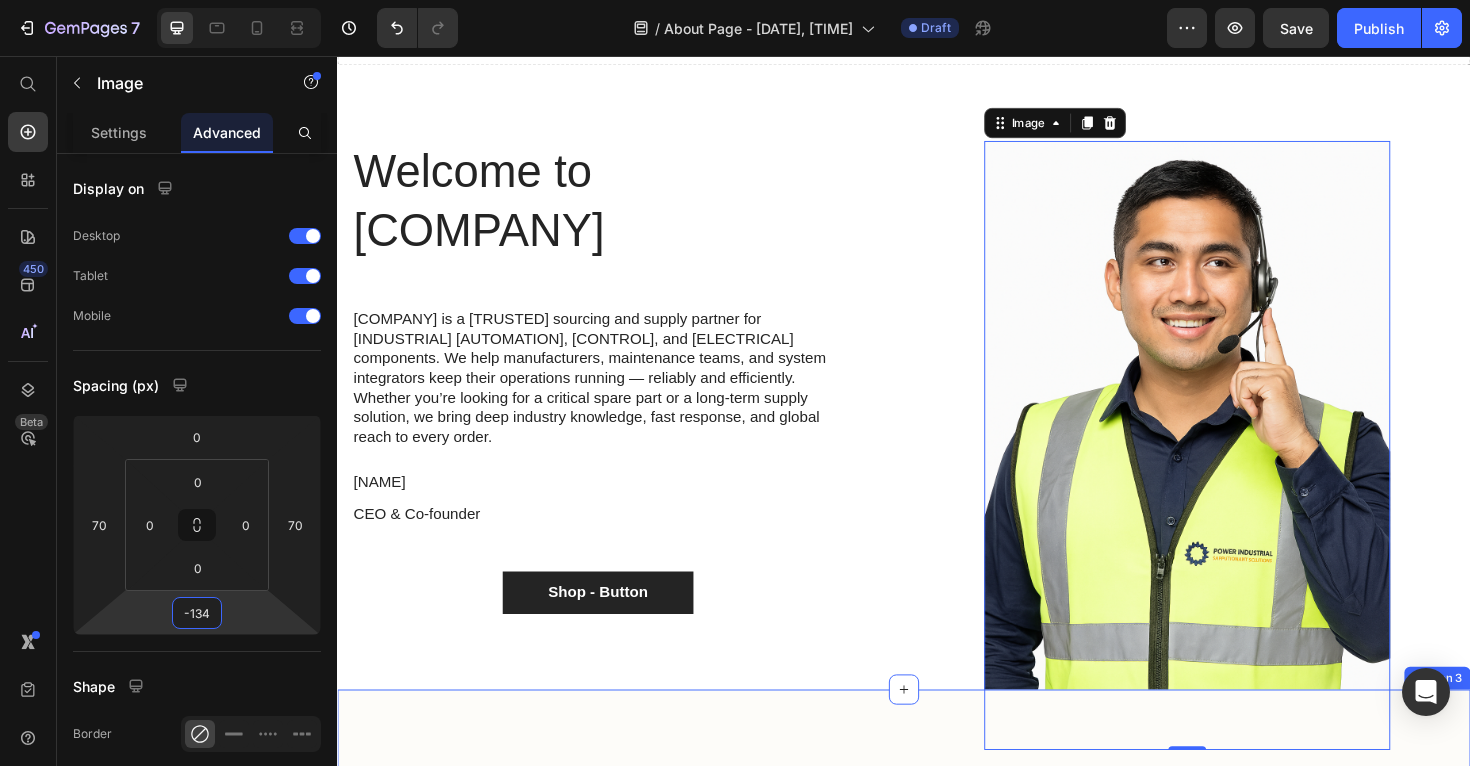 scroll, scrollTop: 99, scrollLeft: 0, axis: vertical 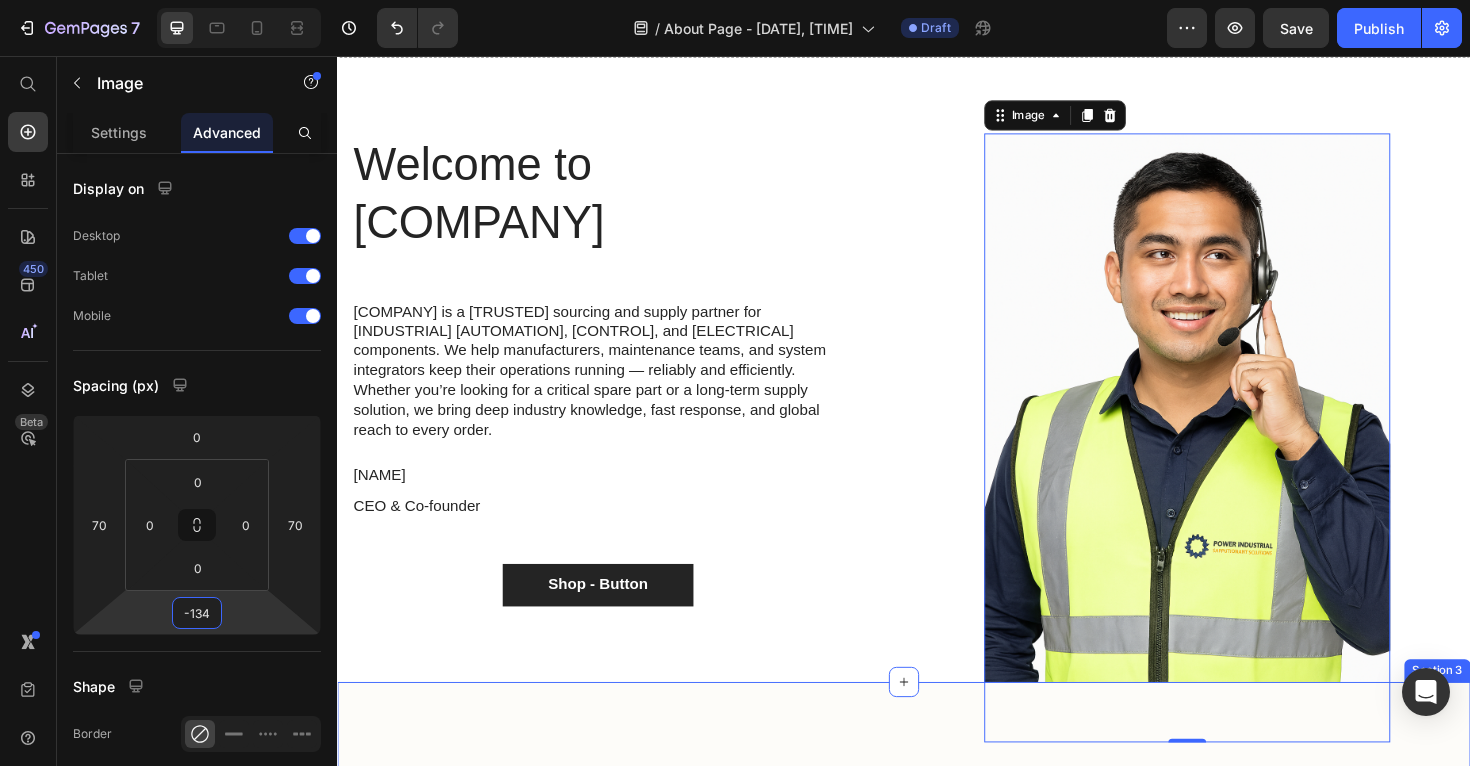 click on "Welcome to Power Industrial Heading Power Industrial is a trusted sourcing and supply partner for industrial automation, control, and electrical components. We help manufacturers, maintenance teams, and system integrators keep their operations running — reliably and efficiently. Whether you’re looking for a critical spare part or a long-term supply solution, we bring deep industry knowledge, fast response, and global reach to every order. Text Block Danny grannick Text Block CEO & Co-founder Text Block Shop - Button Button Row" at bounding box center (637, 388) 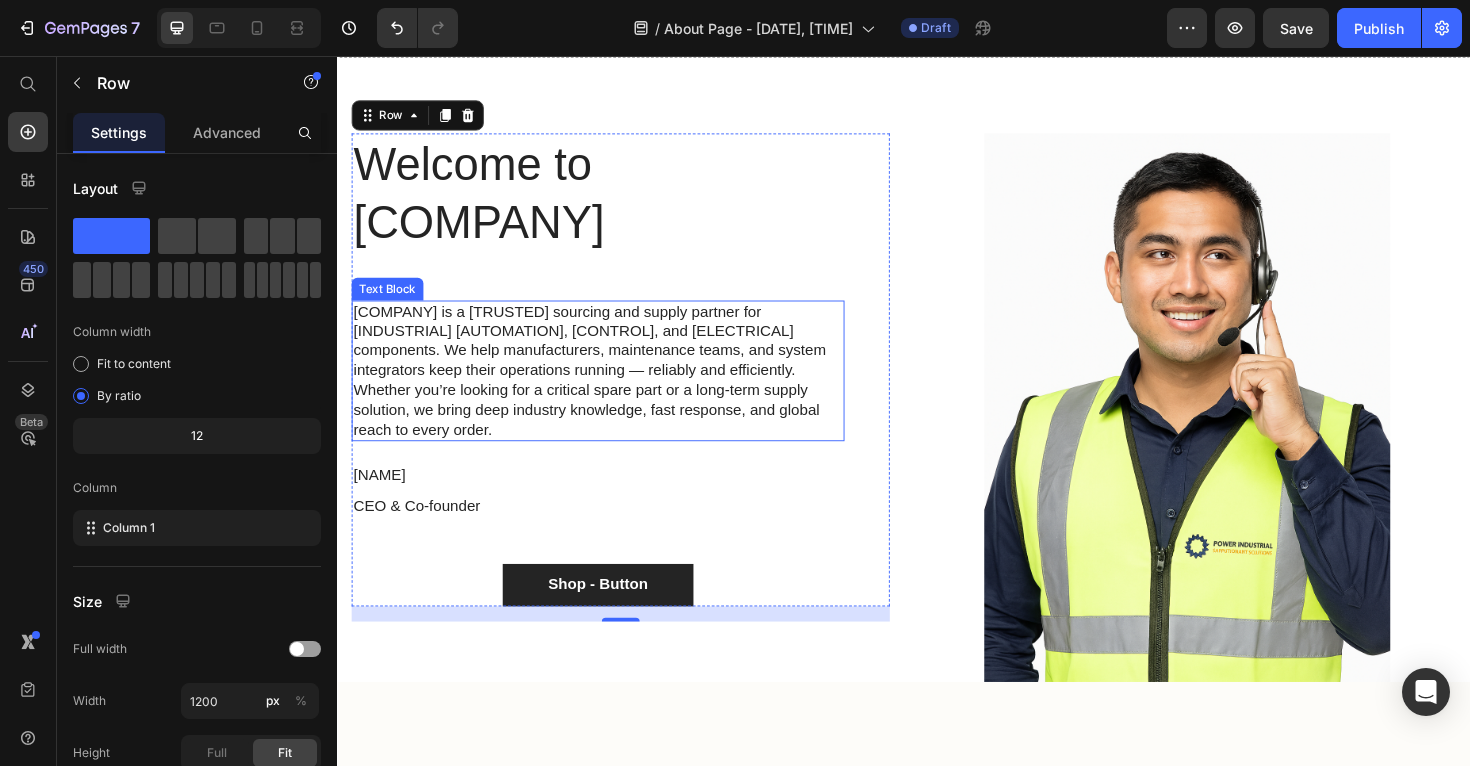 click on "Power Industrial is a trusted sourcing and supply partner for industrial automation, control, and electrical components. We help manufacturers, maintenance teams, and system integrators keep their operations running — reliably and efficiently. Whether you’re looking for a critical spare part or a long-term supply solution, we bring deep industry knowledge, fast response, and global reach to every order." at bounding box center (613, 390) 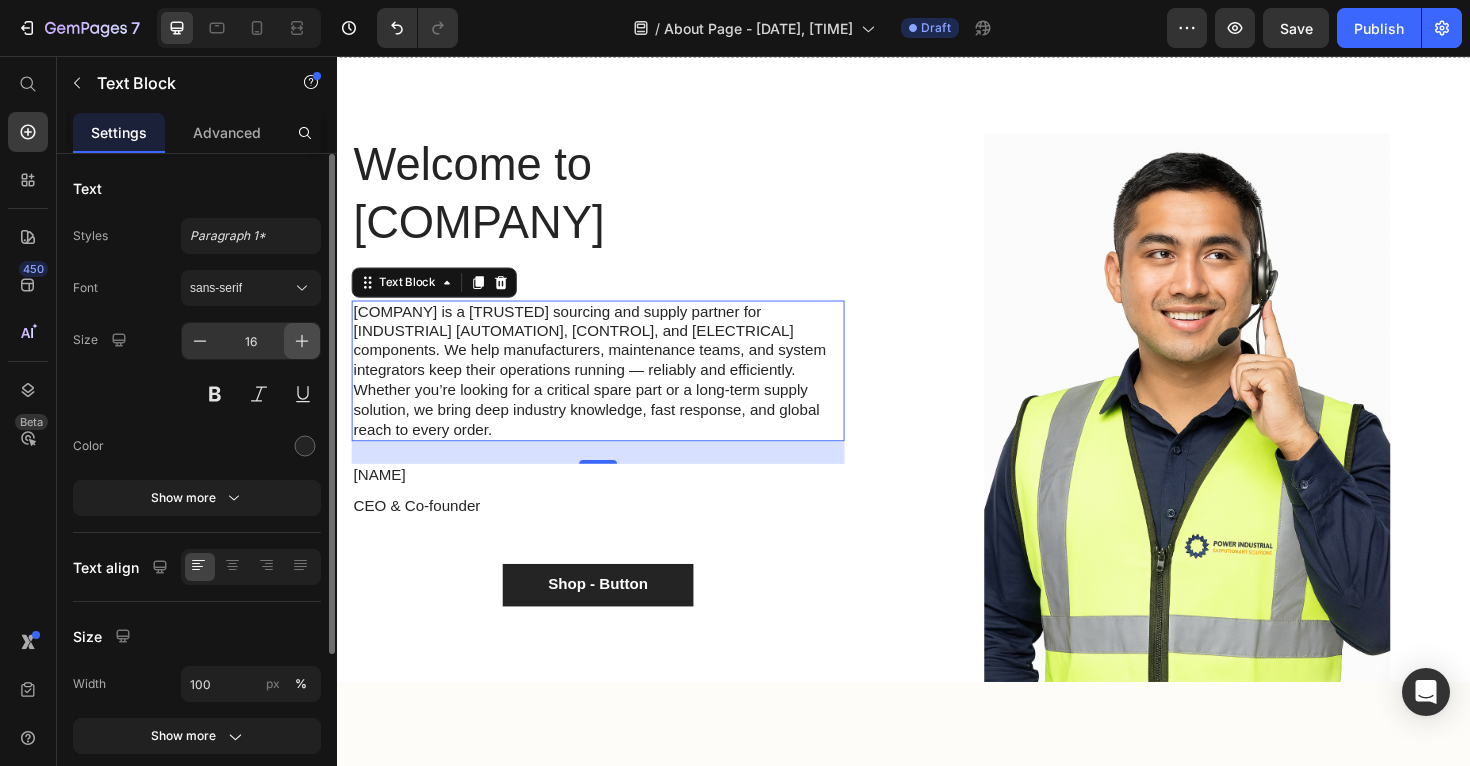 click 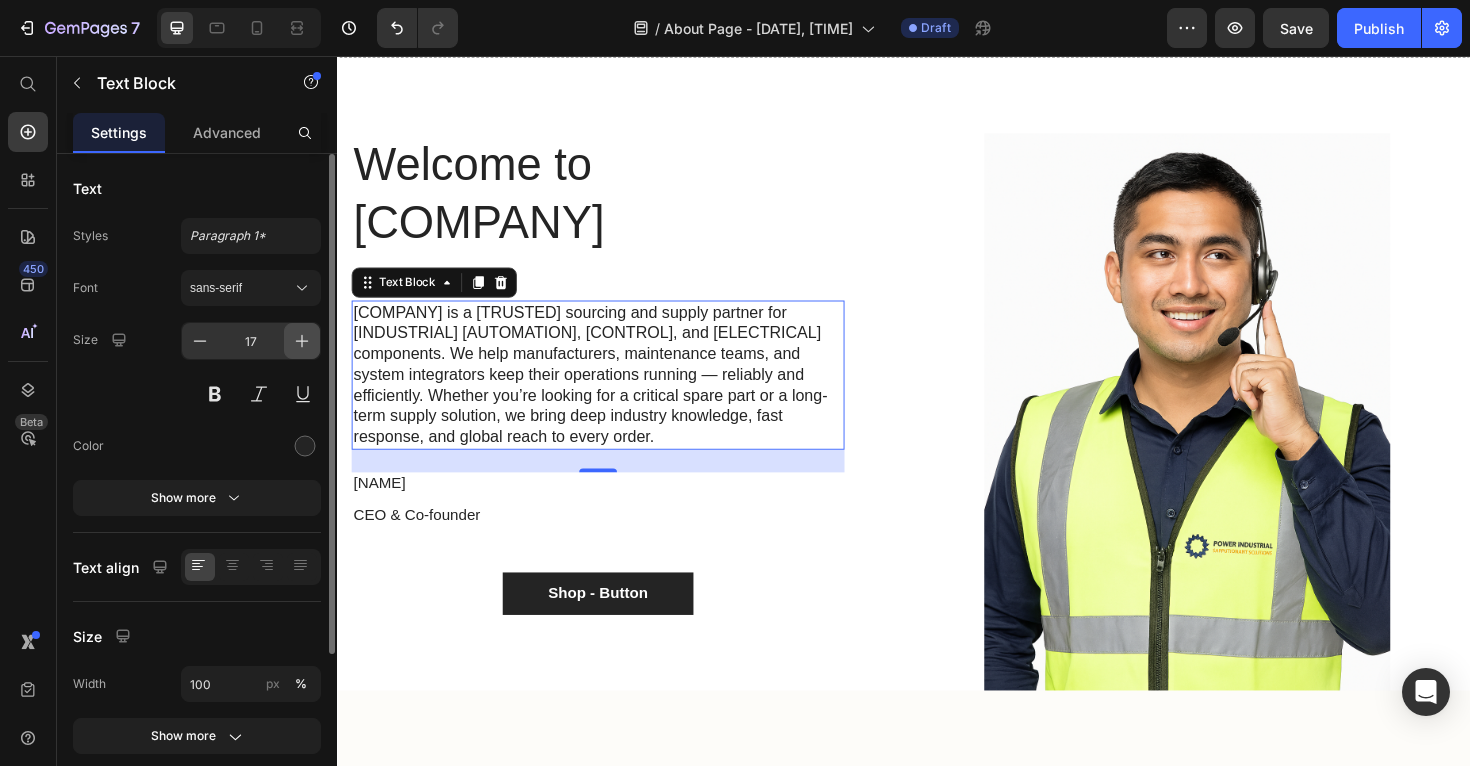 click 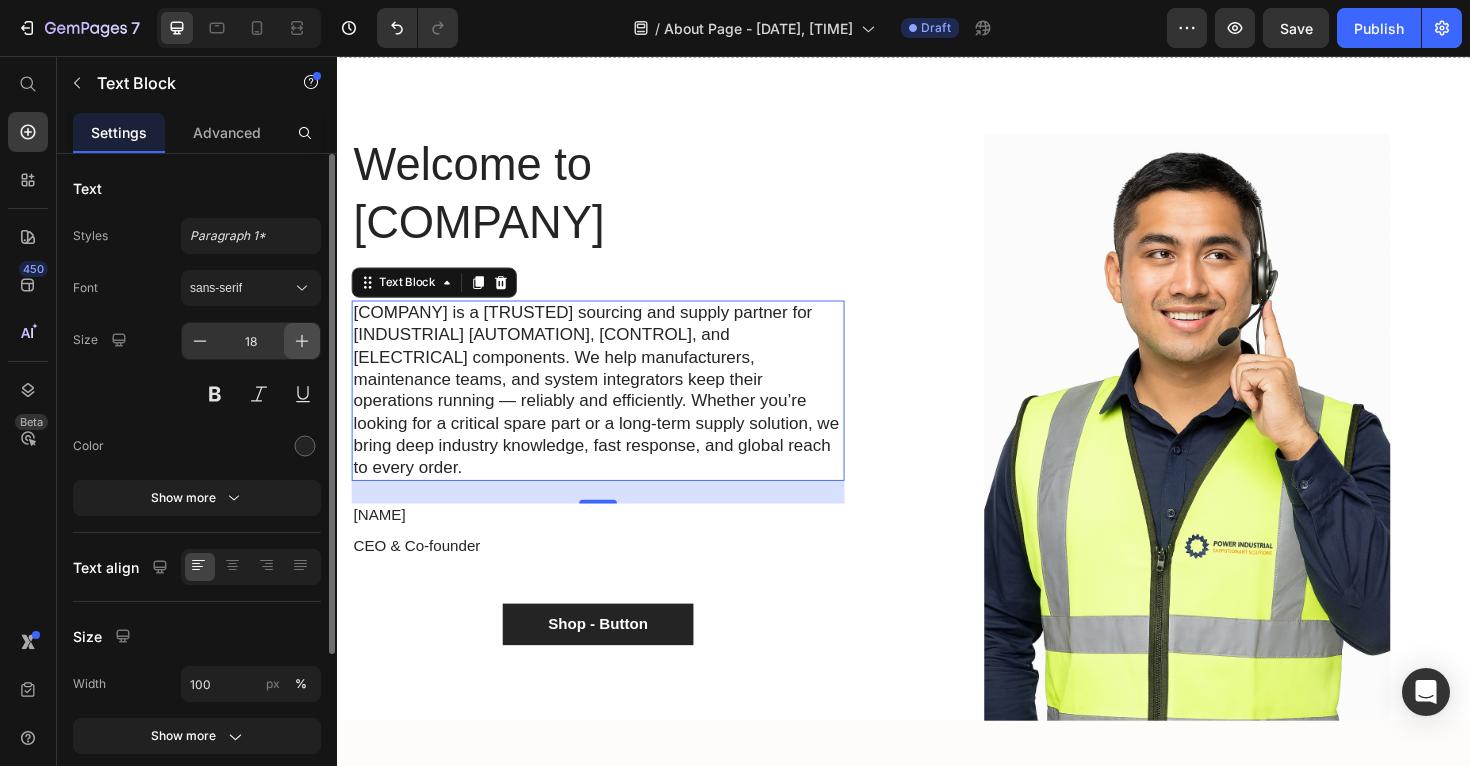 click 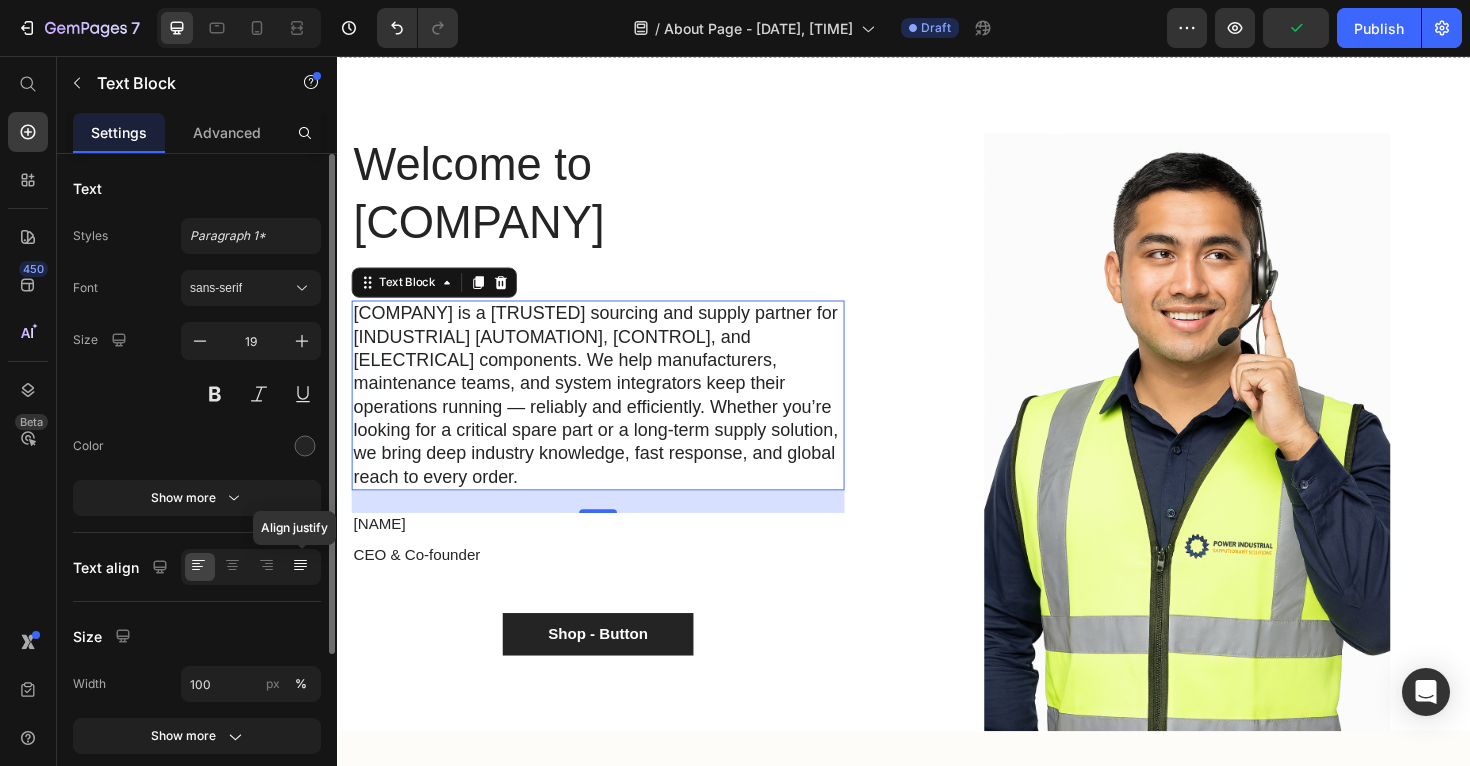 click 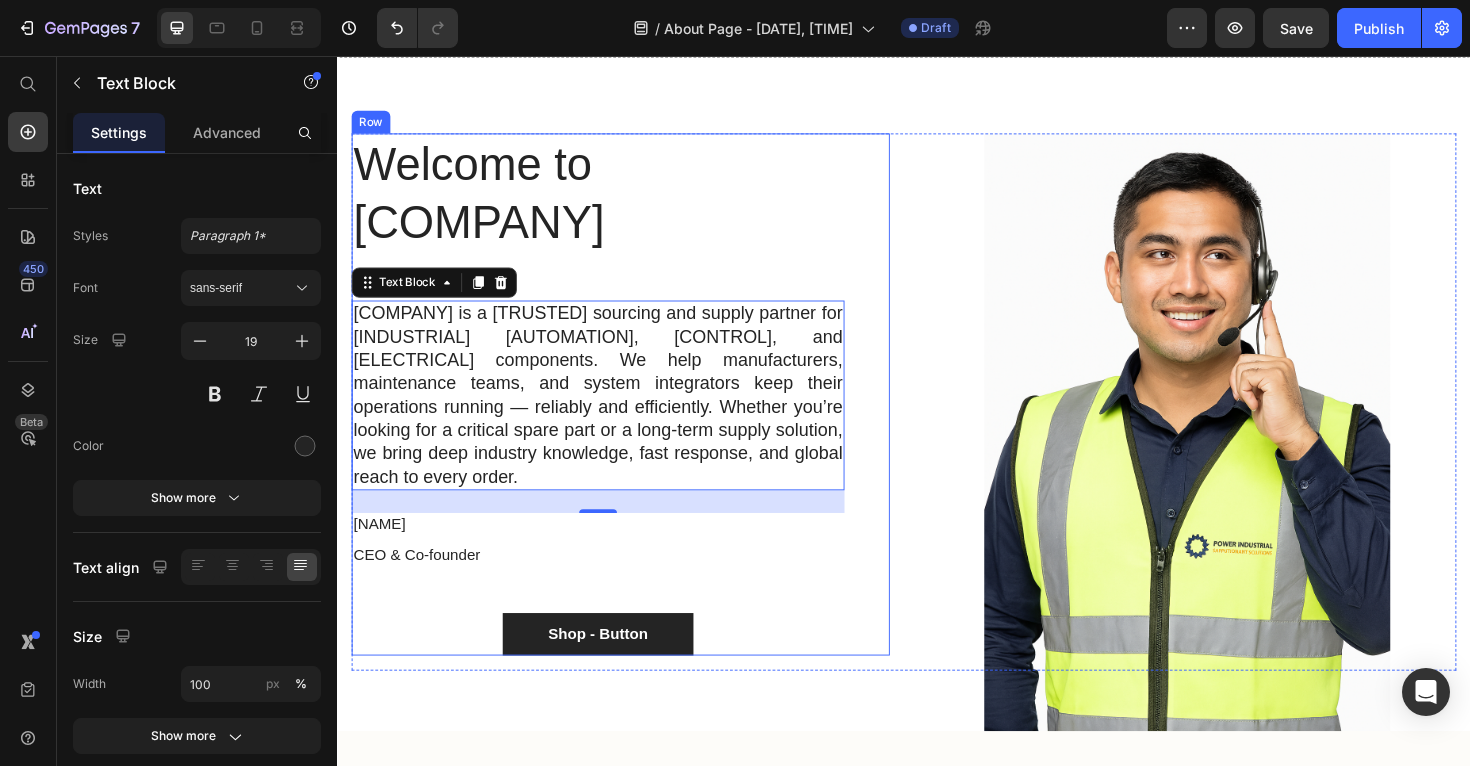 click on "Welcome to Power Industrial Heading Power Industrial is a trusted sourcing and supply partner for industrial automation, control, and electrical components. We help manufacturers, maintenance teams, and system integrators keep their operations running — reliably and efficiently. Whether you’re looking for a critical spare part or a long-term supply solution, we bring deep industry knowledge, fast response, and global reach to every order. Text Block   24 Danny grannick Text Block CEO & Co-founder Text Block Shop - Button Button" at bounding box center (613, 414) 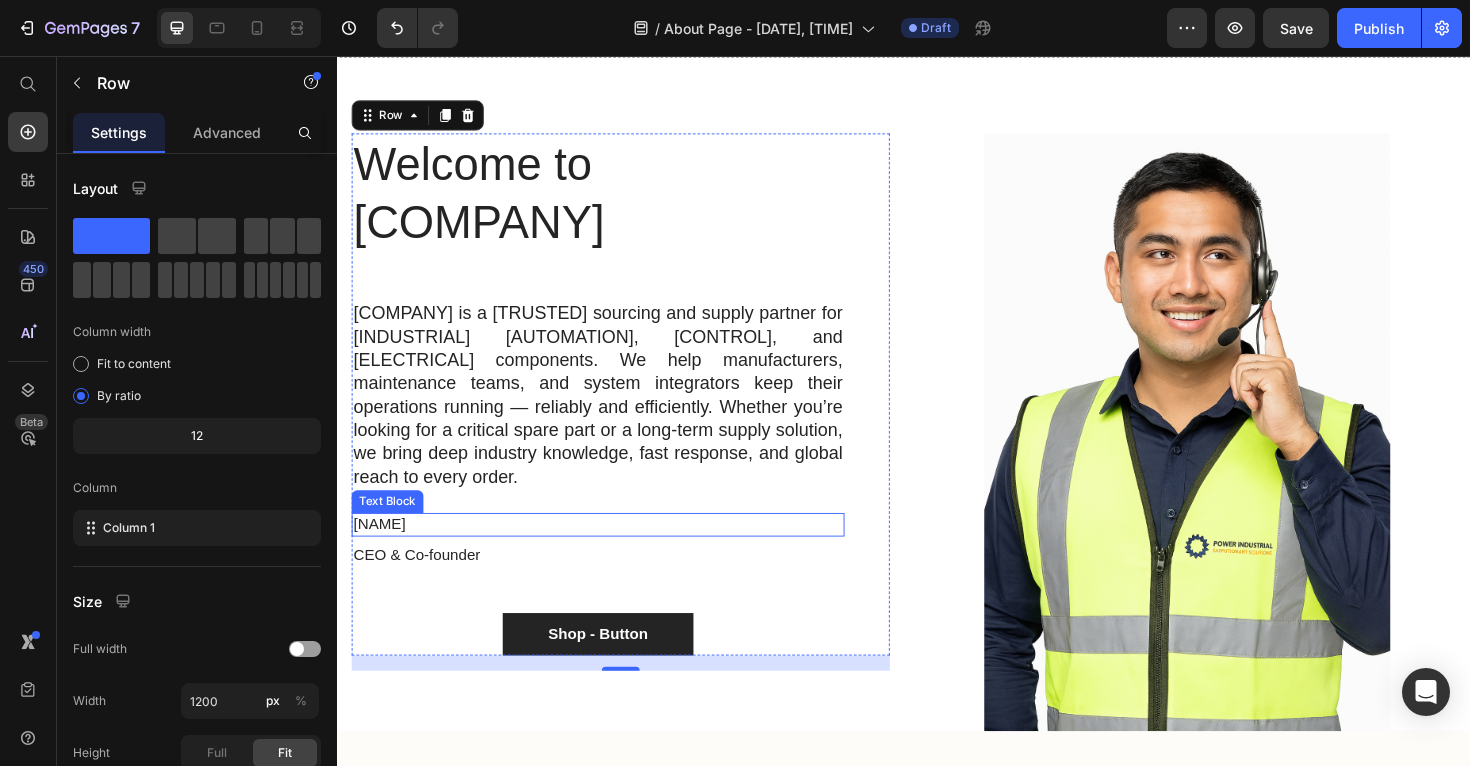 click on "Danny grannick" at bounding box center [613, 552] 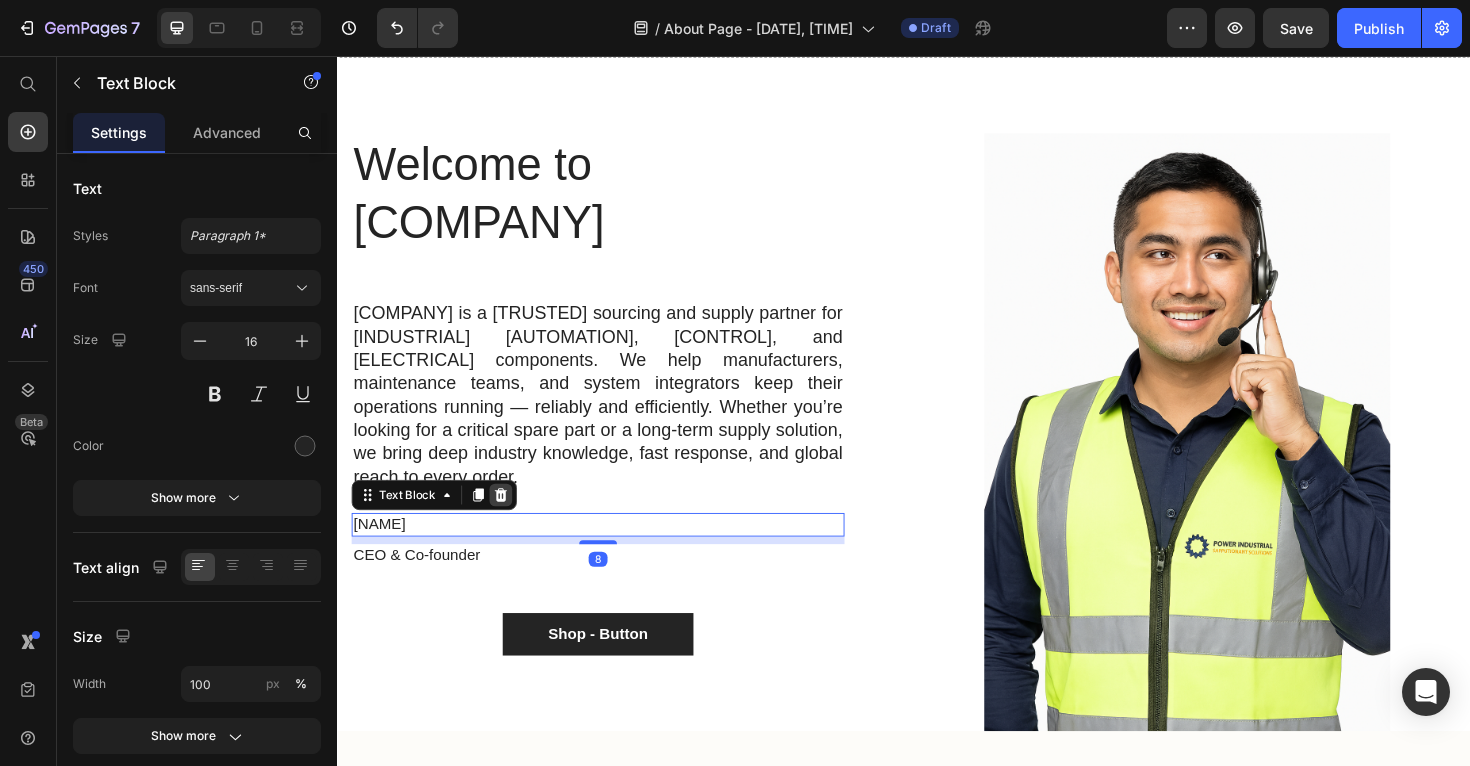 click 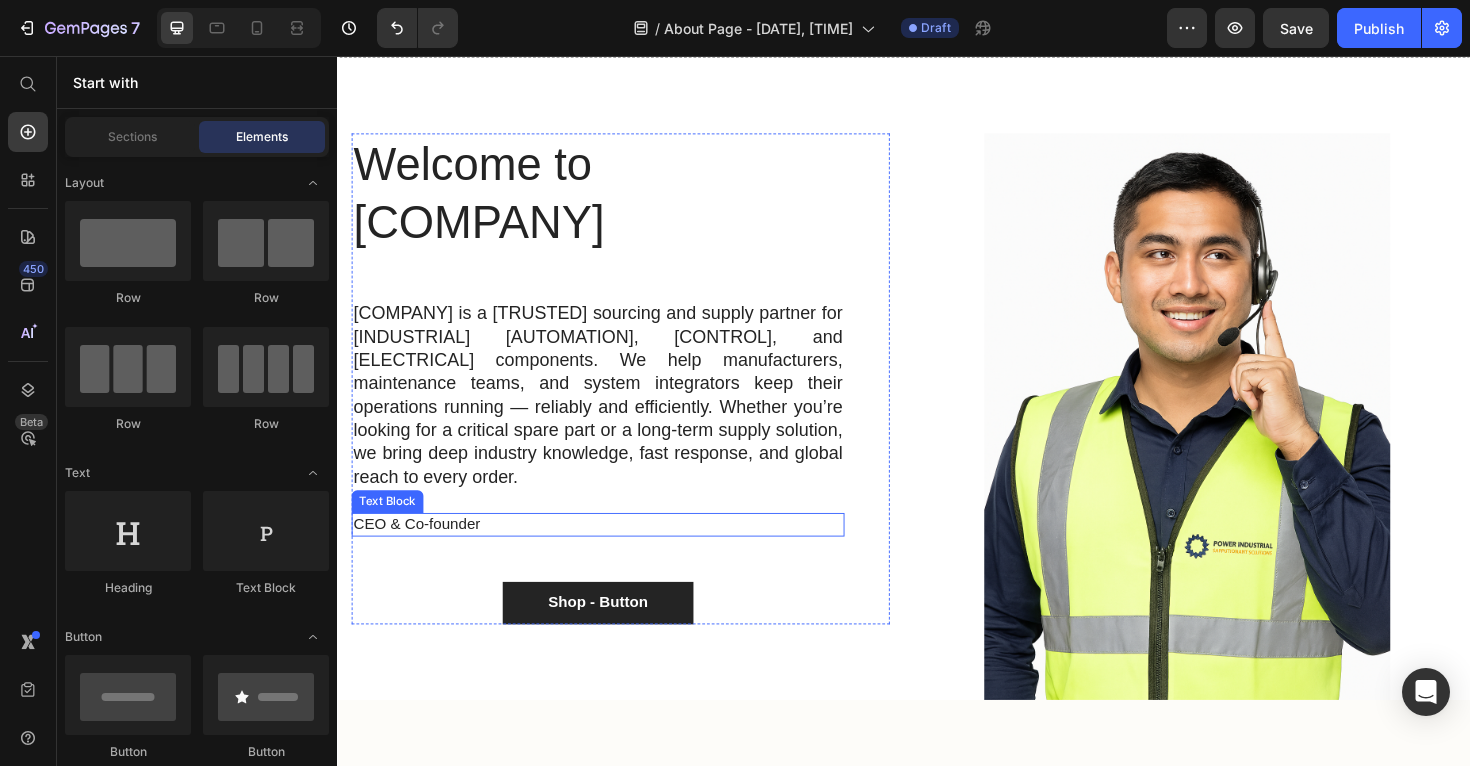 click on "CEO & Co-founder" at bounding box center (613, 552) 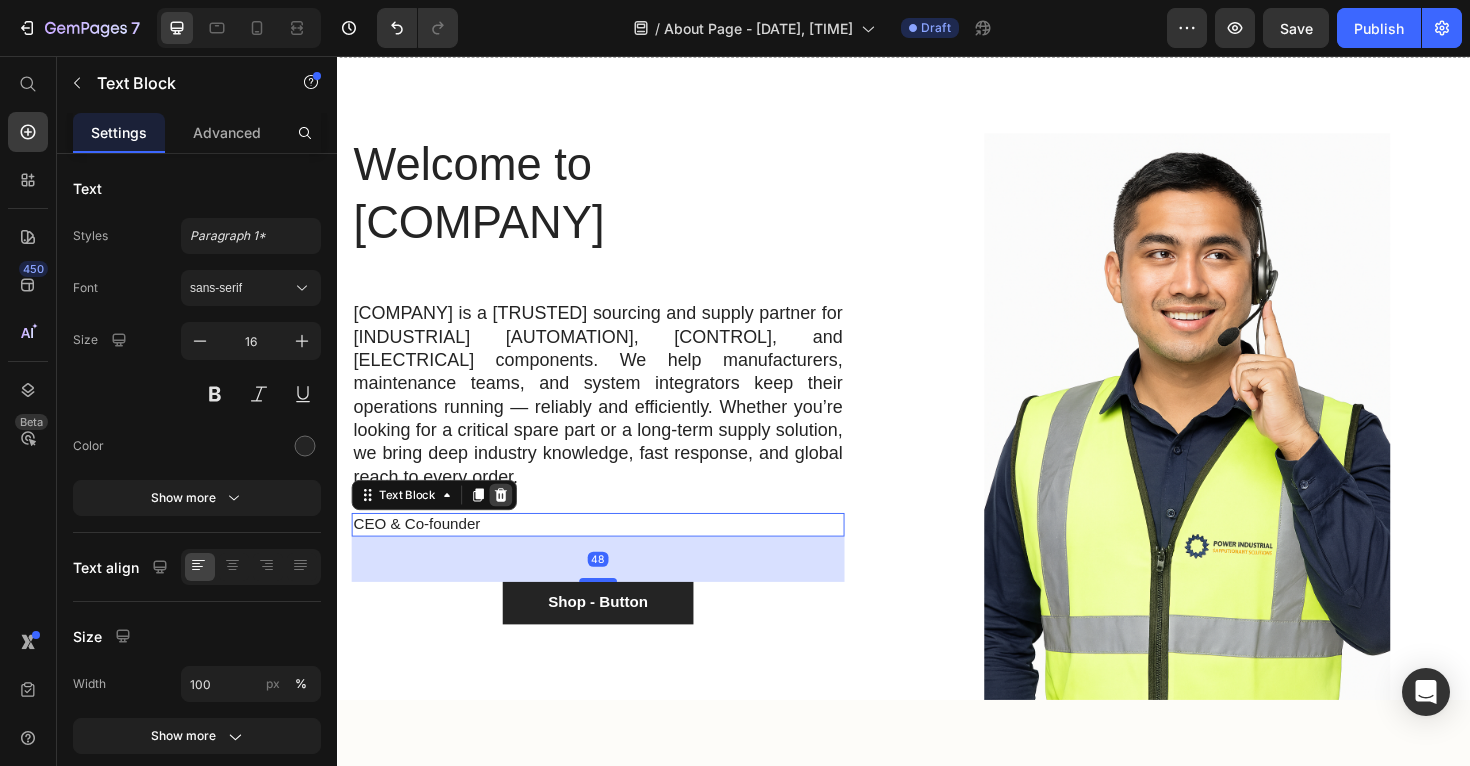 click 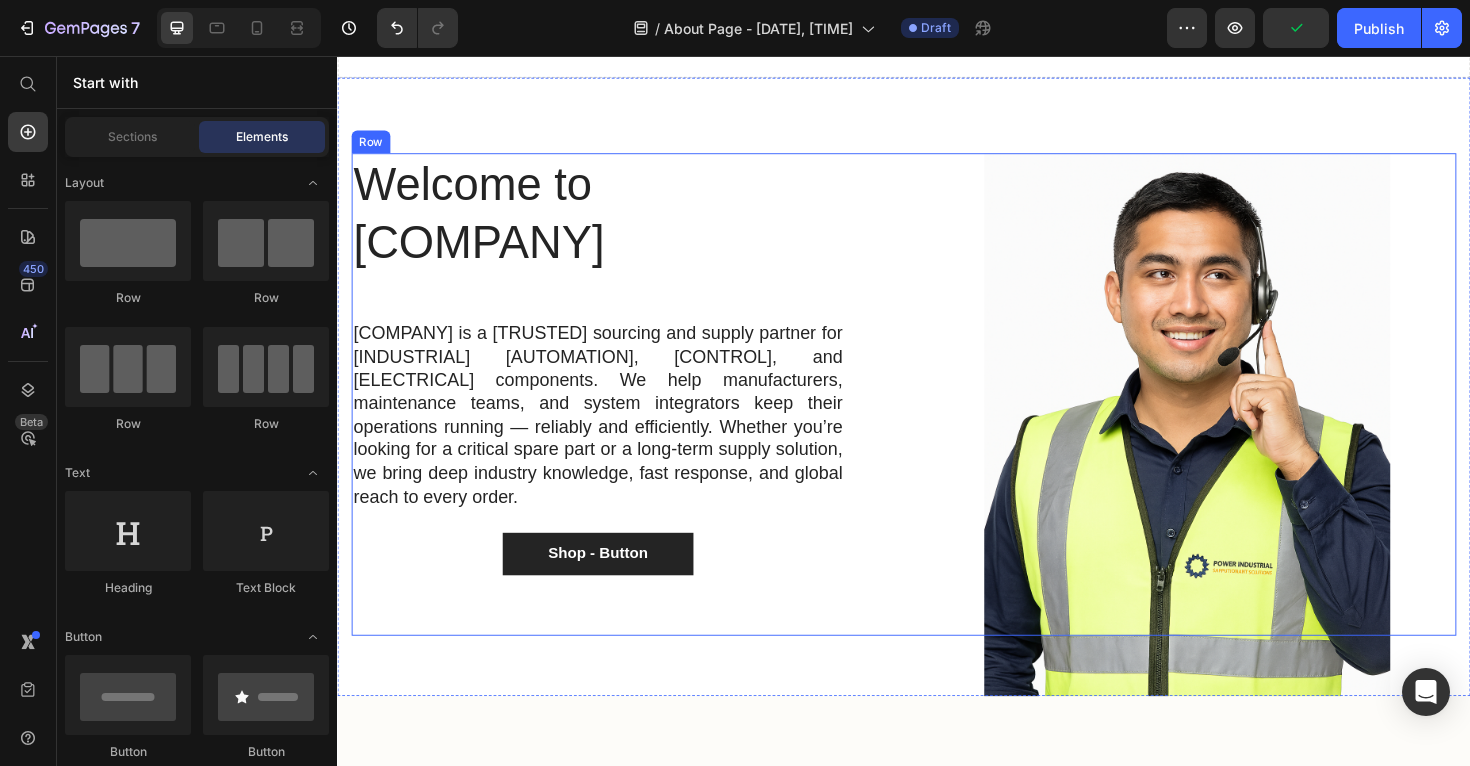 scroll, scrollTop: 76, scrollLeft: 0, axis: vertical 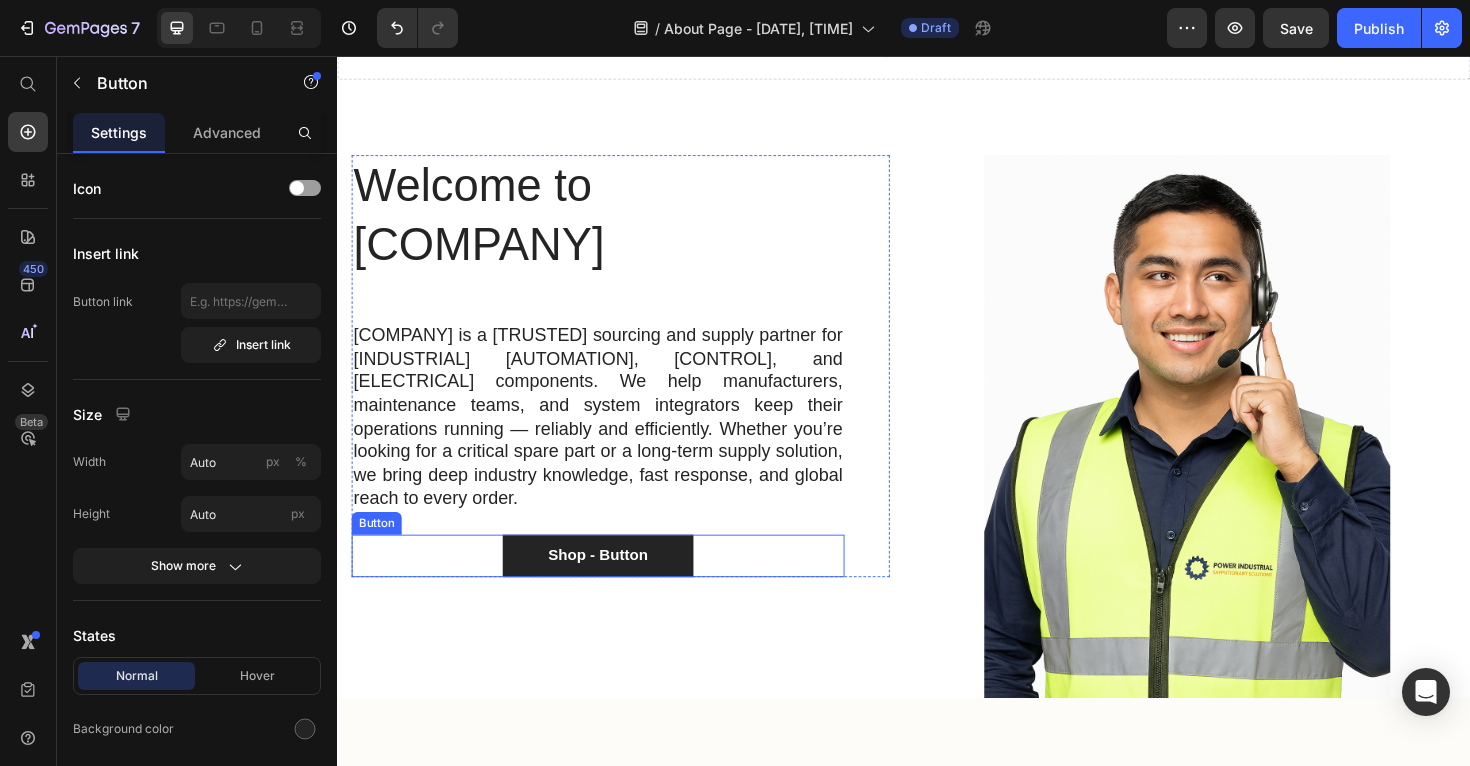 click on "Shop - Button Button" at bounding box center (613, 585) 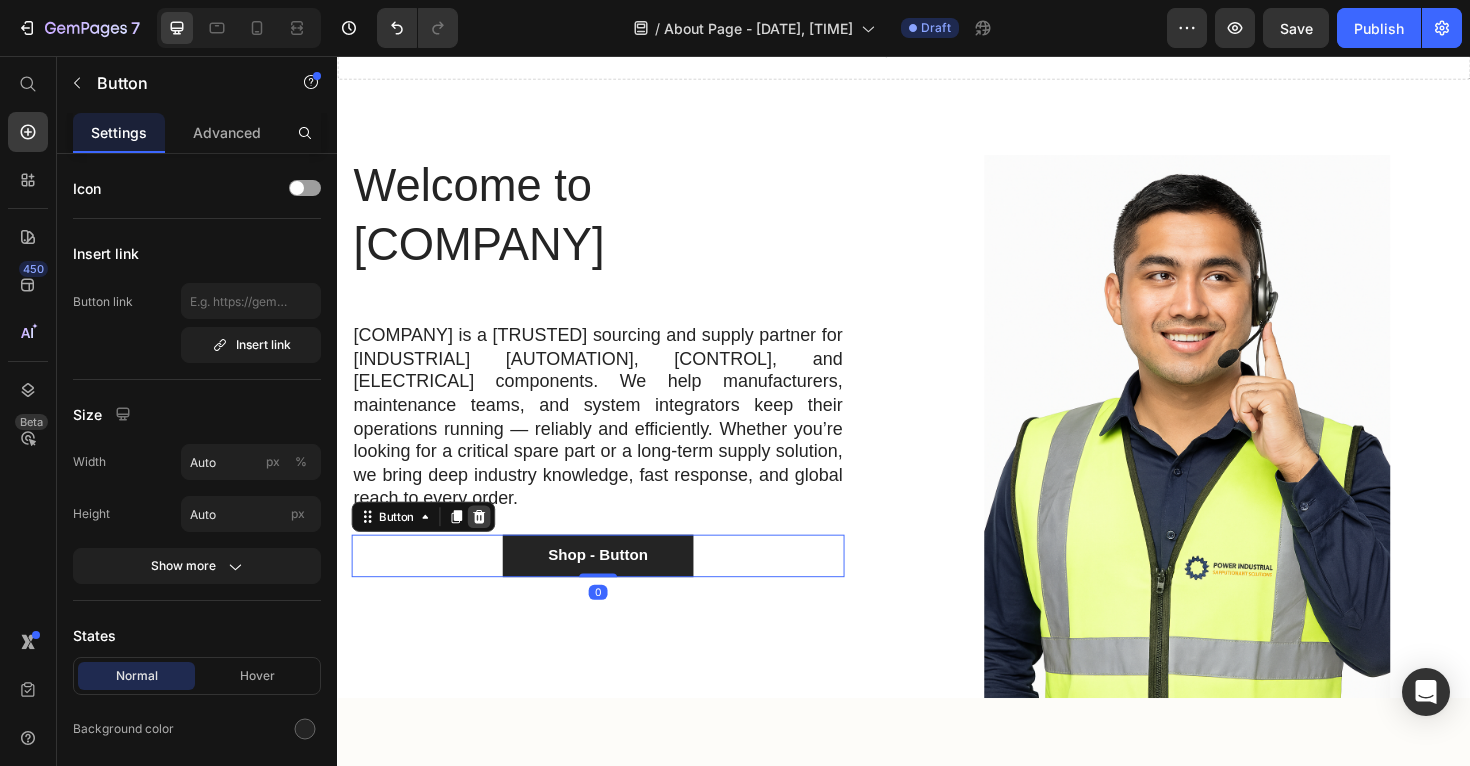 click 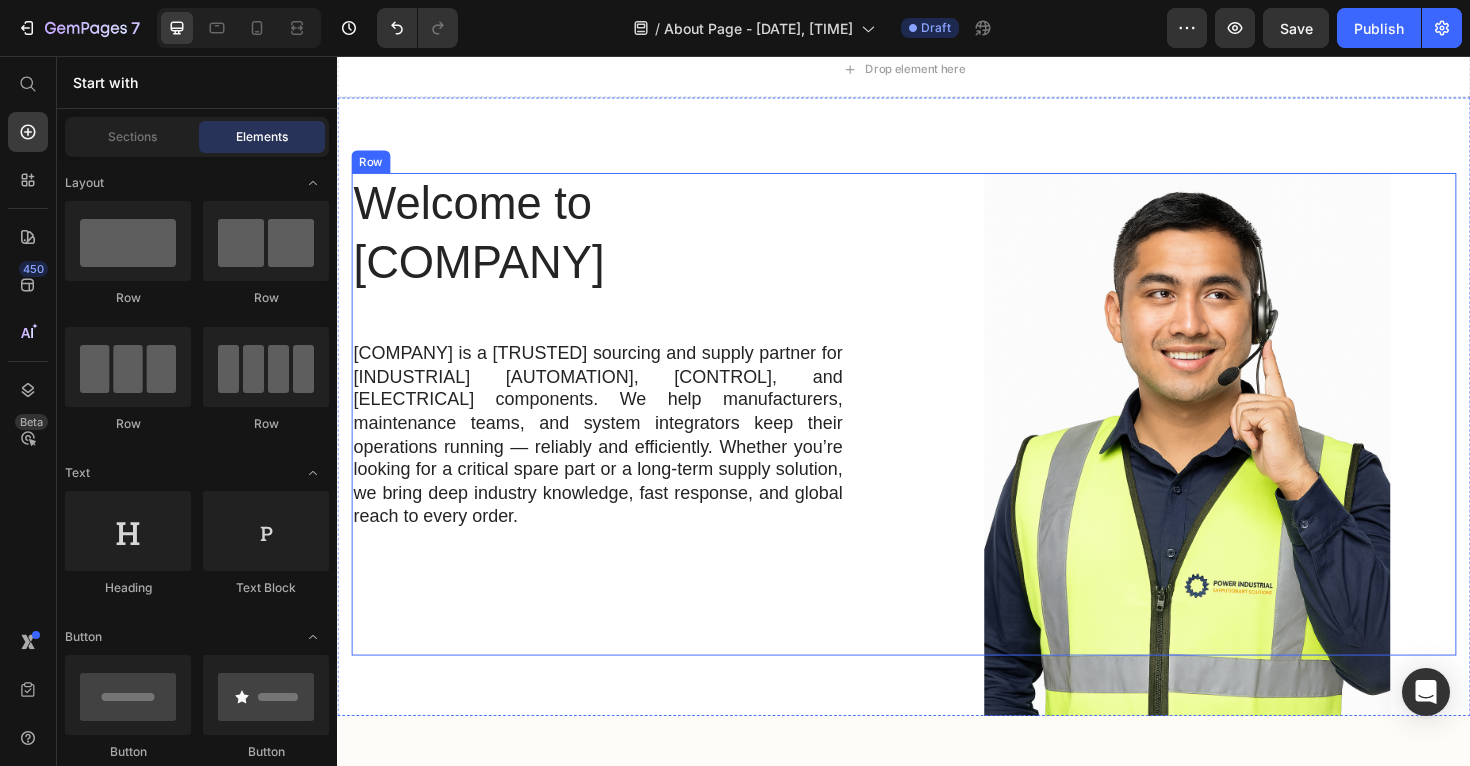 scroll, scrollTop: 59, scrollLeft: 0, axis: vertical 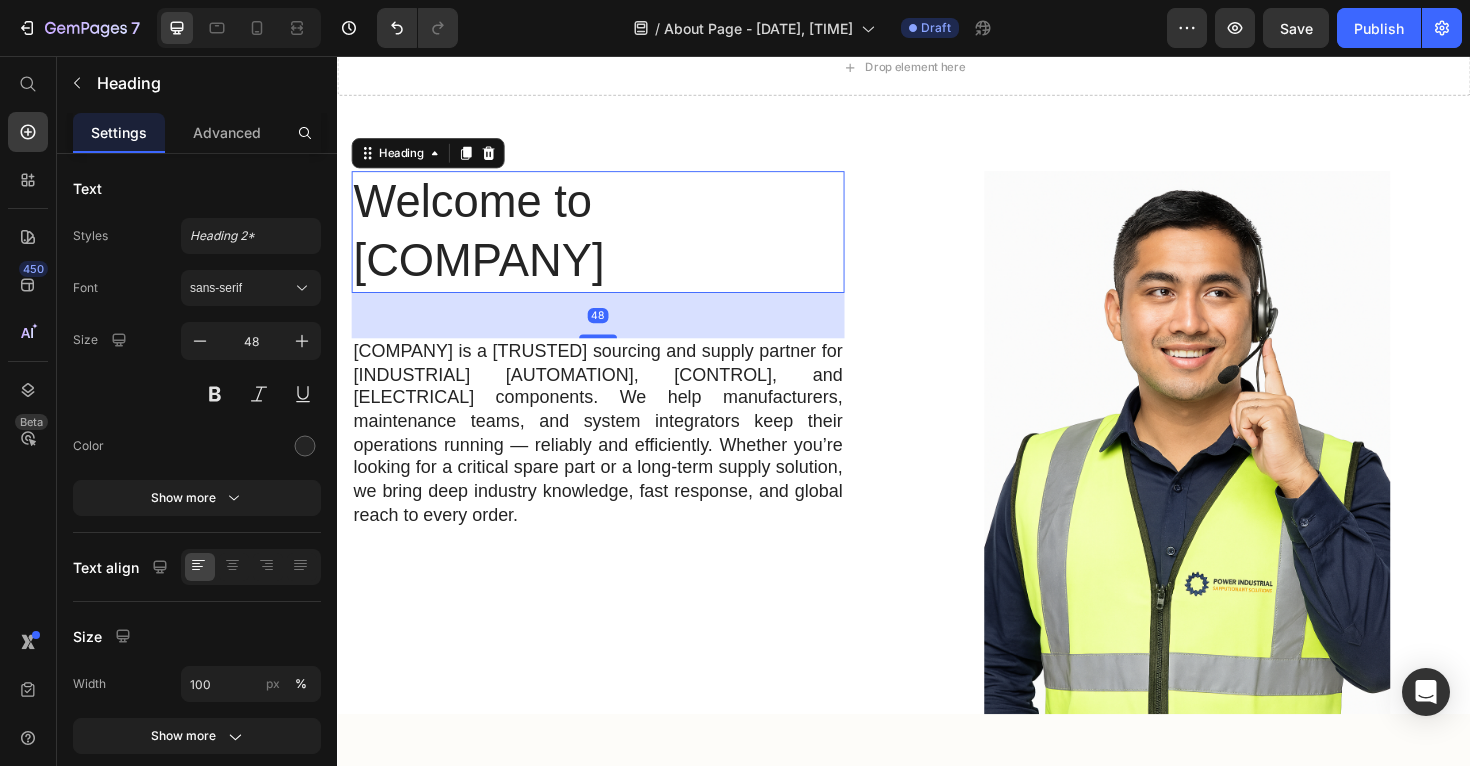 click on "Welcome to Power Industrial" at bounding box center (613, 242) 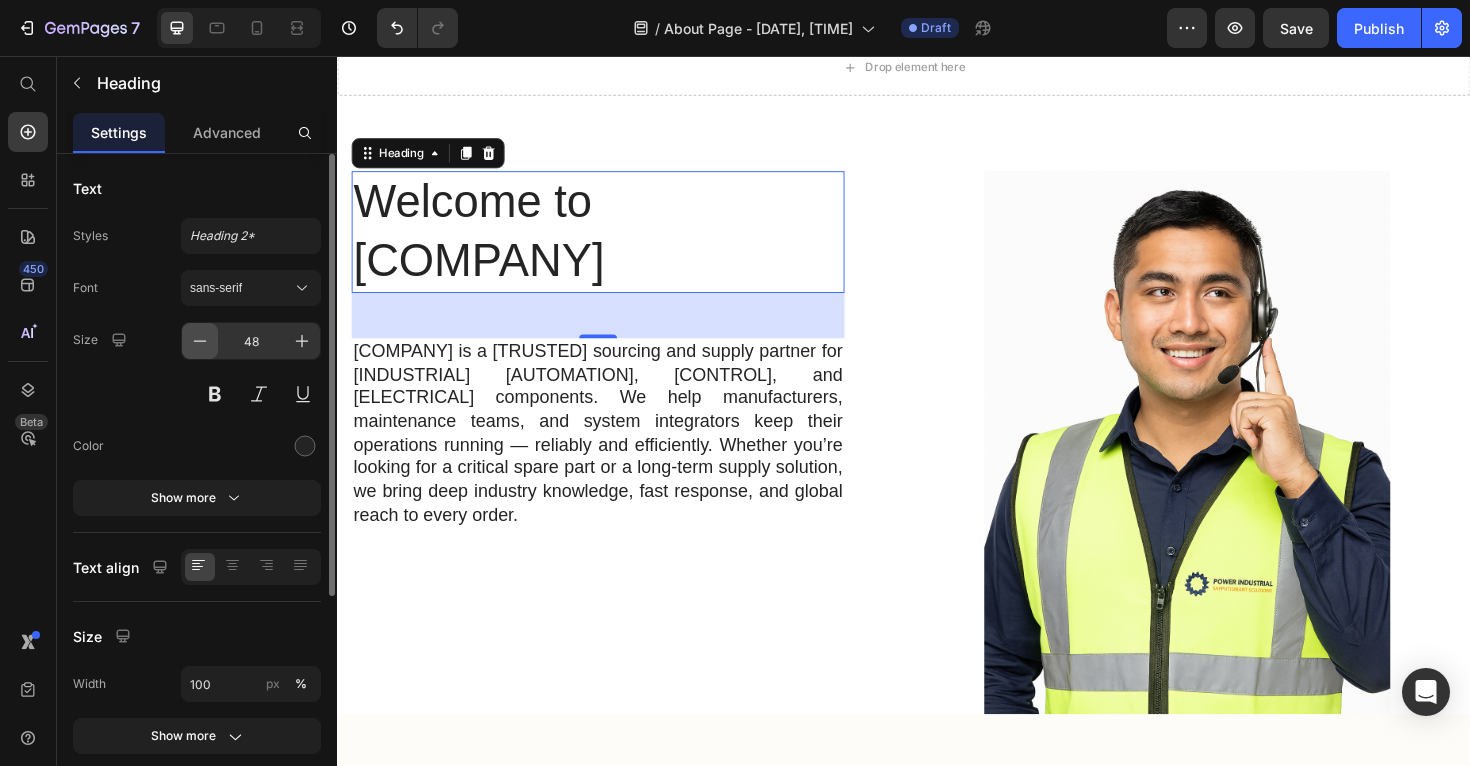 click 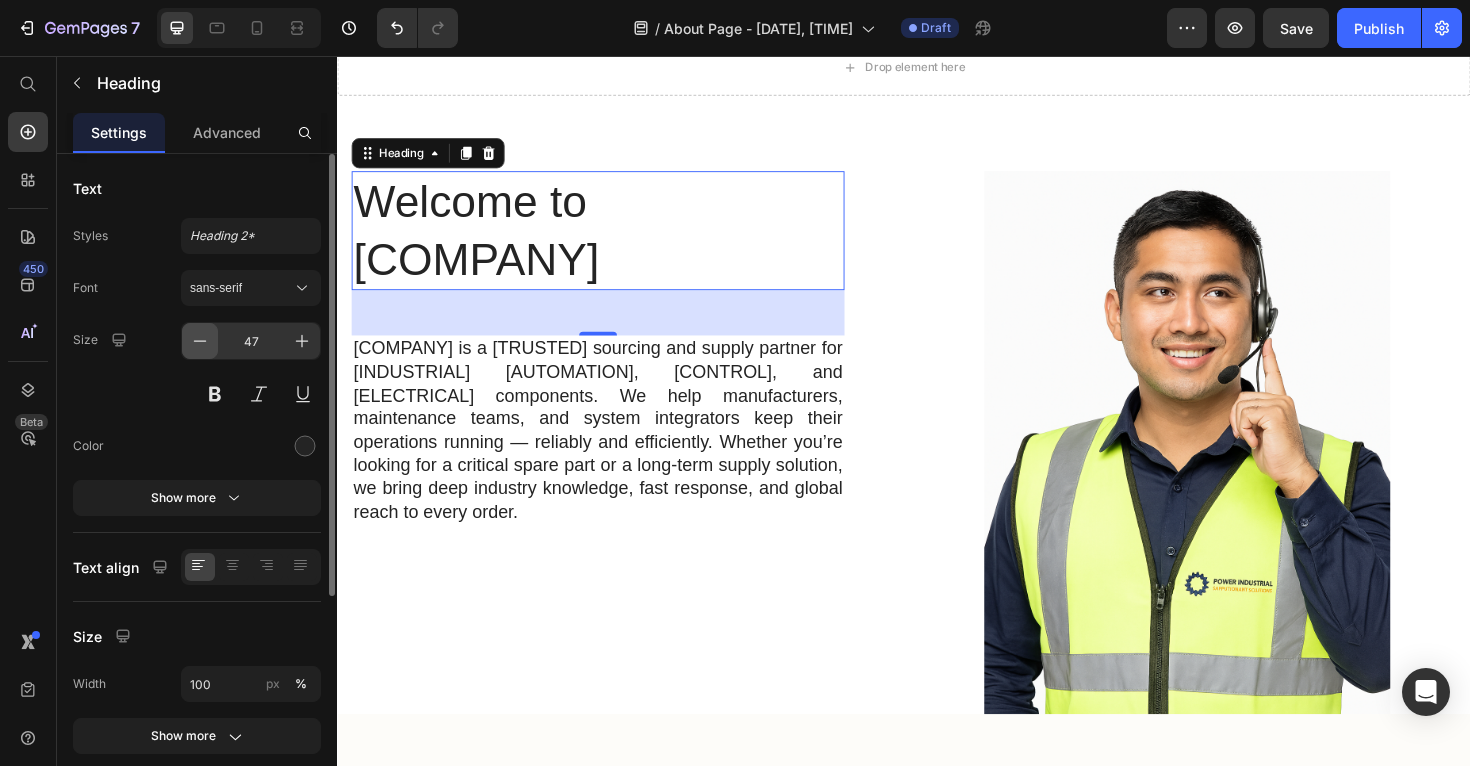 click 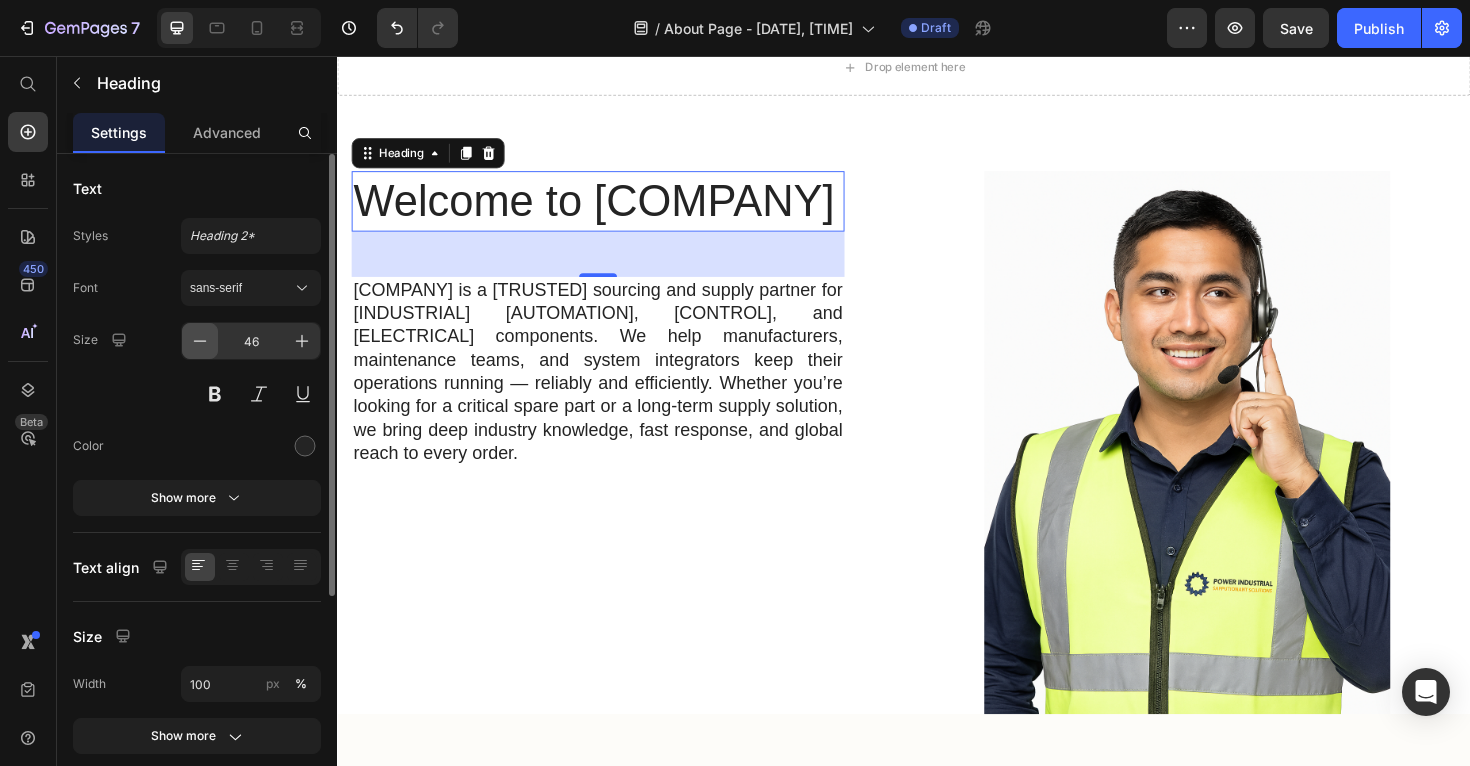 click 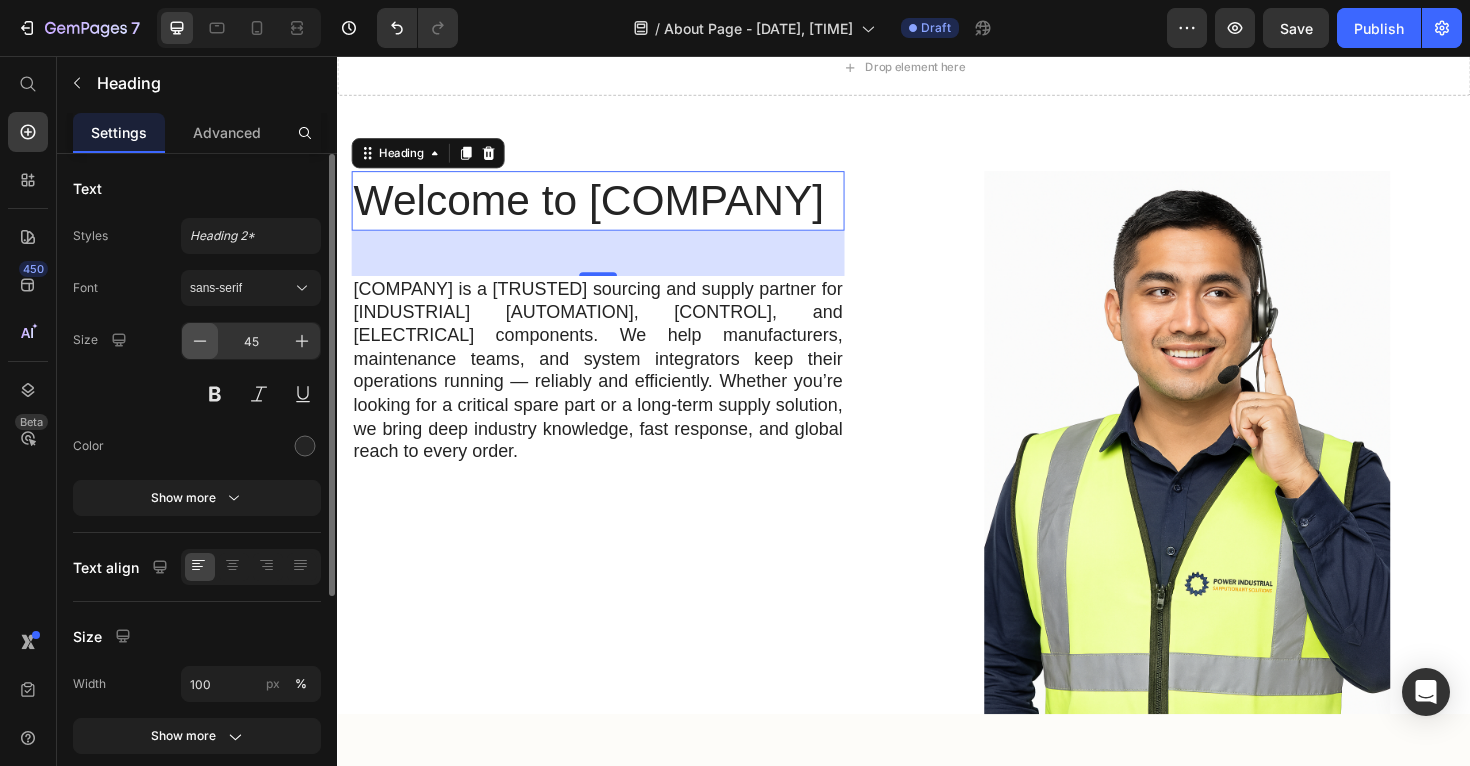 click 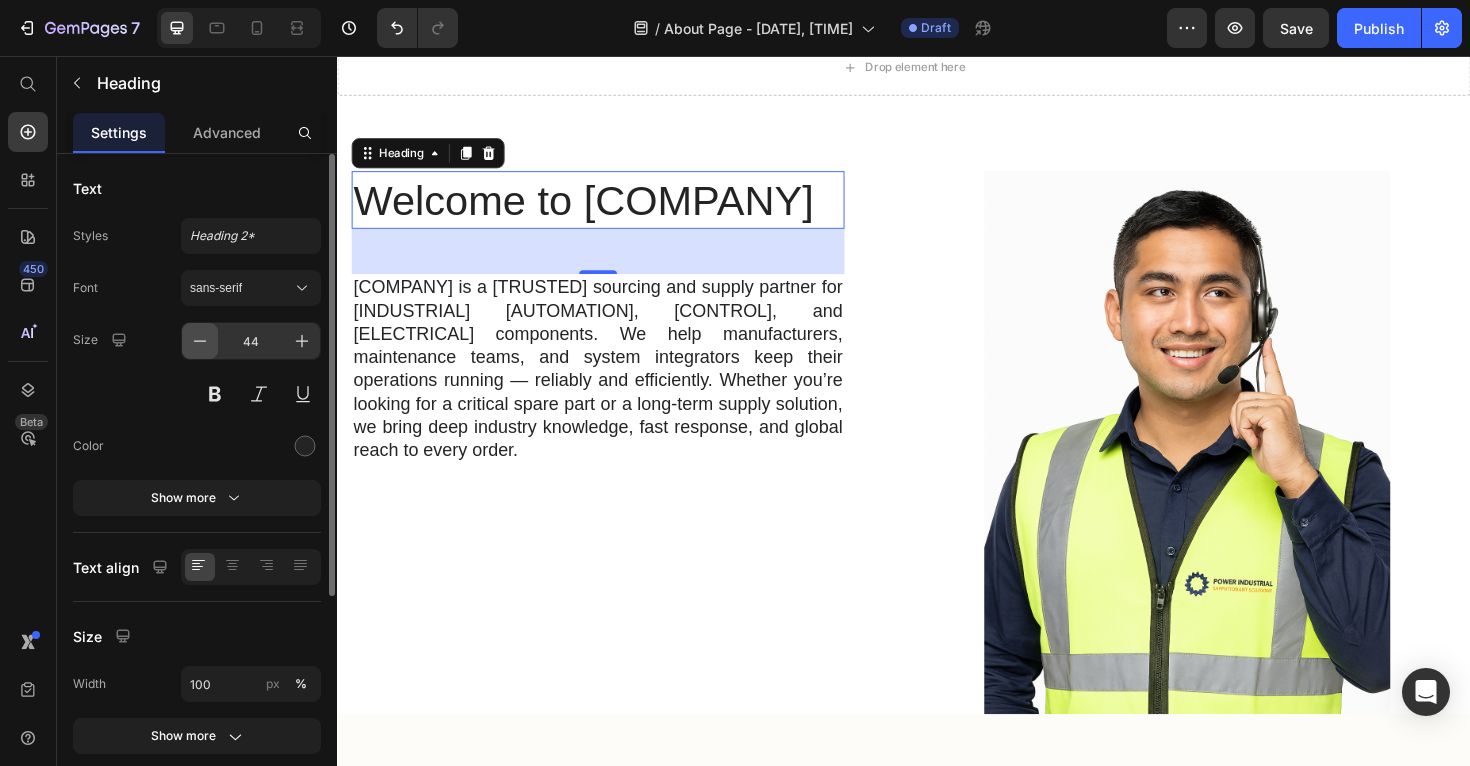 click 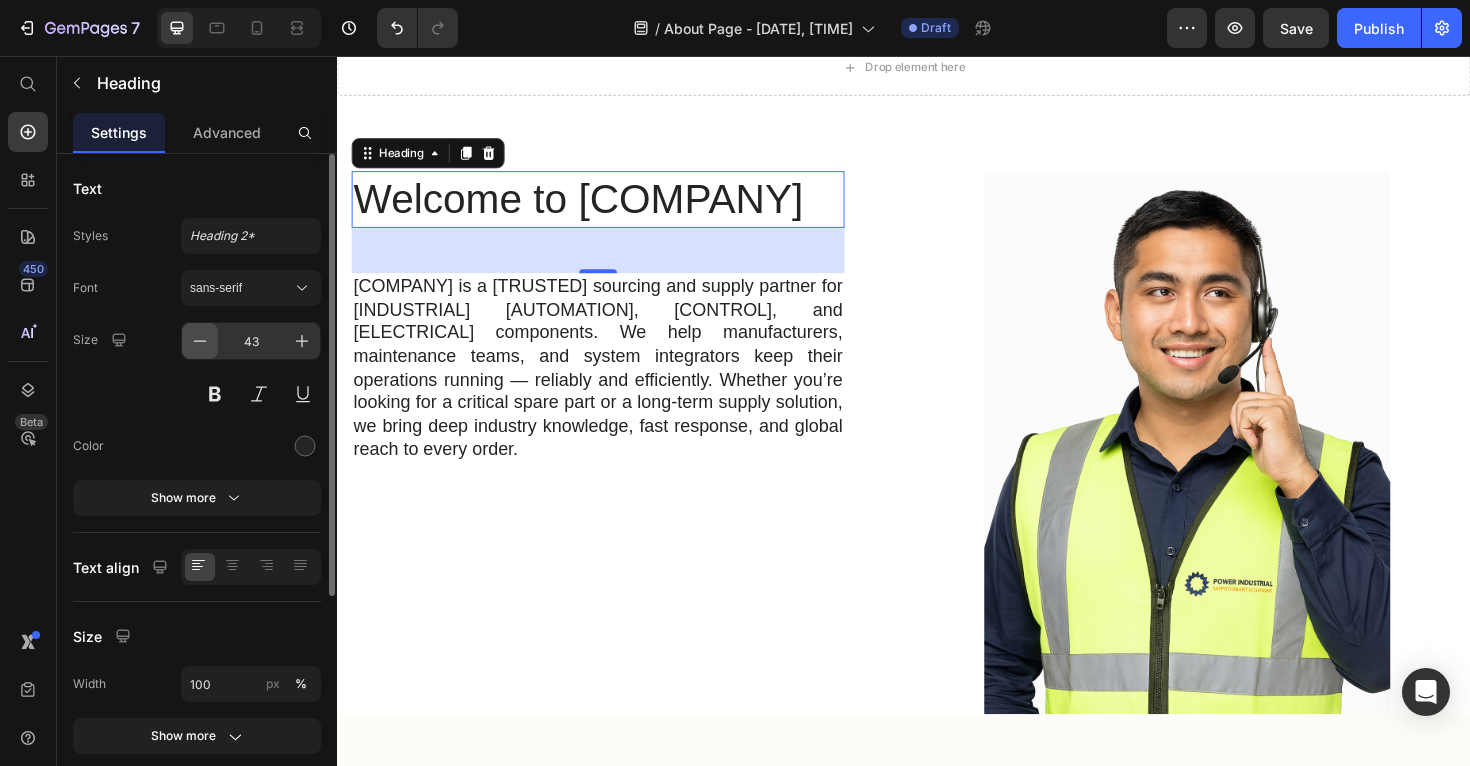click 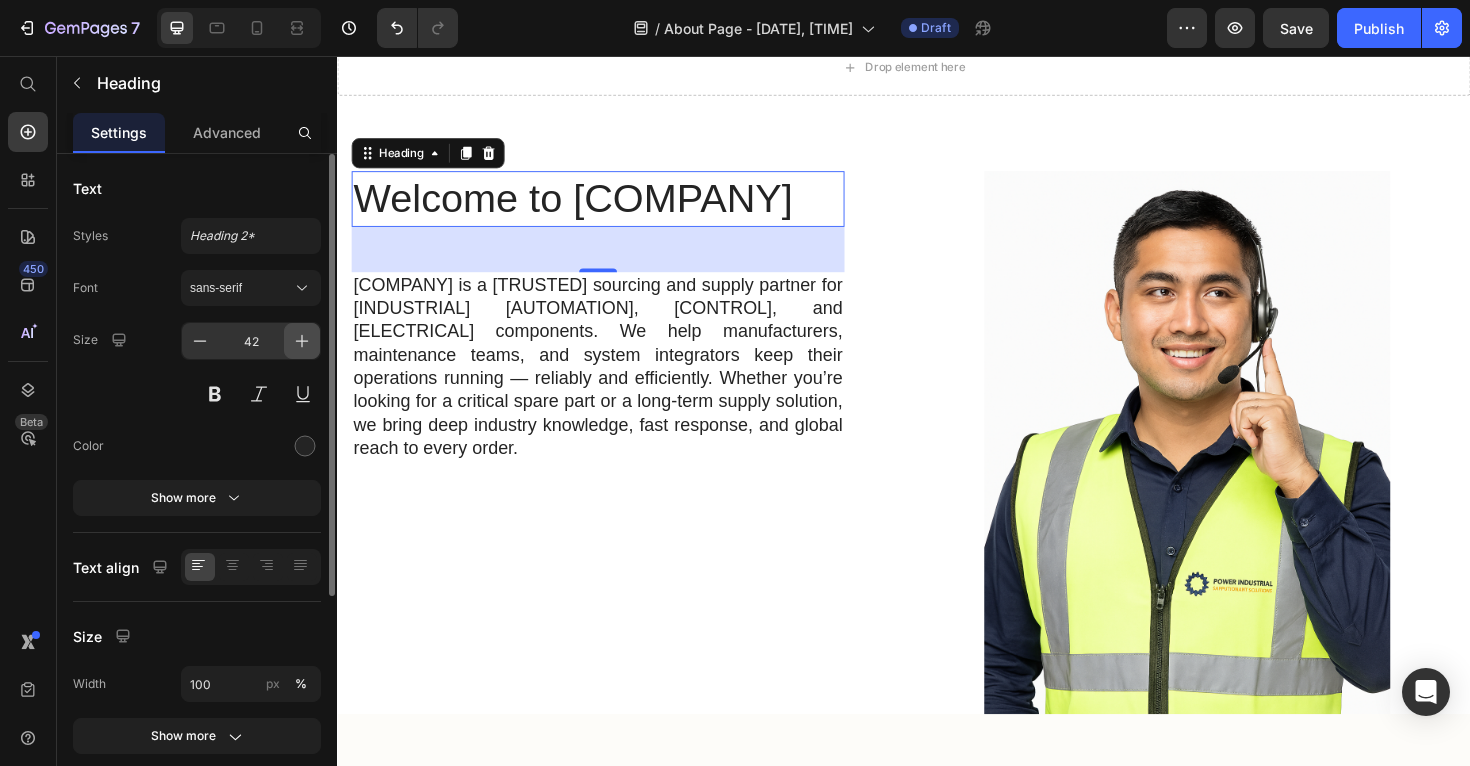 click 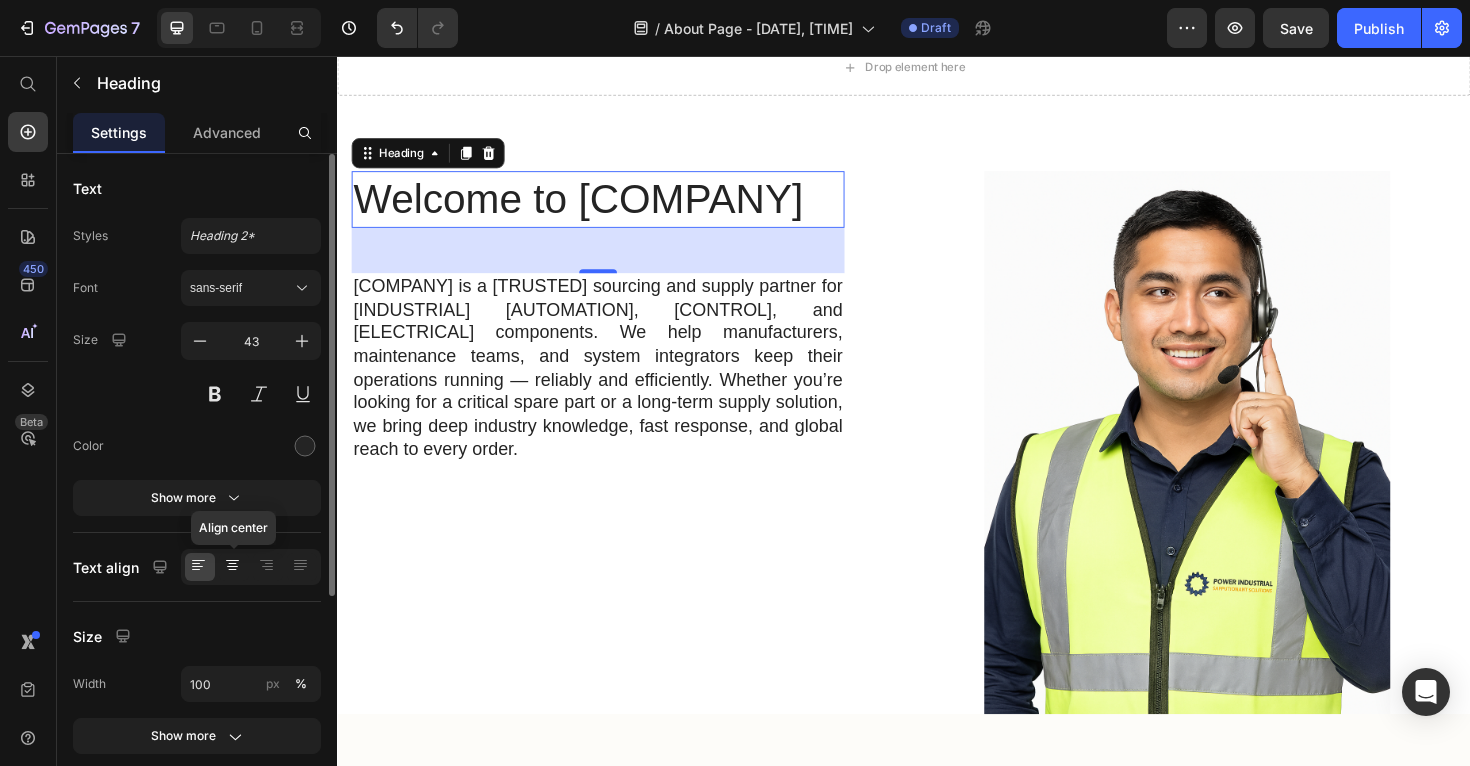 click 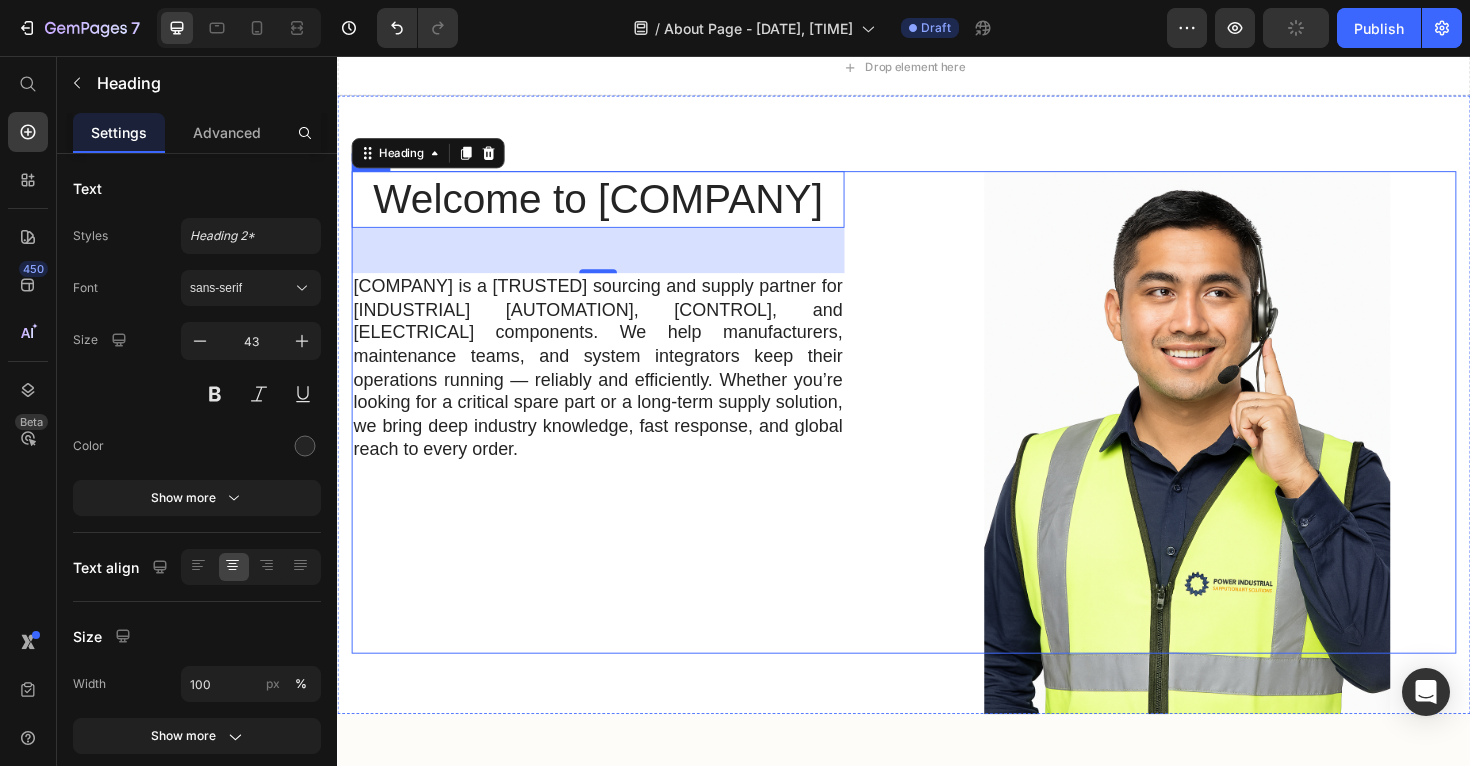 click on "Welcome to Power Industrial Heading   48 Power Industrial is a trusted sourcing and supply partner for industrial automation, control, and electrical components. We help manufacturers, maintenance teams, and system integrators keep their operations running — reliably and efficiently. Whether you’re looking for a critical spare part or a long-term supply solution, we bring deep industry knowledge, fast response, and global reach to every order. Text Block Row" at bounding box center [637, 433] 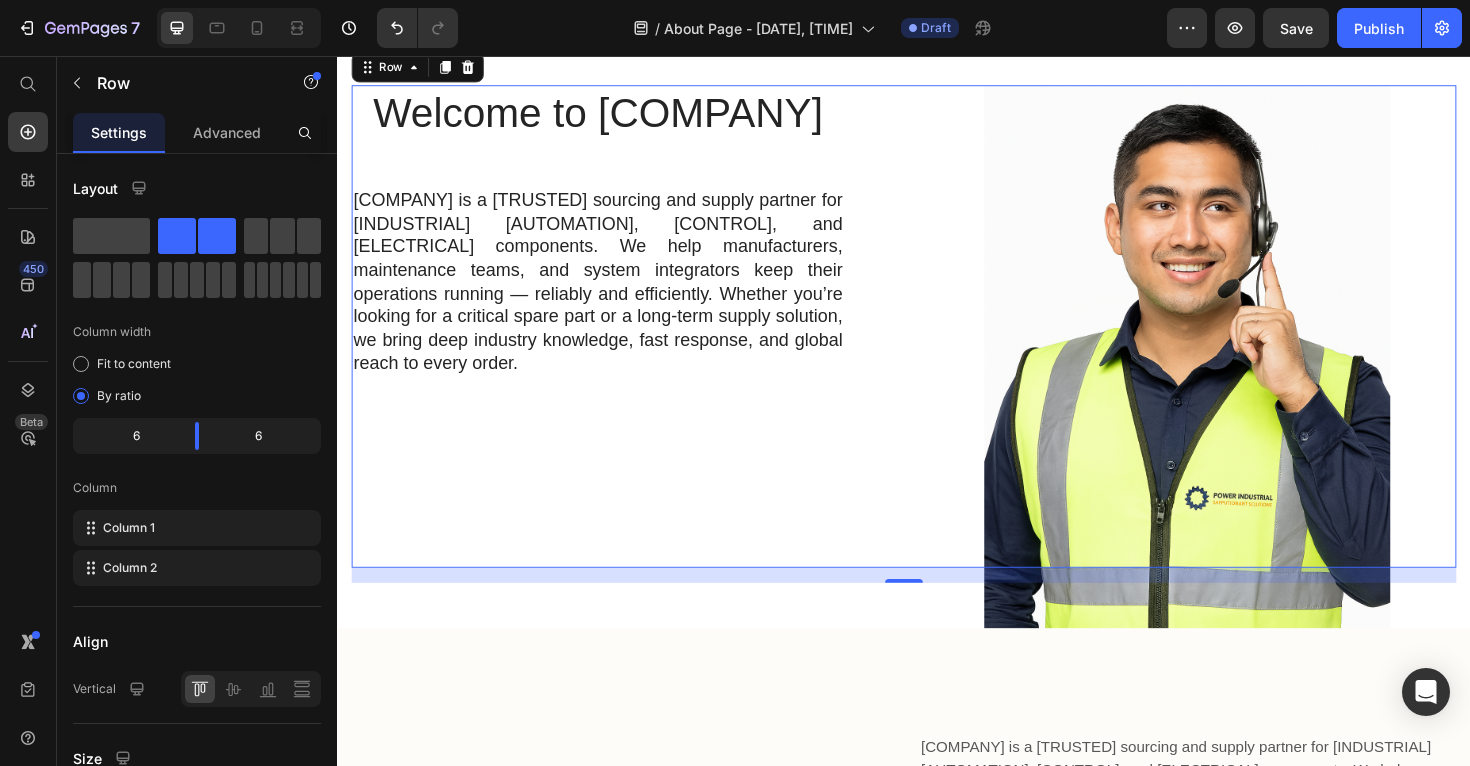 scroll, scrollTop: 151, scrollLeft: 0, axis: vertical 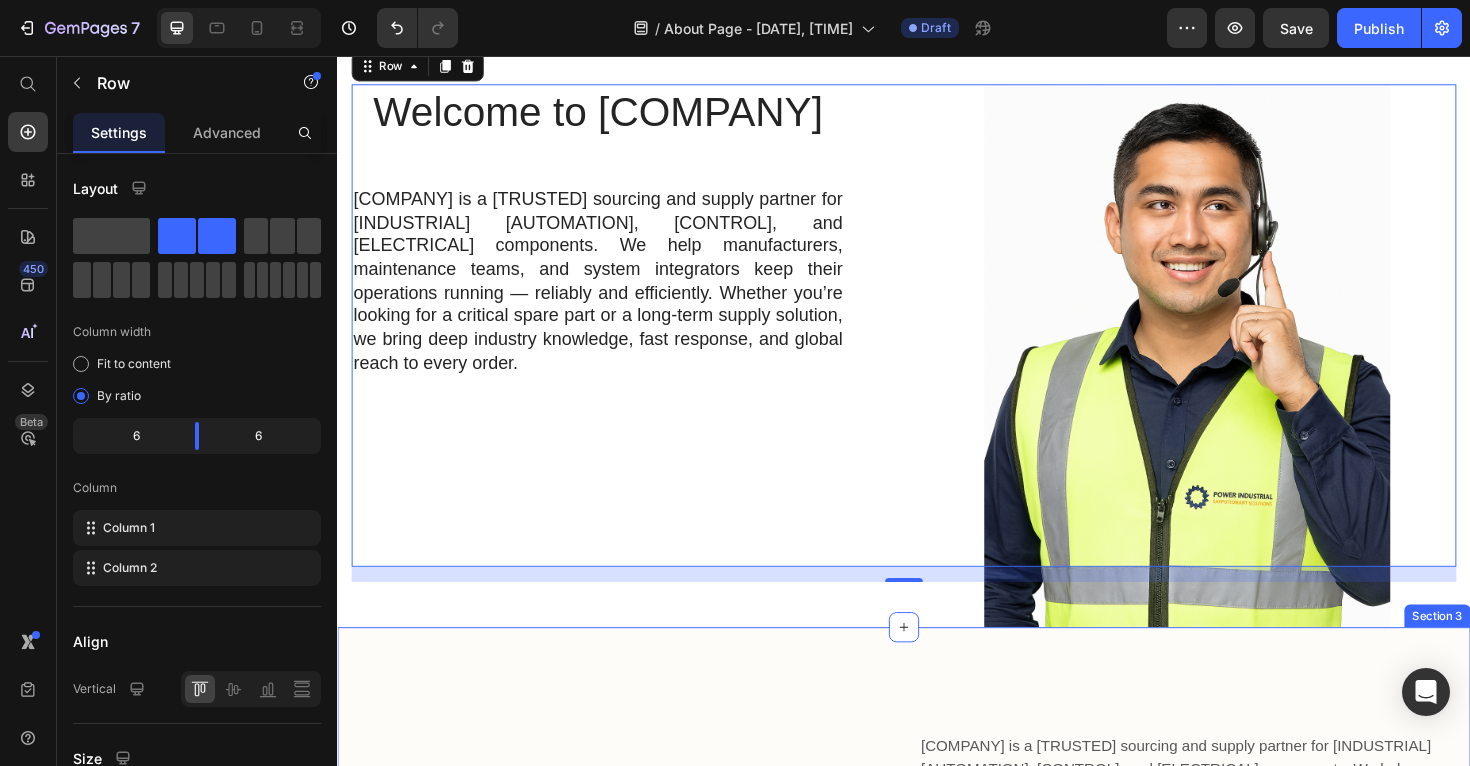 click on "Who We Are Heading Power Industrial is a trusted sourcing and supply partner for industrial automation, control, and electrical components. We help manufacturers, maintenance teams, and system integrators keep their operations running — reliably and efficiently. Whether you’re looking for a critical spare part or a long-term supply solution, we bring deep industry knowledge, fast response, and global reach to every order. Text block Row Image Row Section 3" at bounding box center (937, 1097) 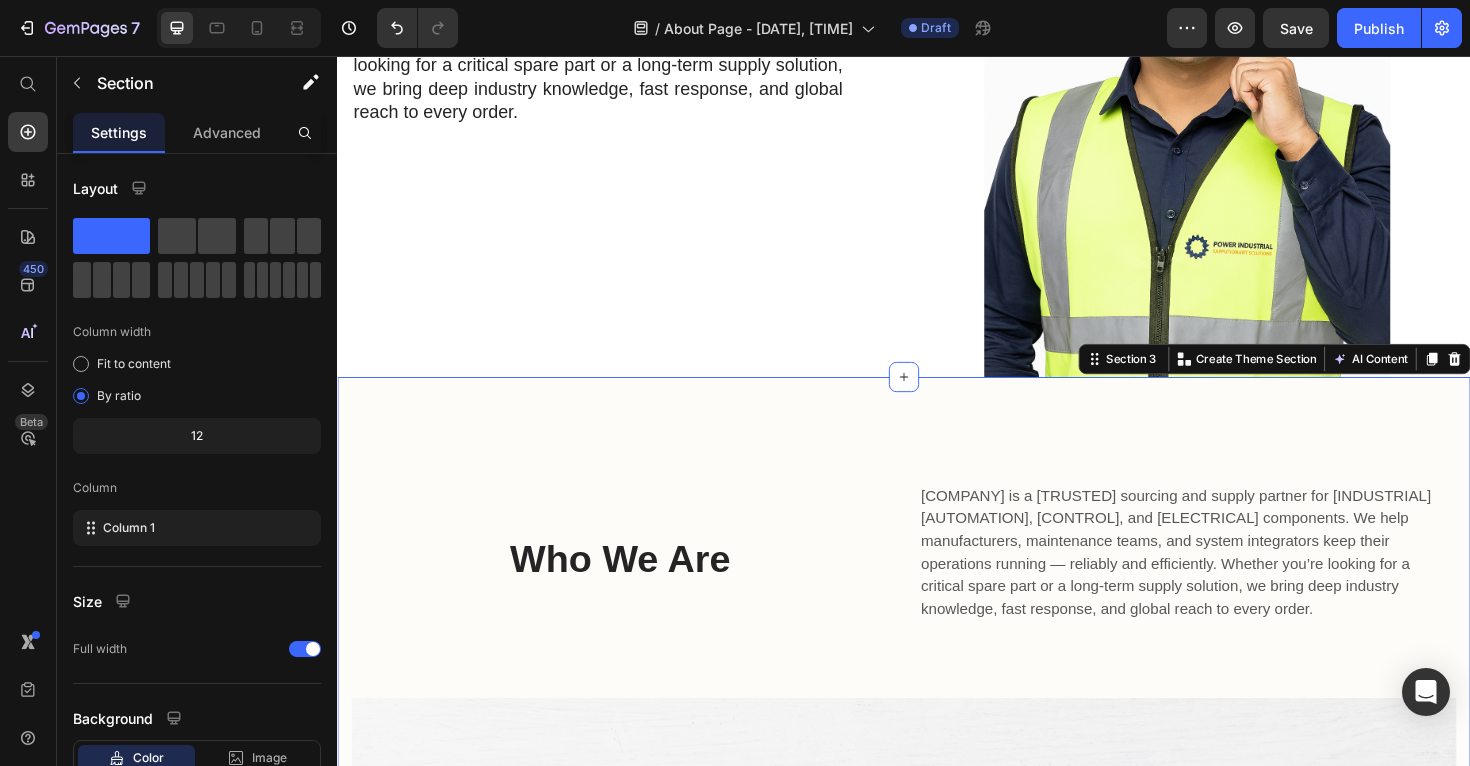scroll, scrollTop: 417, scrollLeft: 0, axis: vertical 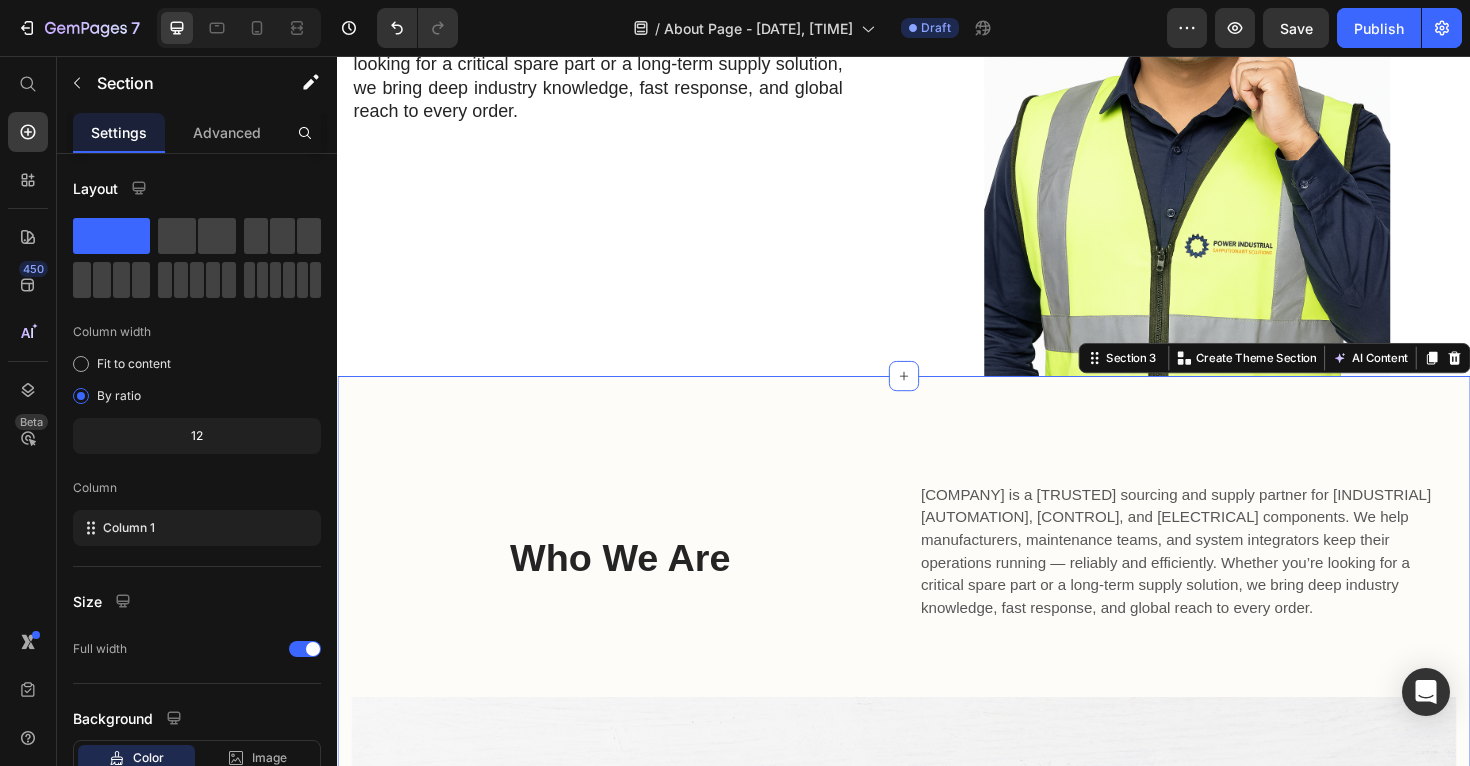 click on "Who We Are" at bounding box center [636, 587] 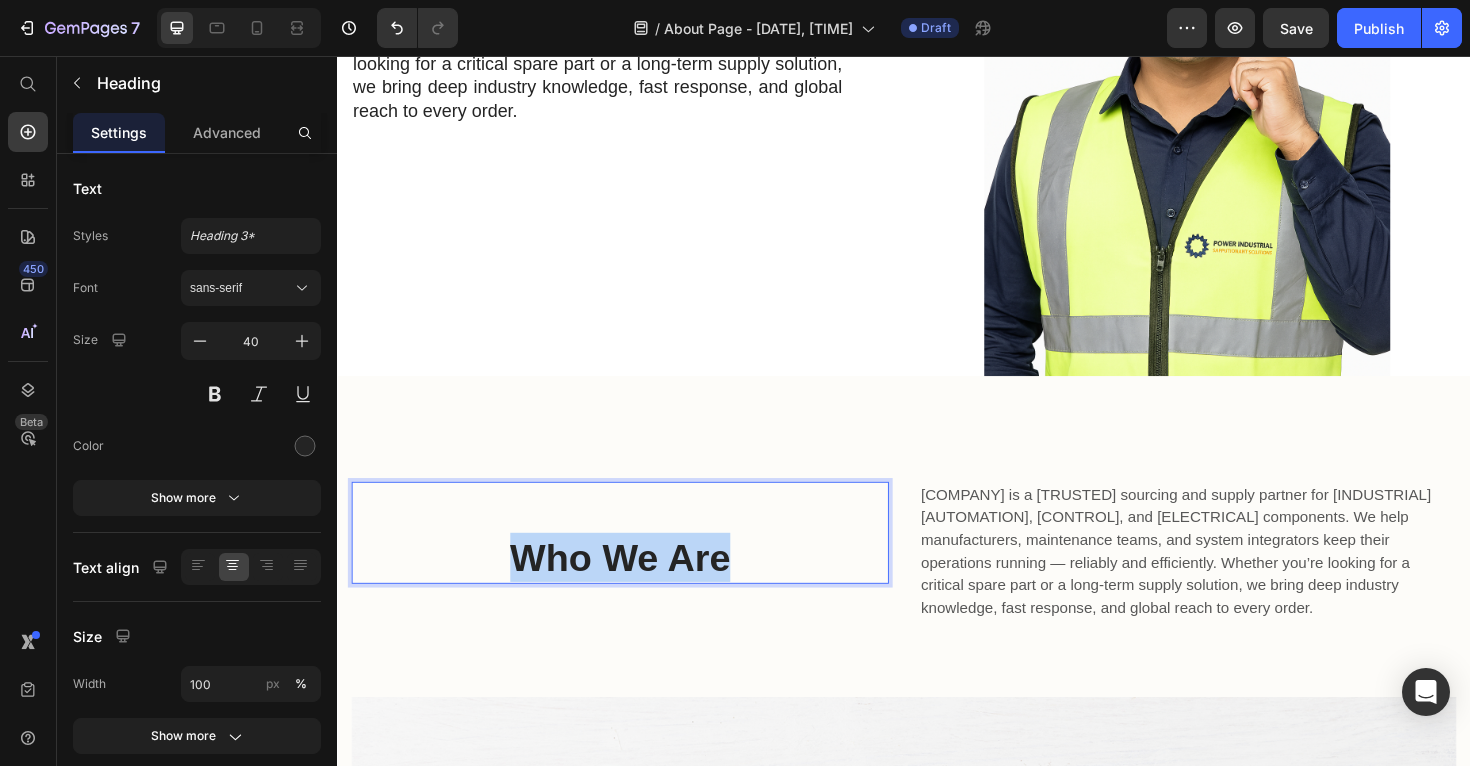 click on "Who We Are" at bounding box center (636, 587) 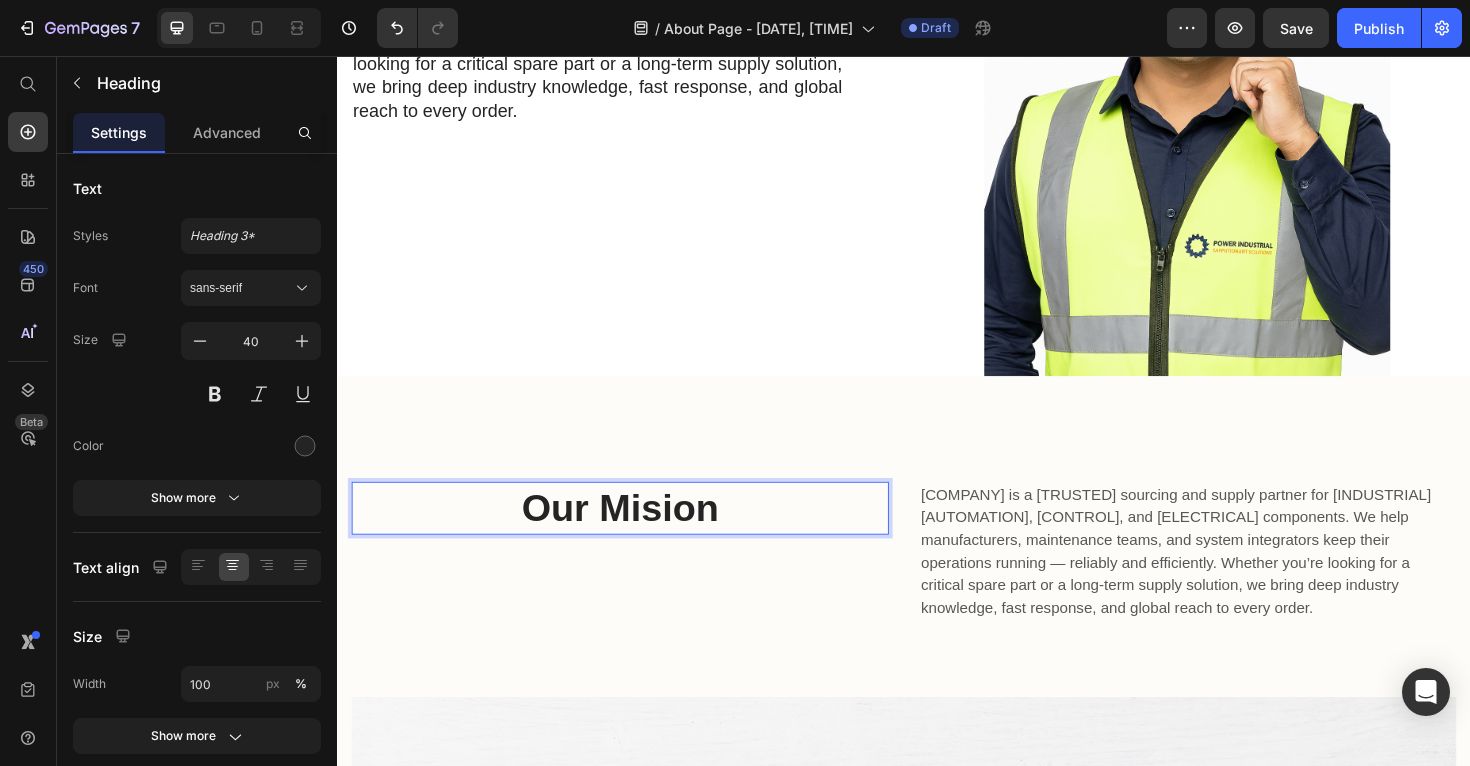 click on "Power Industrial is a trusted sourcing and supply partner for industrial automation, control, and electrical components. We help manufacturers, maintenance teams, and system integrators keep their operations running — reliably and efficiently. Whether you’re looking for a critical spare part or a long-term supply solution, we bring deep industry knowledge, fast response, and global reach to every order." at bounding box center [1237, 581] 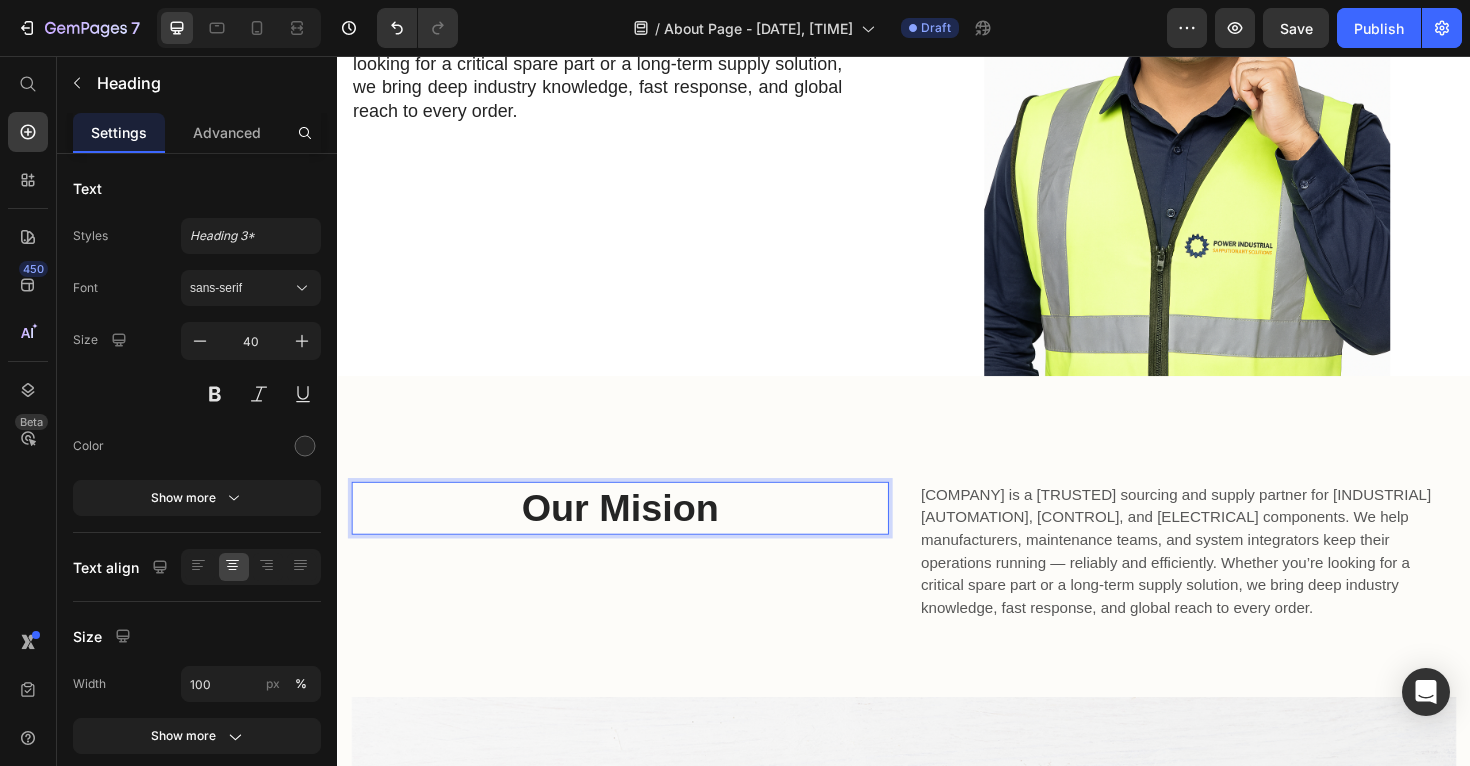 click on "Power Industrial is a trusted sourcing and supply partner for industrial automation, control, and electrical components. We help manufacturers, maintenance teams, and system integrators keep their operations running — reliably and efficiently. Whether you’re looking for a critical spare part or a long-term supply solution, we bring deep industry knowledge, fast response, and global reach to every order." at bounding box center [1237, 581] 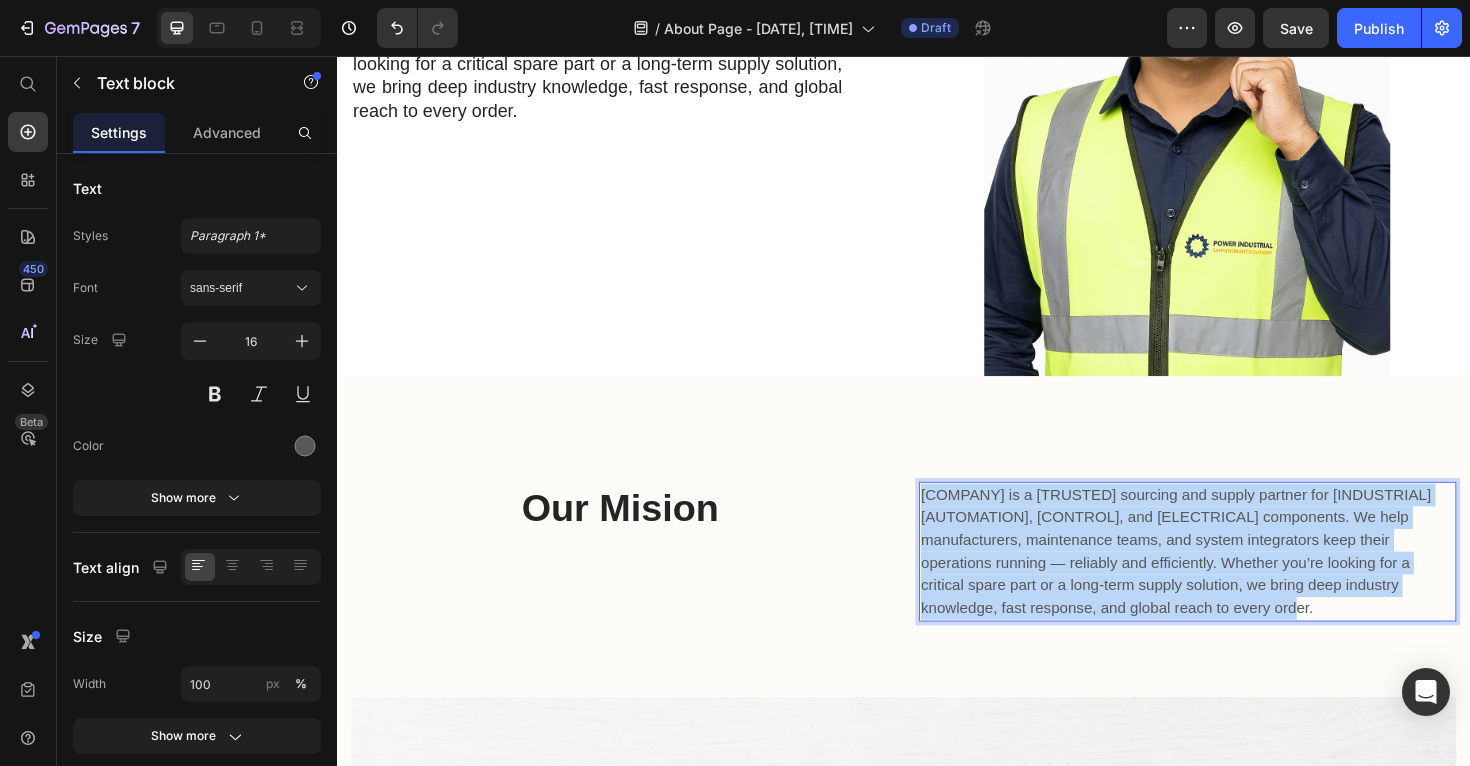 click on "Power Industrial is a trusted sourcing and supply partner for industrial automation, control, and electrical components. We help manufacturers, maintenance teams, and system integrators keep their operations running — reliably and efficiently. Whether you’re looking for a critical spare part or a long-term supply solution, we bring deep industry knowledge, fast response, and global reach to every order." at bounding box center (1237, 581) 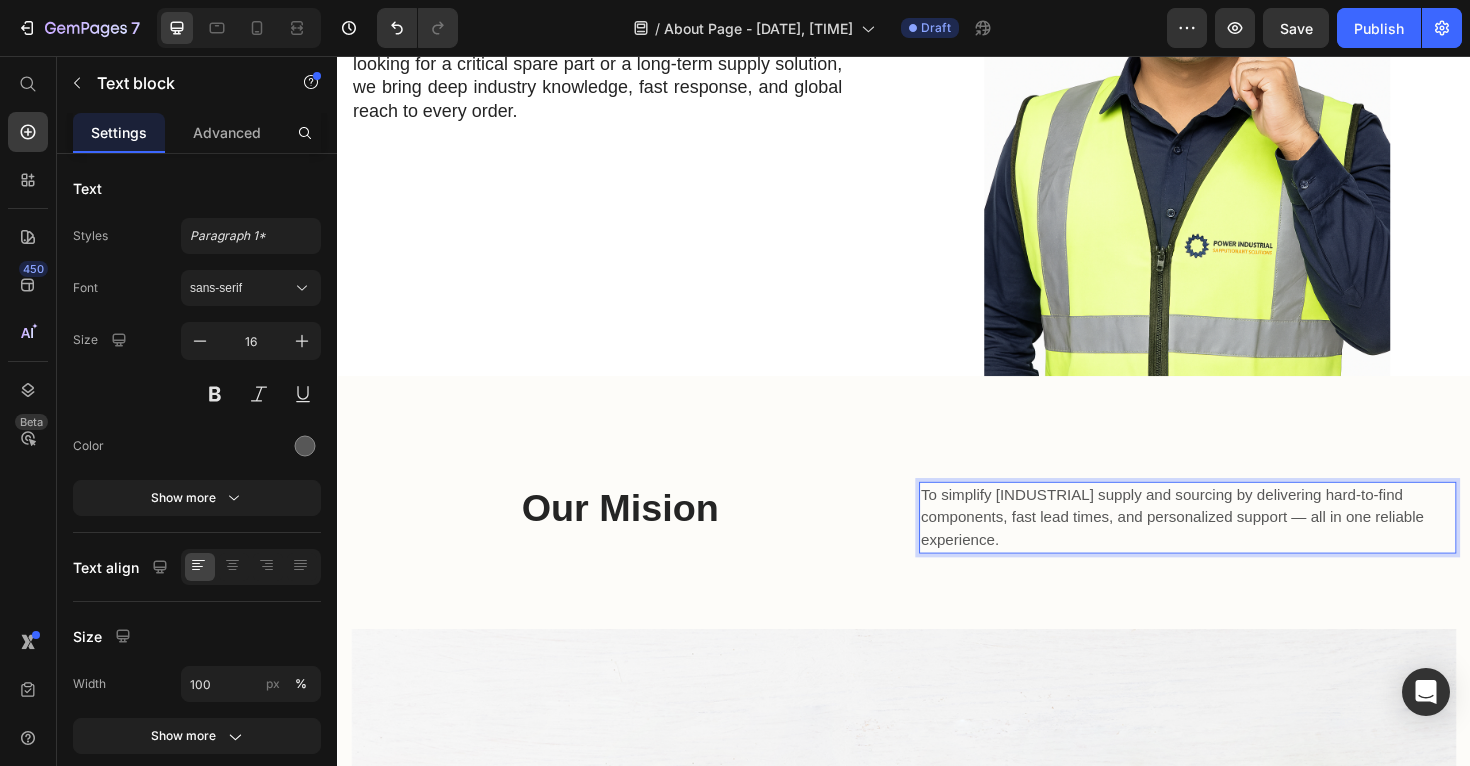click on "To simplify industrial supply and sourcing by delivering hard-to-find components, fast lead times, and personalized support — all in one reliable experience." at bounding box center (1237, 545) 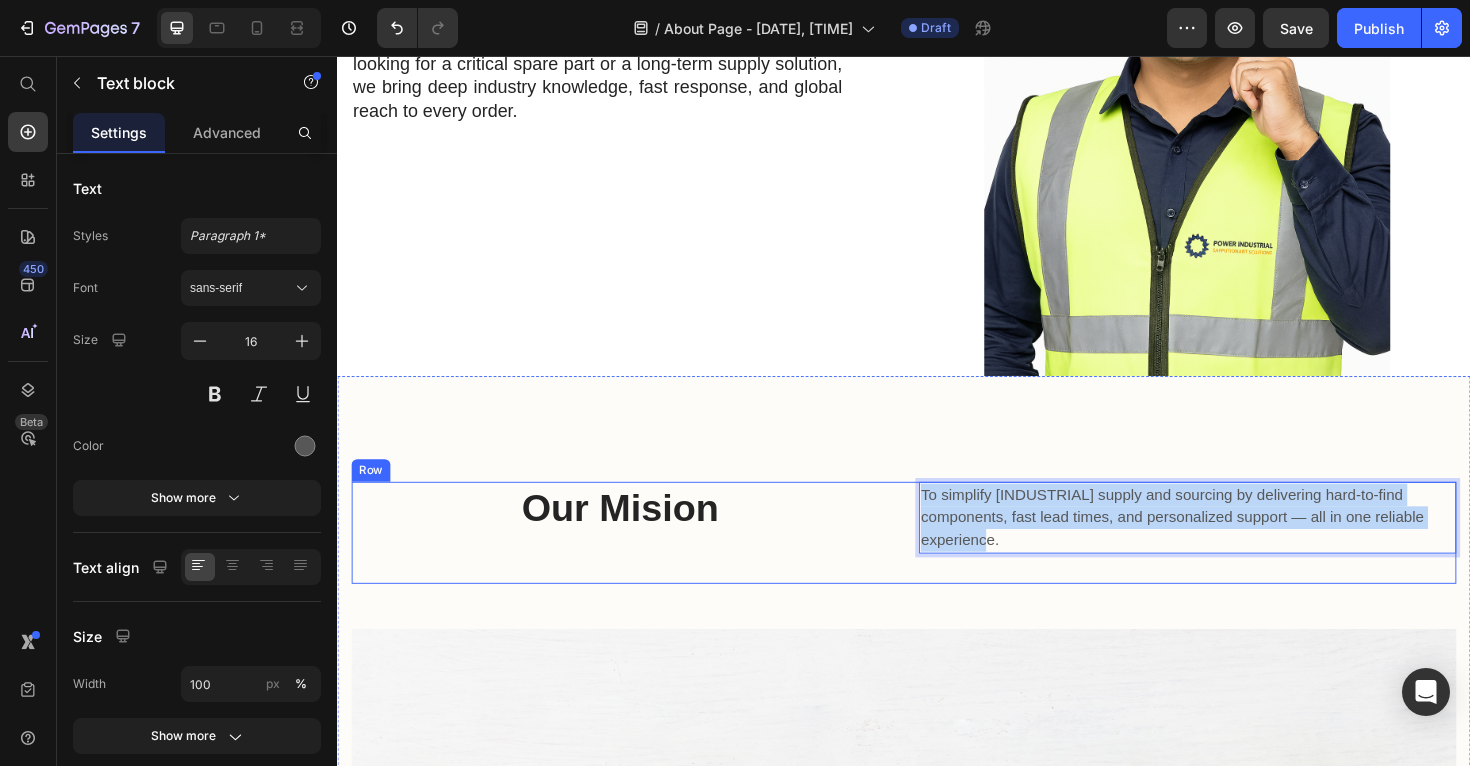 drag, startPoint x: 1057, startPoint y: 570, endPoint x: 935, endPoint y: 511, distance: 135.51753 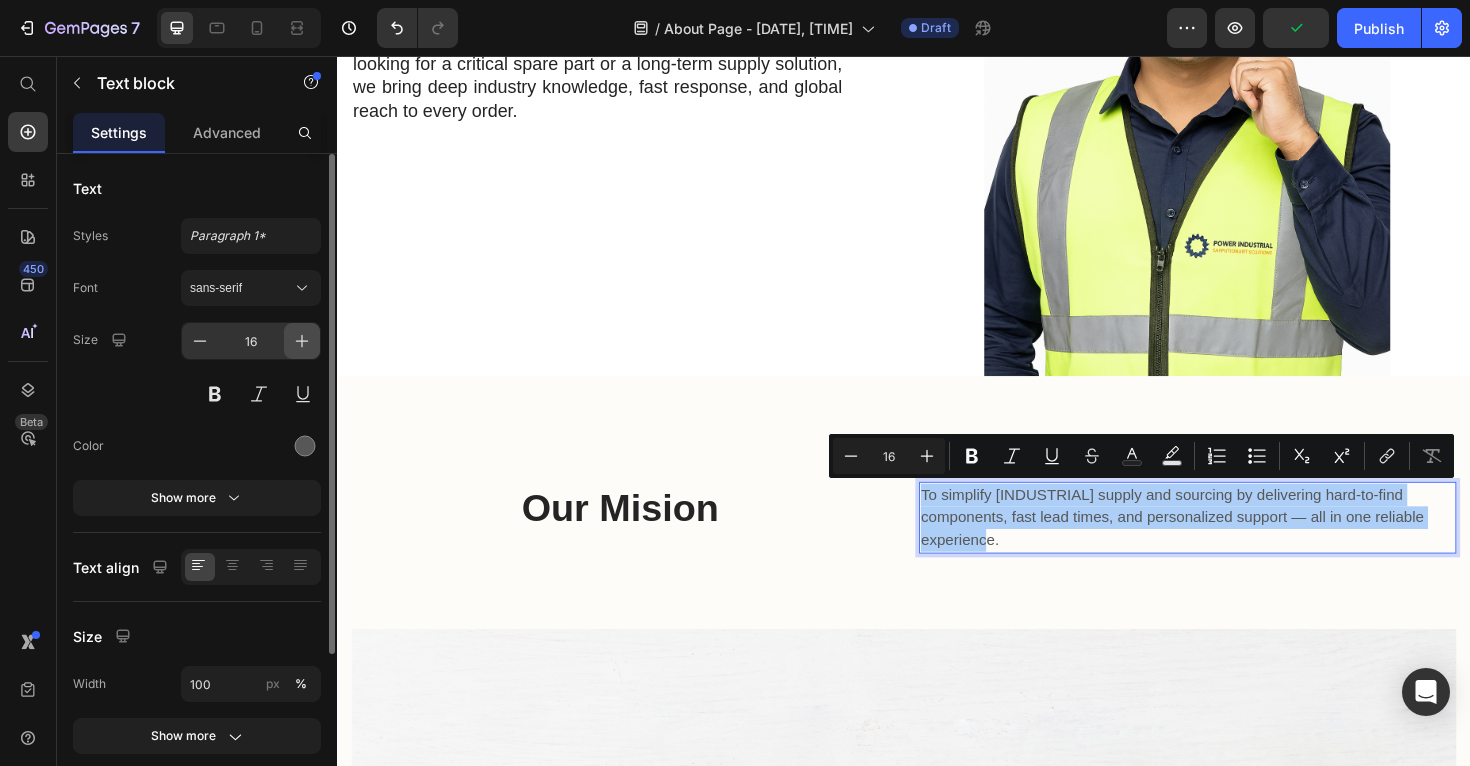 click 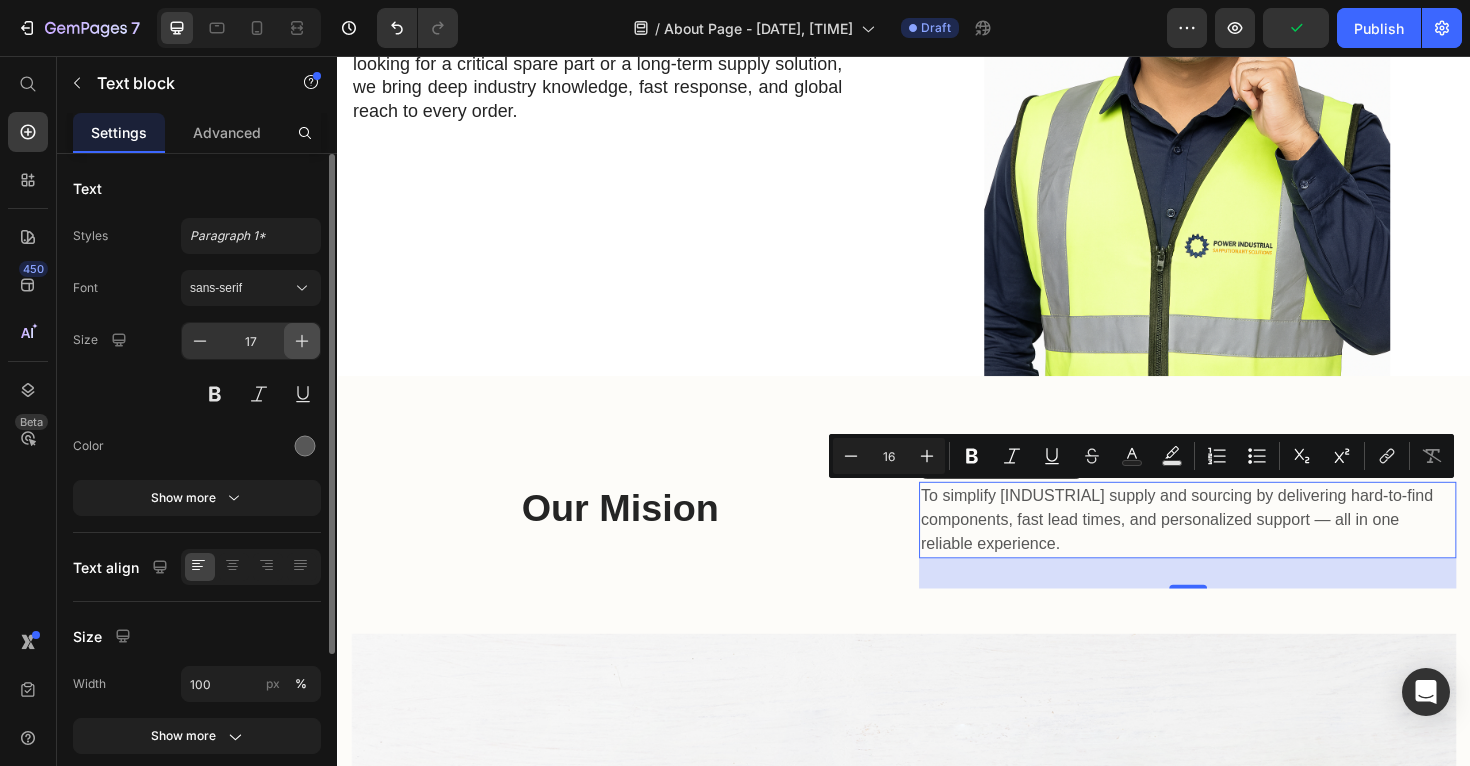 click 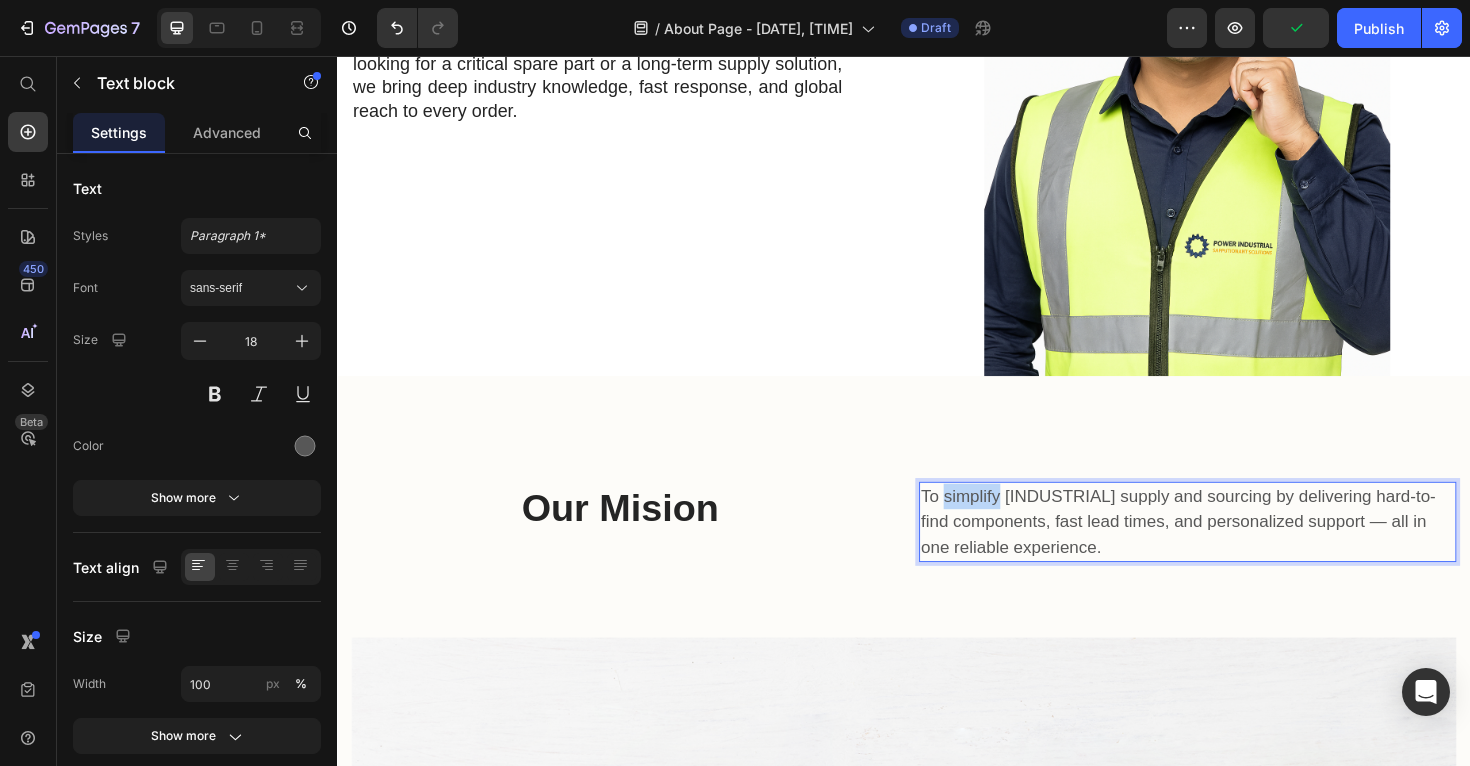 click on "To simplify industrial supply and sourcing by delivering hard-to-find components, fast lead times, and personalized support — all in one reliable experience." at bounding box center (1237, 549) 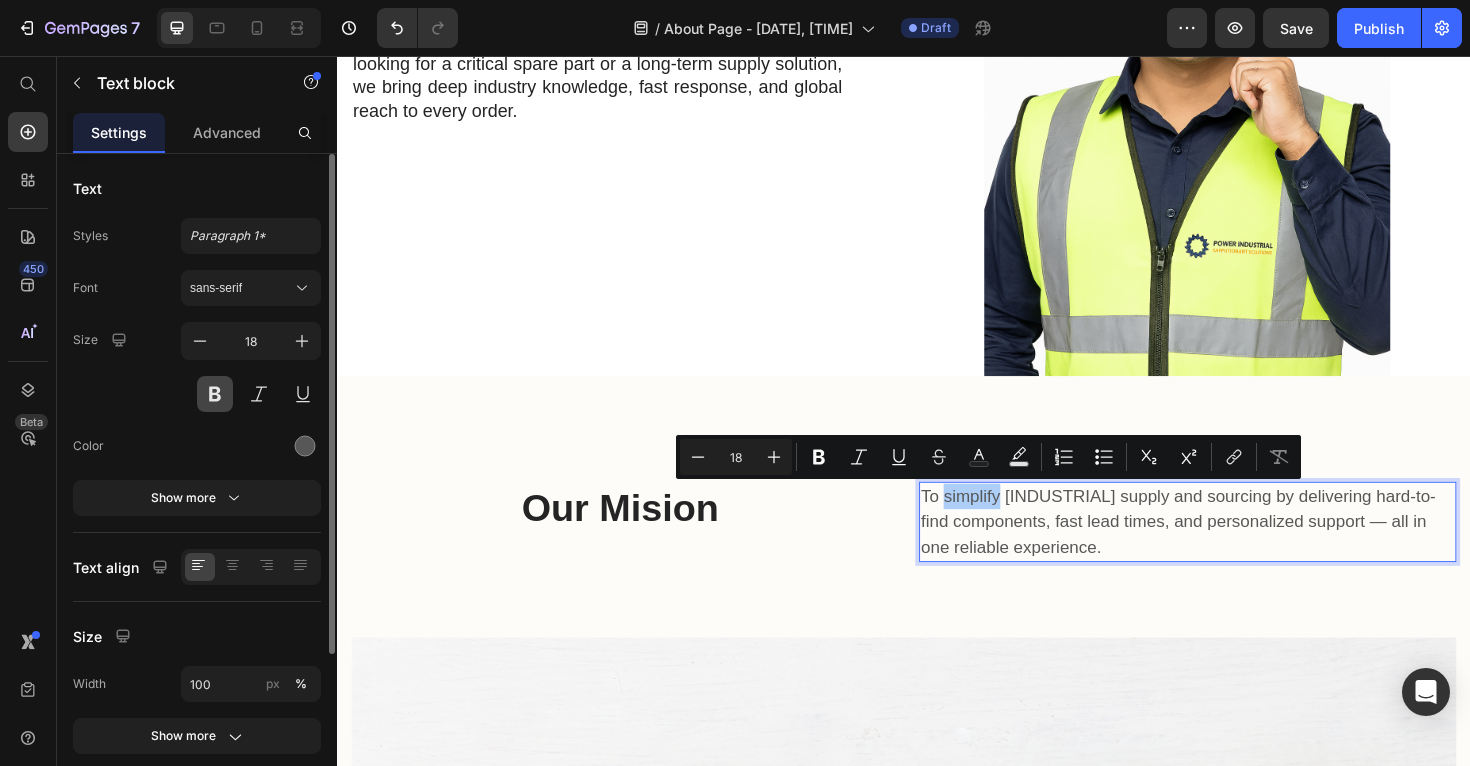 click at bounding box center [215, 394] 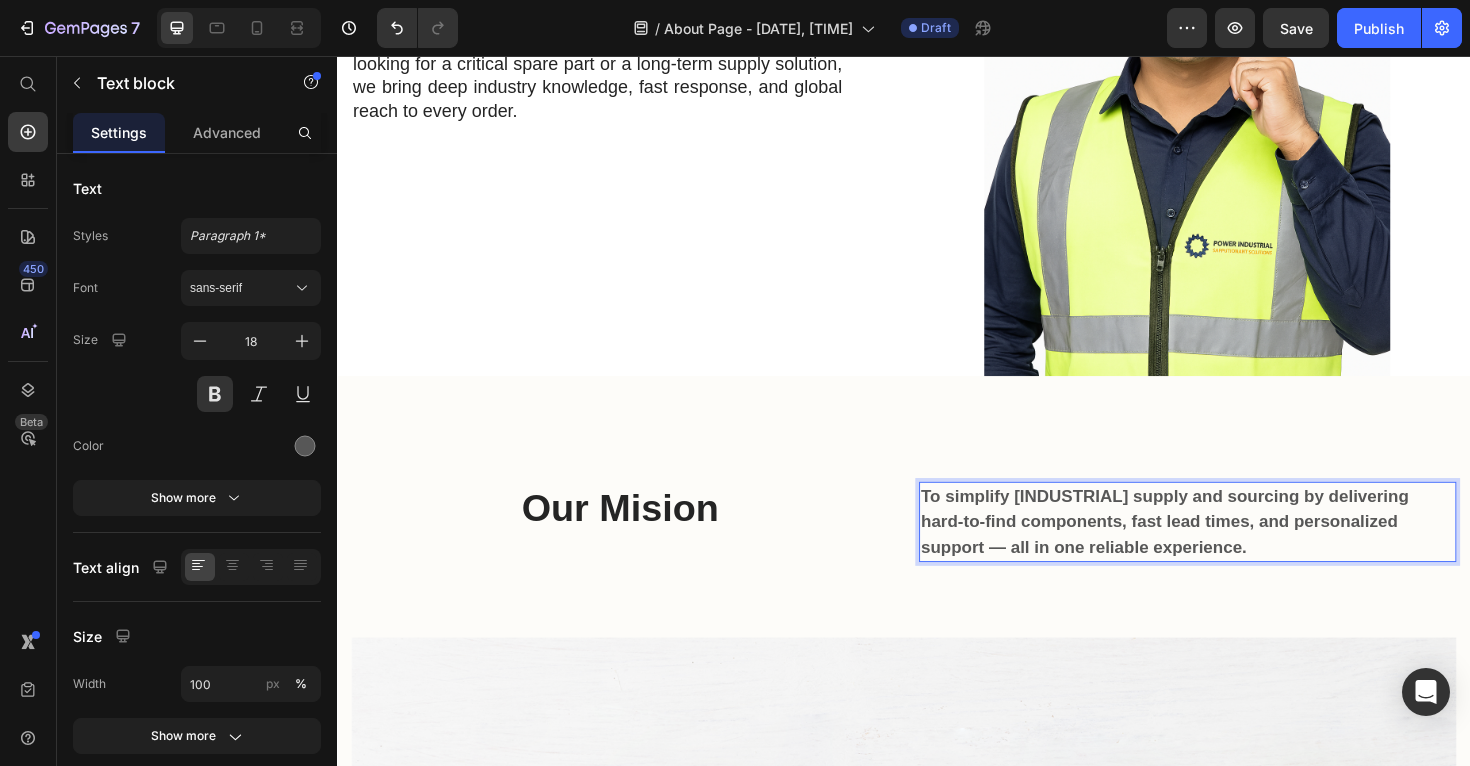 click on "To simplify industrial supply and sourcing by delivering hard-to-find components, fast lead times, and personalized support — all in one reliable experience." at bounding box center [1237, 549] 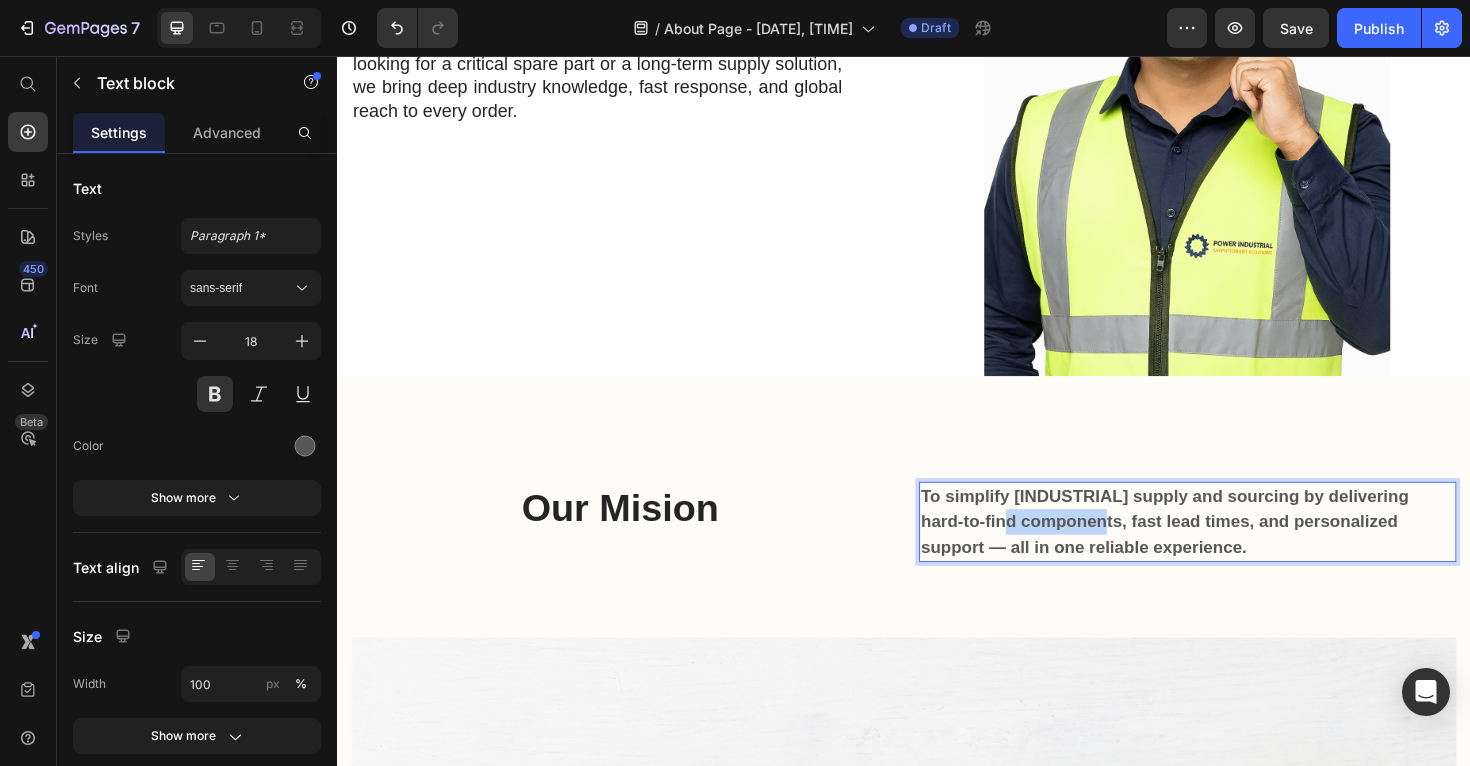 click on "To simplify industrial supply and sourcing by delivering hard-to-find components, fast lead times, and personalized support — all in one reliable experience." at bounding box center [1237, 549] 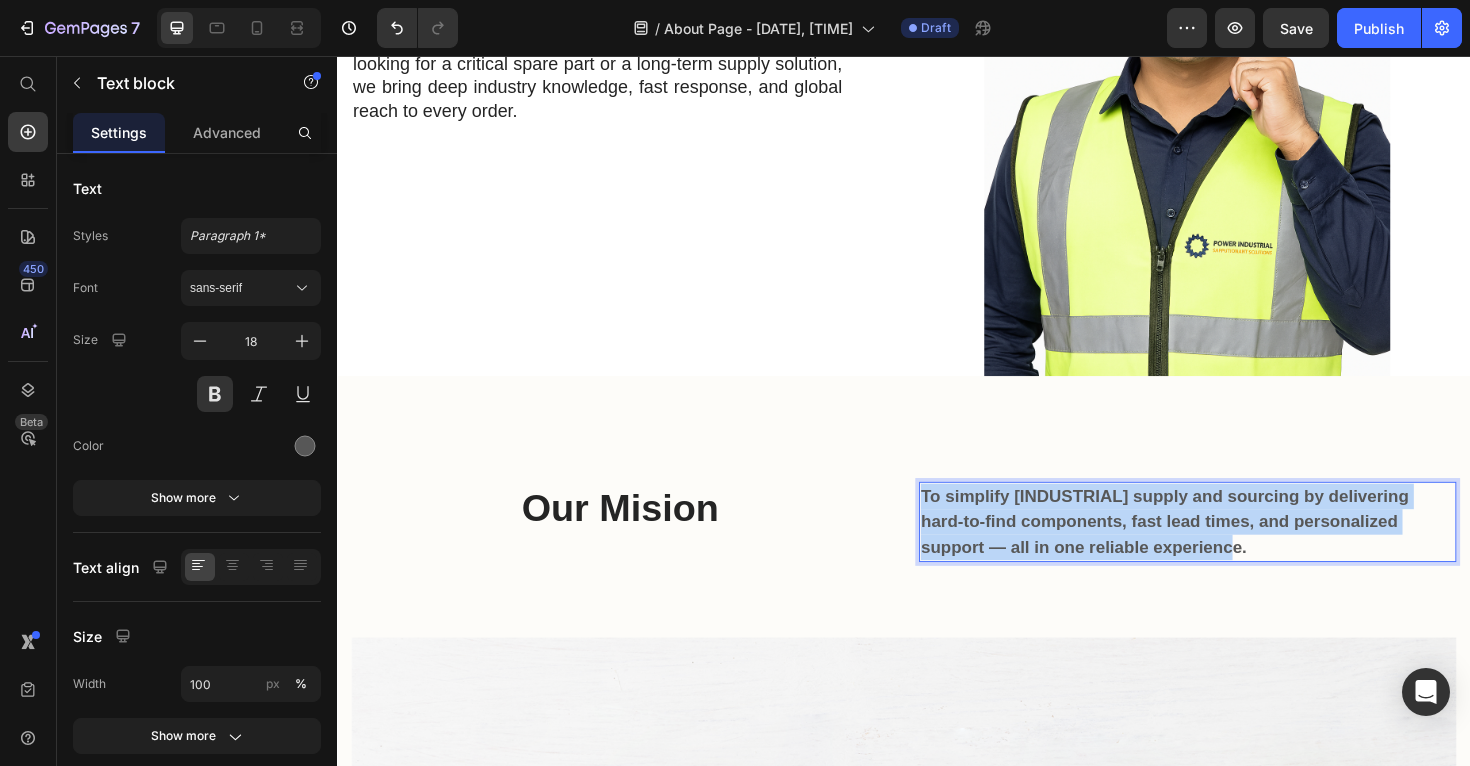 click on "To simplify industrial supply and sourcing by delivering hard-to-find components, fast lead times, and personalized support — all in one reliable experience." at bounding box center [1237, 549] 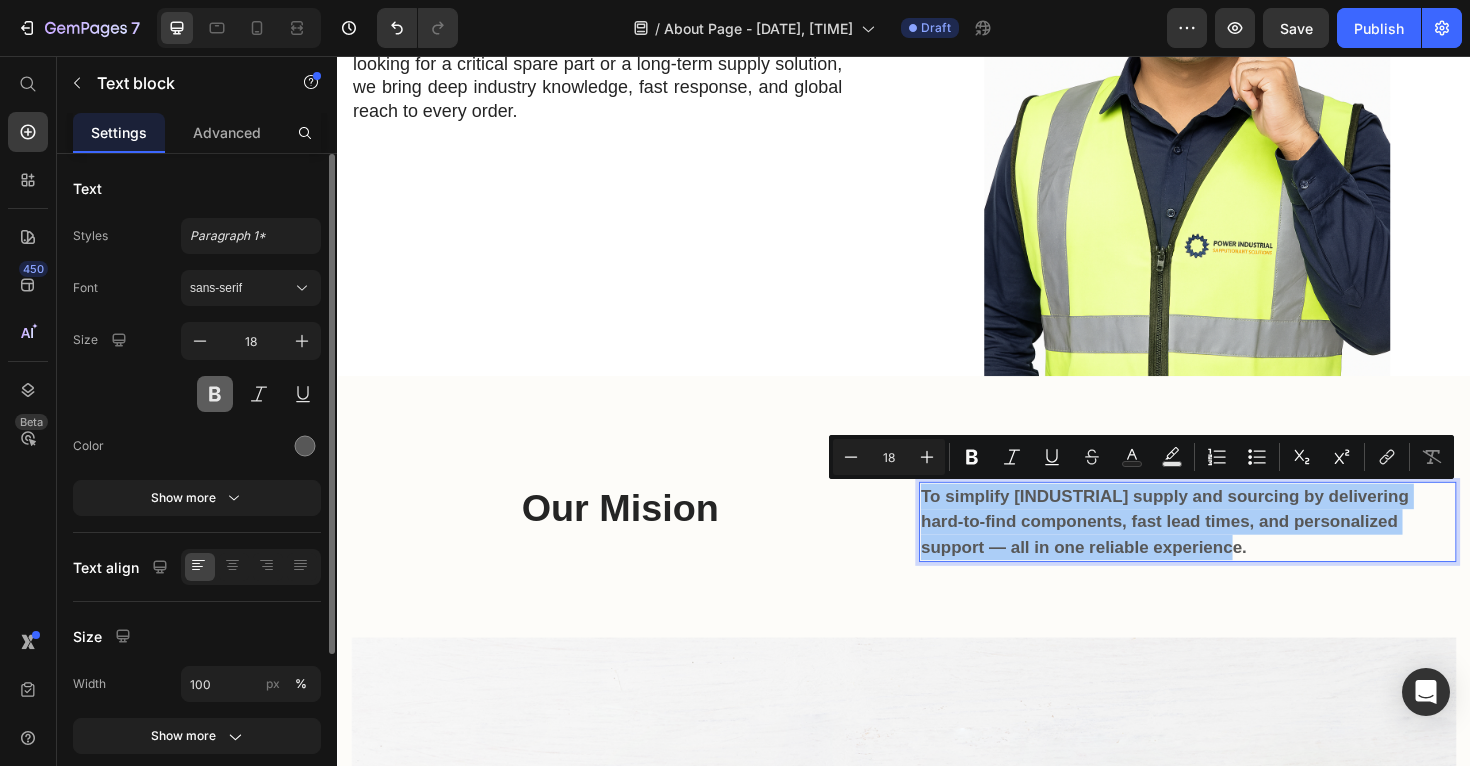 click at bounding box center [215, 394] 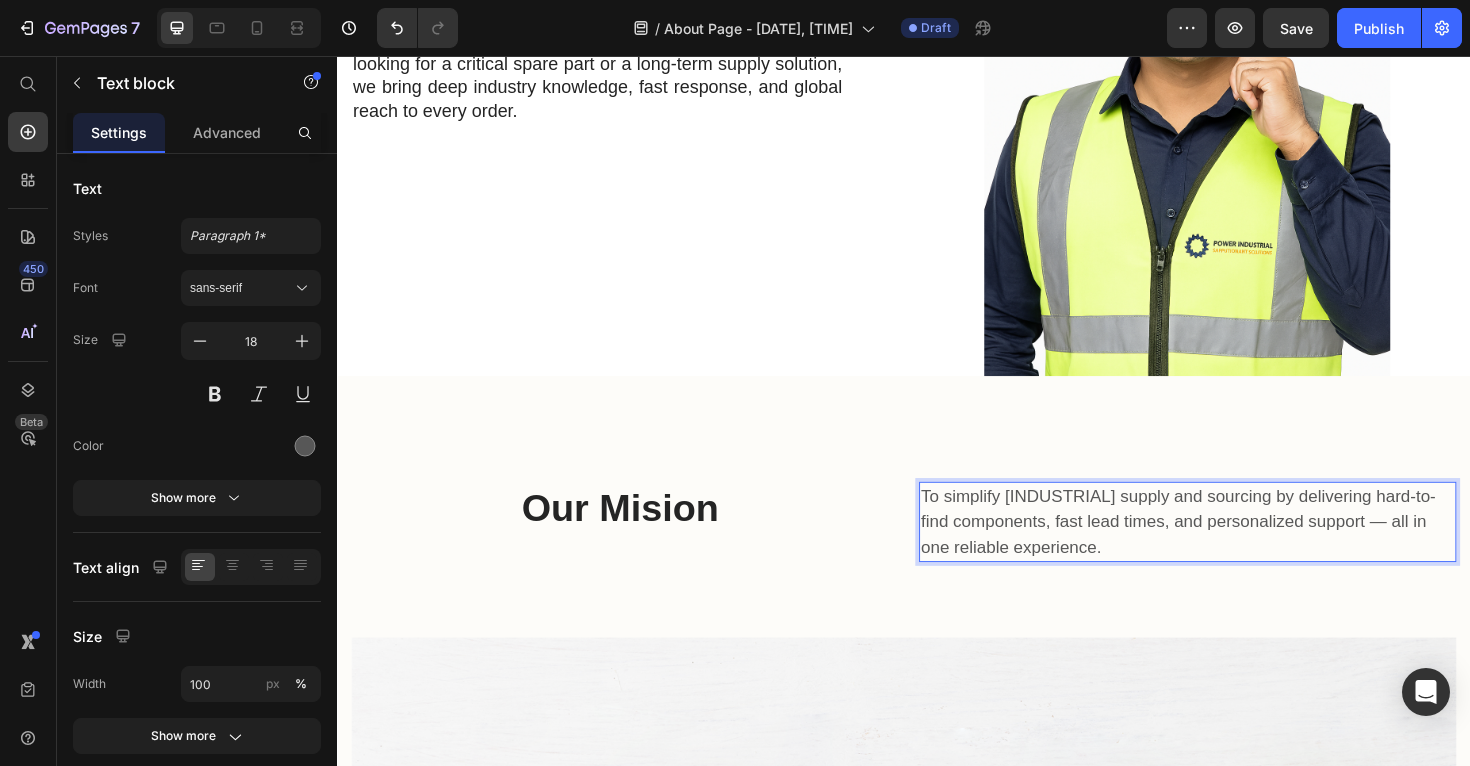 click on "To simplify industrial supply and sourcing by delivering hard-to-find components, fast lead times, and personalized support — all in one reliable experience." at bounding box center (1237, 549) 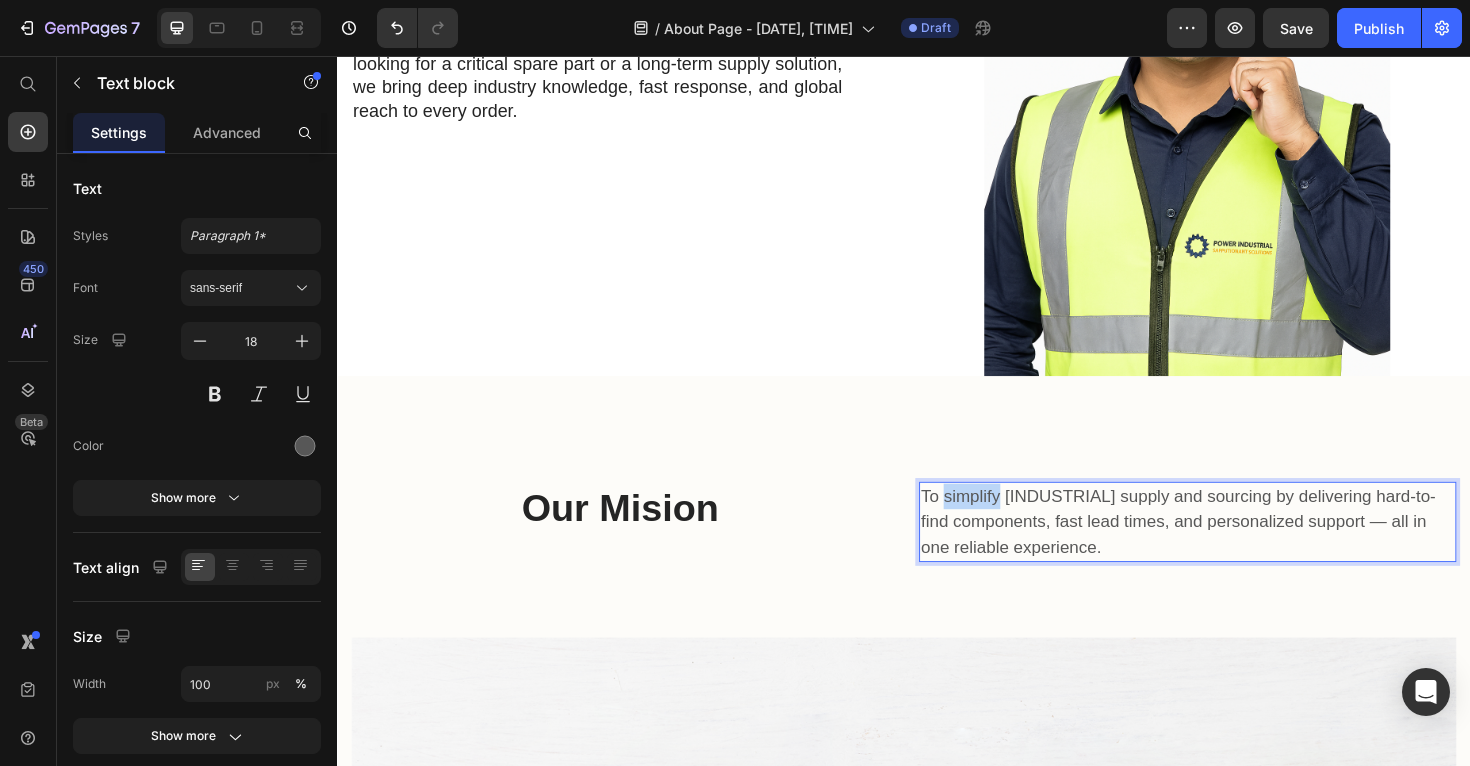 click on "To simplify industrial supply and sourcing by delivering hard-to-find components, fast lead times, and personalized support — all in one reliable experience." at bounding box center (1237, 549) 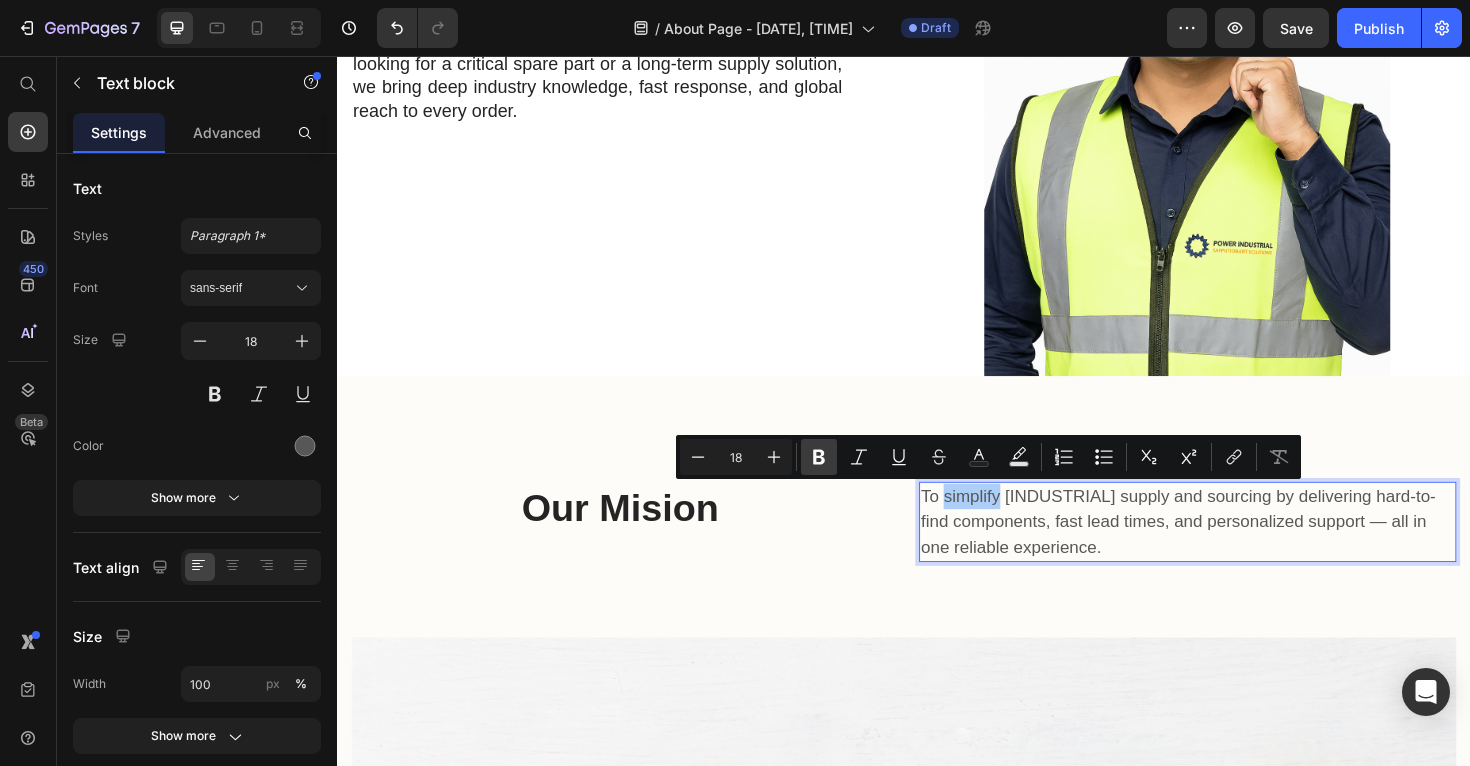 click 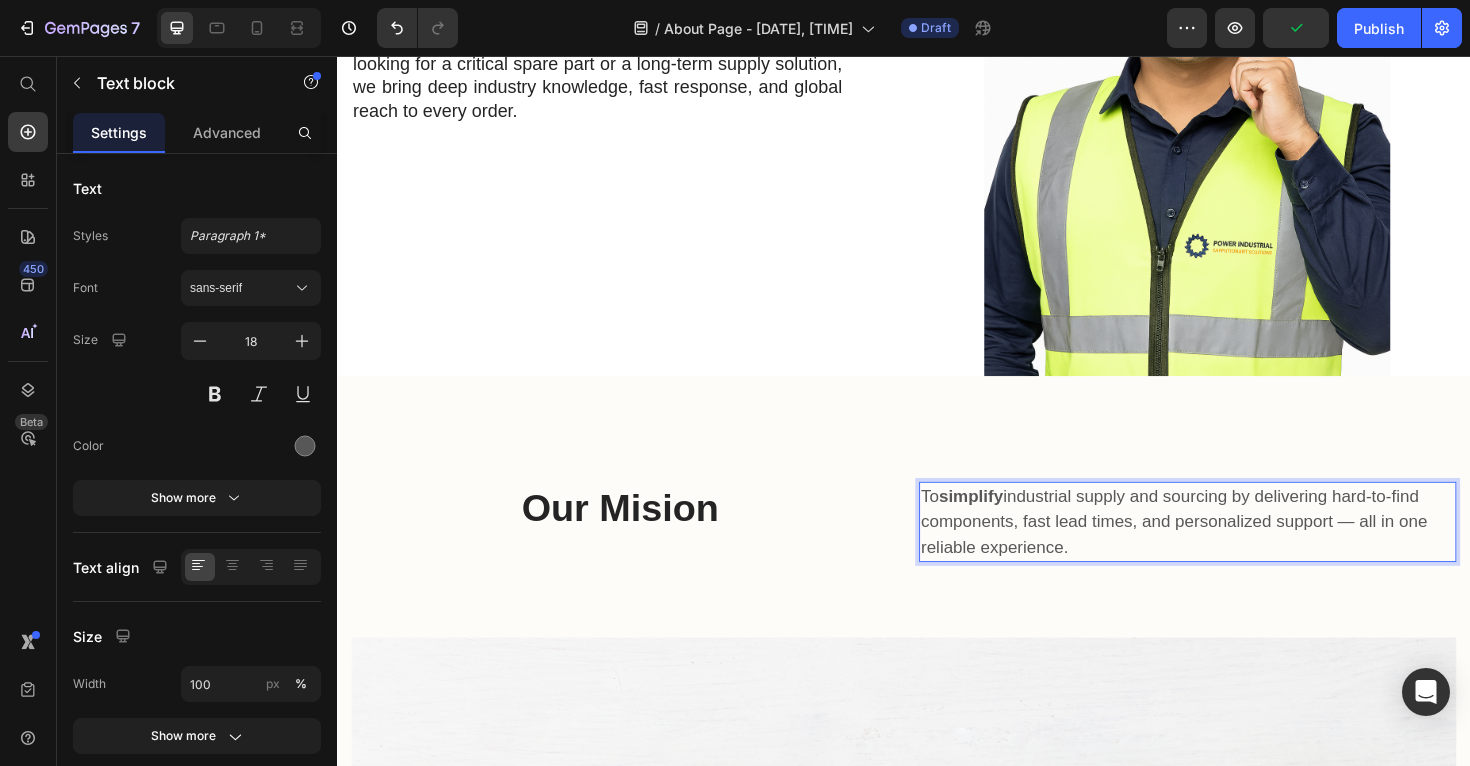 click on "To  simplify  industrial supply and sourcing by delivering hard-to-find components, fast lead times, and personalized support — all in one reliable experience." at bounding box center [1237, 549] 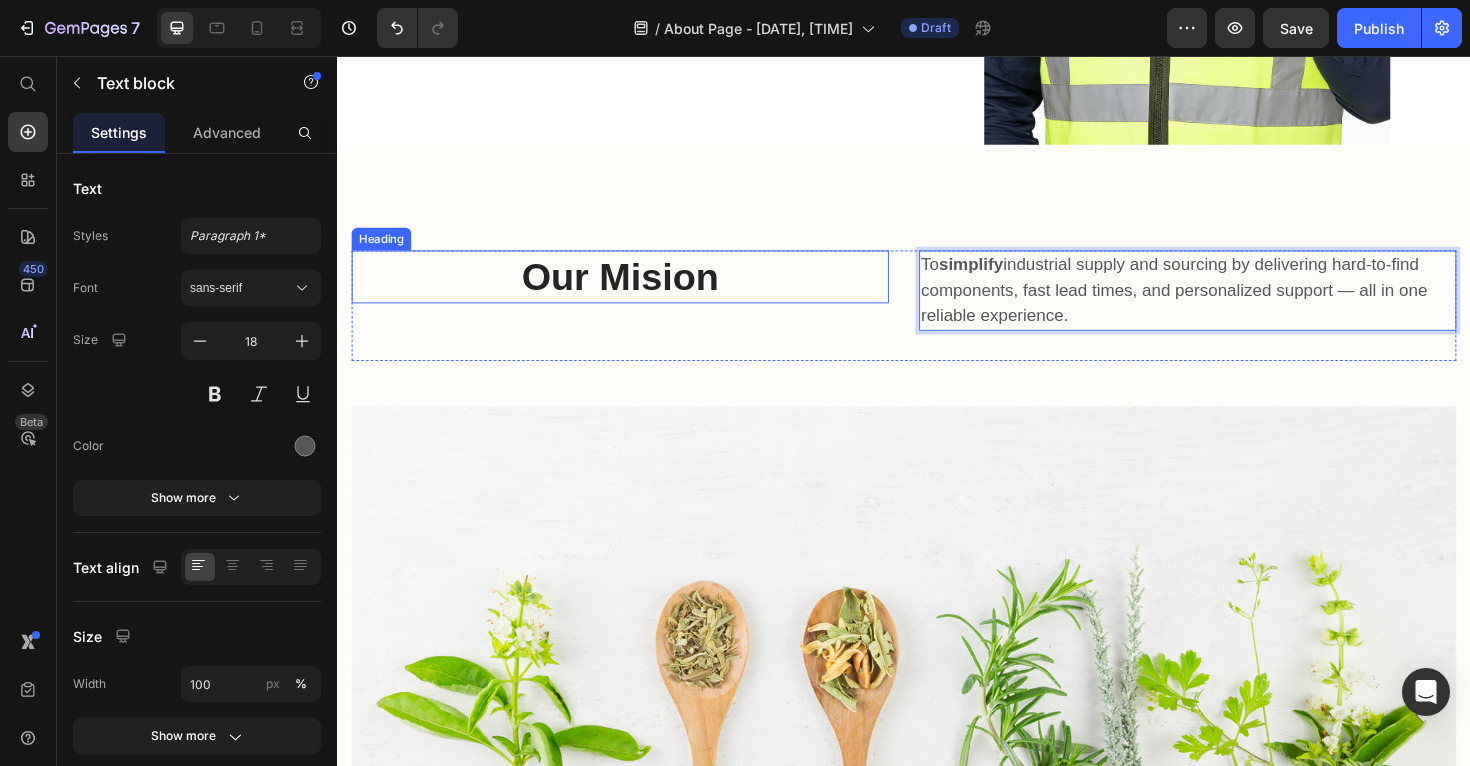 scroll, scrollTop: 507, scrollLeft: 0, axis: vertical 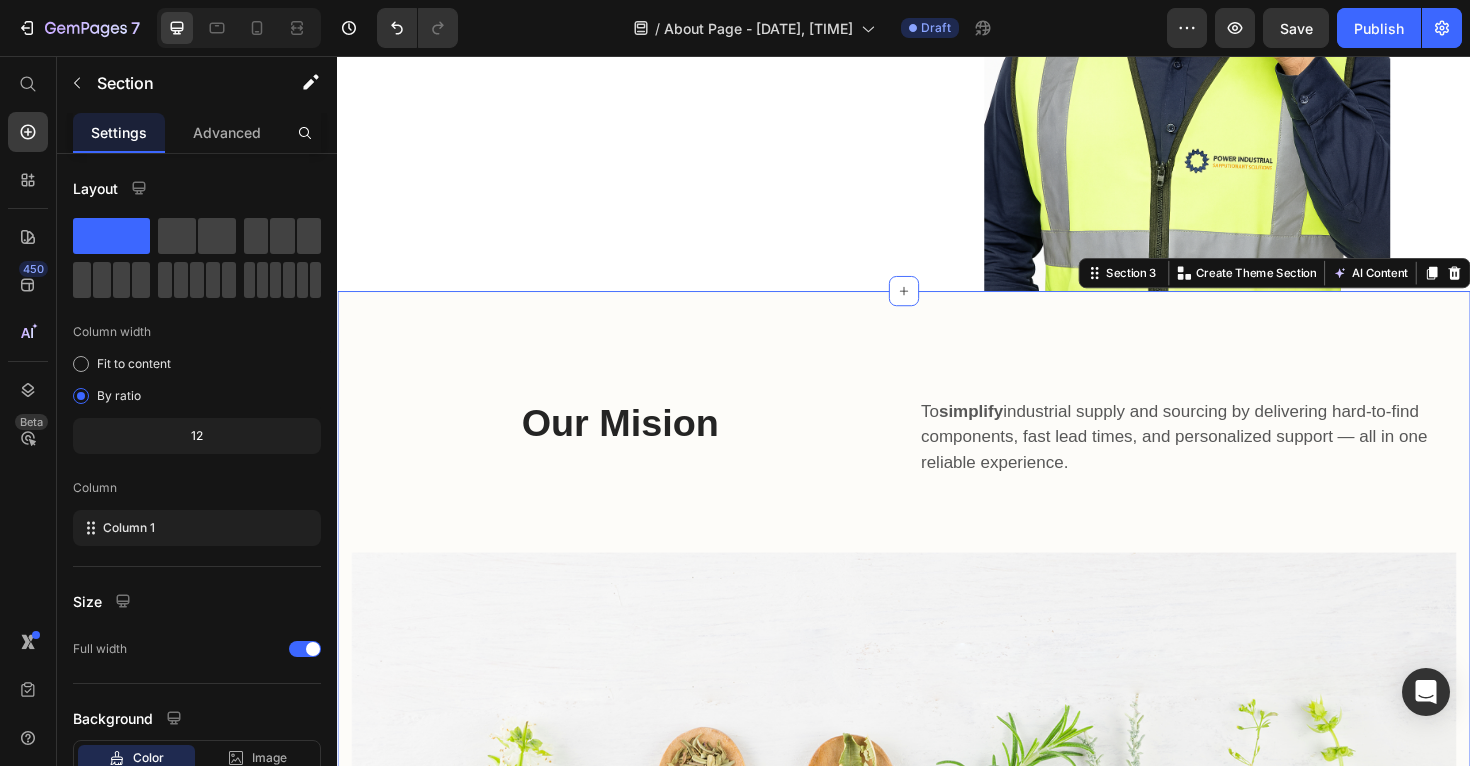 click on "Our Mision Heading To  simplify  industrial supply and sourcing by delivering hard-to-find components, fast lead times, and personalized support — all in one reliable experience. Text block Row Image Row Section 3   Create Theme Section AI Content Write with GemAI What would you like to describe here? Tone and Voice Persuasive Product EBM-Papst R2E190-AO26-25 Show more Generate" at bounding box center (937, 710) 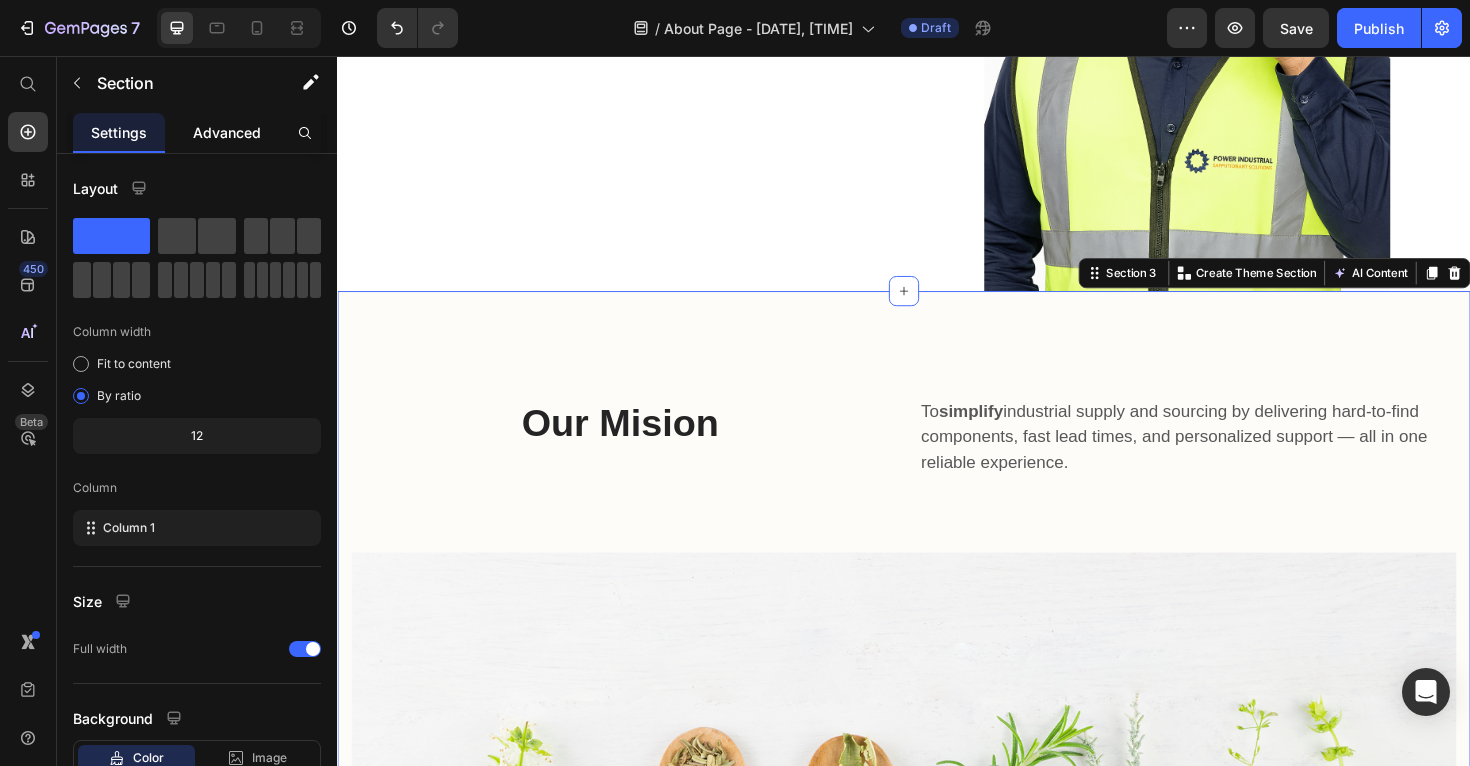 click on "Advanced" at bounding box center [227, 132] 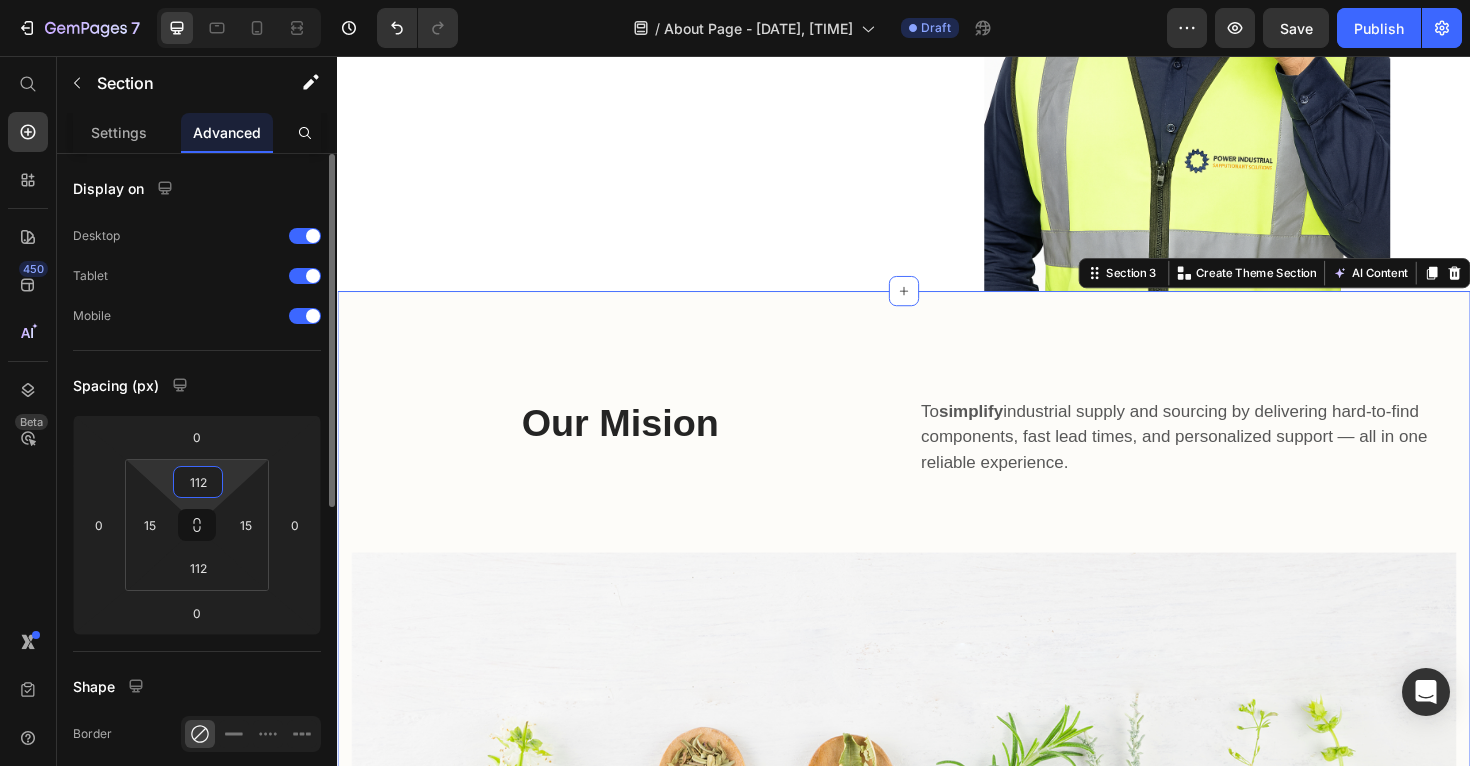 click on "112" at bounding box center (198, 482) 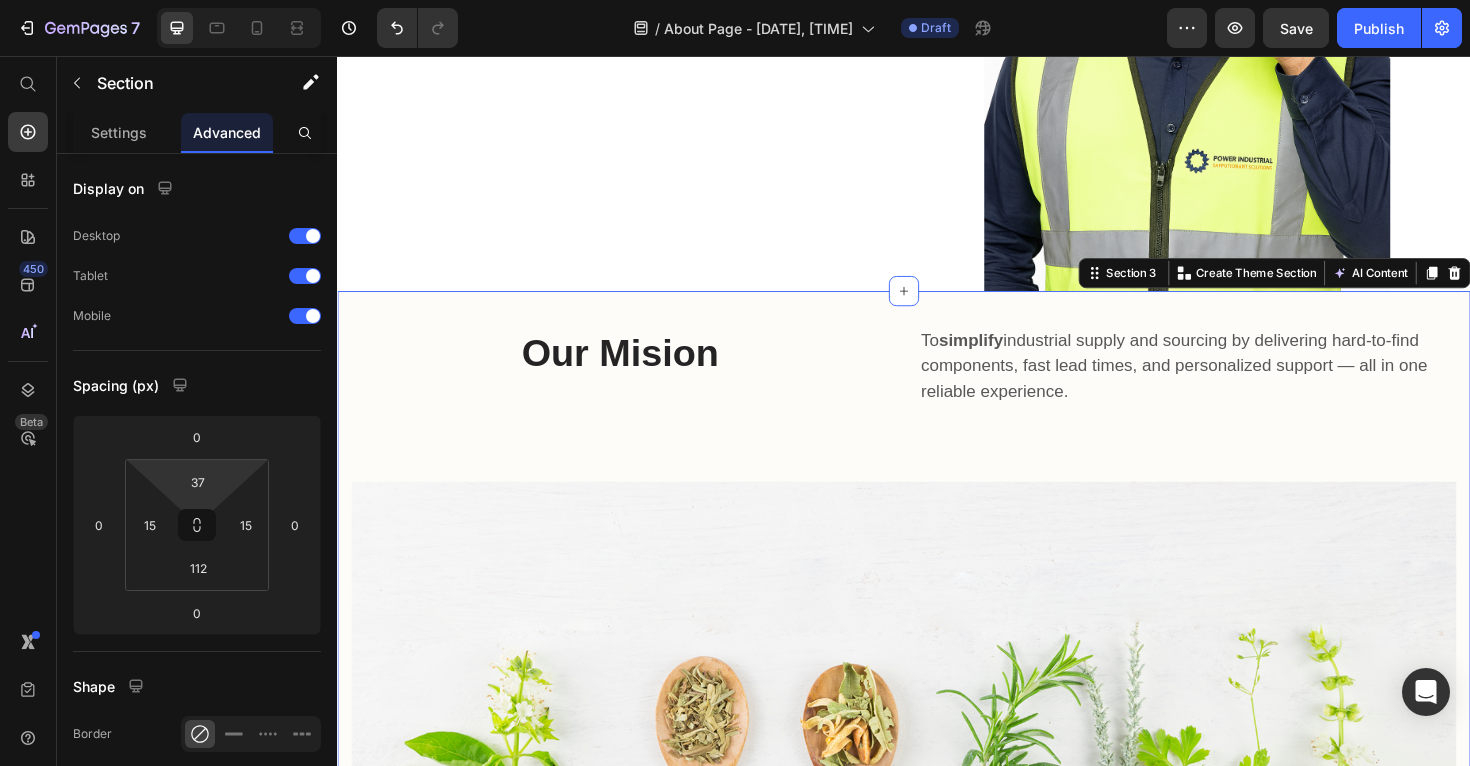 type on "39" 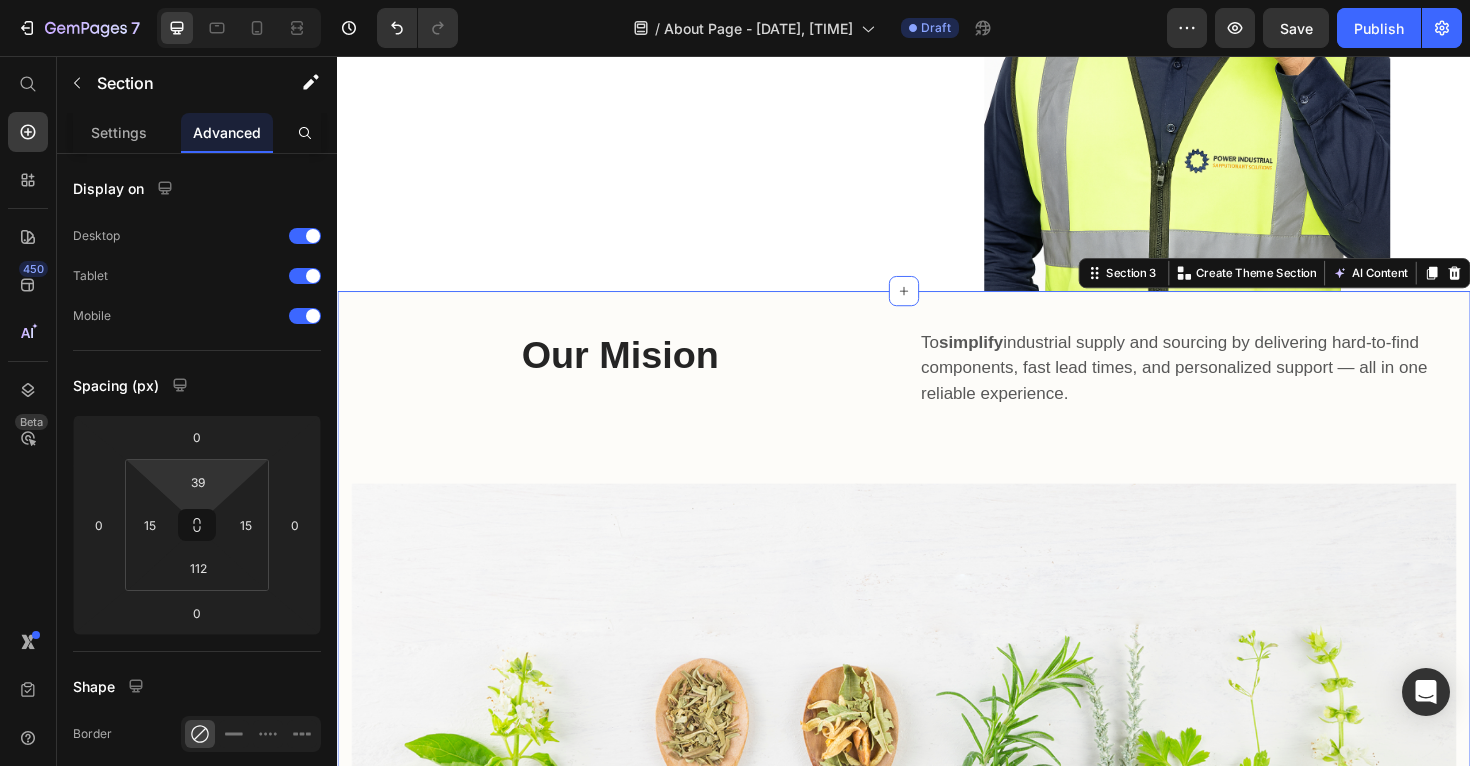 drag, startPoint x: 228, startPoint y: 483, endPoint x: 231, endPoint y: 466, distance: 17.262676 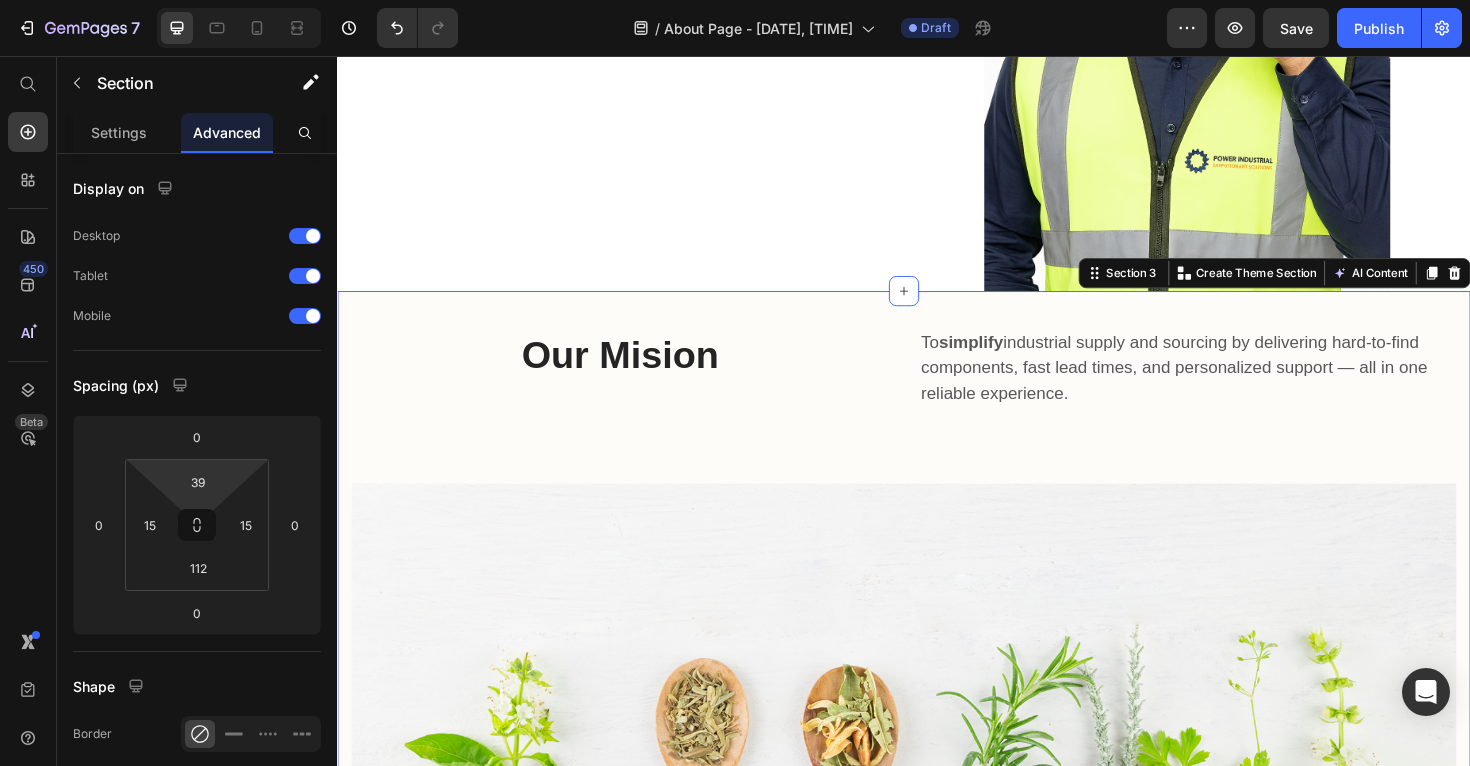 click on "7  Version history  /  About Page - Jul 13, 11:31:40 Draft Preview  Save   Publish  450 Beta Start with Sections Elements Hero Section Product Detail Brands Trusted Badges Guarantee Product Breakdown How to use Testimonials Compare Bundle FAQs Social Proof Brand Story Product List Collection Blog List Contact Sticky Add to Cart Custom Footer Browse Library 450 Layout
Row
Row
Row
Row Text
Heading
Text Block Button
Button
Button
Sticky Back to top Media
Image Image" at bounding box center (735, 0) 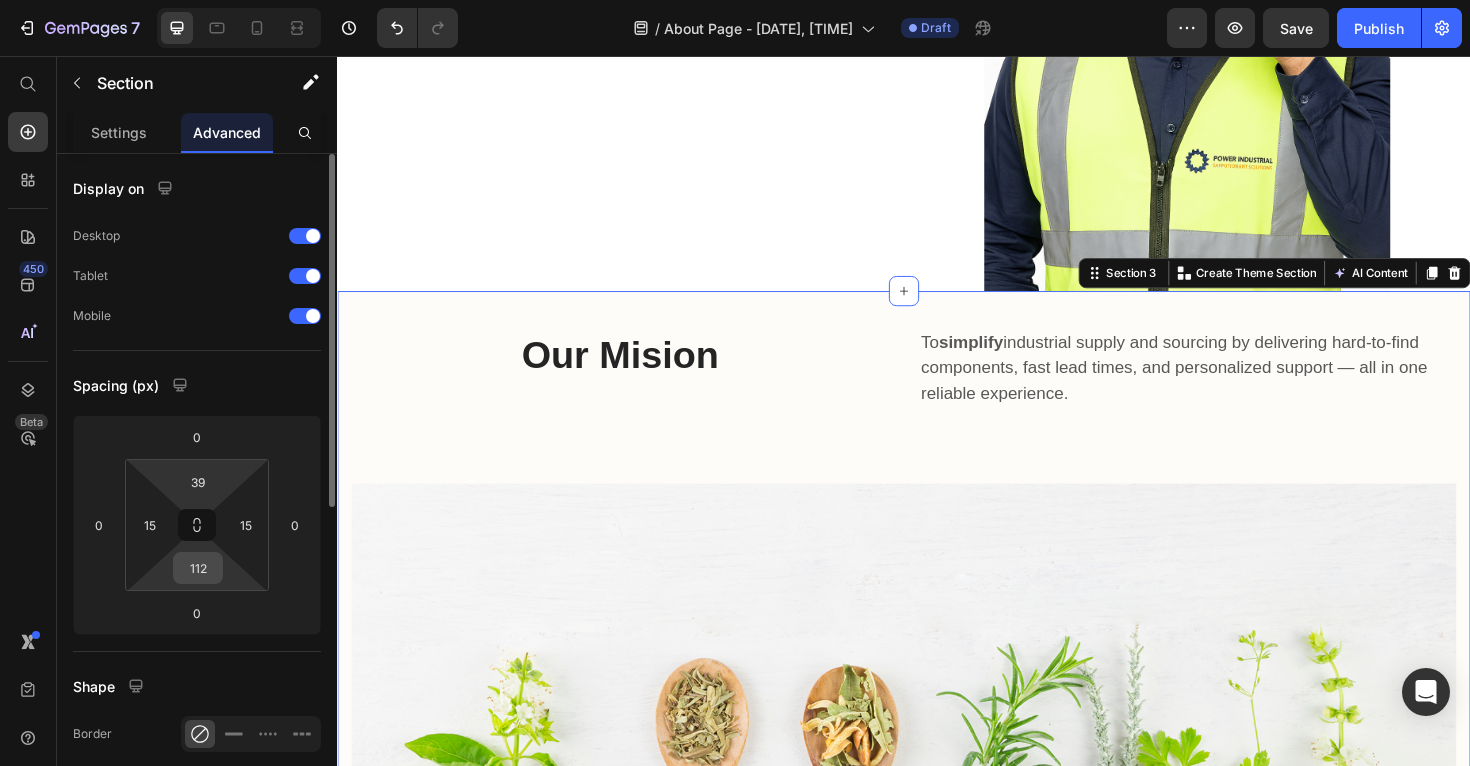 click on "112" at bounding box center (198, 568) 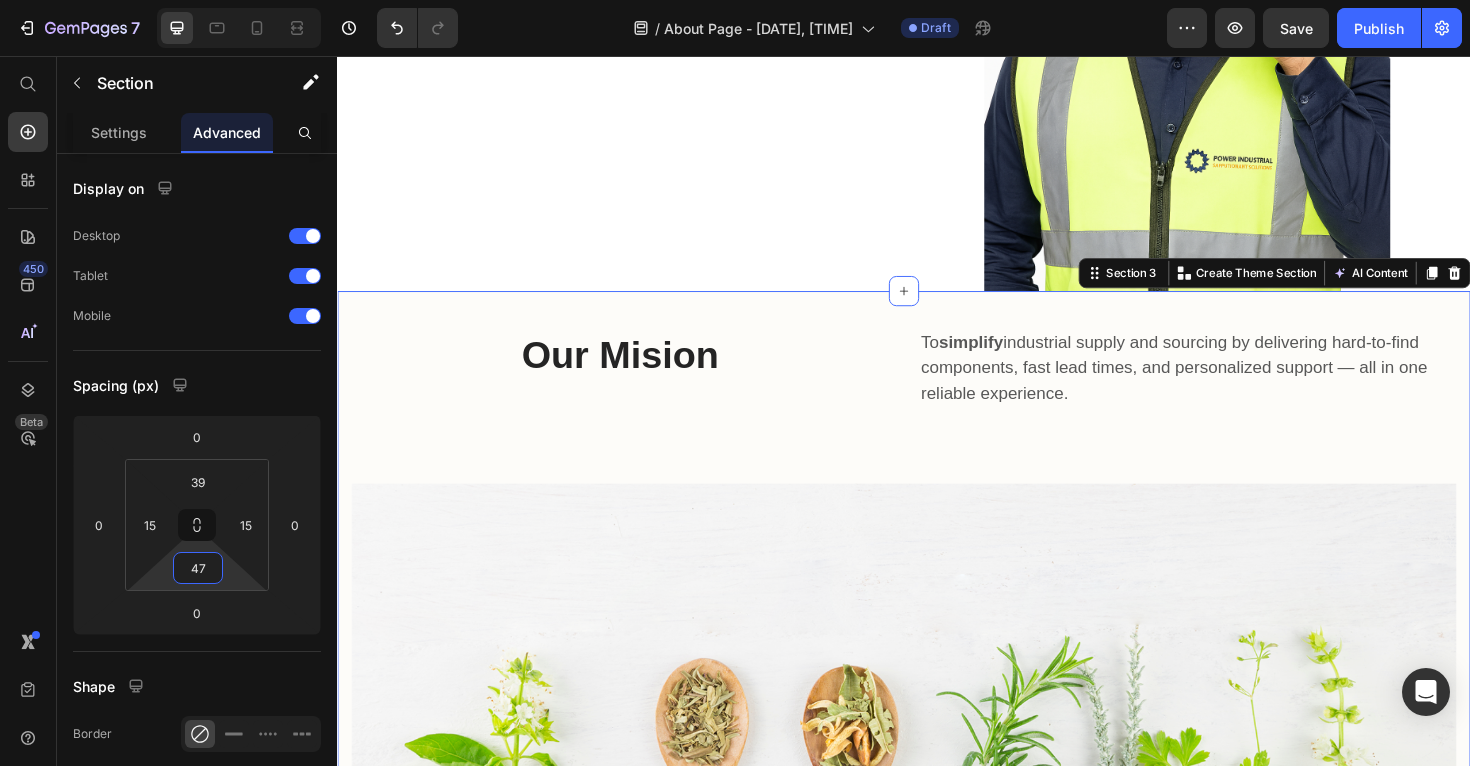 type on "51" 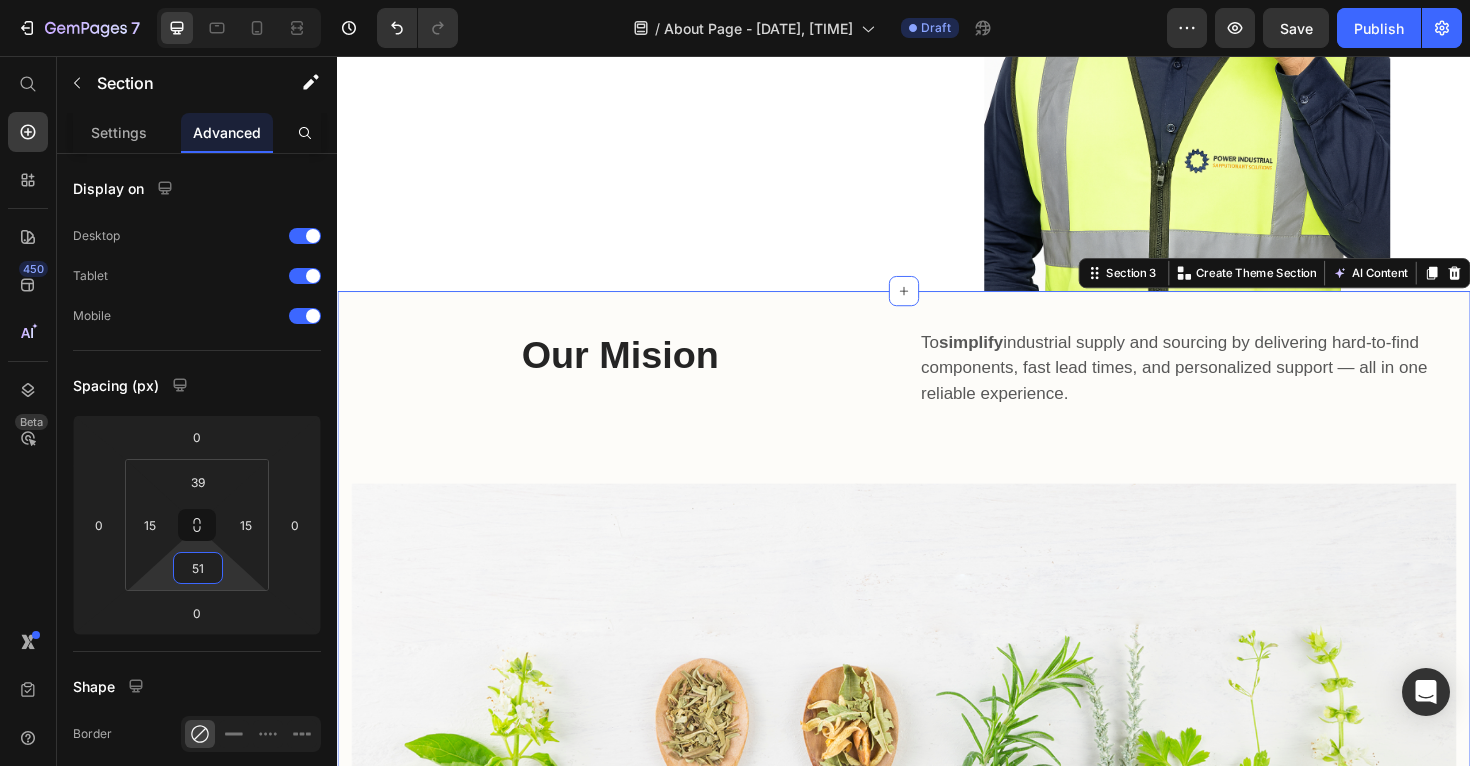 drag, startPoint x: 235, startPoint y: 576, endPoint x: 233, endPoint y: 553, distance: 23.086792 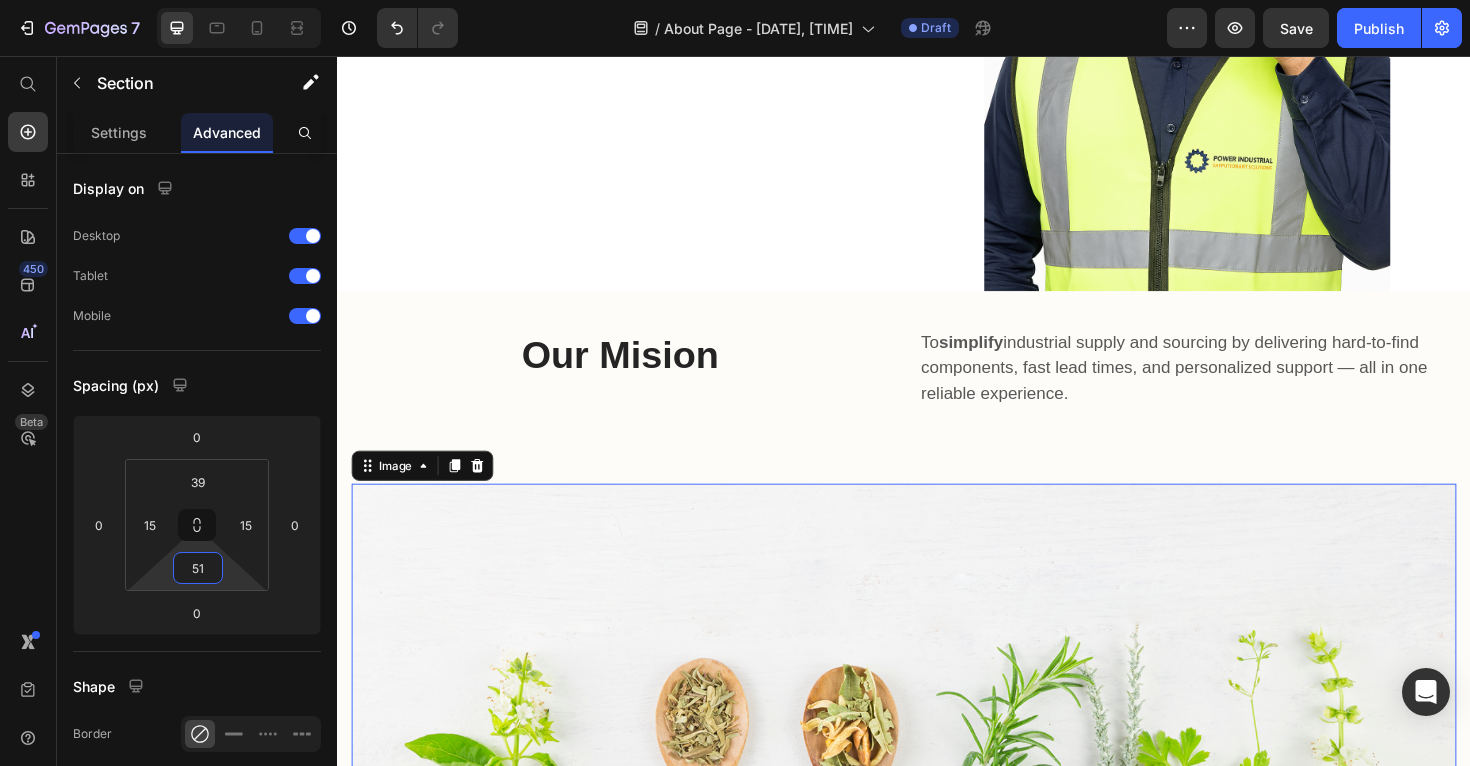 click at bounding box center [937, 719] 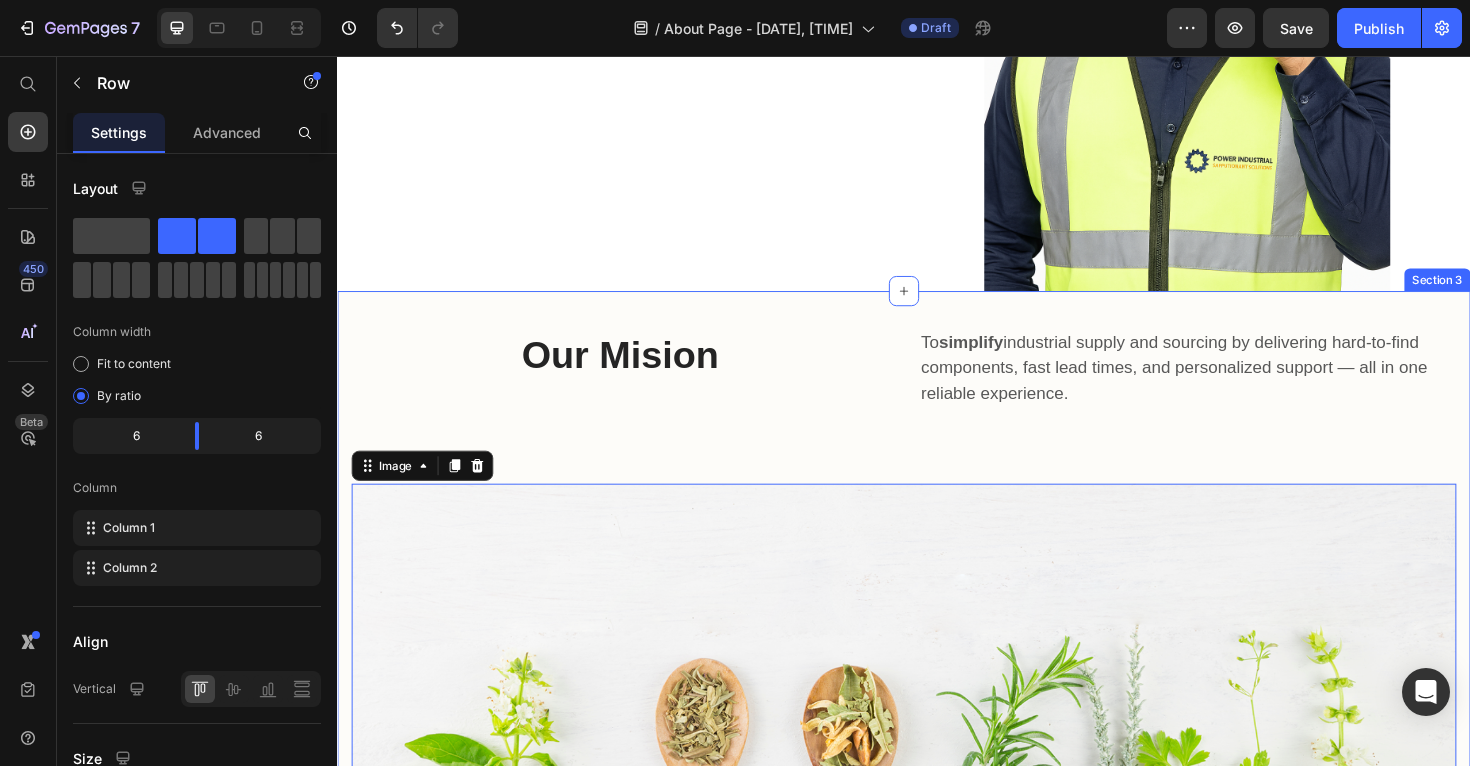click on "Our Mision Heading" at bounding box center (636, 402) 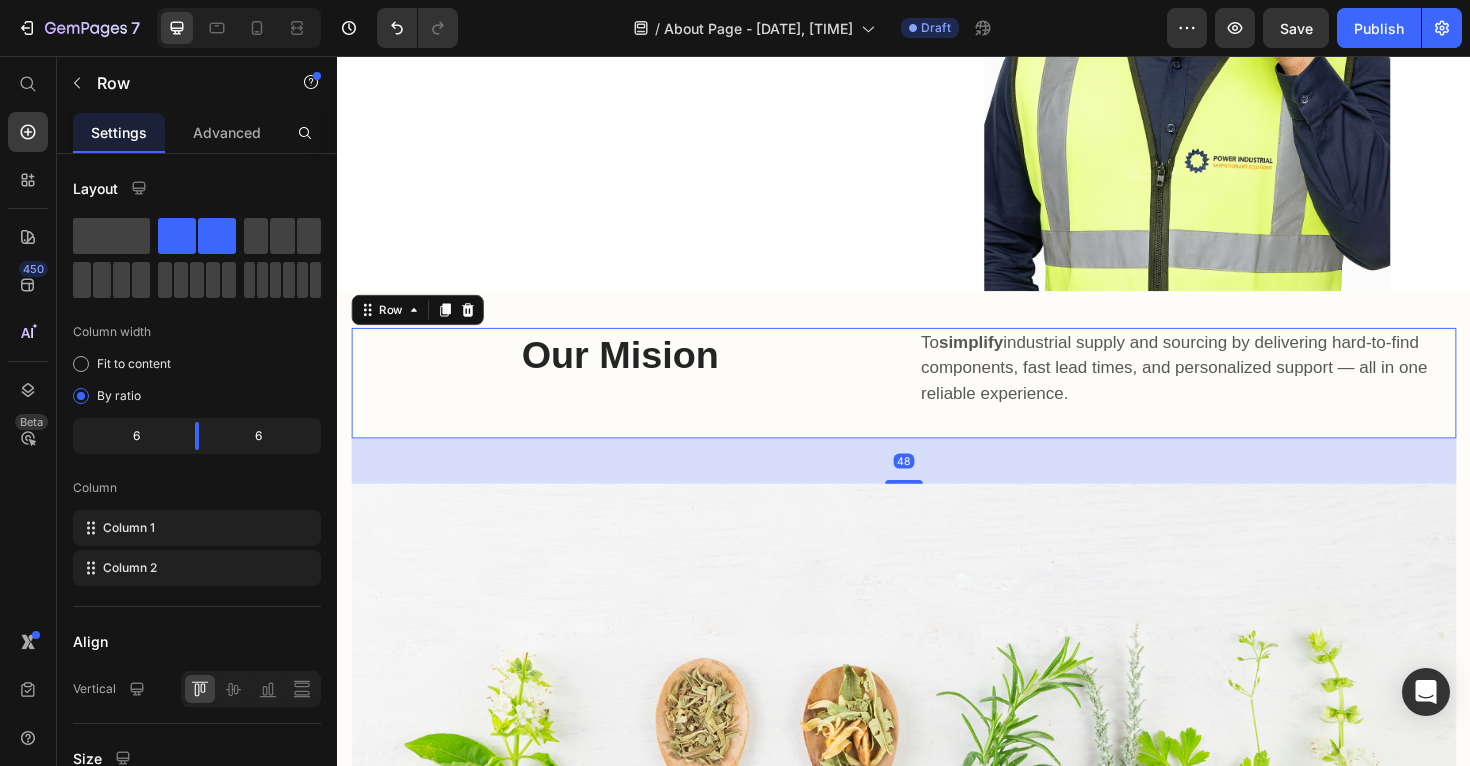 click on "48" at bounding box center [937, 485] 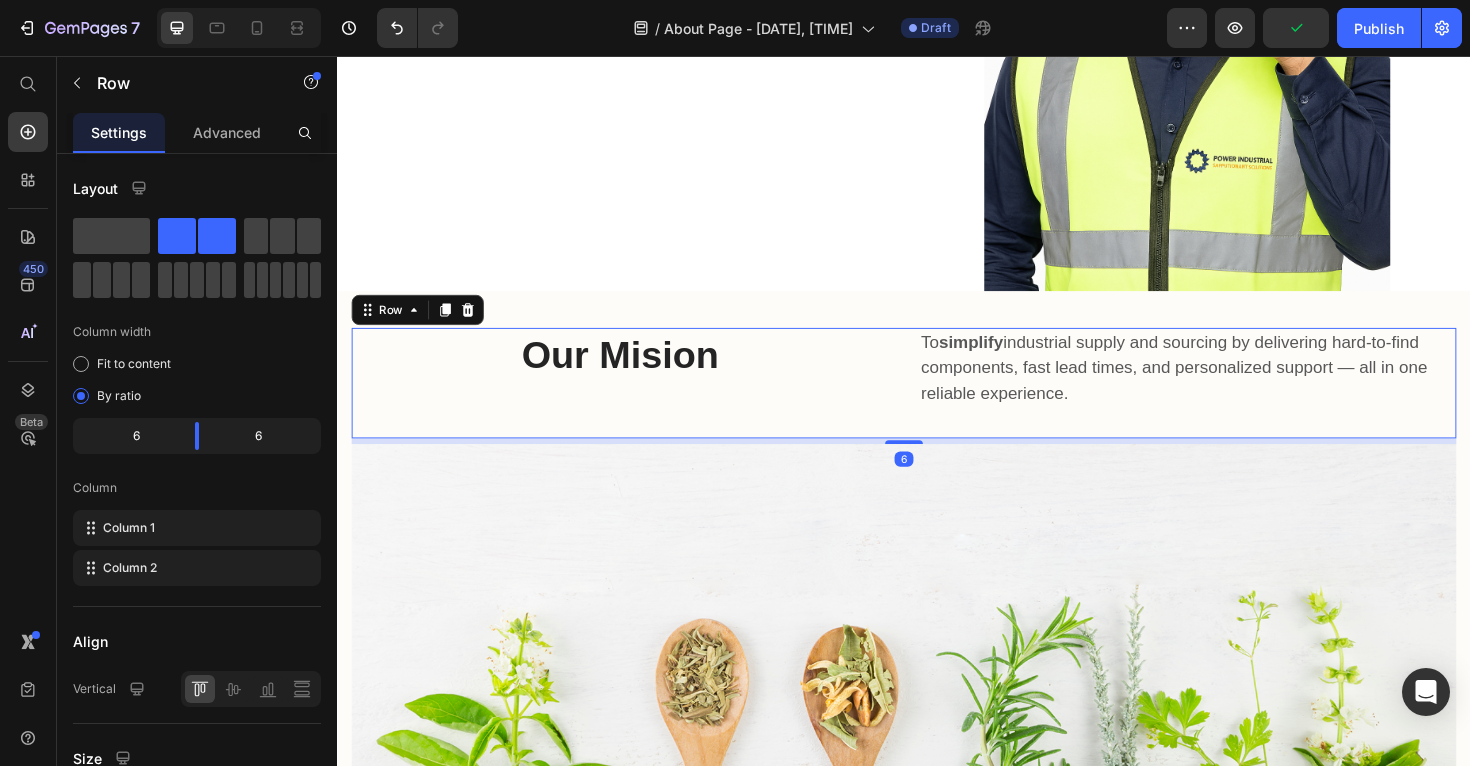 drag, startPoint x: 927, startPoint y: 508, endPoint x: 933, endPoint y: 467, distance: 41.4367 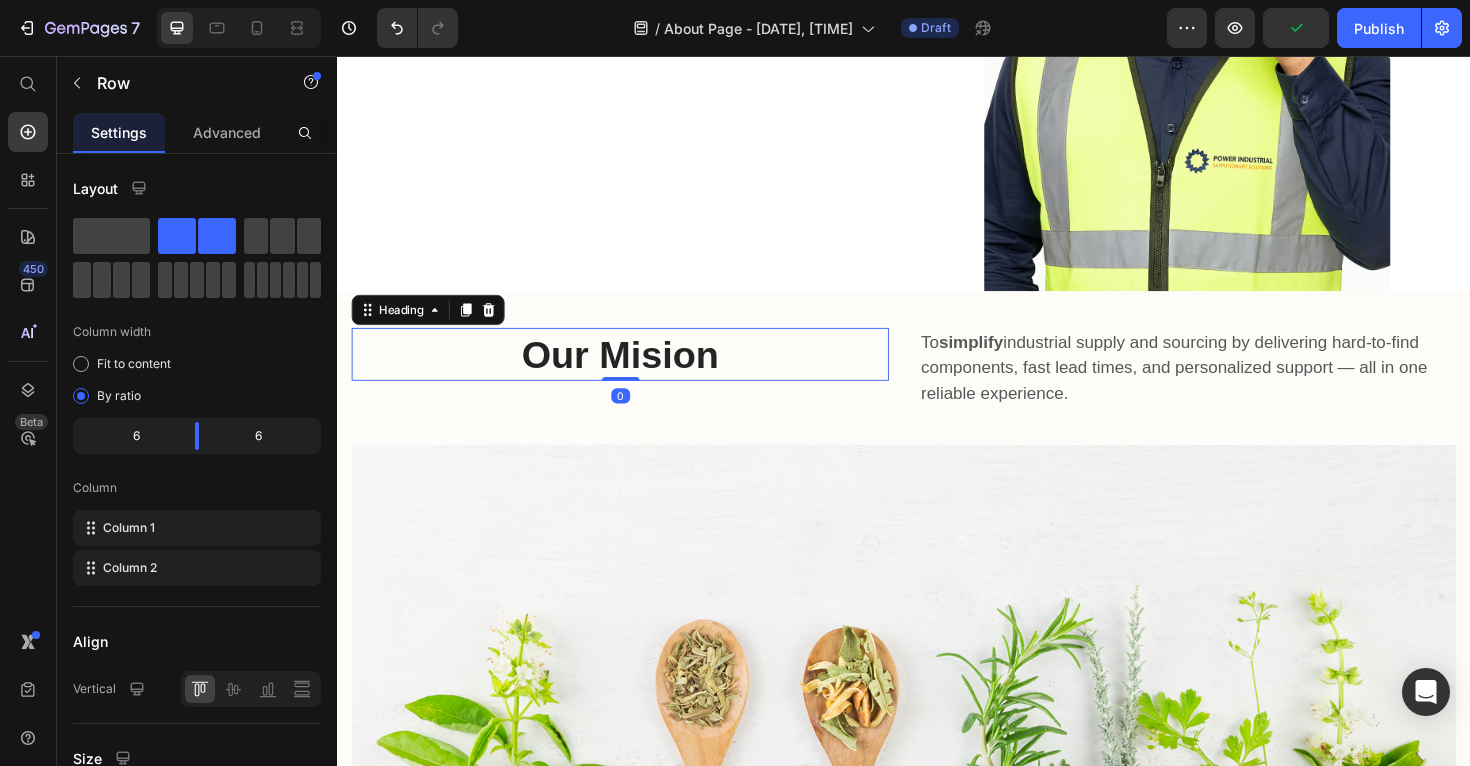 click on "Our Mision" at bounding box center [636, 372] 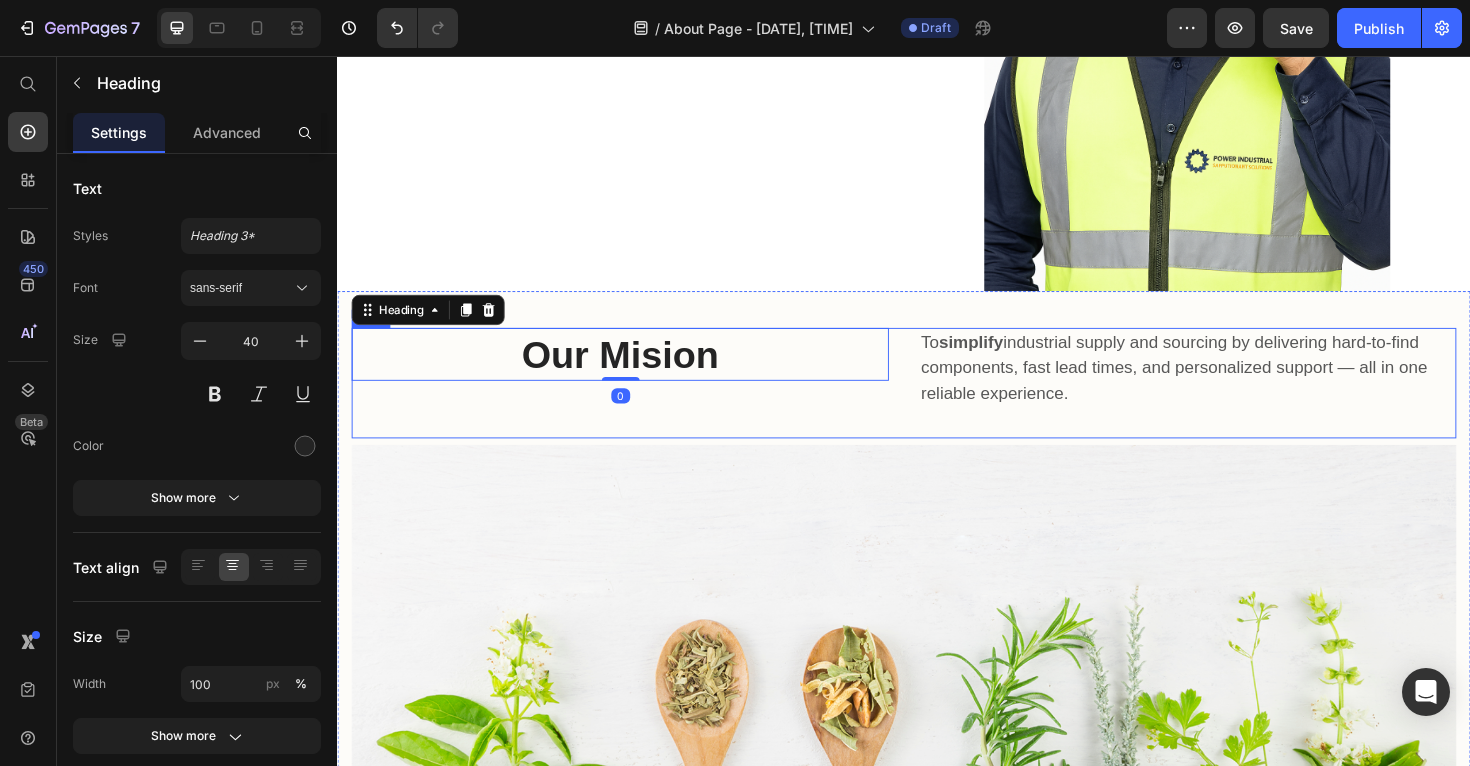 click on "Our Mision Heading   0" at bounding box center [636, 402] 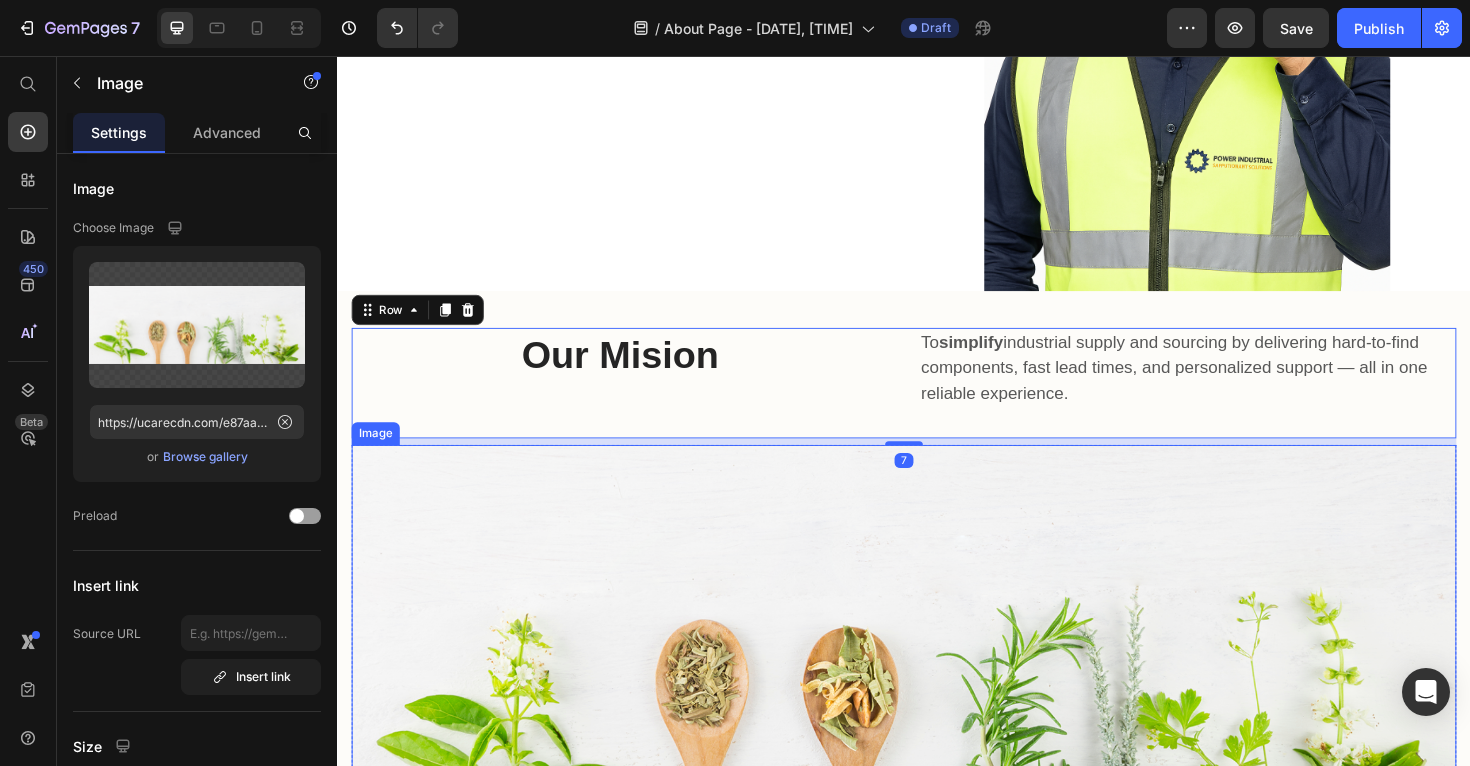 click at bounding box center (937, 678) 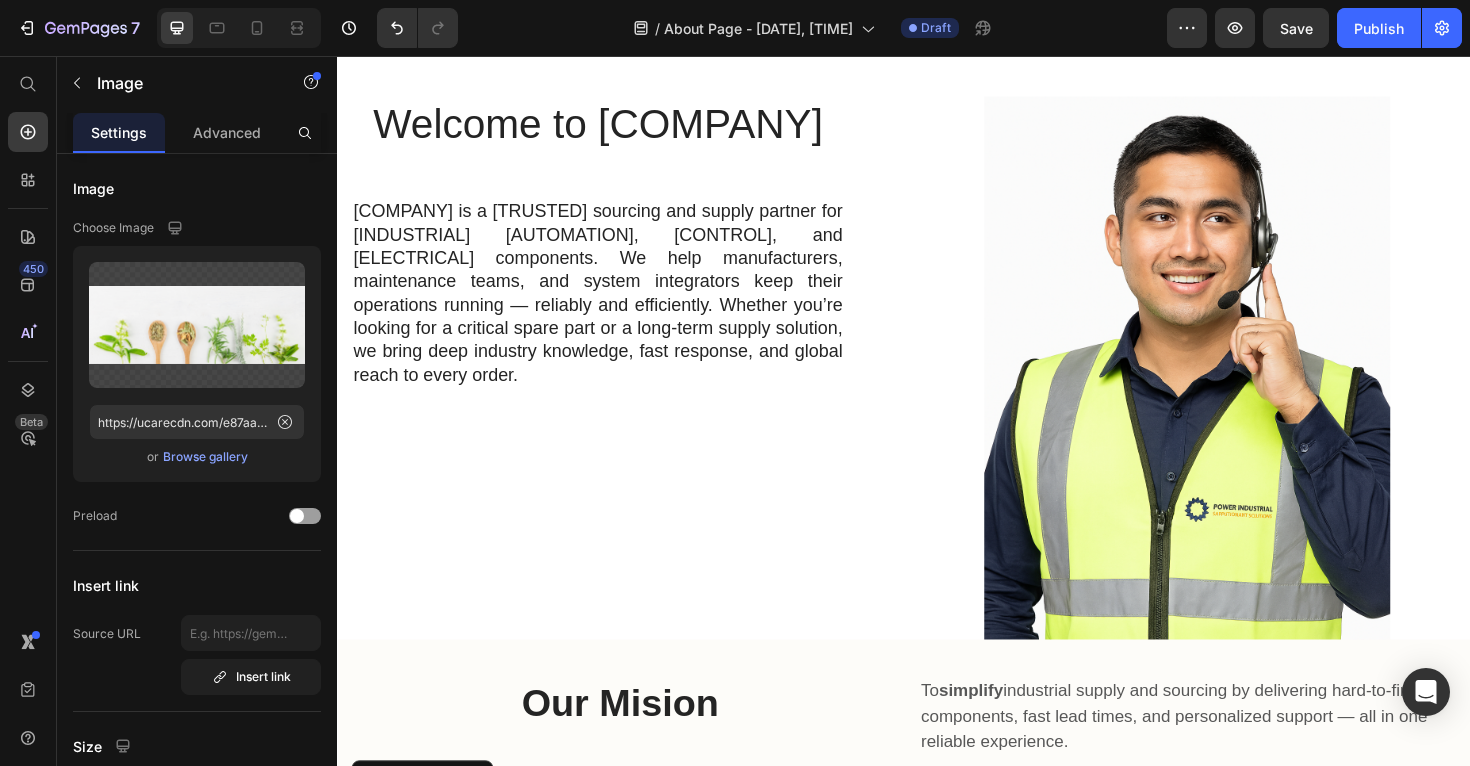 scroll, scrollTop: 153, scrollLeft: 0, axis: vertical 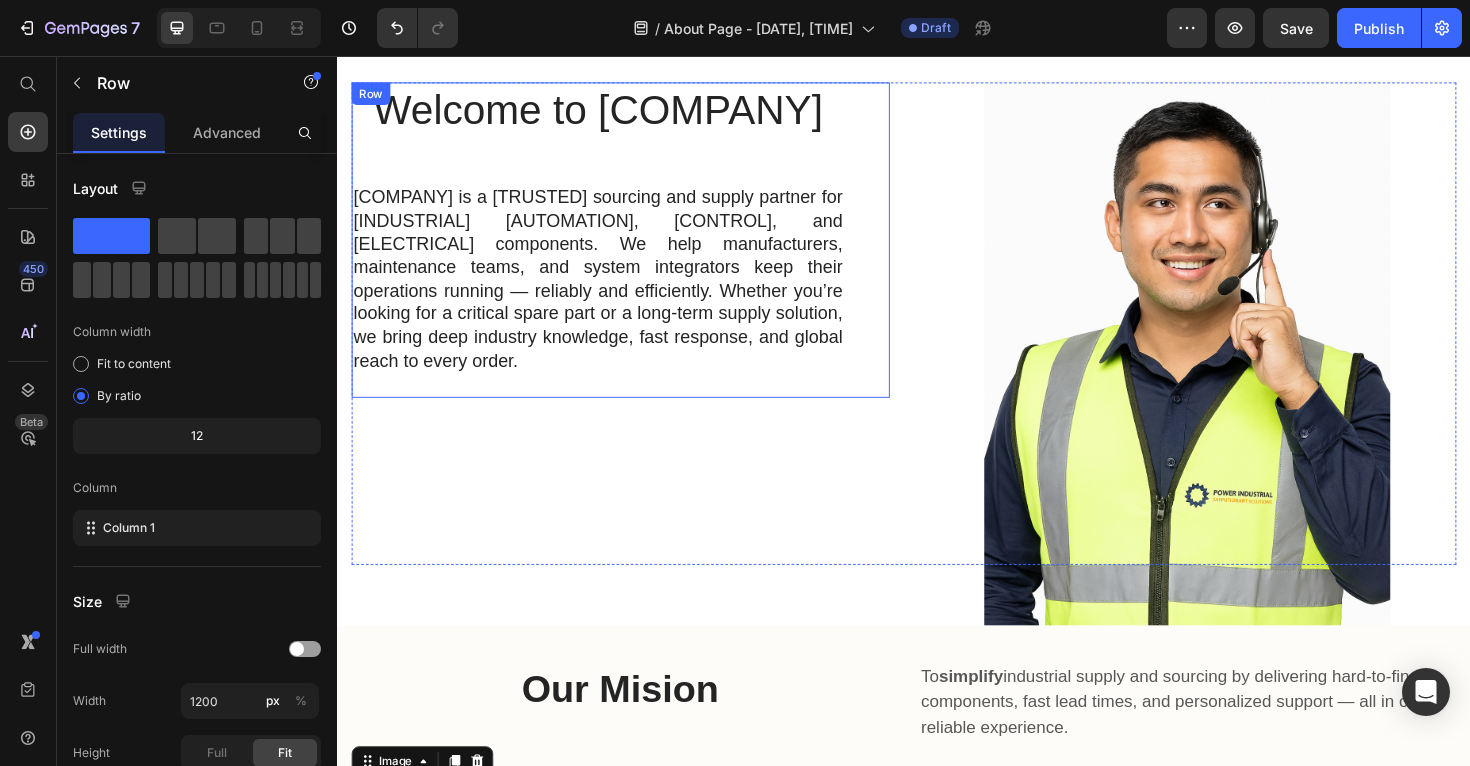click on "Welcome to Power Industrial Heading Power Industrial is a trusted sourcing and supply partner for industrial automation, control, and electrical components. We help manufacturers, maintenance teams, and system integrators keep their operations running — reliably and efficiently. Whether you’re looking for a critical spare part or a long-term supply solution, we bring deep industry knowledge, fast response, and global reach to every order. Text Block Row" at bounding box center [637, 251] 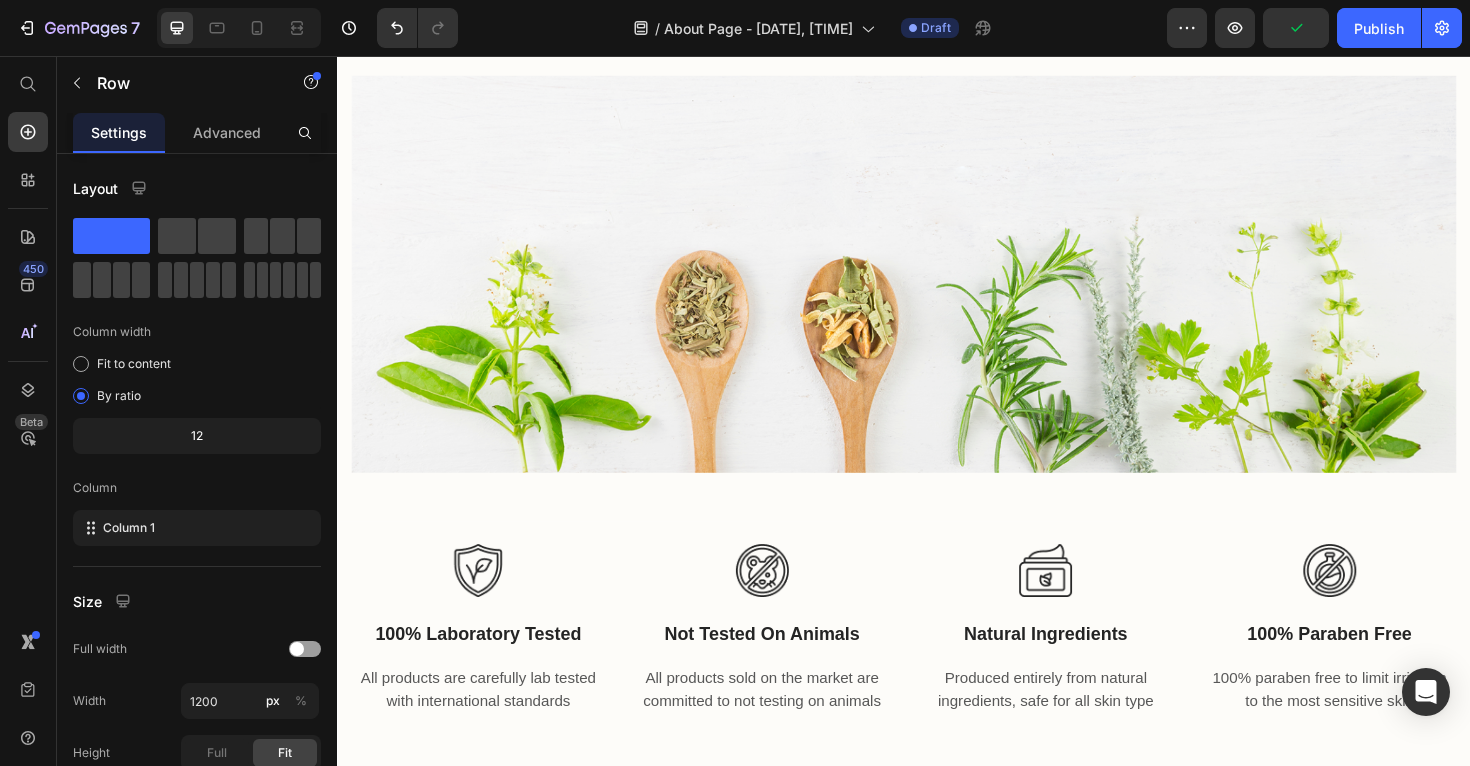 scroll, scrollTop: 903, scrollLeft: 0, axis: vertical 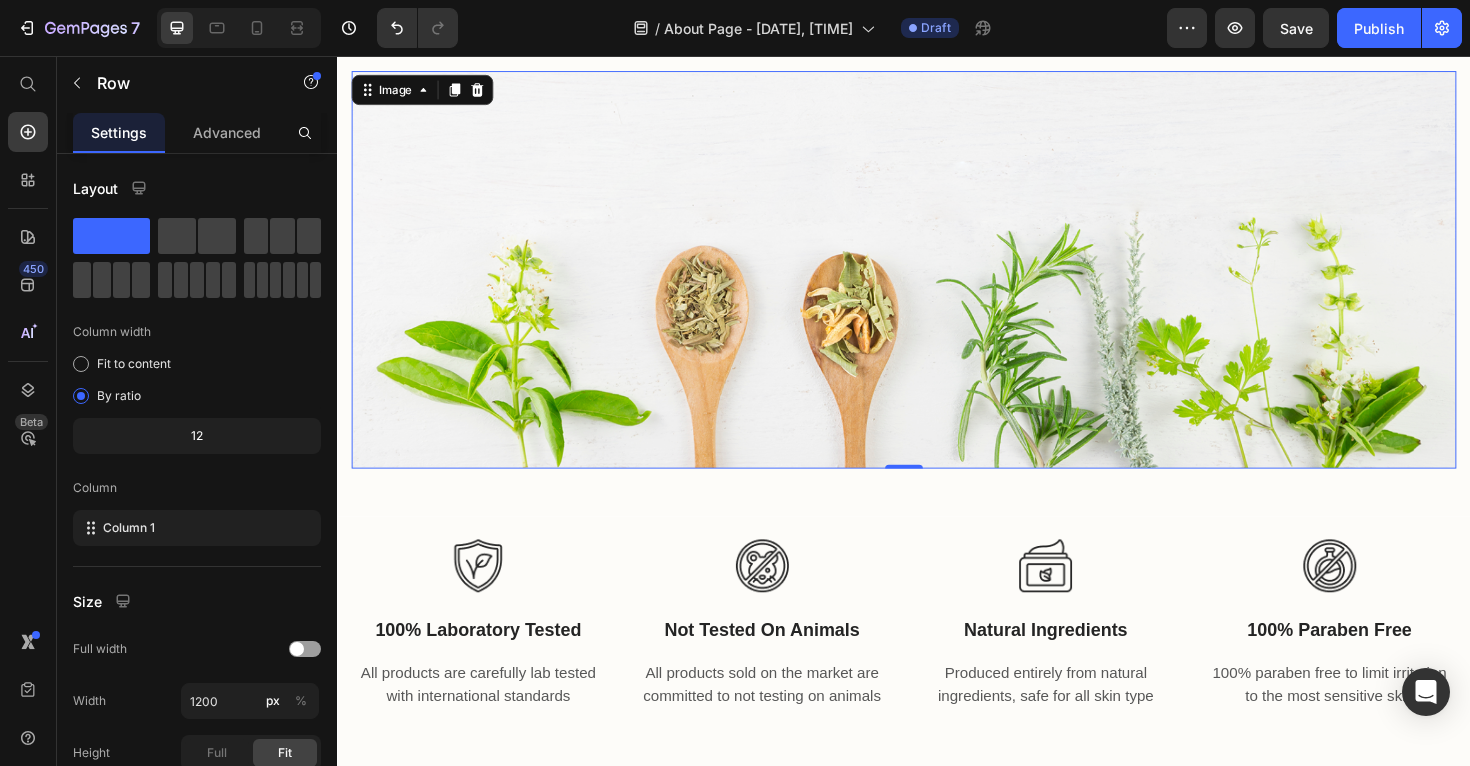 click at bounding box center [937, 282] 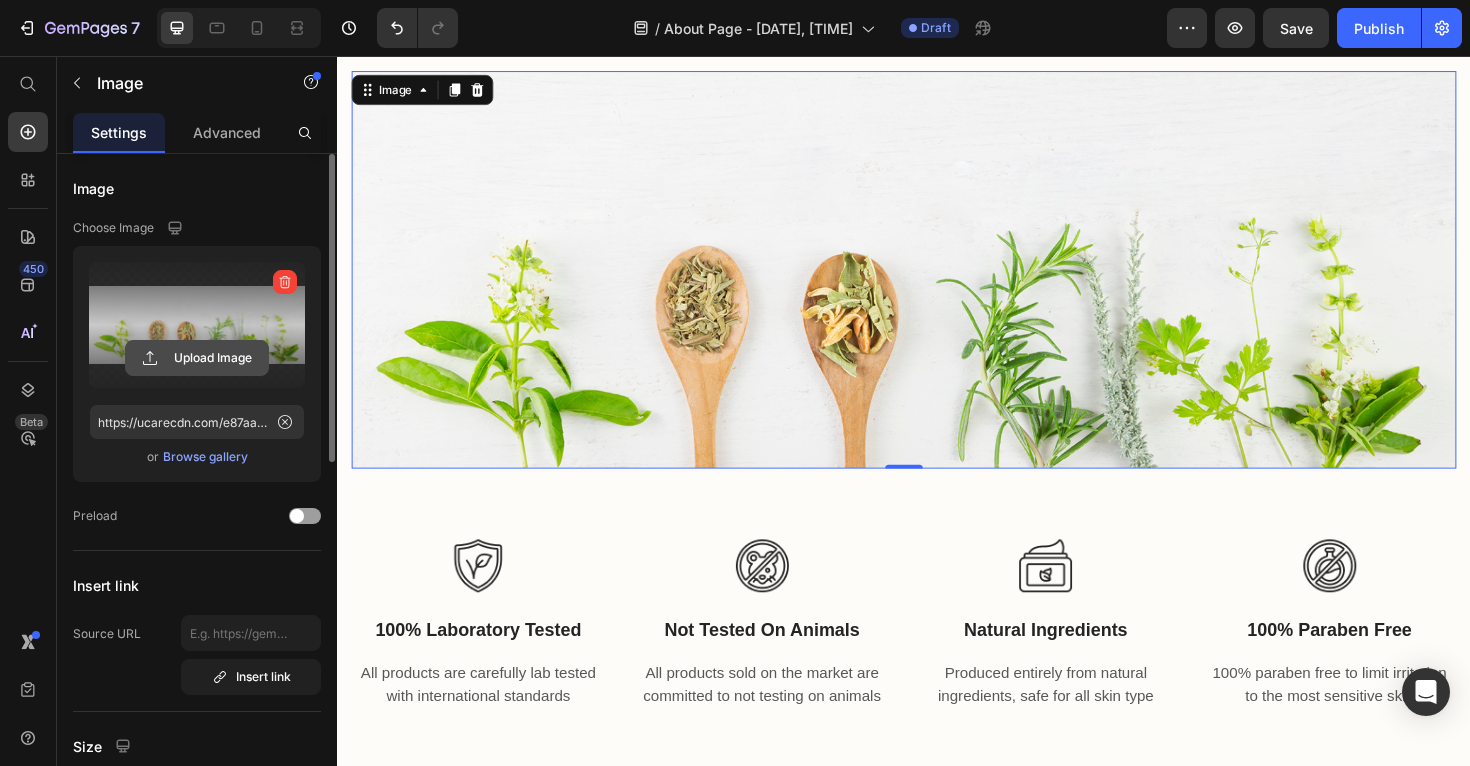 click 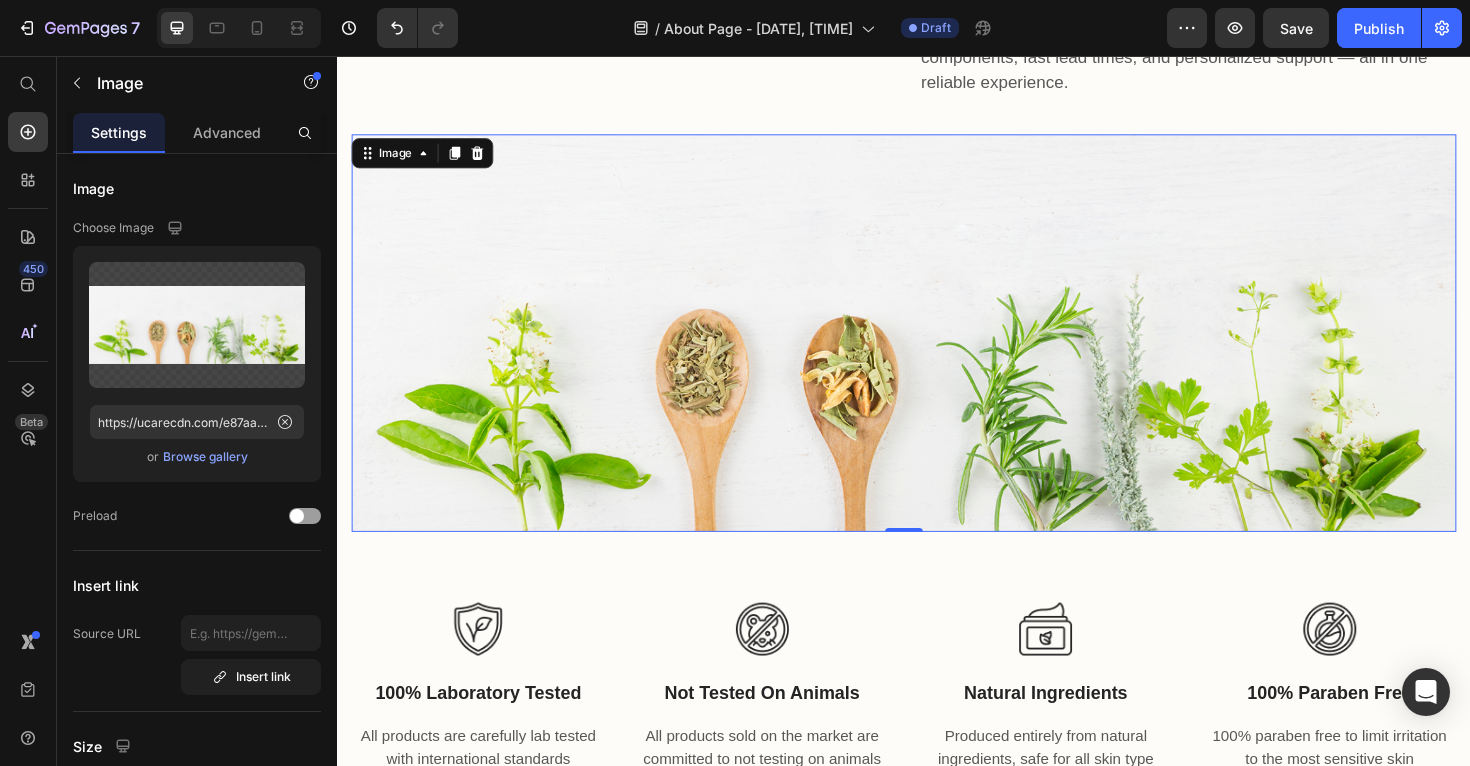 scroll, scrollTop: 513, scrollLeft: 0, axis: vertical 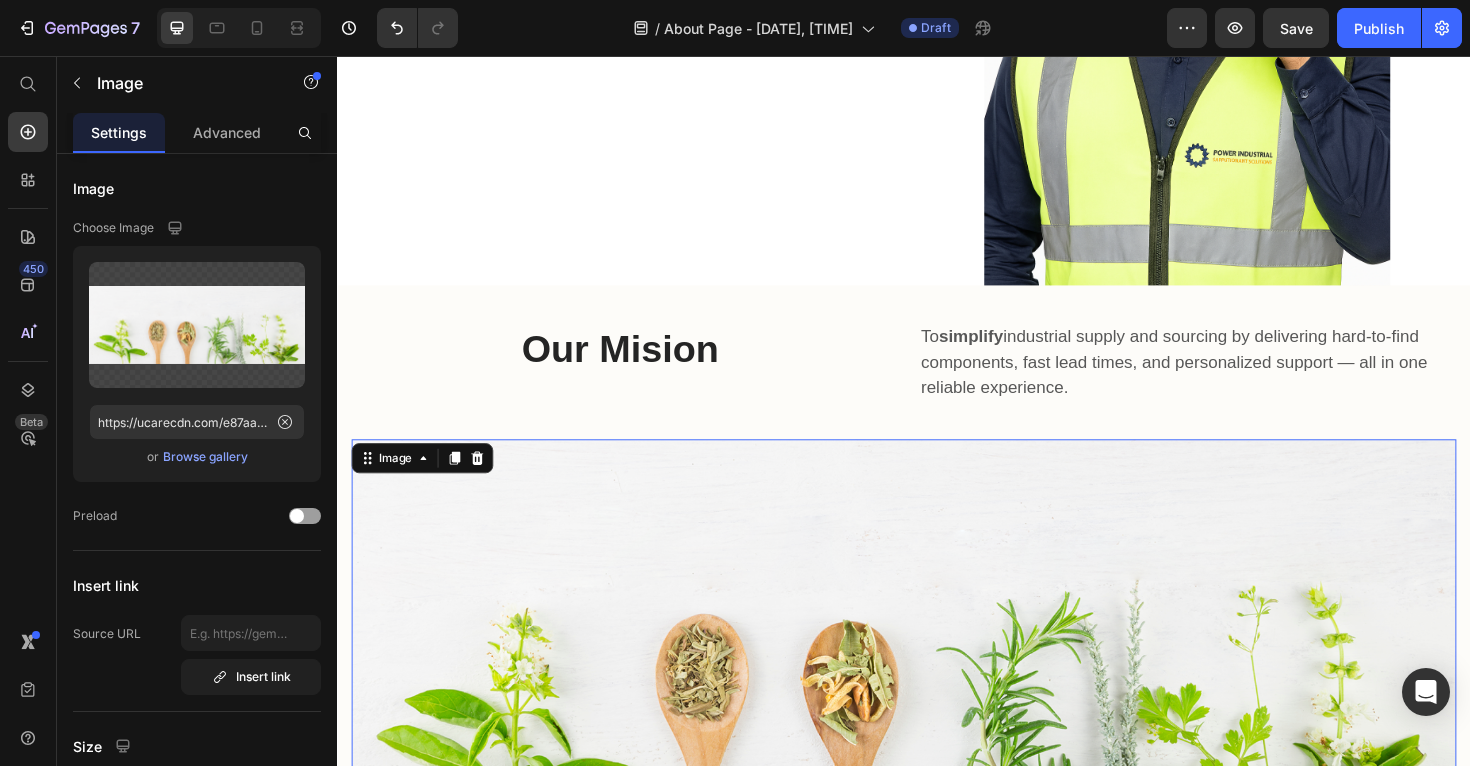 click at bounding box center (937, 672) 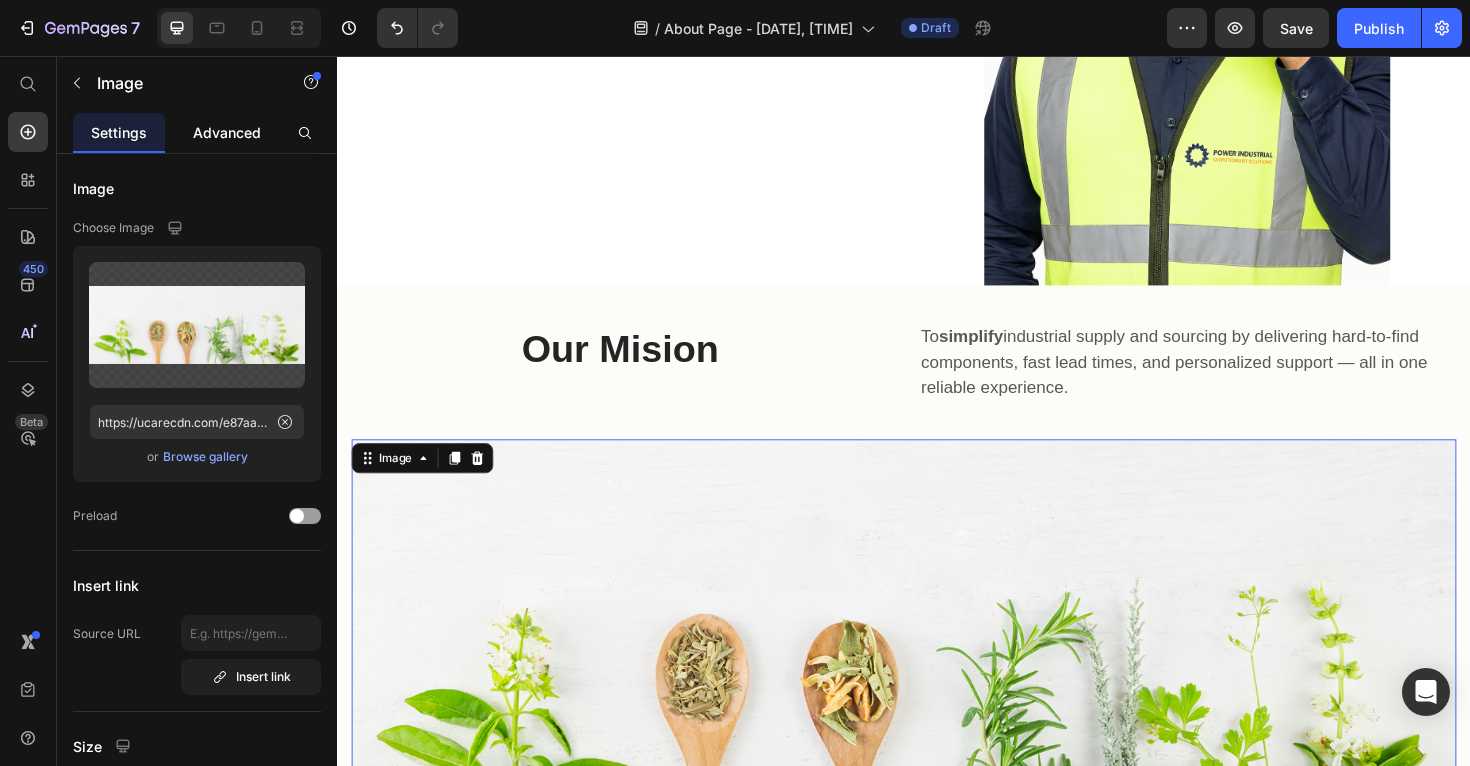 click on "Advanced" at bounding box center (227, 132) 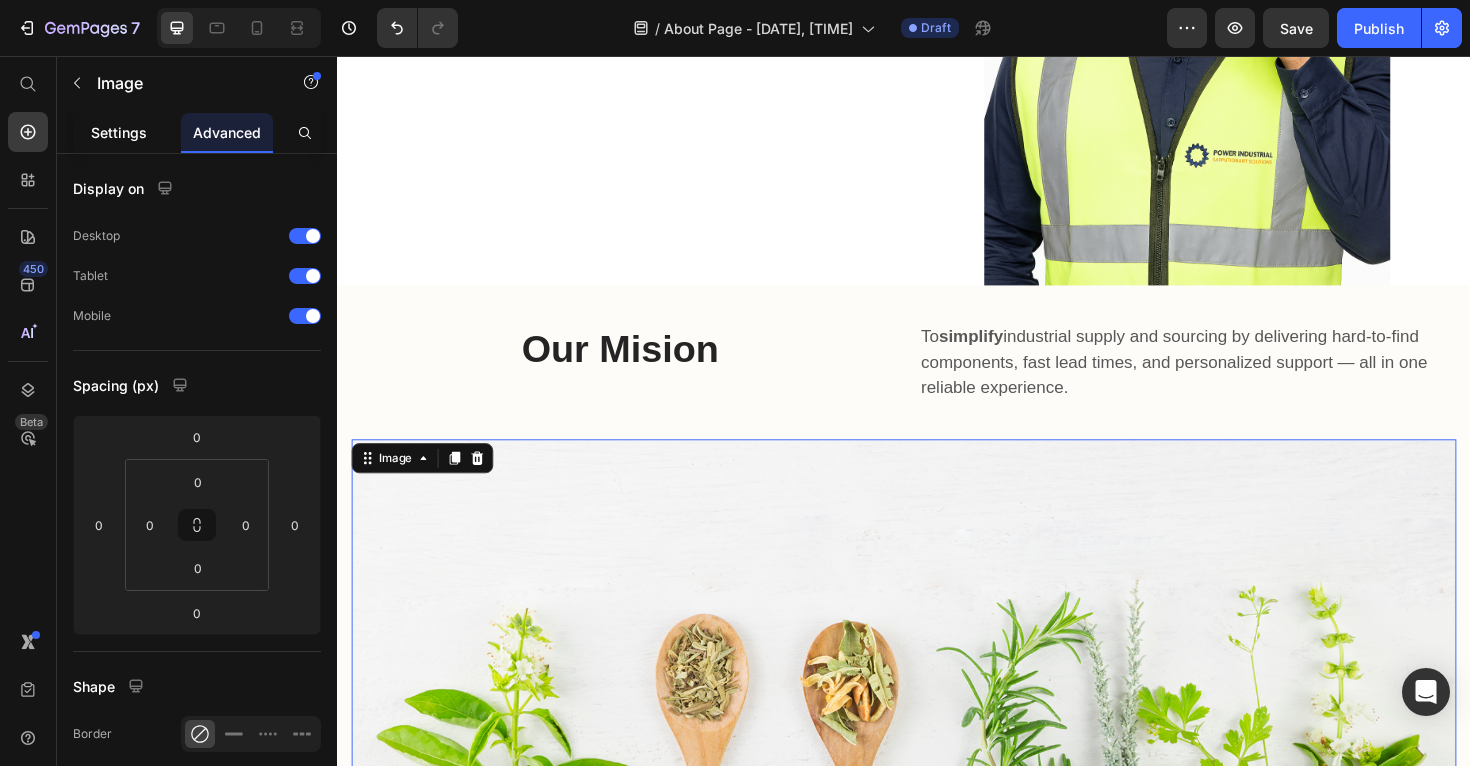 click on "Settings" at bounding box center (119, 132) 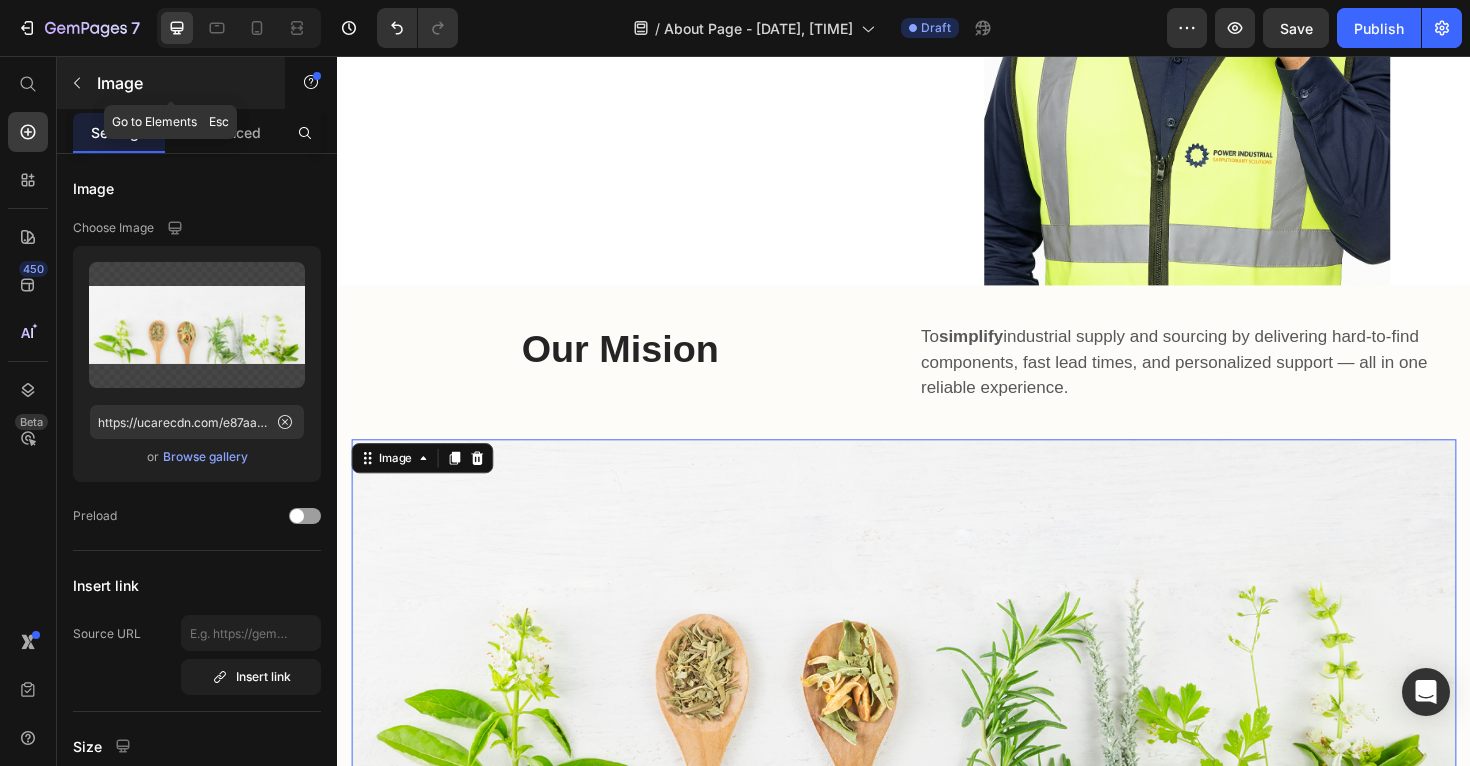 click on "Image" at bounding box center (182, 83) 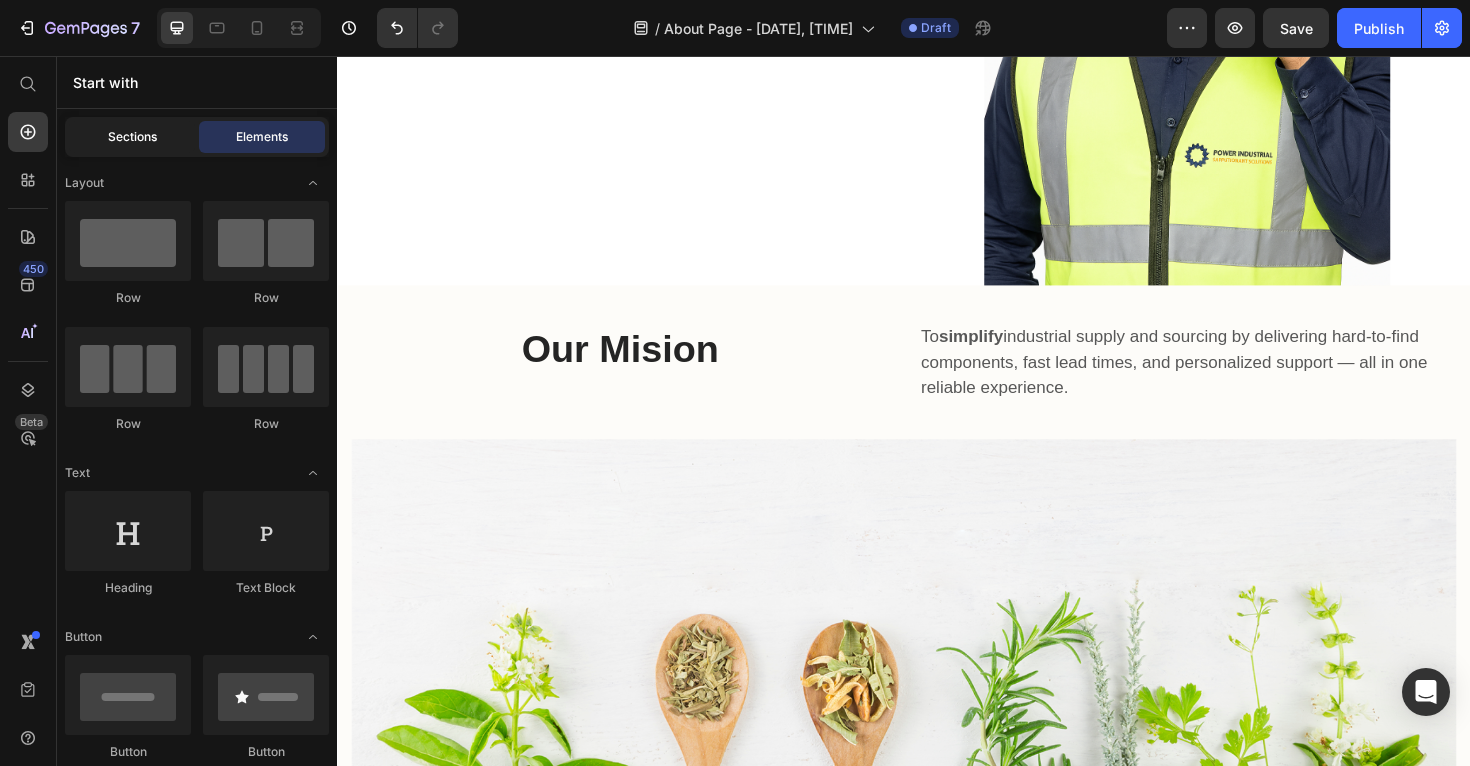 click on "Sections" 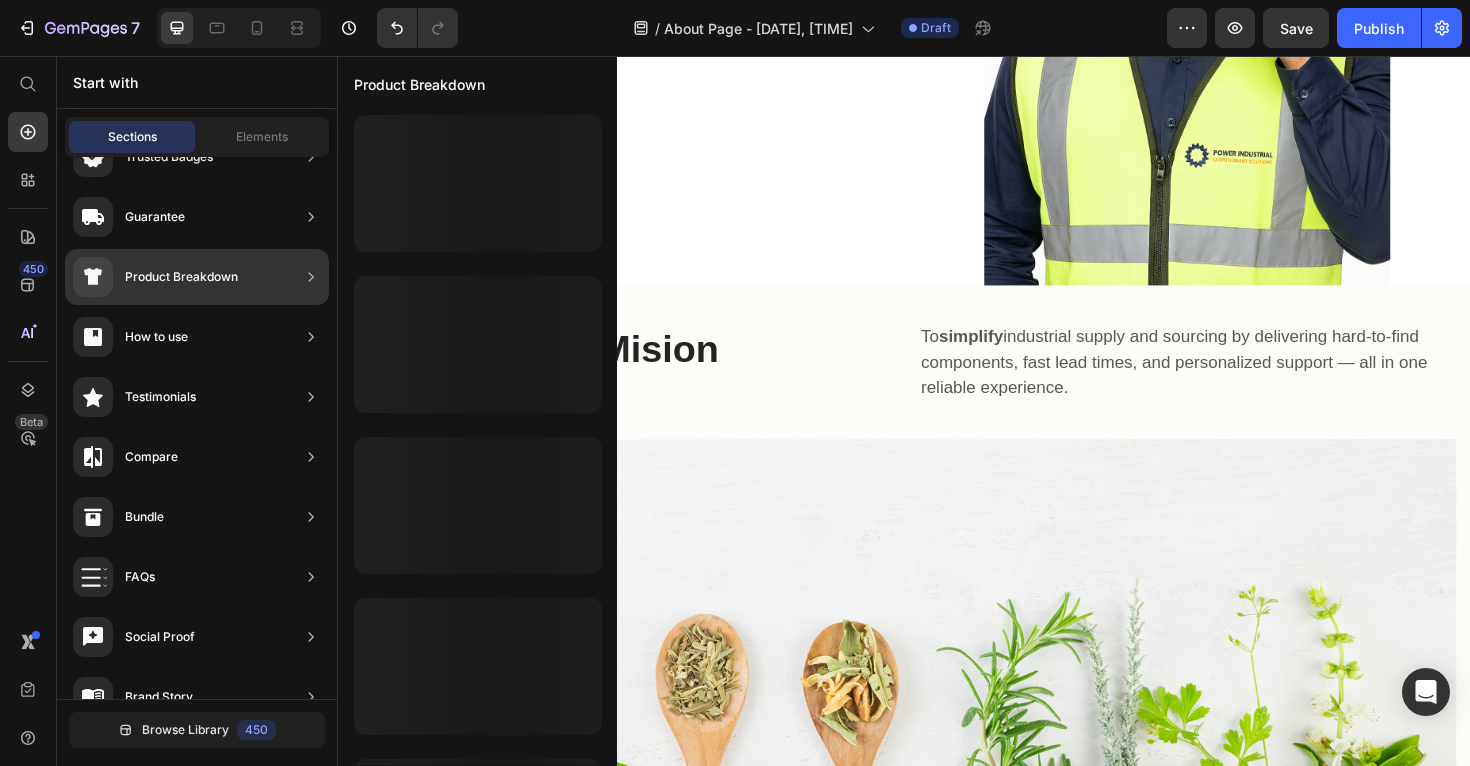scroll, scrollTop: 618, scrollLeft: 0, axis: vertical 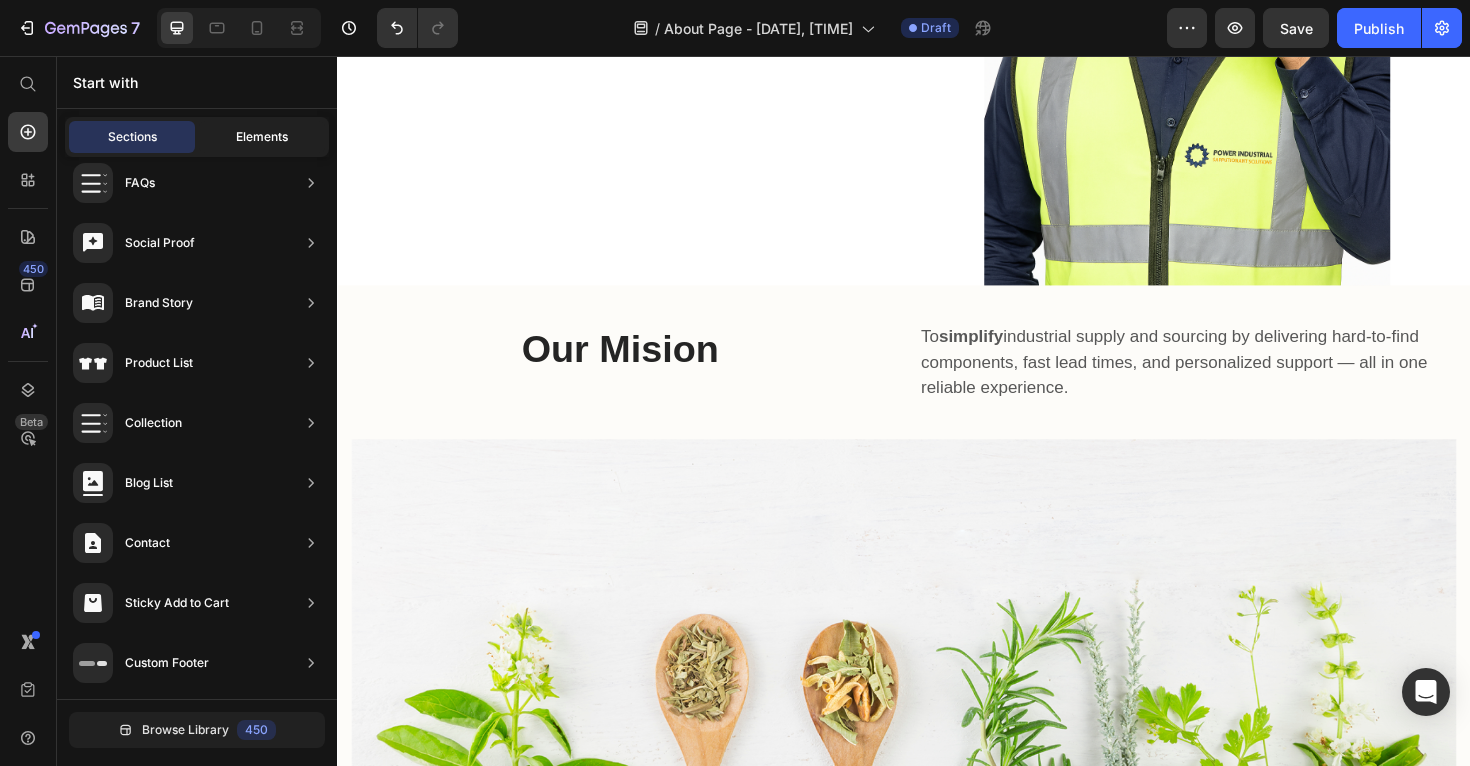 click on "Elements" at bounding box center [262, 137] 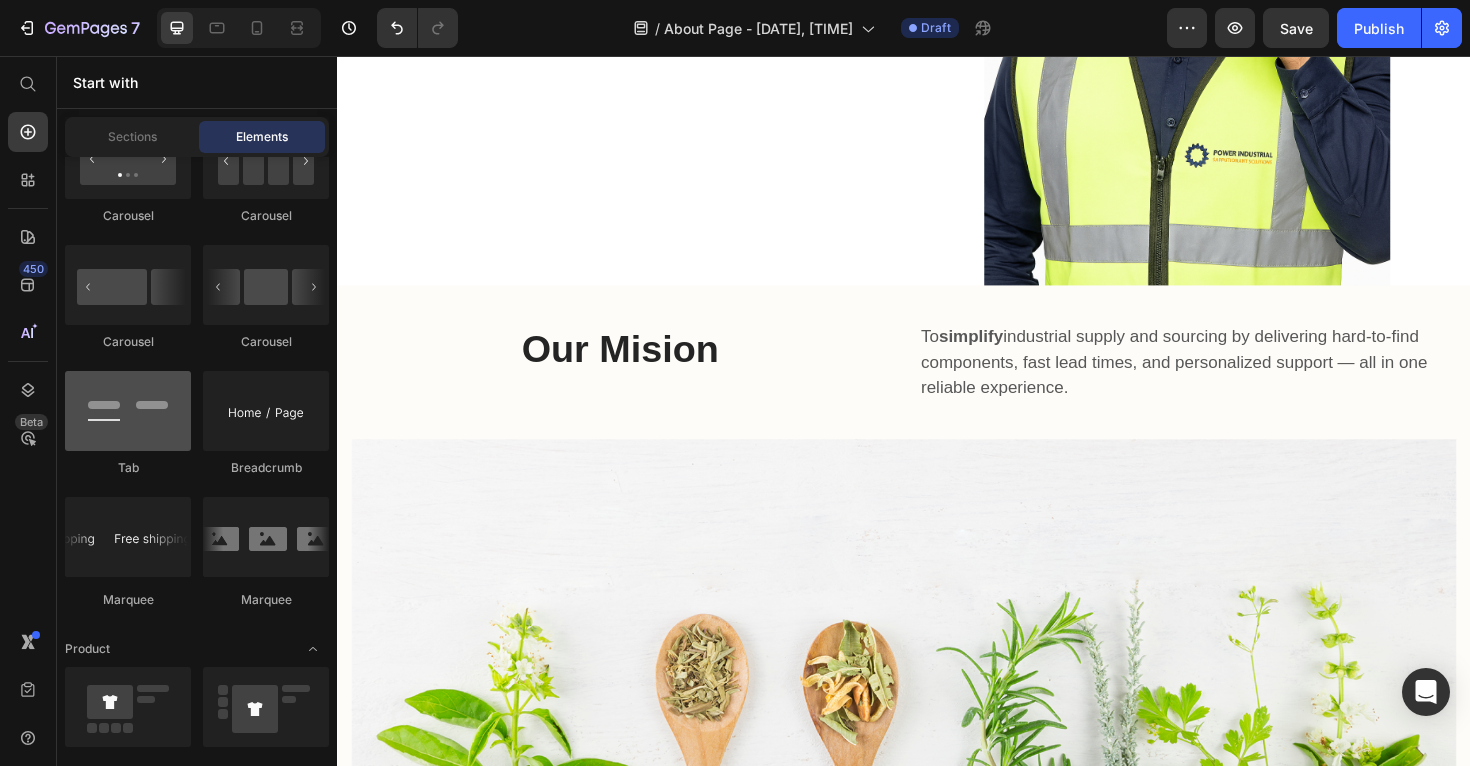 scroll, scrollTop: 2253, scrollLeft: 0, axis: vertical 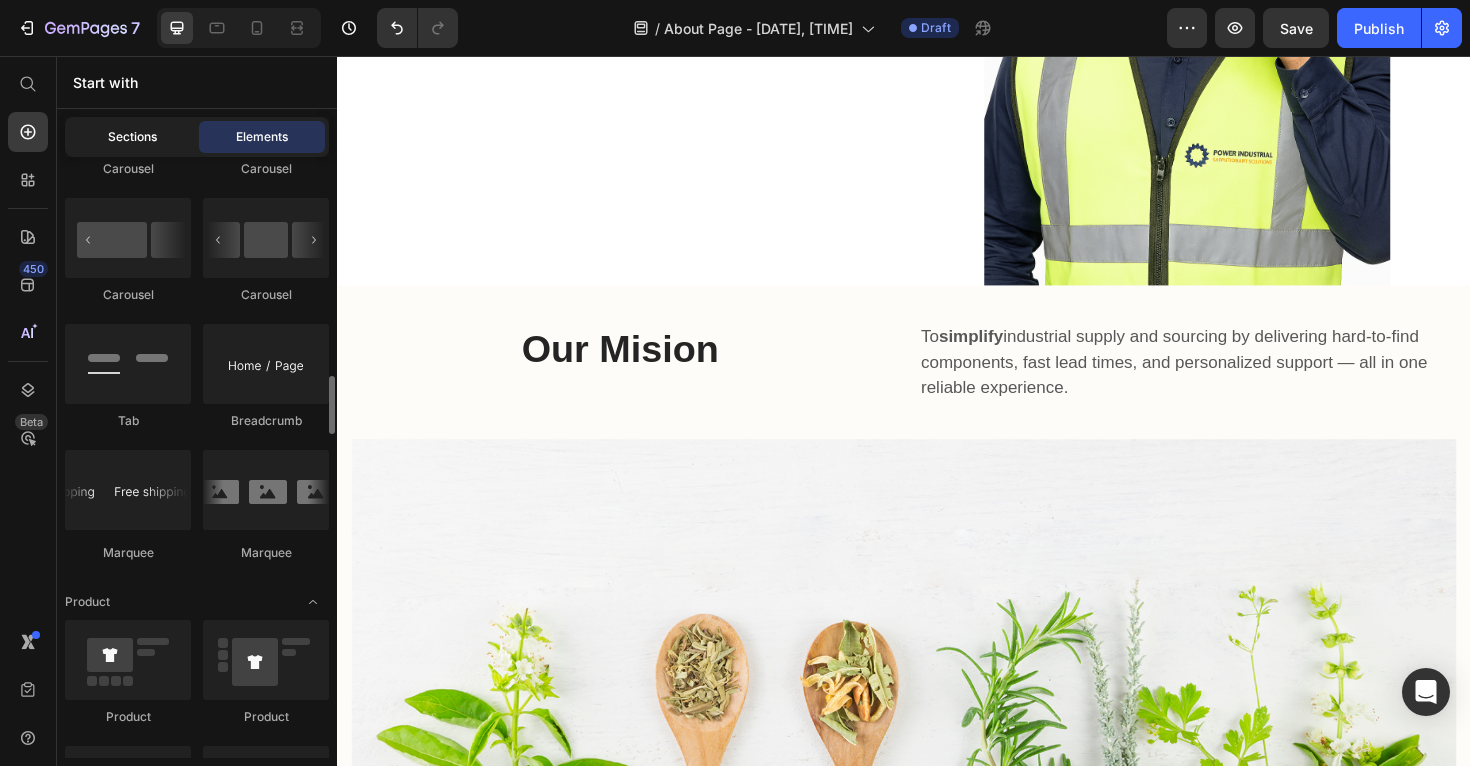 click on "Sections" at bounding box center [132, 137] 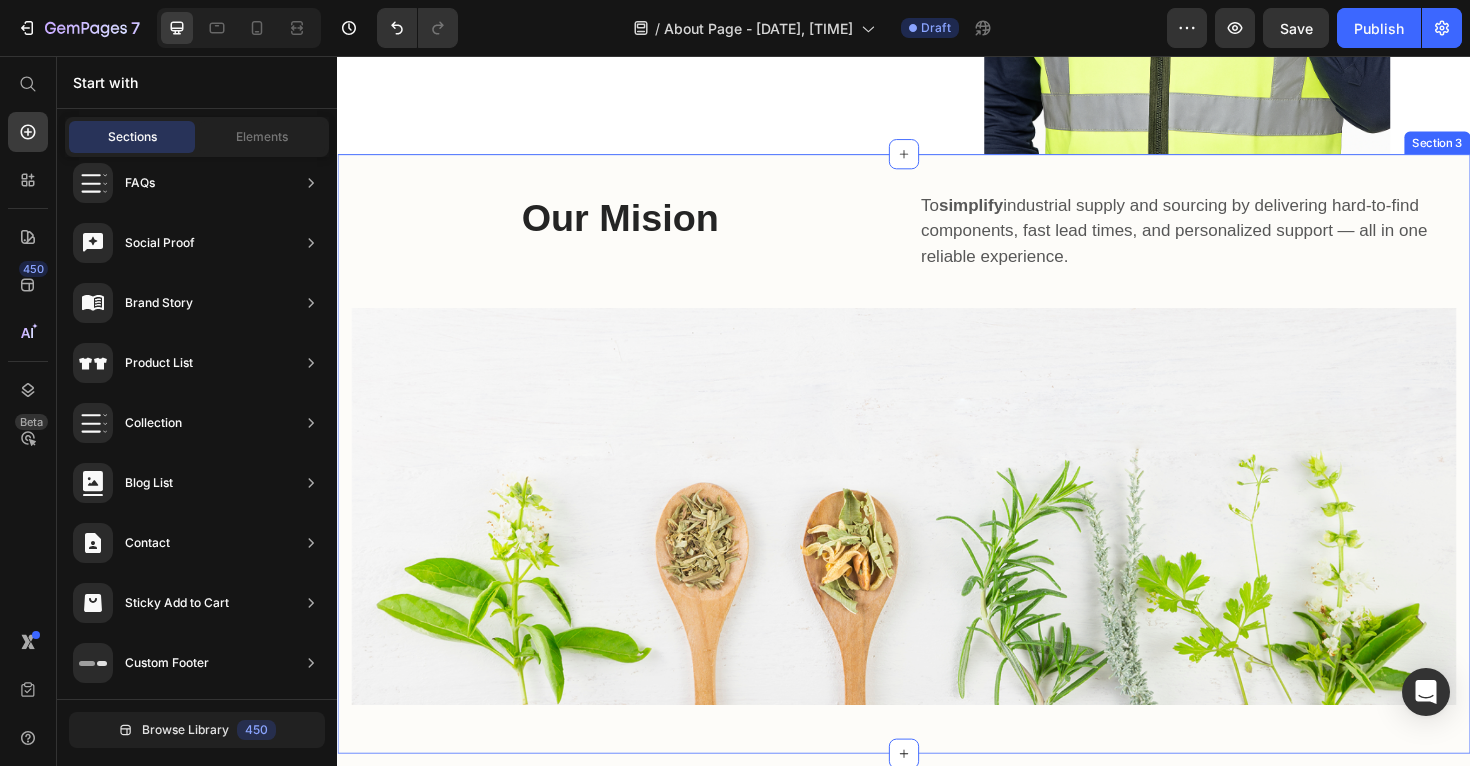 scroll, scrollTop: 647, scrollLeft: 0, axis: vertical 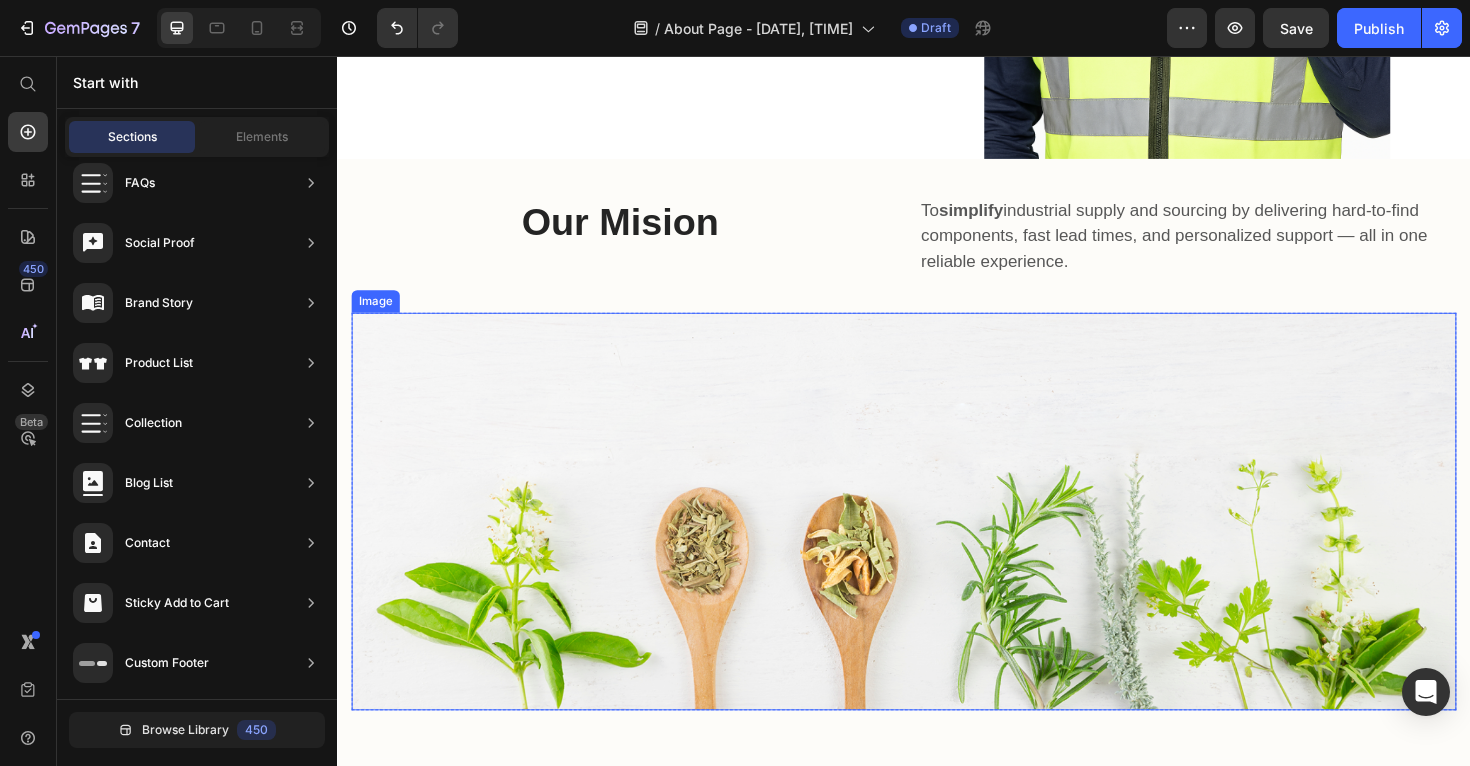 click at bounding box center [937, 538] 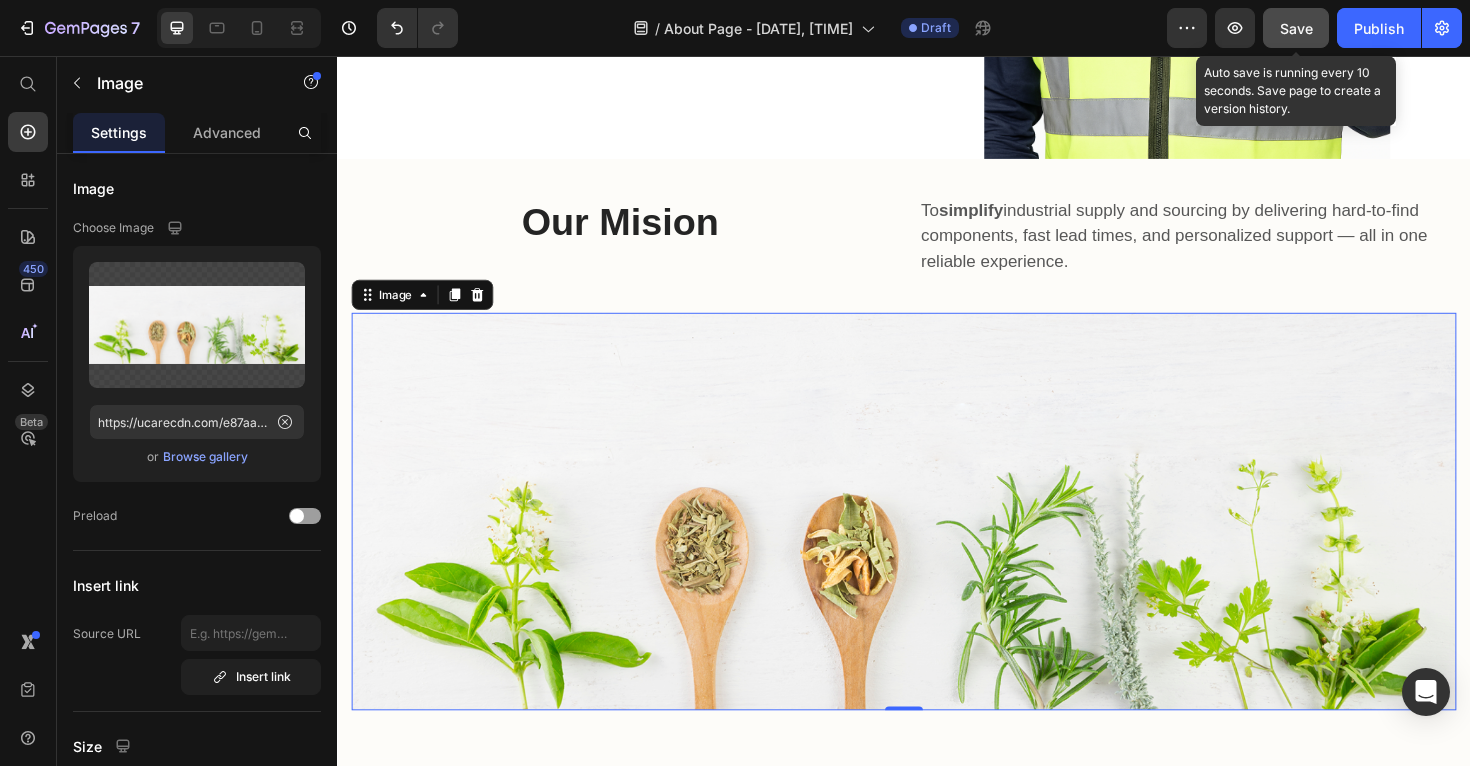 click on "Save" at bounding box center [1296, 28] 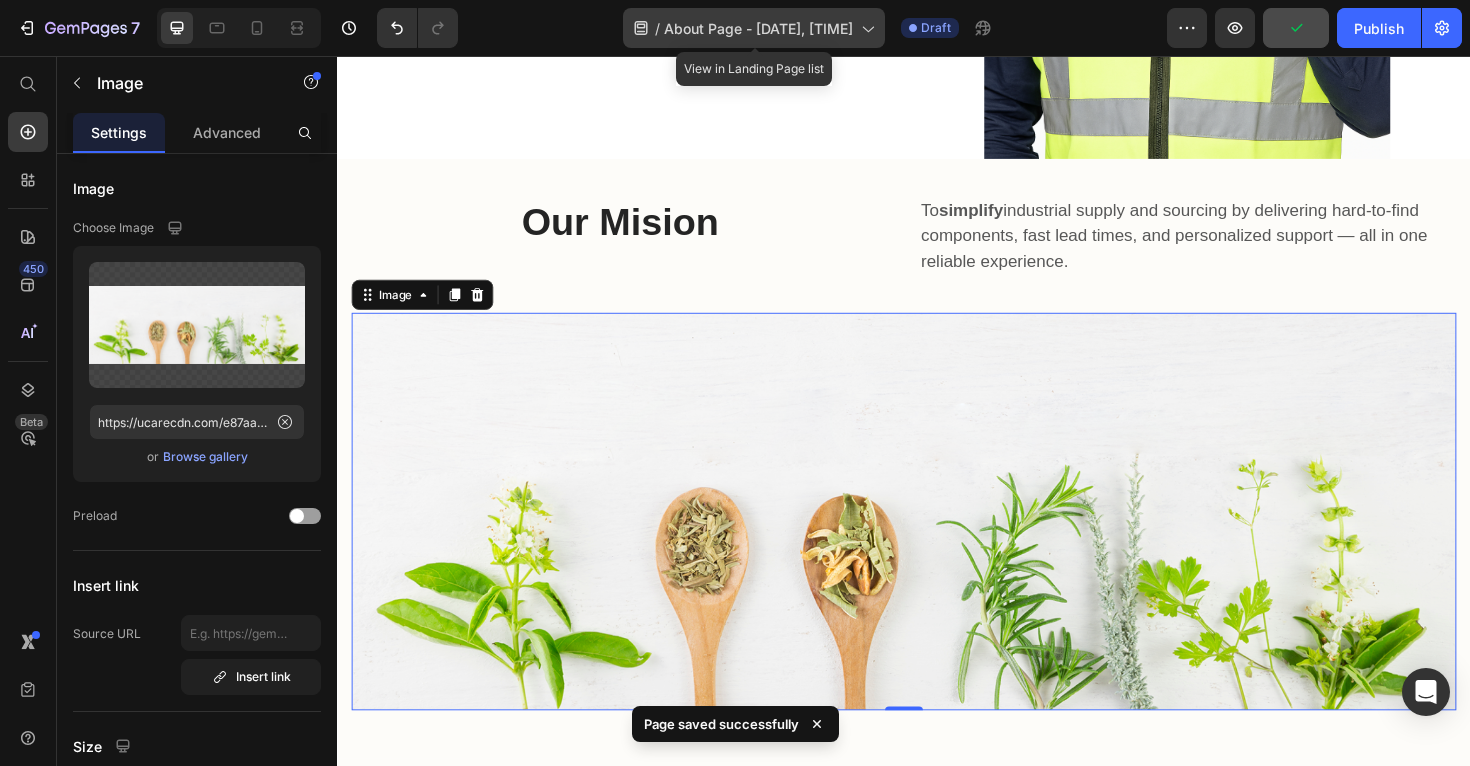 click on "About Page - Jul 13, 11:31:40" at bounding box center (758, 28) 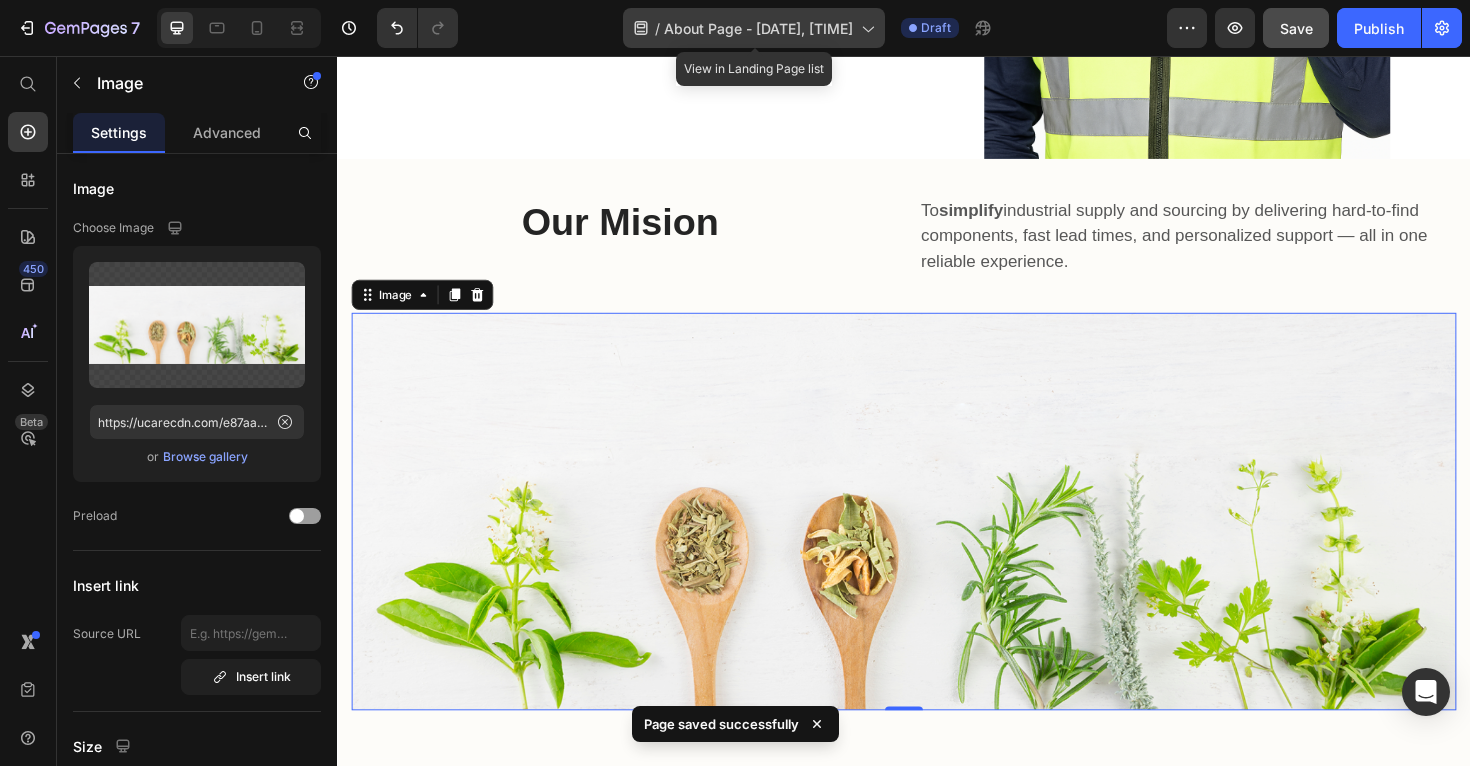 click on "/  About Page - Jul 13, 11:31:40" 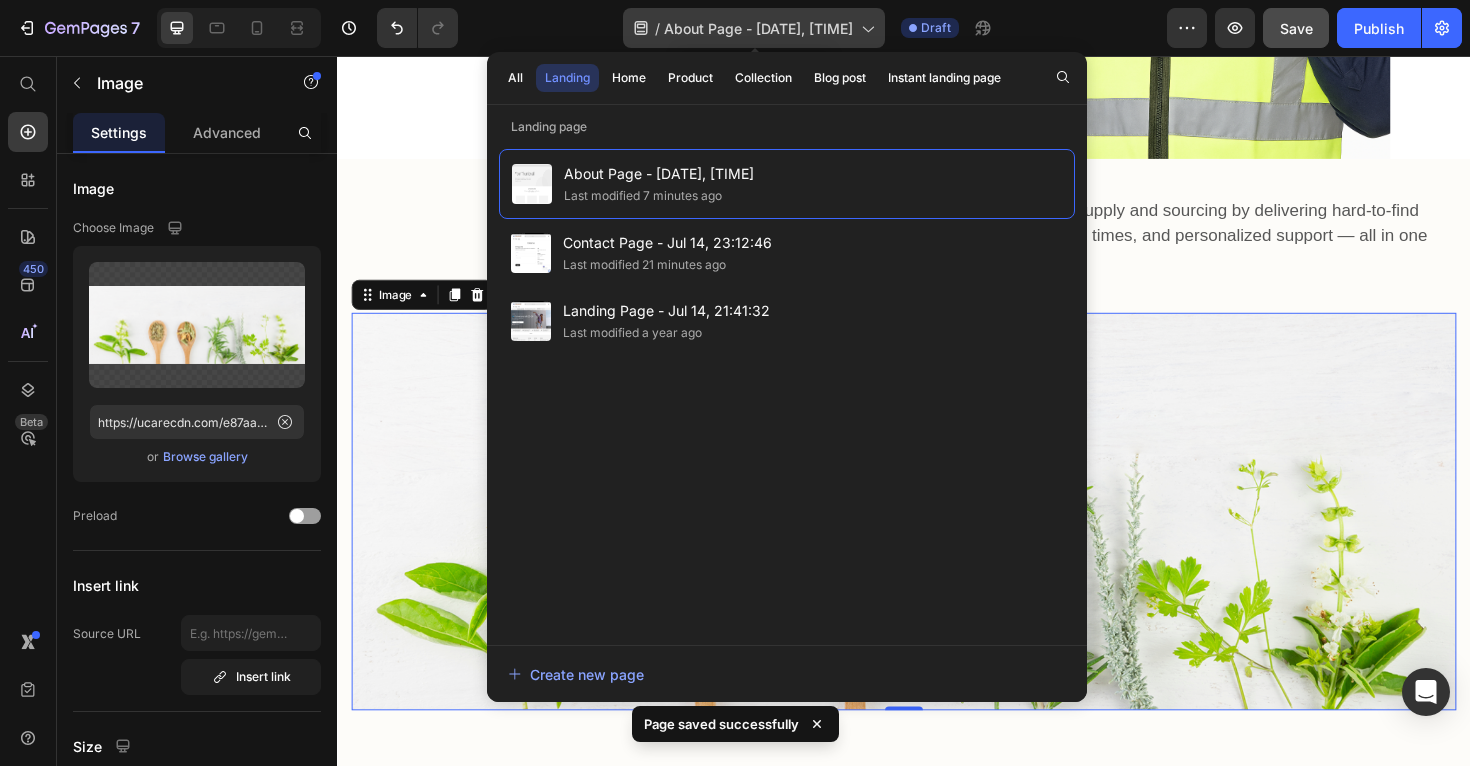 click on "About Page - Jul 13, 11:31:40" at bounding box center [758, 28] 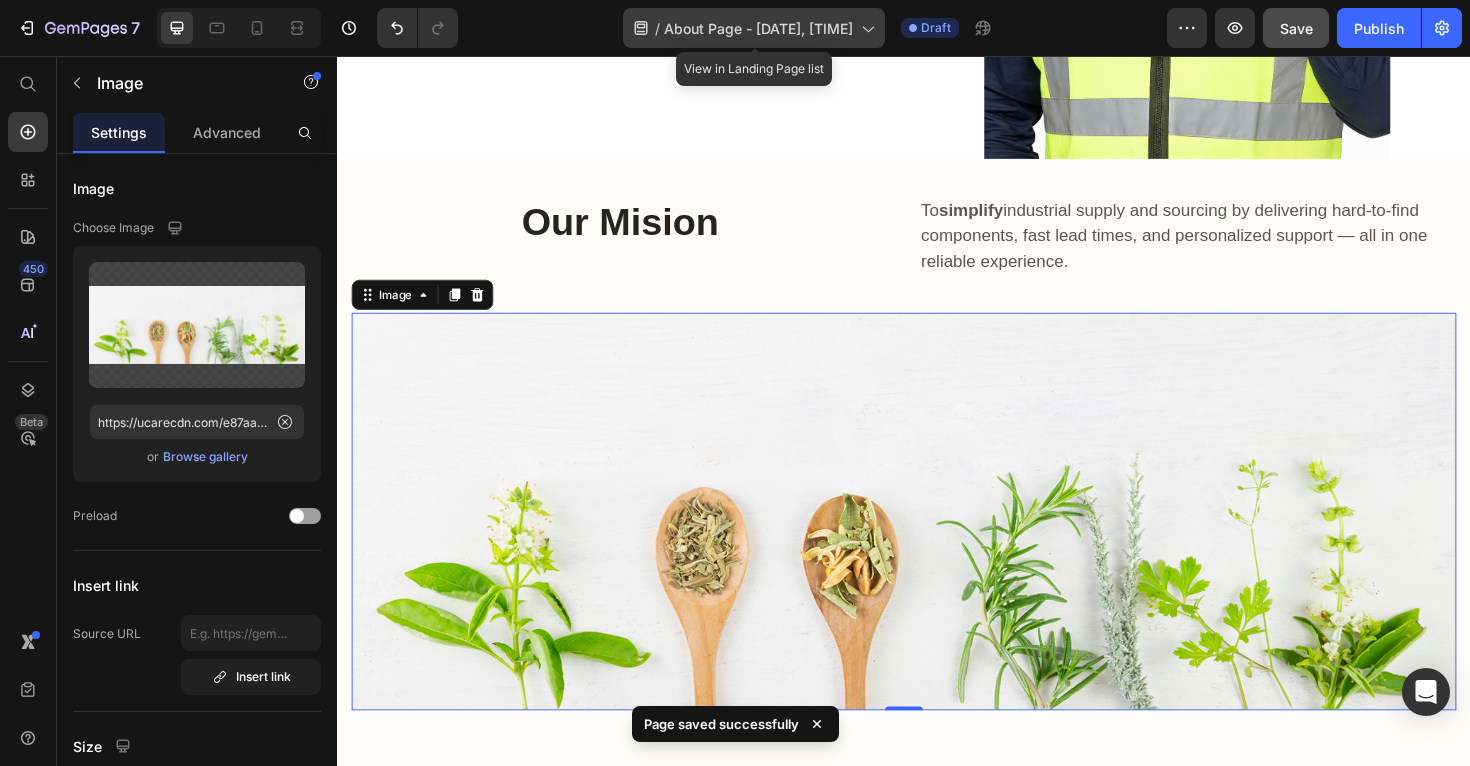 click on "About Page - Jul 13, 11:31:40" at bounding box center [758, 28] 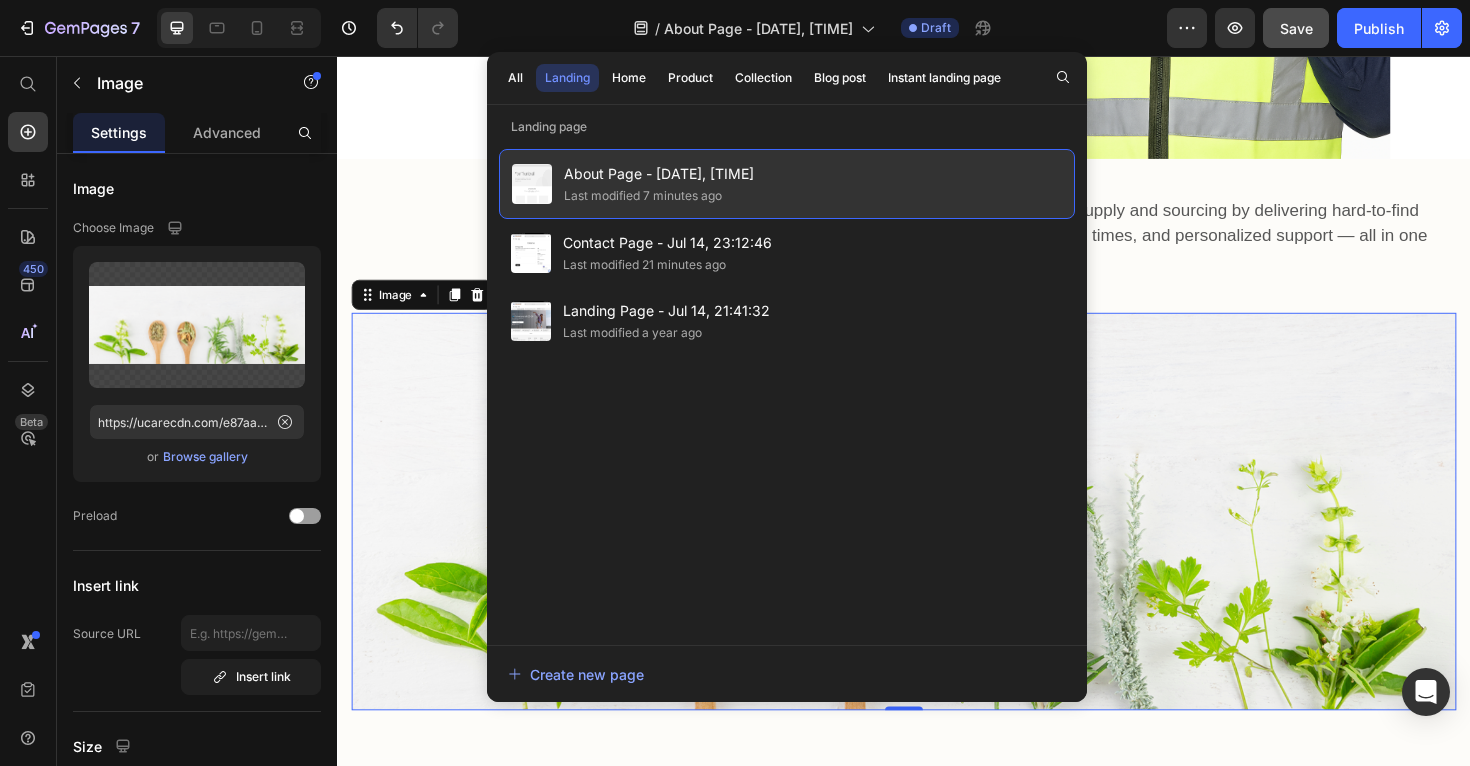 click on "About Page - Jul 13, 11:31:40" at bounding box center (659, 174) 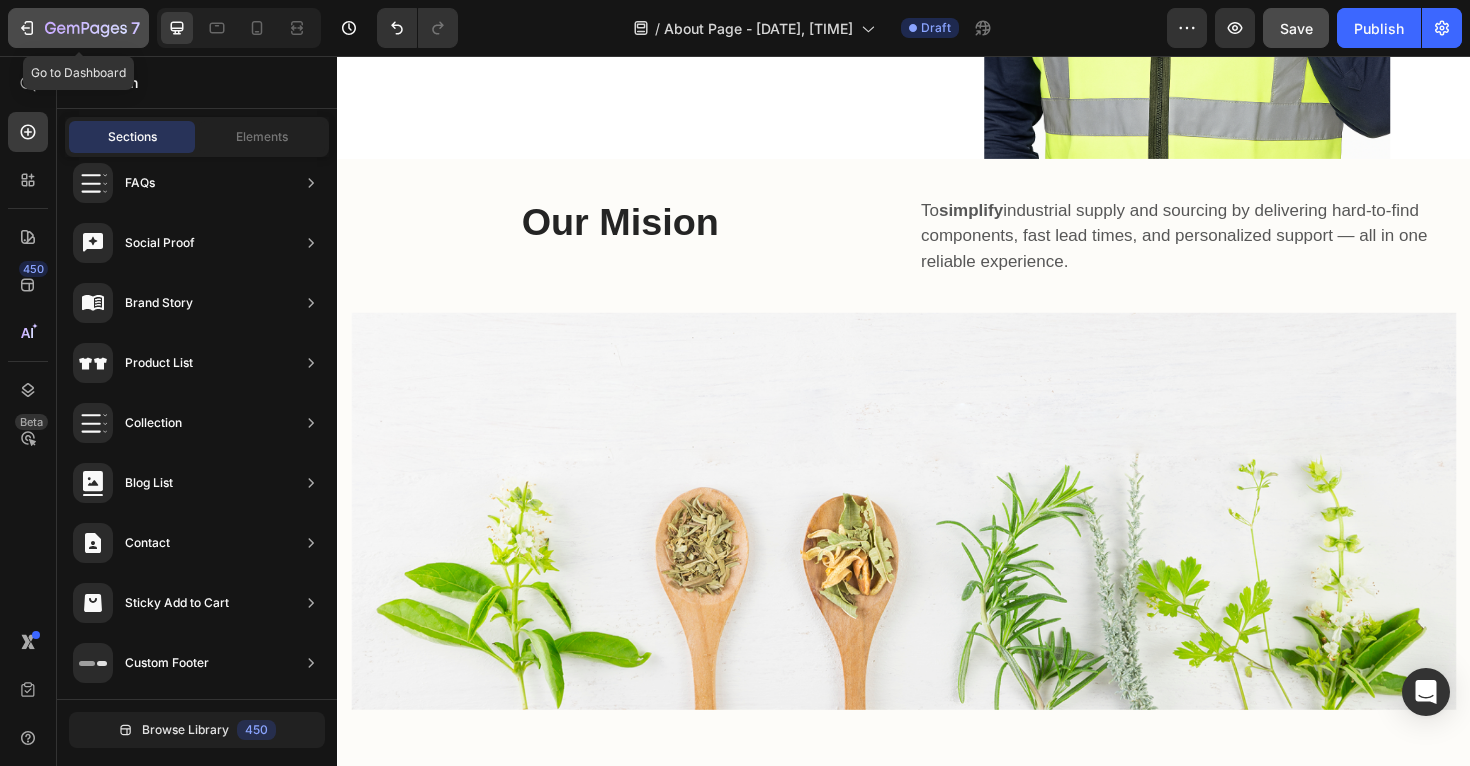 click 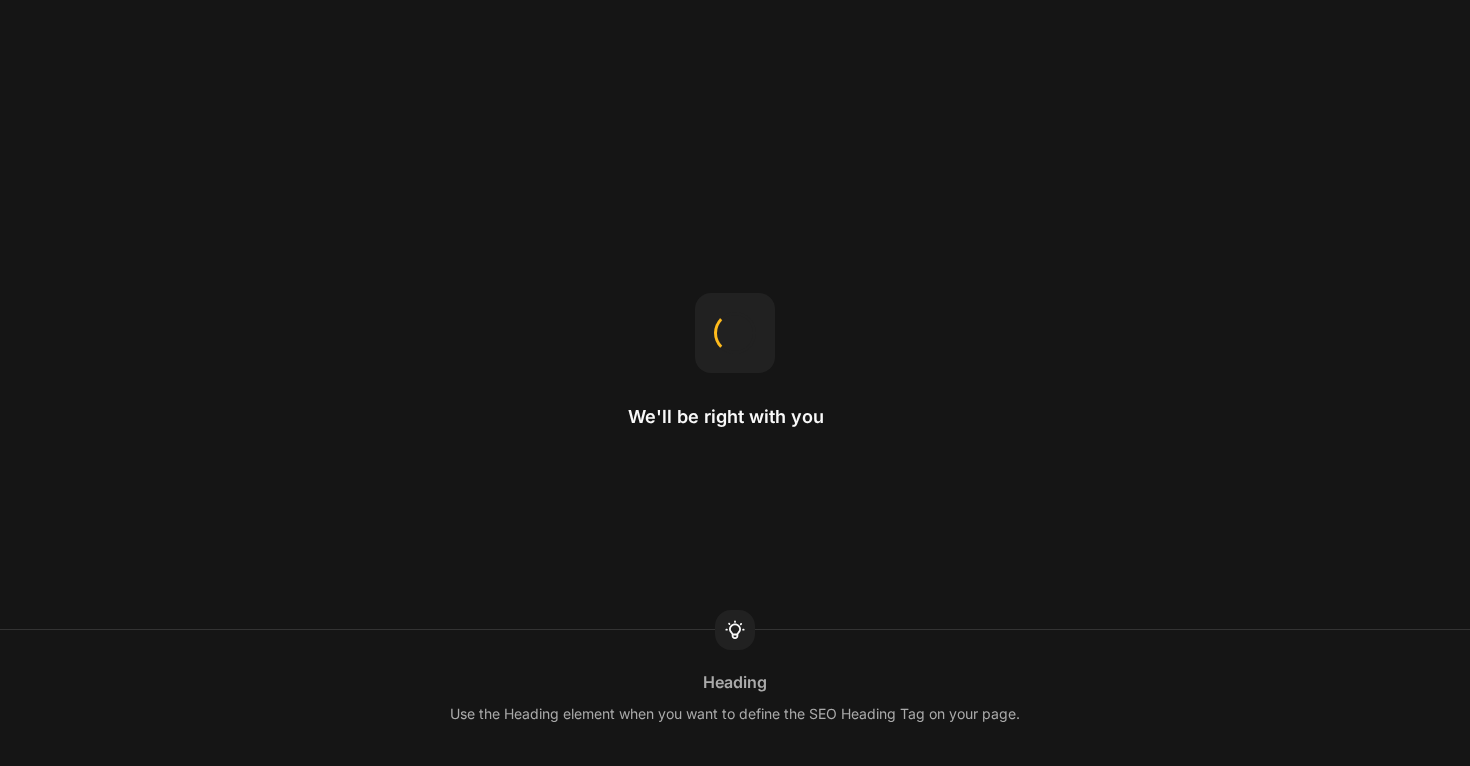 scroll, scrollTop: 0, scrollLeft: 0, axis: both 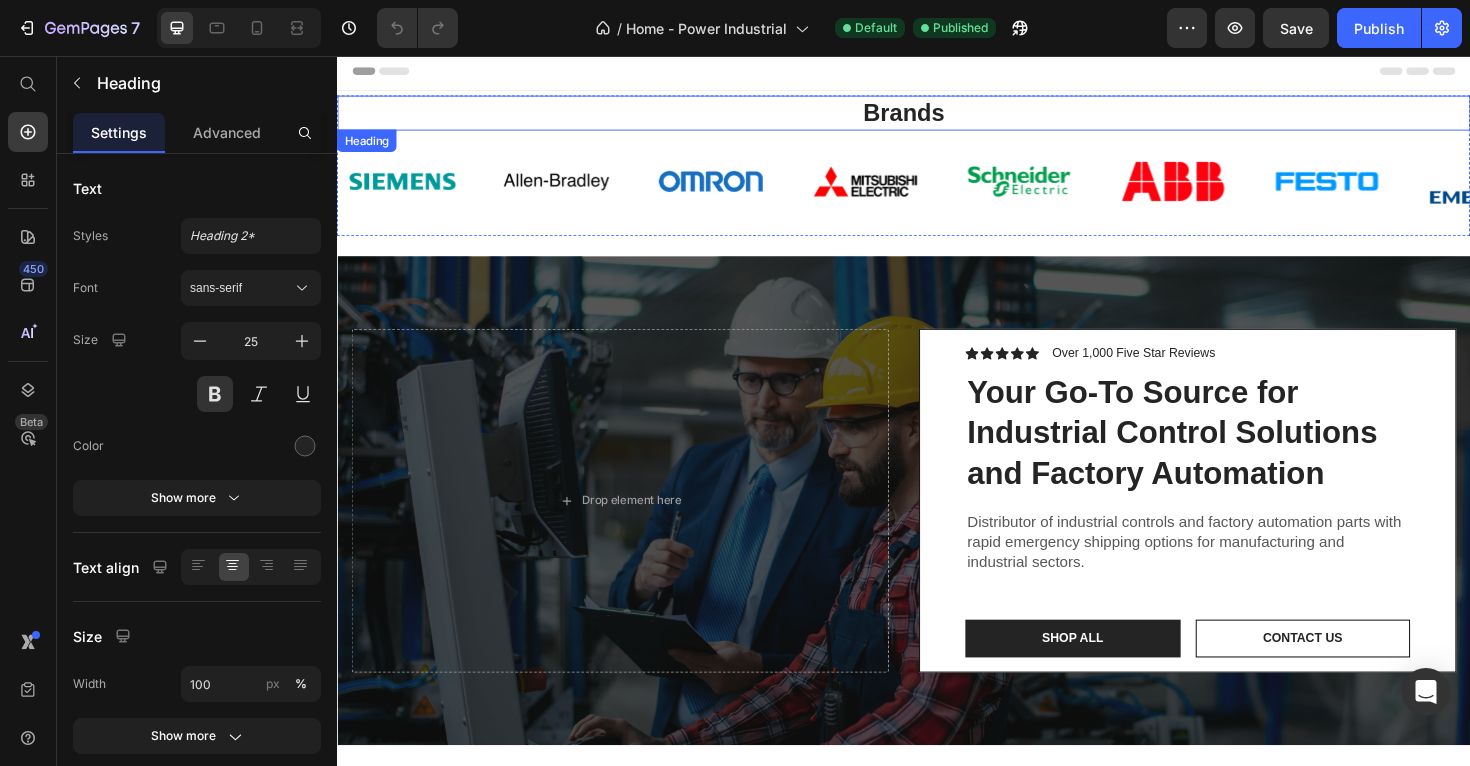 click on "Brands" at bounding box center (937, 116) 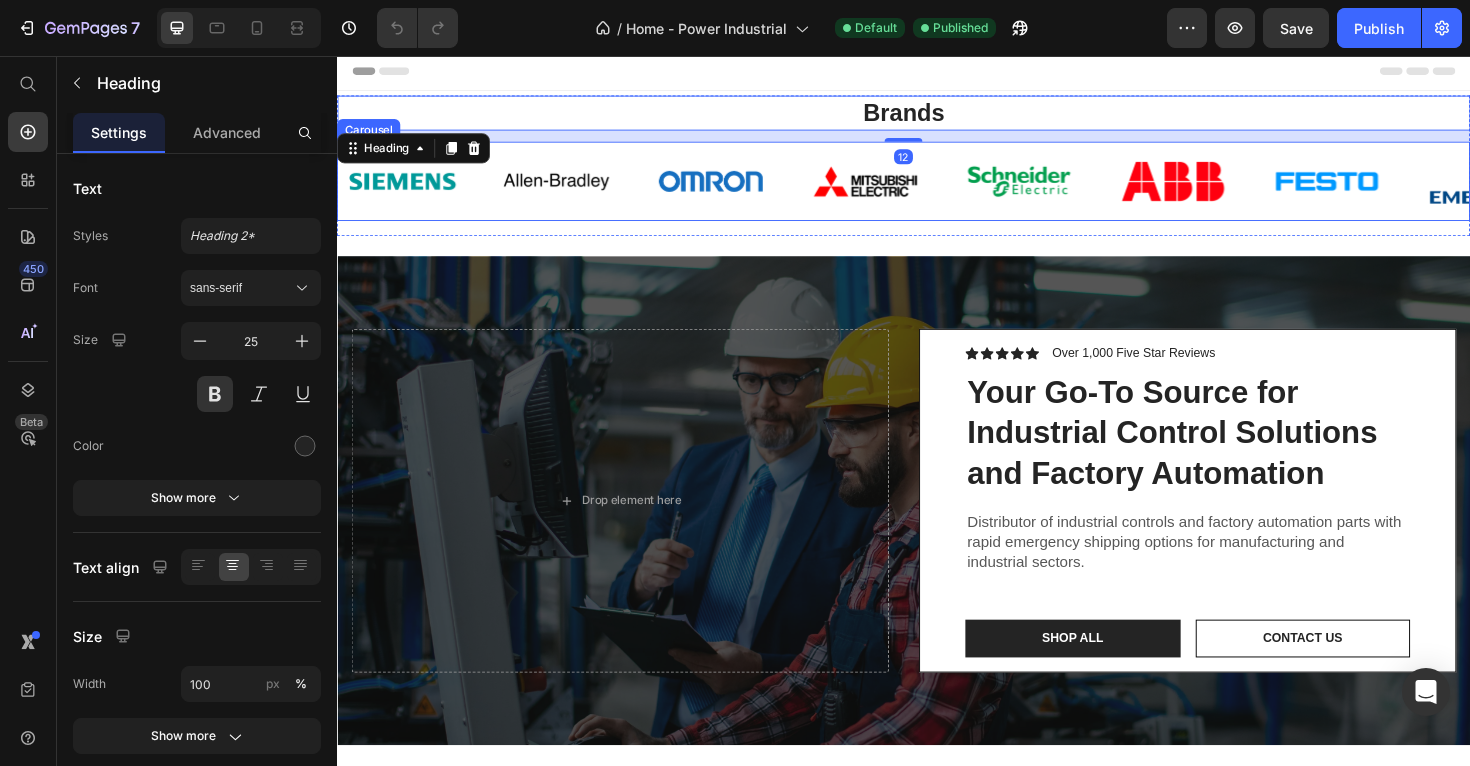 click on "Image Image Image Image Image Image Image Image Image Carousel" at bounding box center [937, 189] 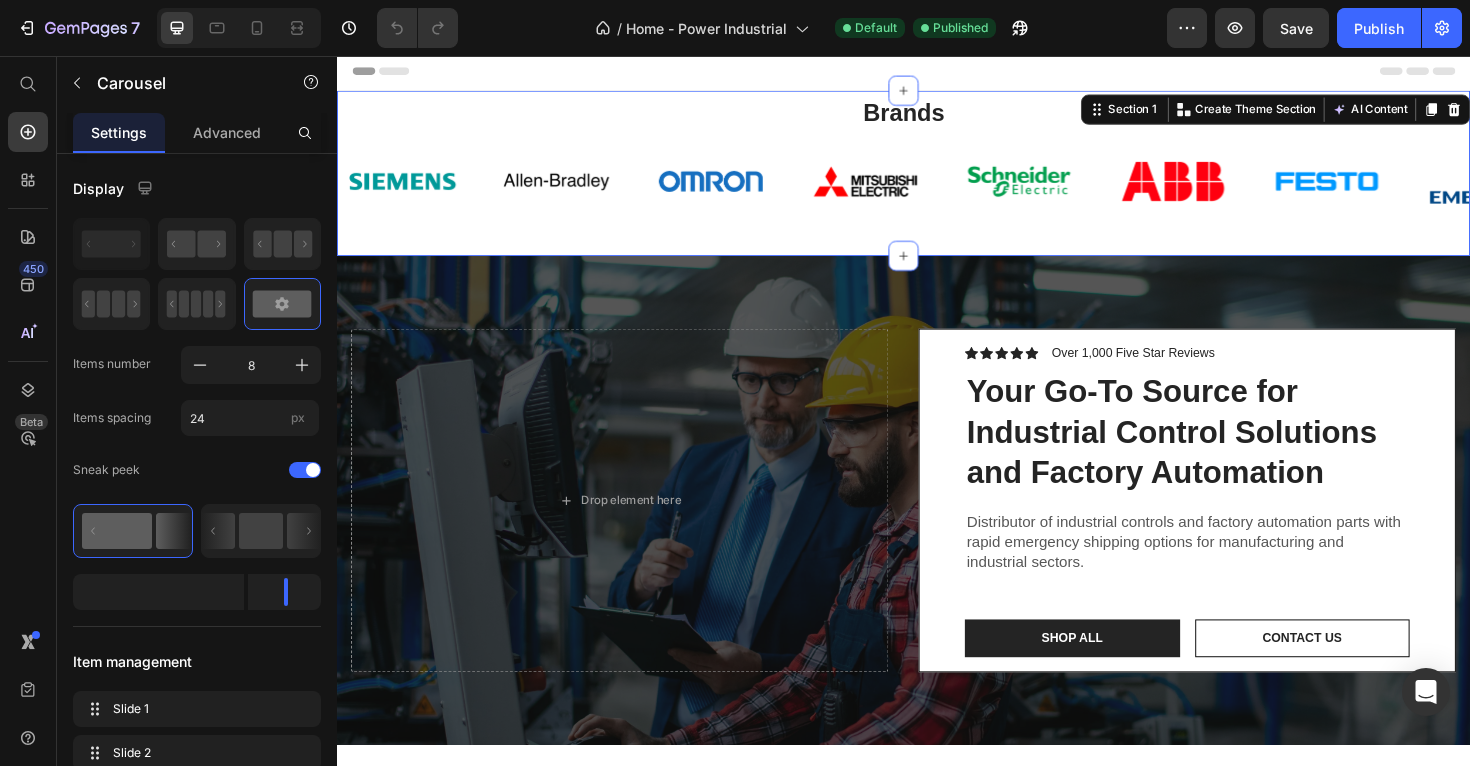click on "Brands Heading Image Image Image Image Image Image Image Image Image Carousel Row Section 1   Create Theme Section AI Content Write with GemAI What would you like to describe here? Tone and Voice Persuasive Product Getting products... Show more Generate" at bounding box center (937, 180) 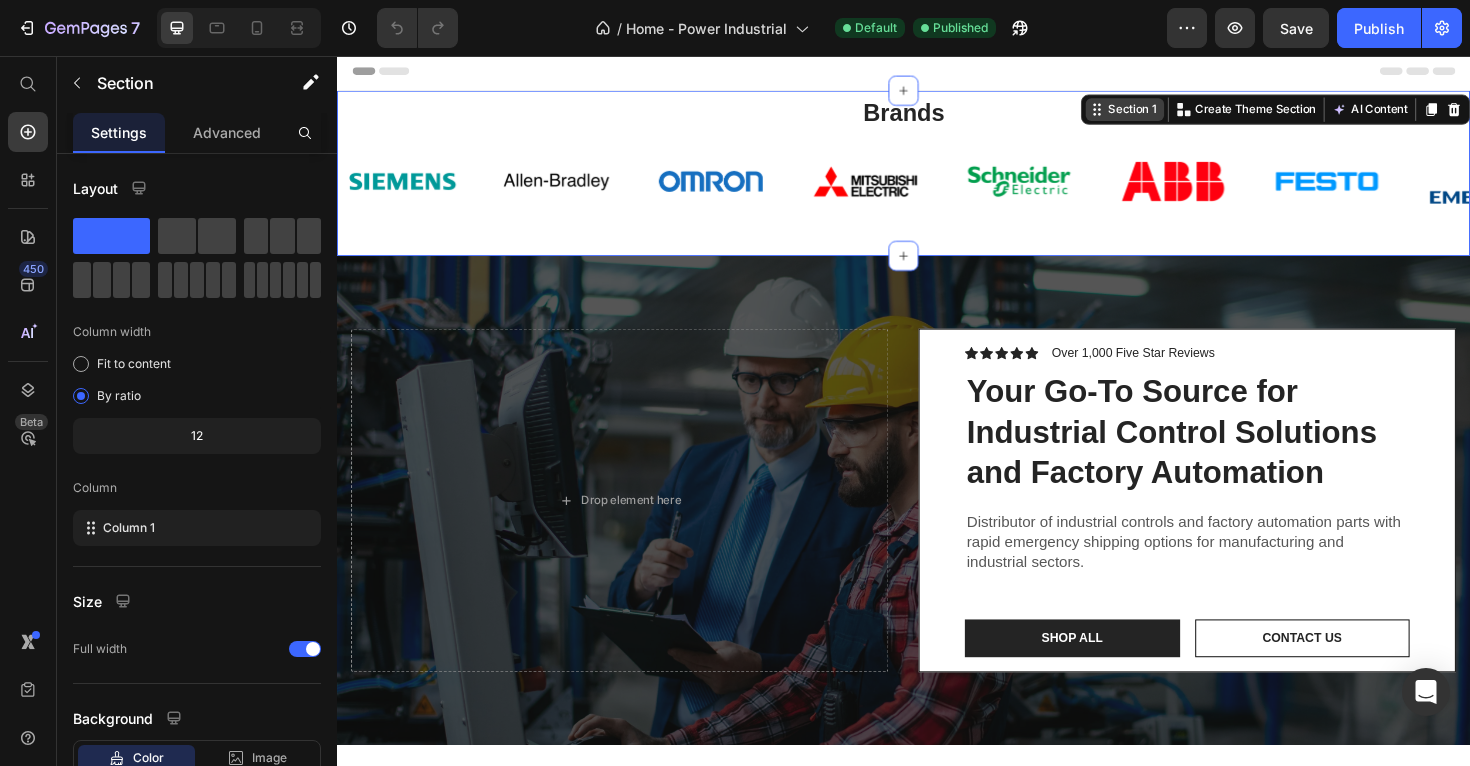 click 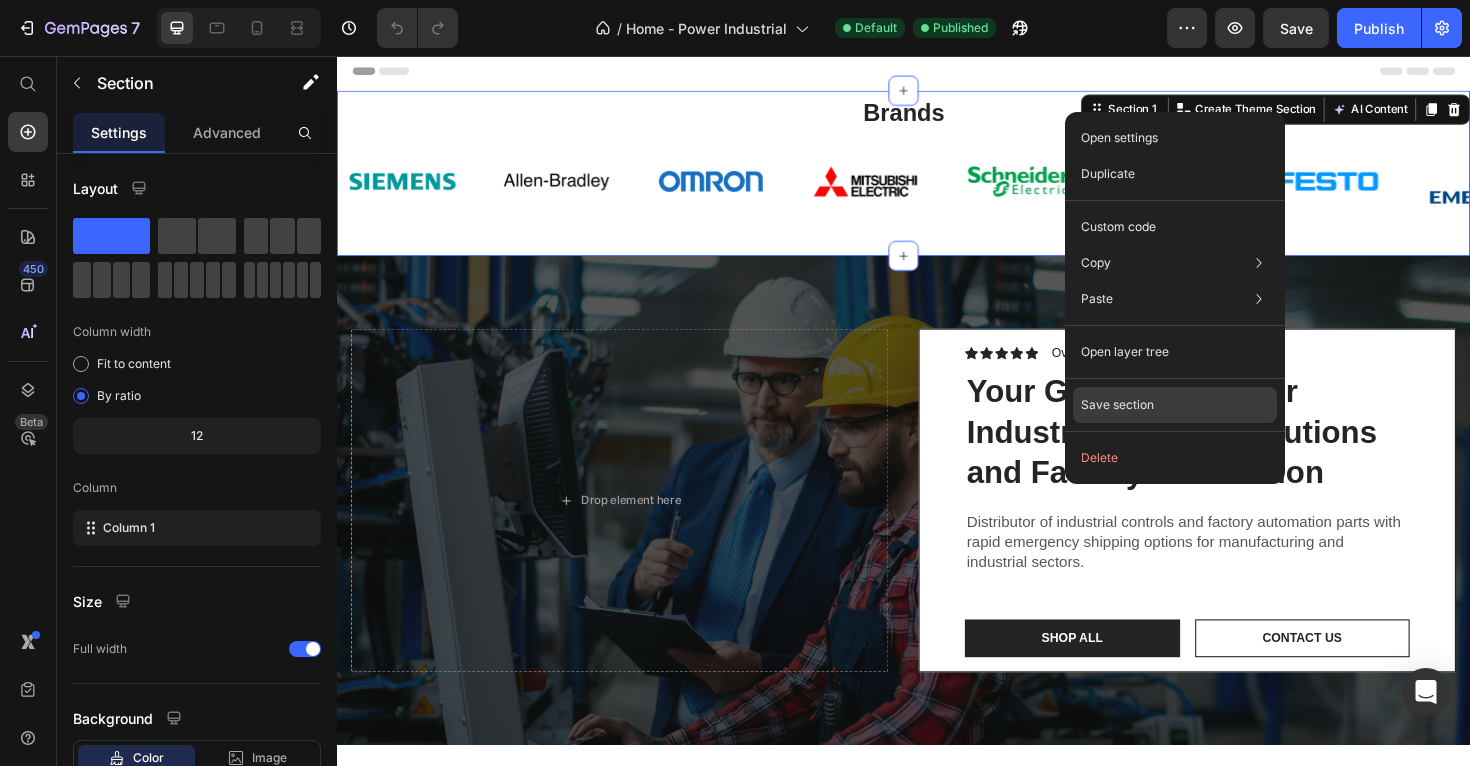 click on "Save section" 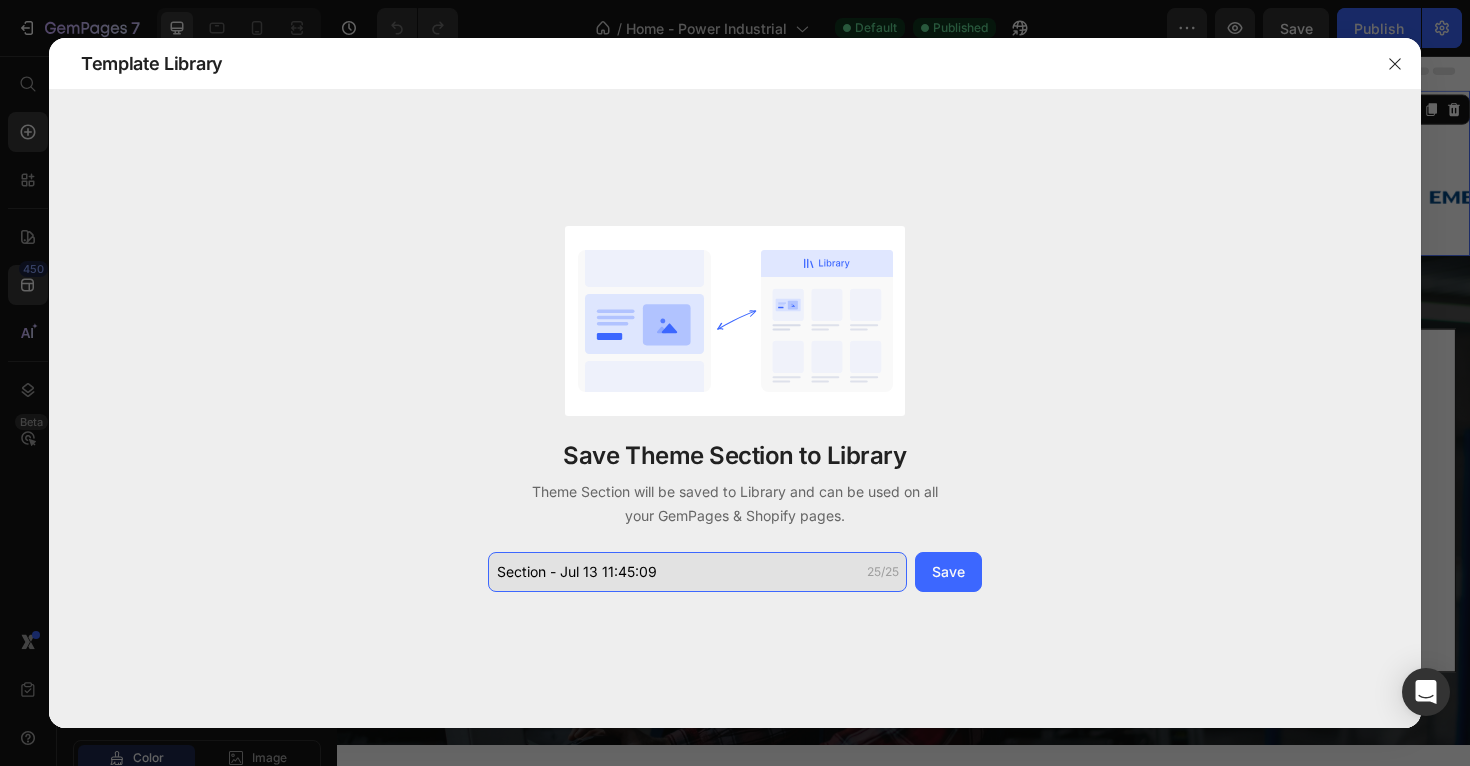 click on "Section - Jul 13 11:45:09" 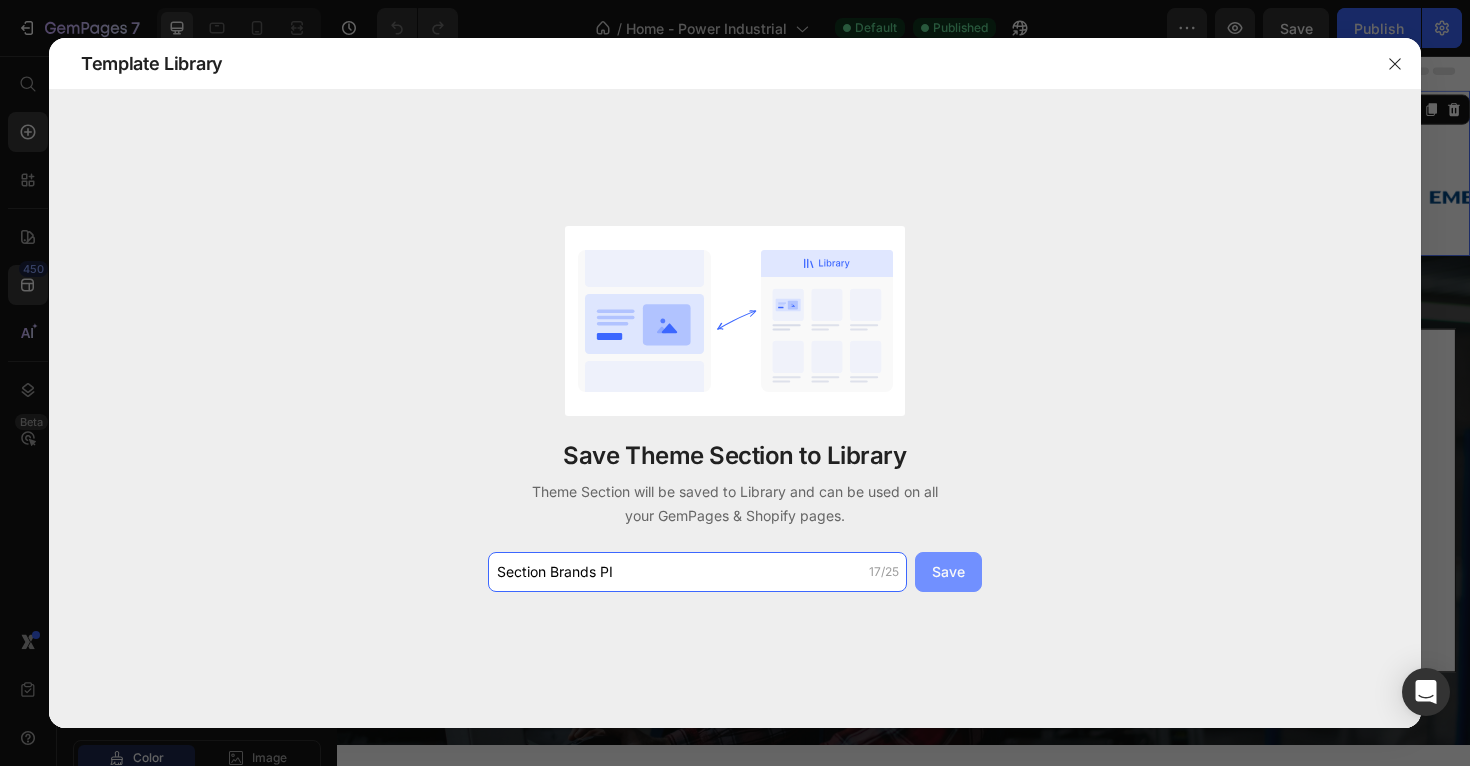 type on "Section Brands PI" 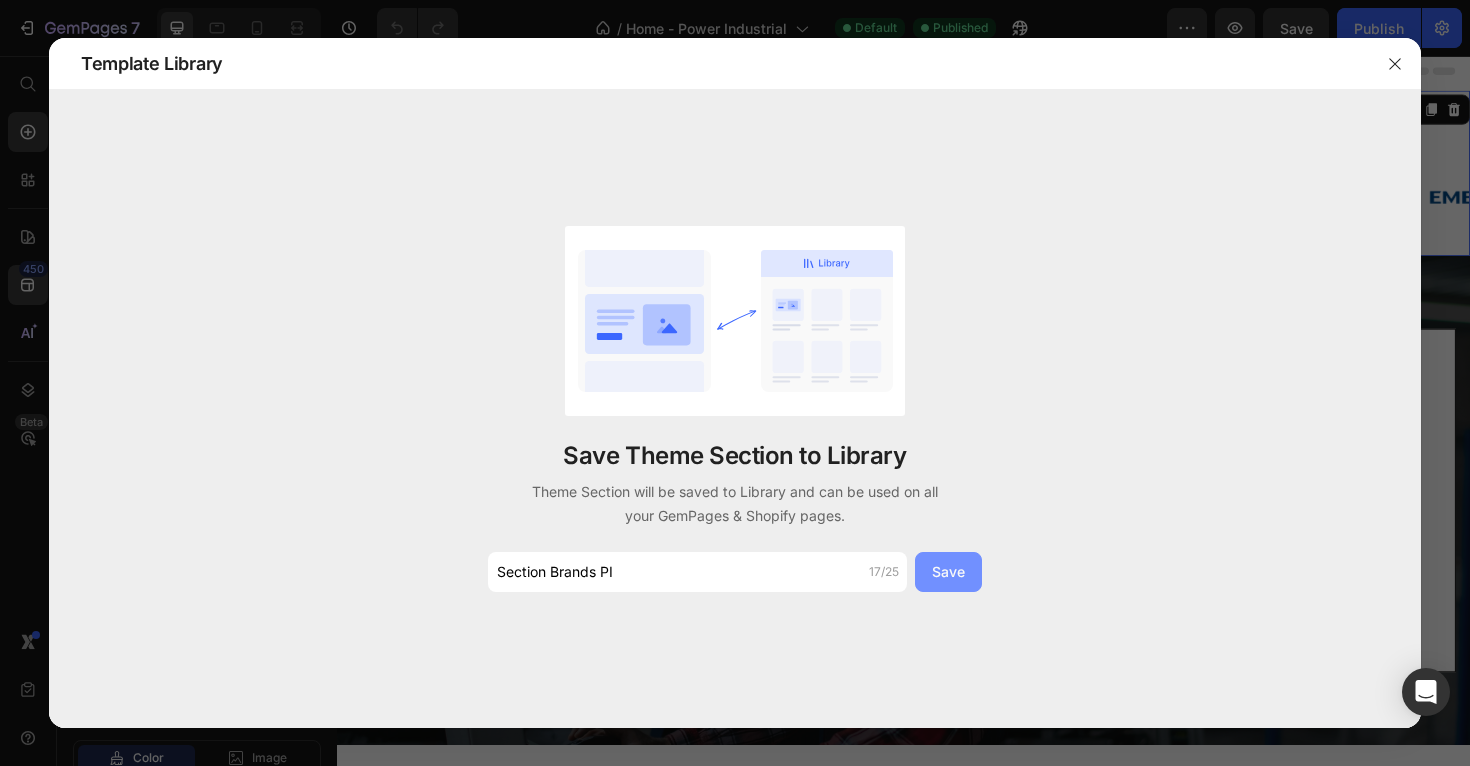 click on "Save" at bounding box center [948, 571] 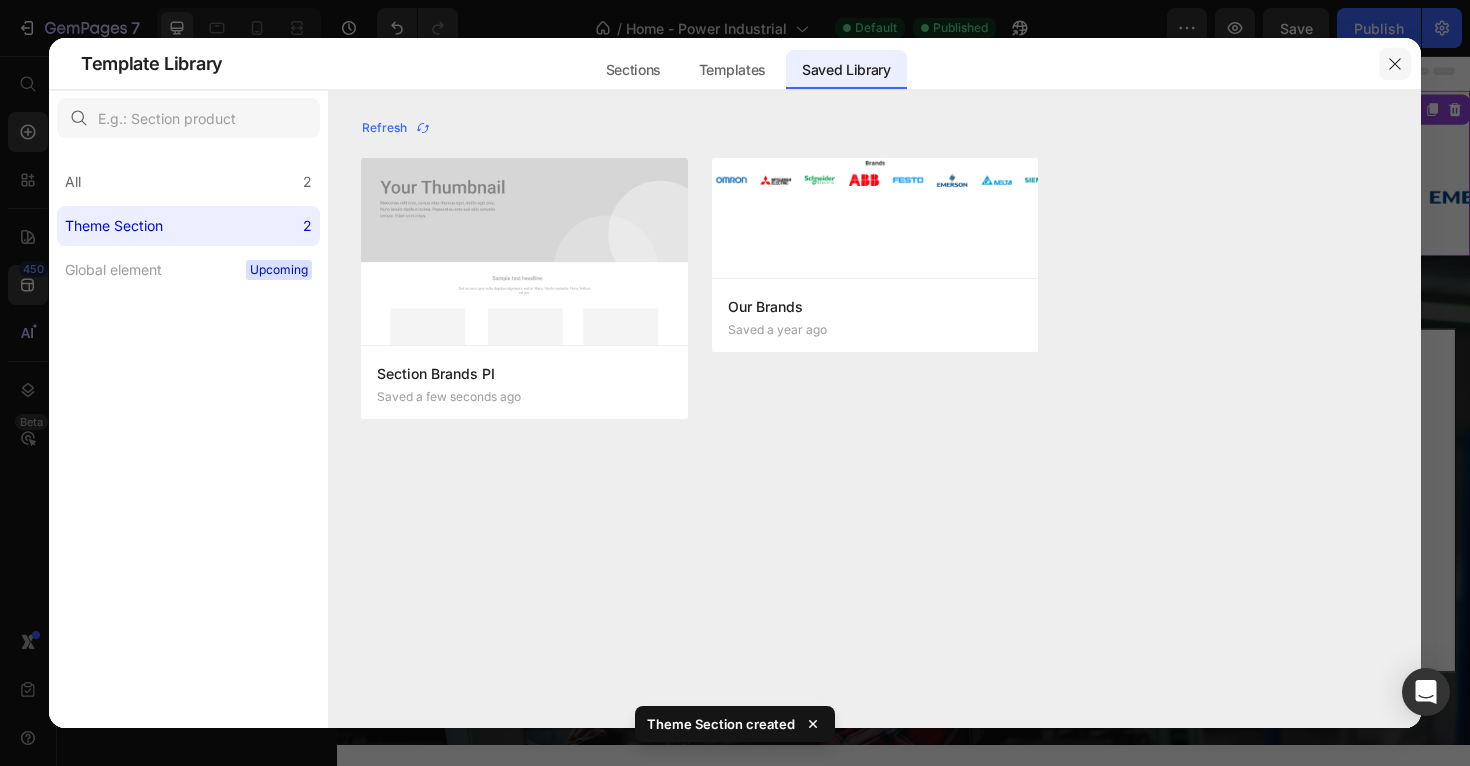 click 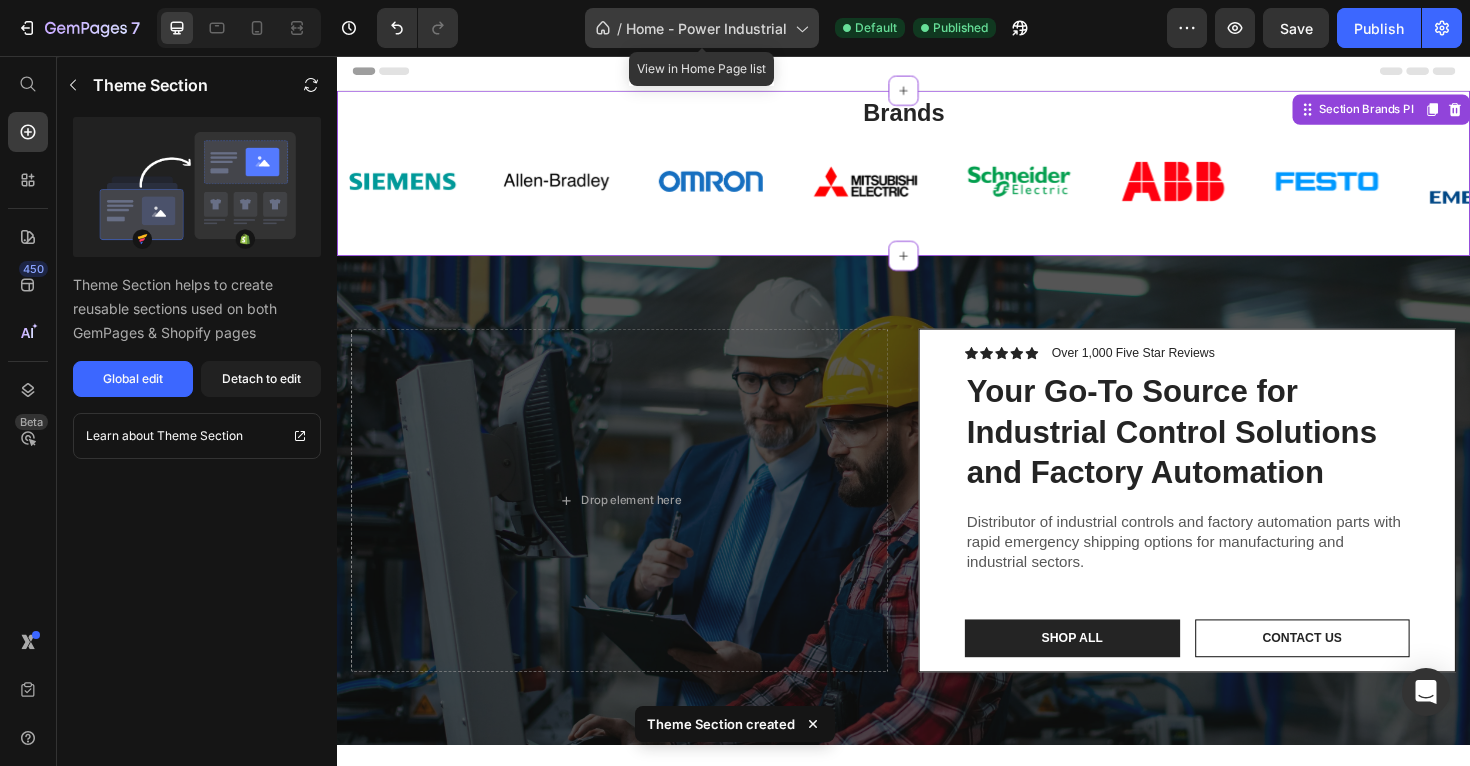 click on "/  Home - Power Industrial" 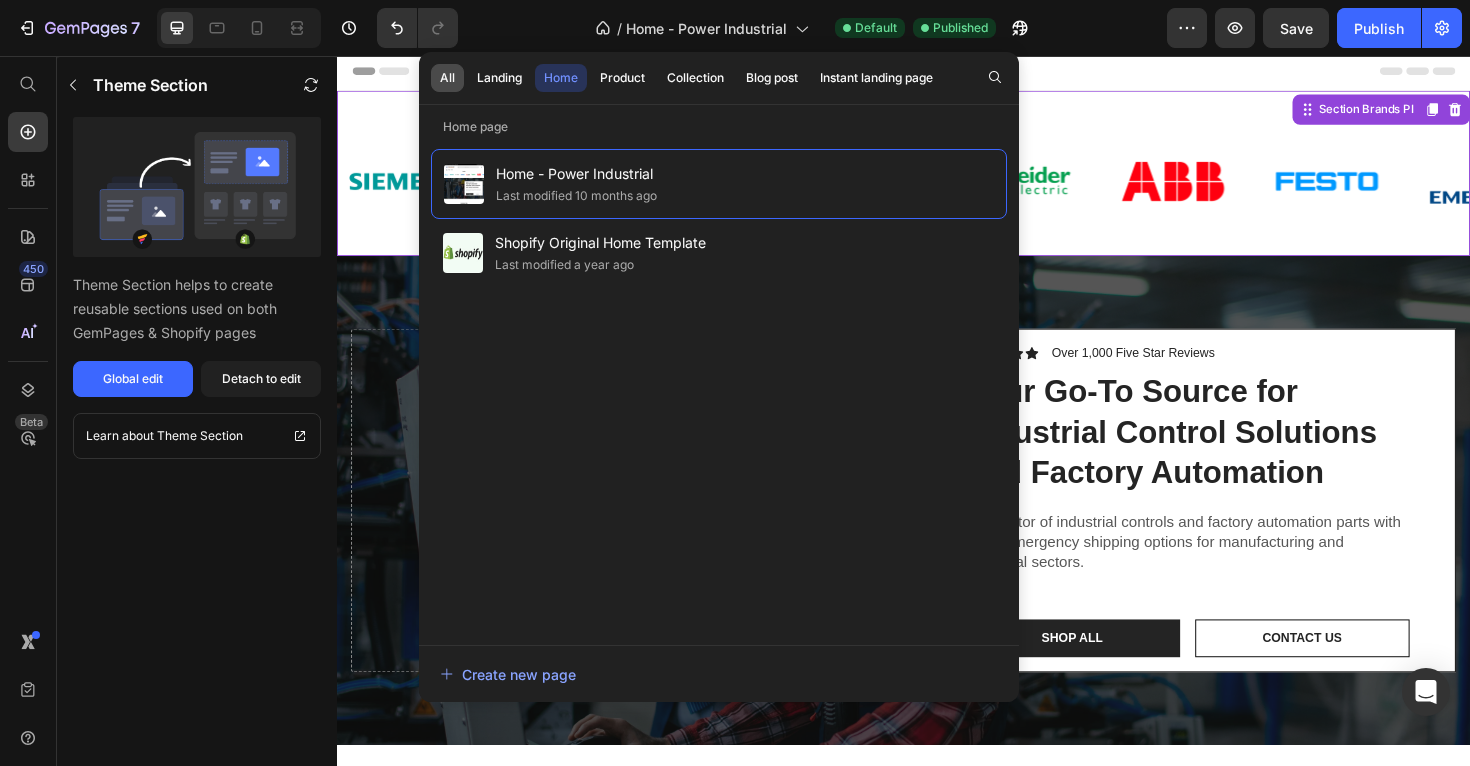 click on "All" at bounding box center (447, 78) 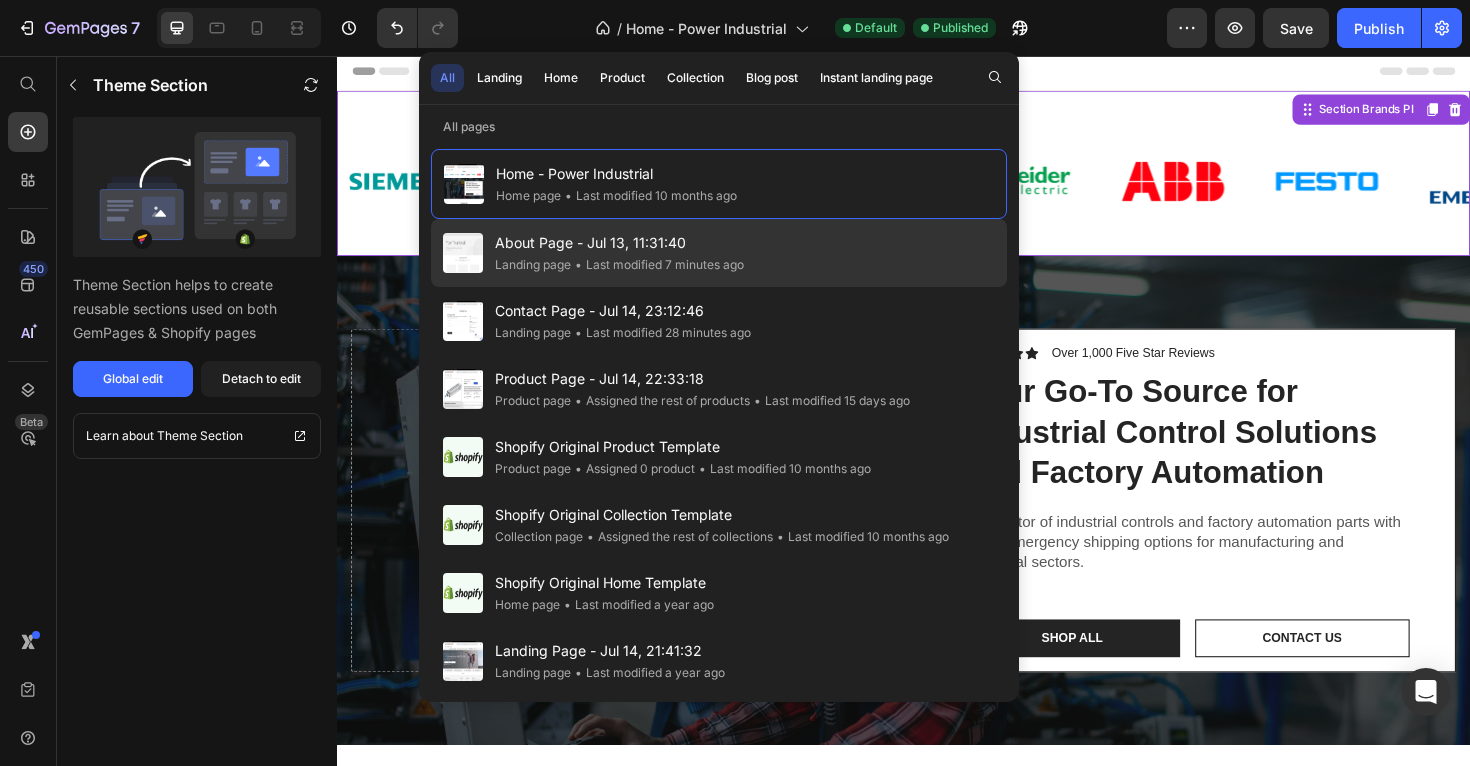 click on "• Last modified 7 minutes ago" 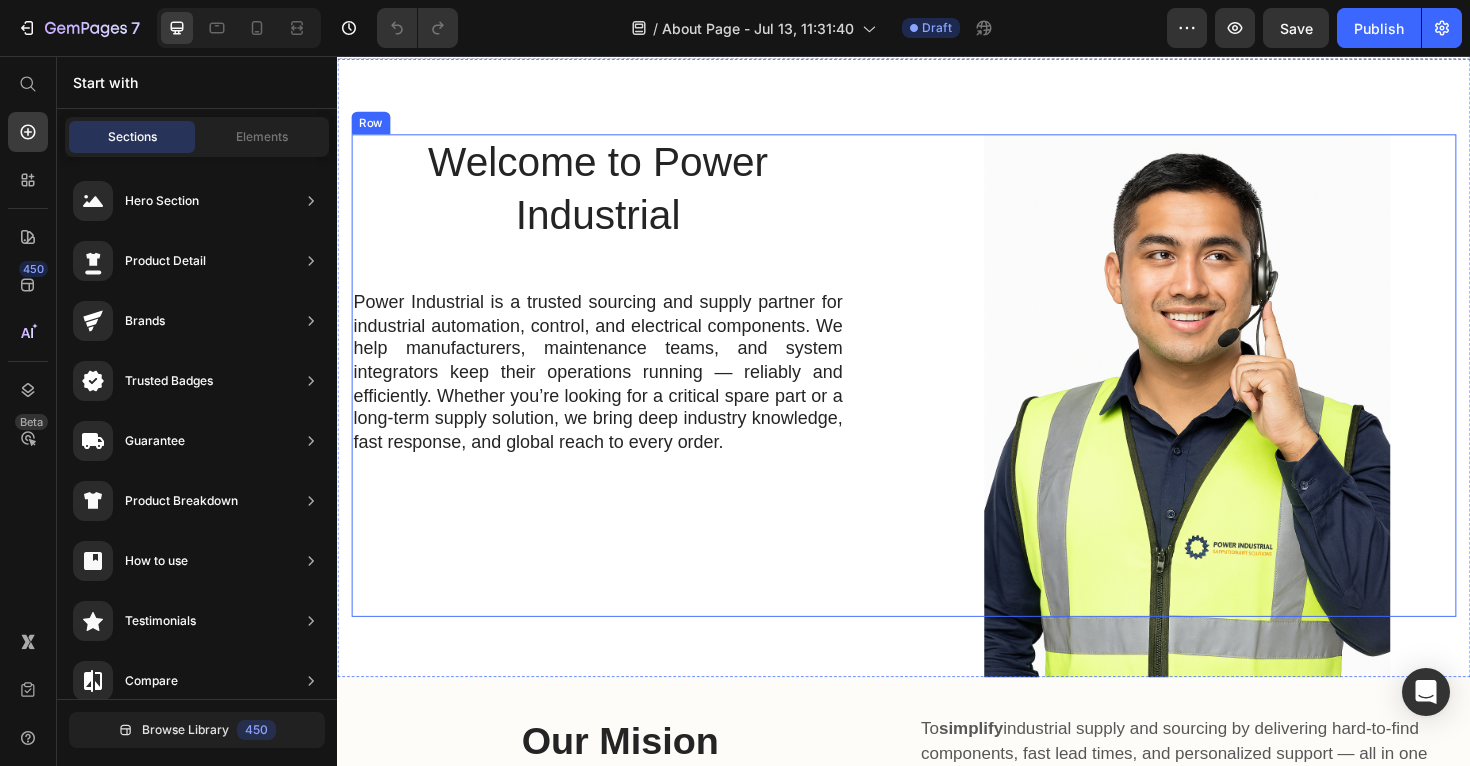 scroll, scrollTop: 99, scrollLeft: 0, axis: vertical 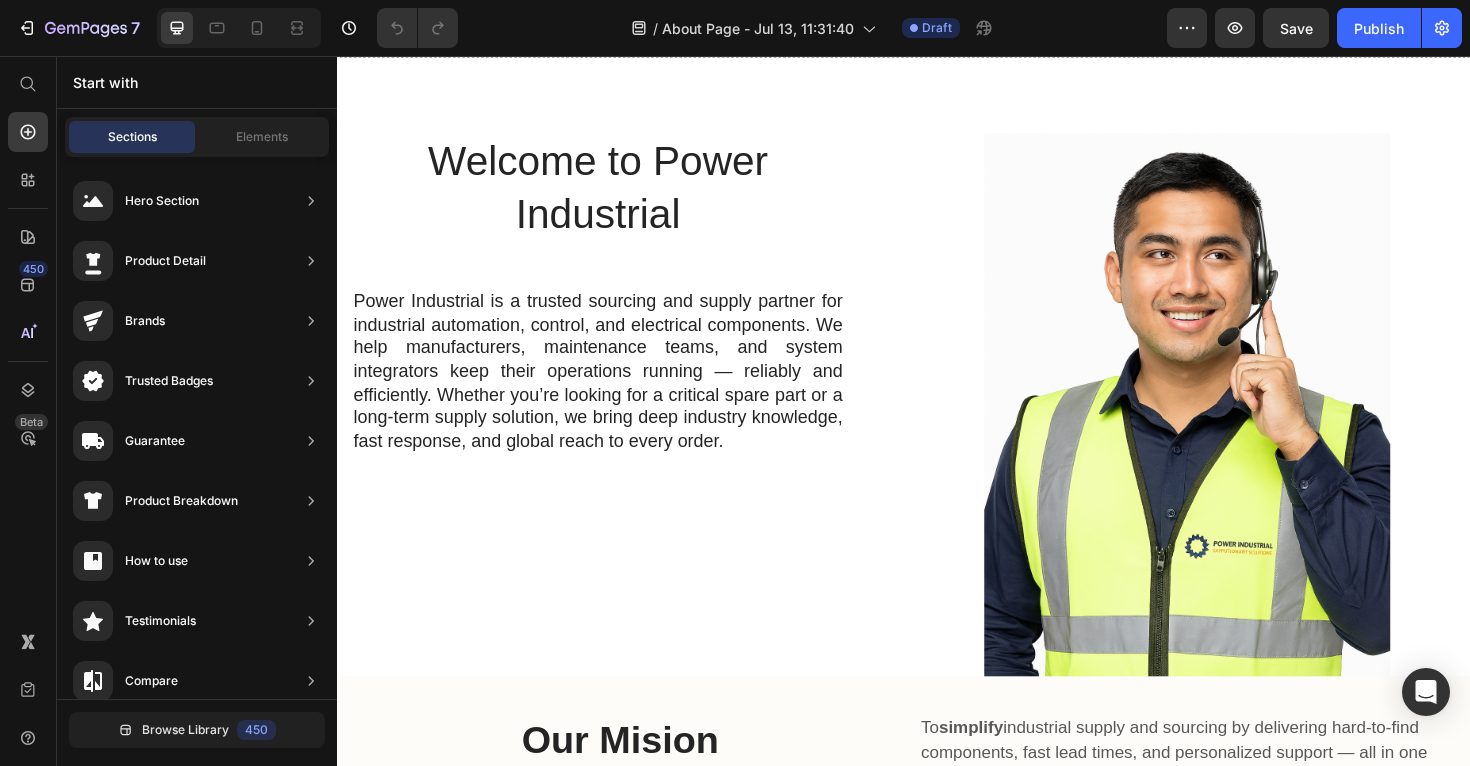 click on "Welcome to Power Industrial" at bounding box center [613, 196] 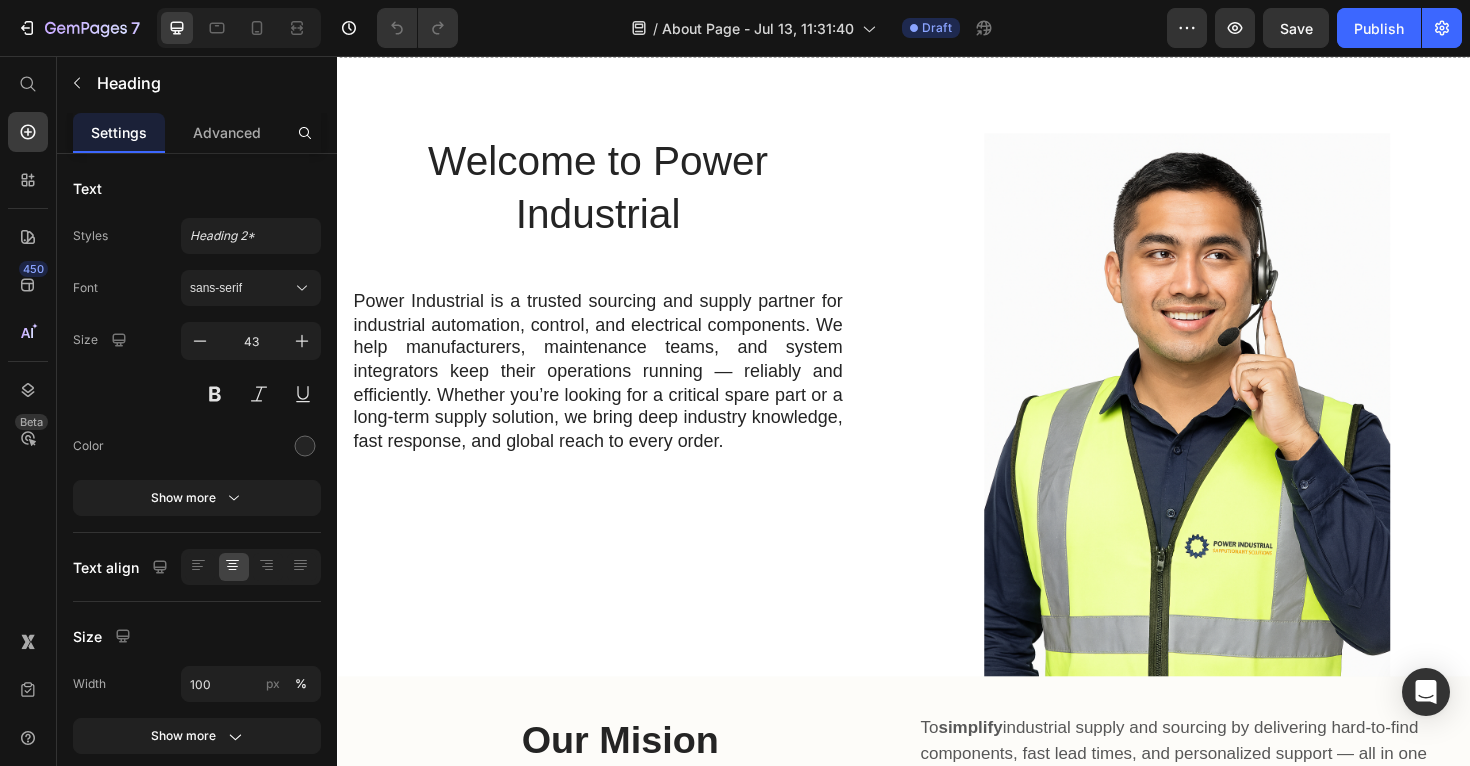 click on "Welcome to Power Industrial" at bounding box center (613, 196) 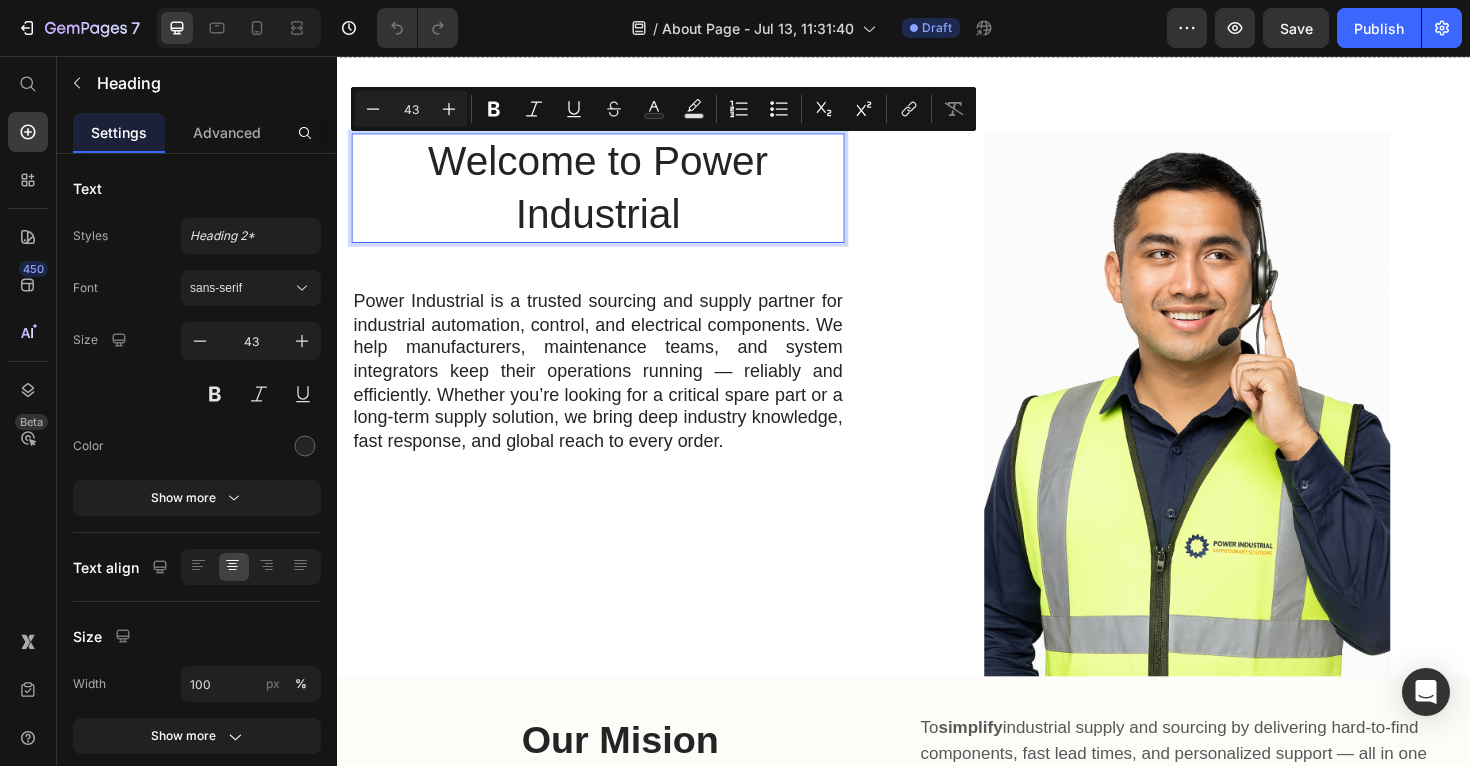 click on "Welcome to Power Industrial" at bounding box center [613, 196] 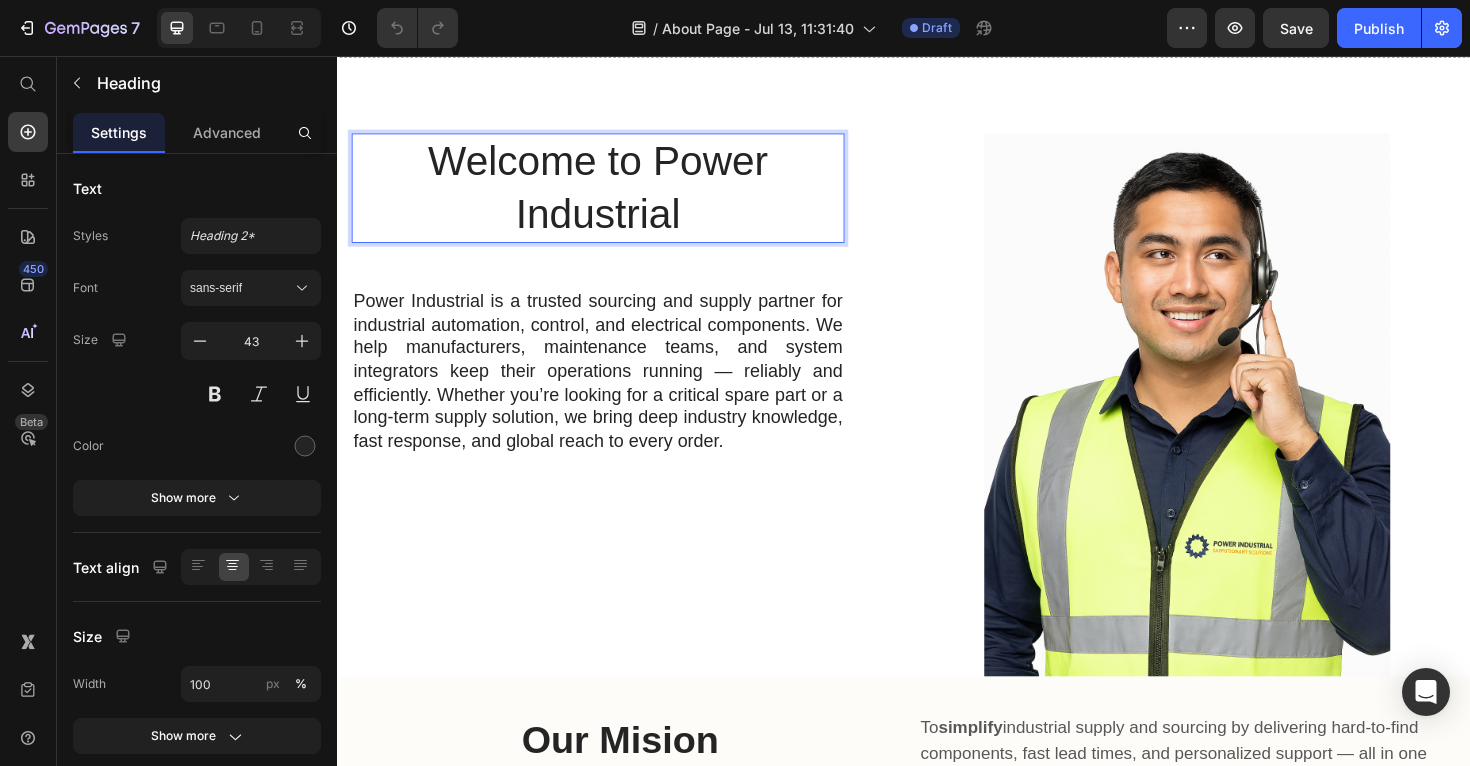 click on "Welcome to Power Industrial" at bounding box center (613, 196) 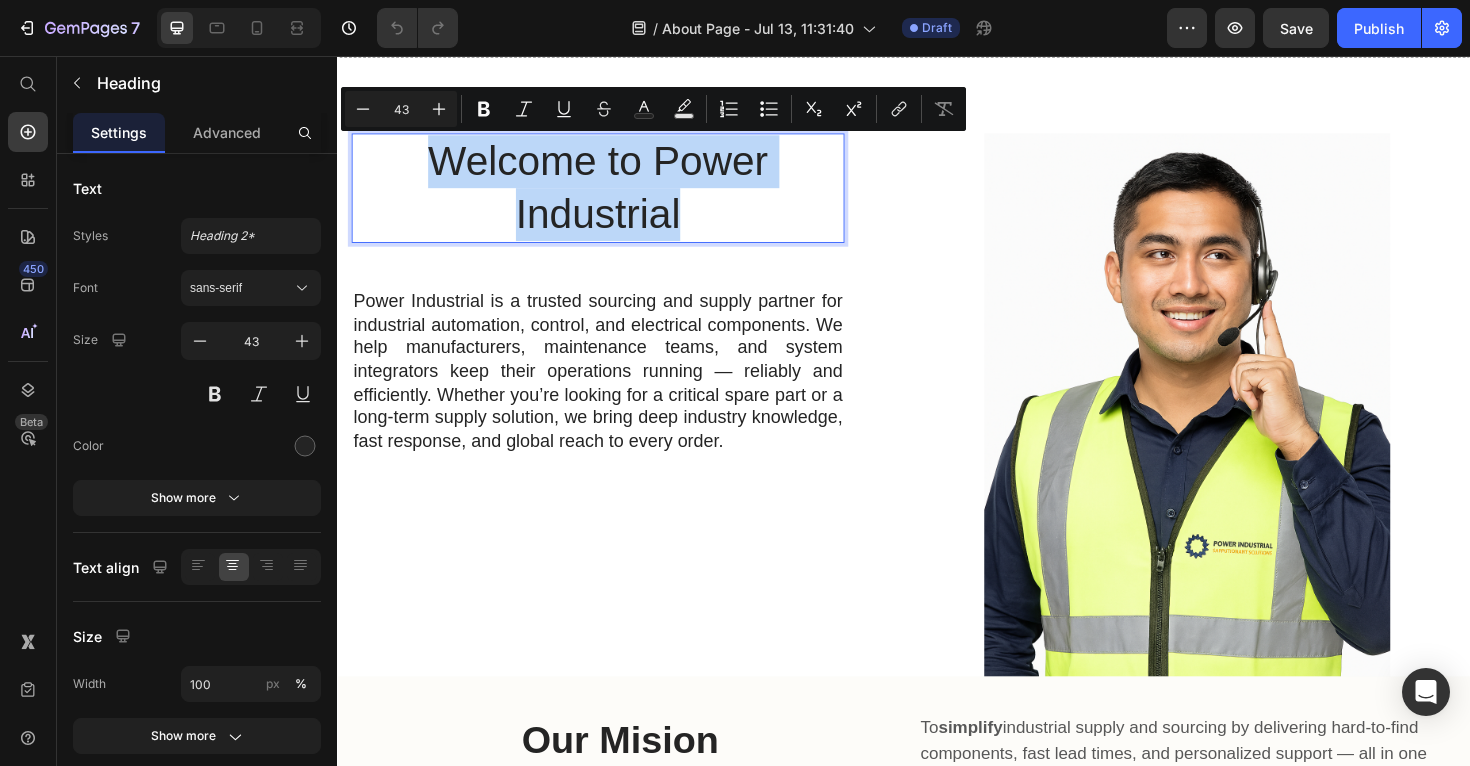 drag, startPoint x: 727, startPoint y: 226, endPoint x: 419, endPoint y: 166, distance: 313.78973 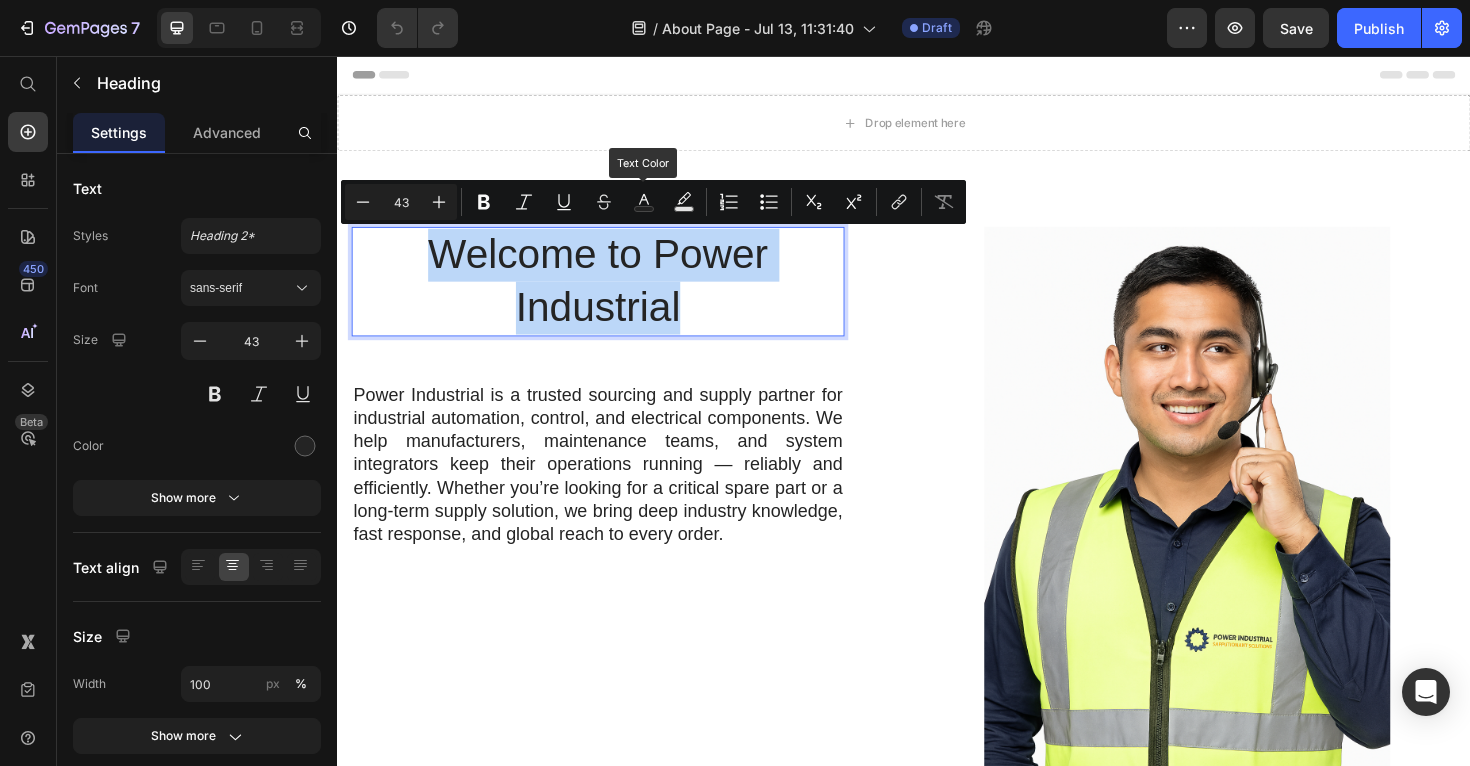 click on "Welcome to Power Industrial" at bounding box center (613, 295) 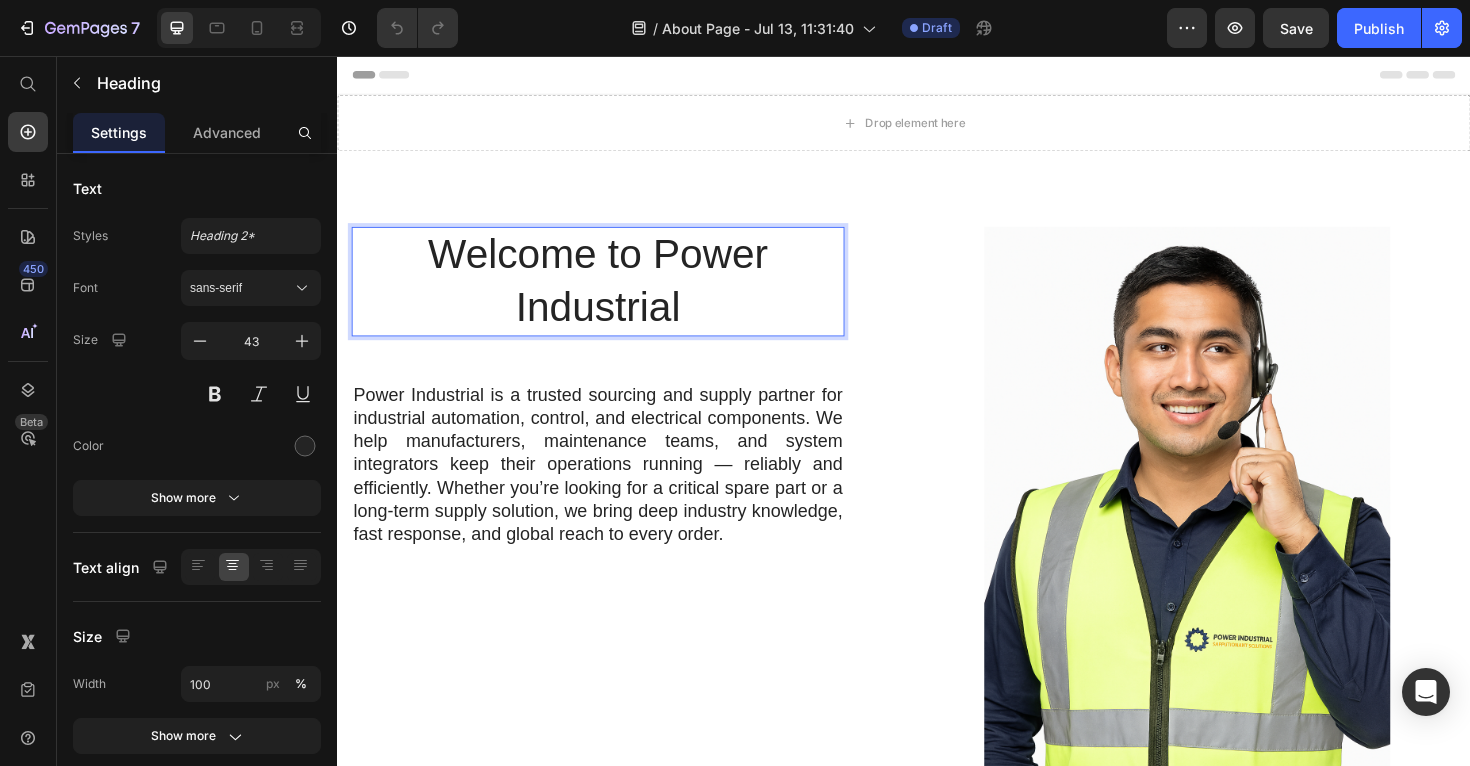 click on "Welcome to Power Industrial" at bounding box center (613, 295) 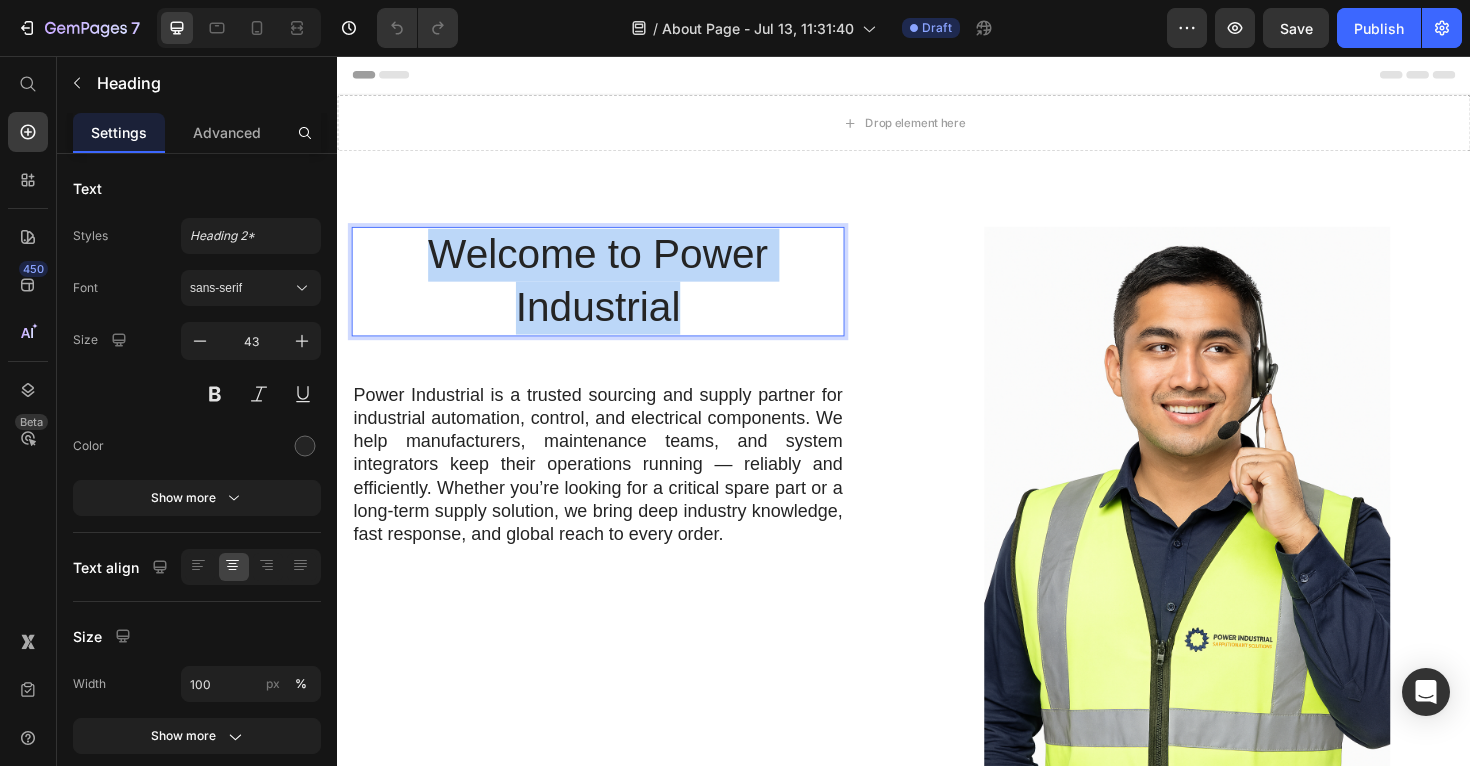 click on "Welcome to Power Industrial" at bounding box center [613, 295] 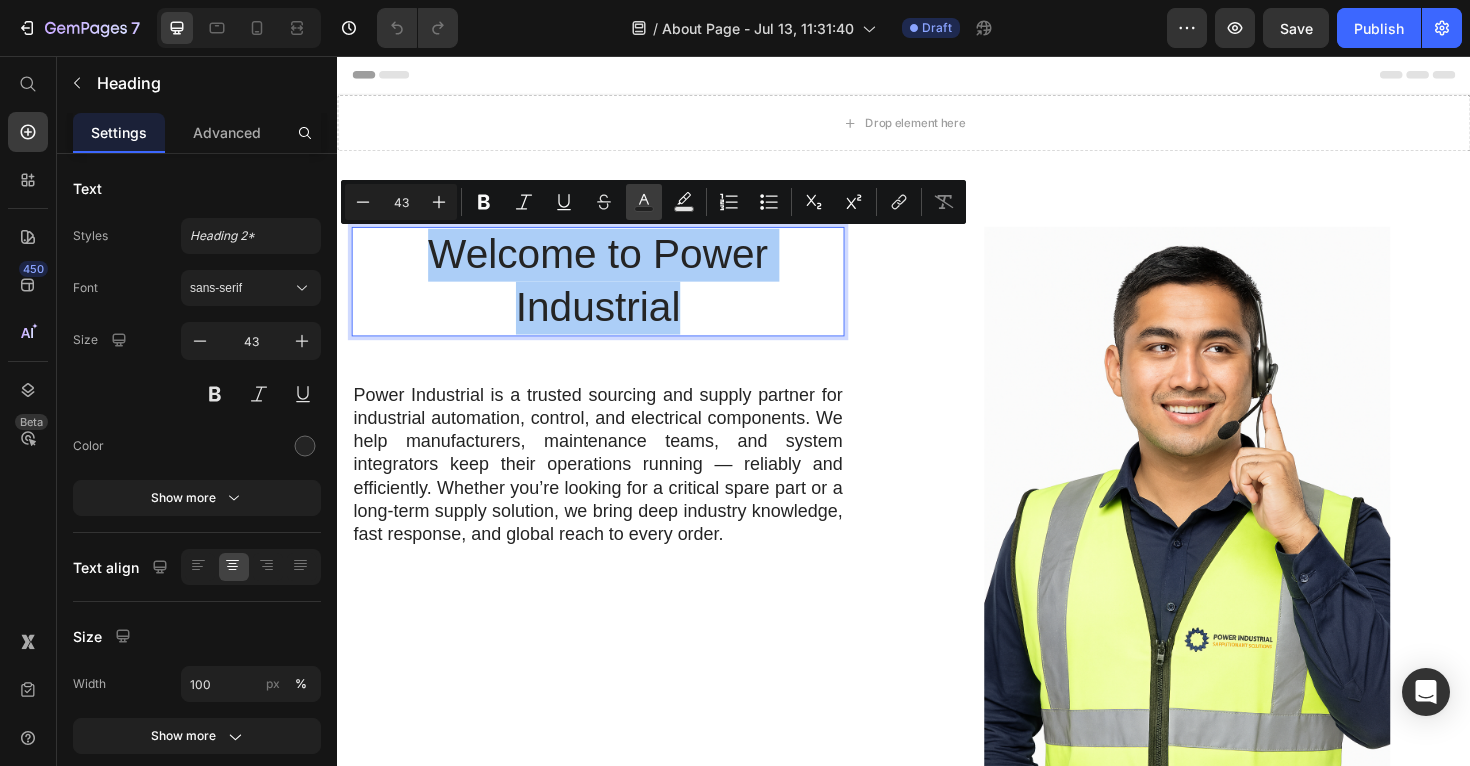 click 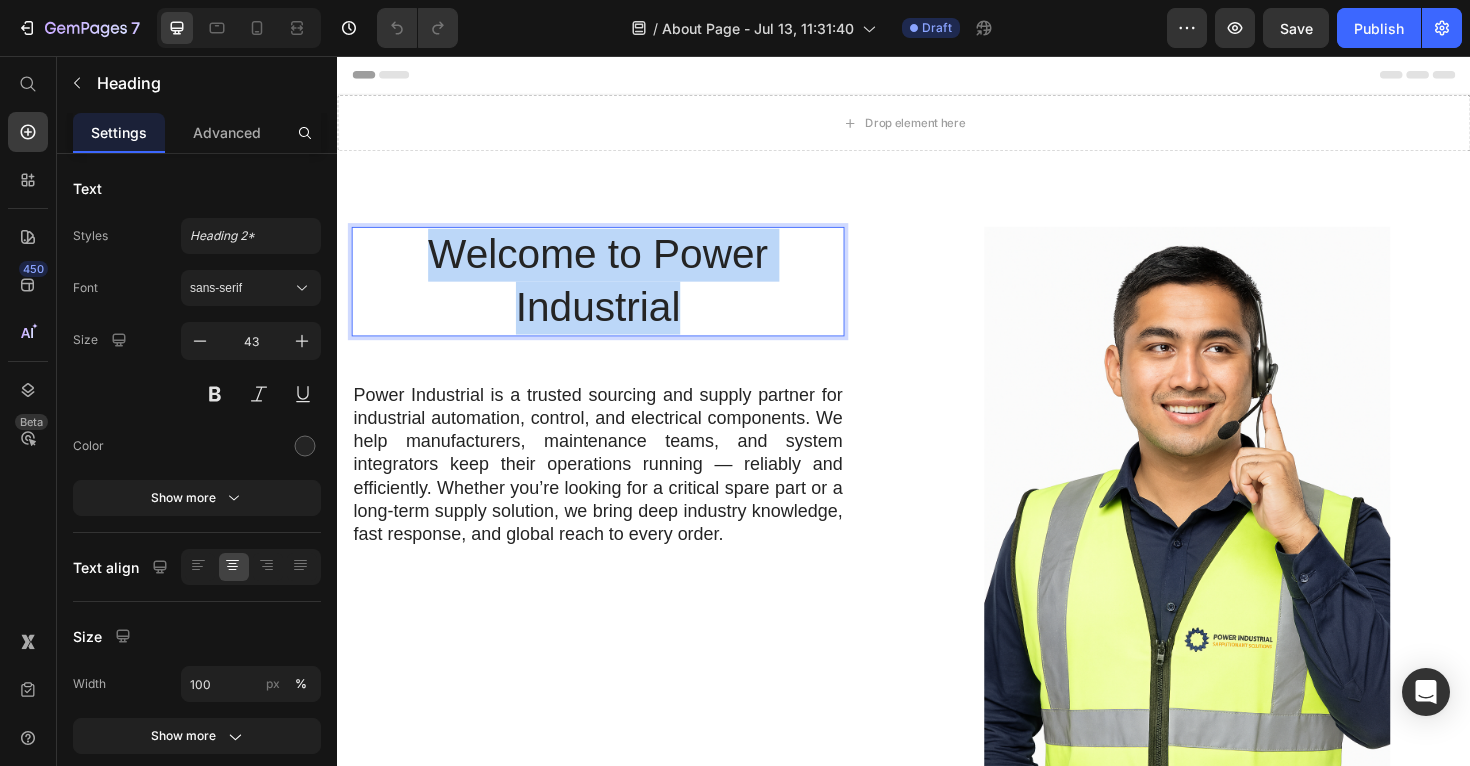click on "Welcome to Power Industrial" at bounding box center (613, 295) 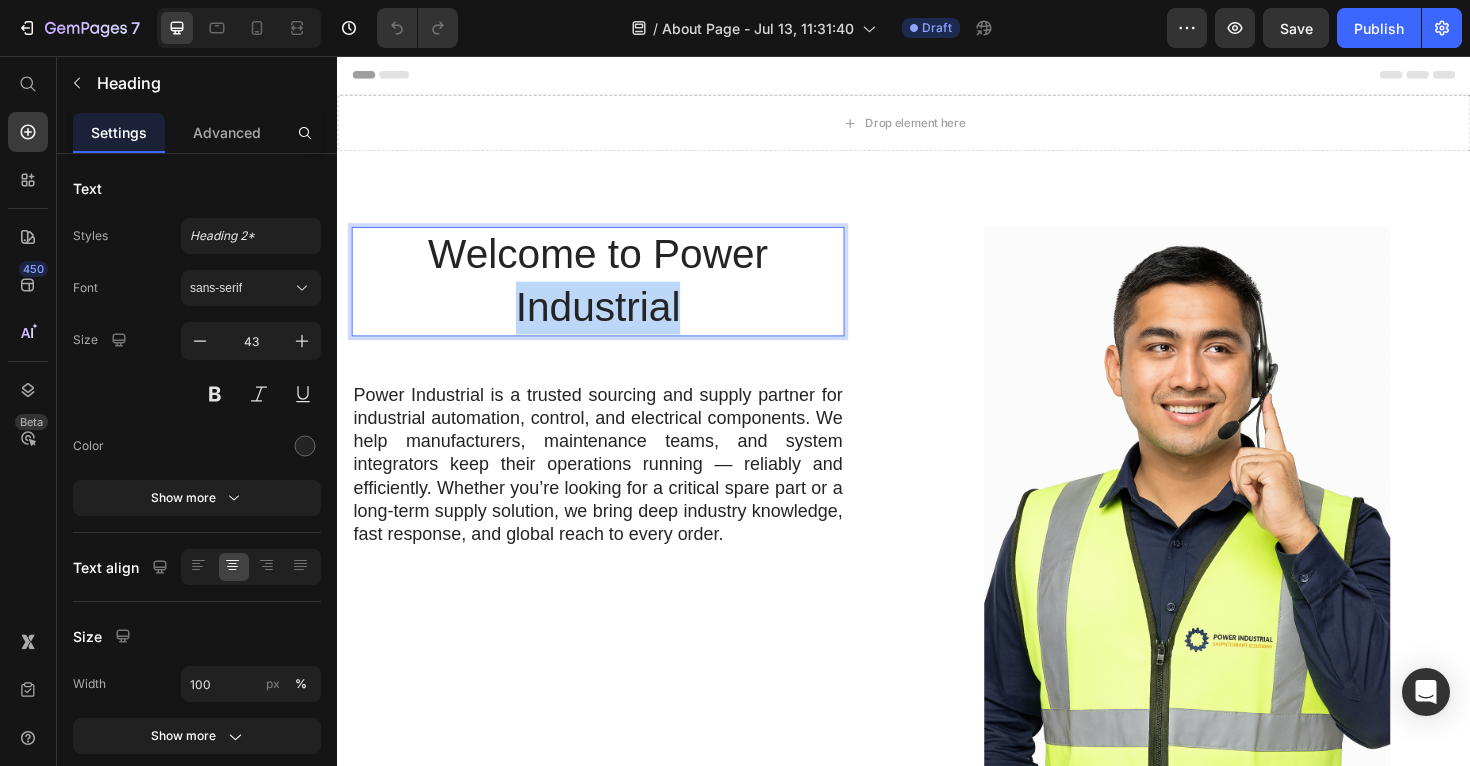 click on "Welcome to Power Industrial" at bounding box center (613, 295) 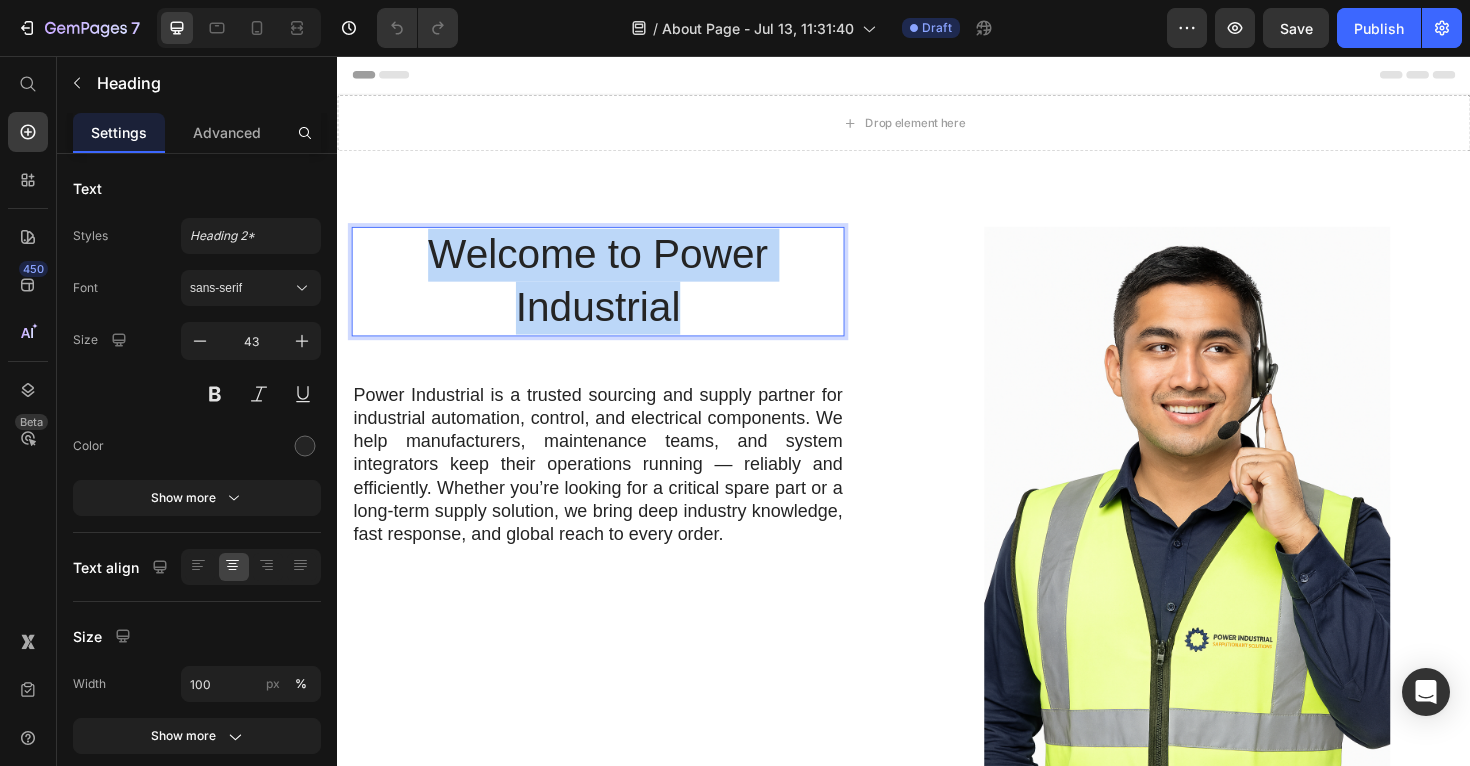 click on "Welcome to Power Industrial" at bounding box center [613, 295] 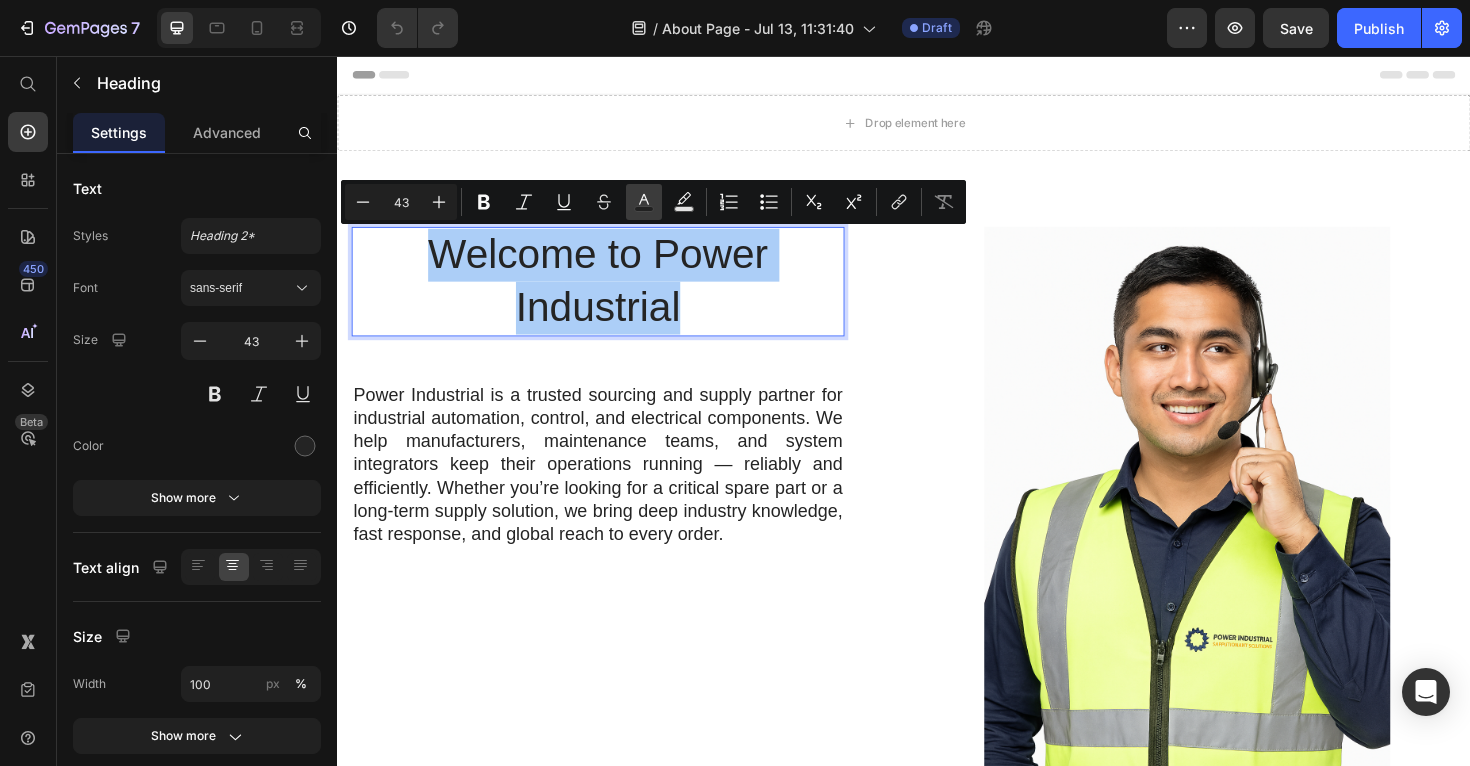 click 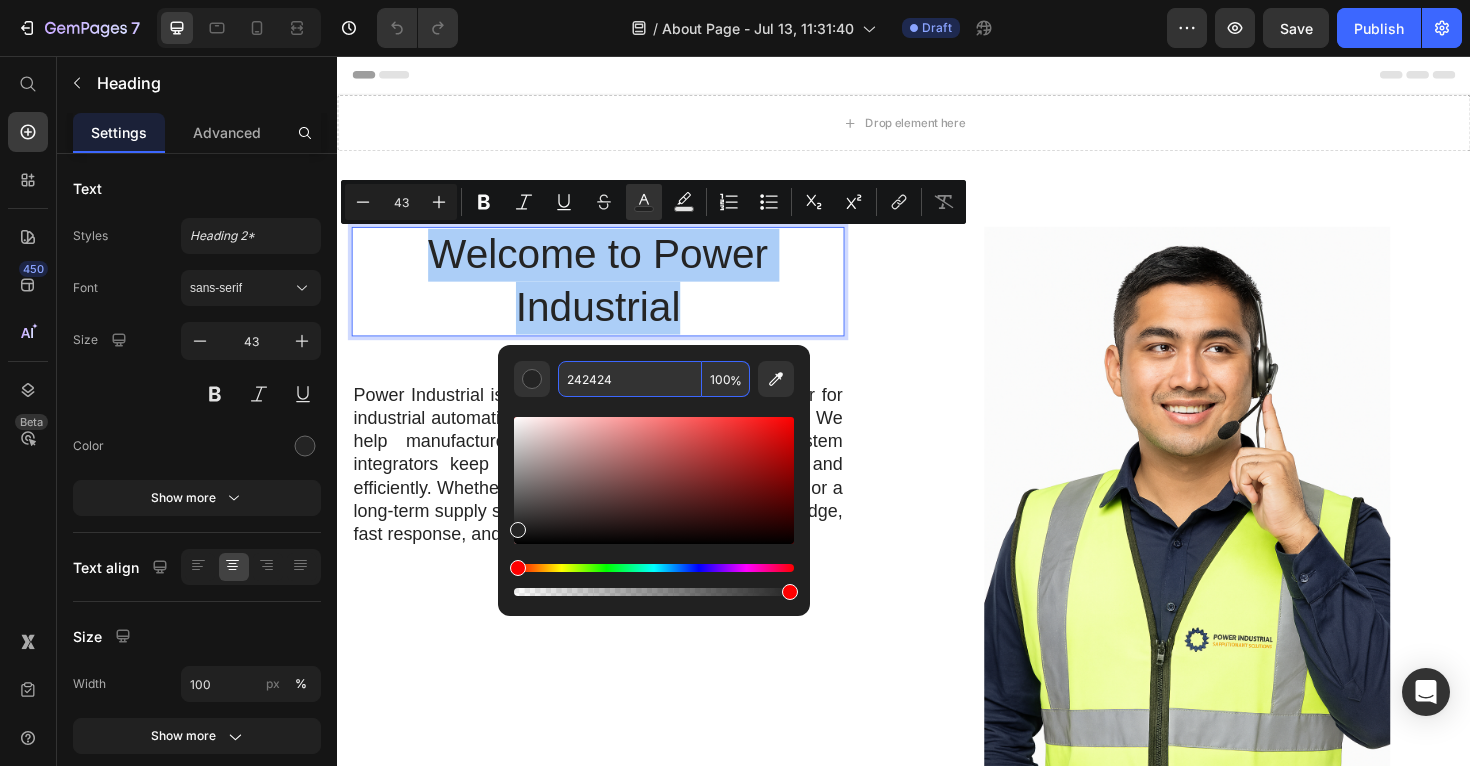 click on "242424" at bounding box center [630, 379] 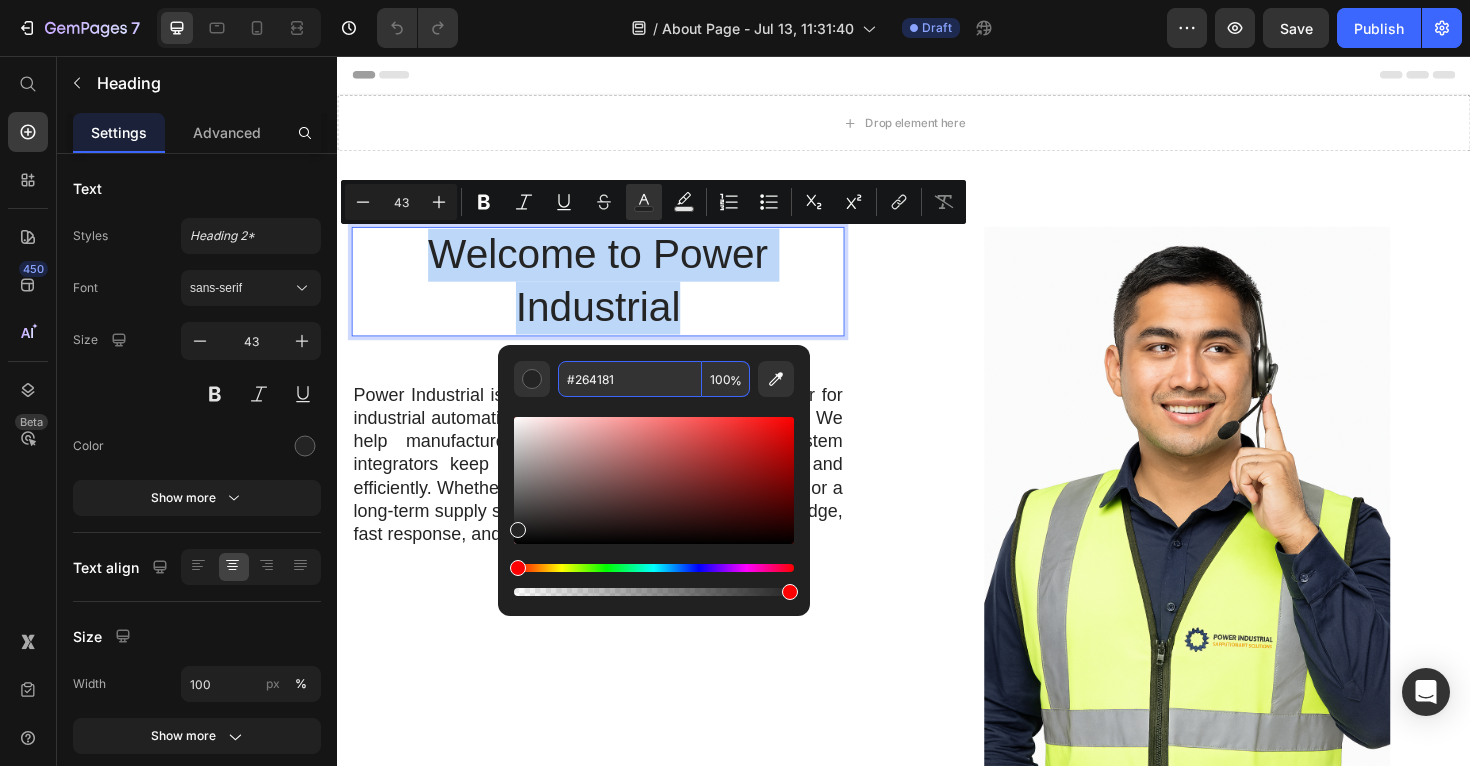 type on "264181" 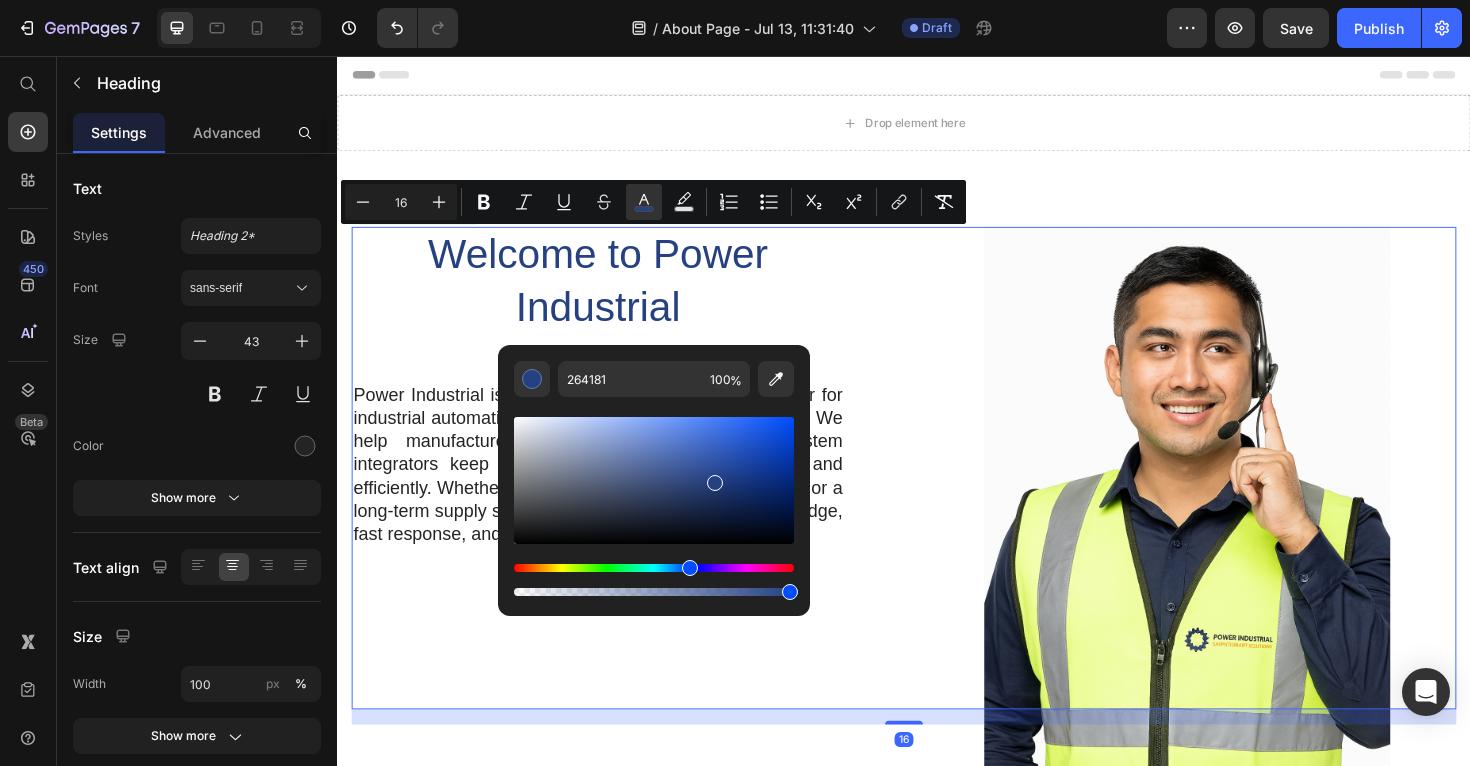click on "Image" at bounding box center [1237, 492] 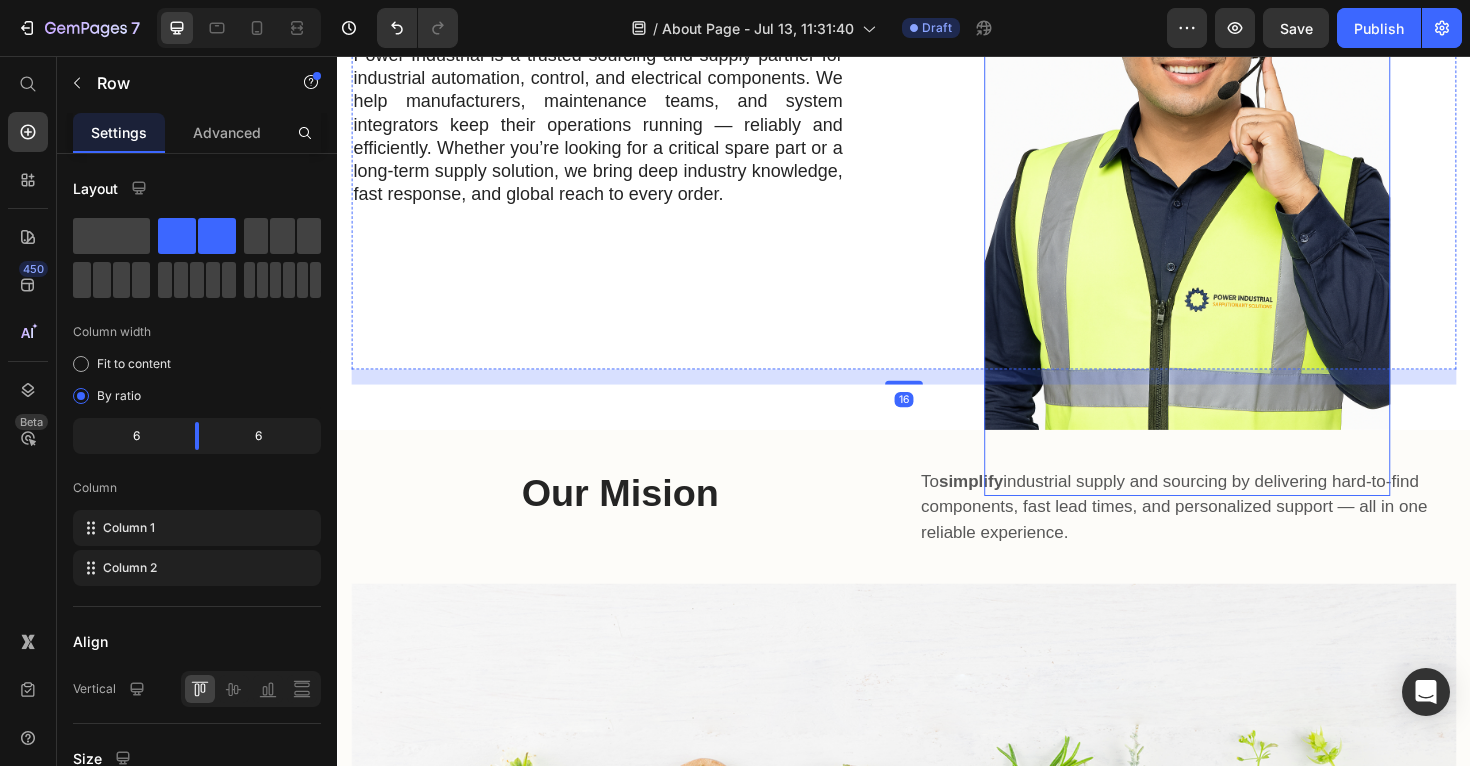 scroll, scrollTop: 373, scrollLeft: 0, axis: vertical 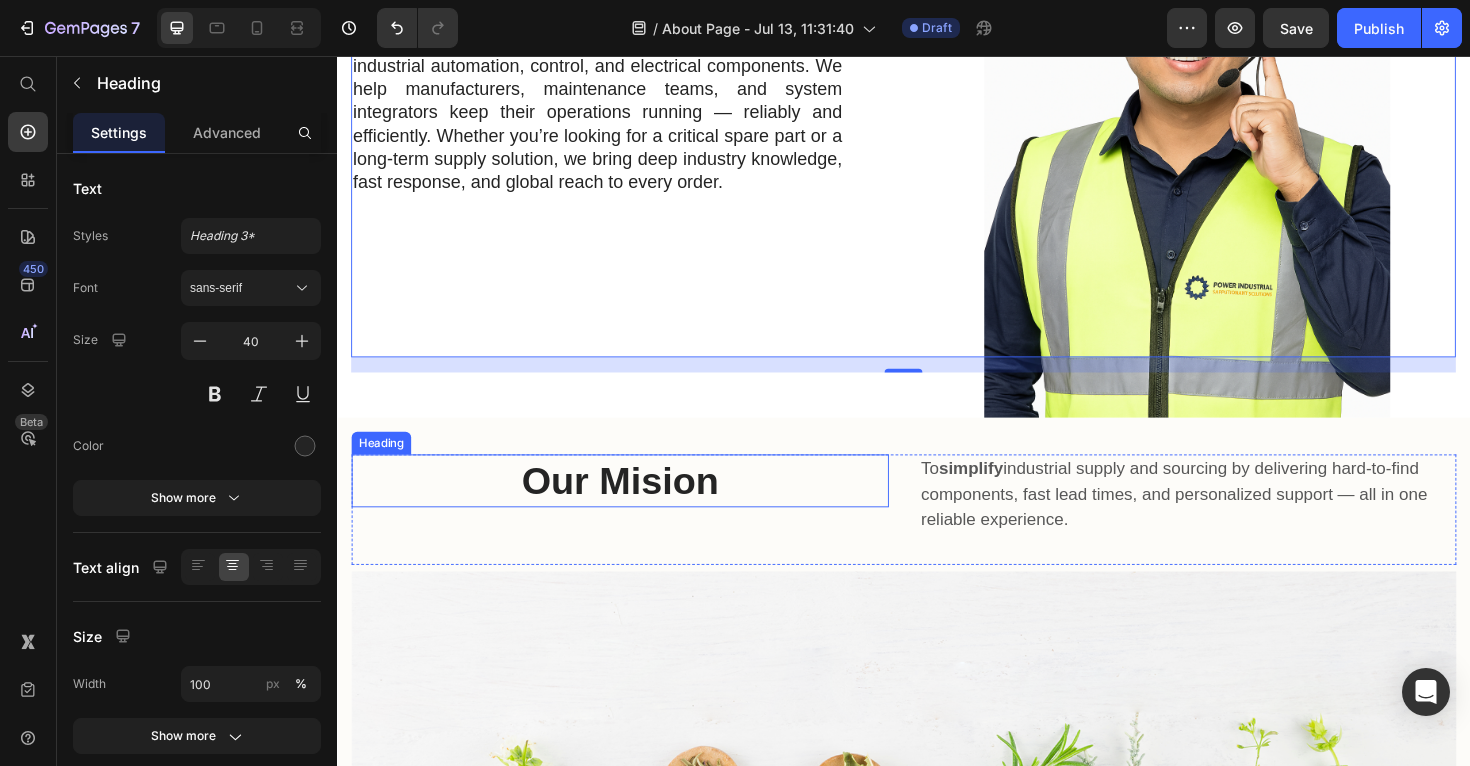 click on "Our Mision" at bounding box center [636, 506] 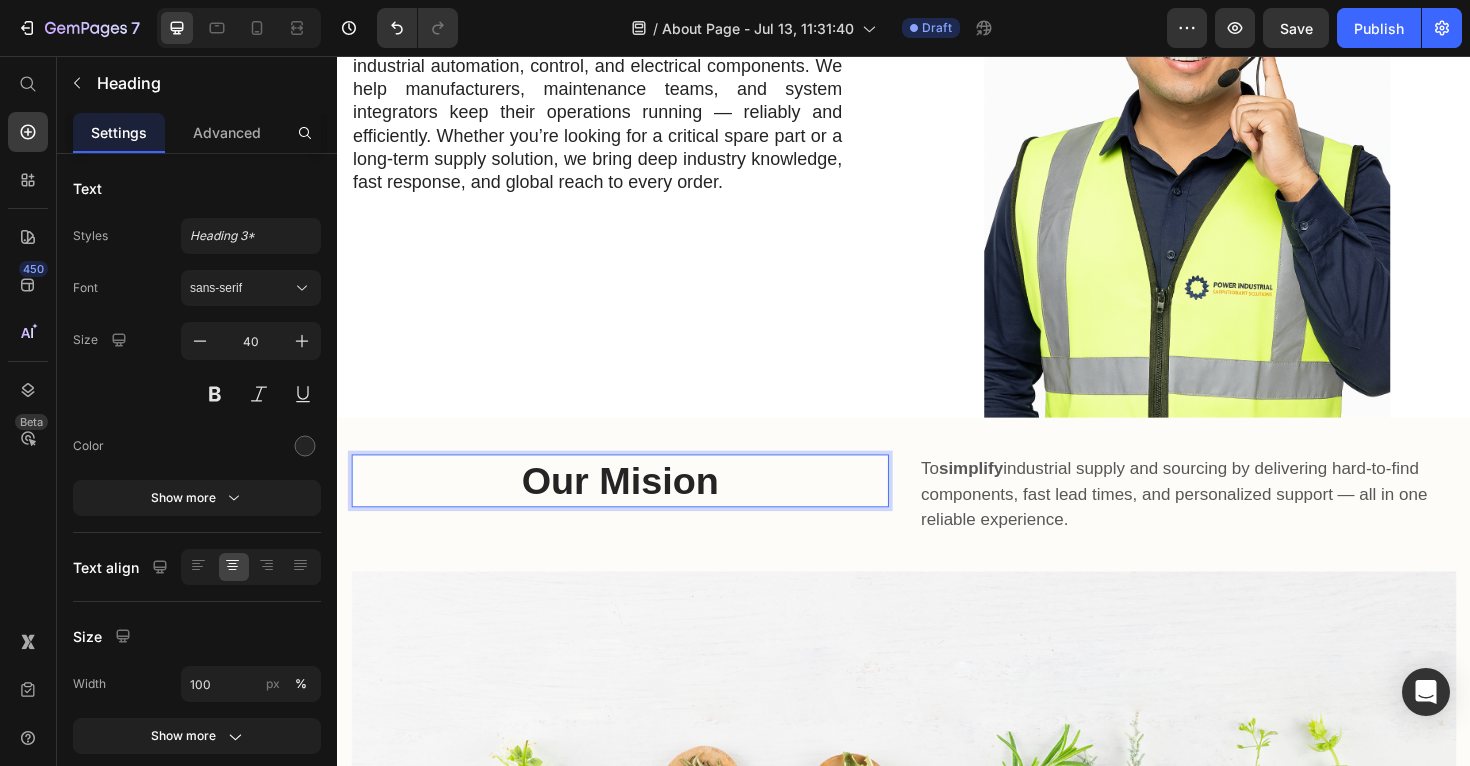 click on "Our Mision" at bounding box center [636, 506] 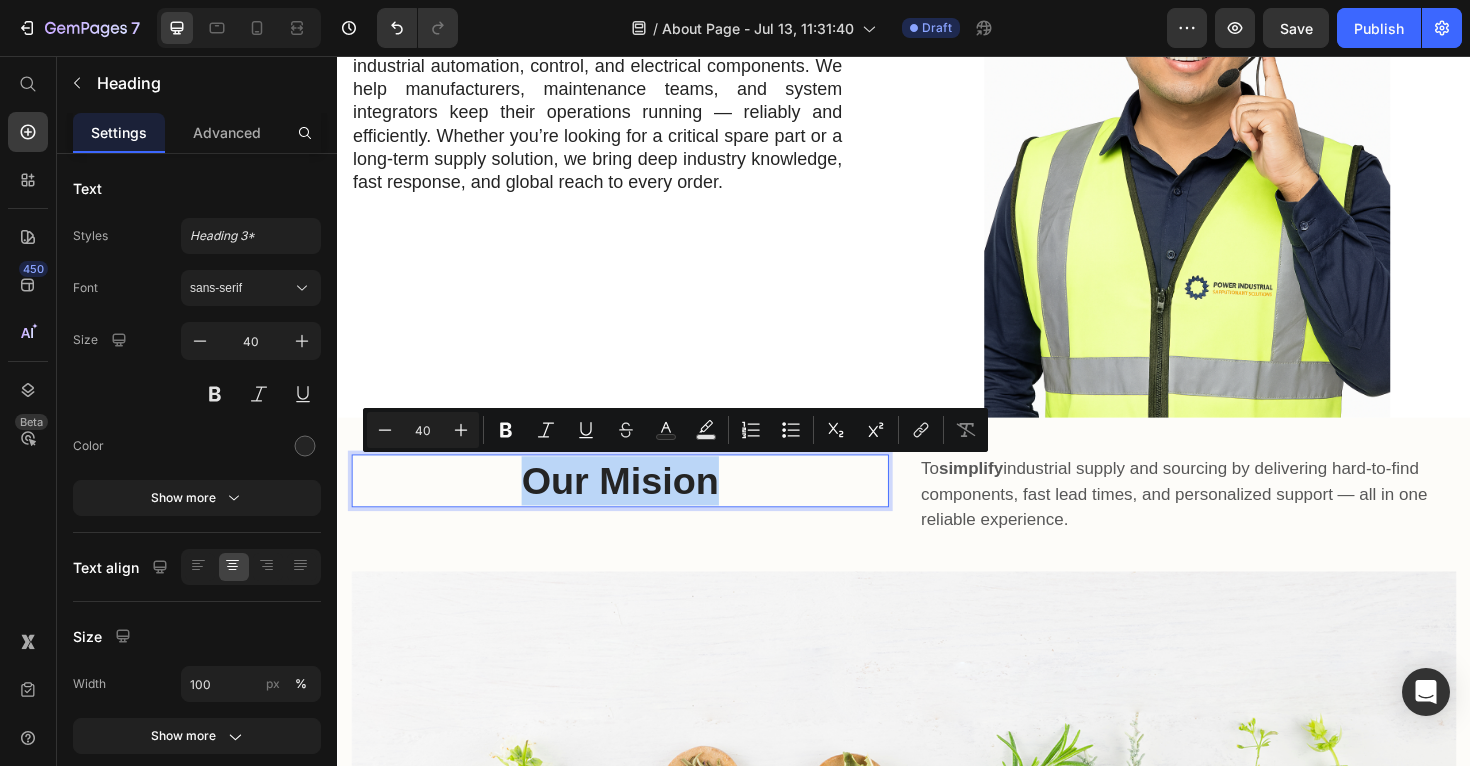 click on "Our Mision" at bounding box center (636, 506) 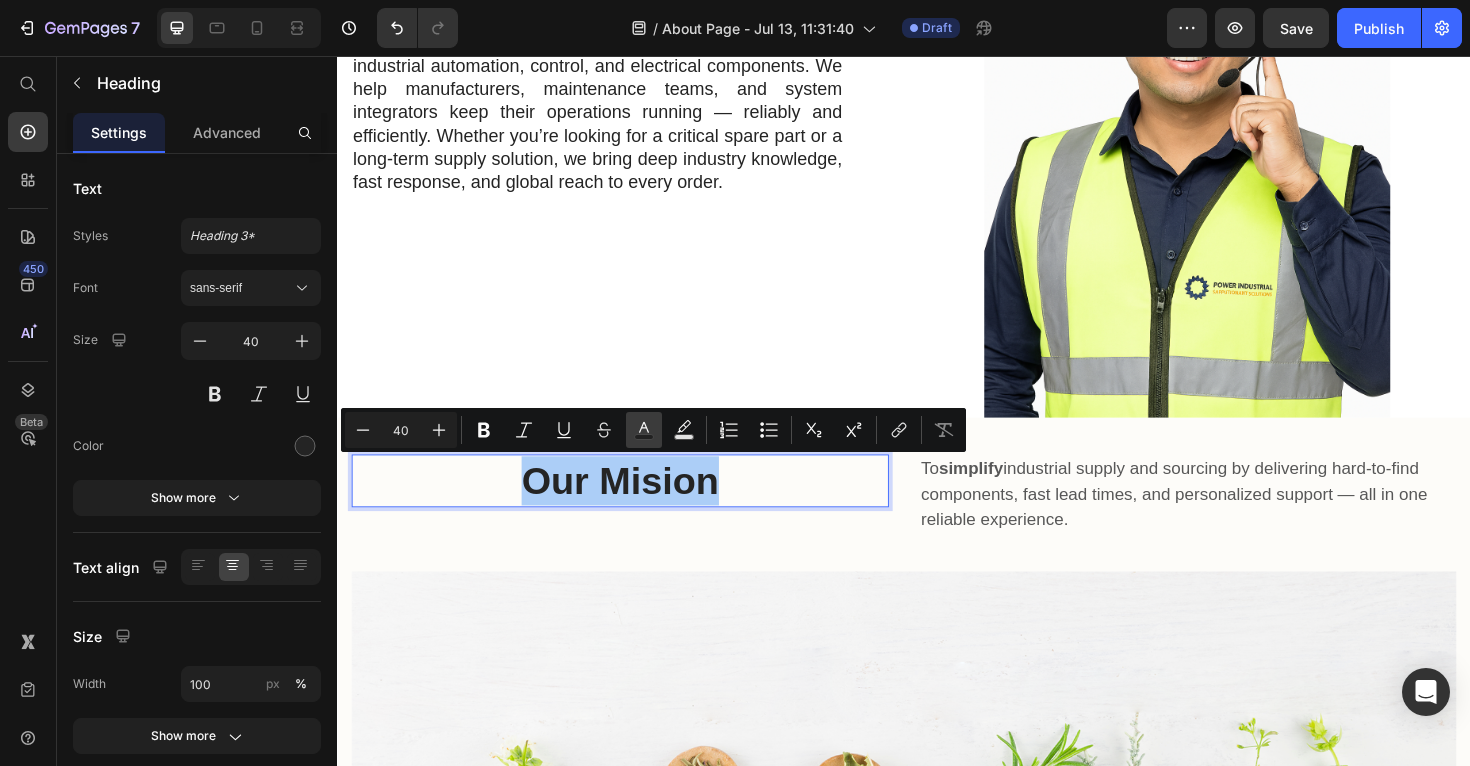 click 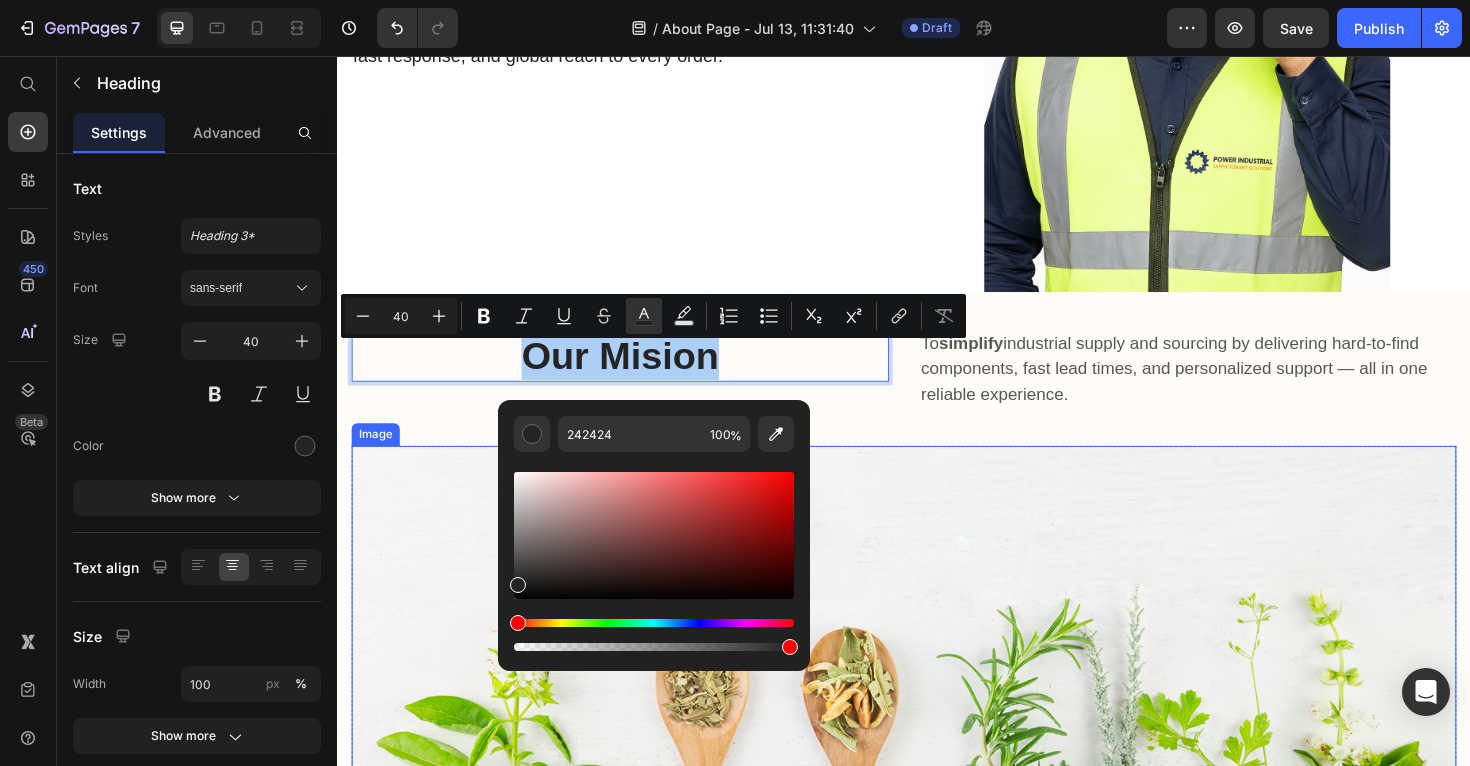 scroll, scrollTop: 507, scrollLeft: 0, axis: vertical 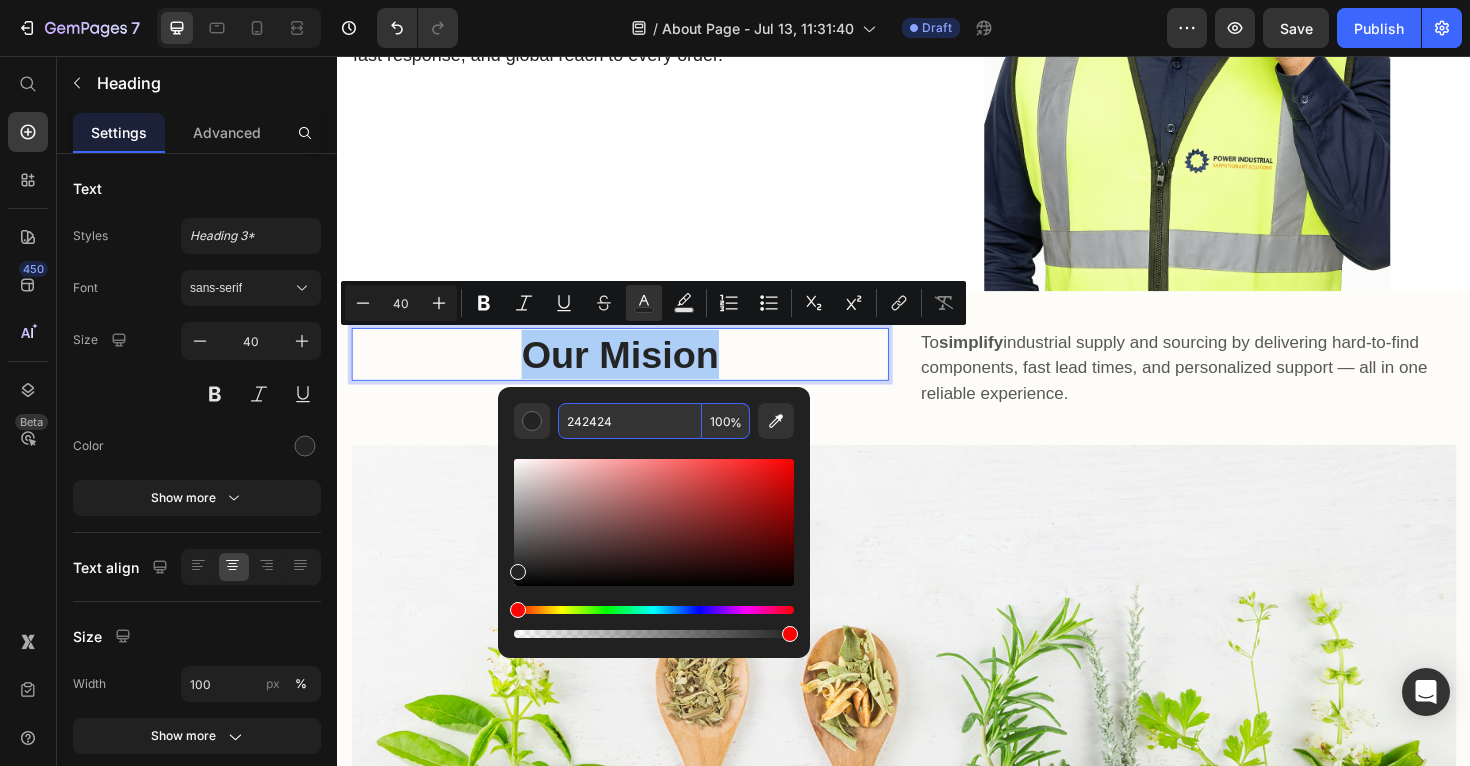 click on "242424" at bounding box center [630, 421] 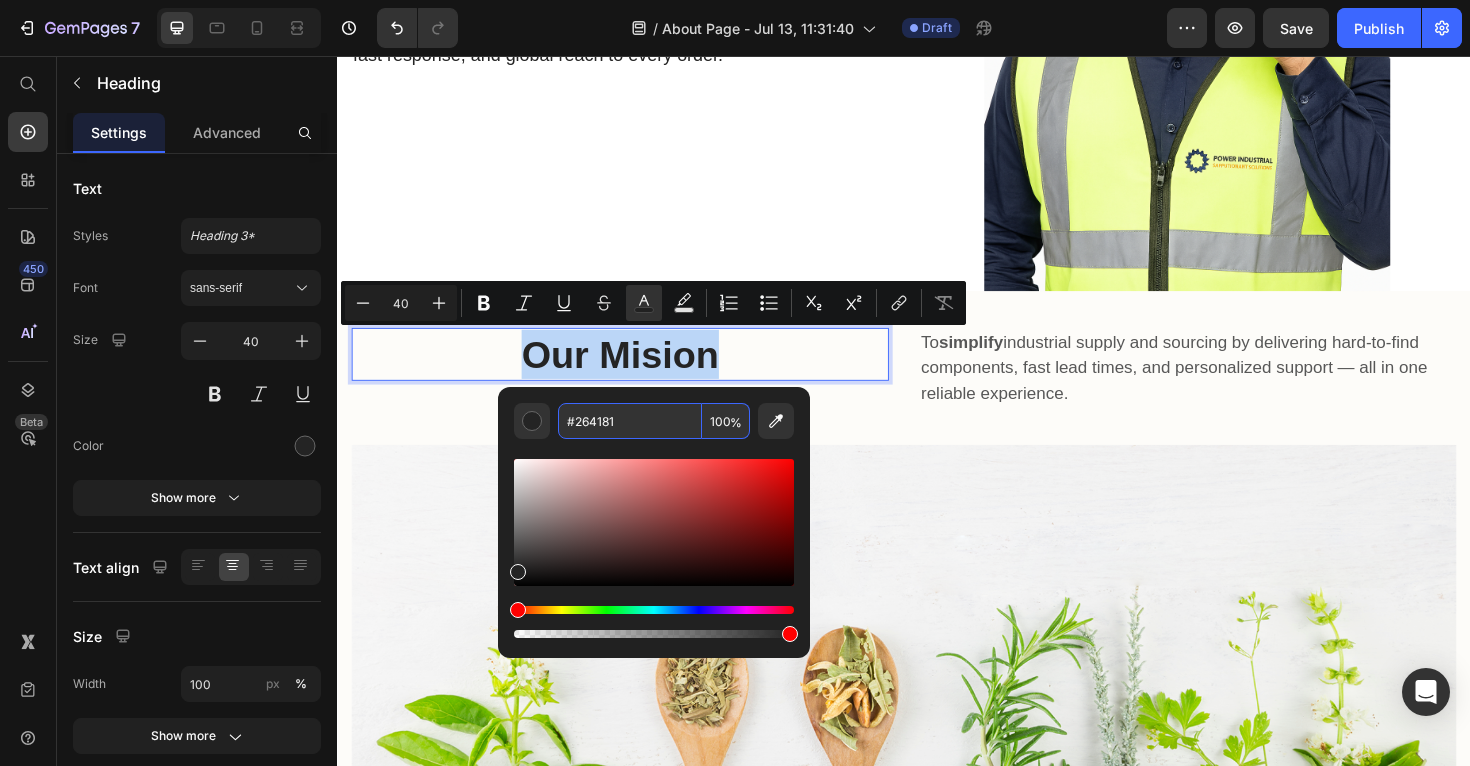 type on "264181" 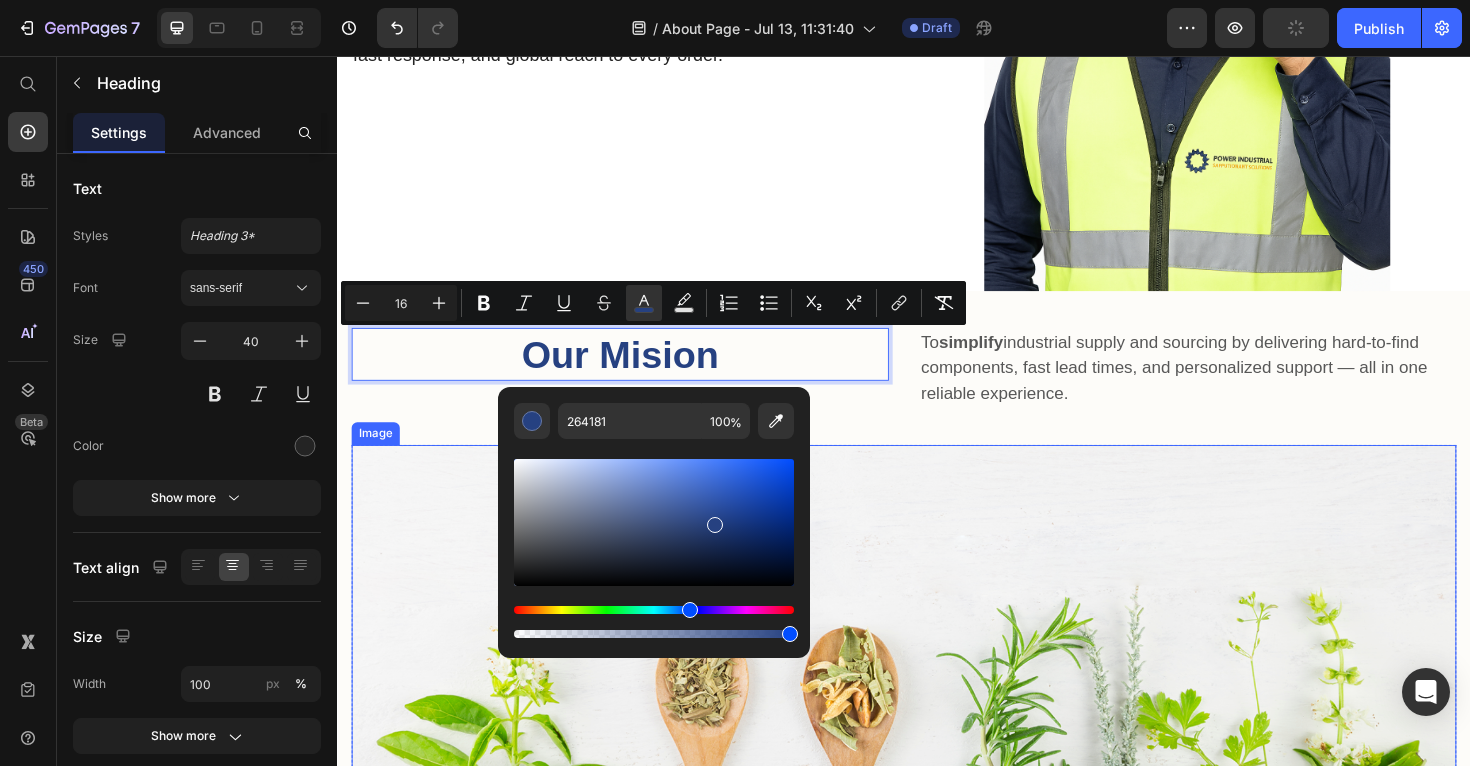click at bounding box center (937, 678) 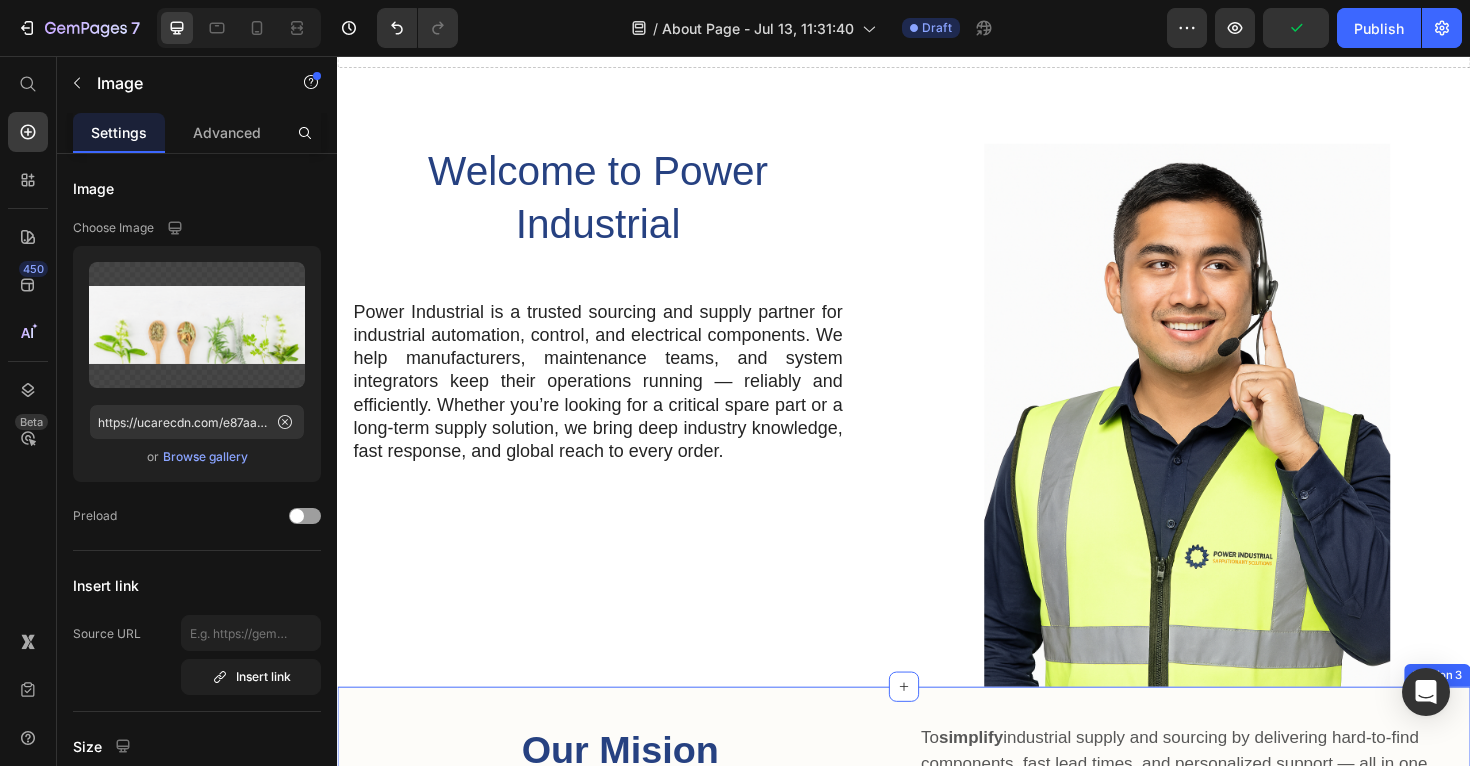 scroll, scrollTop: 95, scrollLeft: 0, axis: vertical 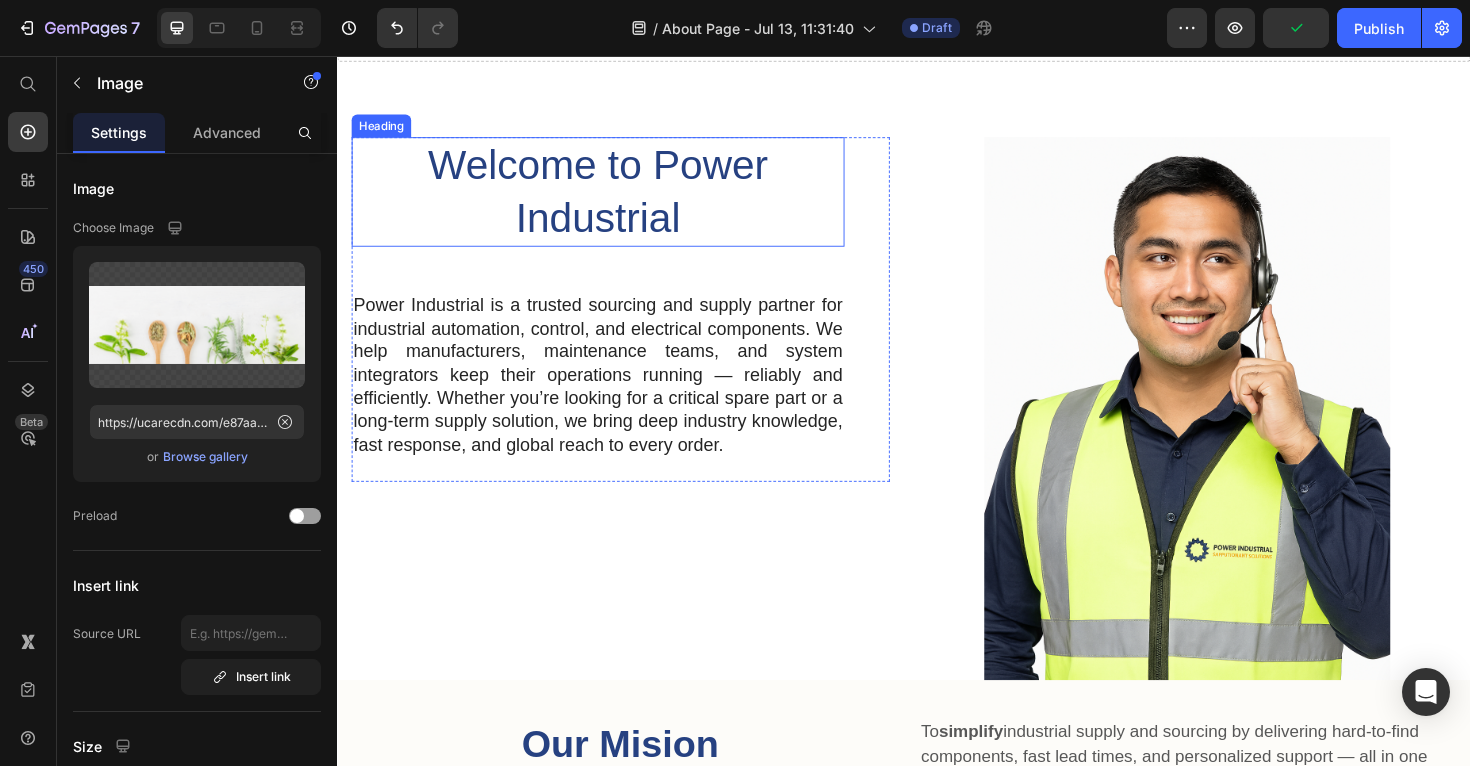 click on "⁠⁠⁠⁠⁠⁠⁠ Welcome to Power Industrial Heading Power Industrial is a trusted sourcing and supply partner for industrial automation, control, and electrical components. We help manufacturers, maintenance teams, and system integrators keep their operations running — reliably and efficiently. Whether you’re looking for a critical spare part or a long-term supply solution, we bring deep industry knowledge, fast response, and global reach to every order. Text Block Row Image Row Section 2" at bounding box center [937, 389] 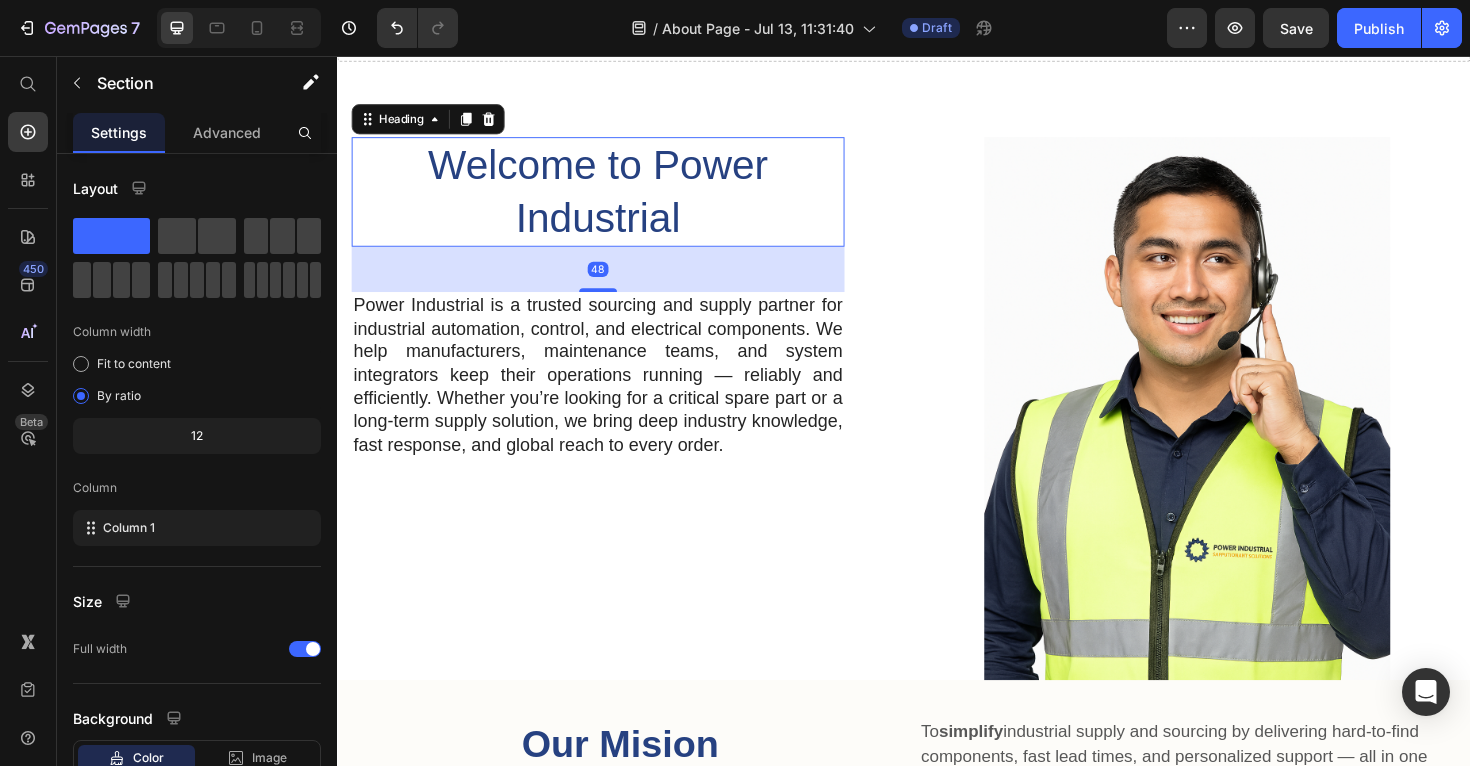 click on "Welcome to Power Industrial" at bounding box center [613, 199] 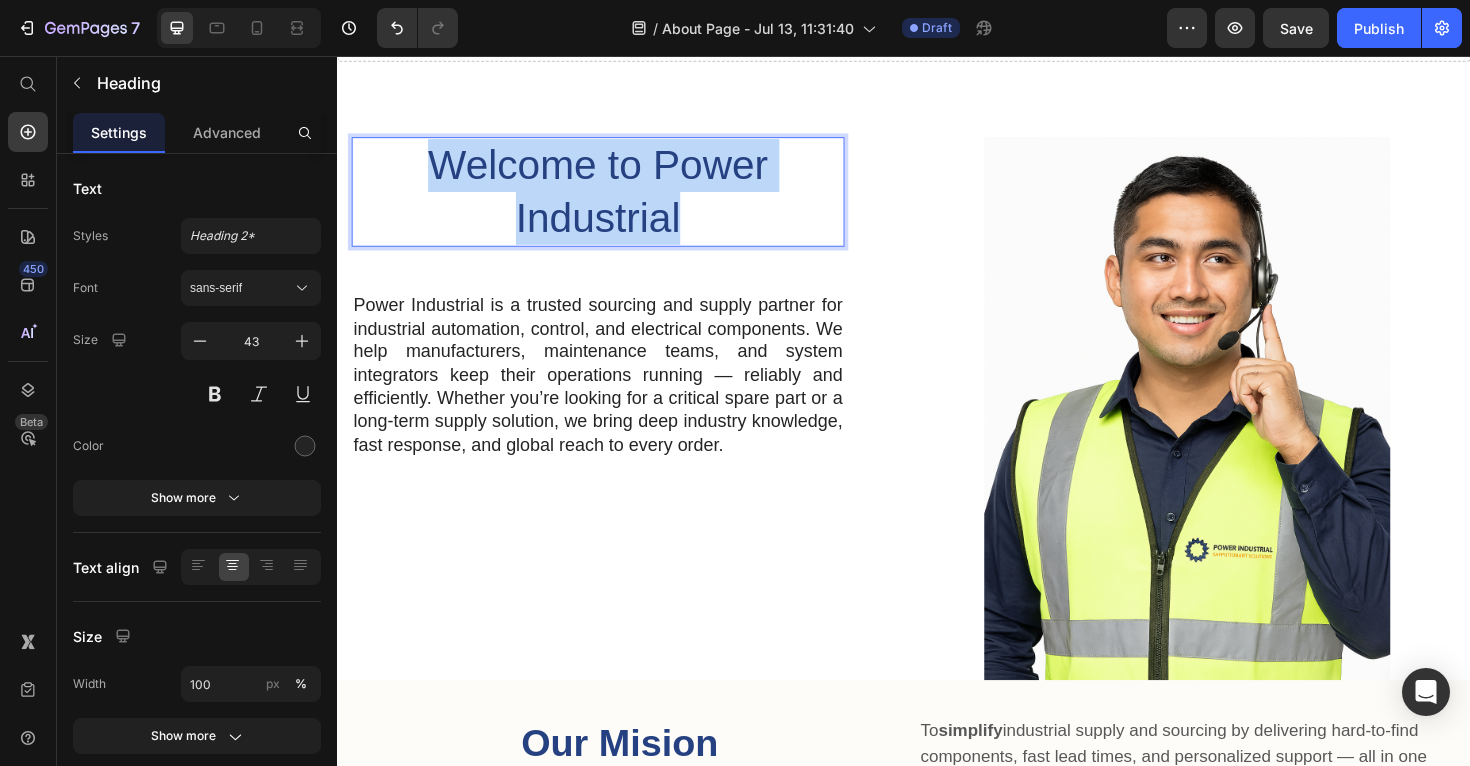 click on "Welcome to Power Industrial" at bounding box center (613, 199) 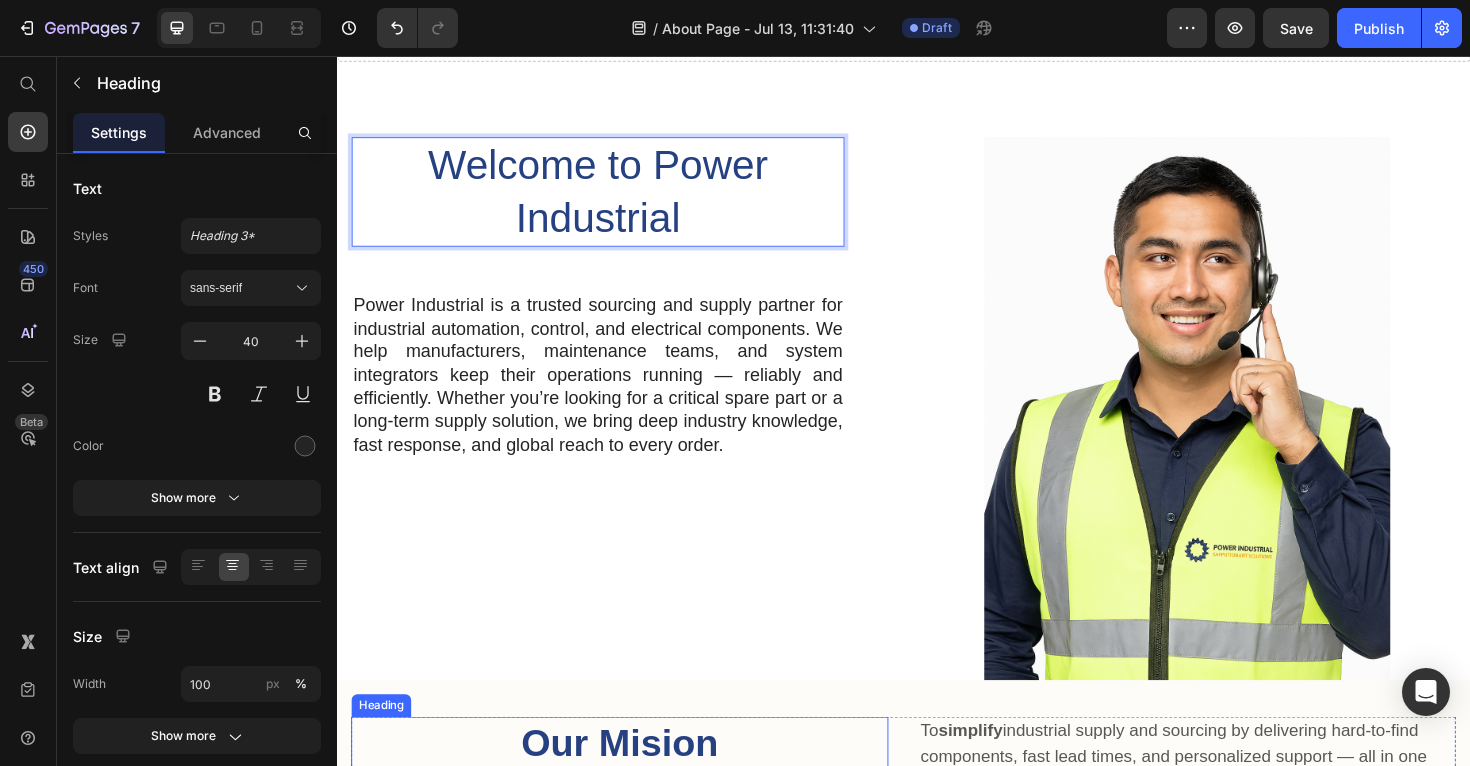 click on "Our Mision" at bounding box center (636, 784) 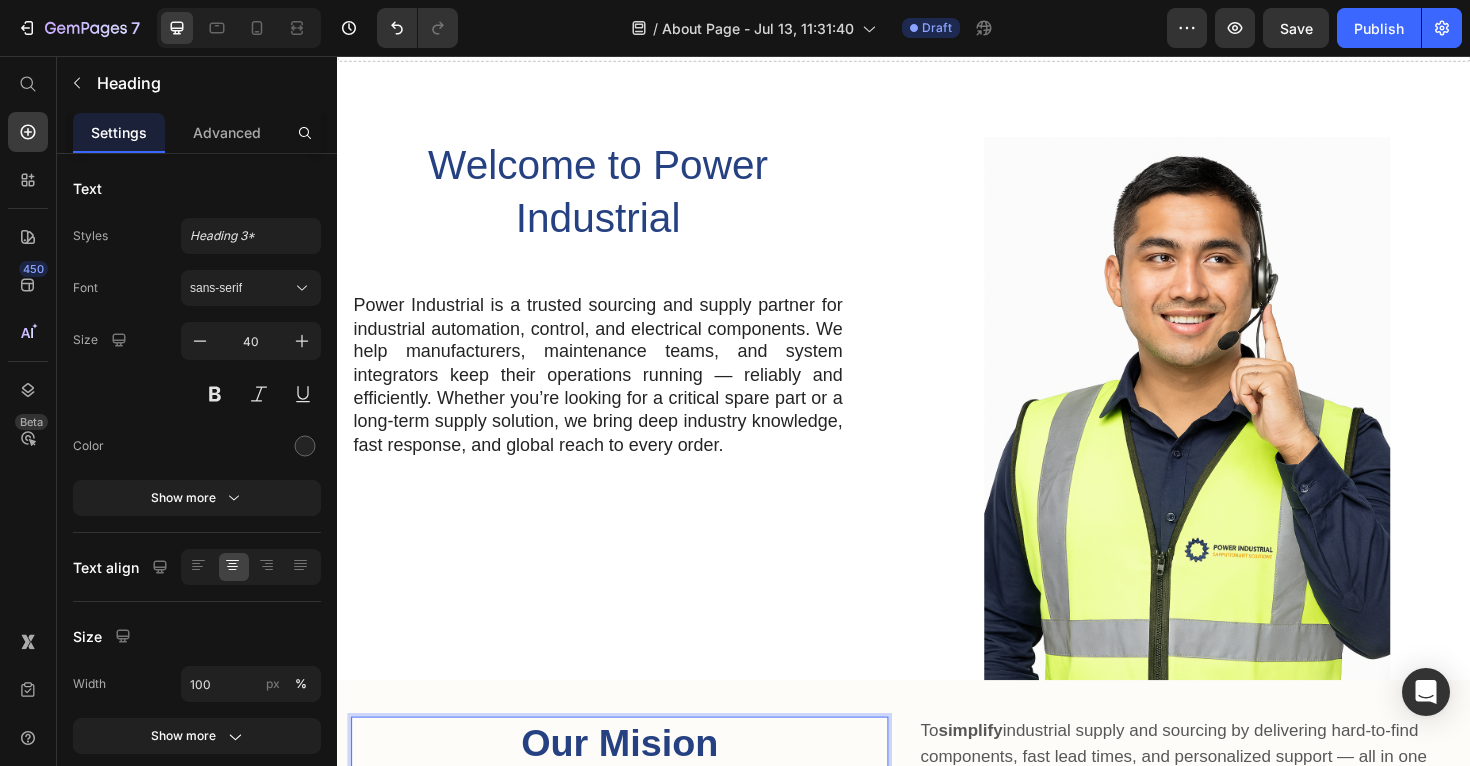 click on "Our Mision" at bounding box center (636, 784) 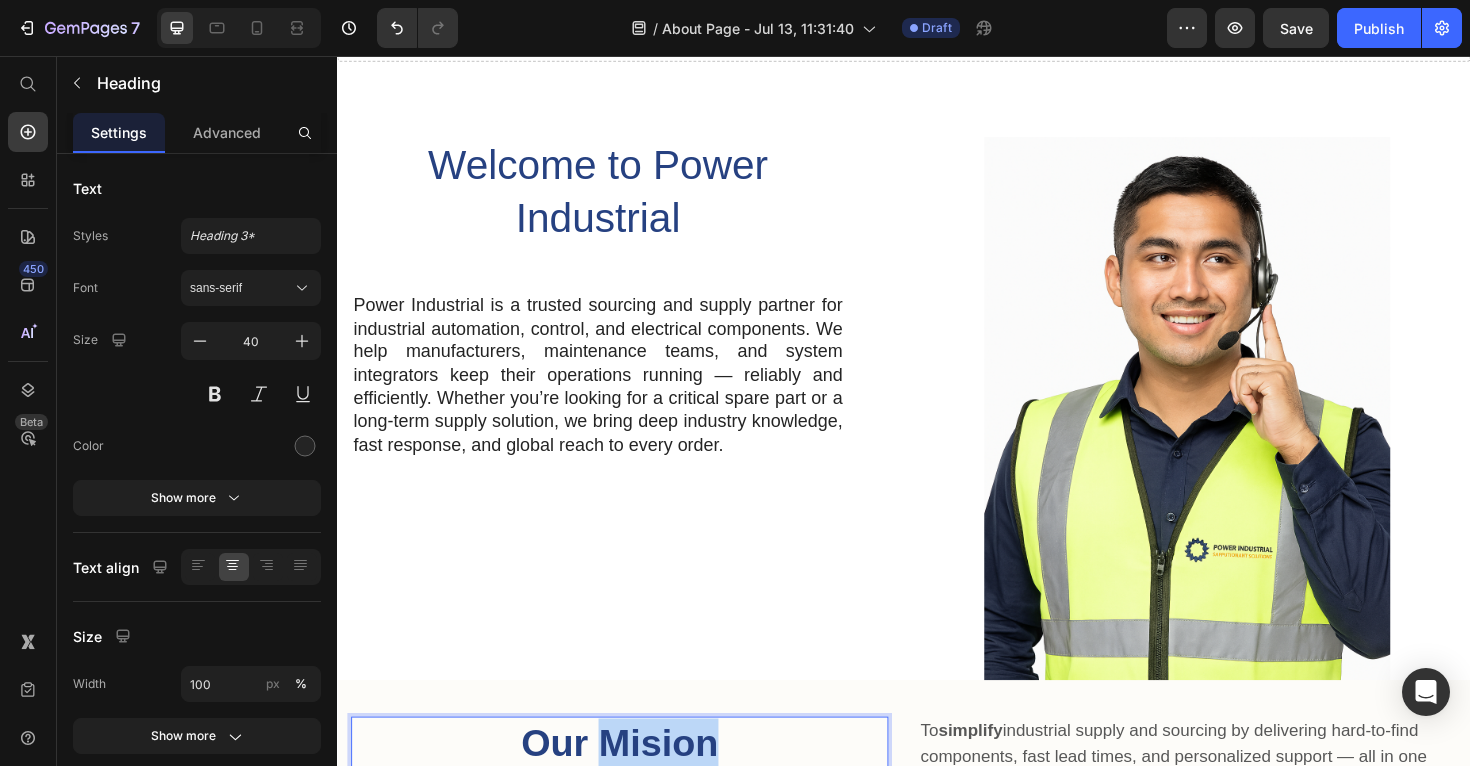 click on "Our Mision" at bounding box center (636, 784) 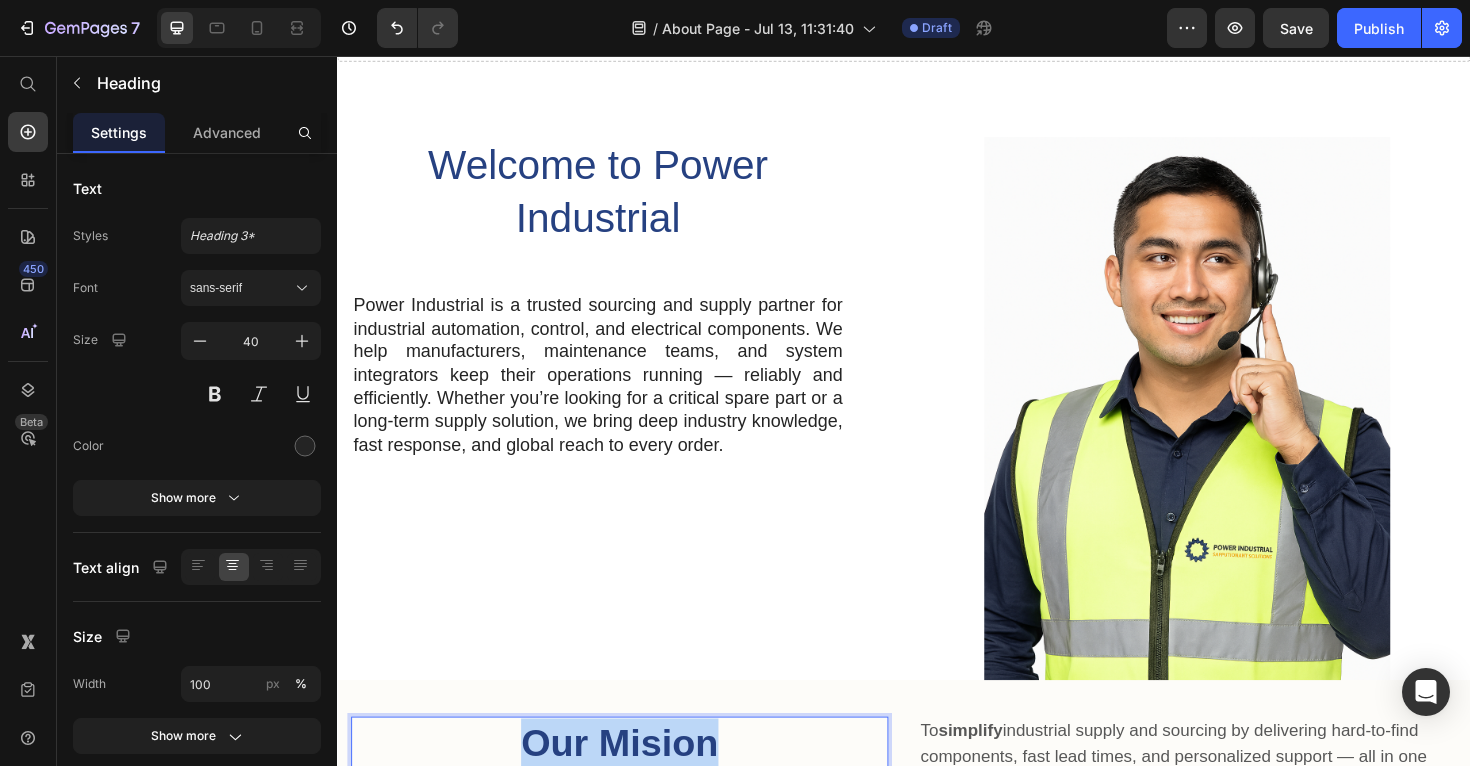 click on "Our Mision" at bounding box center (636, 784) 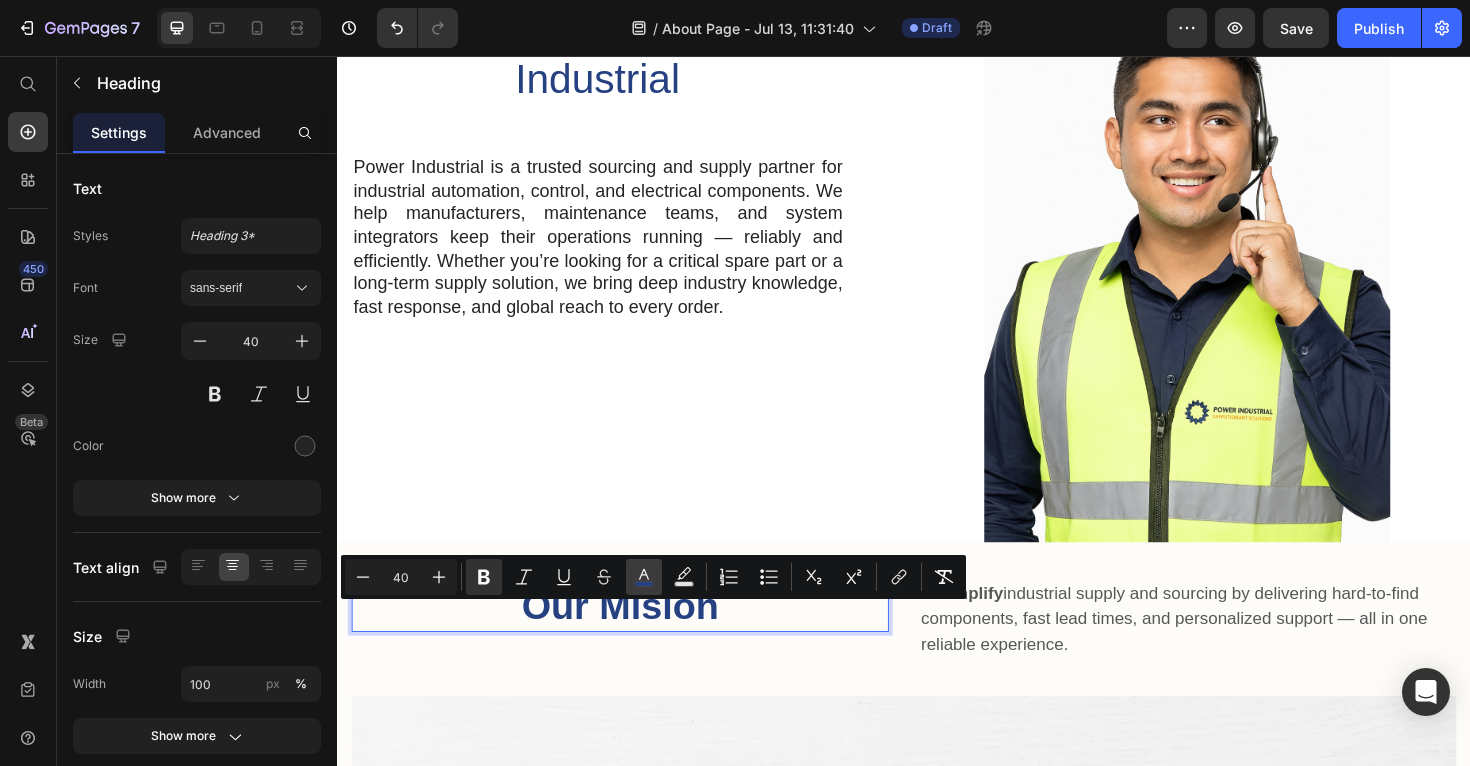 scroll, scrollTop: 243, scrollLeft: 0, axis: vertical 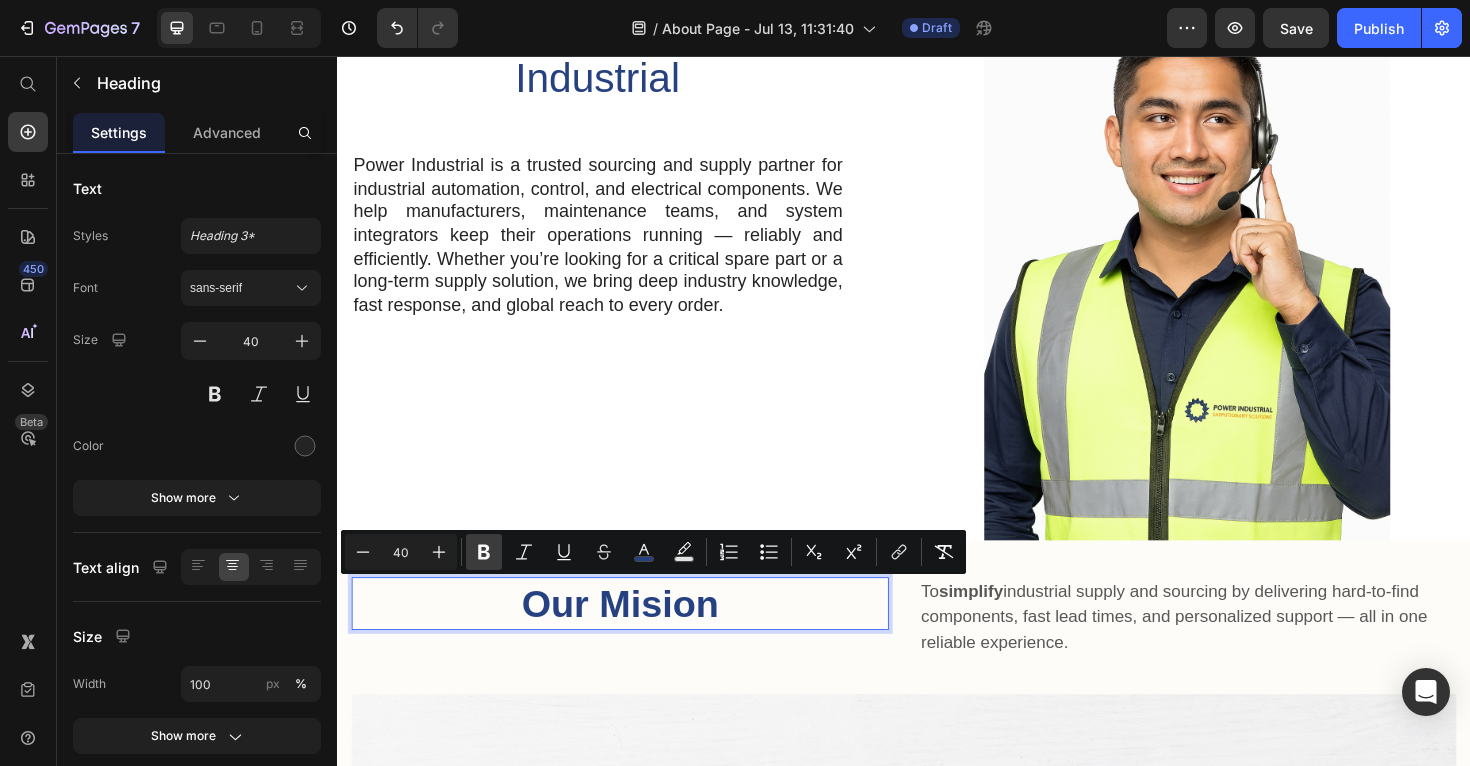 click 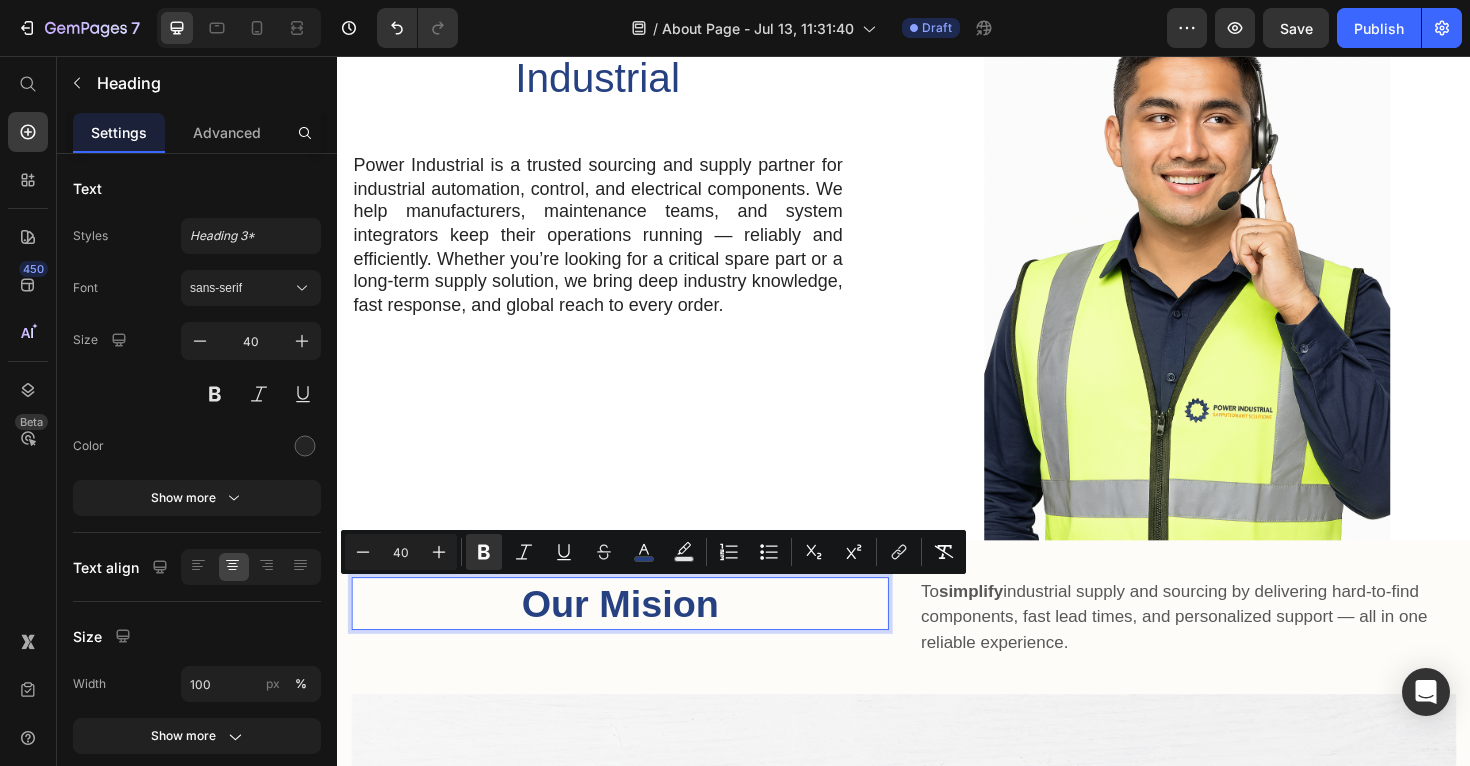 click on "Our Mision" at bounding box center [636, 636] 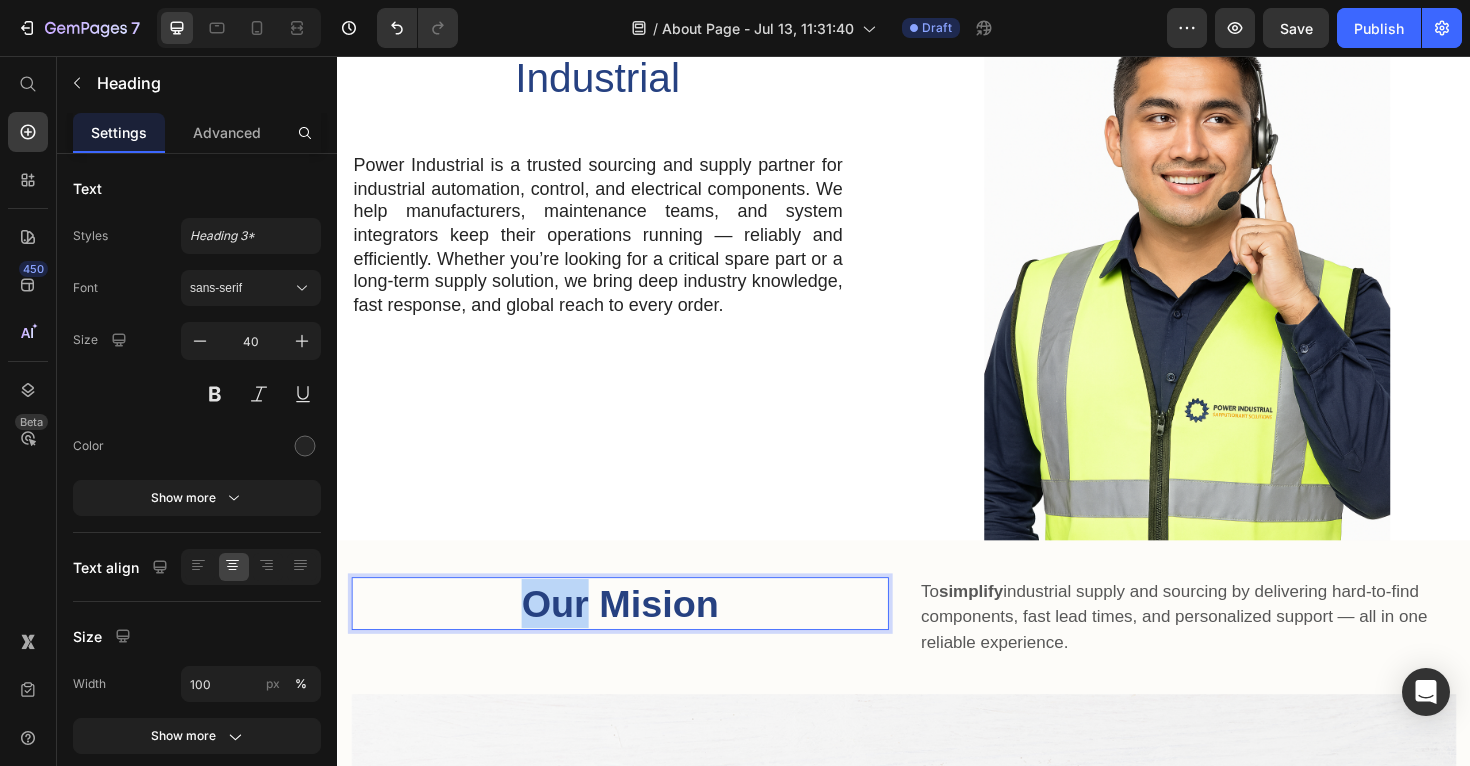 click on "Our Mision" at bounding box center (636, 636) 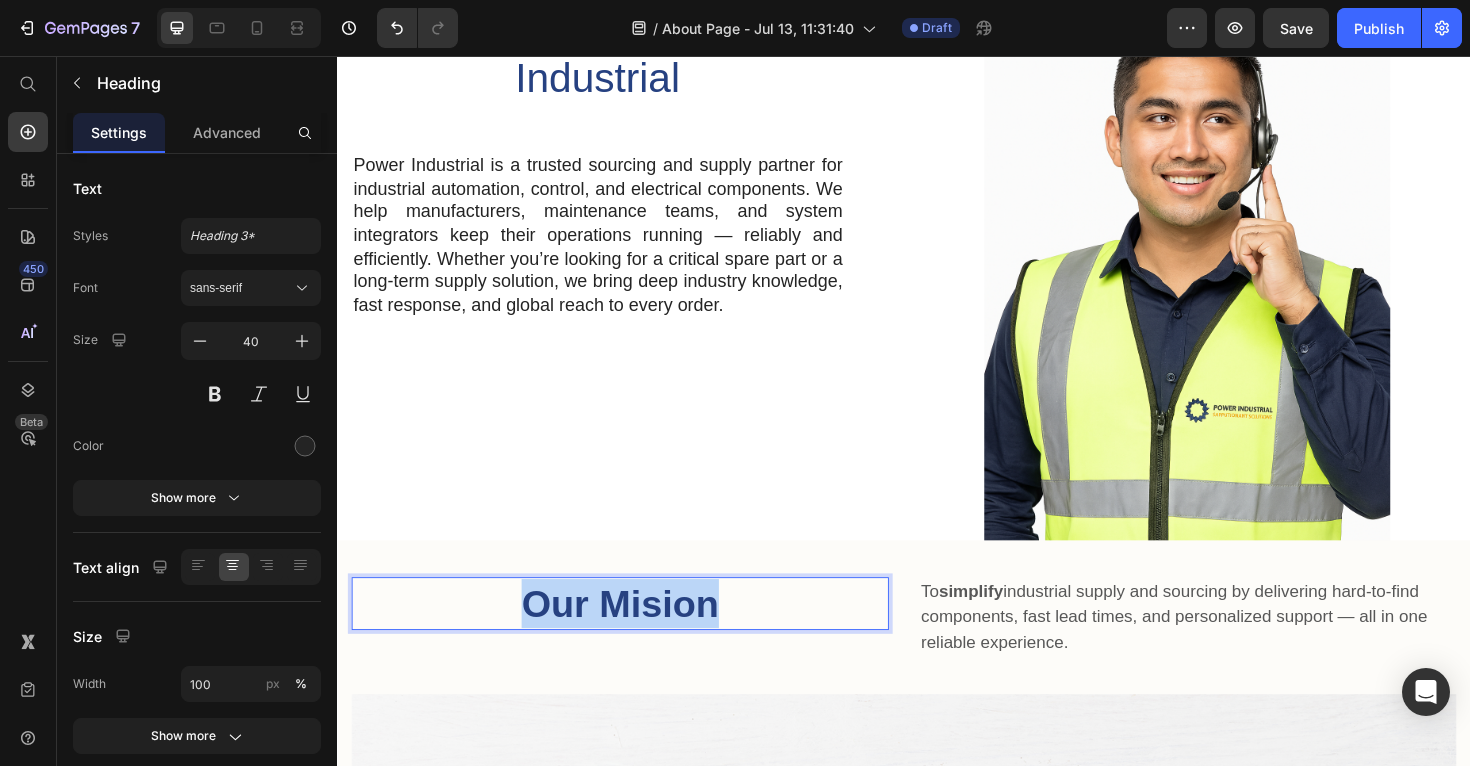 click on "Our Mision" at bounding box center [636, 636] 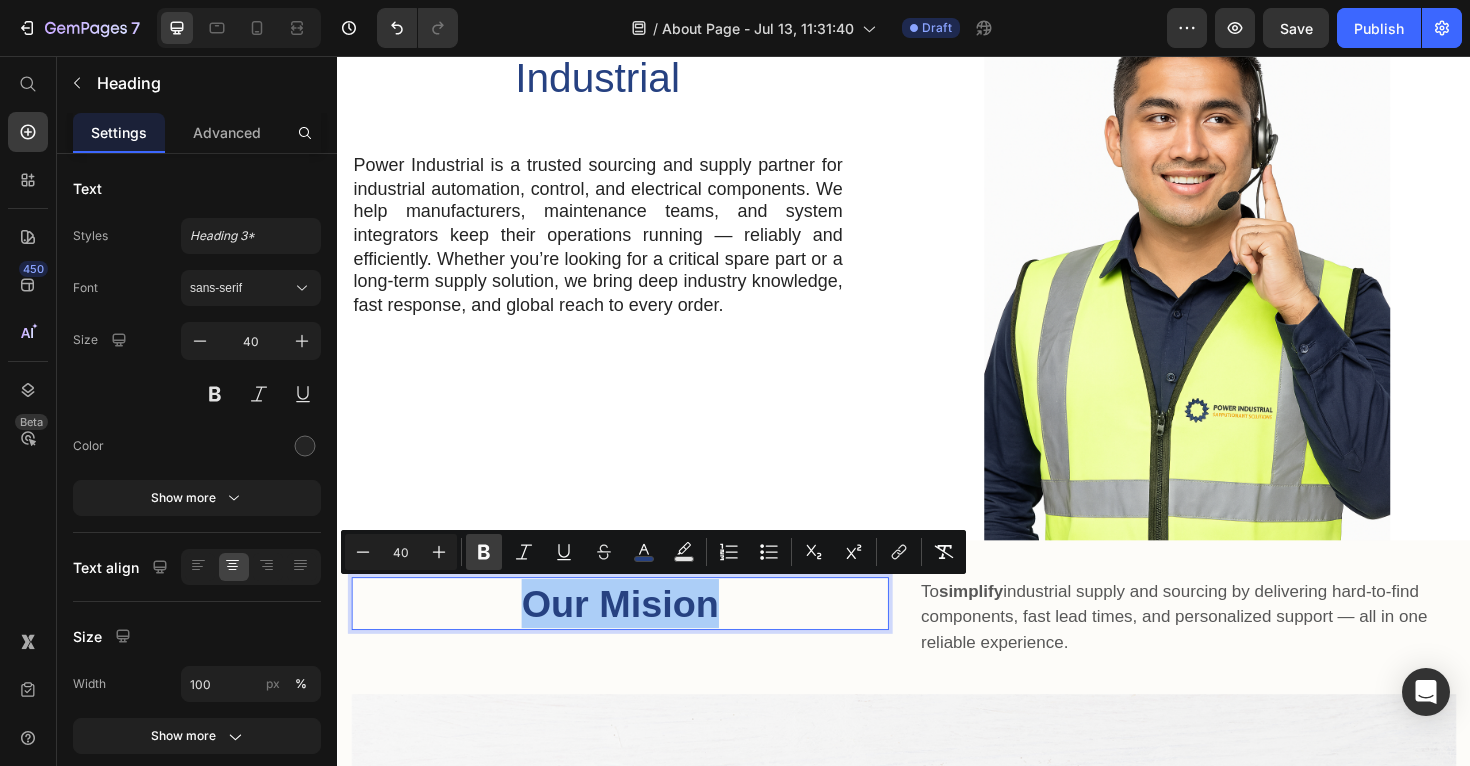 click 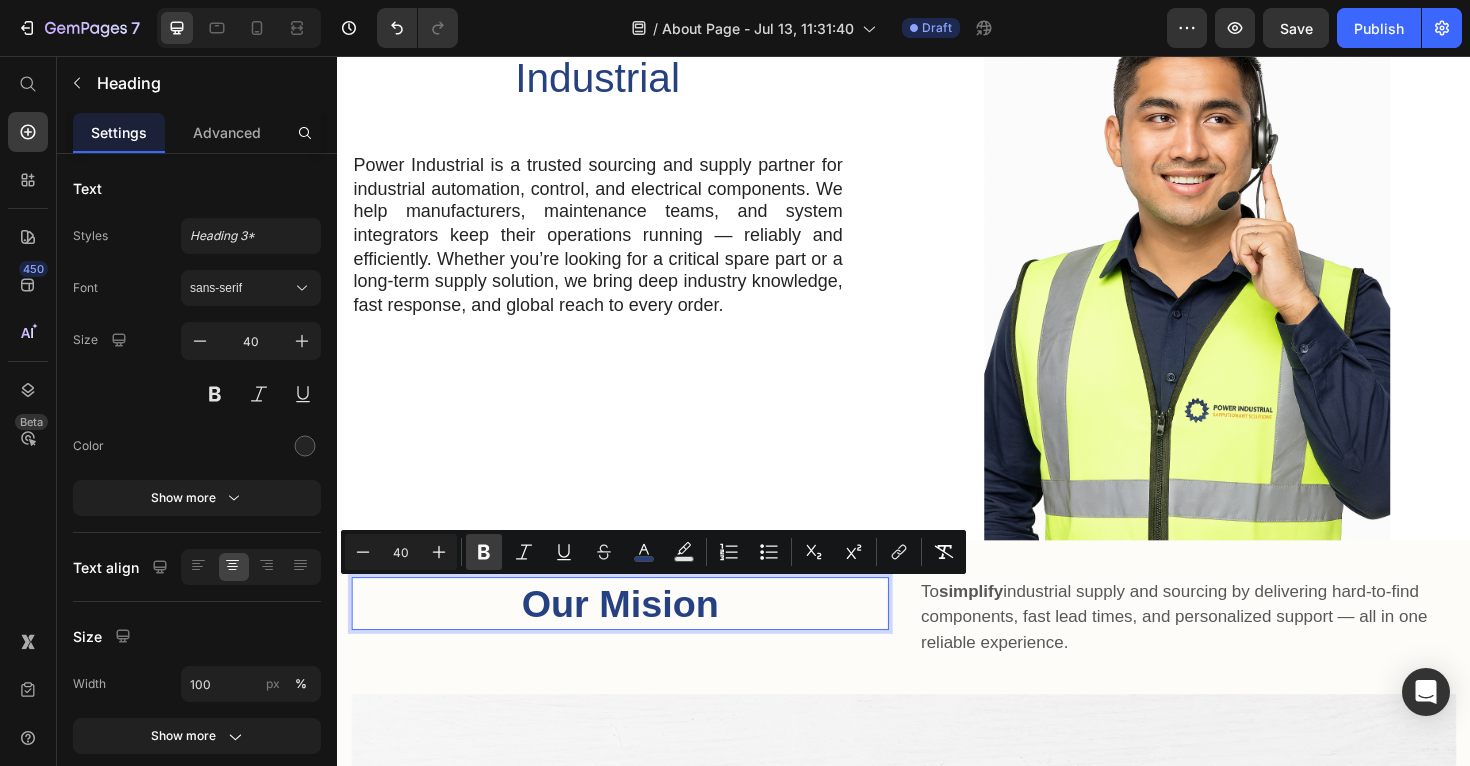 click 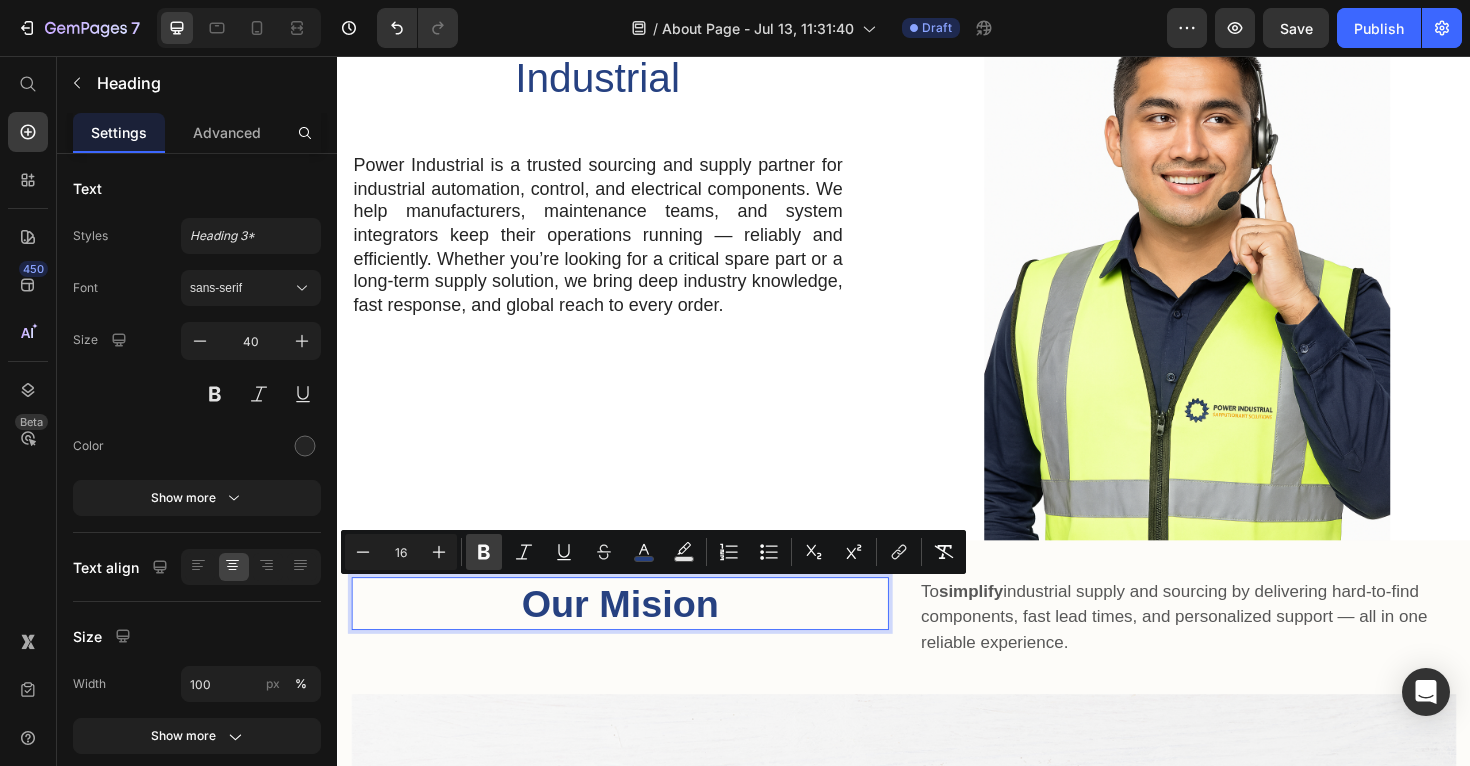 click 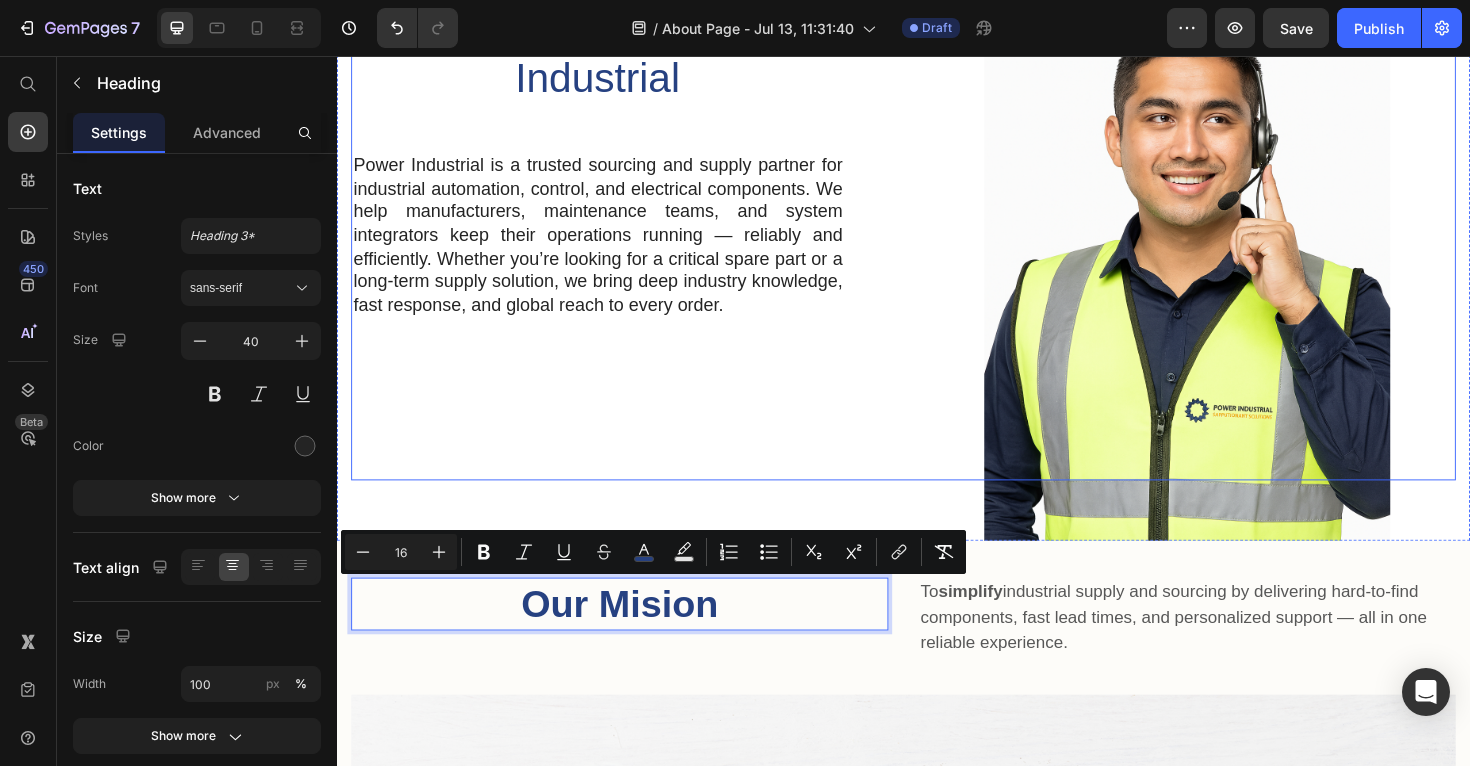 click on "⁠⁠⁠⁠⁠⁠⁠ Welcome to Power Industrial Heading Power Industrial is a trusted sourcing and supply partner for industrial automation, control, and electrical components. We help manufacturers, maintenance teams, and system integrators keep their operations running — reliably and efficiently. Whether you’re looking for a critical spare part or a long-term supply solution, we bring deep industry knowledge, fast response, and global reach to every order. Text Block Row" at bounding box center [637, 249] 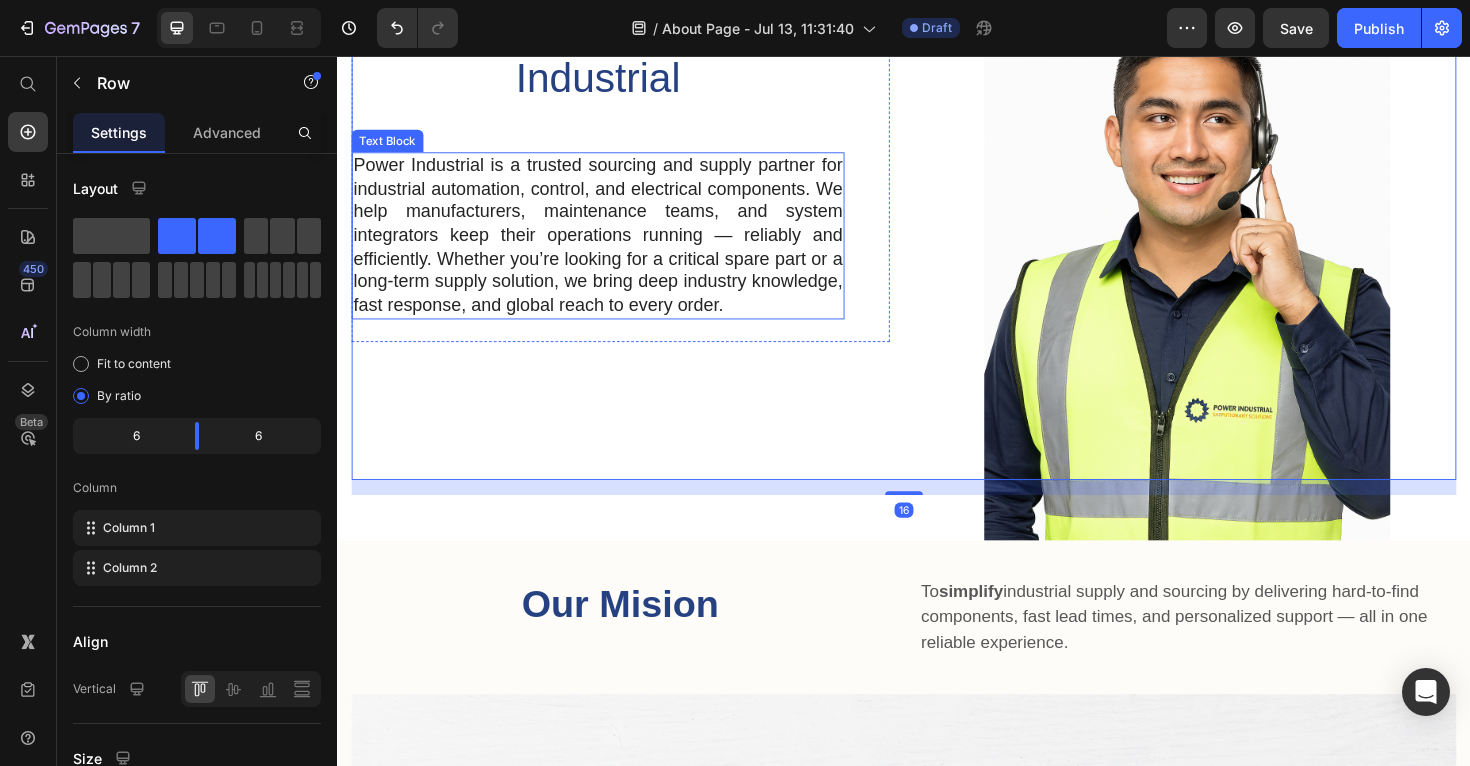 scroll, scrollTop: 145, scrollLeft: 0, axis: vertical 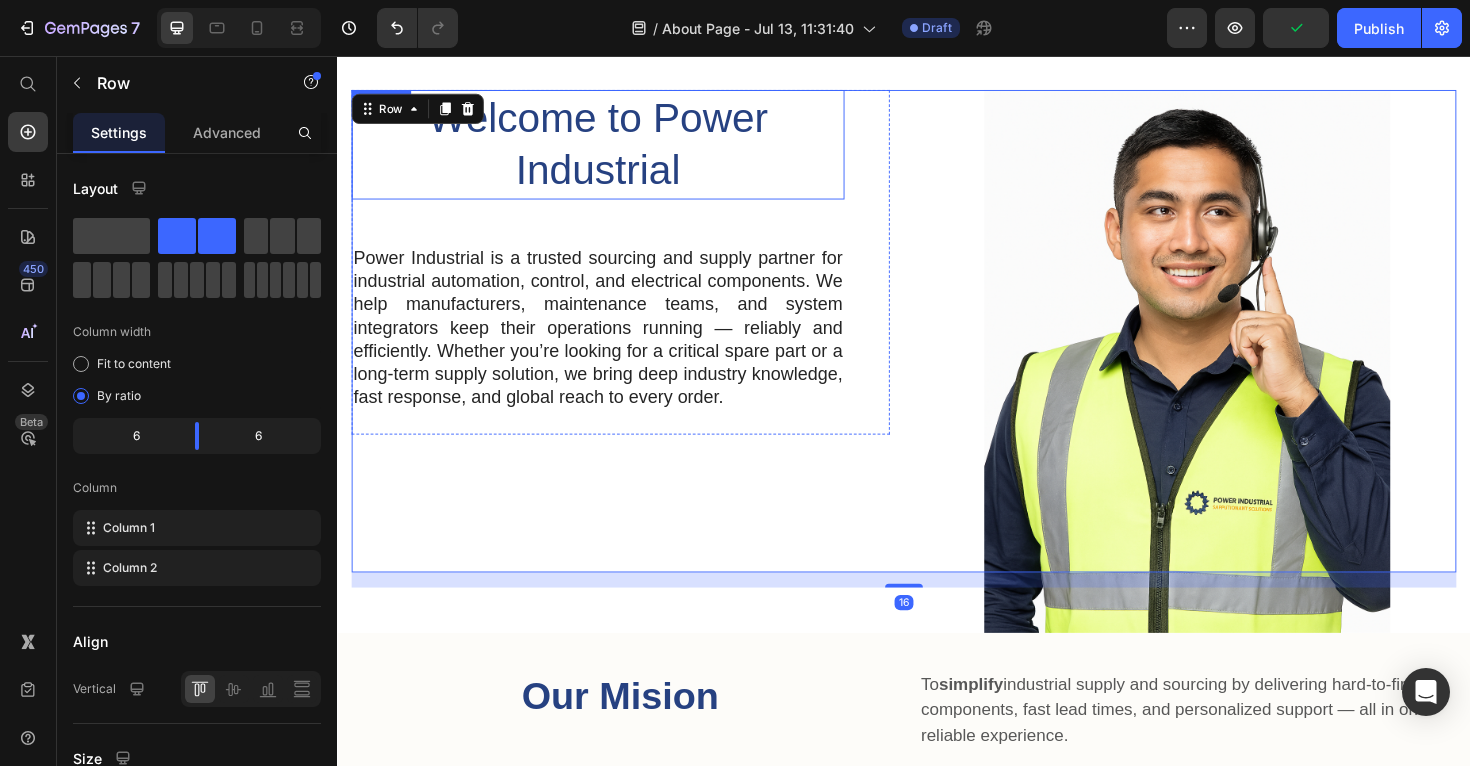 click on "Welcome to Power Industrial" at bounding box center (613, 149) 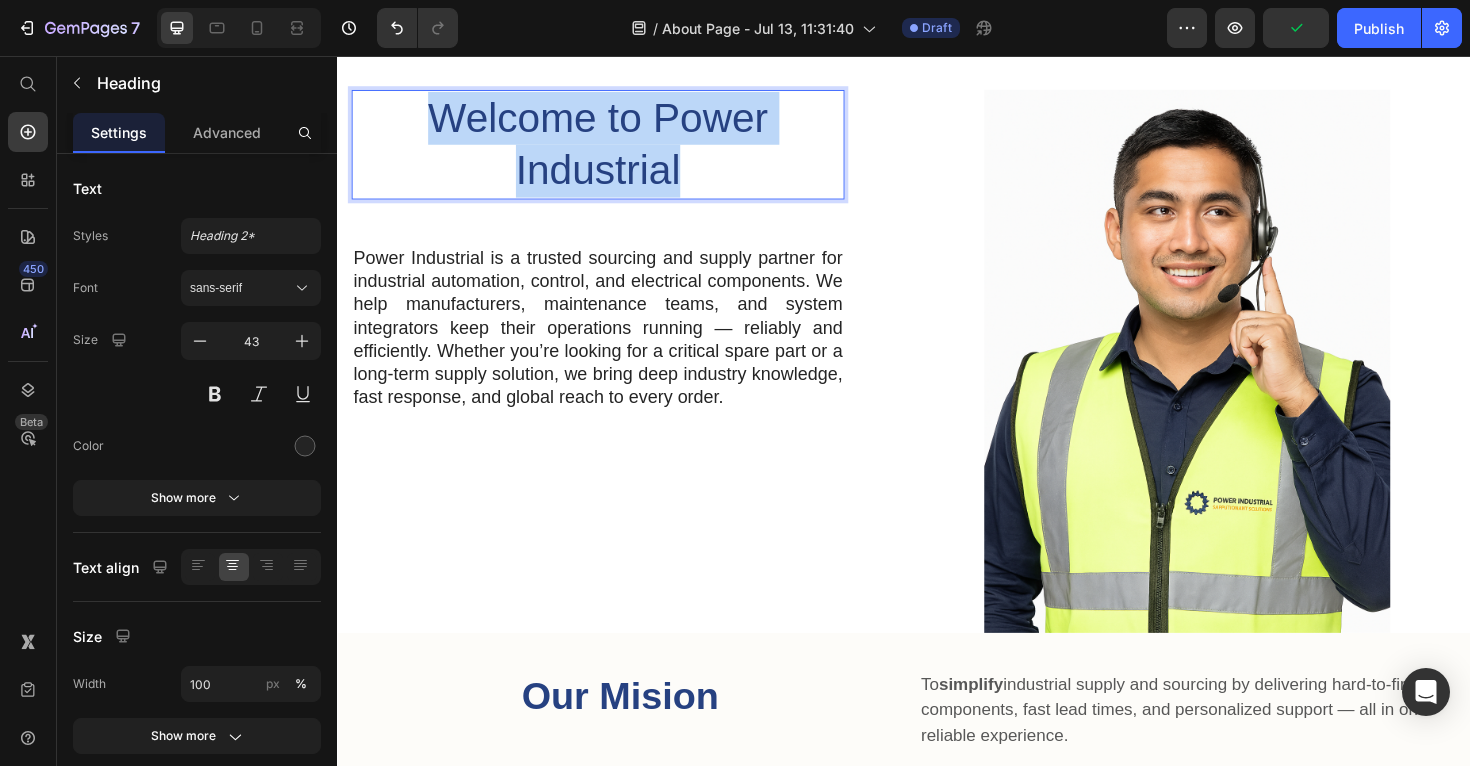 click on "Welcome to Power Industrial" at bounding box center (613, 149) 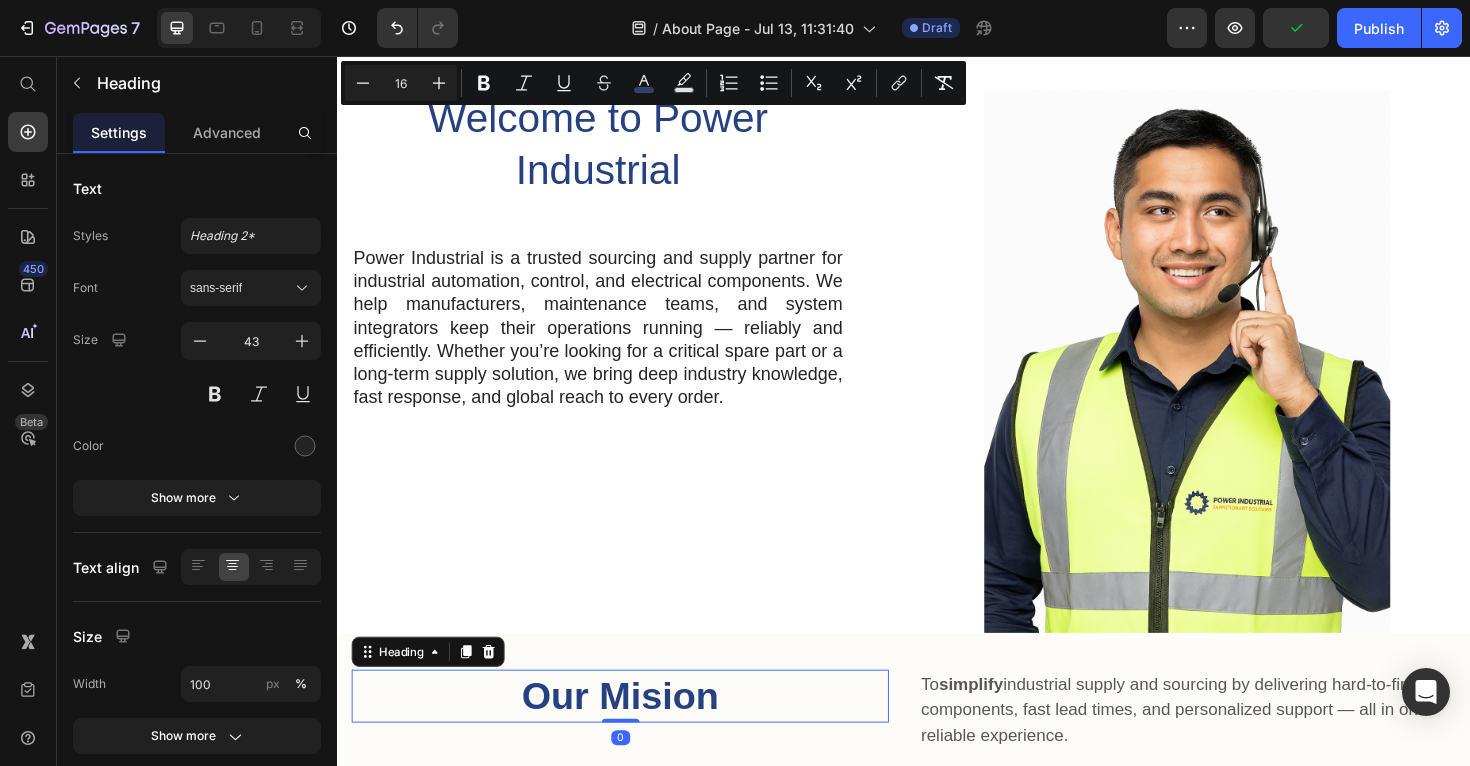 click on "Our Mision" at bounding box center (636, 734) 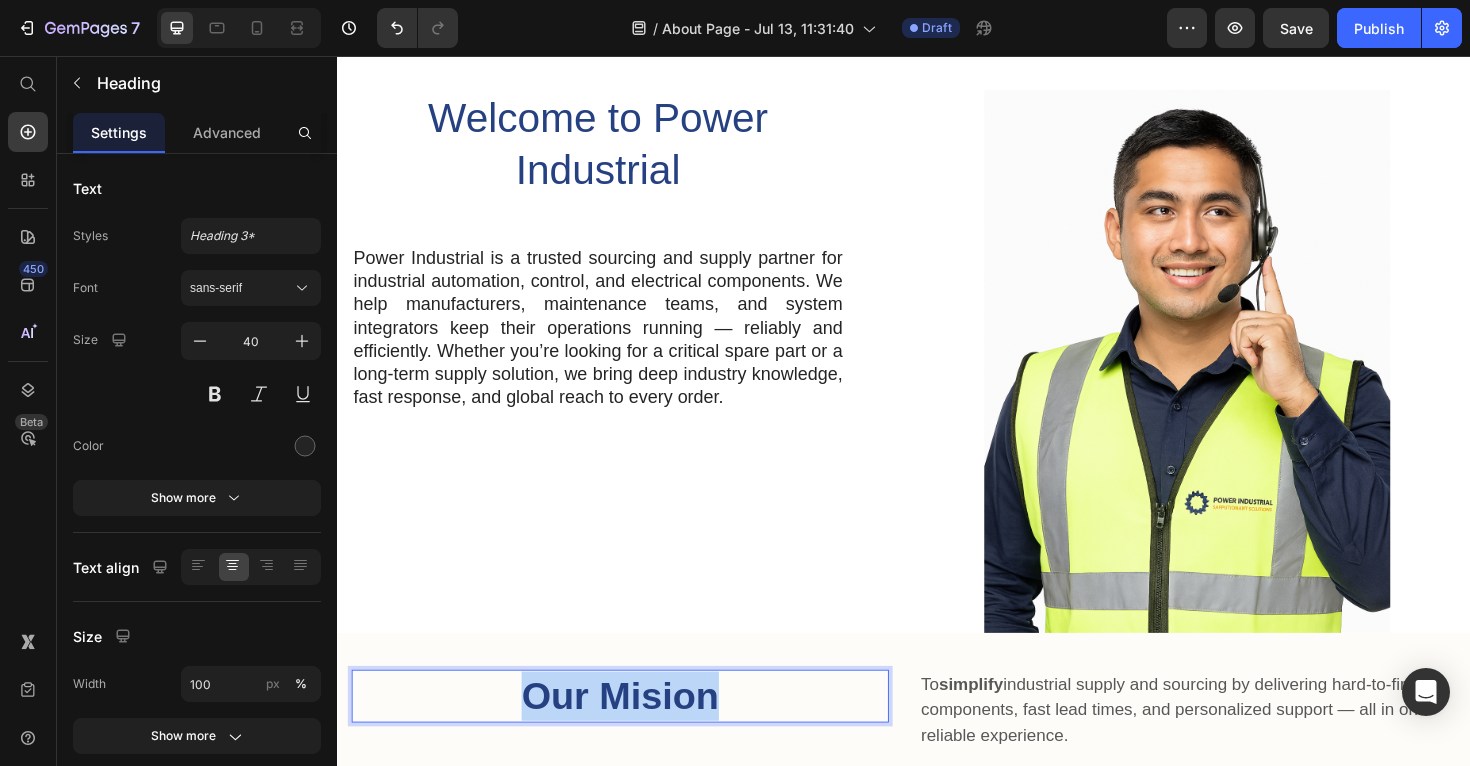 click on "Our Mision" at bounding box center (636, 734) 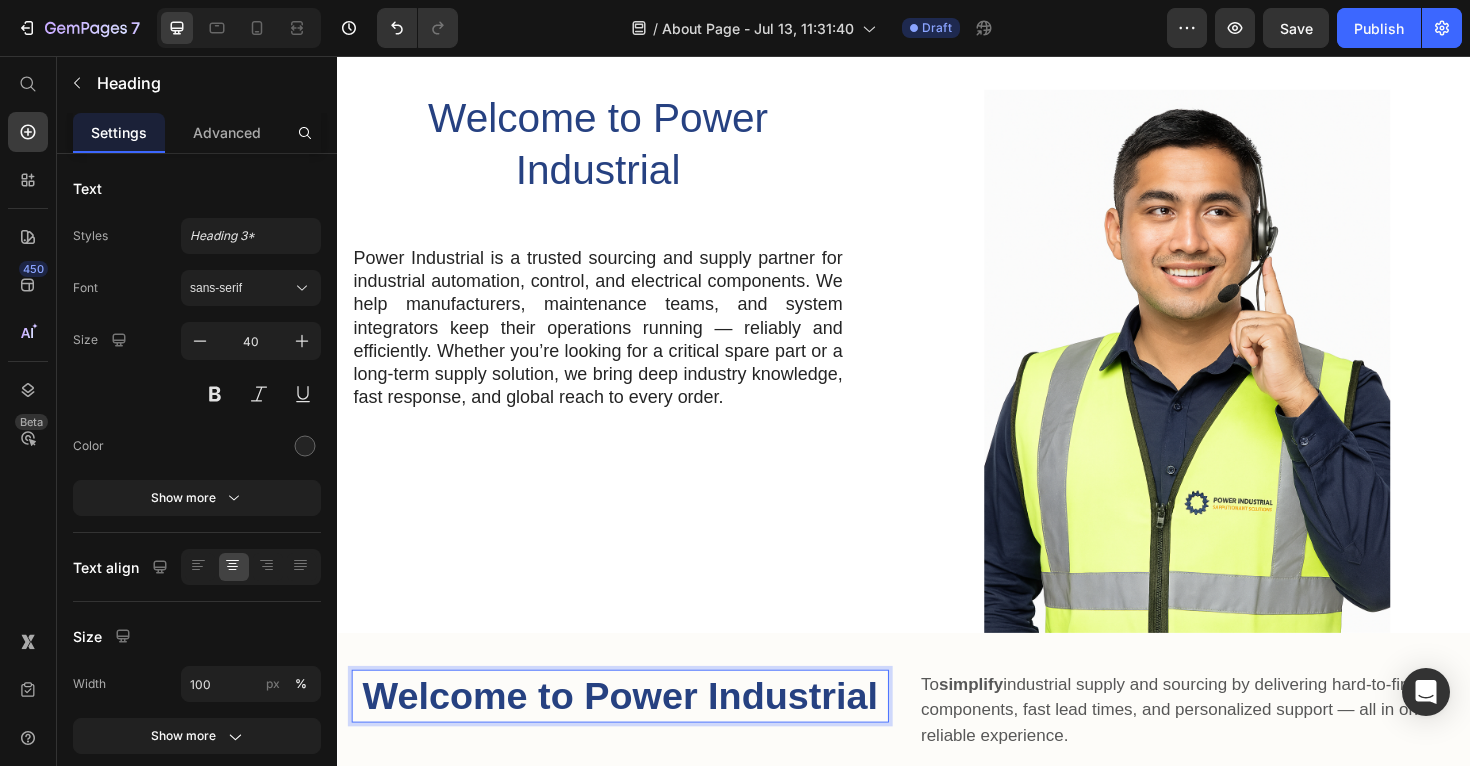 scroll, scrollTop: 11, scrollLeft: 0, axis: vertical 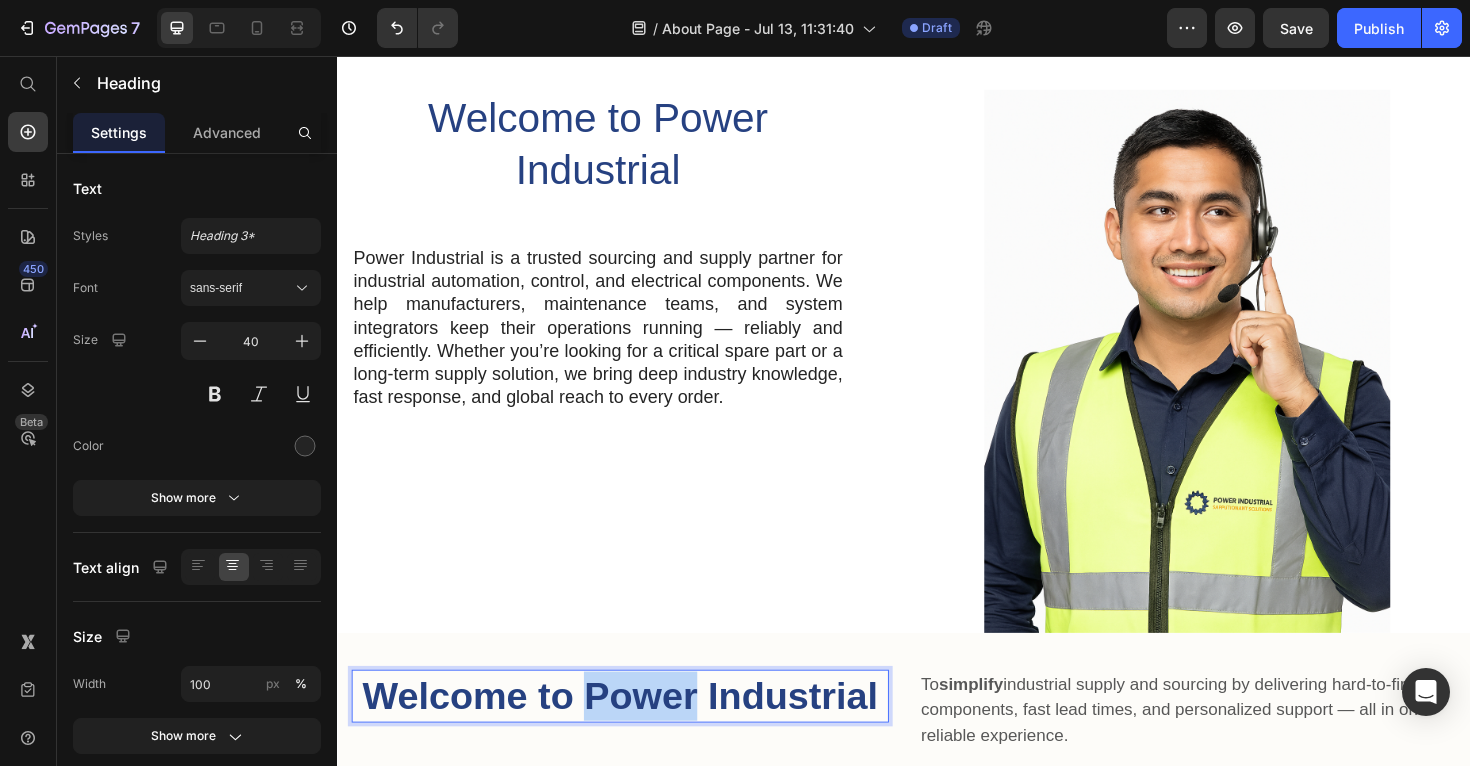 click on "Welcome to Power Industrial" at bounding box center [636, 734] 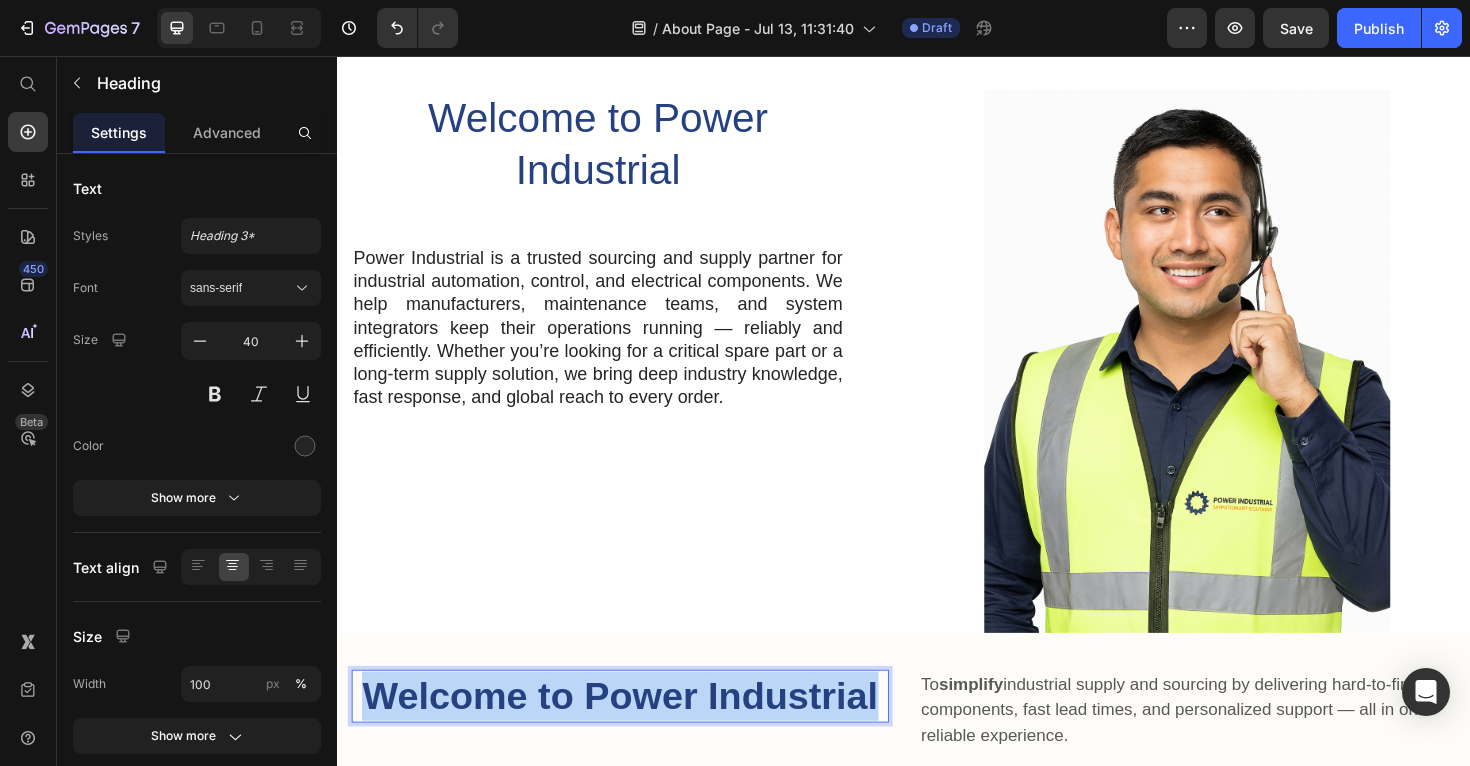 click on "Welcome to Power Industrial" at bounding box center (636, 734) 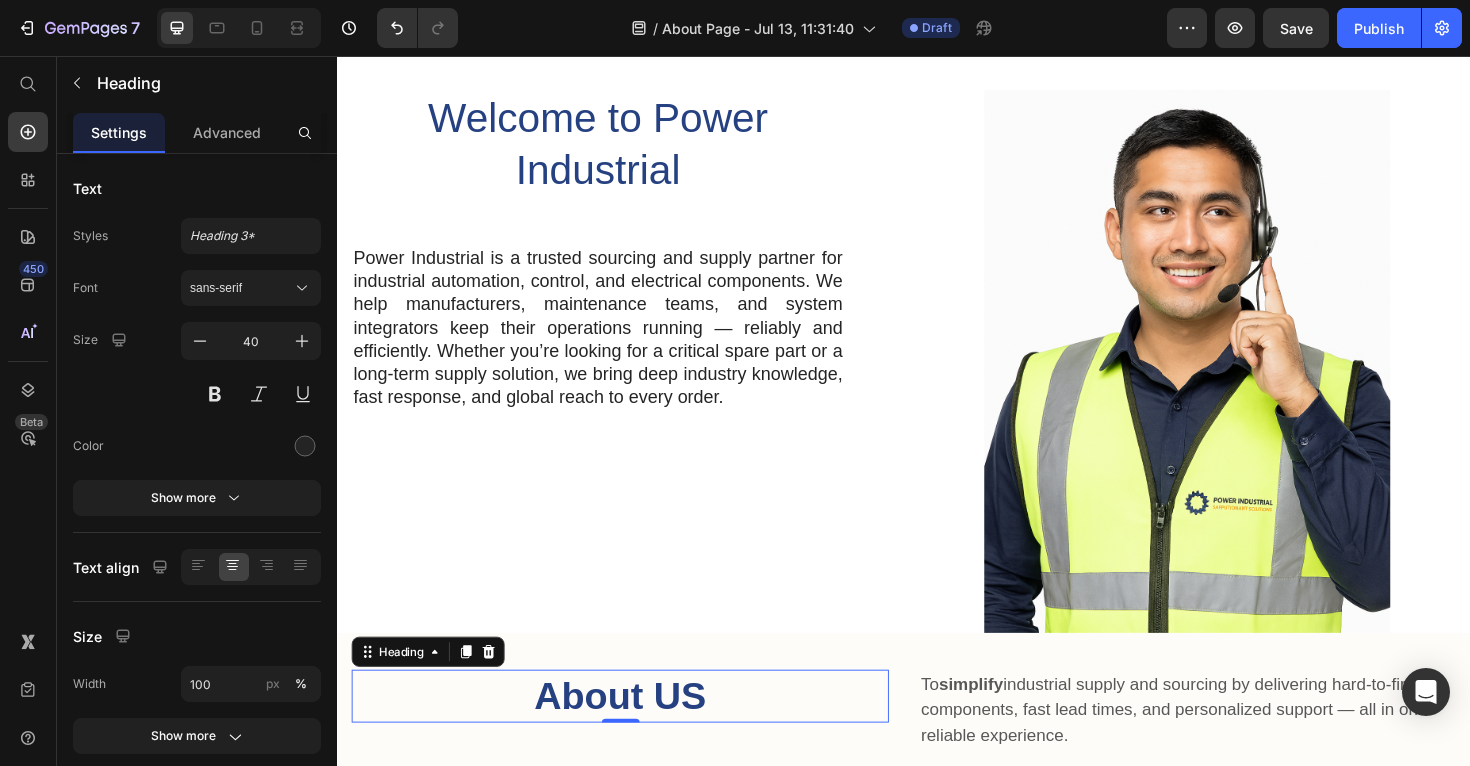 click on "About US" at bounding box center [636, 734] 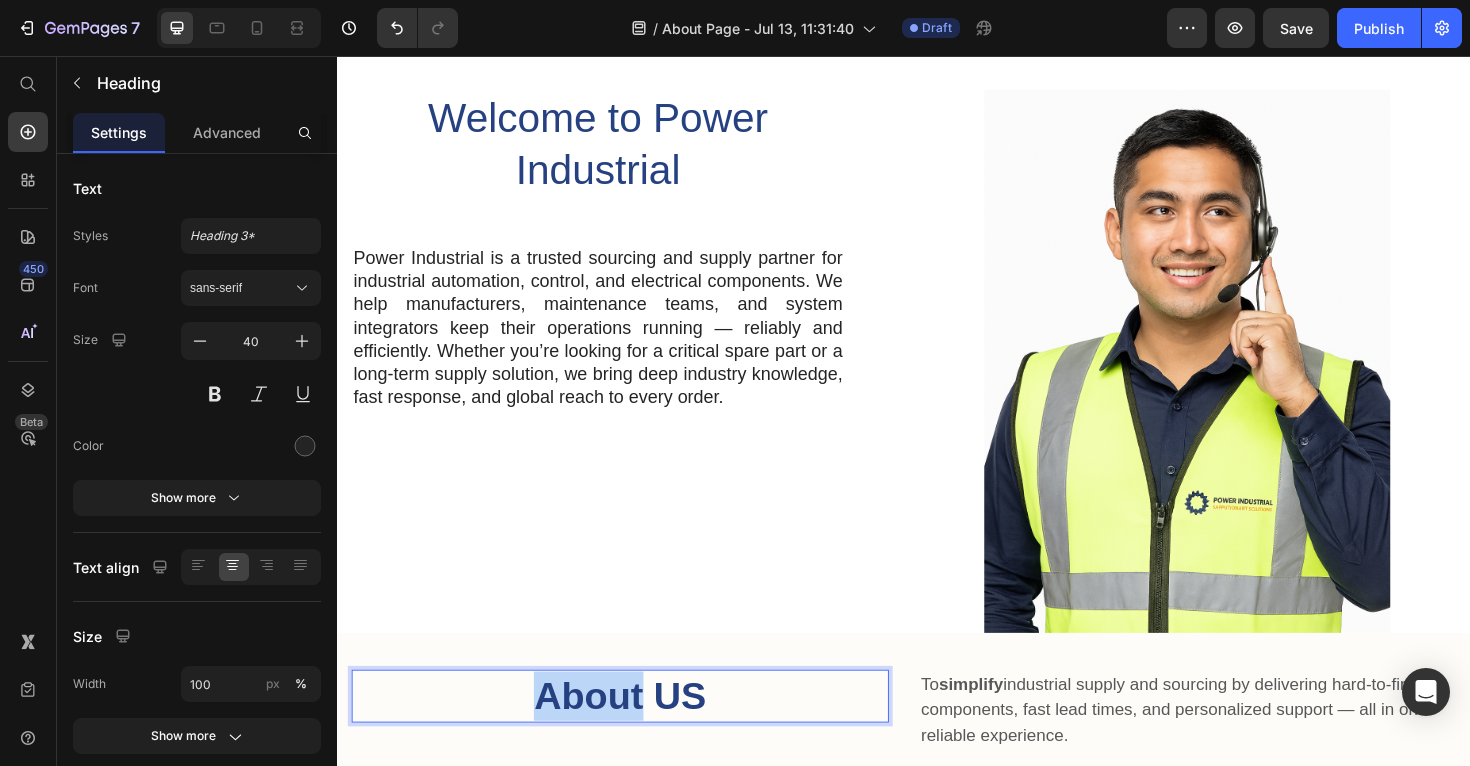 click on "About US" at bounding box center [636, 734] 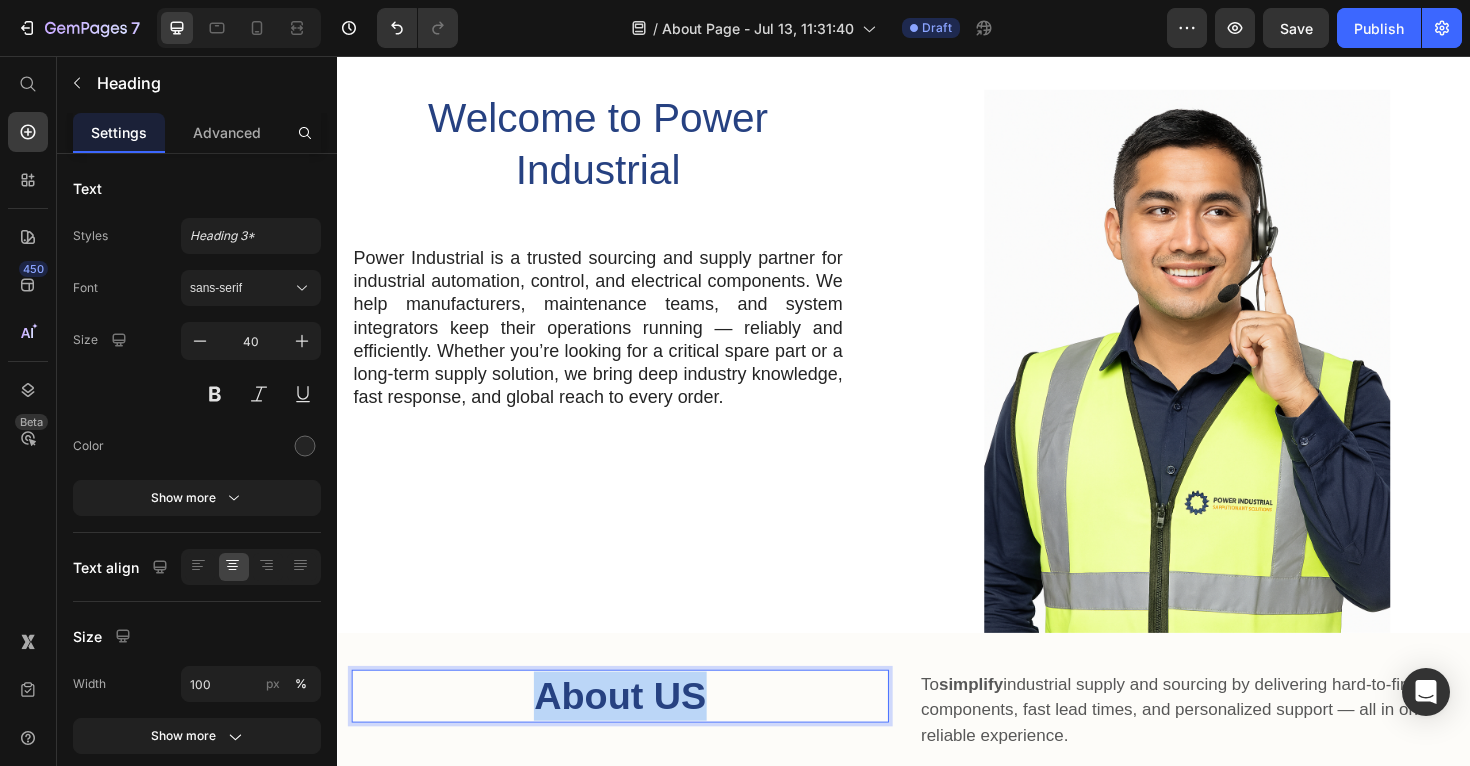 click on "About US" at bounding box center [636, 734] 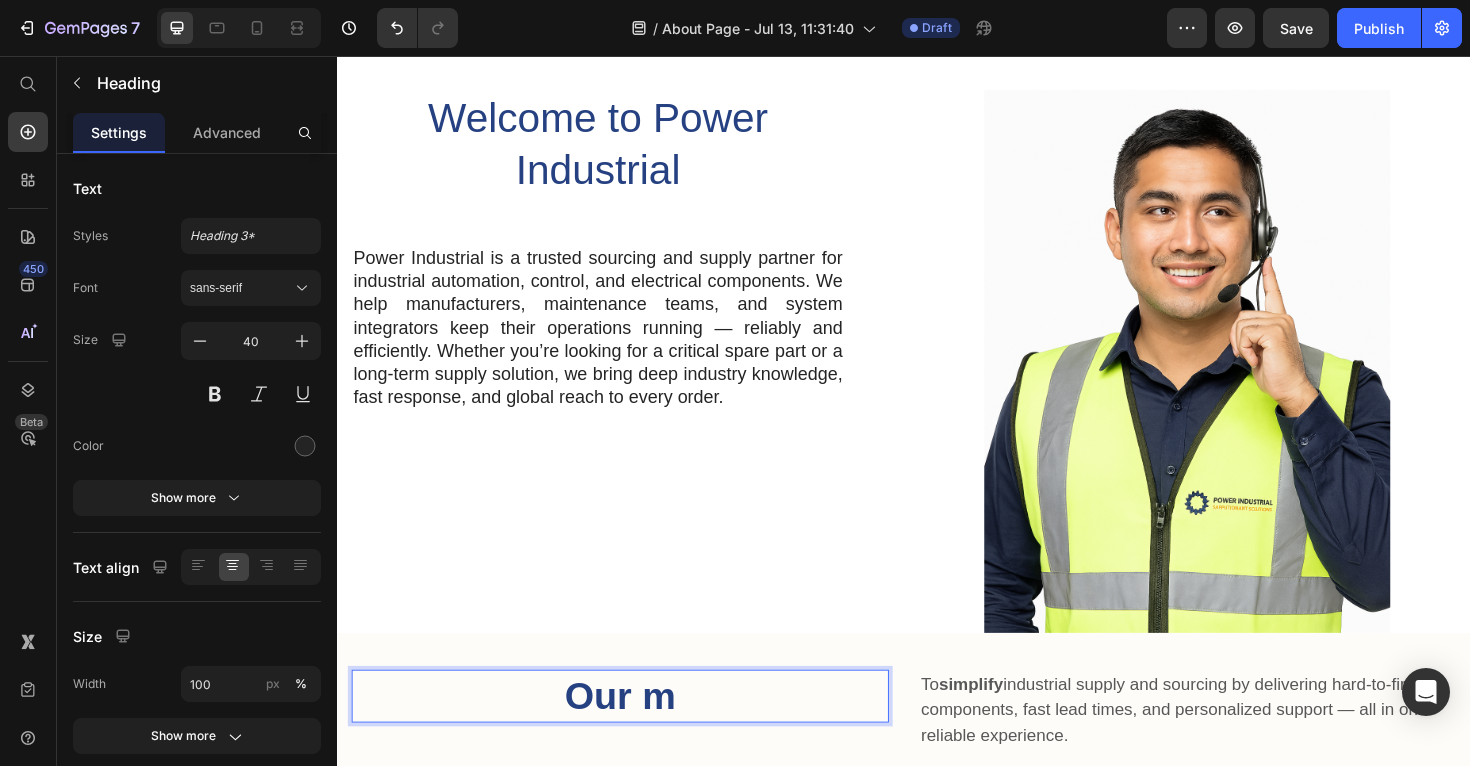 scroll, scrollTop: 22, scrollLeft: 0, axis: vertical 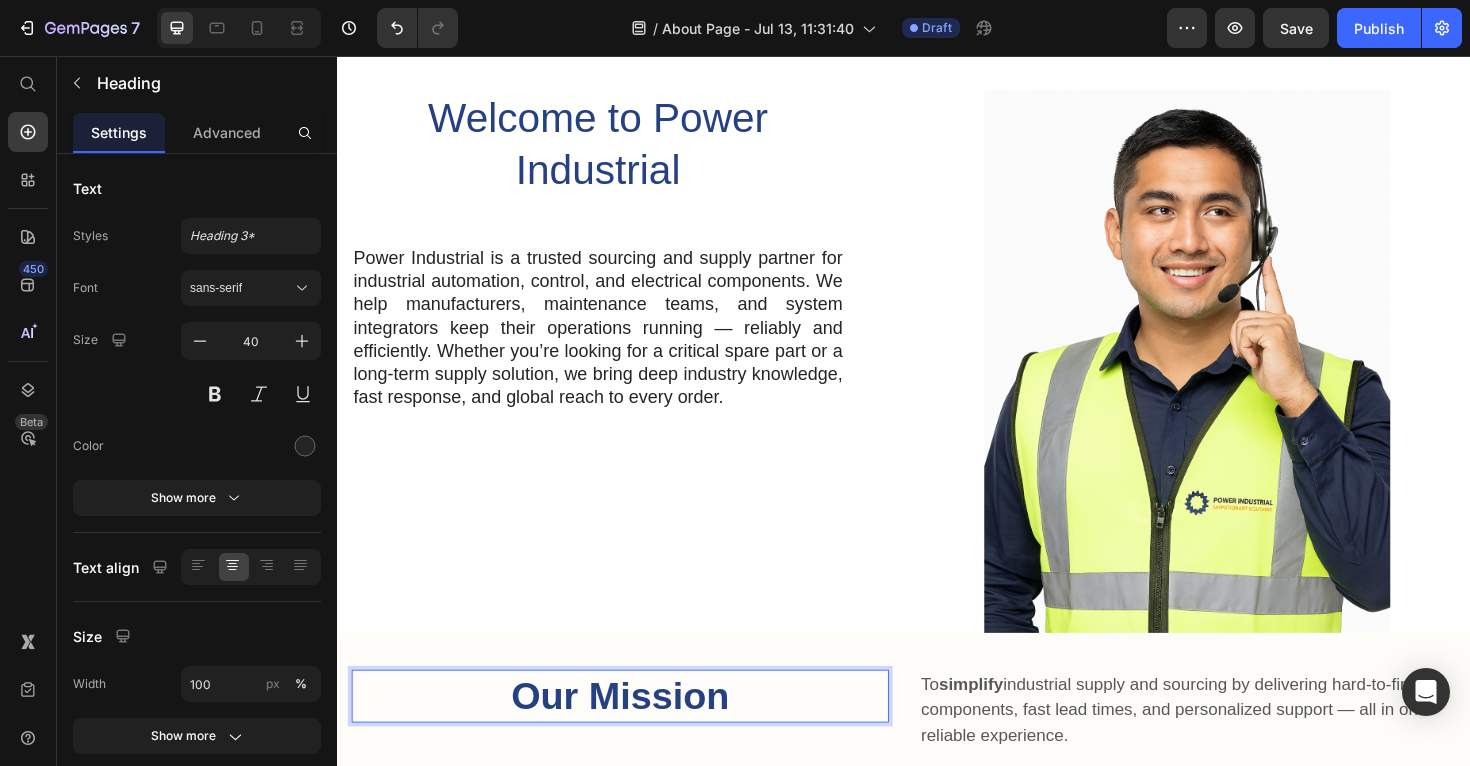 click on "Our Mission" at bounding box center (636, 734) 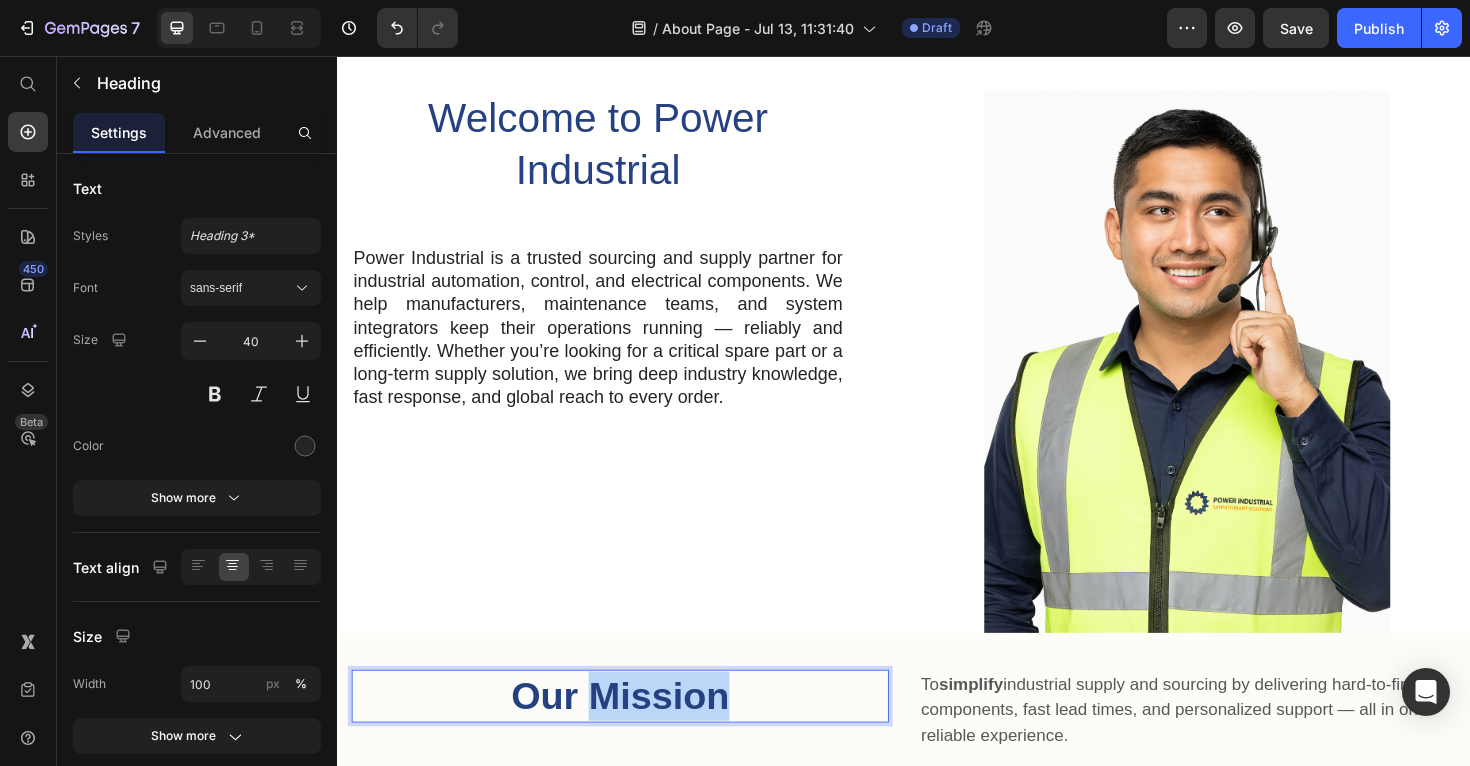 click on "Our Mission" at bounding box center [636, 734] 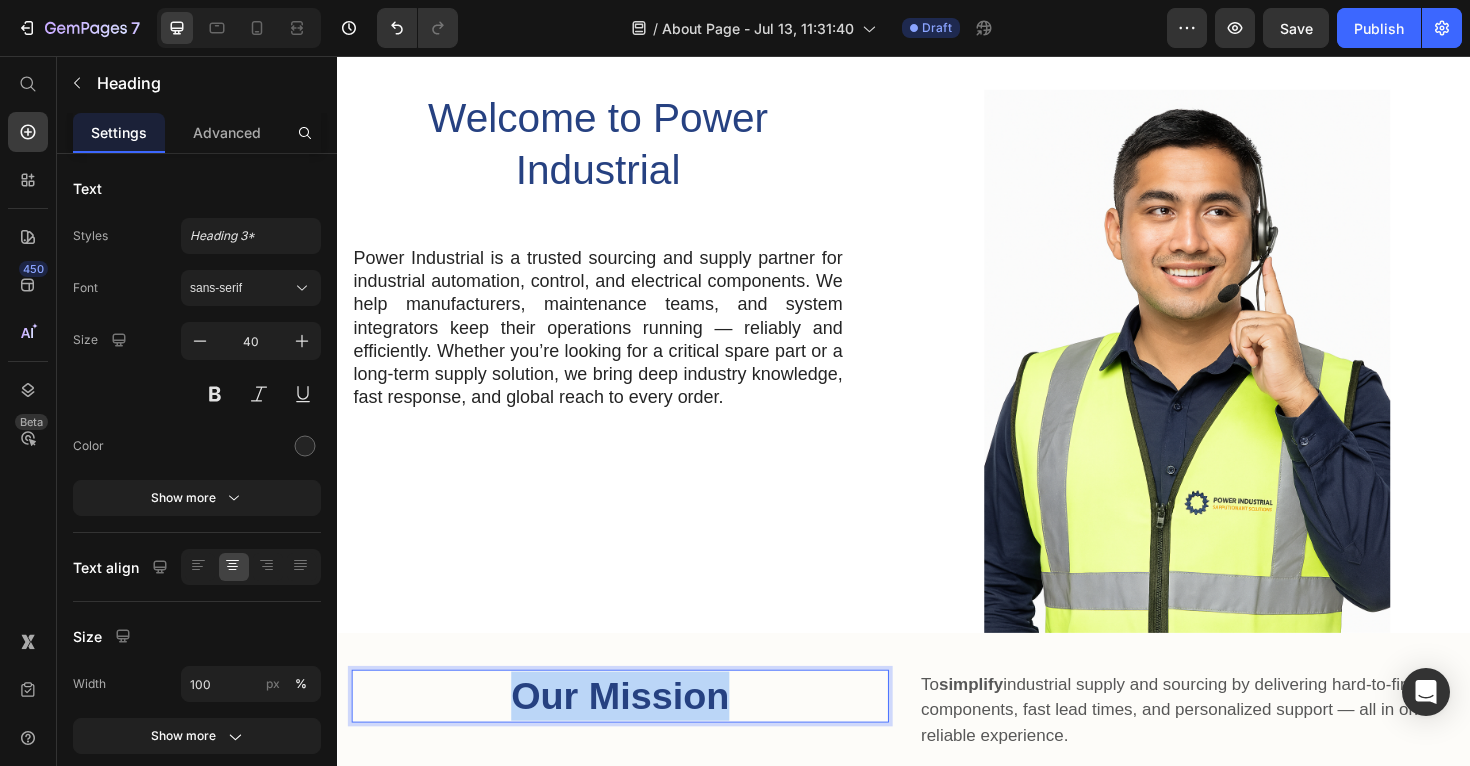 click on "Our Mission" at bounding box center [636, 734] 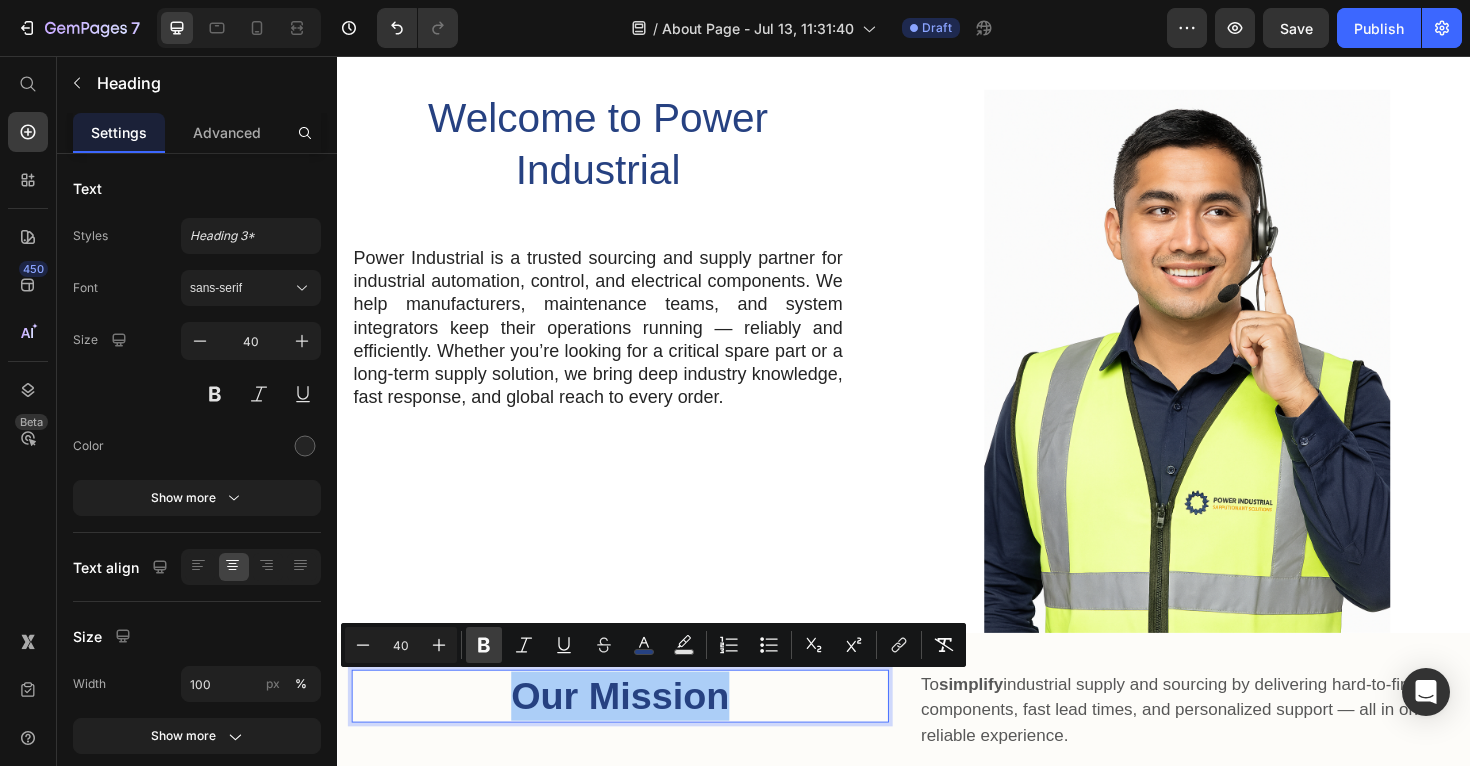 click 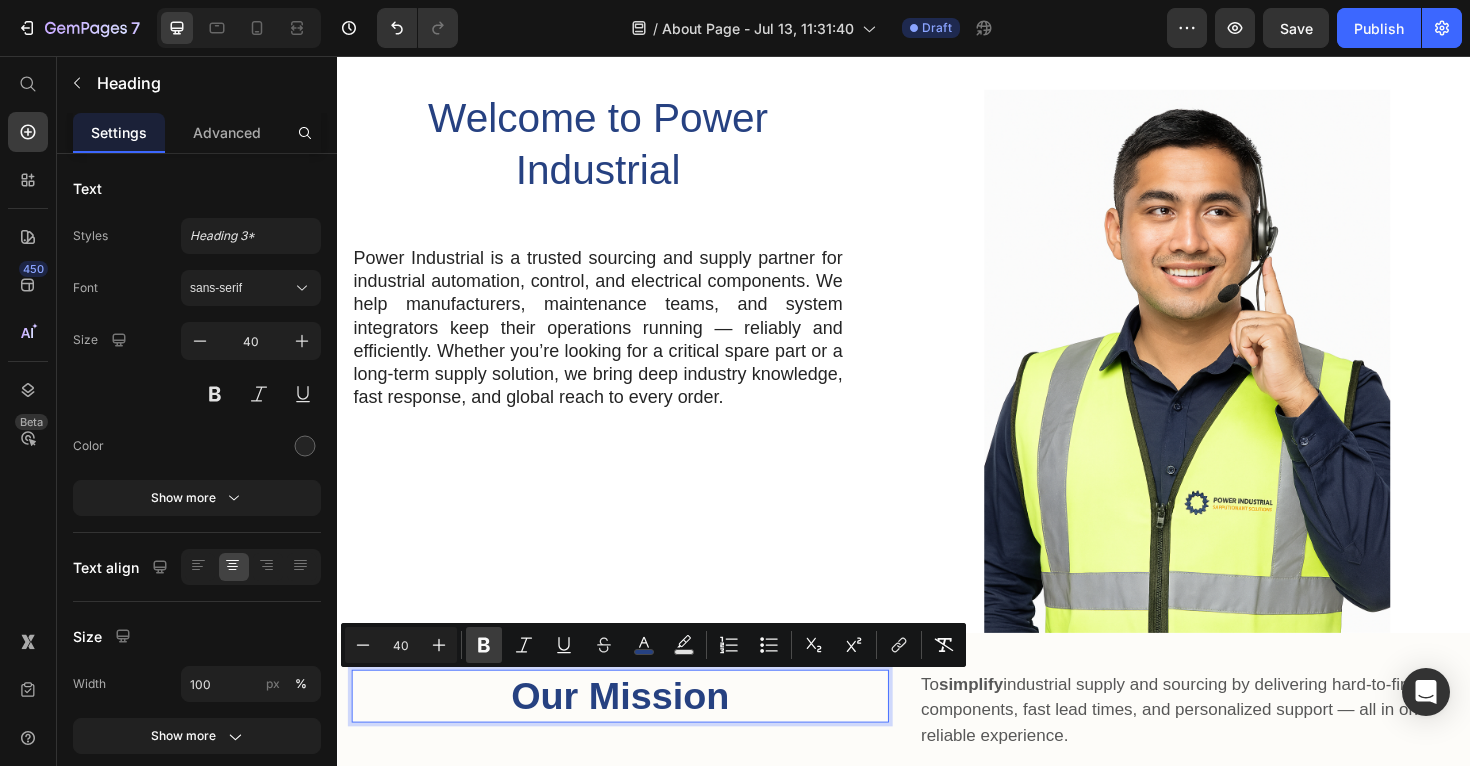 click 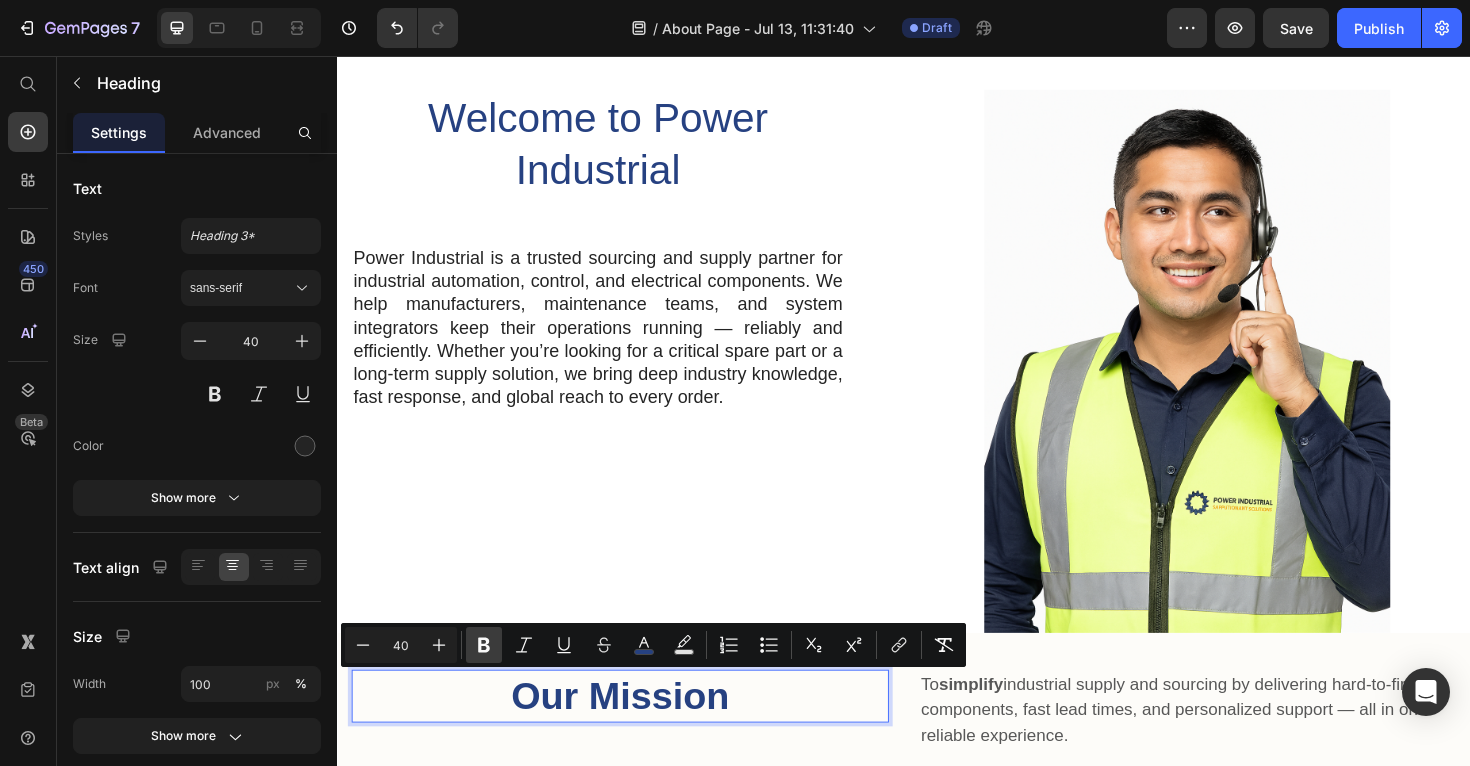 click on "Bold" at bounding box center (484, 645) 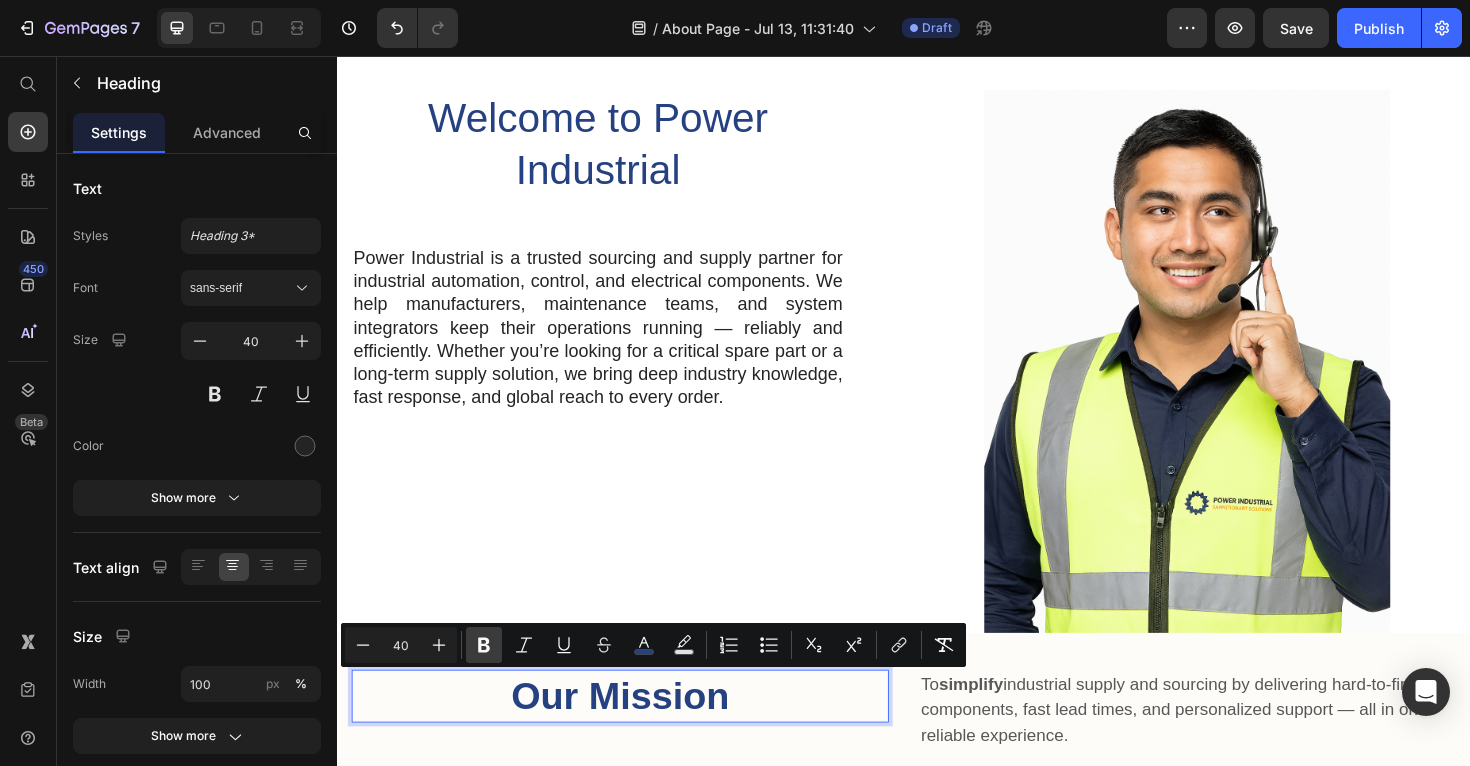 click 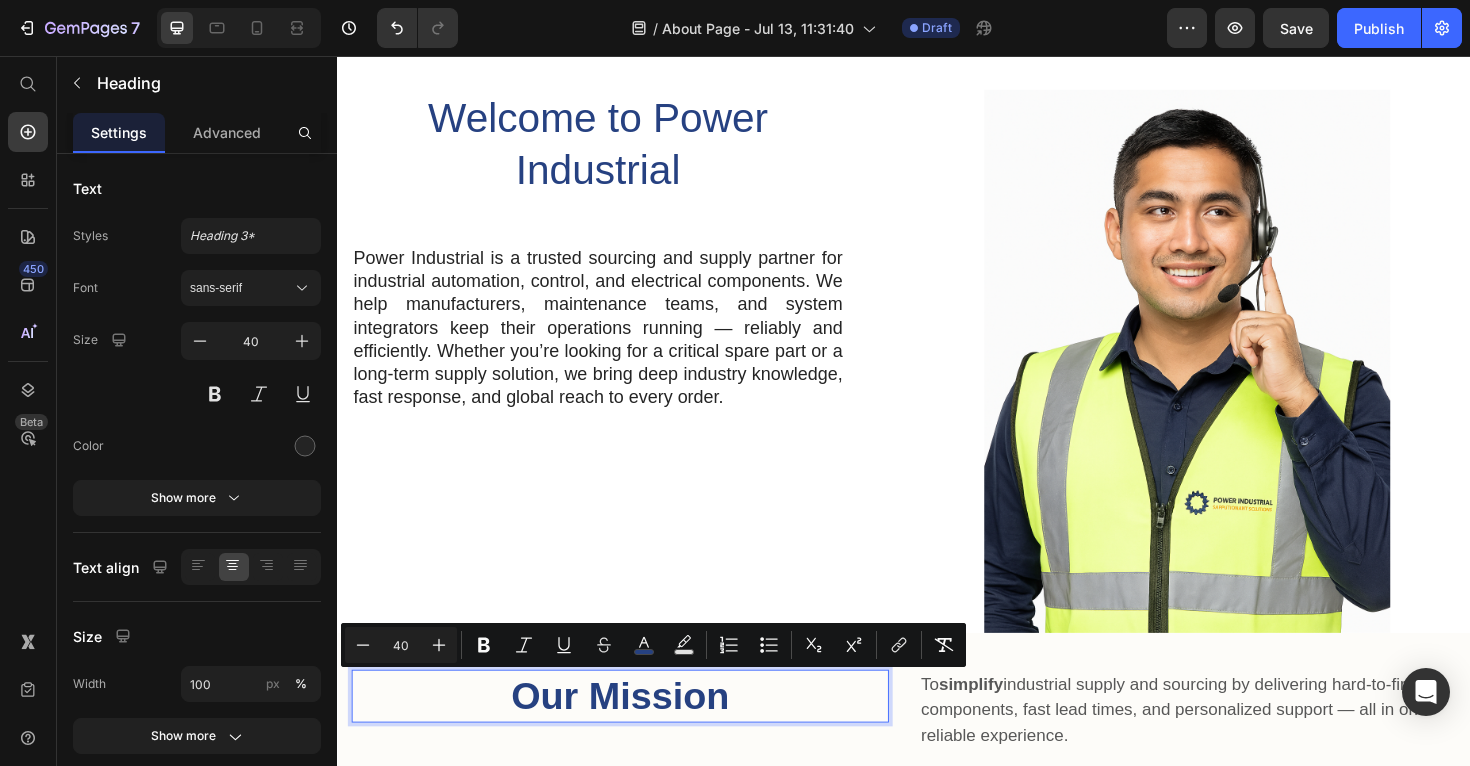 click on "Our Mission" at bounding box center [636, 734] 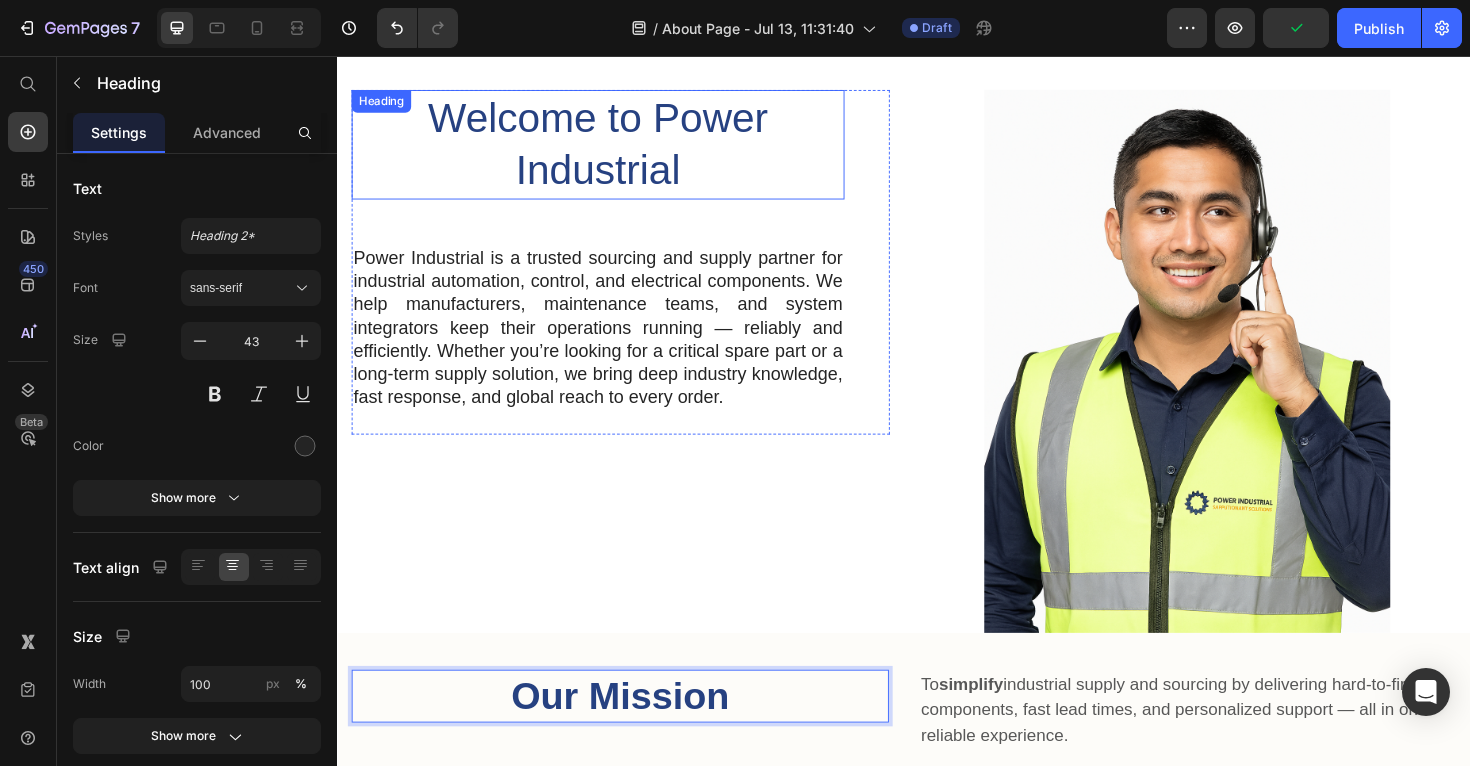 scroll, scrollTop: 0, scrollLeft: 0, axis: both 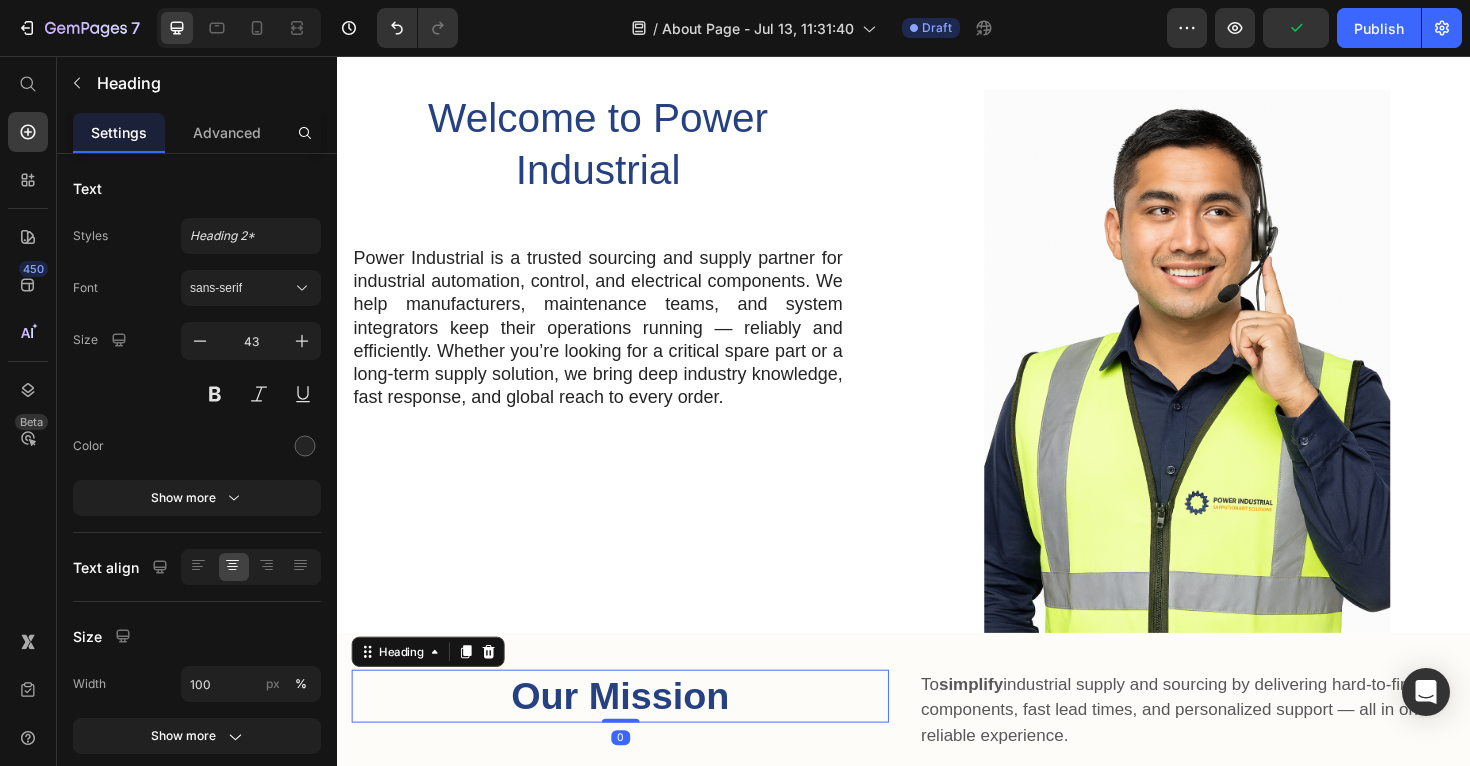 click on "Our Mission" at bounding box center (636, 734) 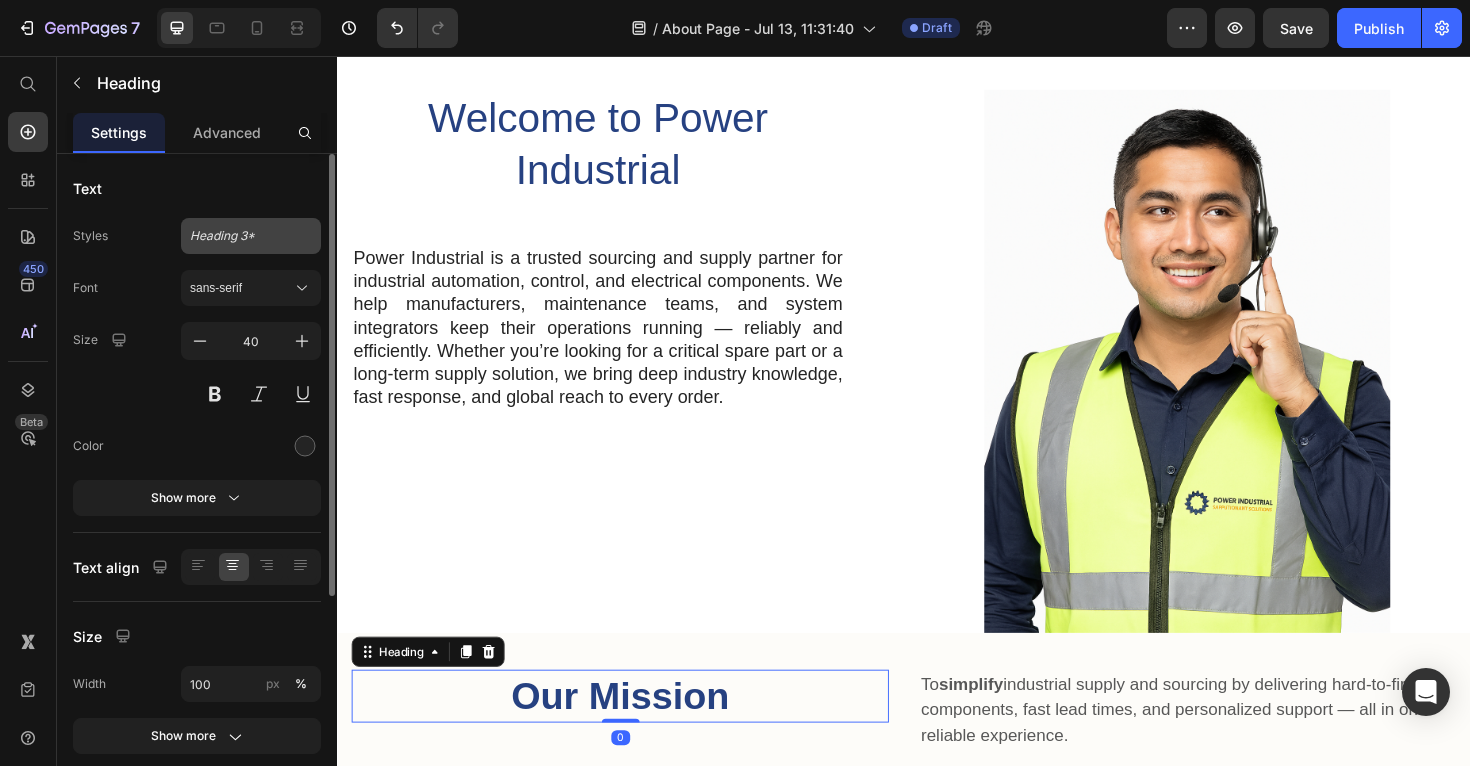 click on "Heading 3*" at bounding box center (239, 236) 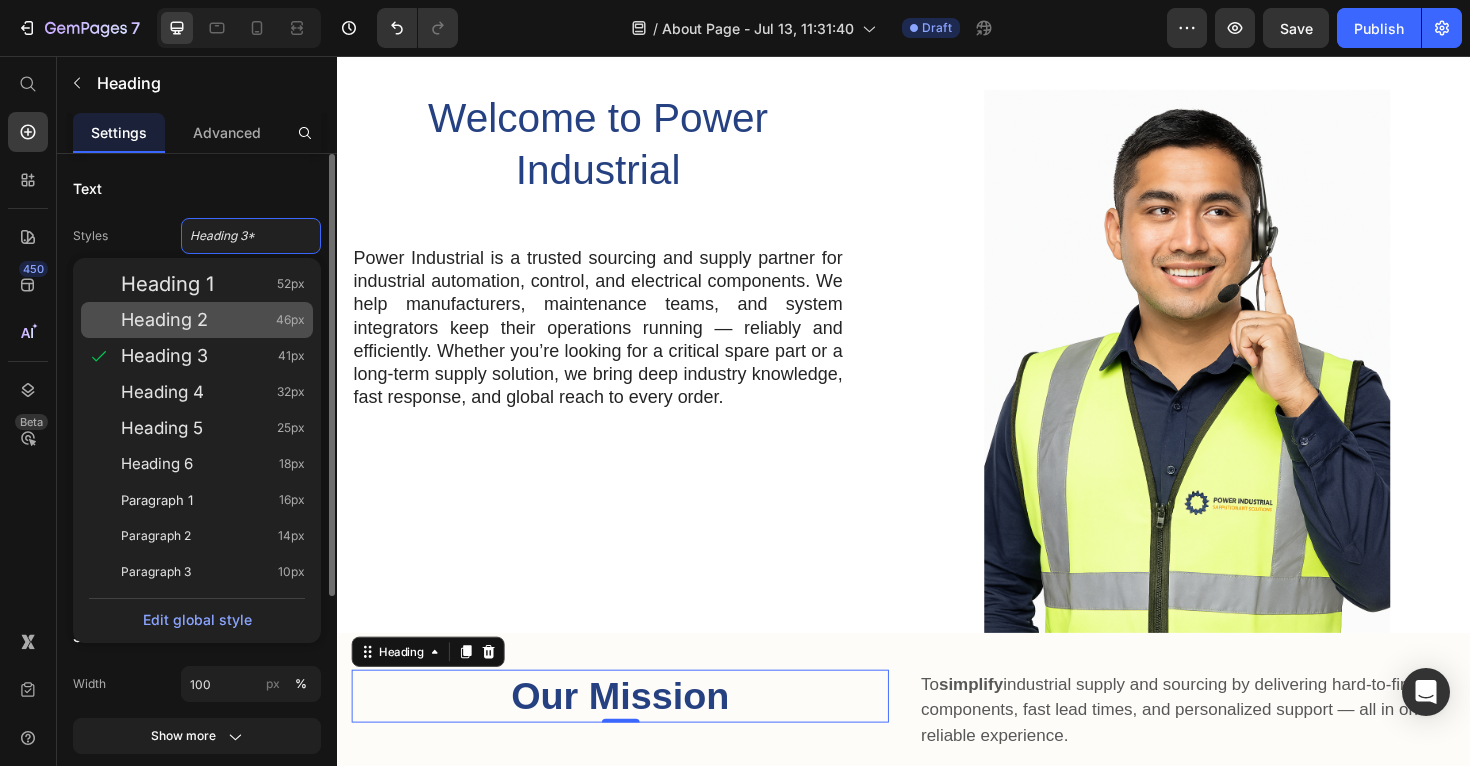 click on "Heading 2 46px" at bounding box center (213, 320) 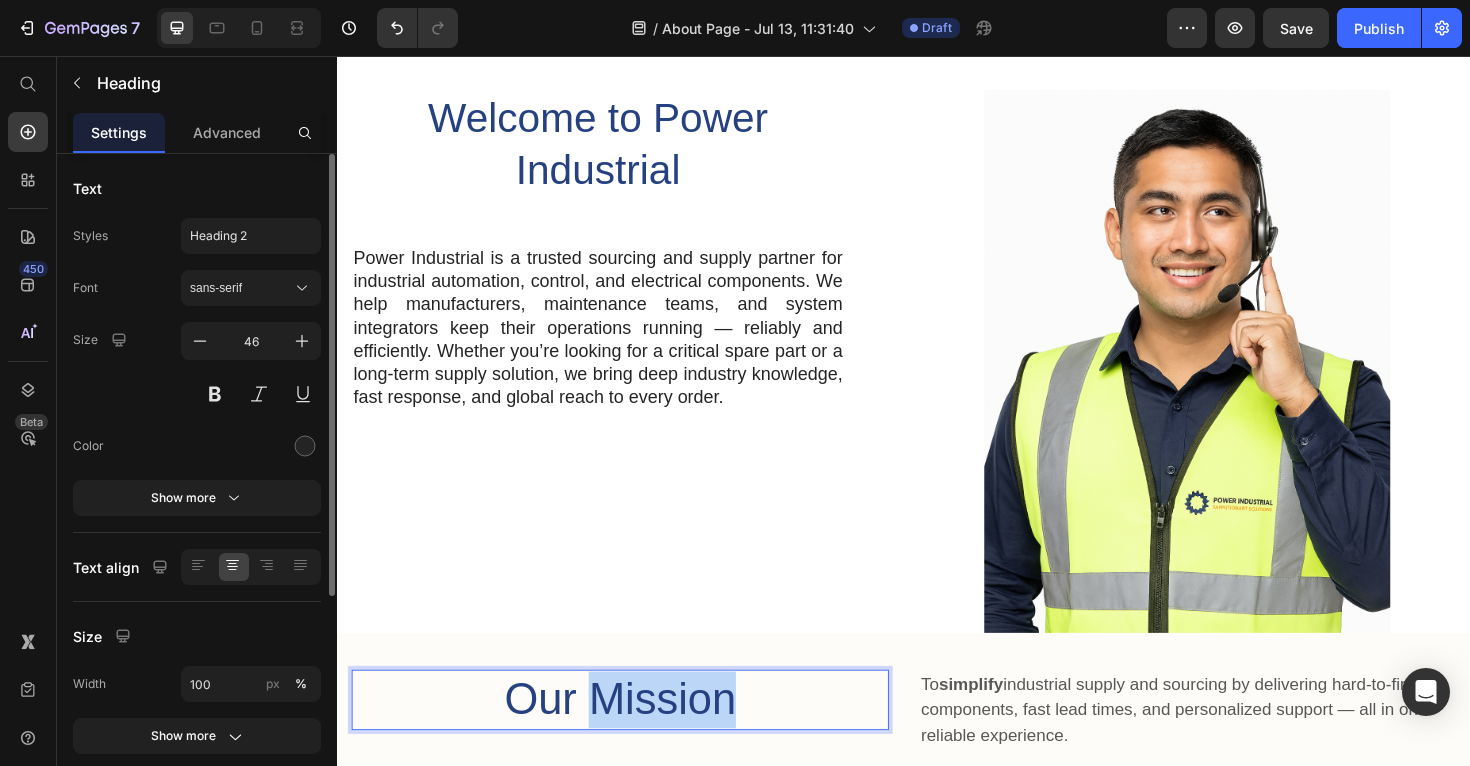 click on "Our Mission" at bounding box center [636, 737] 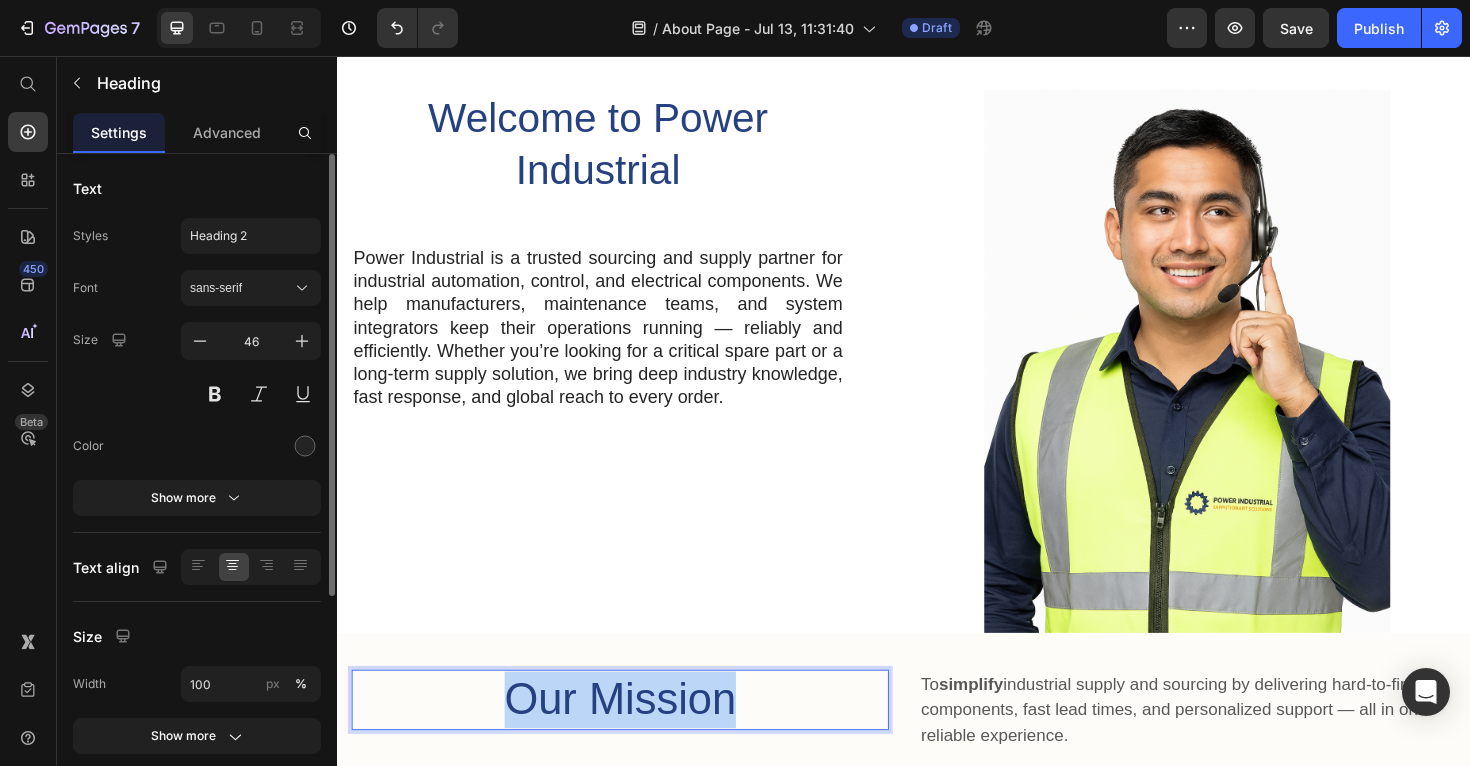 click on "Our Mission" at bounding box center (636, 737) 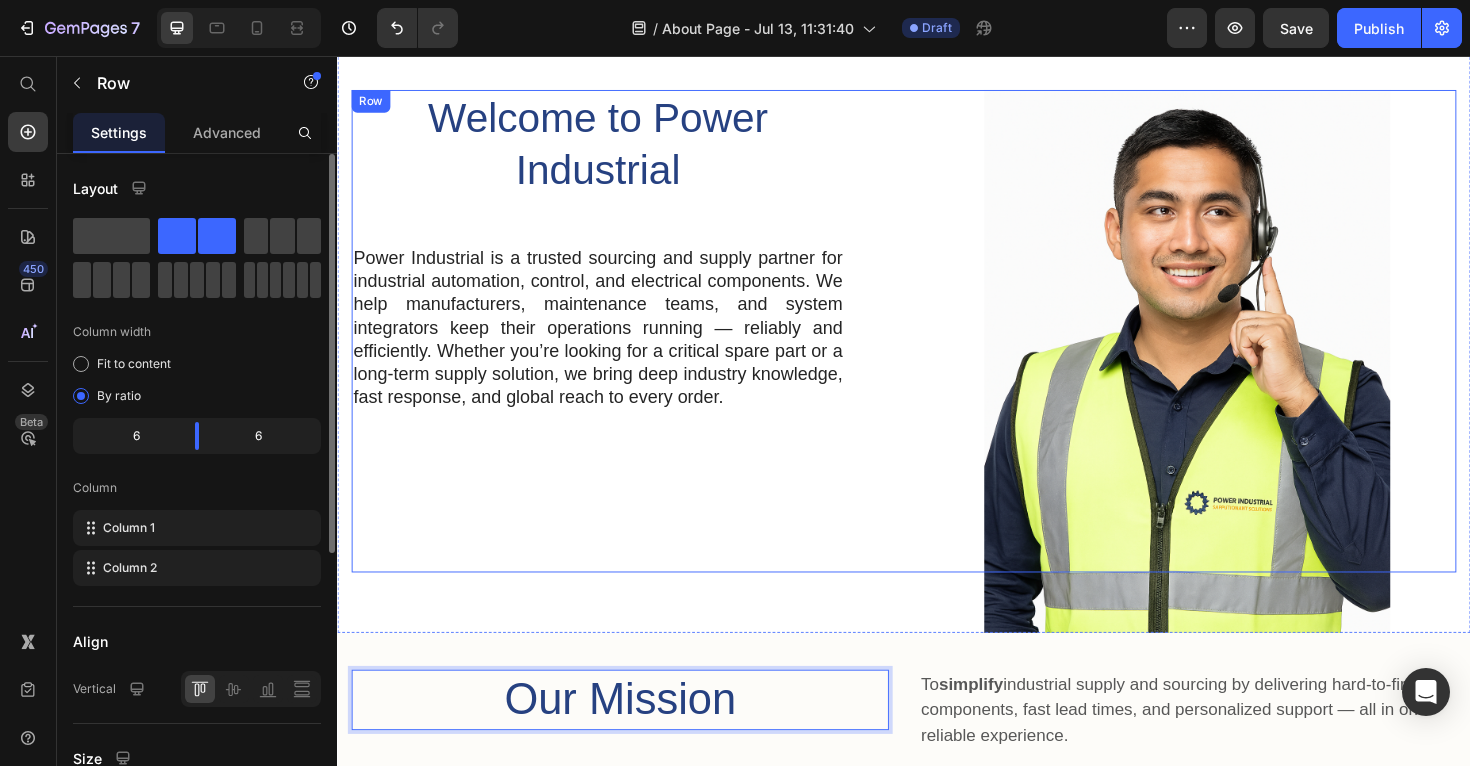 click on "⁠⁠⁠⁠⁠⁠⁠ Welcome to Power Industrial Heading Power Industrial is a trusted sourcing and supply partner for industrial automation, control, and electrical components. We help manufacturers, maintenance teams, and system integrators keep their operations running — reliably and efficiently. Whether you’re looking for a critical spare part or a long-term supply solution, we bring deep industry knowledge, fast response, and global reach to every order. Text Block Row" at bounding box center (637, 347) 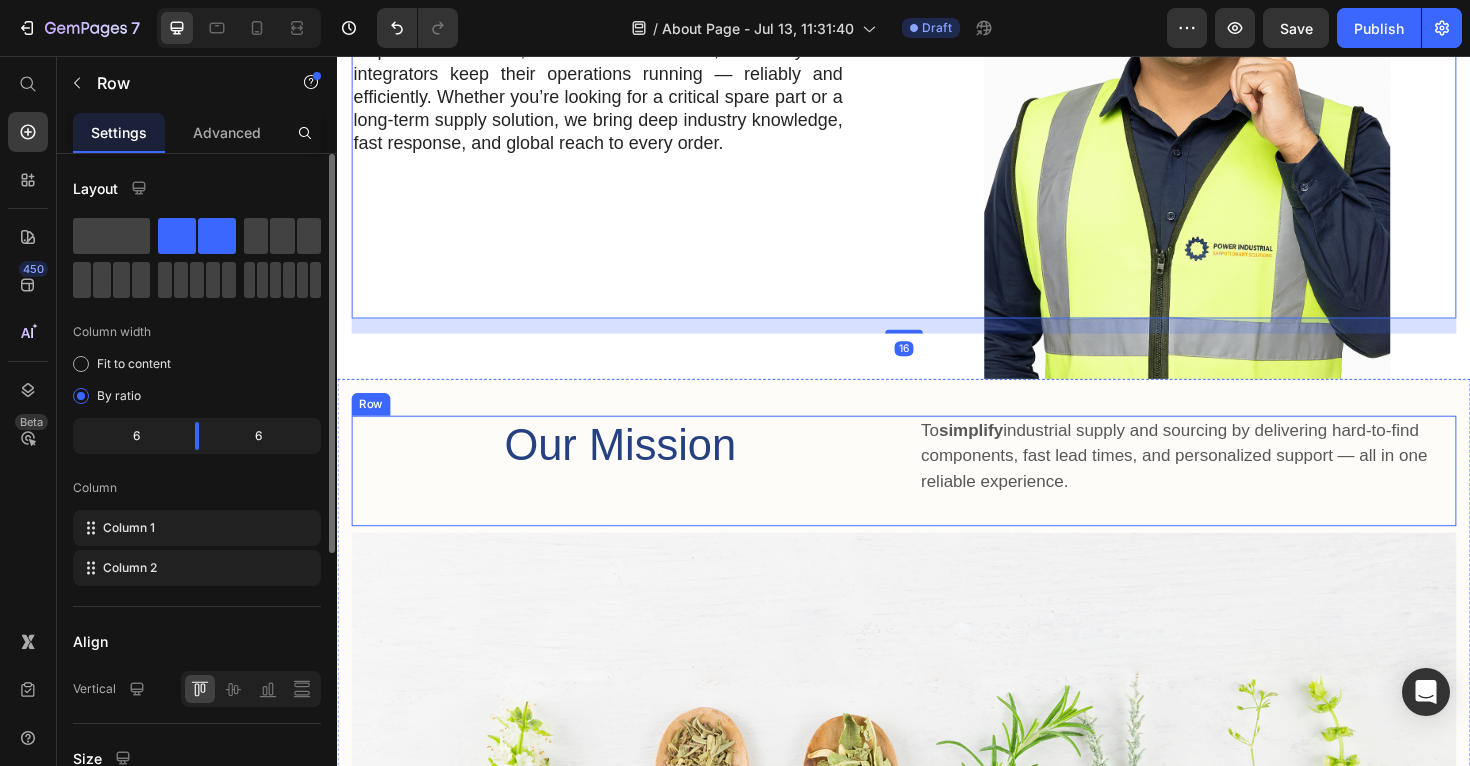 scroll, scrollTop: 420, scrollLeft: 0, axis: vertical 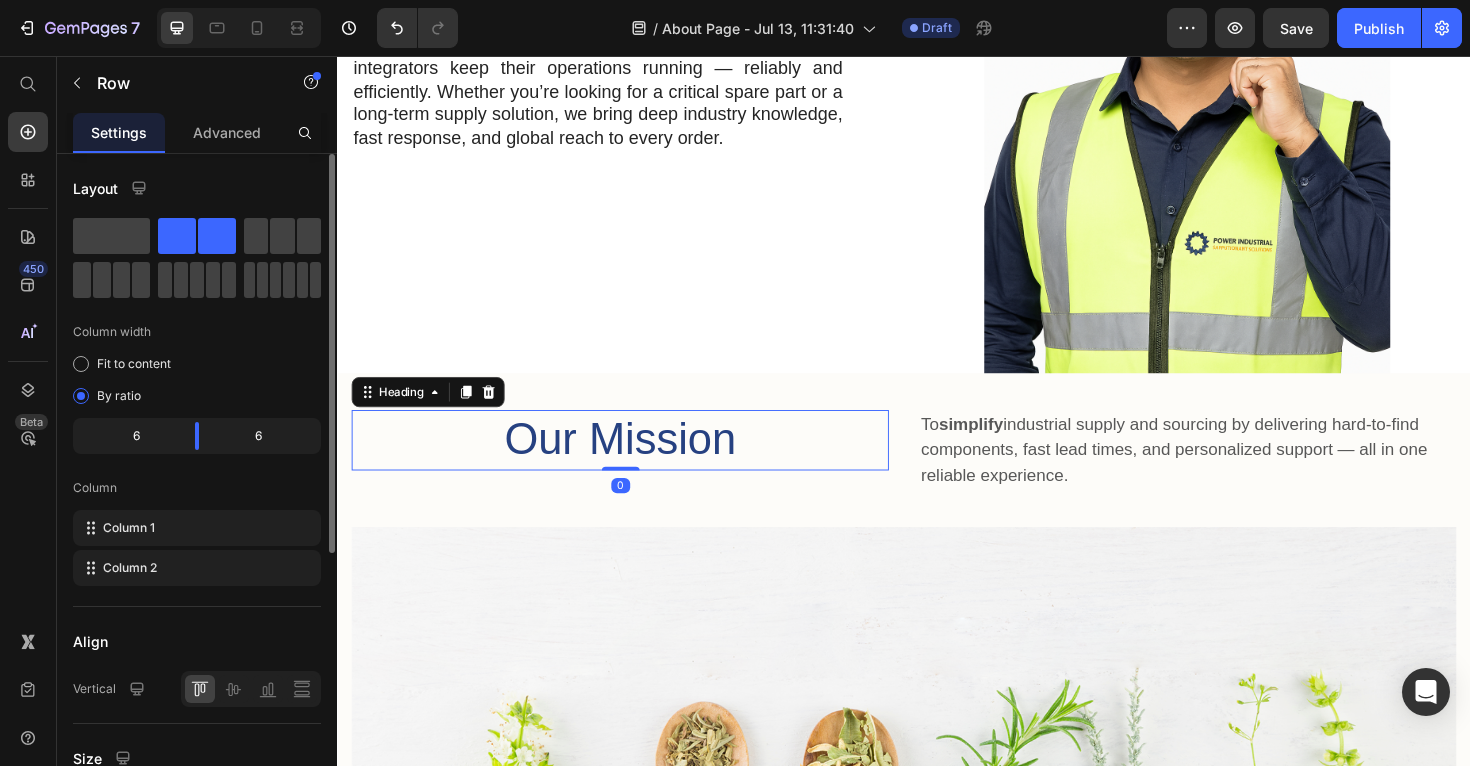 click on "Our Mission" at bounding box center (636, 462) 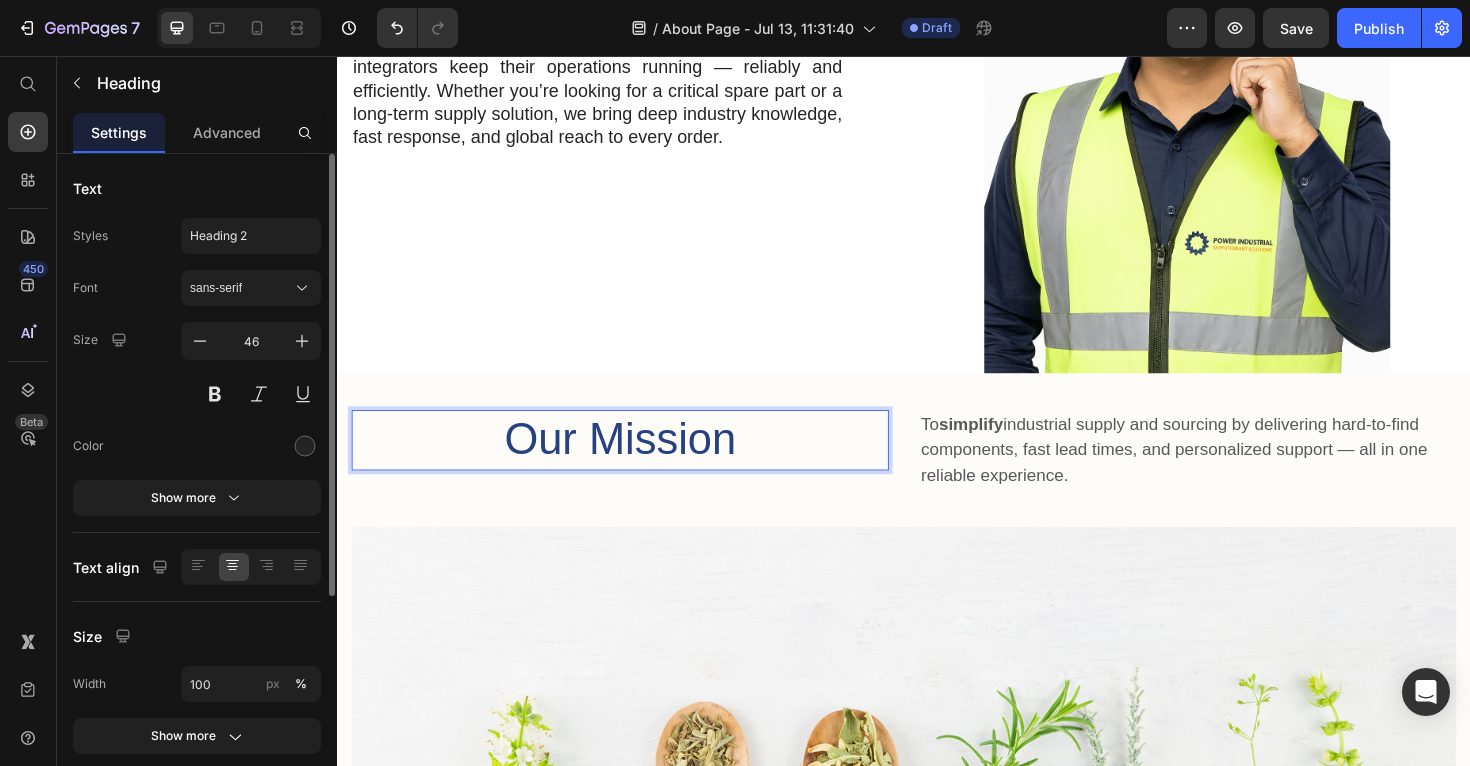 click on "Our Mission" at bounding box center (636, 462) 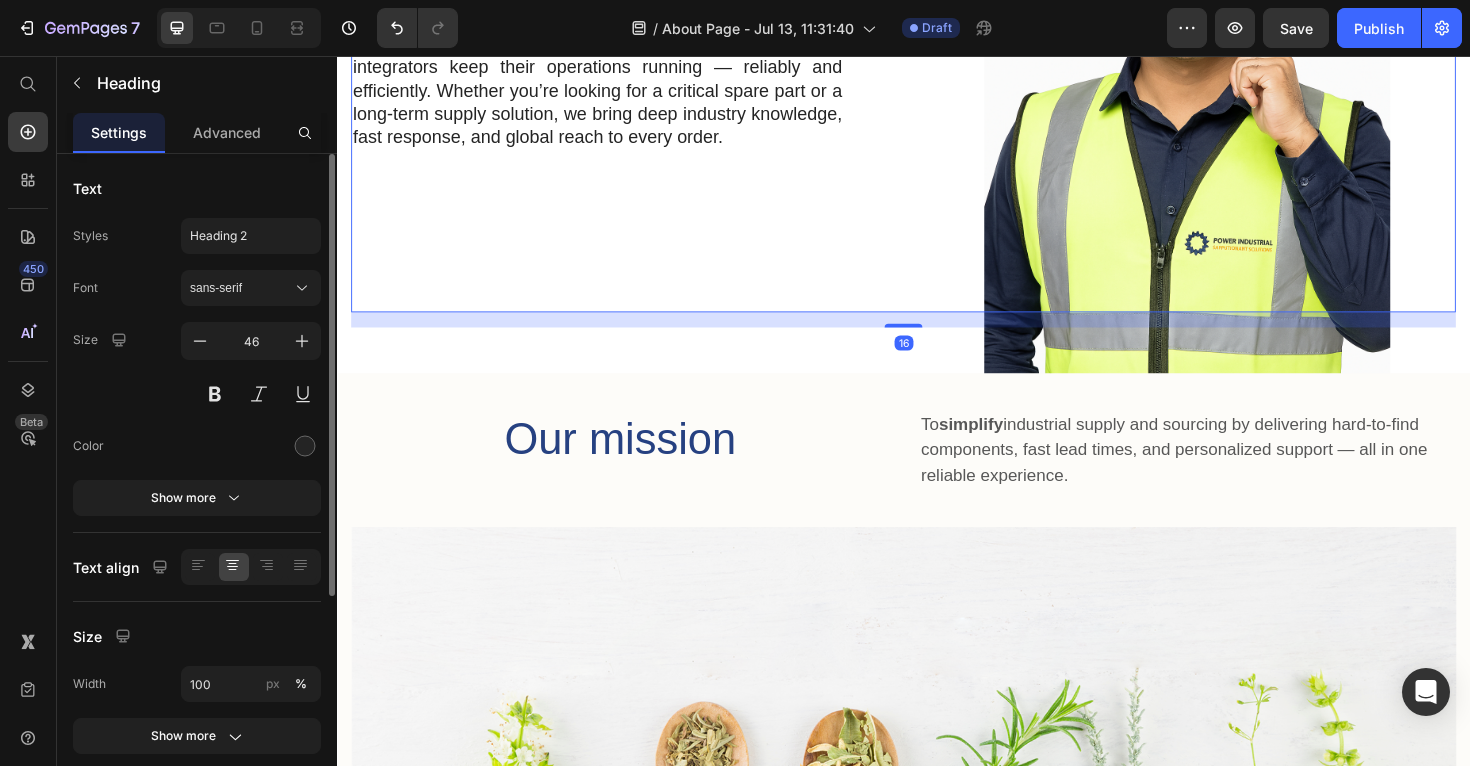 click on "⁠⁠⁠⁠⁠⁠⁠ Welcome to Power Industrial Heading Power Industrial is a trusted sourcing and supply partner for industrial automation, control, and electrical components. We help manufacturers, maintenance teams, and system integrators keep their operations running — reliably and efficiently. Whether you’re looking for a critical spare part or a long-term supply solution, we bring deep industry knowledge, fast response, and global reach to every order. Text Block Row" at bounding box center [637, 72] 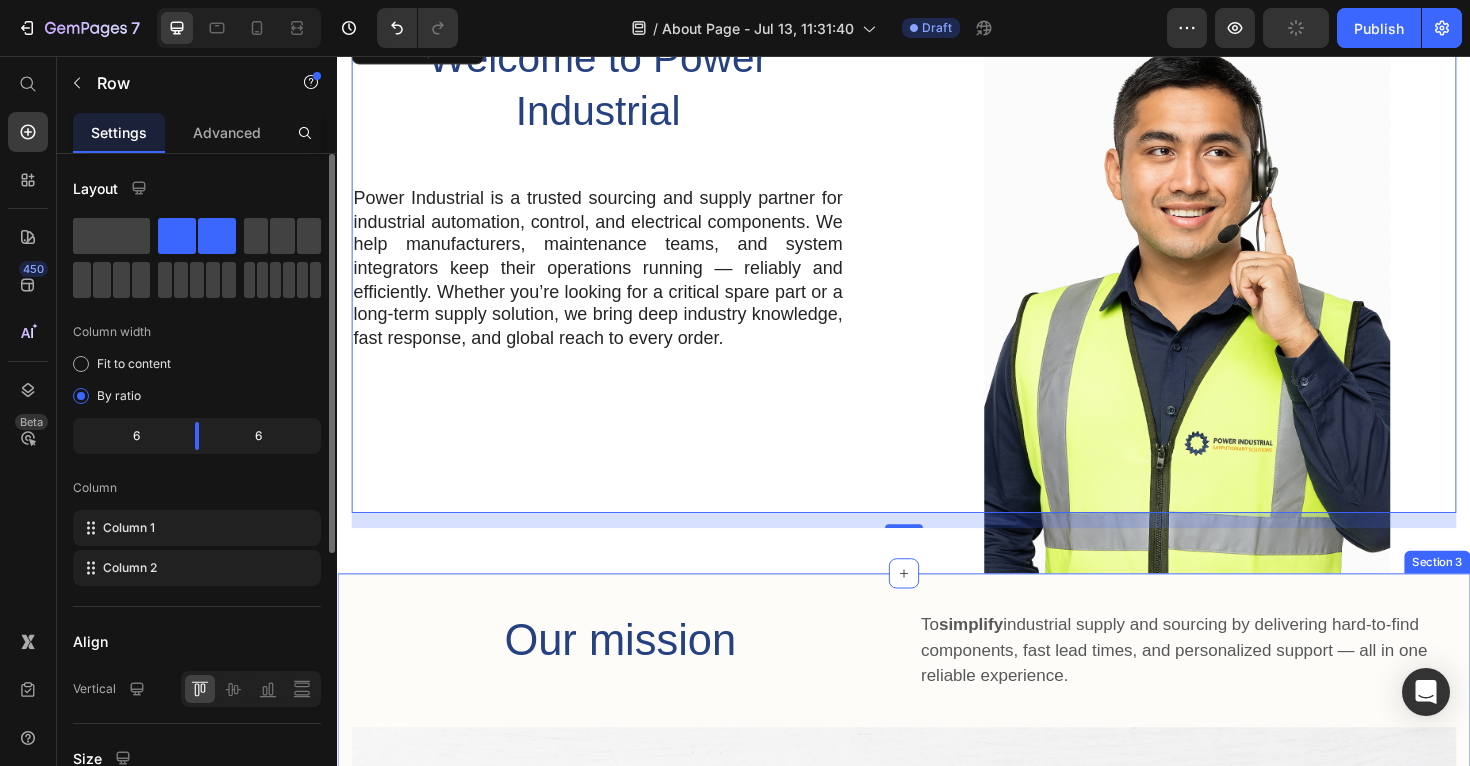 scroll, scrollTop: 209, scrollLeft: 0, axis: vertical 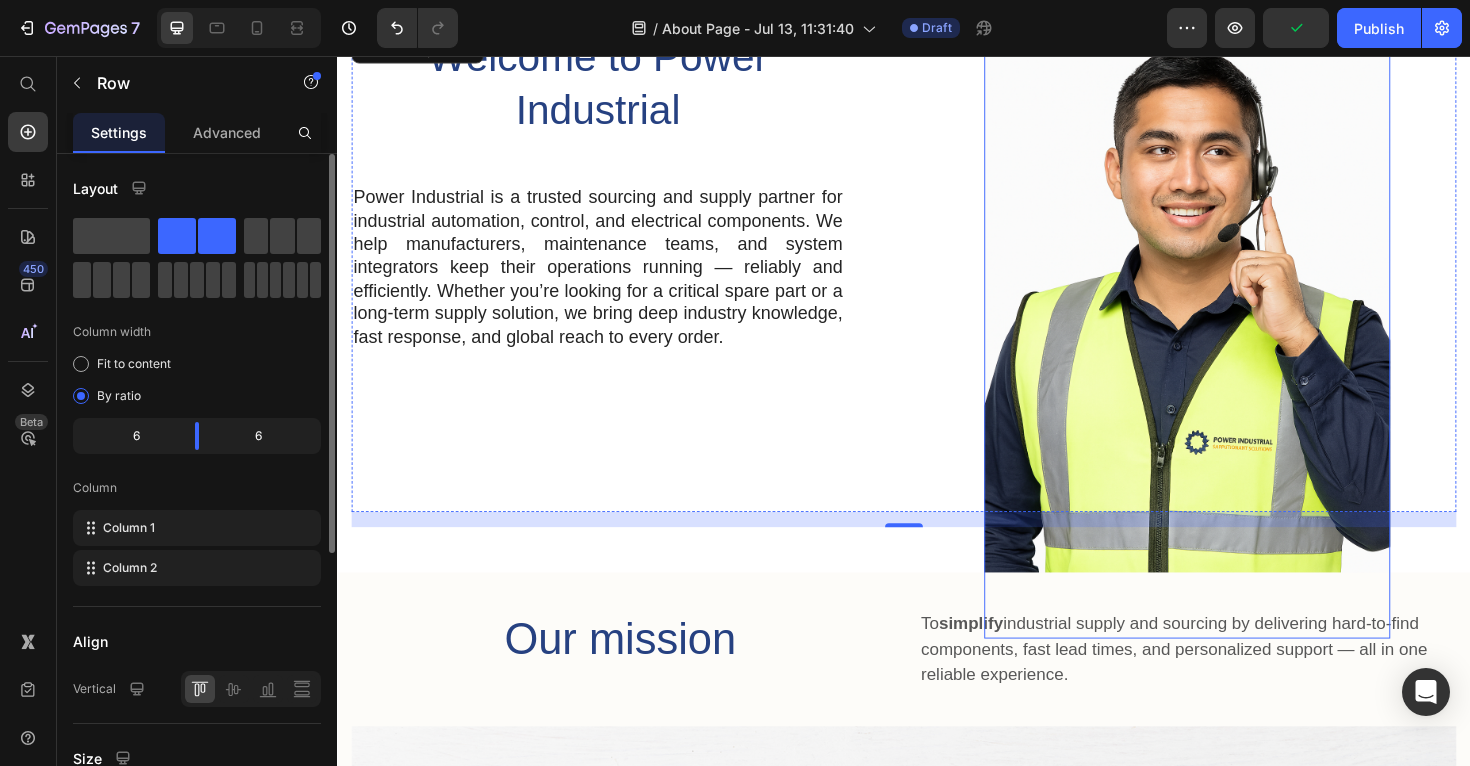 click at bounding box center (1237, 350) 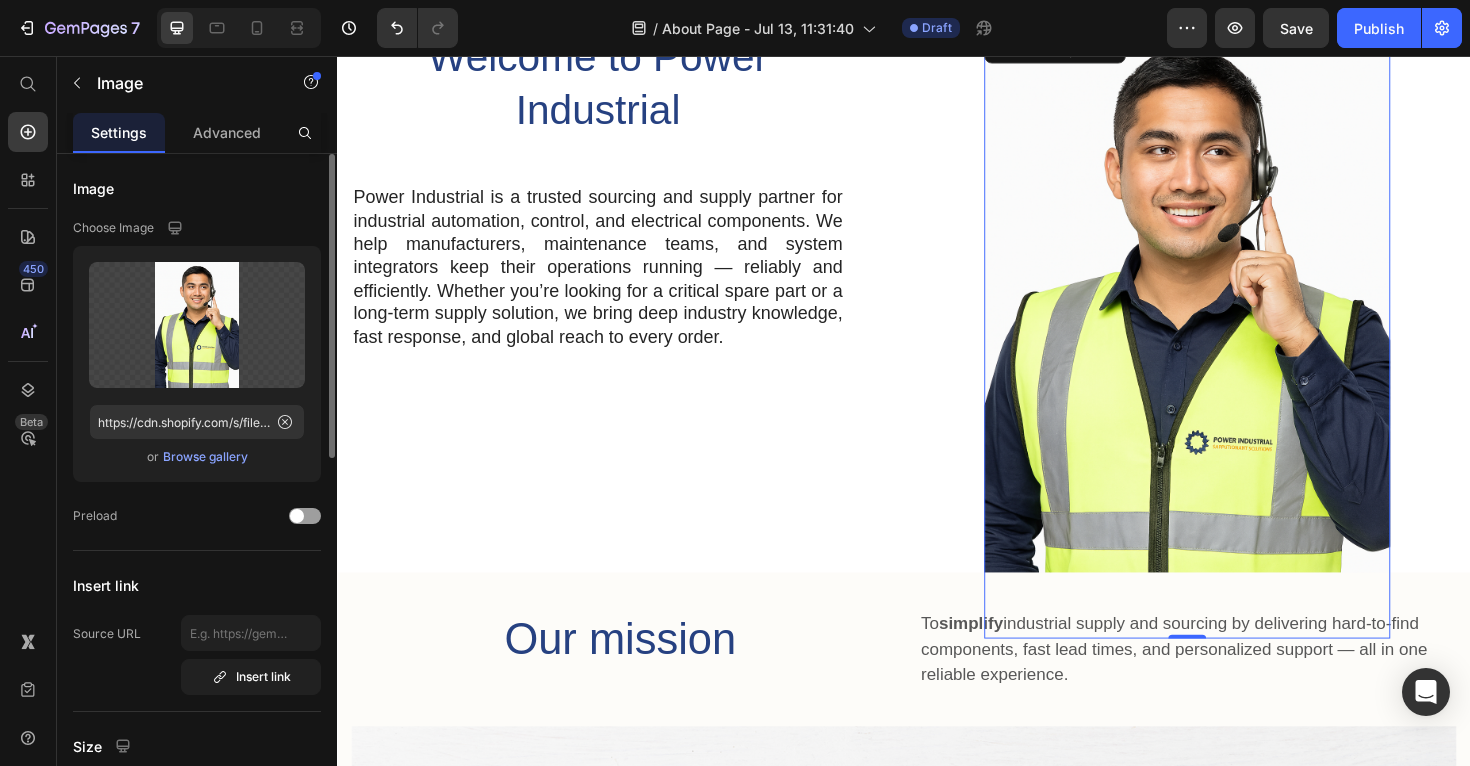 click at bounding box center [1237, 350] 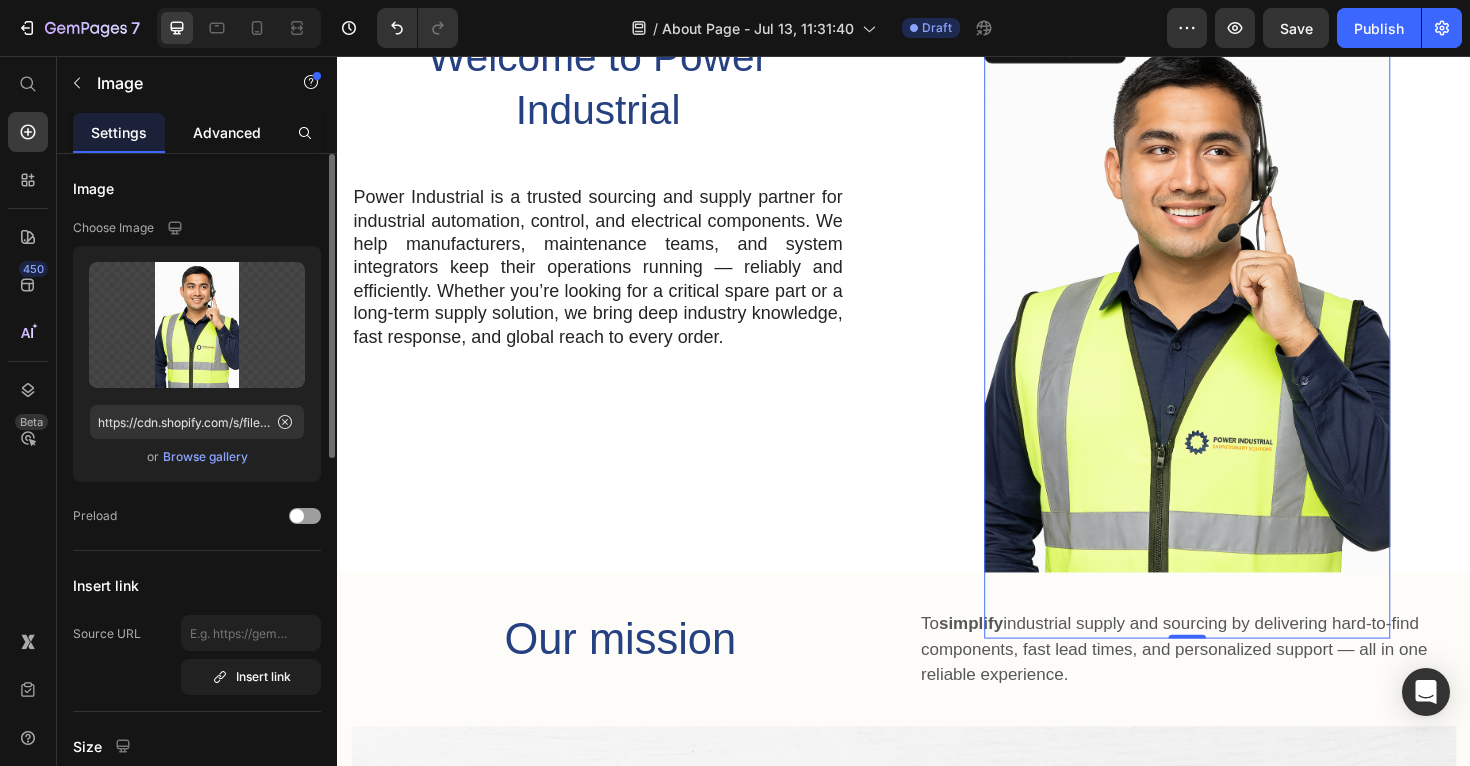 click on "Advanced" at bounding box center (227, 132) 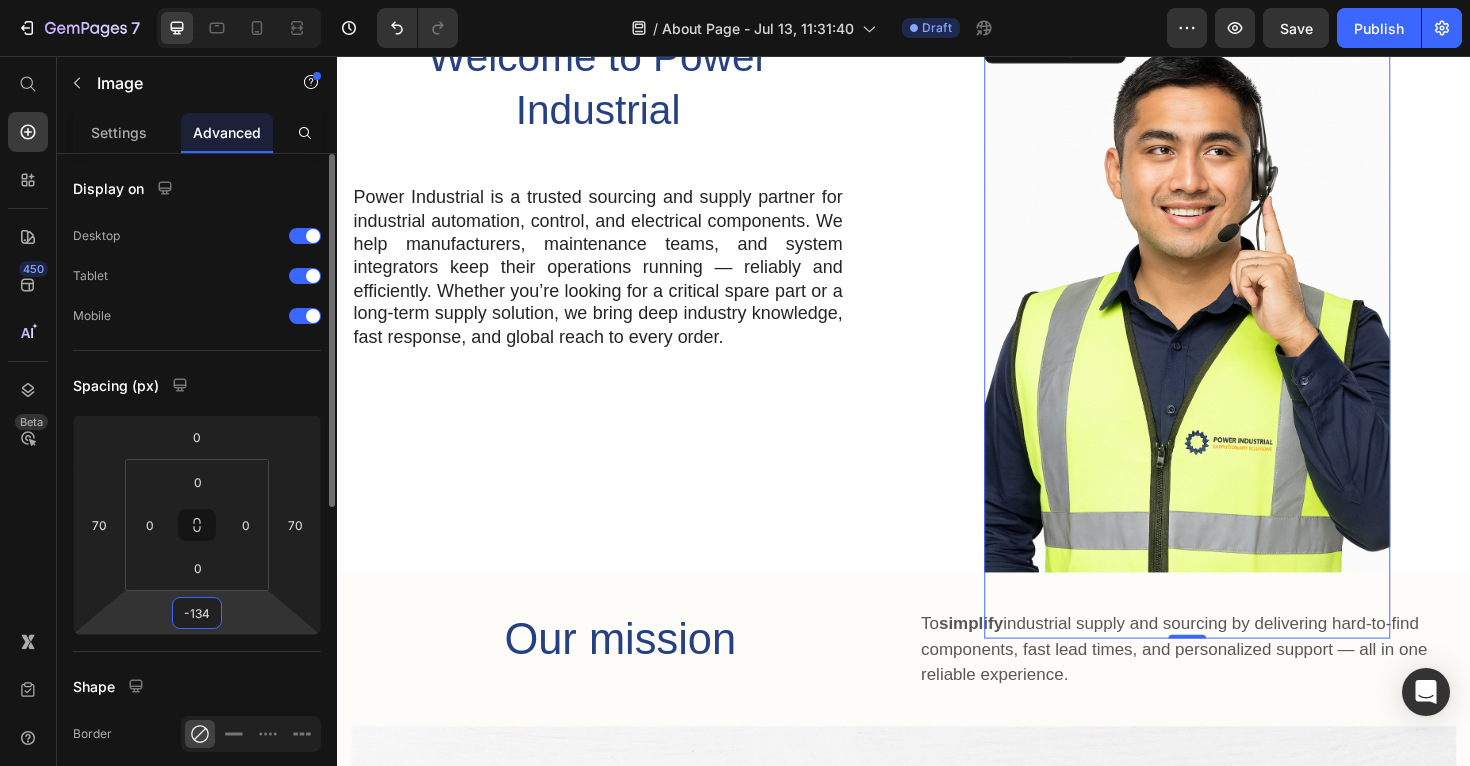 click on "-134" at bounding box center [197, 613] 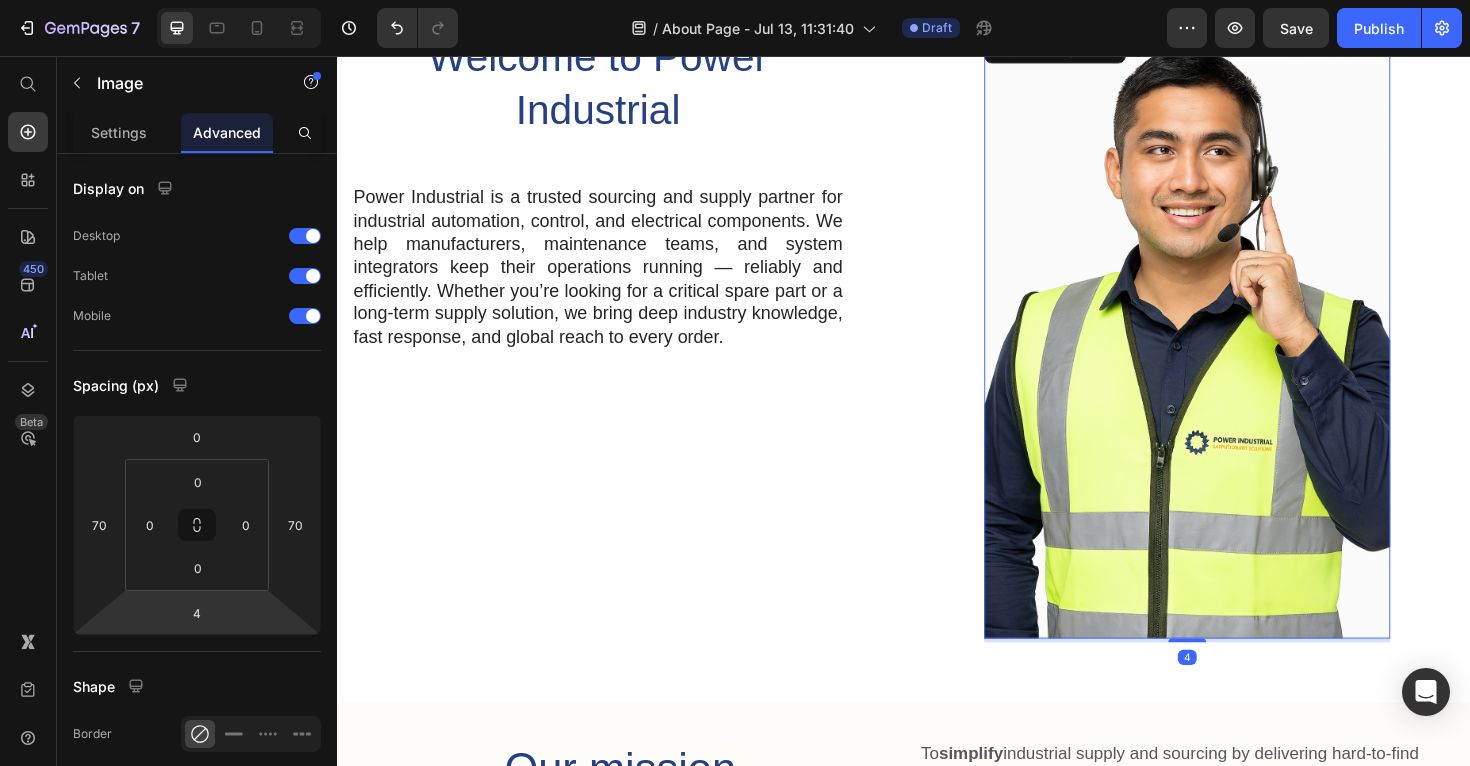 type on "6" 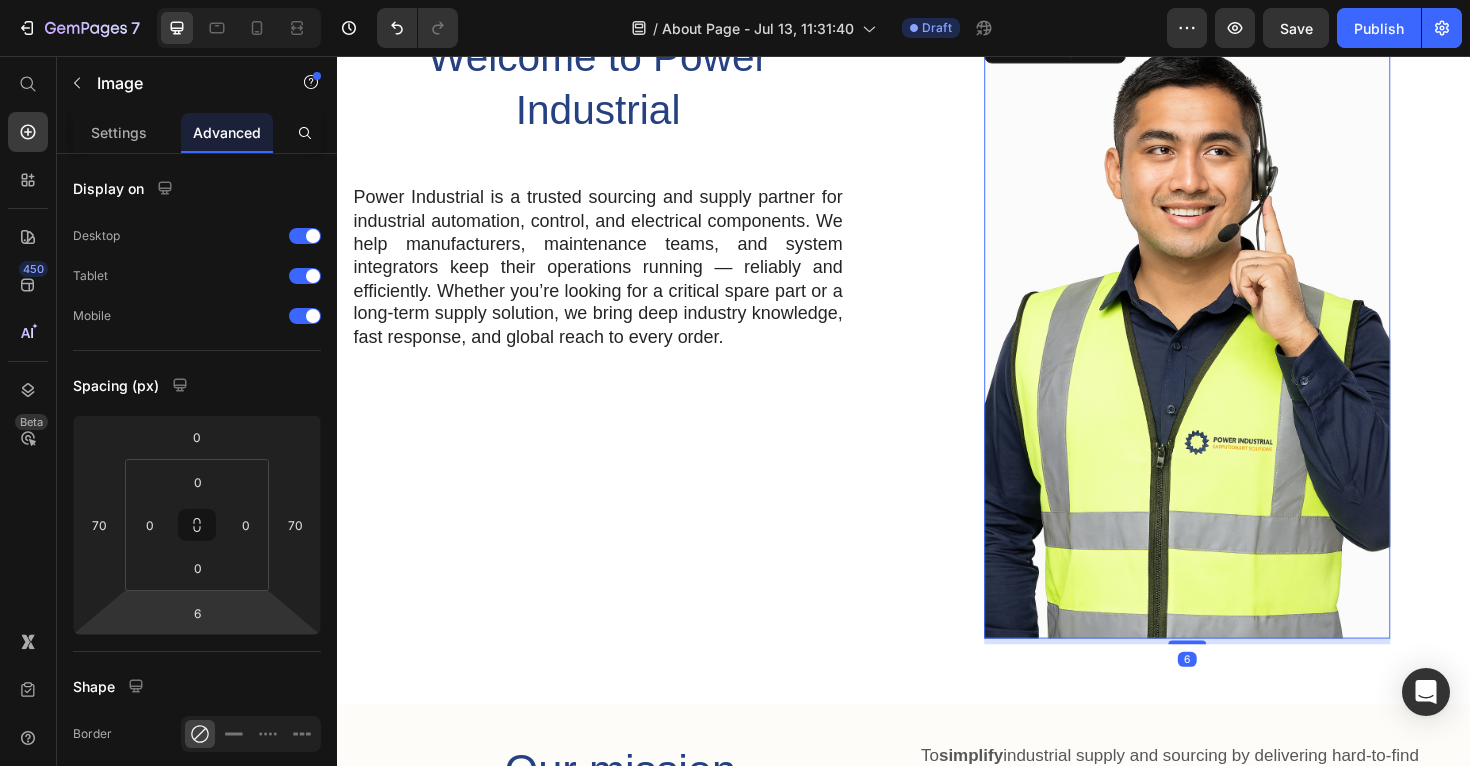 drag, startPoint x: 237, startPoint y: 614, endPoint x: 248, endPoint y: 544, distance: 70.85902 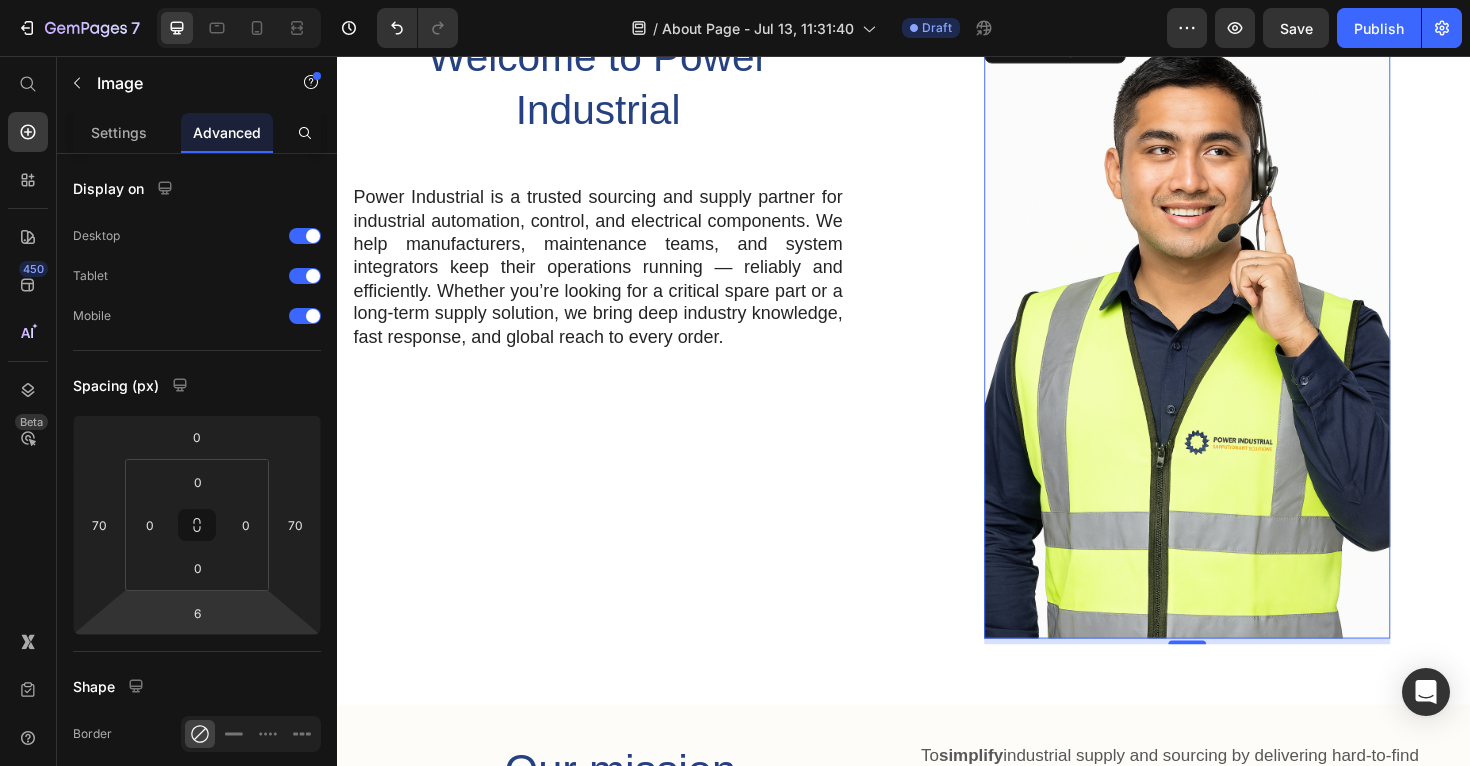 click at bounding box center (1237, 350) 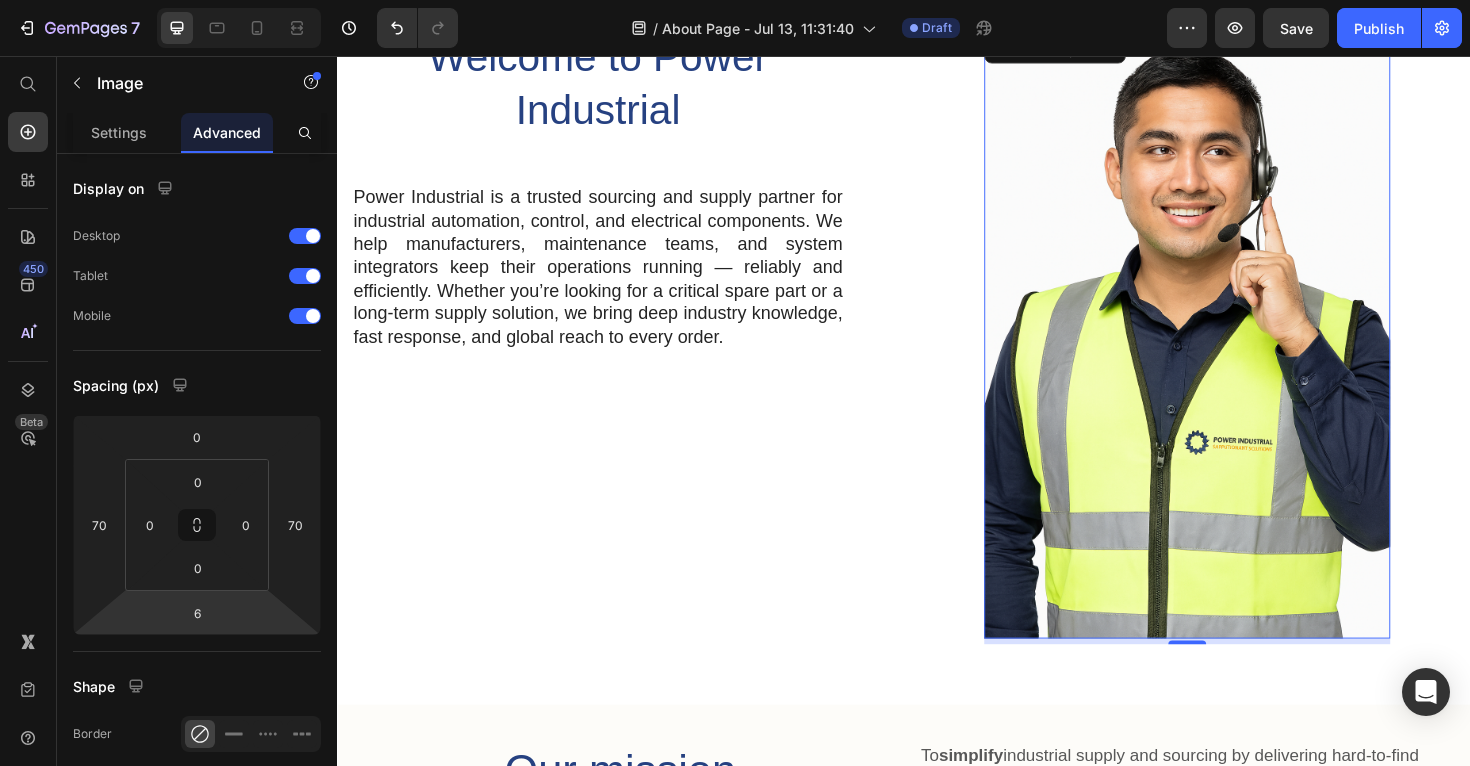 click at bounding box center [1237, 350] 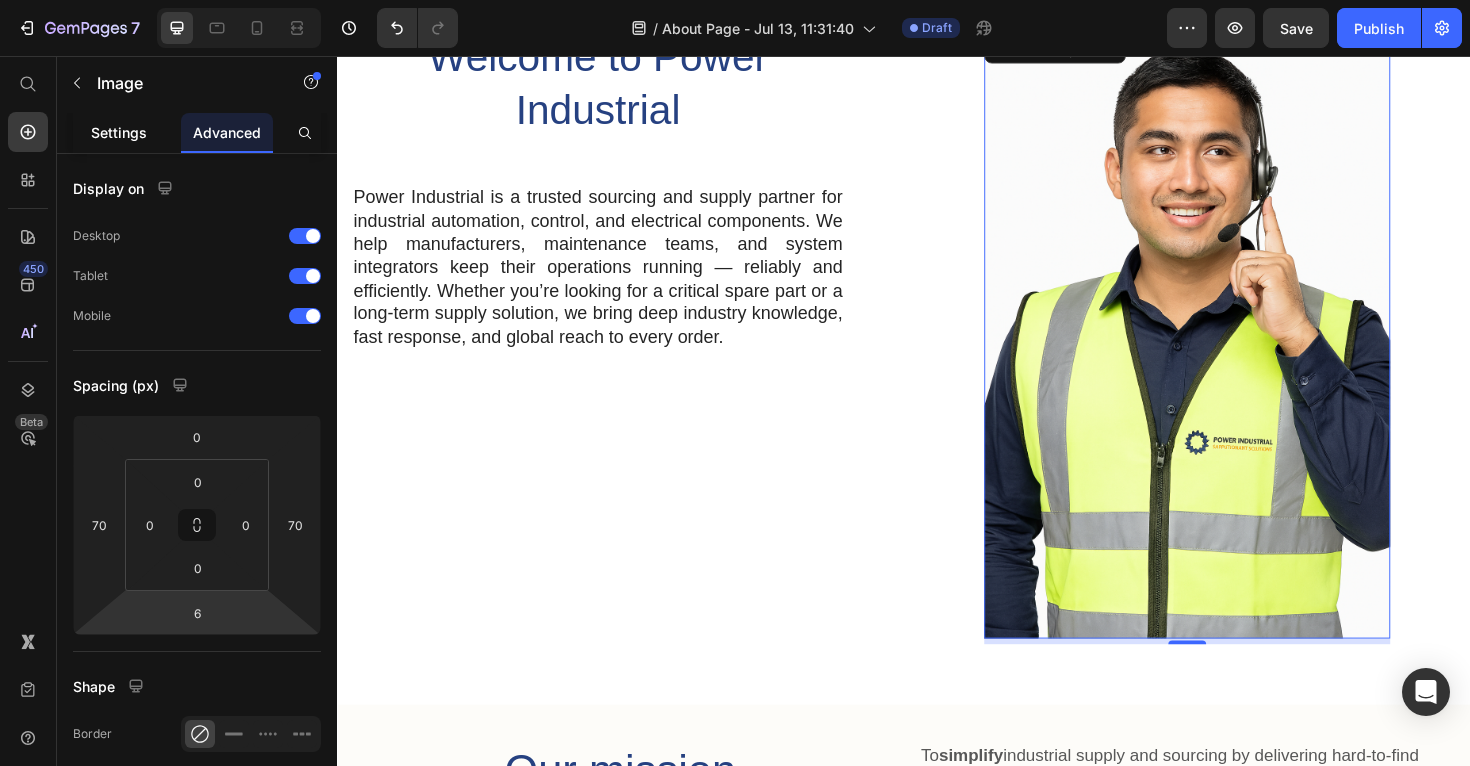 click on "Settings" 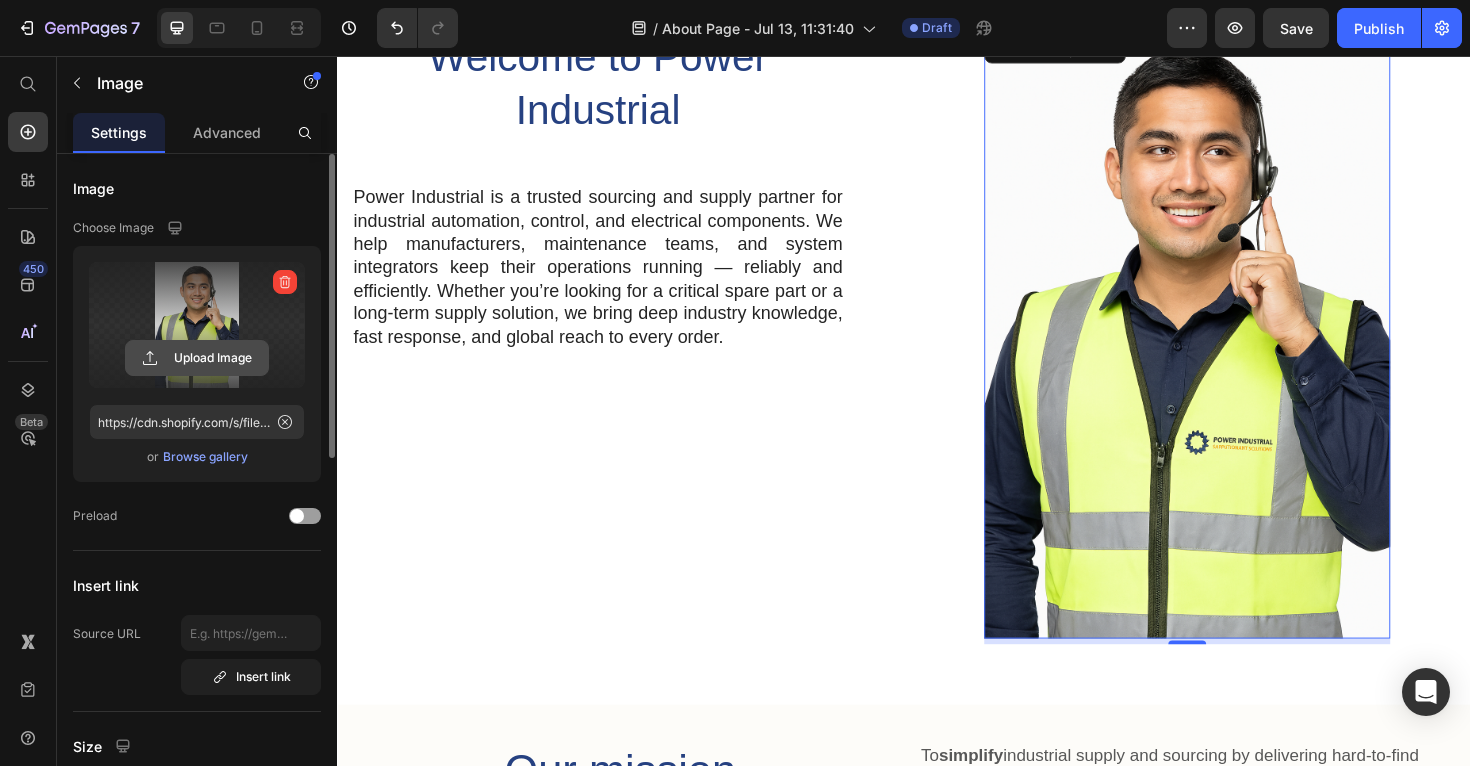 click 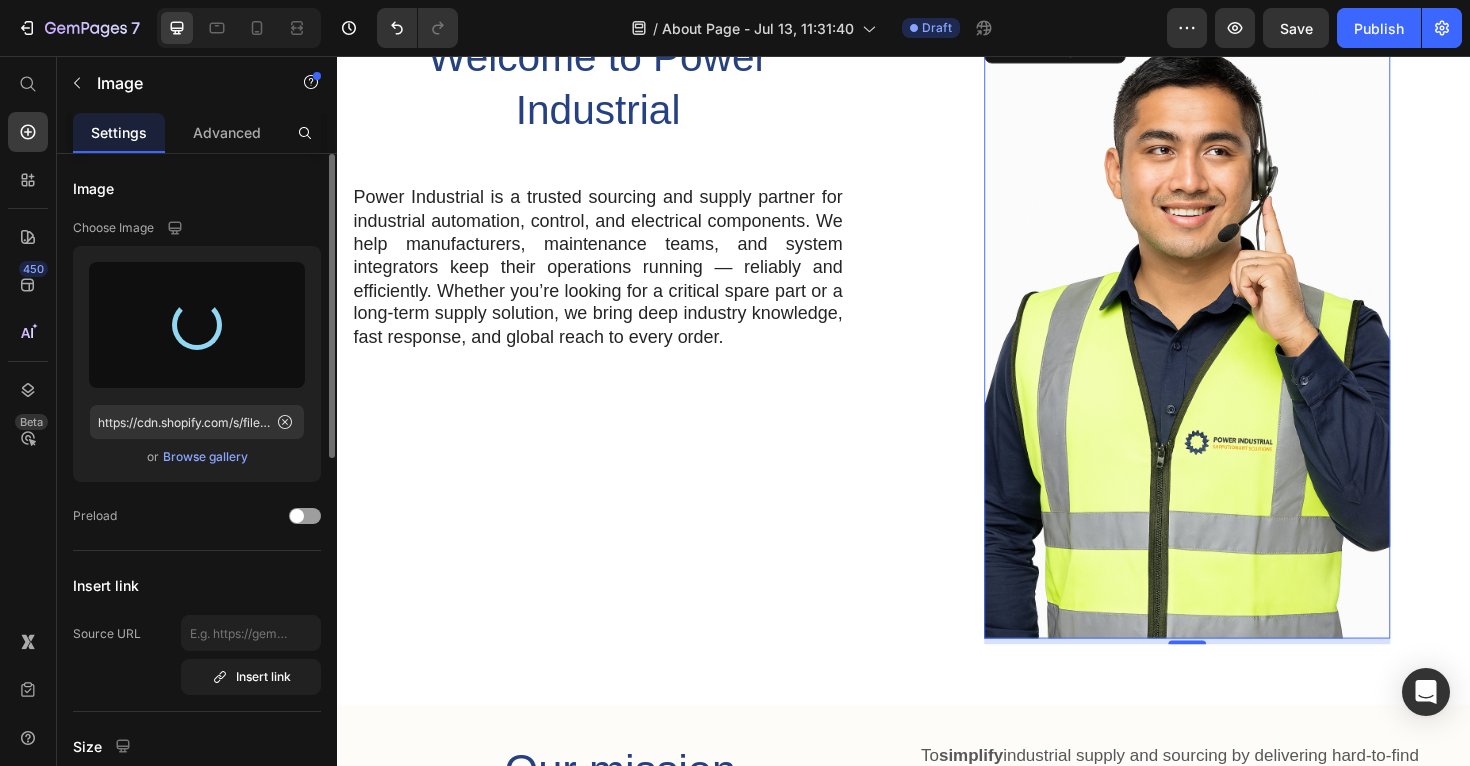 type on "https://cdn.shopify.com/s/files/1/0554/8697/1994/files/gempages_522583125801304843-a90b23f7-a039-4ca2-938a-0e8373ca80dd.png" 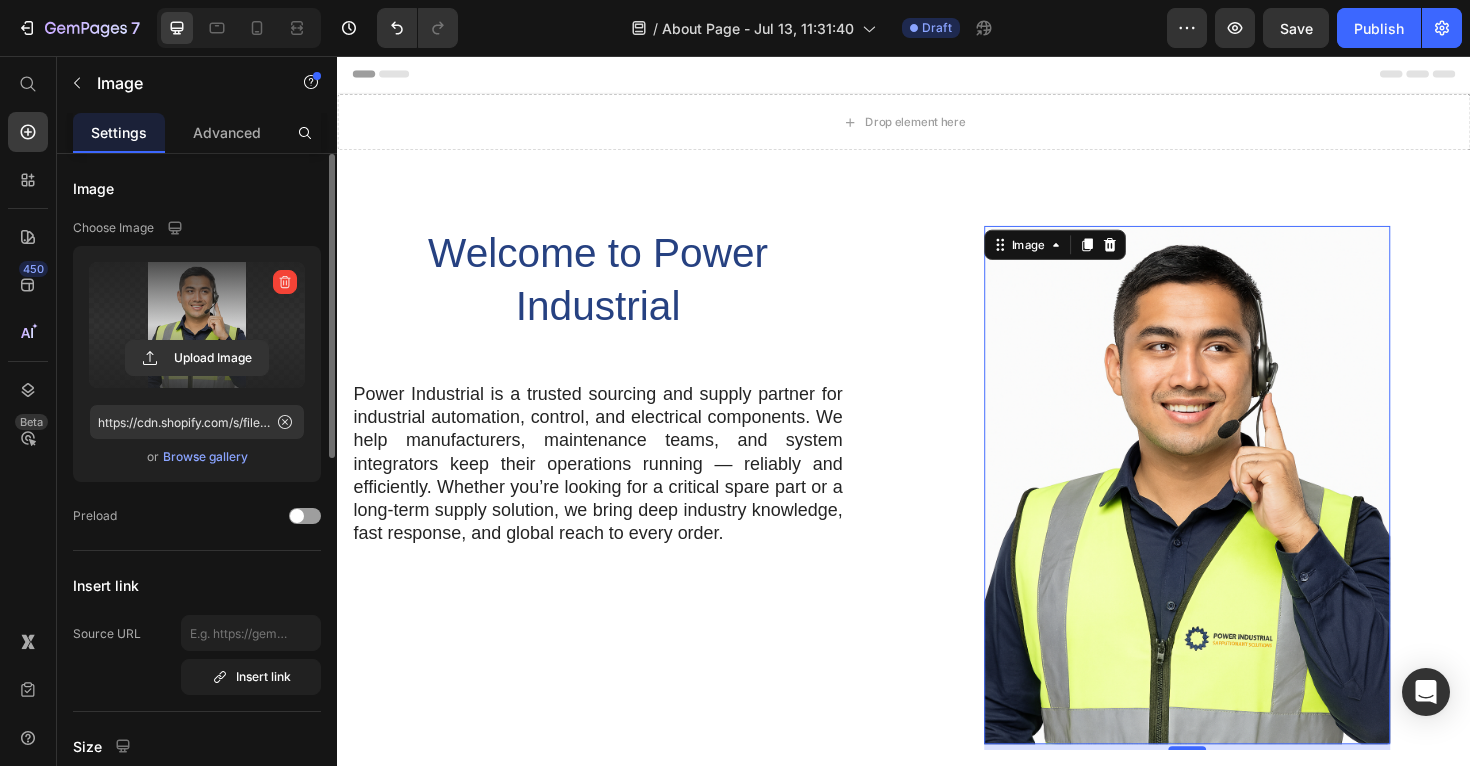 scroll, scrollTop: 164, scrollLeft: 0, axis: vertical 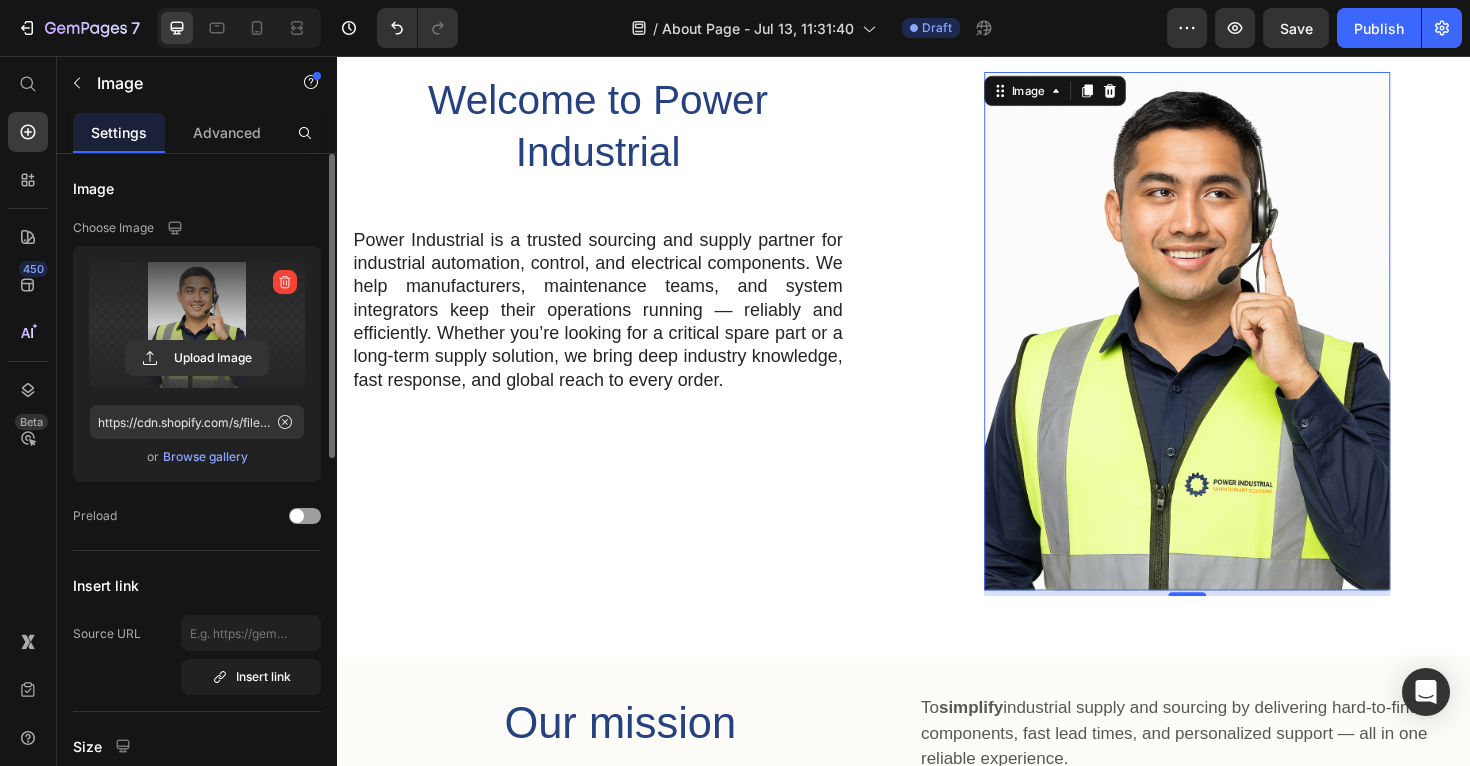 click at bounding box center [1237, 347] 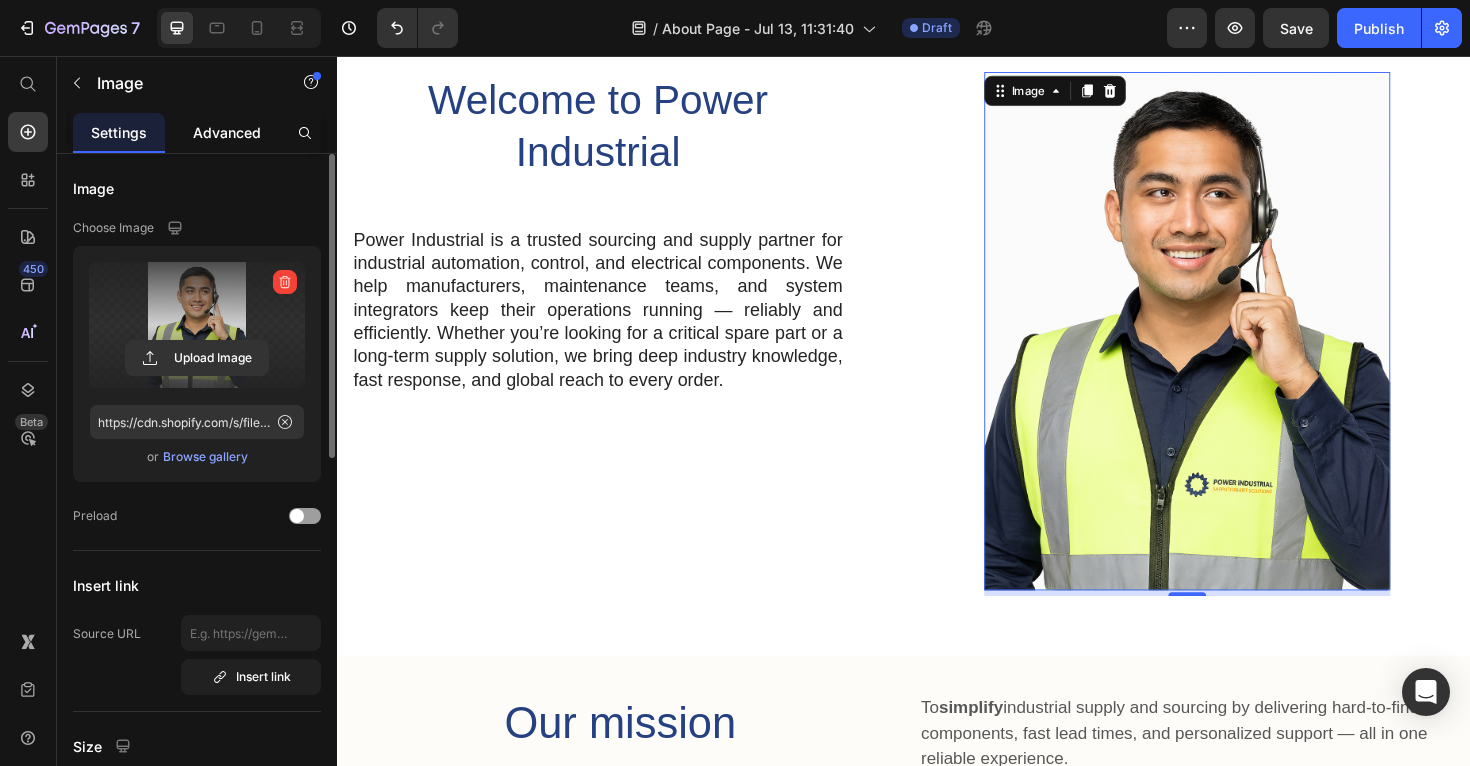 click on "Advanced" at bounding box center (227, 132) 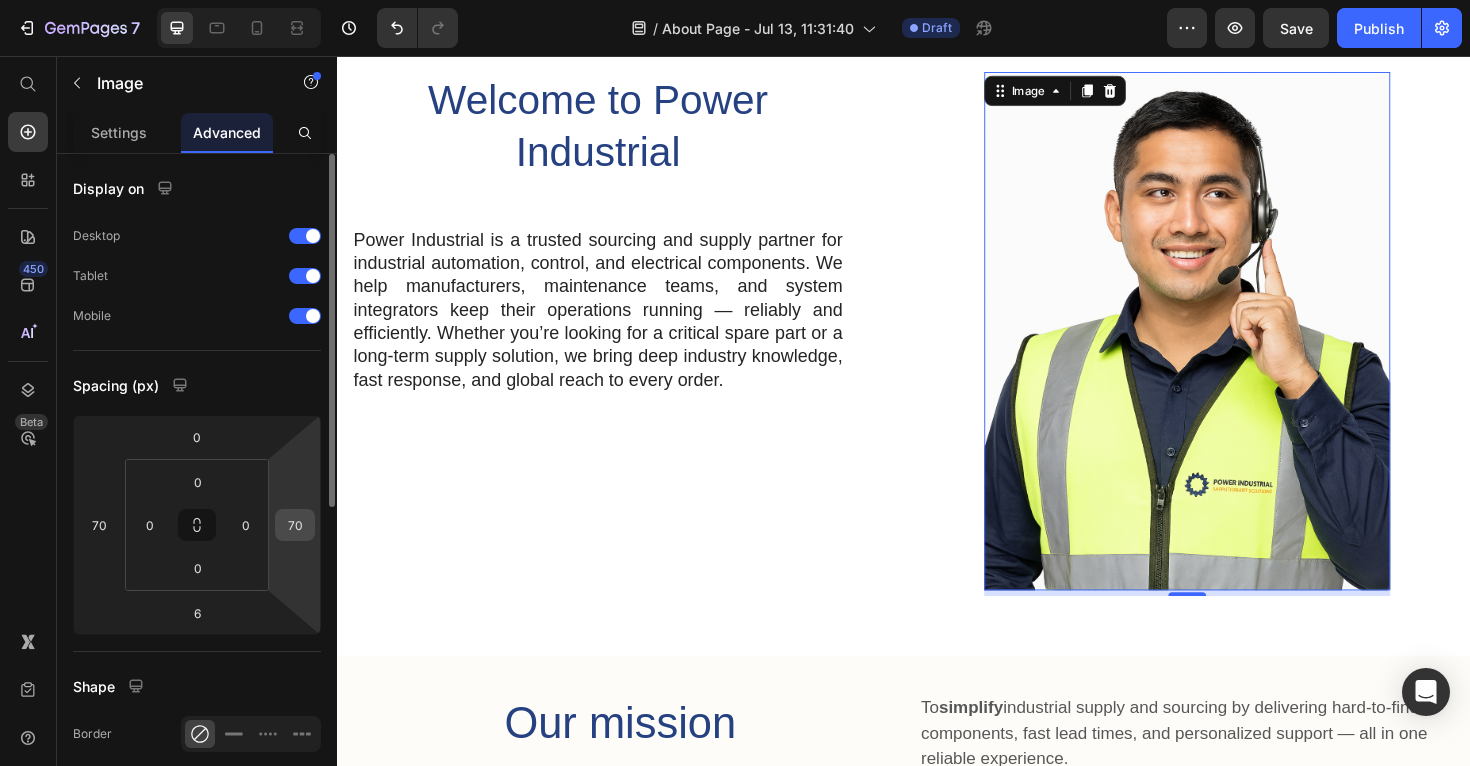 click on "70" at bounding box center (295, 525) 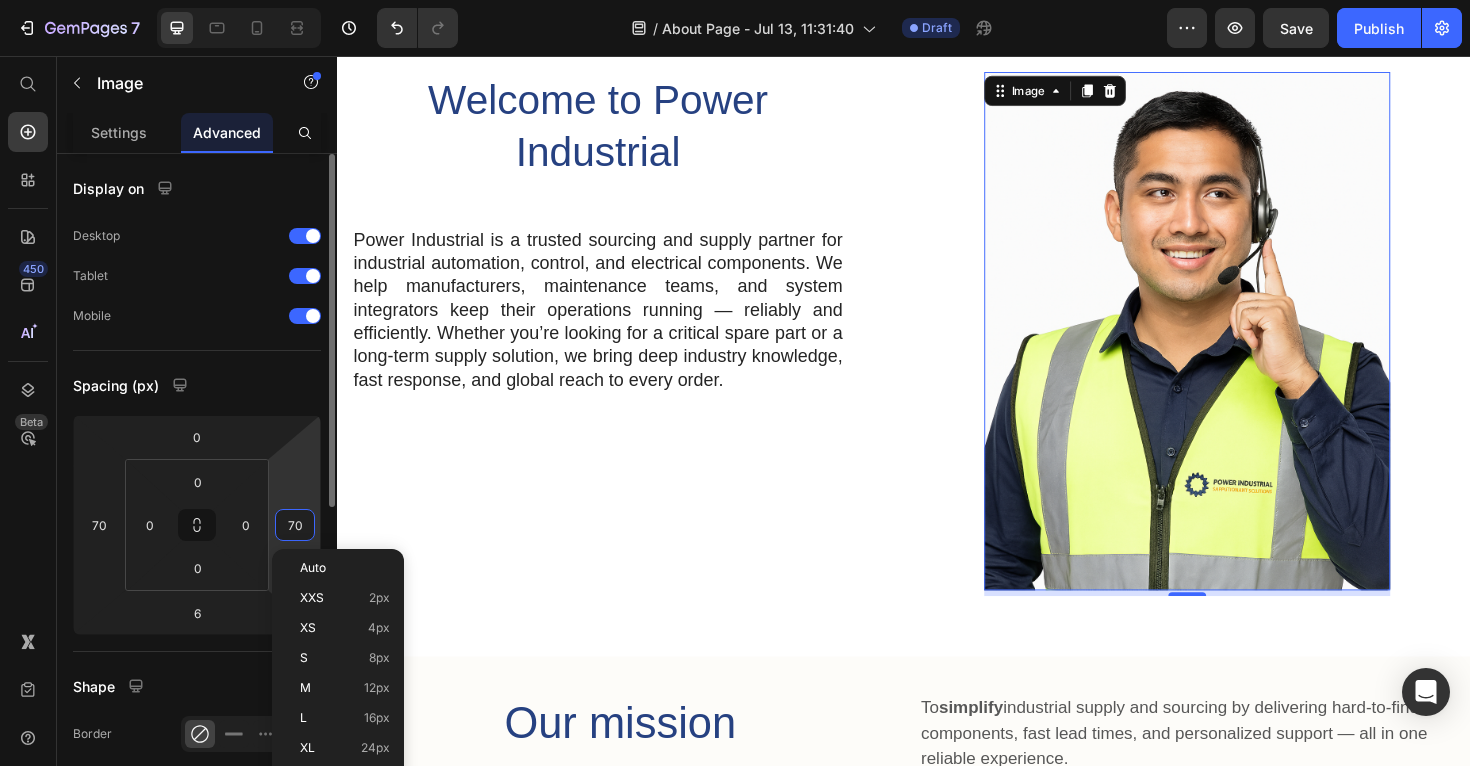 click on "70" at bounding box center (295, 525) 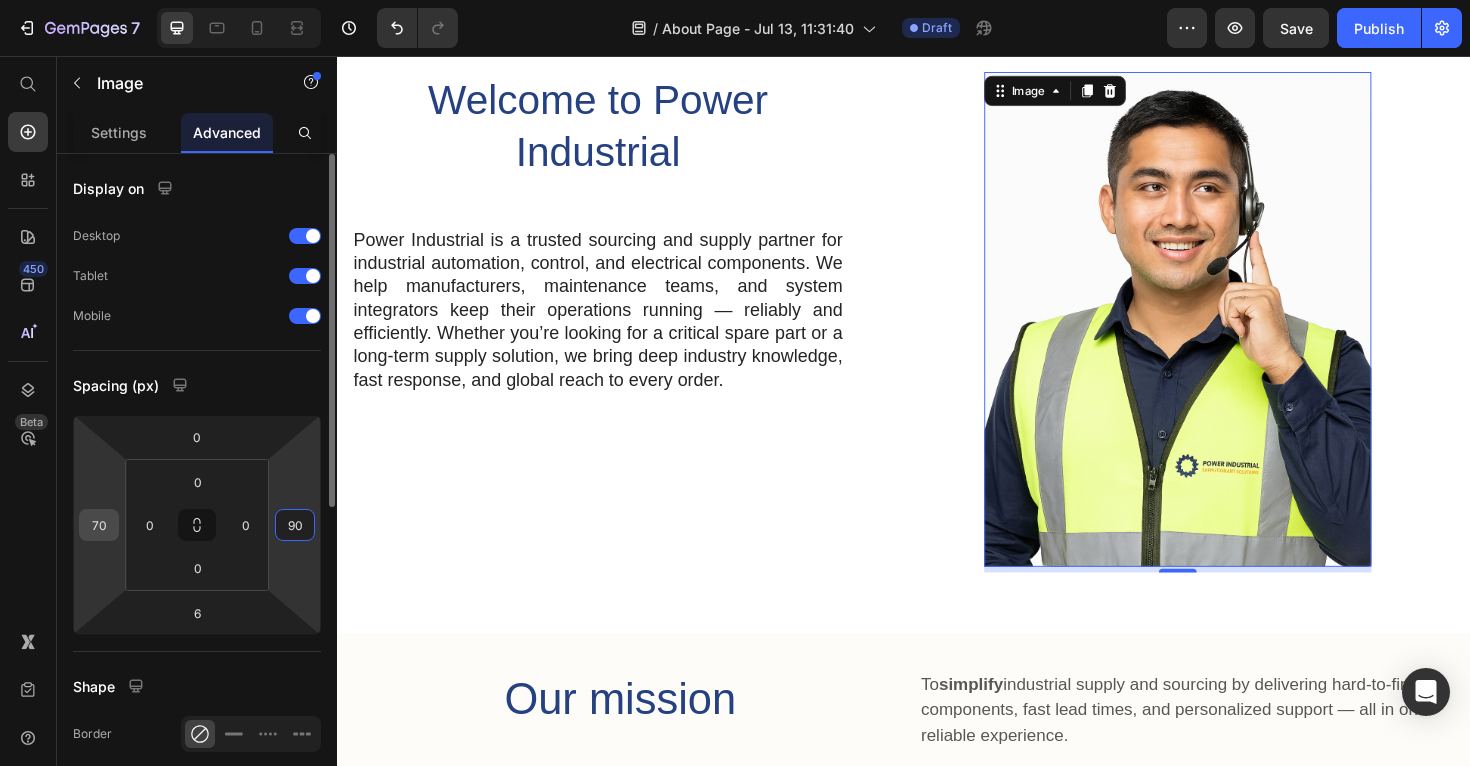 type on "90" 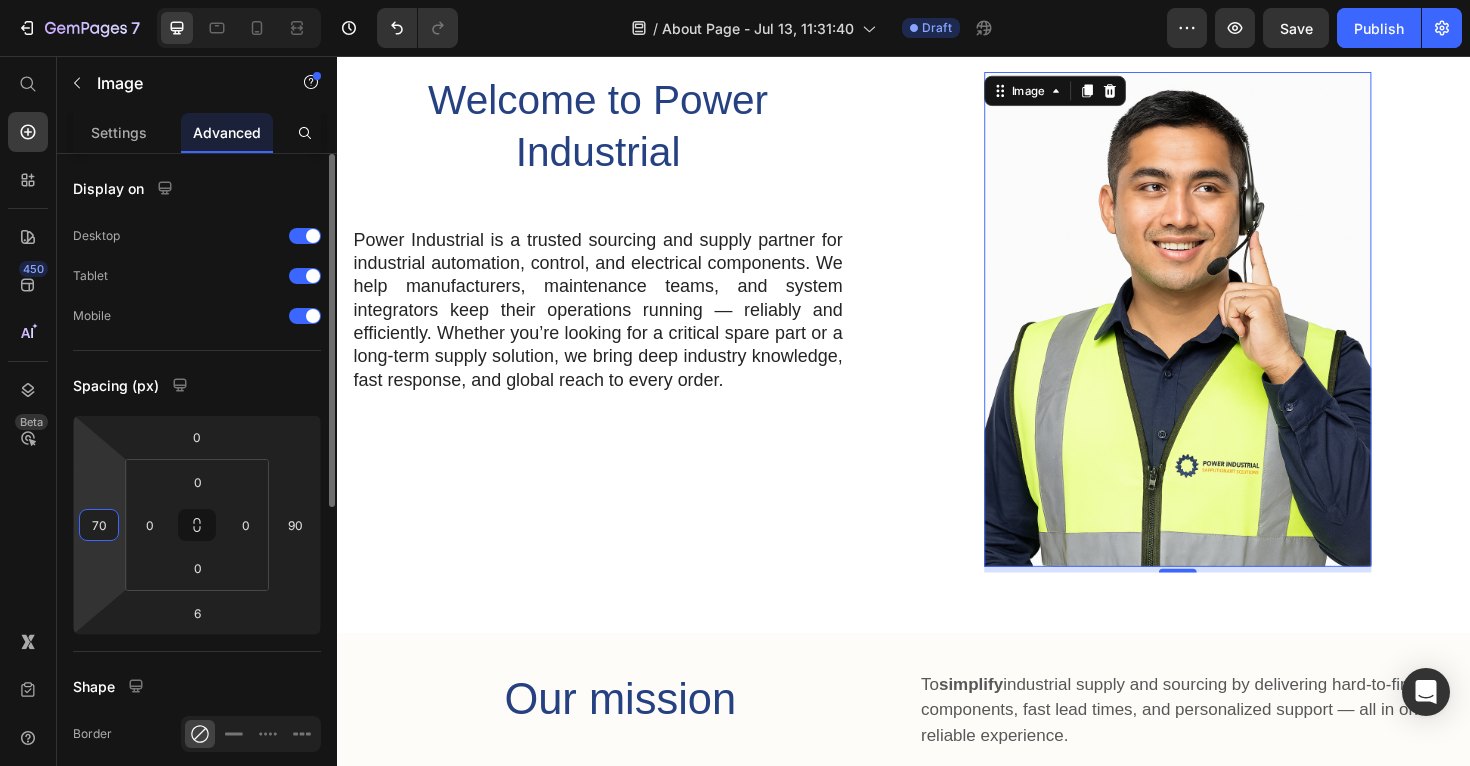 click on "70" at bounding box center (99, 525) 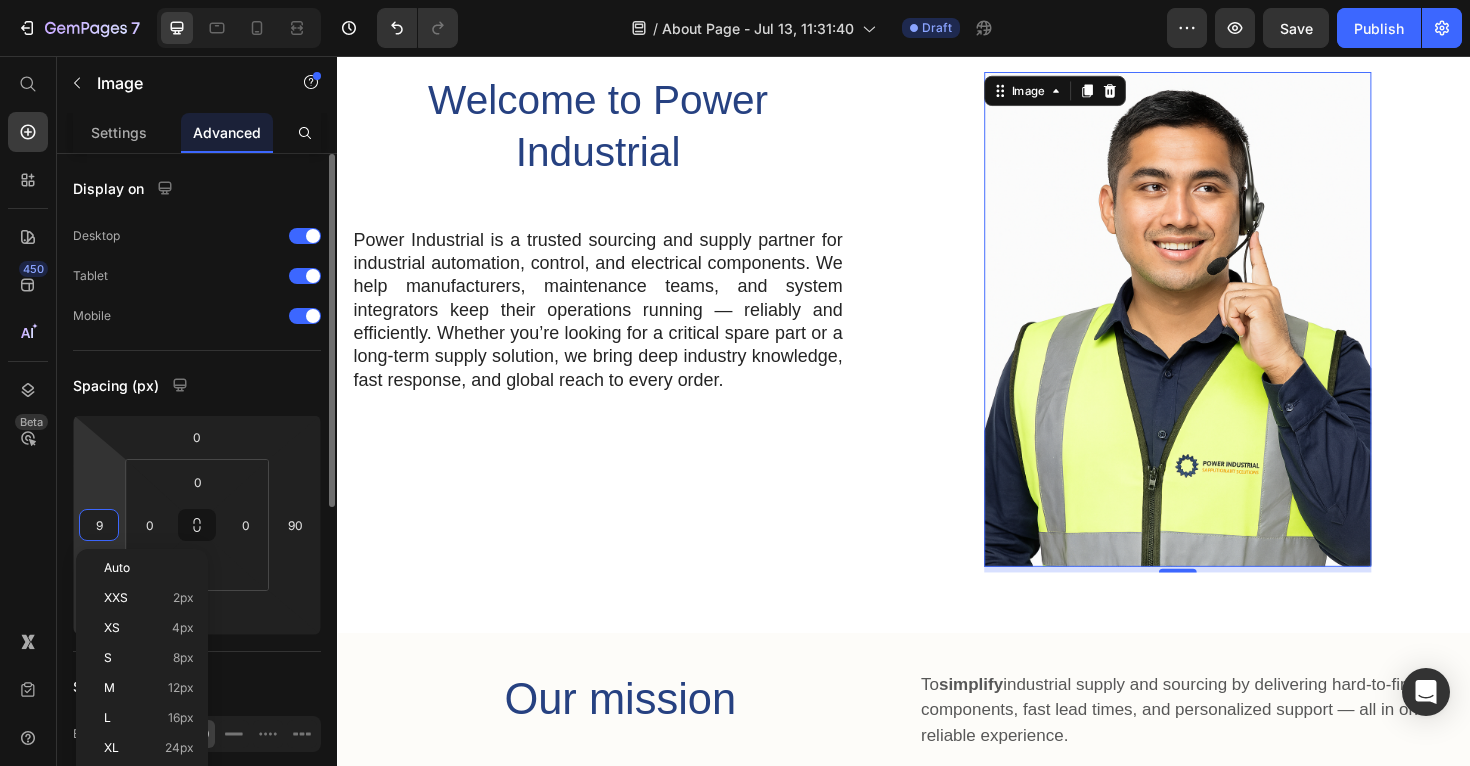 type on "90" 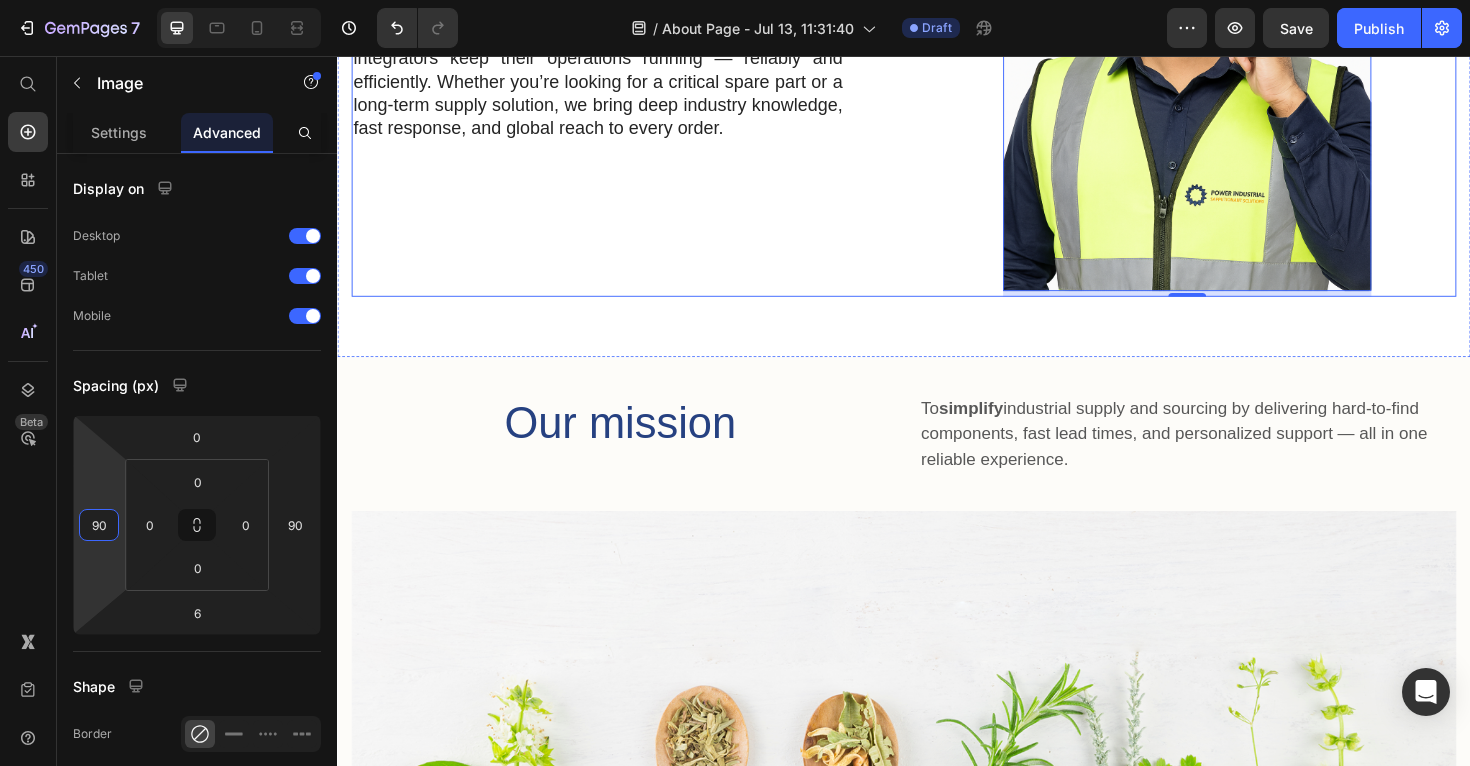 scroll, scrollTop: 437, scrollLeft: 0, axis: vertical 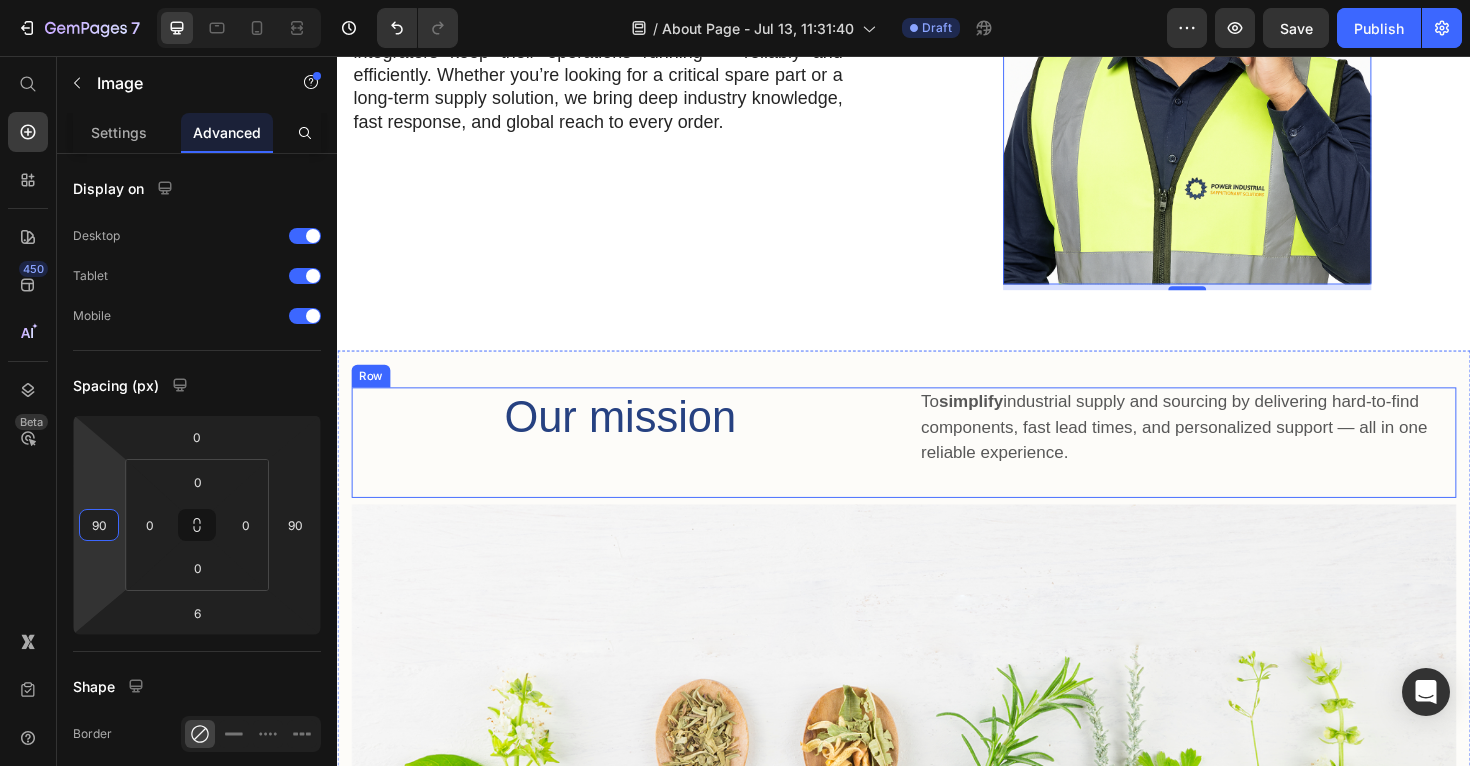 click on "⁠⁠⁠⁠⁠⁠⁠ Our mission" at bounding box center (636, 439) 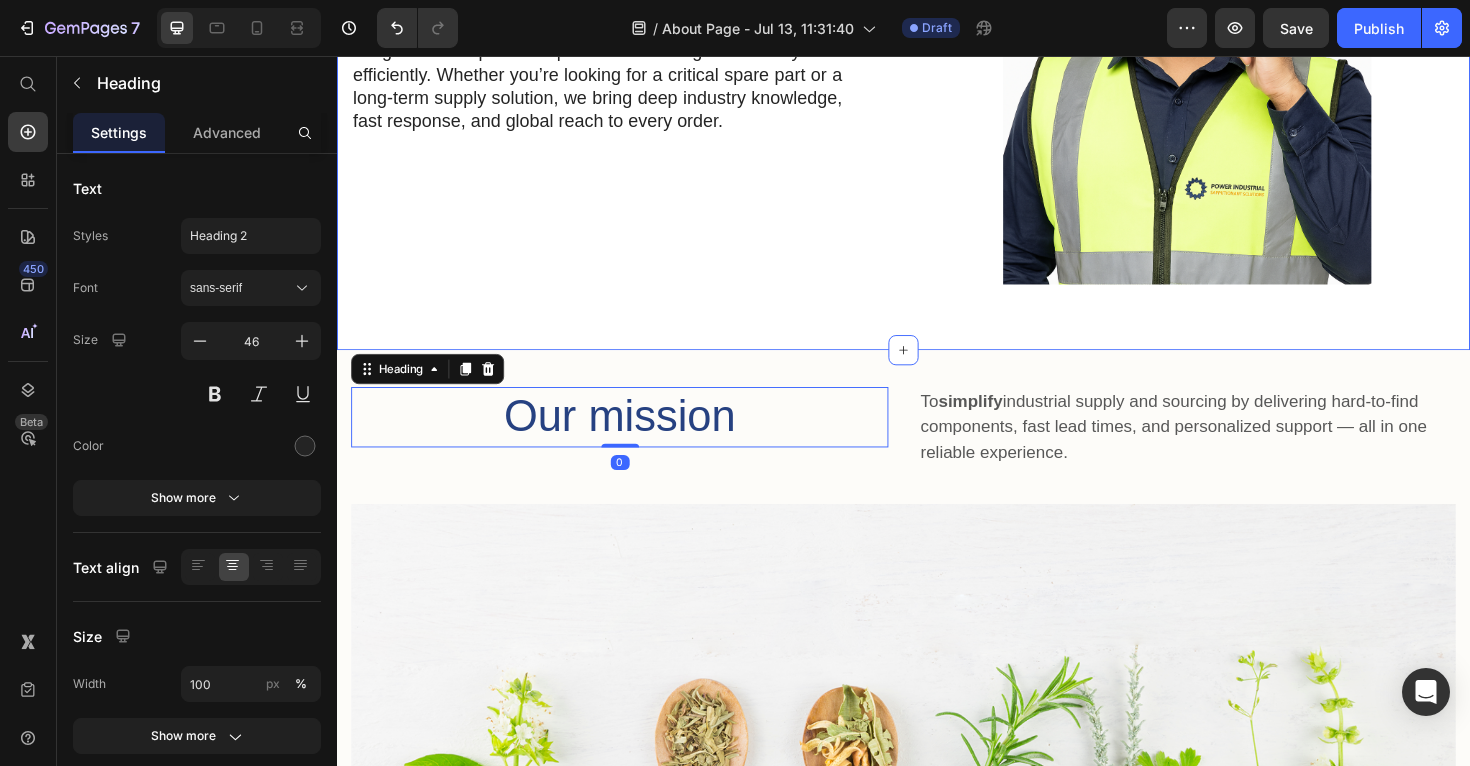 click on "⁠⁠⁠⁠⁠⁠⁠ Welcome to Power Industrial Heading Power Industrial is a trusted sourcing and supply partner for industrial automation, control, and electrical components. We help manufacturers, maintenance teams, and system integrators keep their operations running — reliably and efficiently. Whether you’re looking for a critical spare part or a long-term supply solution, we bring deep industry knowledge, fast response, and global reach to every order. Text Block Row Image Row Section 2" at bounding box center (937, 44) 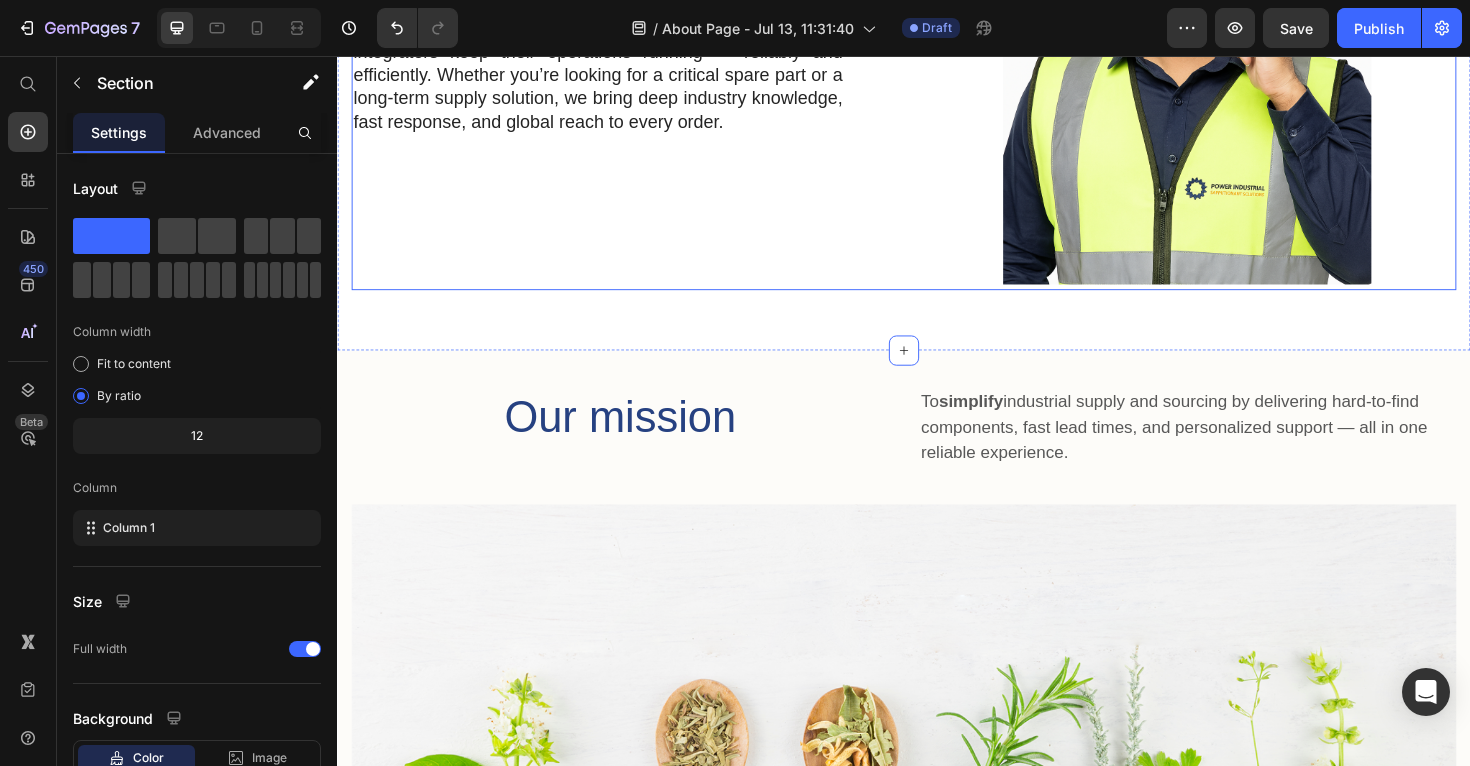 click on "⁠⁠⁠⁠⁠⁠⁠ Welcome to Power Industrial Heading Power Industrial is a trusted sourcing and supply partner for industrial automation, control, and electrical components. We help manufacturers, maintenance teams, and system integrators keep their operations running — reliably and efficiently. Whether you’re looking for a critical spare part or a long-term supply solution, we bring deep industry knowledge, fast response, and global reach to every order. Text Block Row" at bounding box center (637, 52) 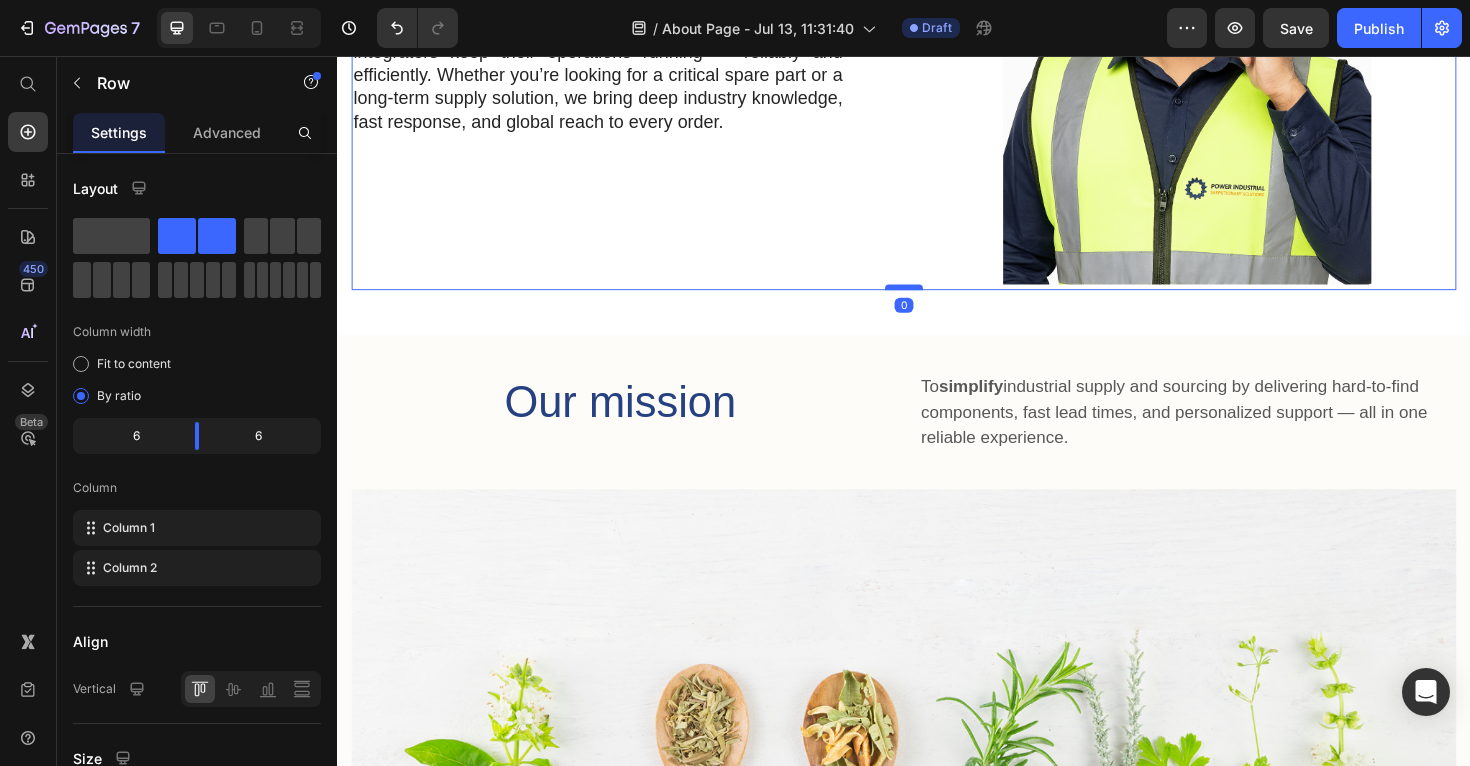 drag, startPoint x: 943, startPoint y: 317, endPoint x: 943, endPoint y: 299, distance: 18 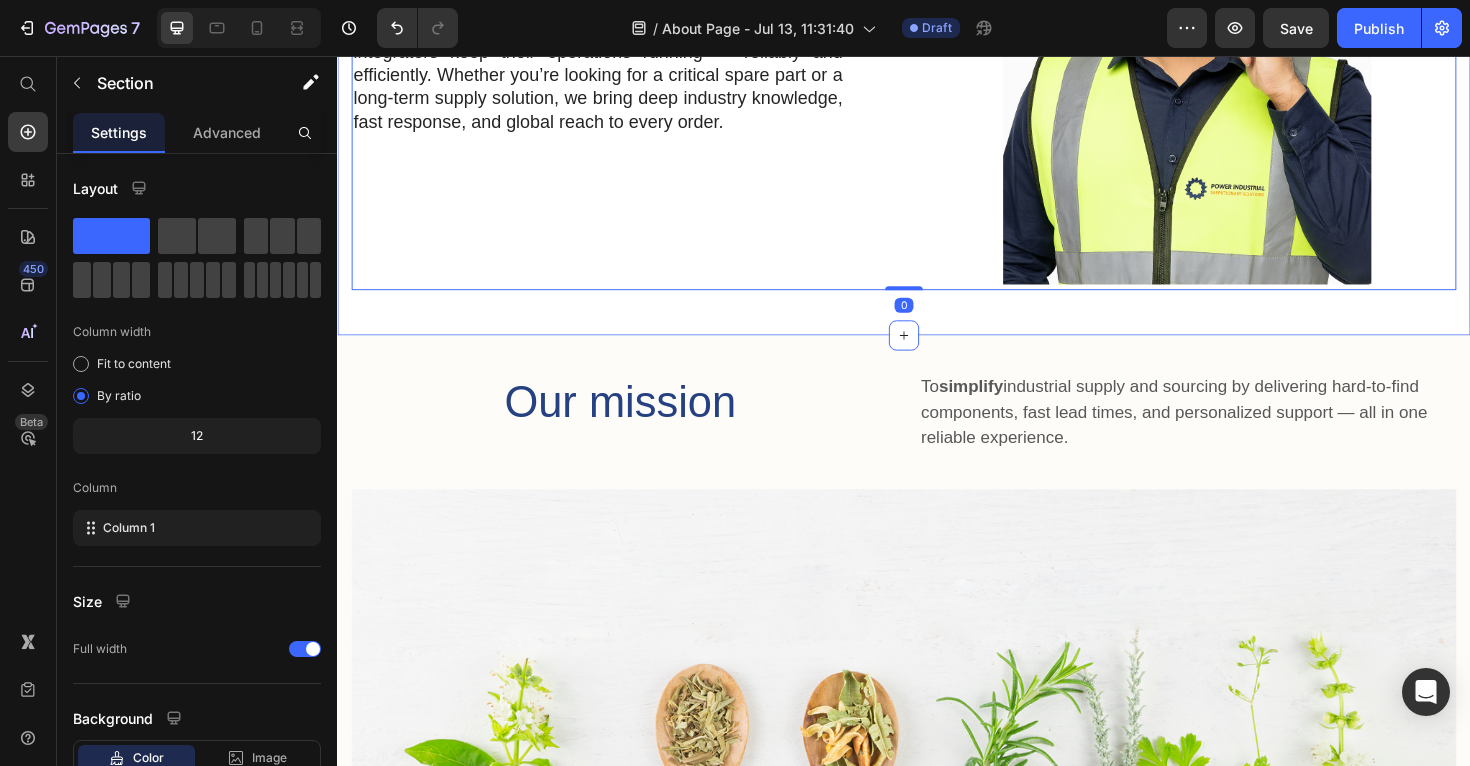 click on "⁠⁠⁠⁠⁠⁠⁠ Welcome to Power Industrial Heading Power Industrial is a trusted sourcing and supply partner for industrial automation, control, and electrical components. We help manufacturers, maintenance teams, and system integrators keep their operations running — reliably and efficiently. Whether you’re looking for a critical spare part or a long-term supply solution, we bring deep industry knowledge, fast response, and global reach to every order. Text Block Row Image Row   0 Section 2" at bounding box center (937, 36) 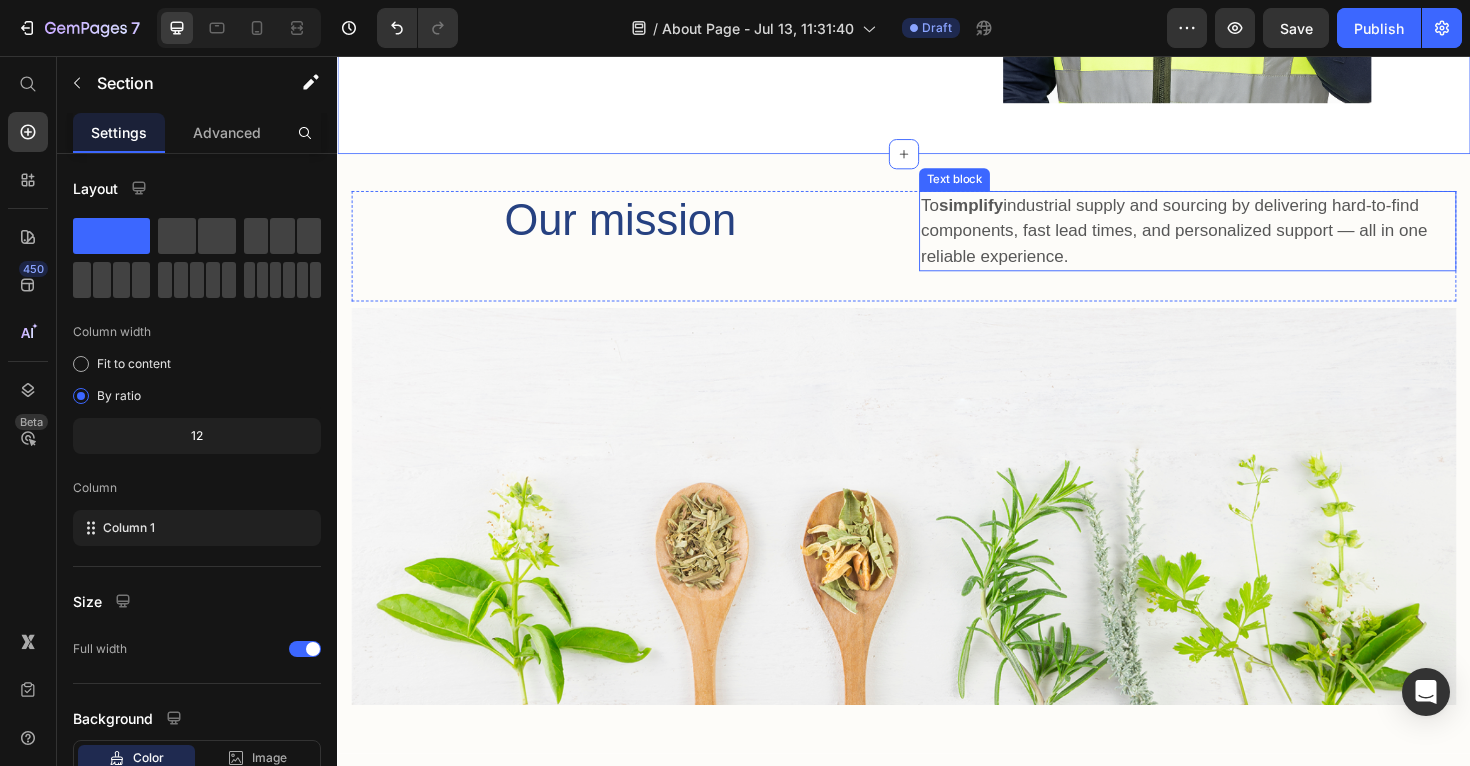 scroll, scrollTop: 632, scrollLeft: 0, axis: vertical 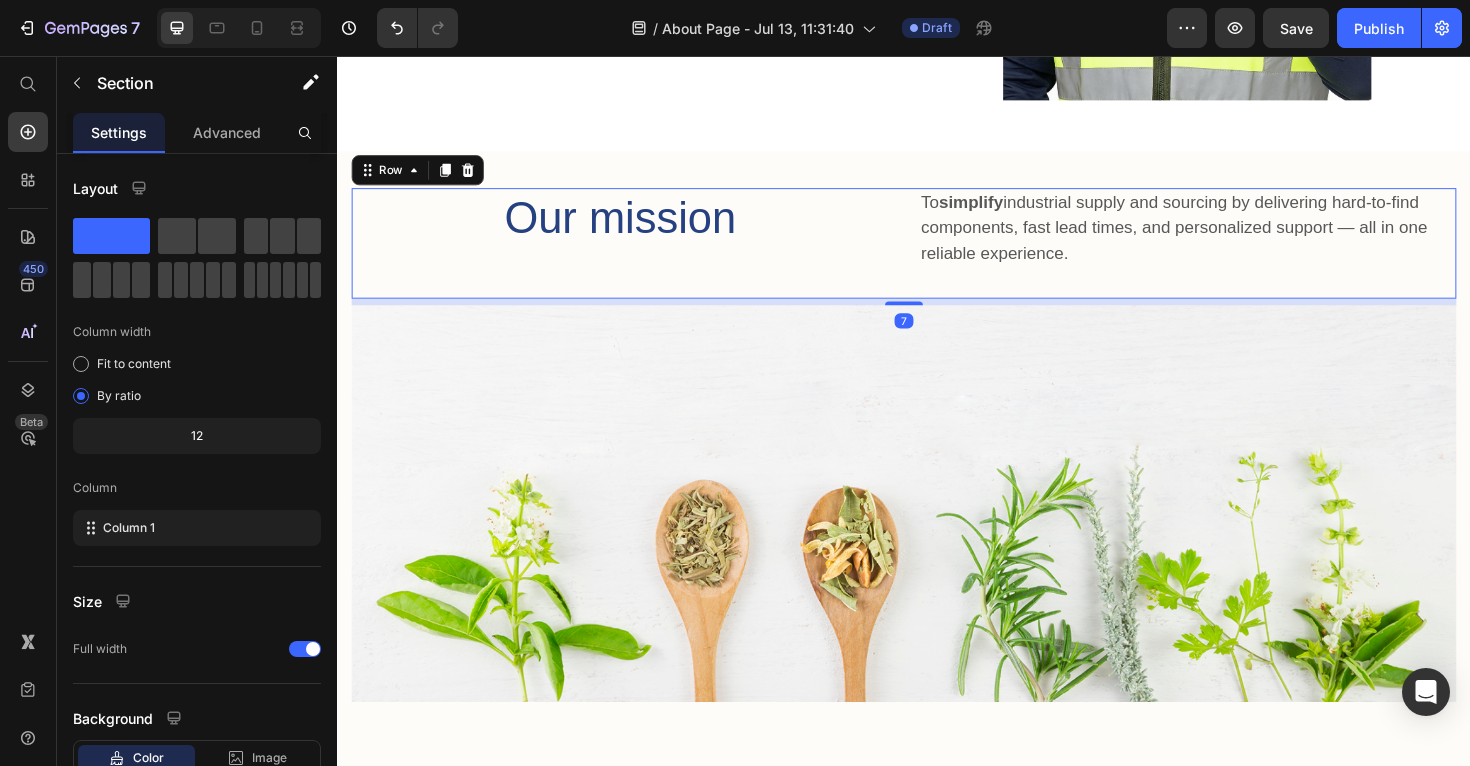 click on "⁠⁠⁠⁠⁠⁠⁠ Our mission Heading" at bounding box center [636, 254] 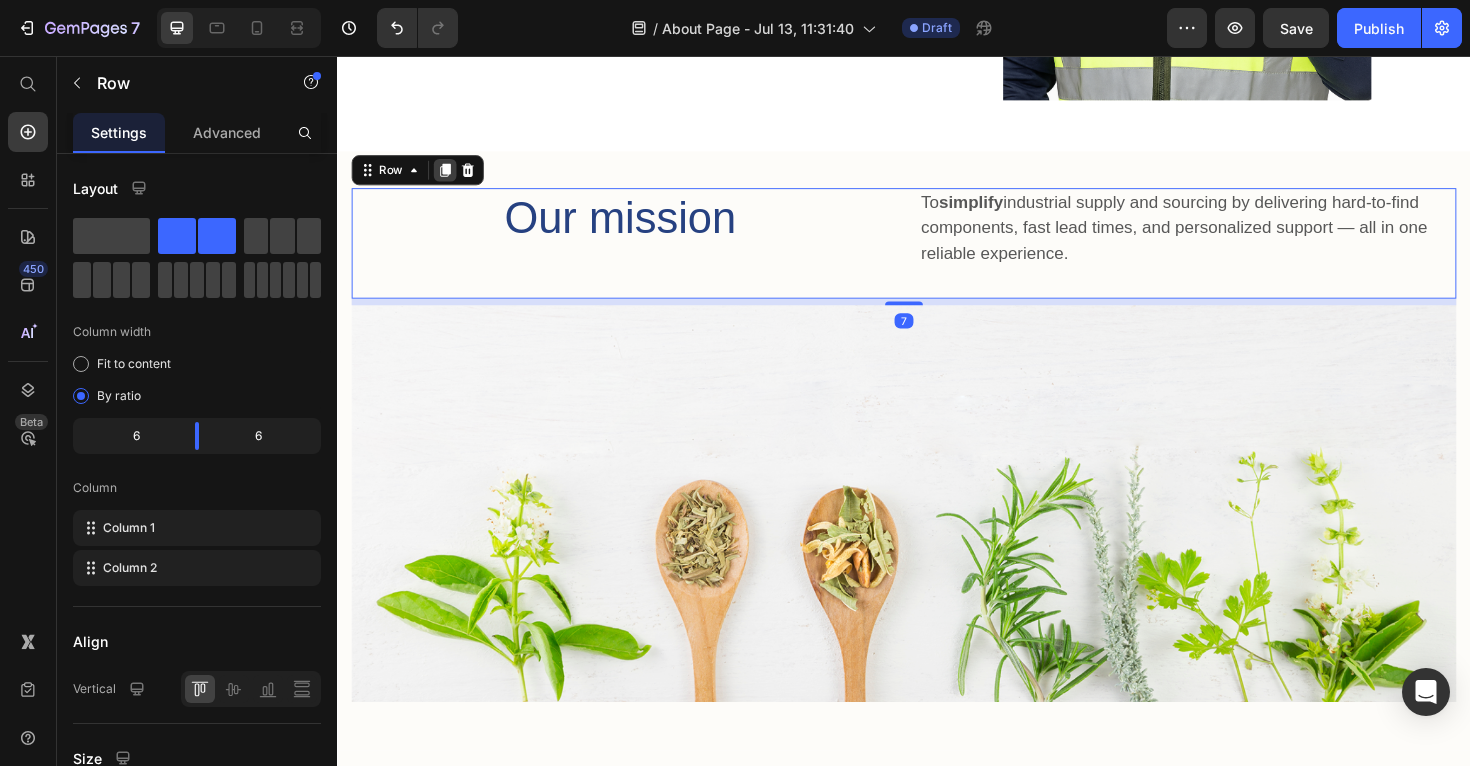 click 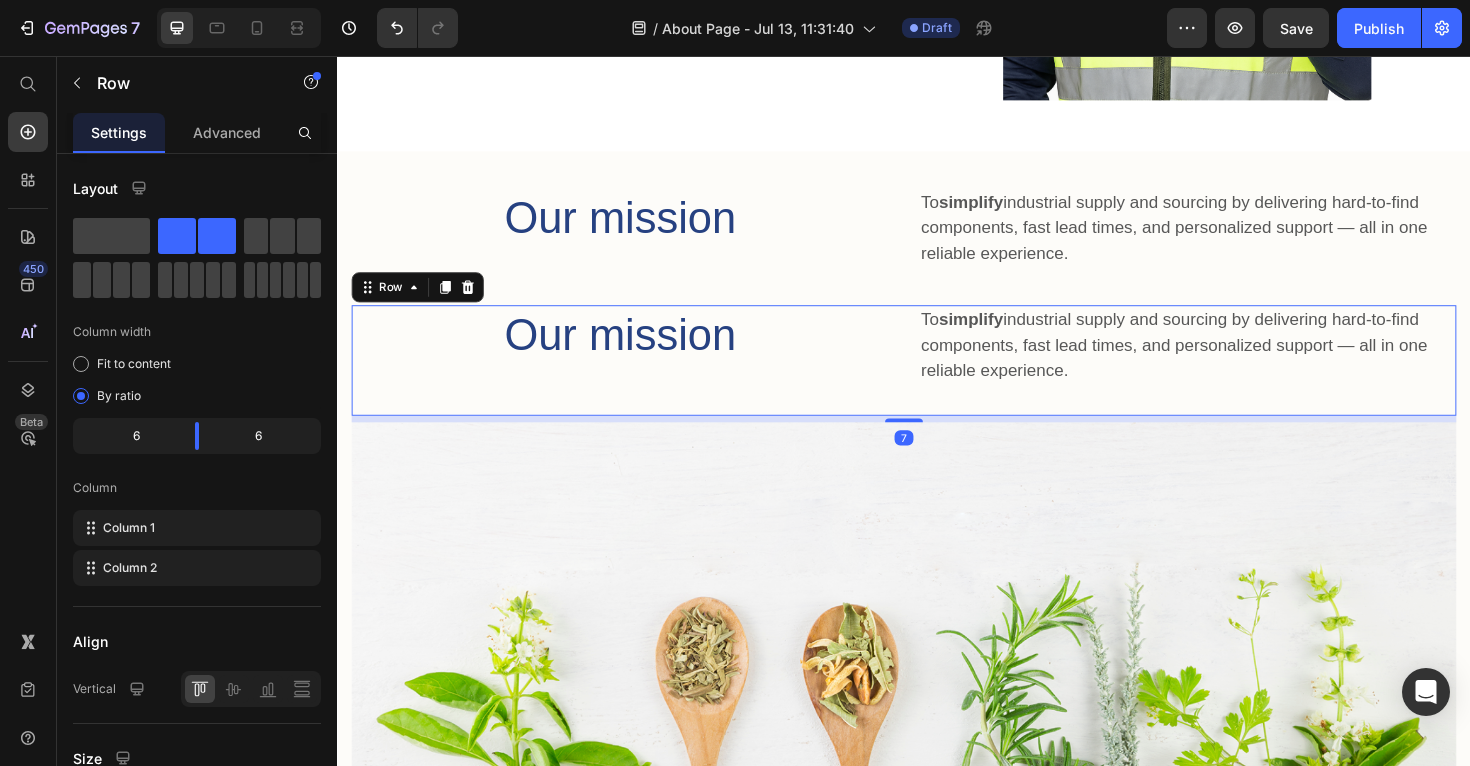 click on "Our mission Heading" at bounding box center [636, 378] 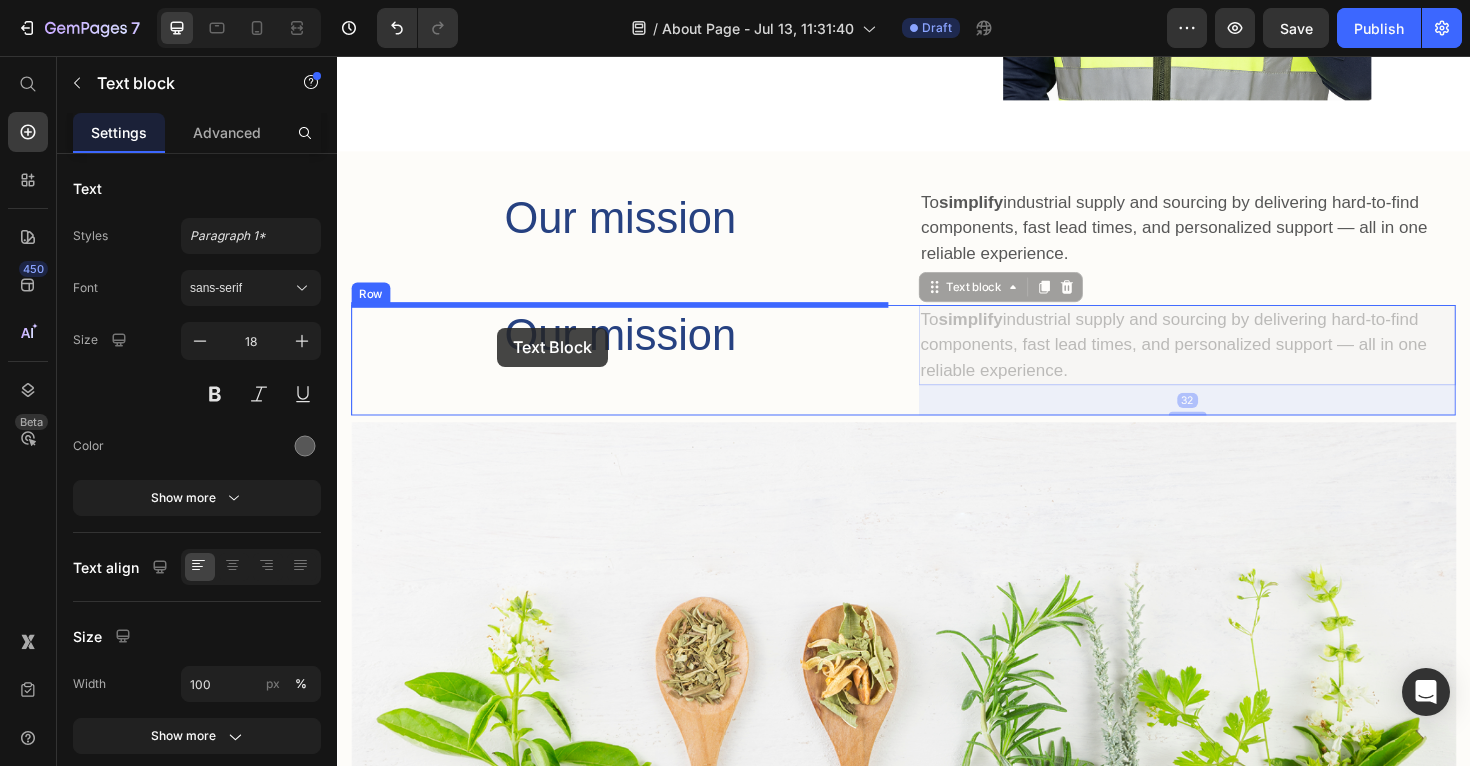 drag, startPoint x: 977, startPoint y: 308, endPoint x: 502, endPoint y: 344, distance: 476.36224 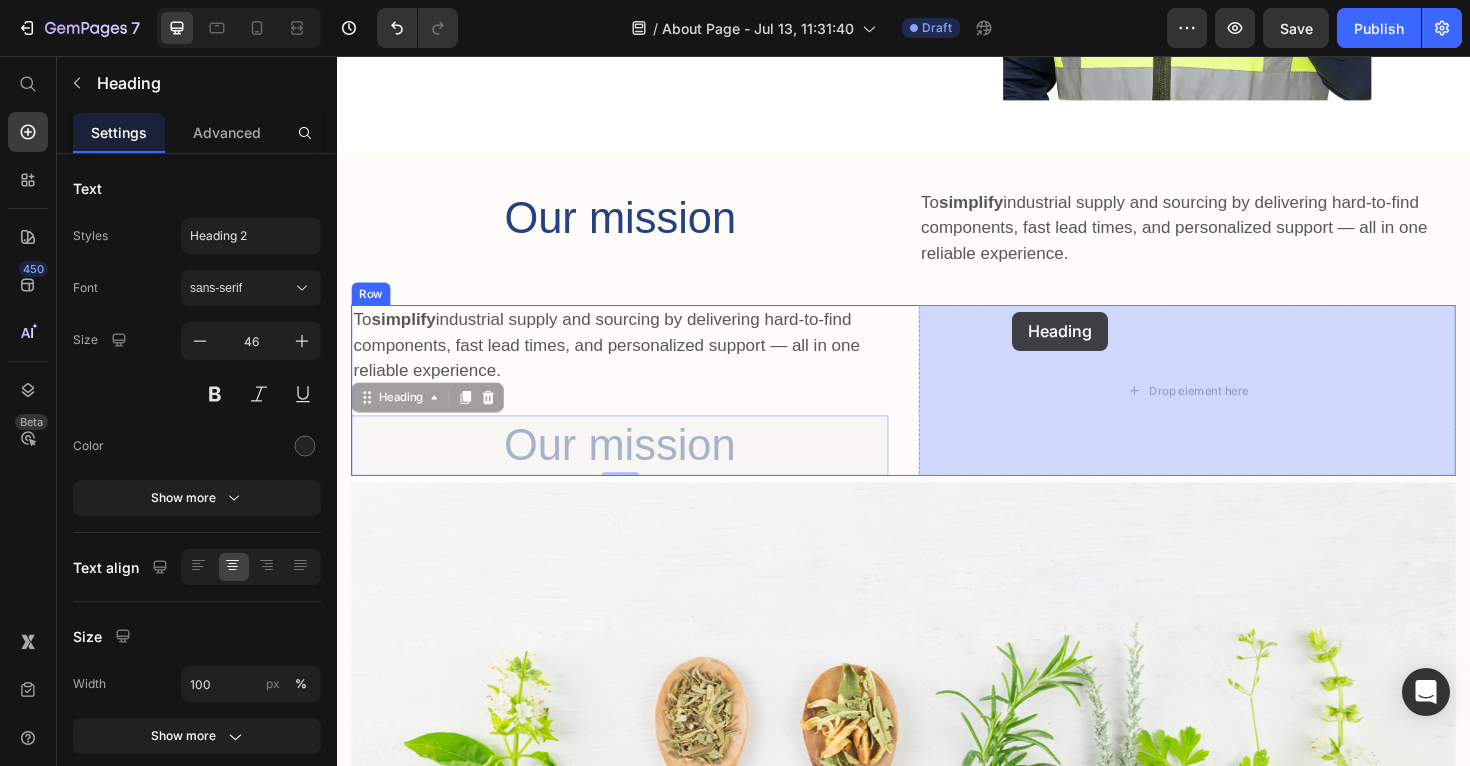 drag, startPoint x: 383, startPoint y: 420, endPoint x: 1052, endPoint y: 327, distance: 675.43317 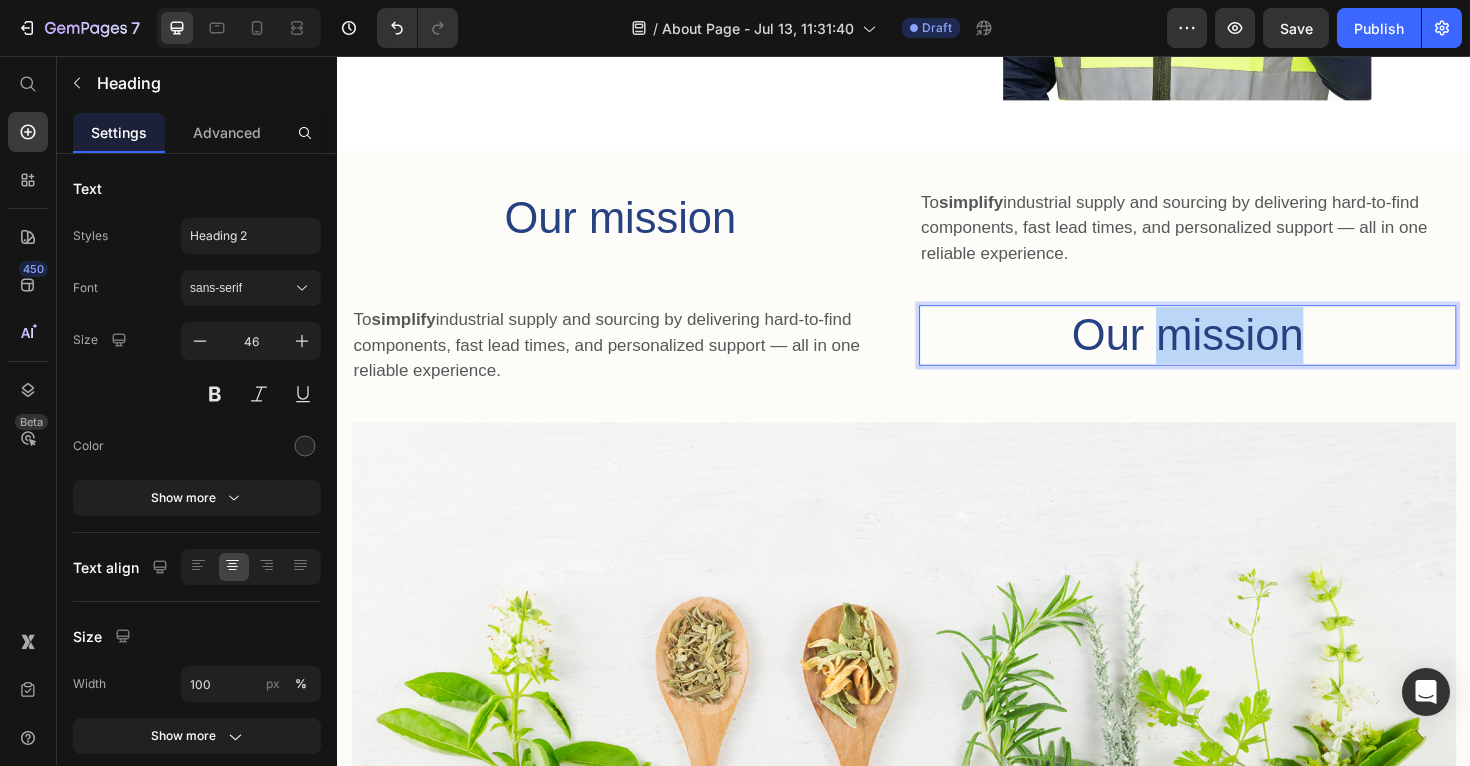 click on "Our mission" at bounding box center (1237, 351) 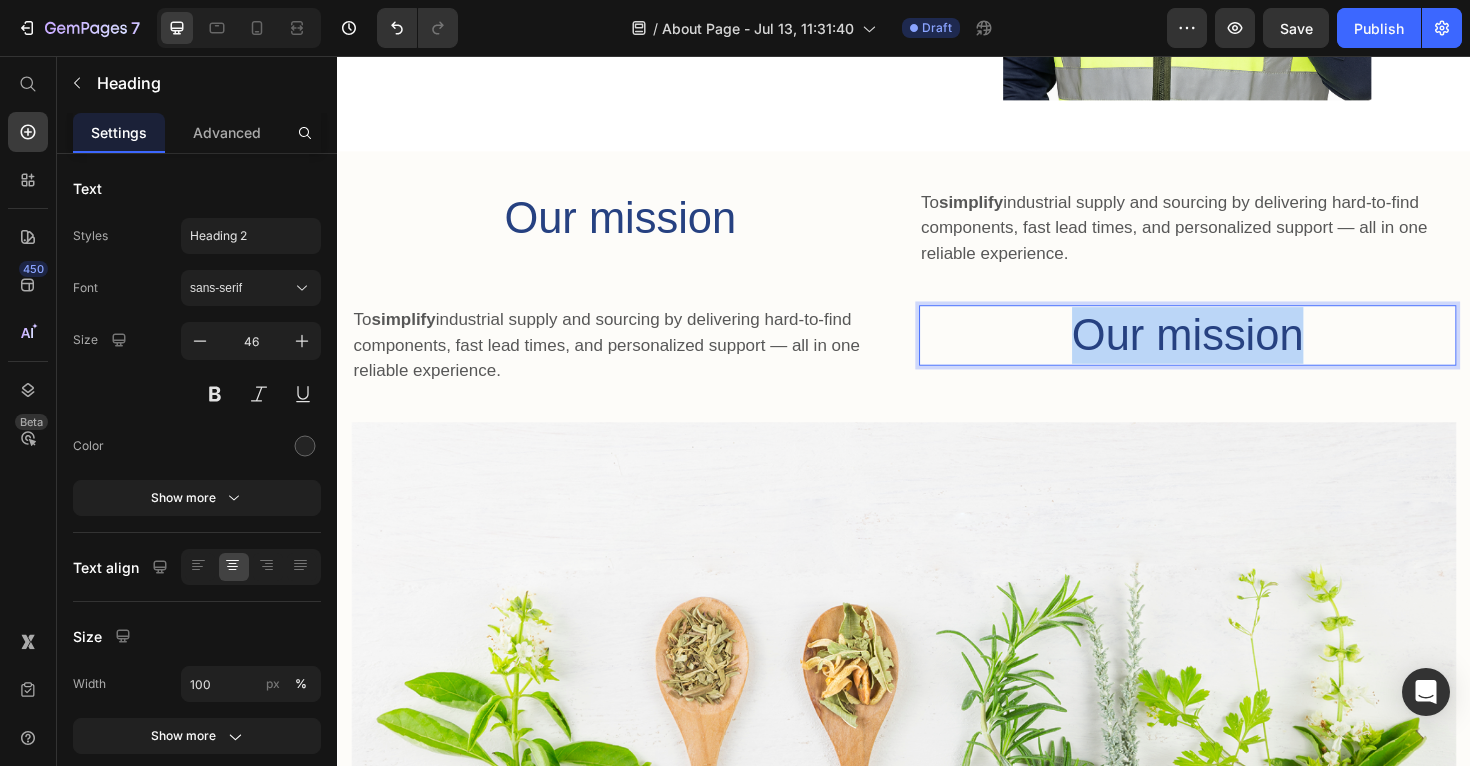 click on "Our mission" at bounding box center [1237, 351] 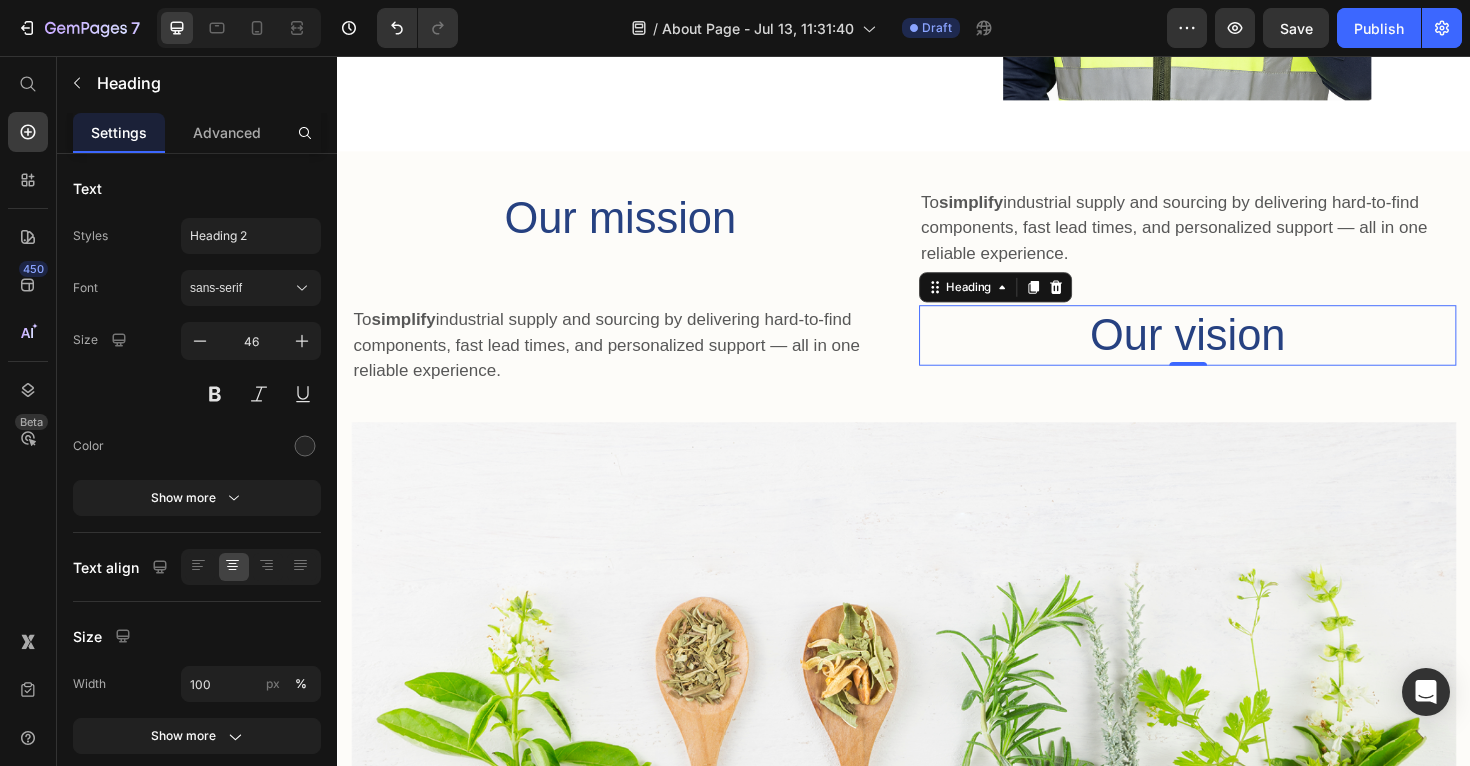 click on "To  simplify  industrial supply and sourcing by delivering hard-to-find components, fast lead times, and personalized support — all in one reliable experience." at bounding box center (636, 362) 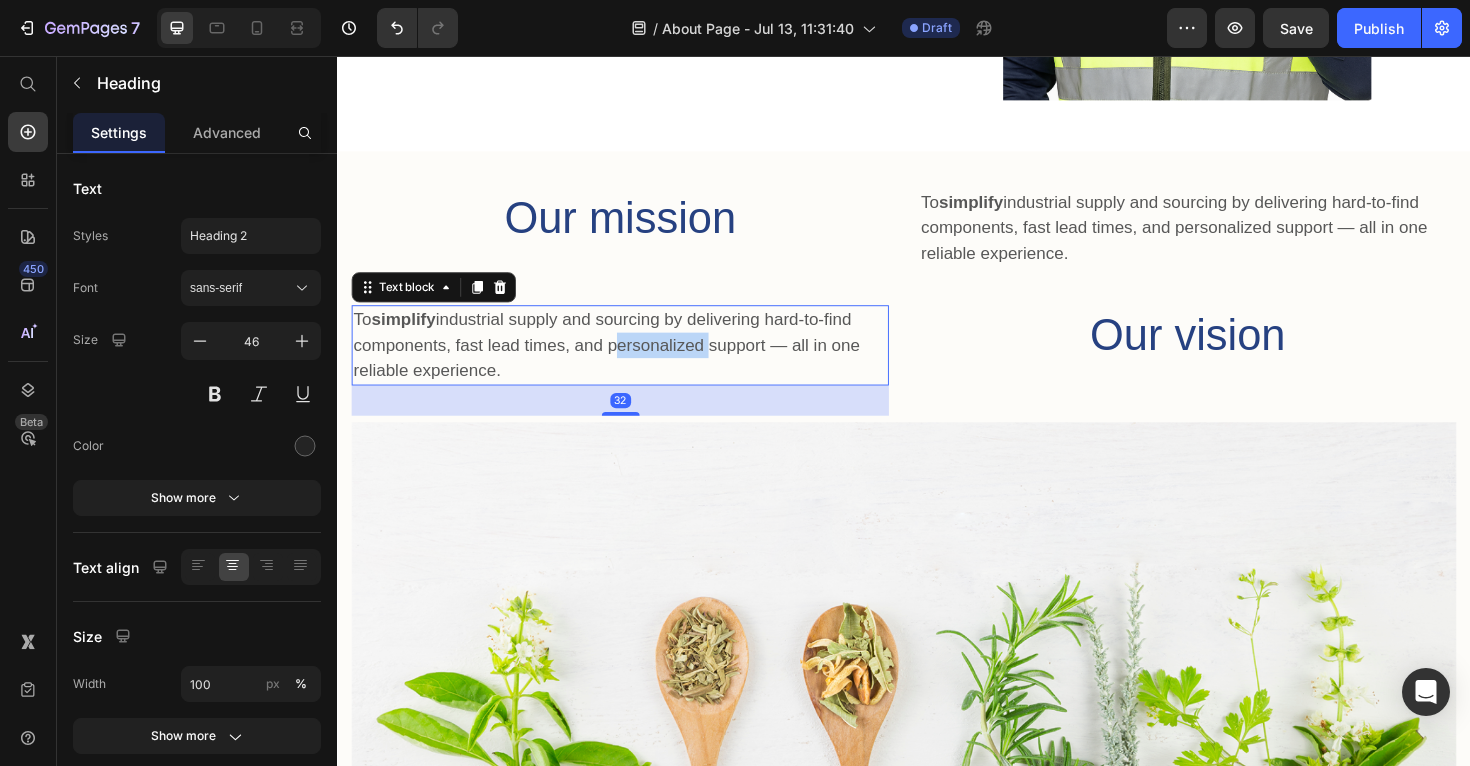 click on "To  simplify  industrial supply and sourcing by delivering hard-to-find components, fast lead times, and personalized support — all in one reliable experience." at bounding box center [636, 362] 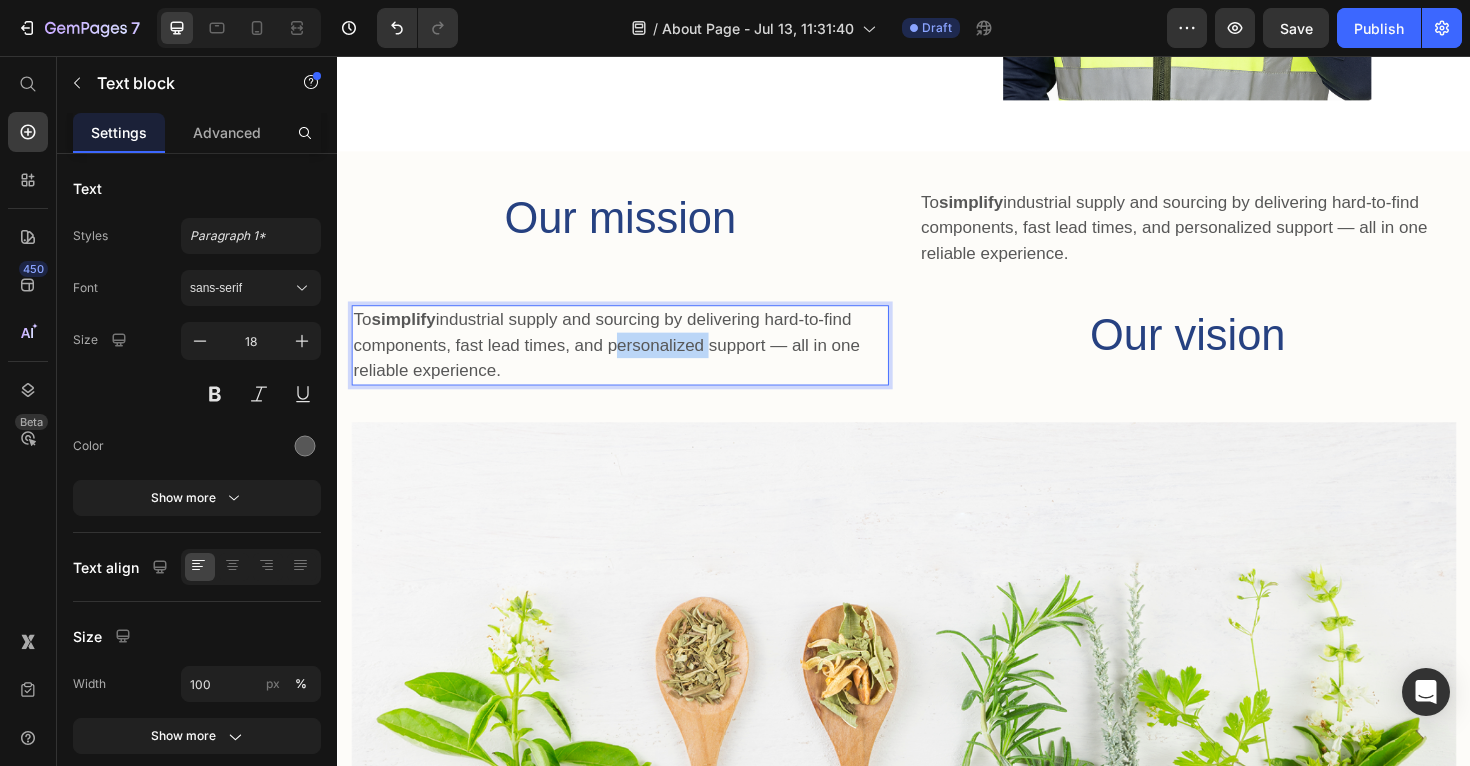 click on "To  simplify  industrial supply and sourcing by delivering hard-to-find components, fast lead times, and personalized support — all in one reliable experience." at bounding box center [636, 362] 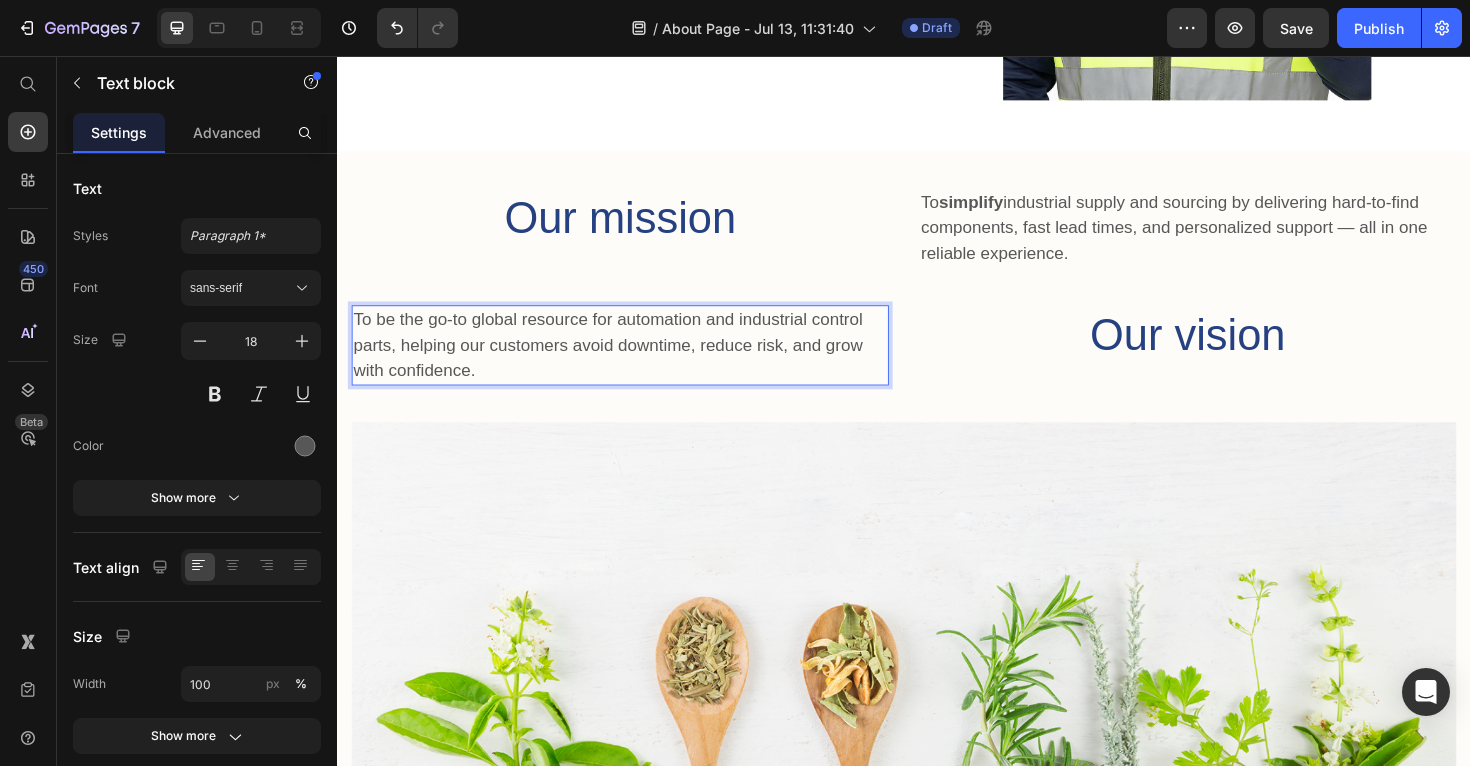 click on "To be the go-to global resource for automation and industrial control parts, helping our customers avoid downtime, reduce risk, and grow with confidence." at bounding box center [636, 362] 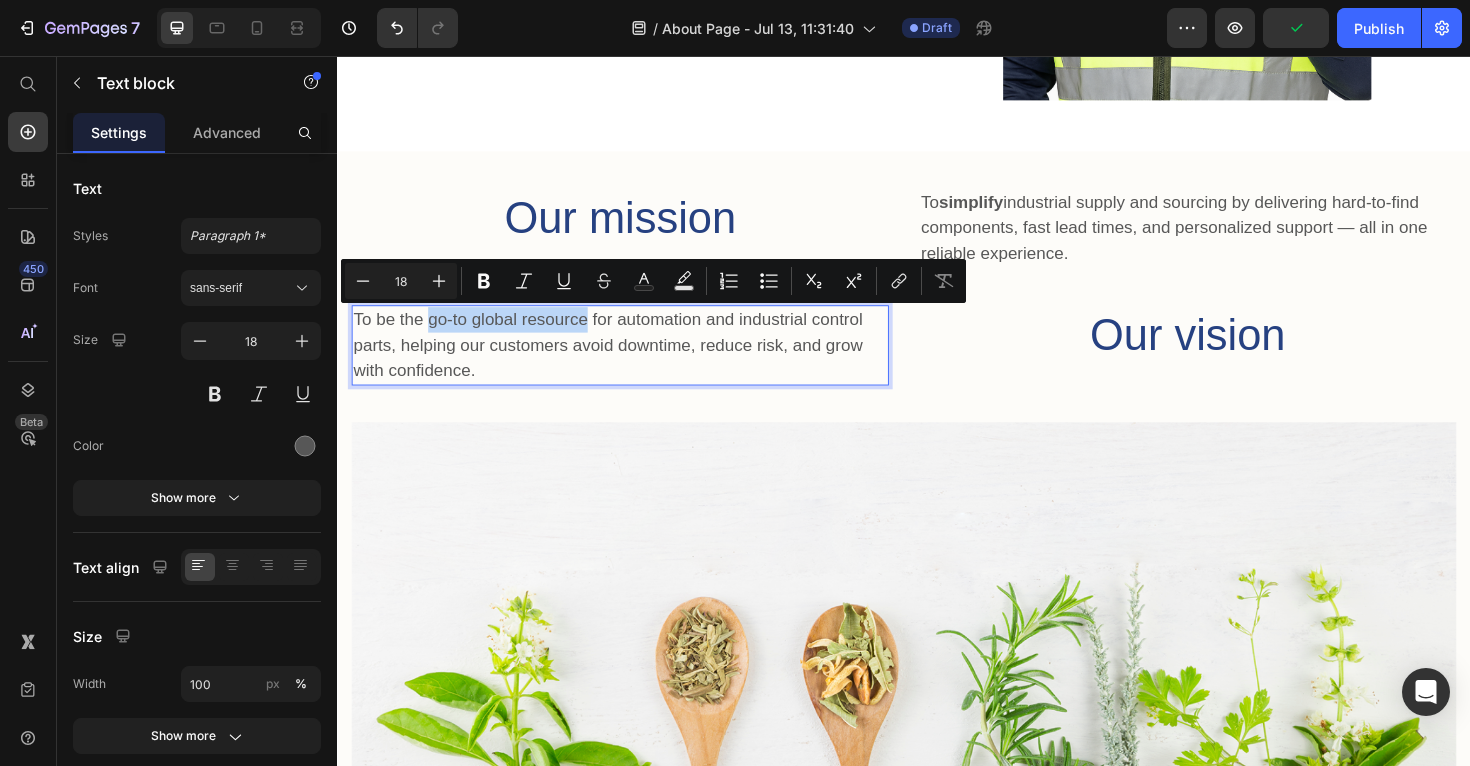drag, startPoint x: 435, startPoint y: 335, endPoint x: 591, endPoint y: 339, distance: 156.05127 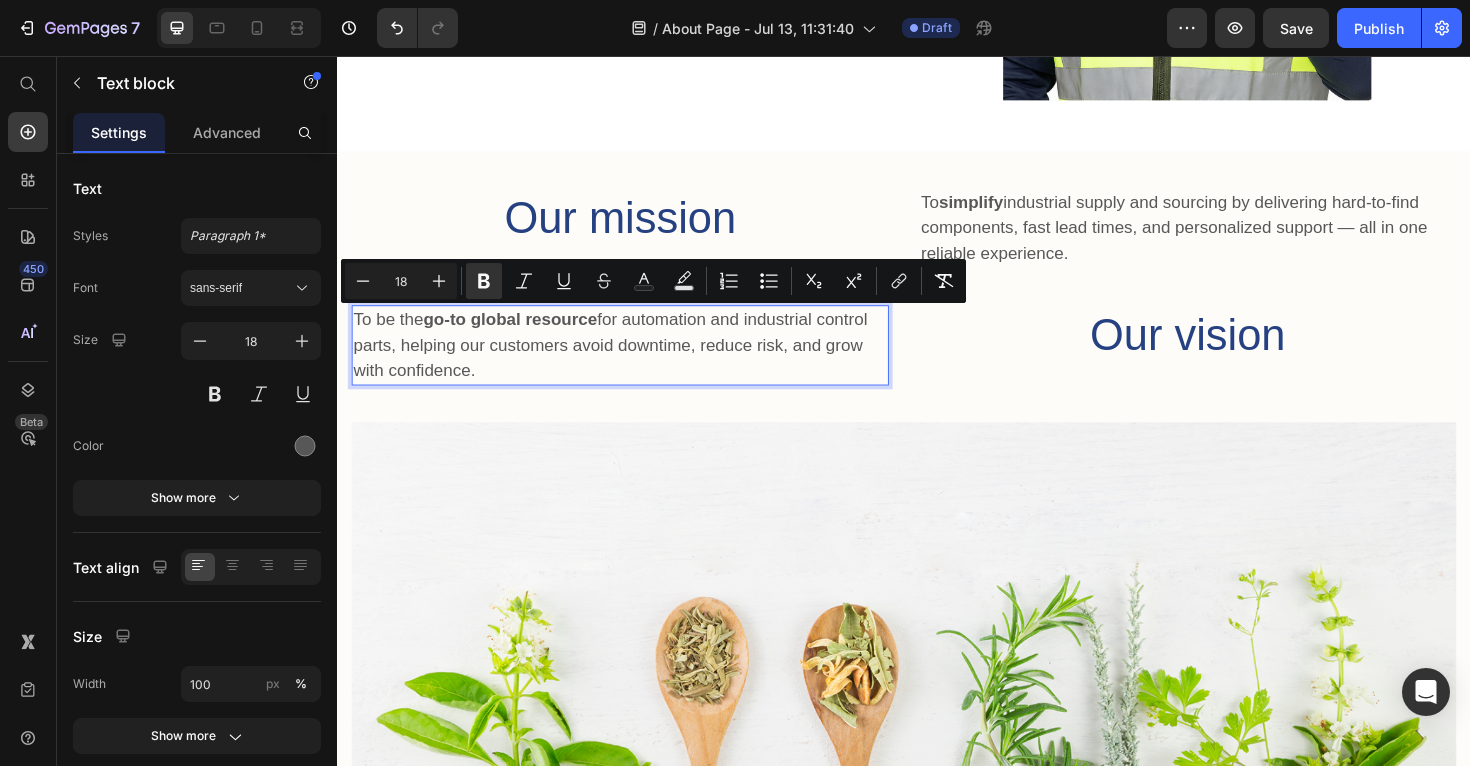 click on "To be the  go-to global resource  for automation and industrial control parts, helping our customers avoid downtime, reduce risk, and grow with confidence." at bounding box center [636, 362] 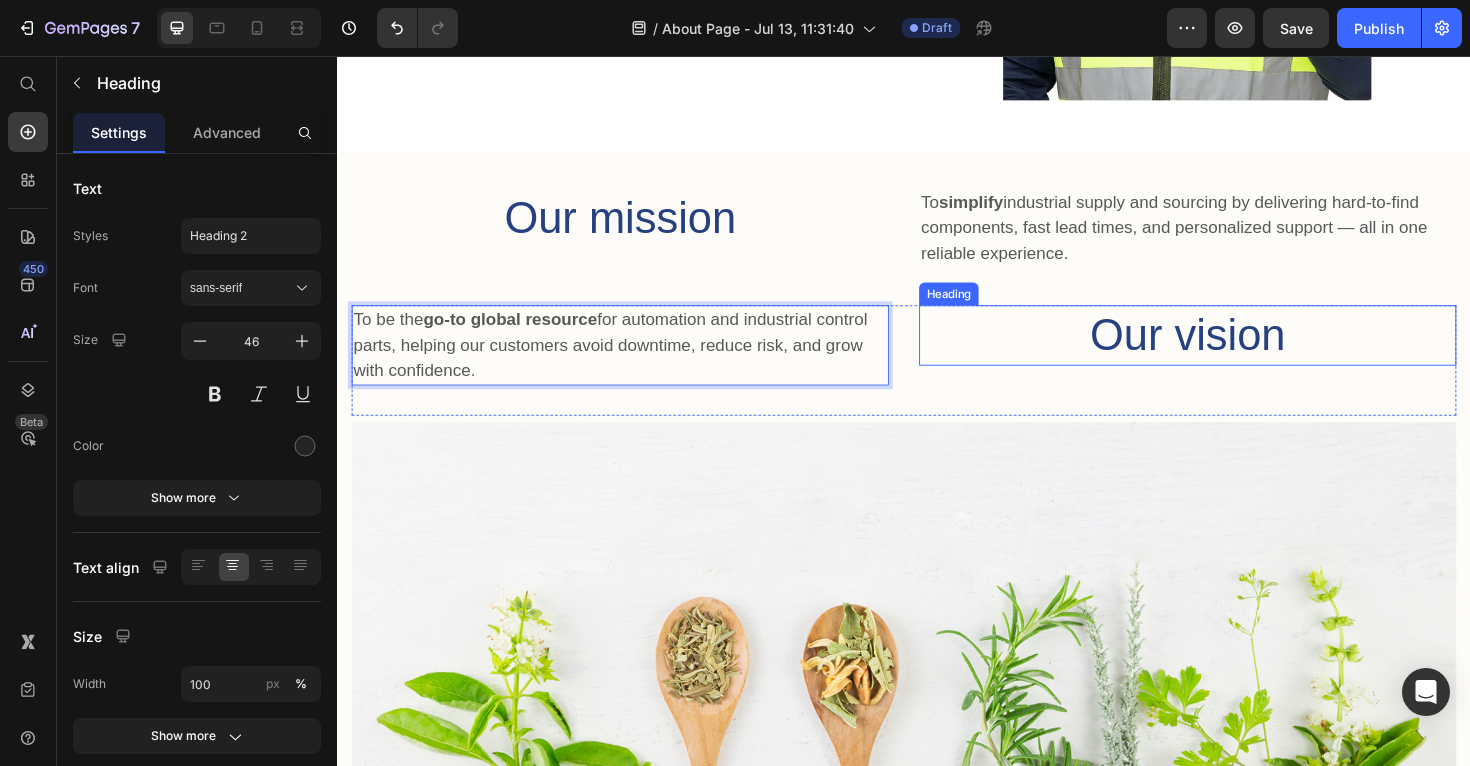 click on "⁠⁠⁠⁠⁠⁠⁠ Our vision" at bounding box center (1237, 352) 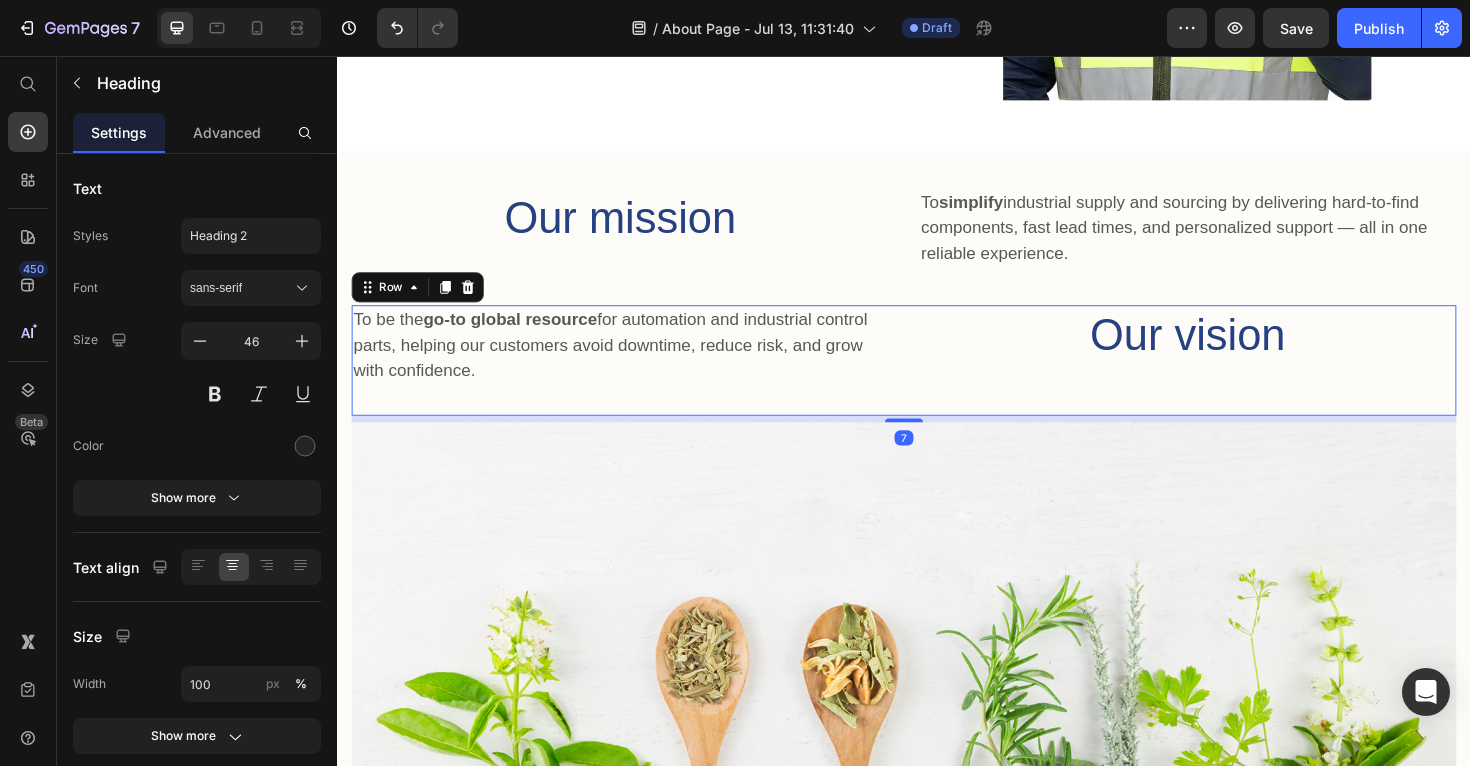 click on "⁠⁠⁠⁠⁠⁠⁠ Our vision Heading" at bounding box center (1237, 378) 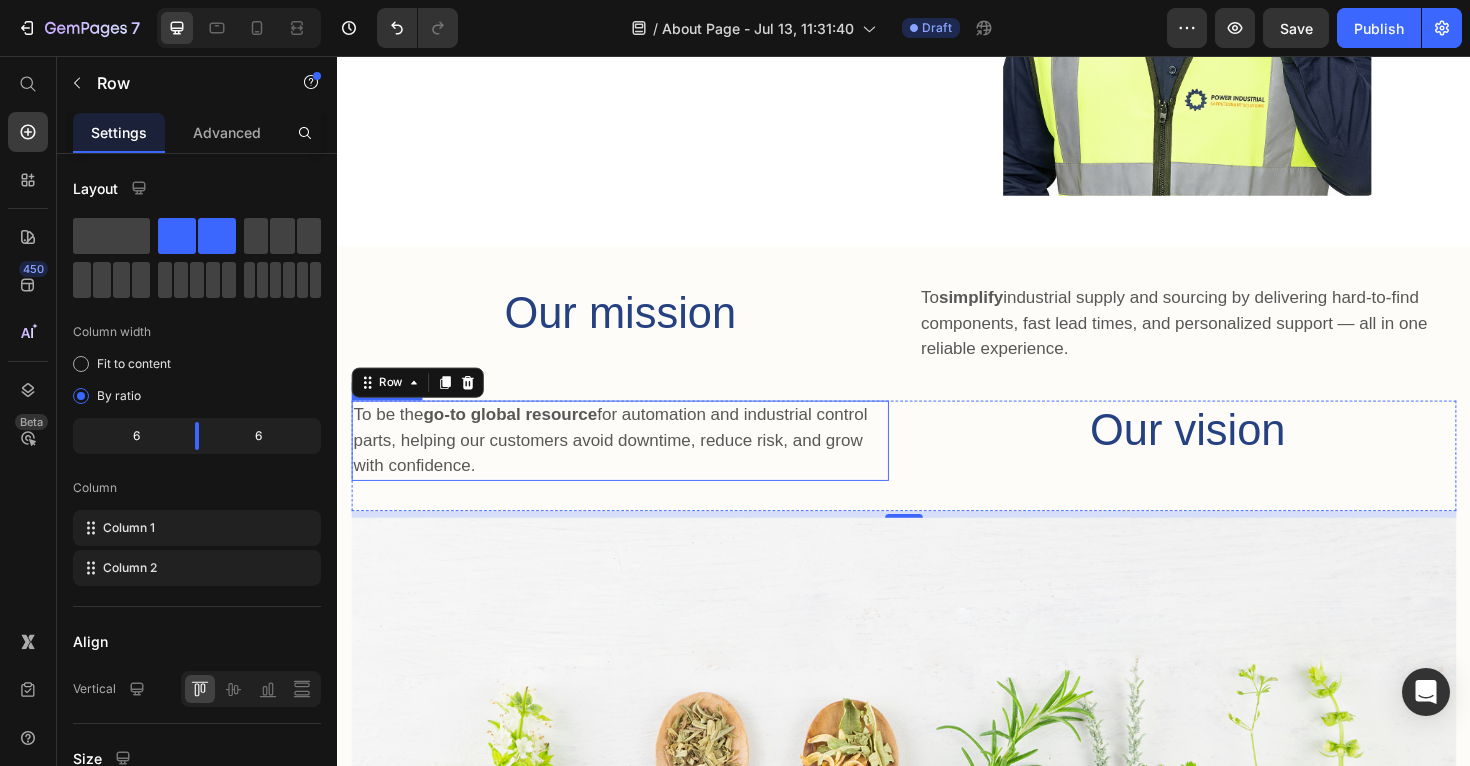 scroll, scrollTop: 532, scrollLeft: 0, axis: vertical 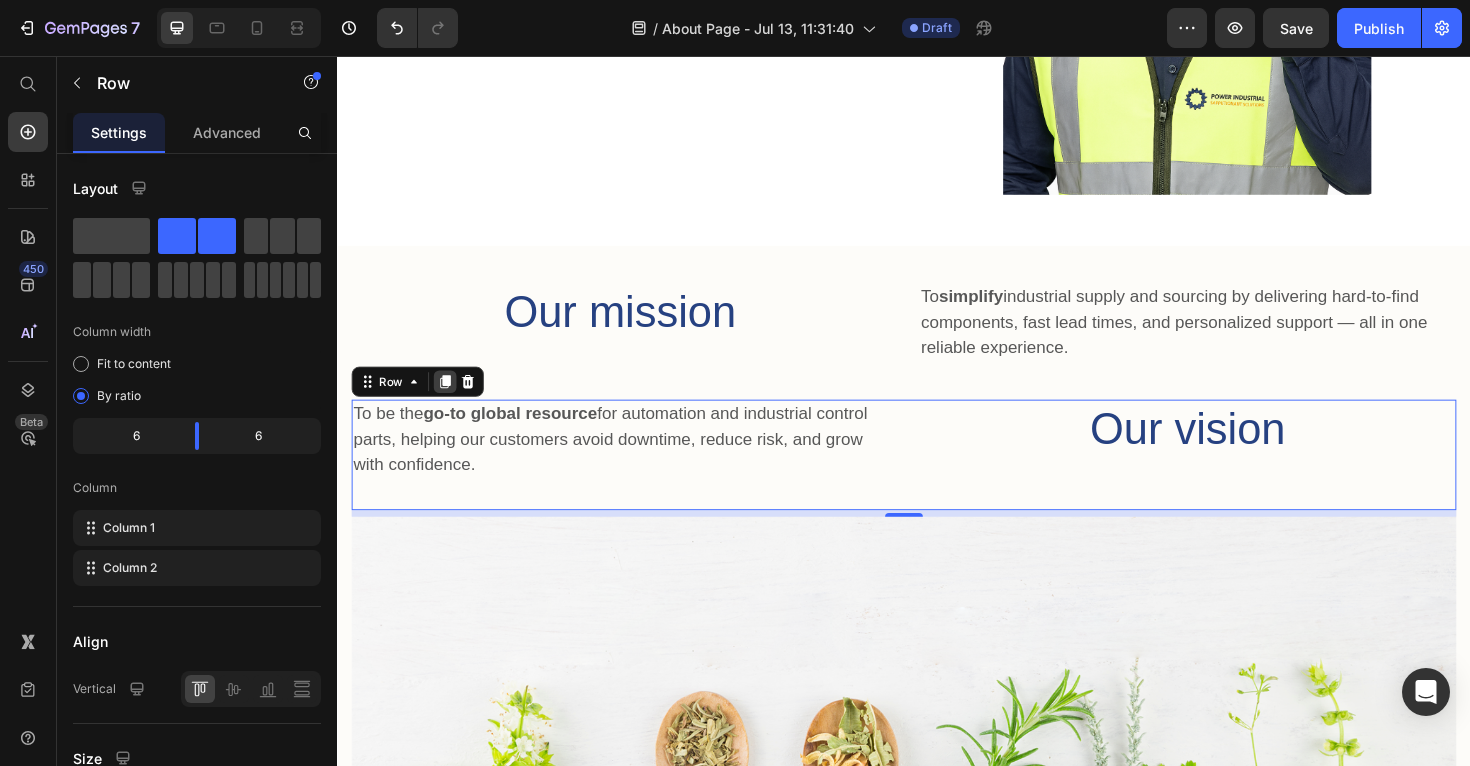 click 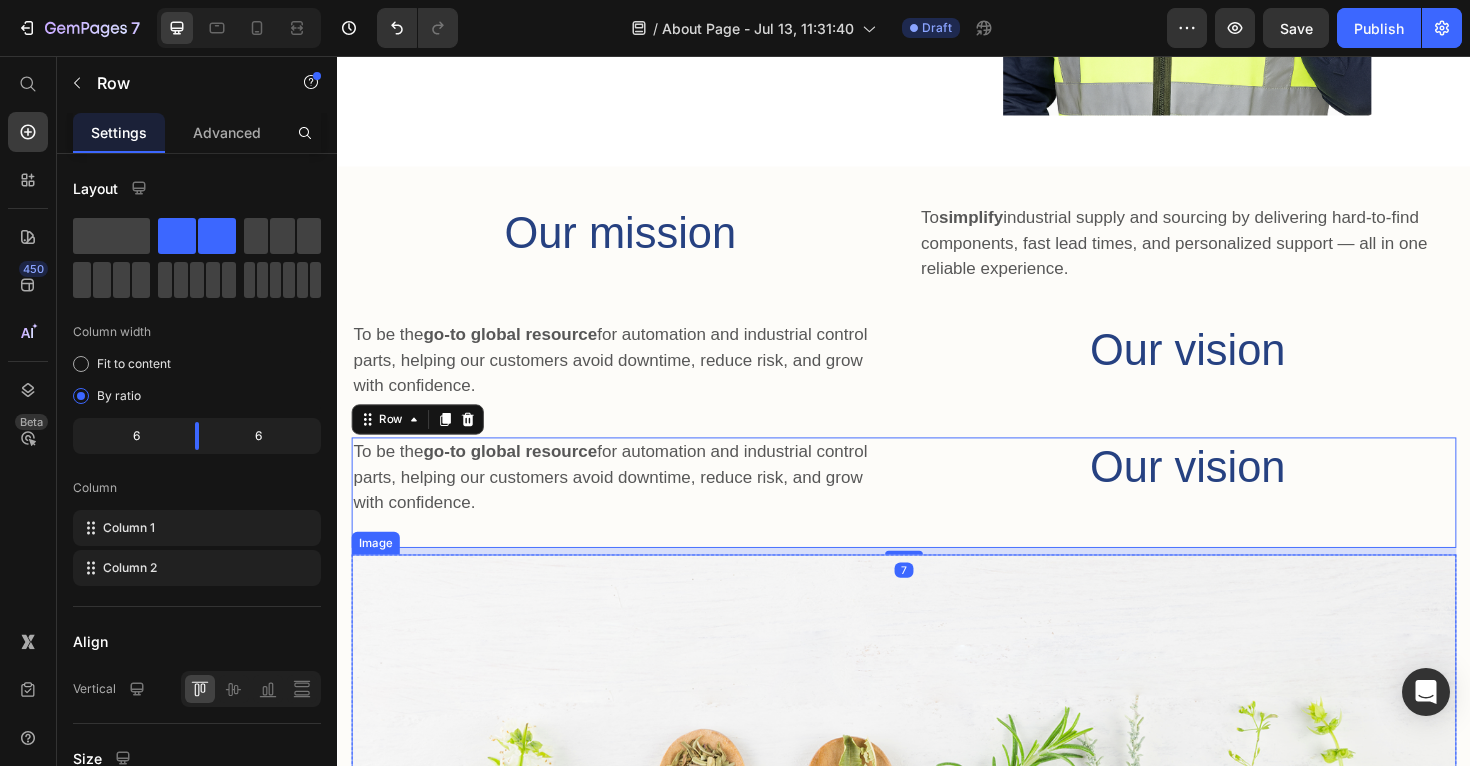 scroll, scrollTop: 703, scrollLeft: 0, axis: vertical 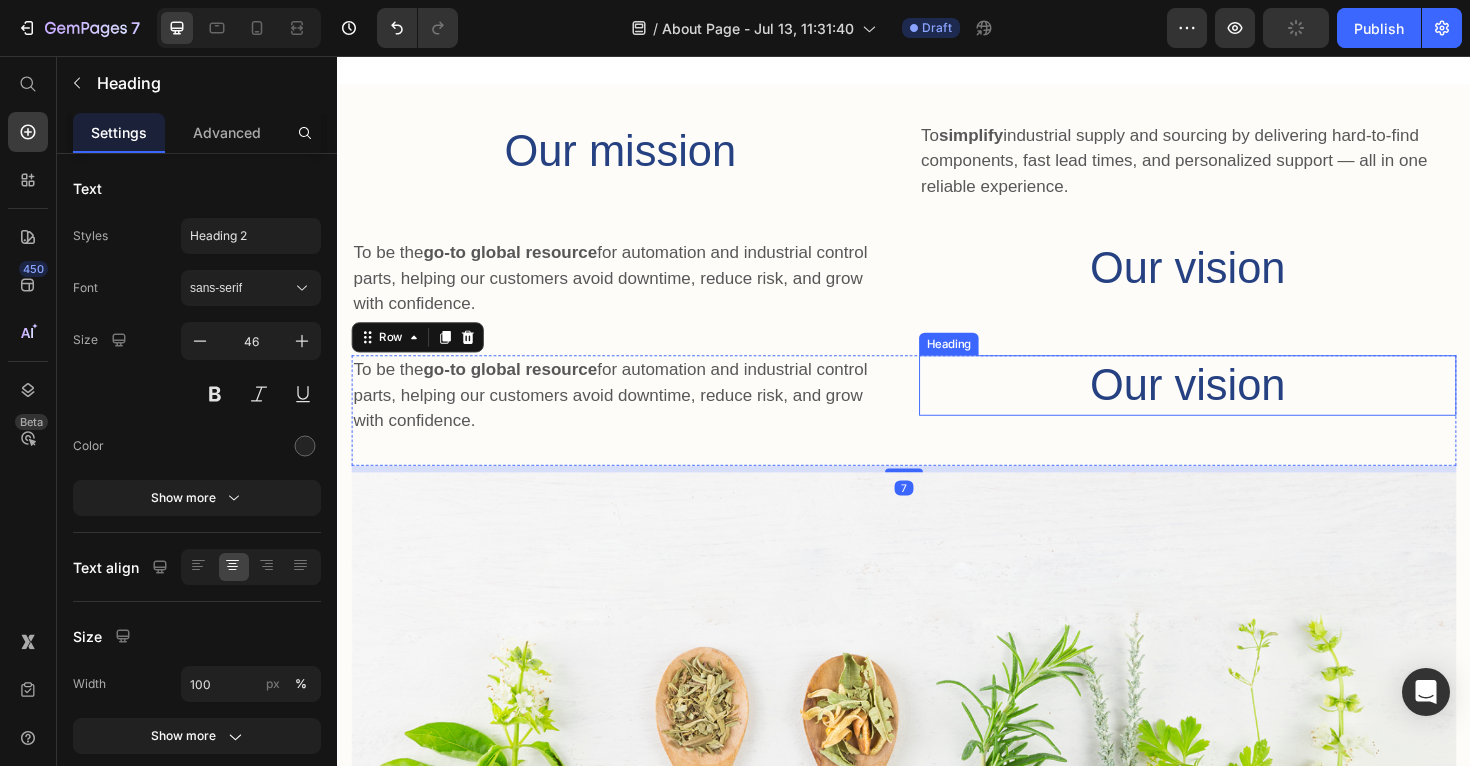 click on "Our vision" at bounding box center [1237, 404] 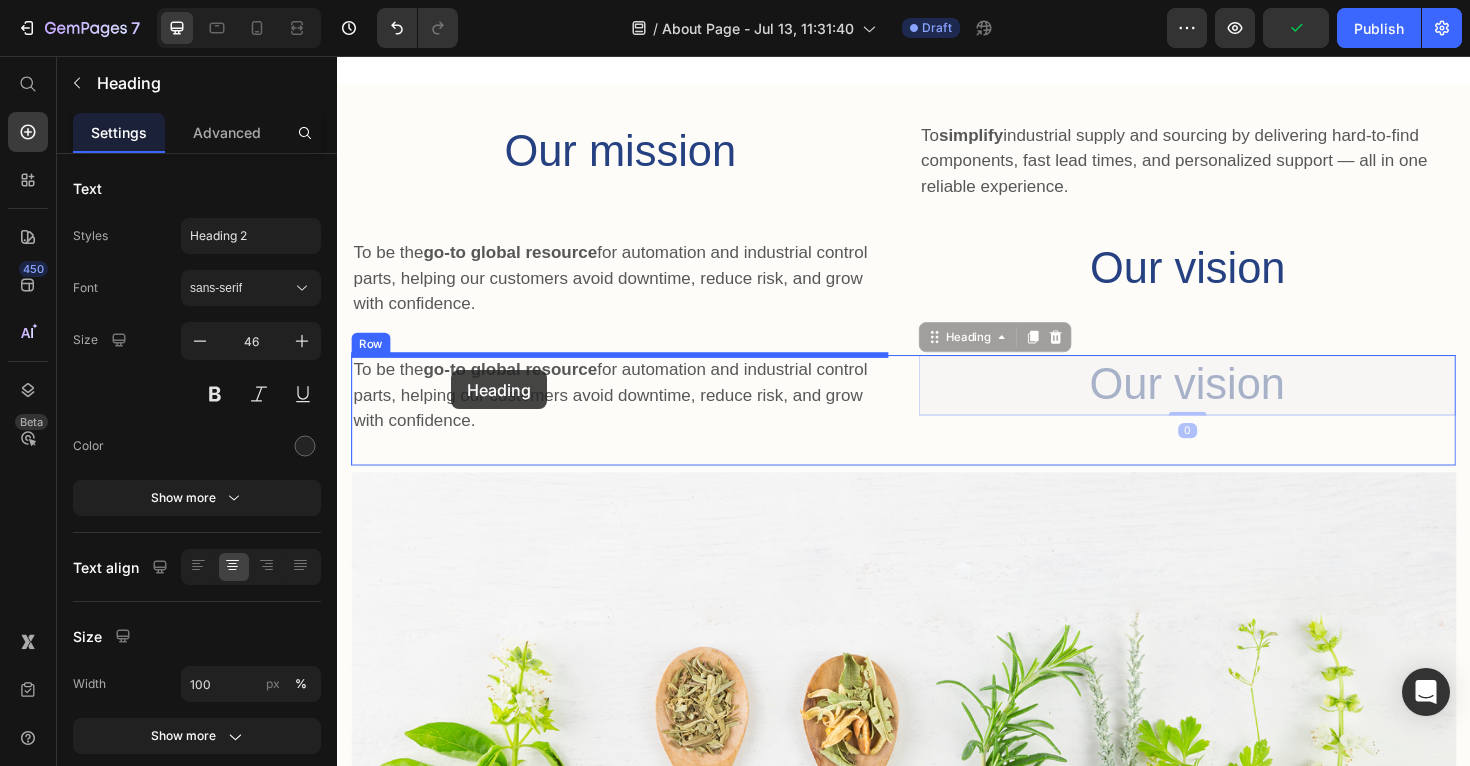drag, startPoint x: 966, startPoint y: 357, endPoint x: 458, endPoint y: 389, distance: 509.00687 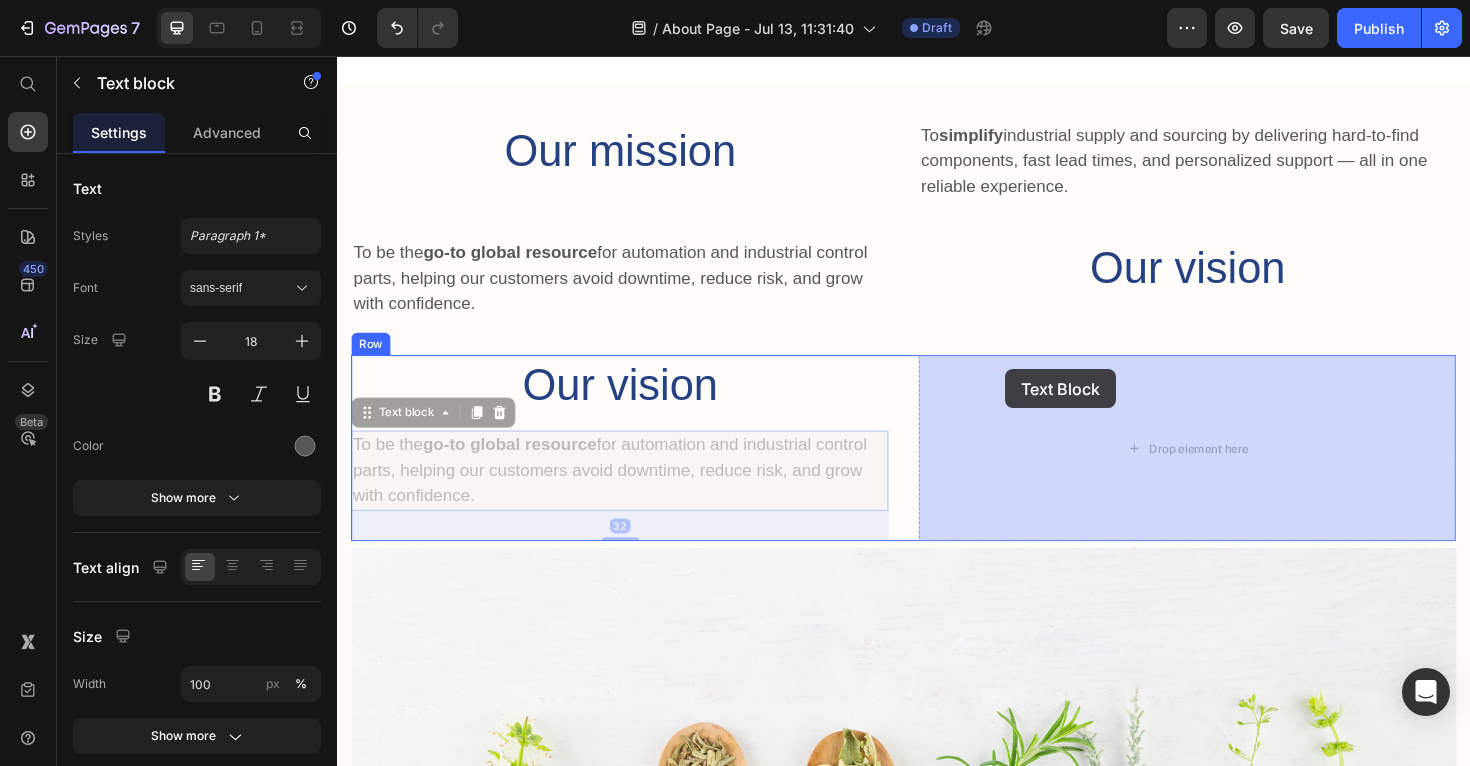 drag, startPoint x: 376, startPoint y: 441, endPoint x: 1045, endPoint y: 388, distance: 671.0961 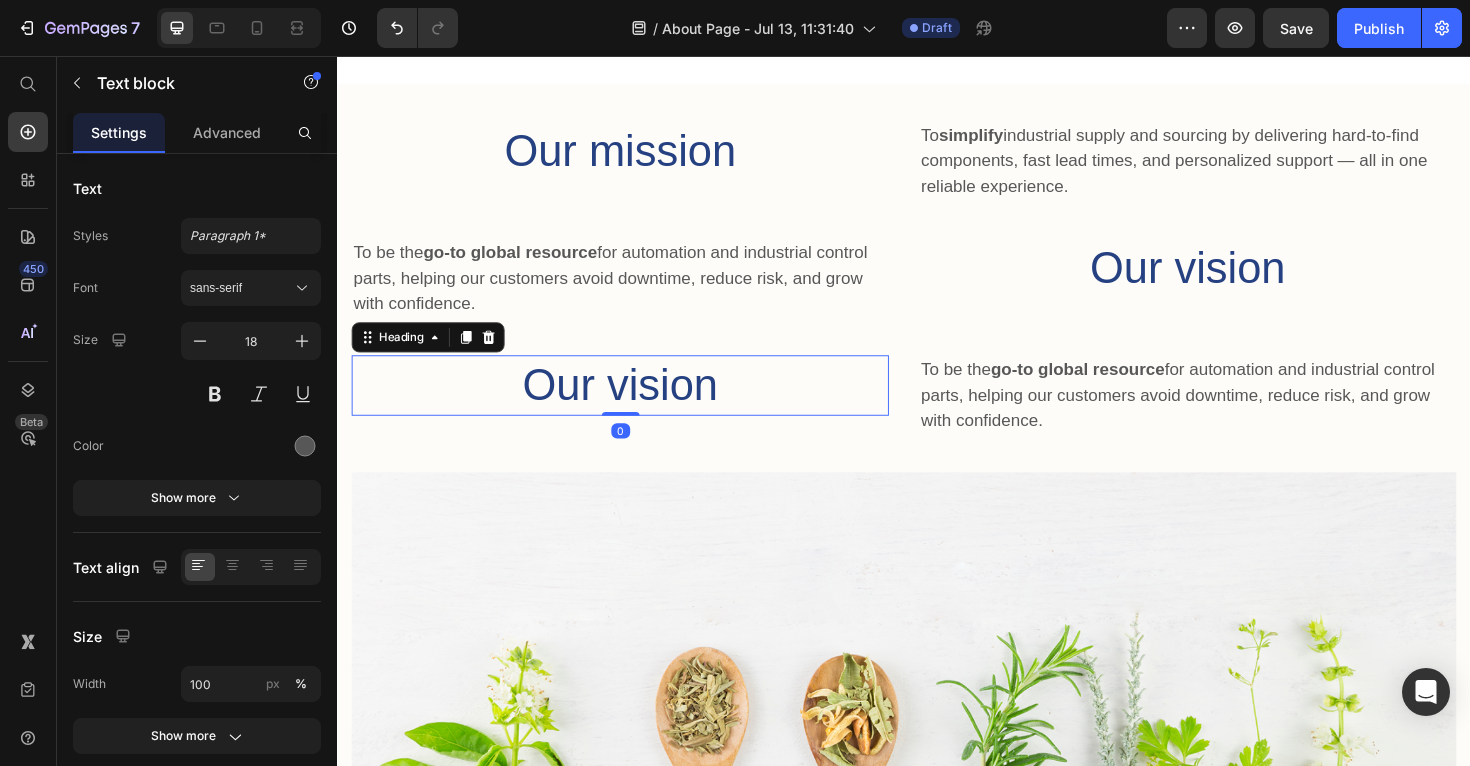 click on "Our vision" at bounding box center (636, 404) 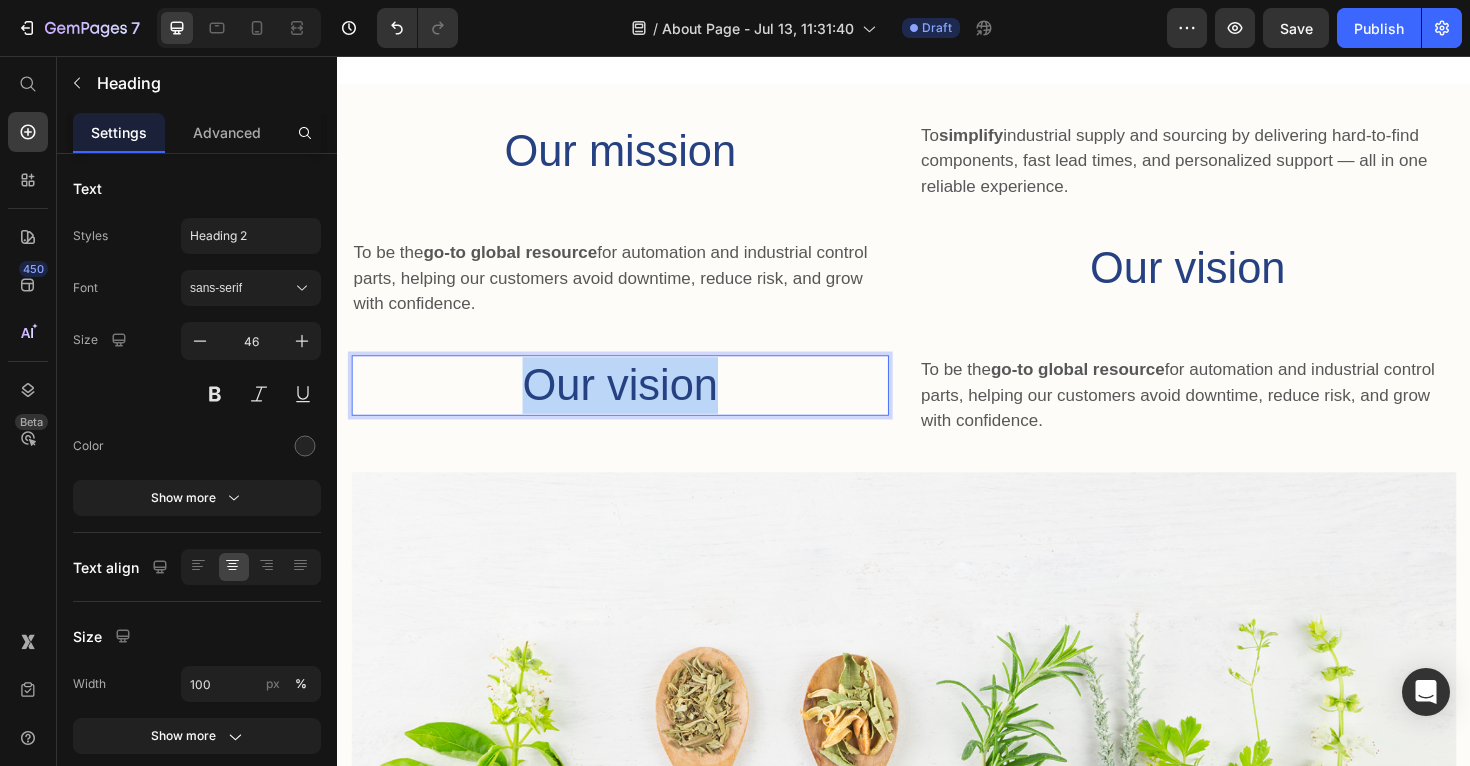 click on "Our vision" at bounding box center [636, 404] 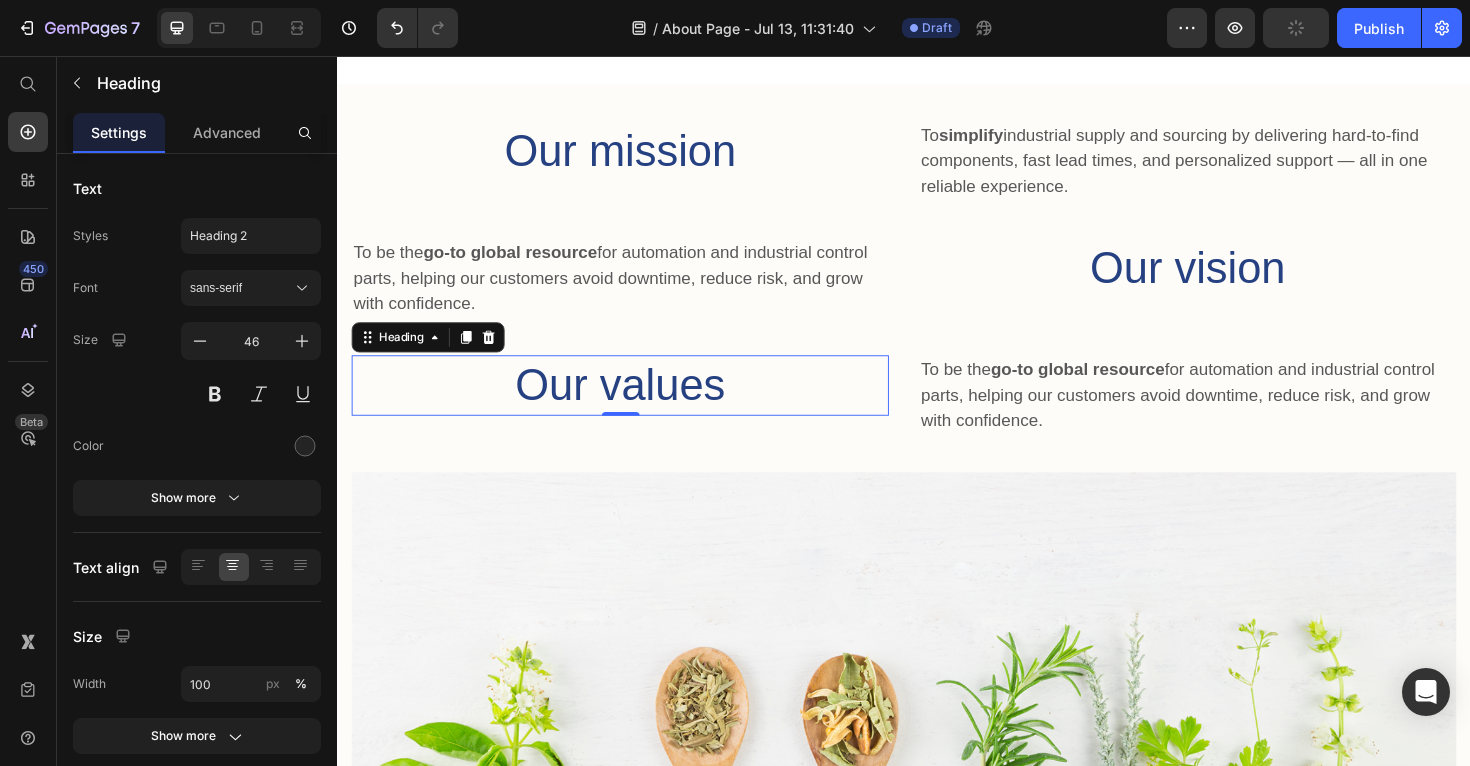 click on "To be the  go-to global resource  for automation and industrial control parts, helping our customers avoid downtime, reduce risk, and grow with confidence." at bounding box center [1237, 415] 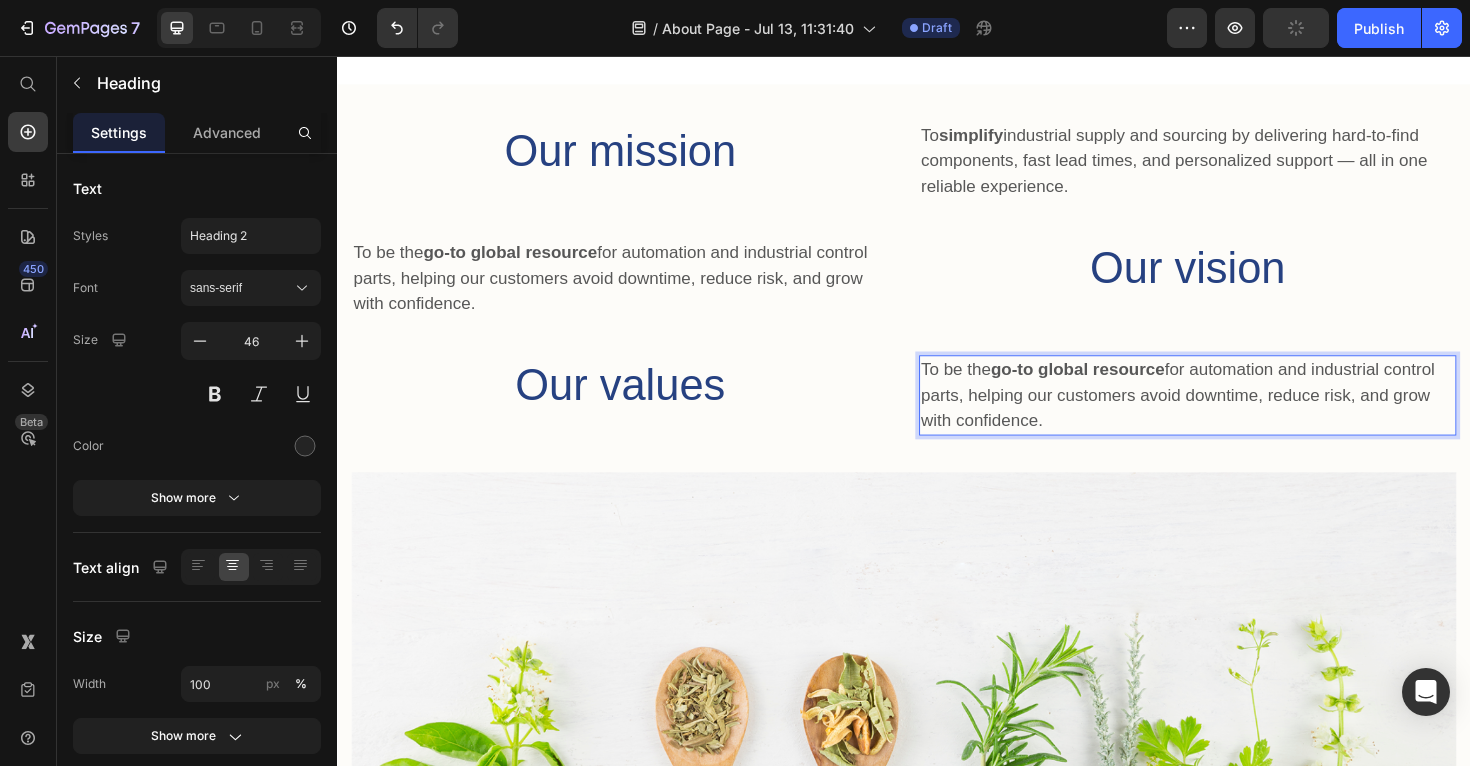 click on "To be the  go-to global resource  for automation and industrial control parts, helping our customers avoid downtime, reduce risk, and grow with confidence." at bounding box center [1237, 415] 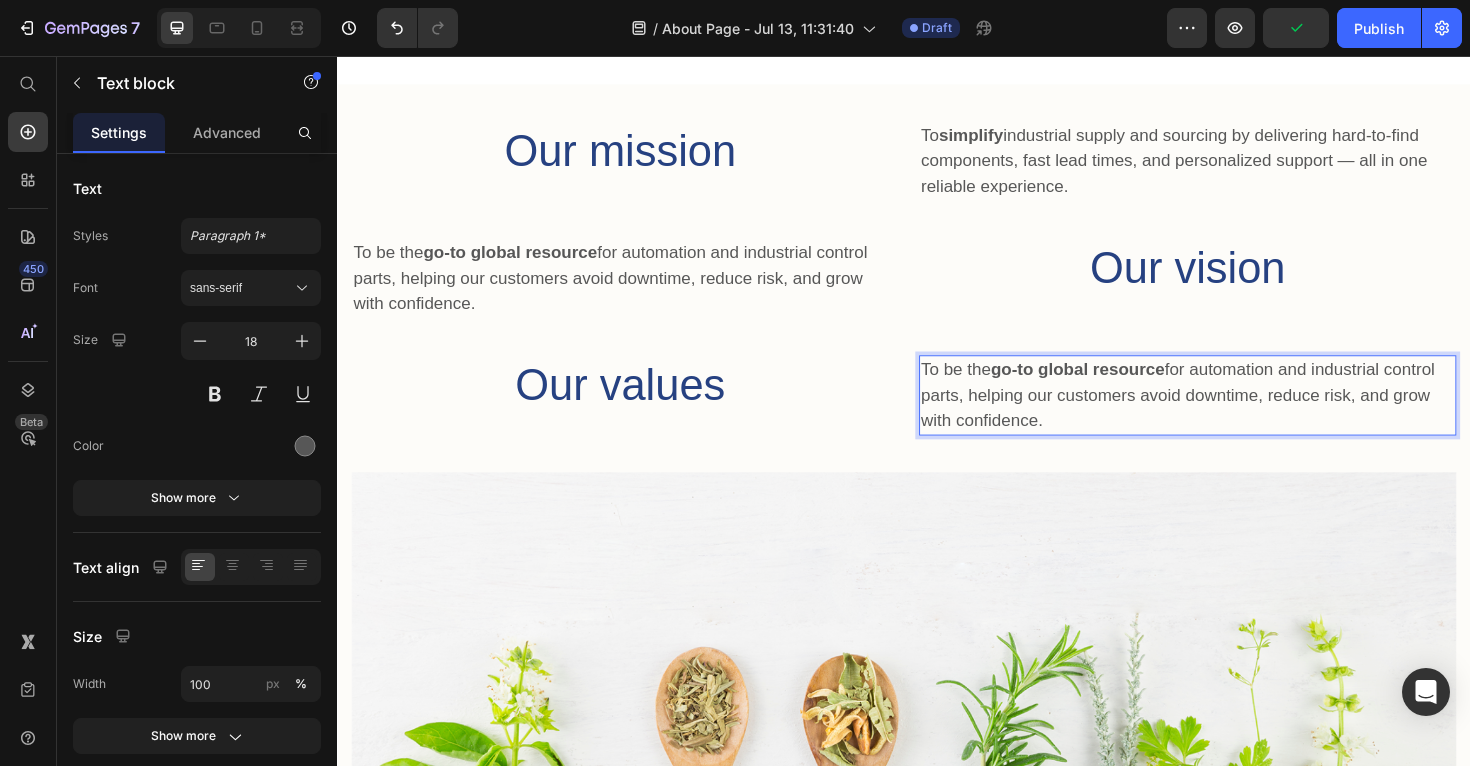 click on "To be the  go-to global resource  for automation and industrial control parts, helping our customers avoid downtime, reduce risk, and grow with confidence." at bounding box center [1237, 415] 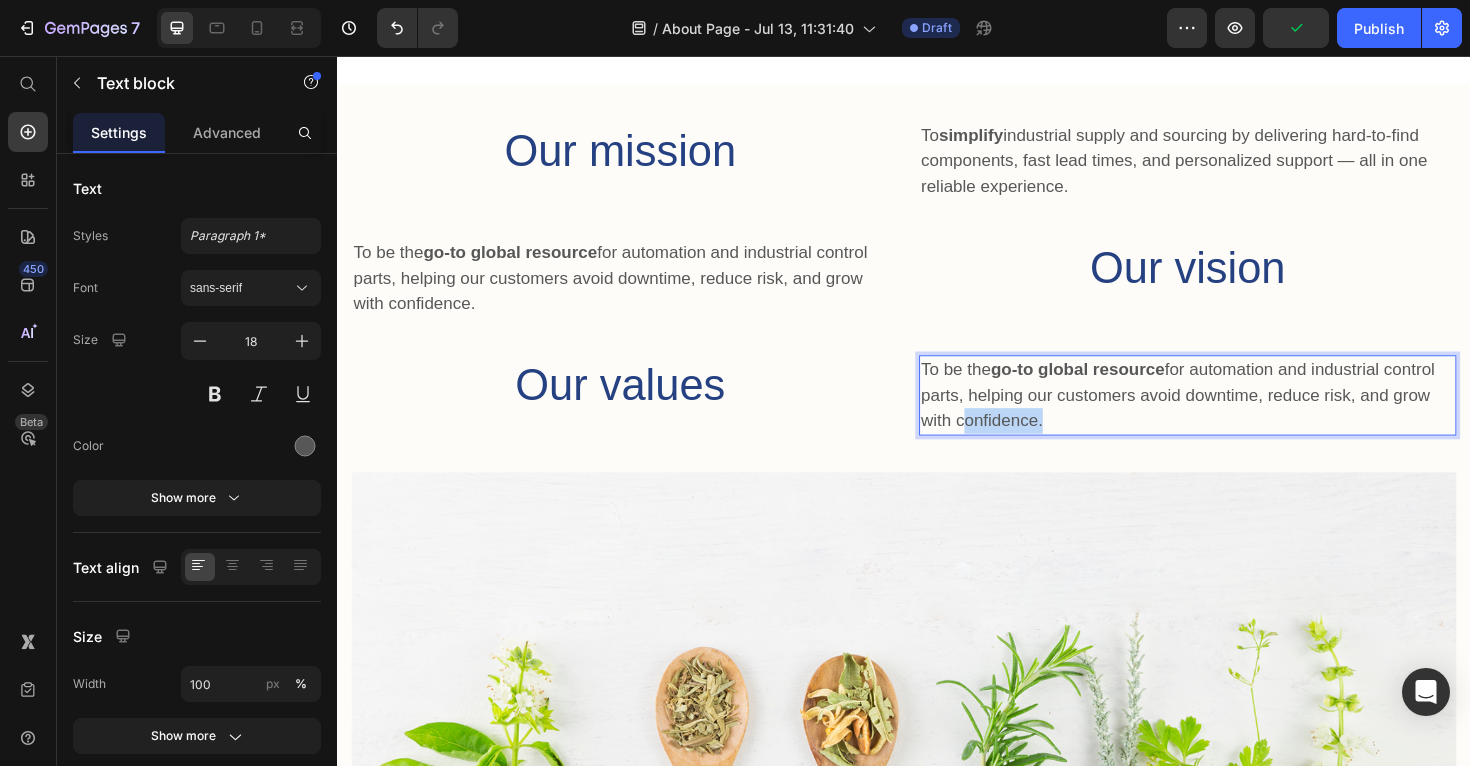 click on "To be the  go-to global resource  for automation and industrial control parts, helping our customers avoid downtime, reduce risk, and grow with confidence." at bounding box center (1237, 415) 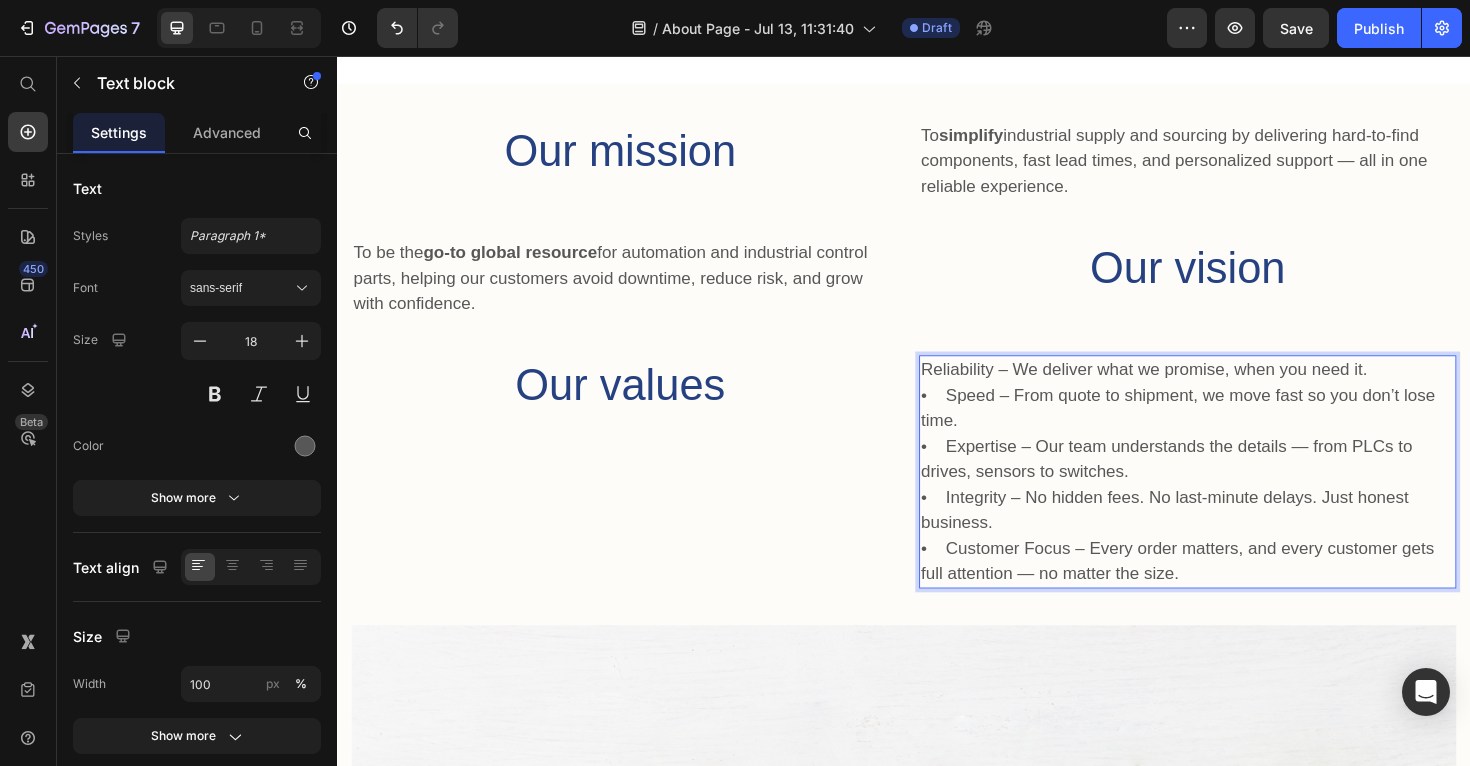 click on "Reliability – We deliver what we promise, when you need it.     •    Speed – From quote to shipment, we move fast so you don’t lose time.     •    Expertise – Our team understands the details — from PLCs to drives, sensors to switches.     •    Integrity – No hidden fees. No last-minute delays. Just honest business.     •    Customer Focus – Every order matters, and every customer gets full attention — no matter the size." at bounding box center [1237, 496] 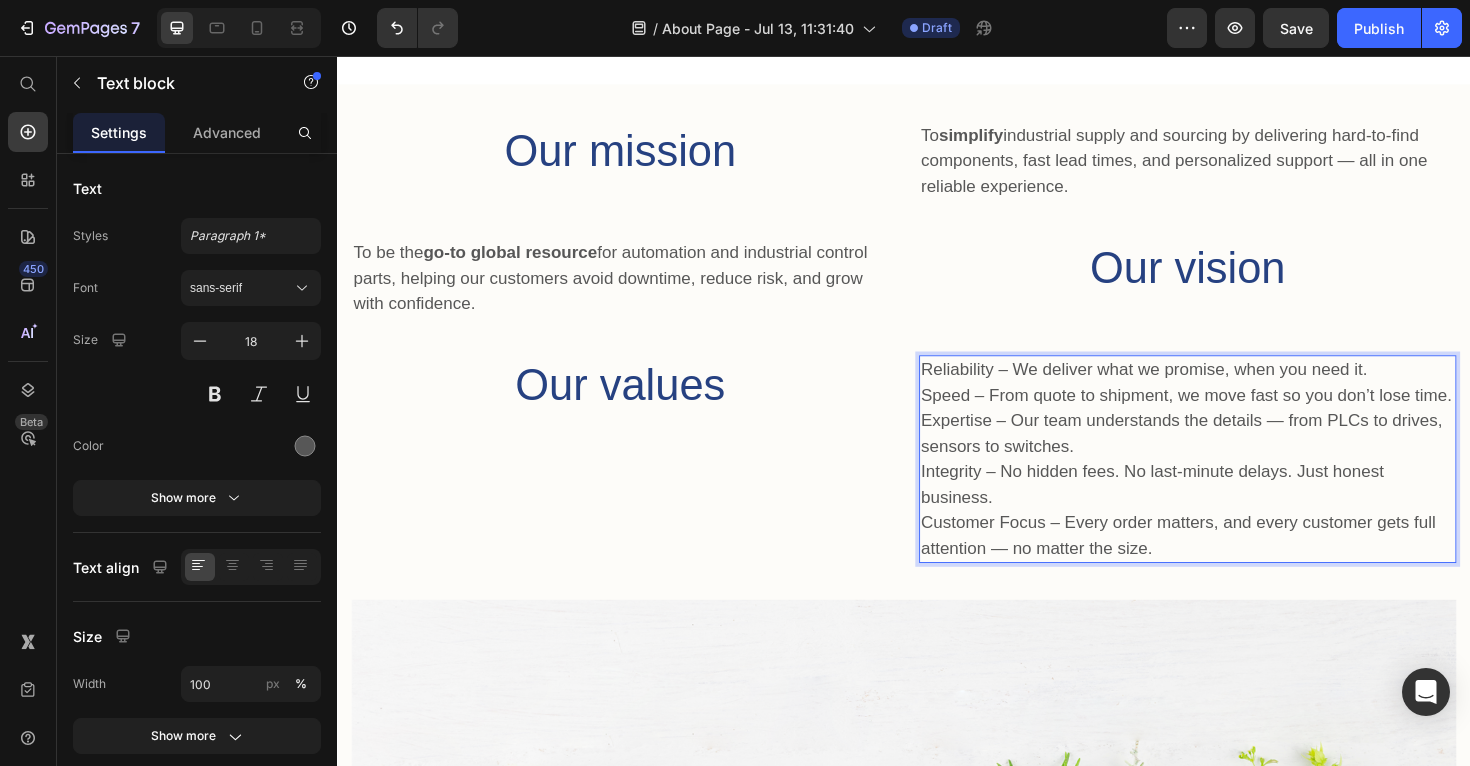 click on "Reliability – We deliver what we promise, when you need it. Speed – From quote to shipment, we move fast so you don’t lose time. Expertise – Our team understands the details — from PLCs to drives, sensors to switches. Integrity – No hidden fees. No last-minute delays. Just honest business. Customer Focus – Every order matters, and every customer gets full attention — no matter the size." at bounding box center [1237, 483] 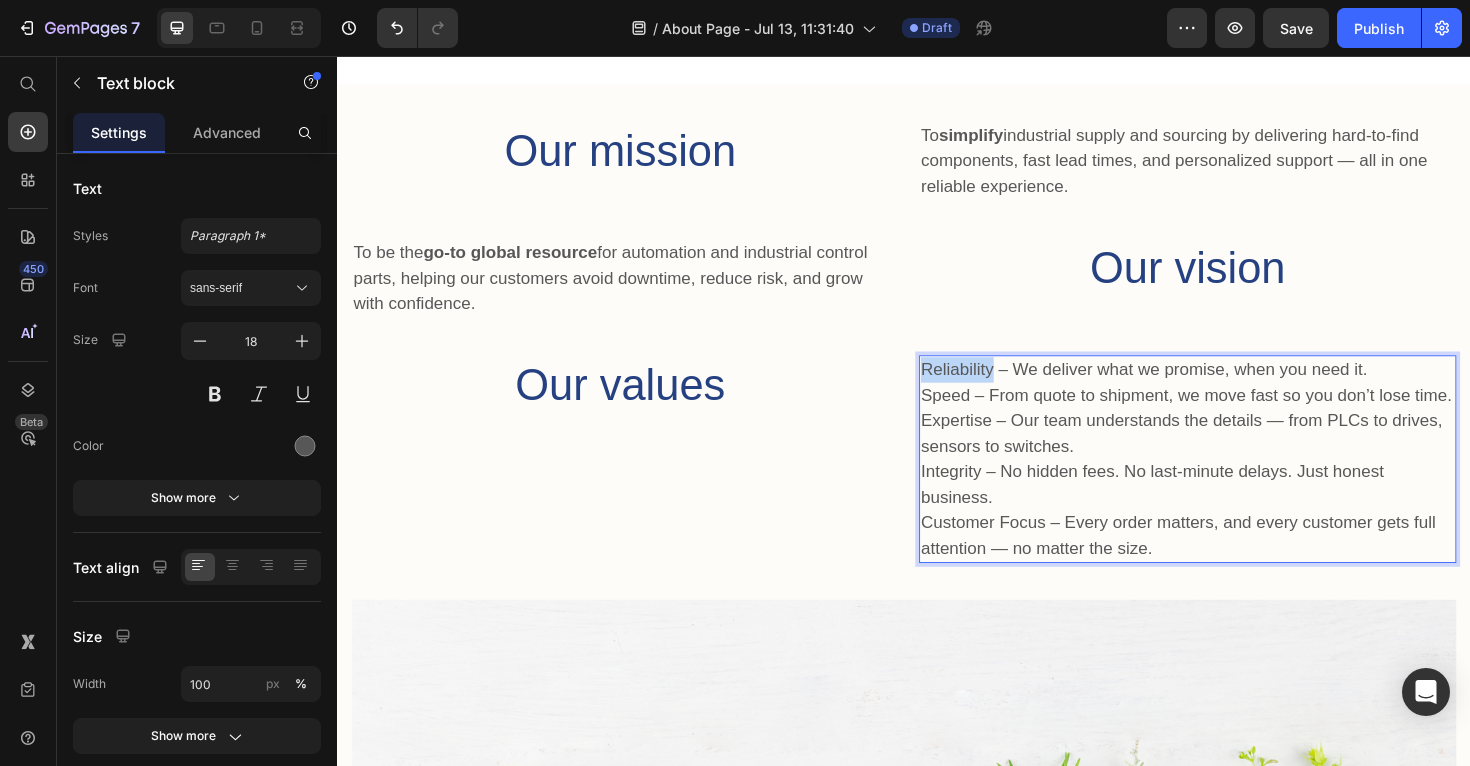 click on "Reliability – We deliver what we promise, when you need it. Speed – From quote to shipment, we move fast so you don’t lose time. Expertise – Our team understands the details — from PLCs to drives, sensors to switches. Integrity – No hidden fees. No last-minute delays. Just honest business. Customer Focus – Every order matters, and every customer gets full attention — no matter the size." at bounding box center (1237, 483) 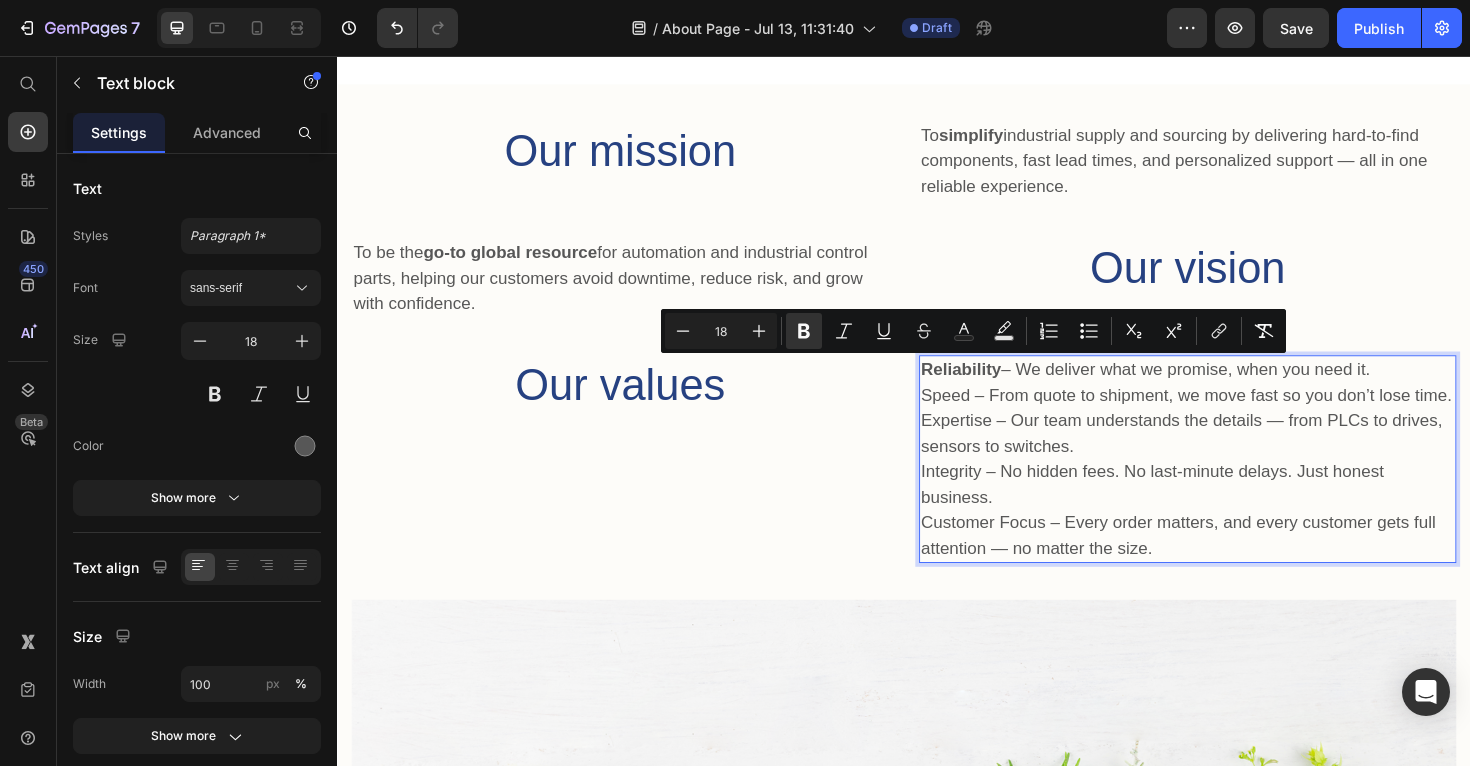 click on "Reliability  – We deliver what we promise, when you need it. Speed – From quote to shipment, we move fast so you don’t lose time. Expertise – Our team understands the details — from PLCs to drives, sensors to switches. Integrity – No hidden fees. No last-minute delays. Just honest business. Customer Focus – Every order matters, and every customer gets full attention — no matter the size." at bounding box center [1237, 483] 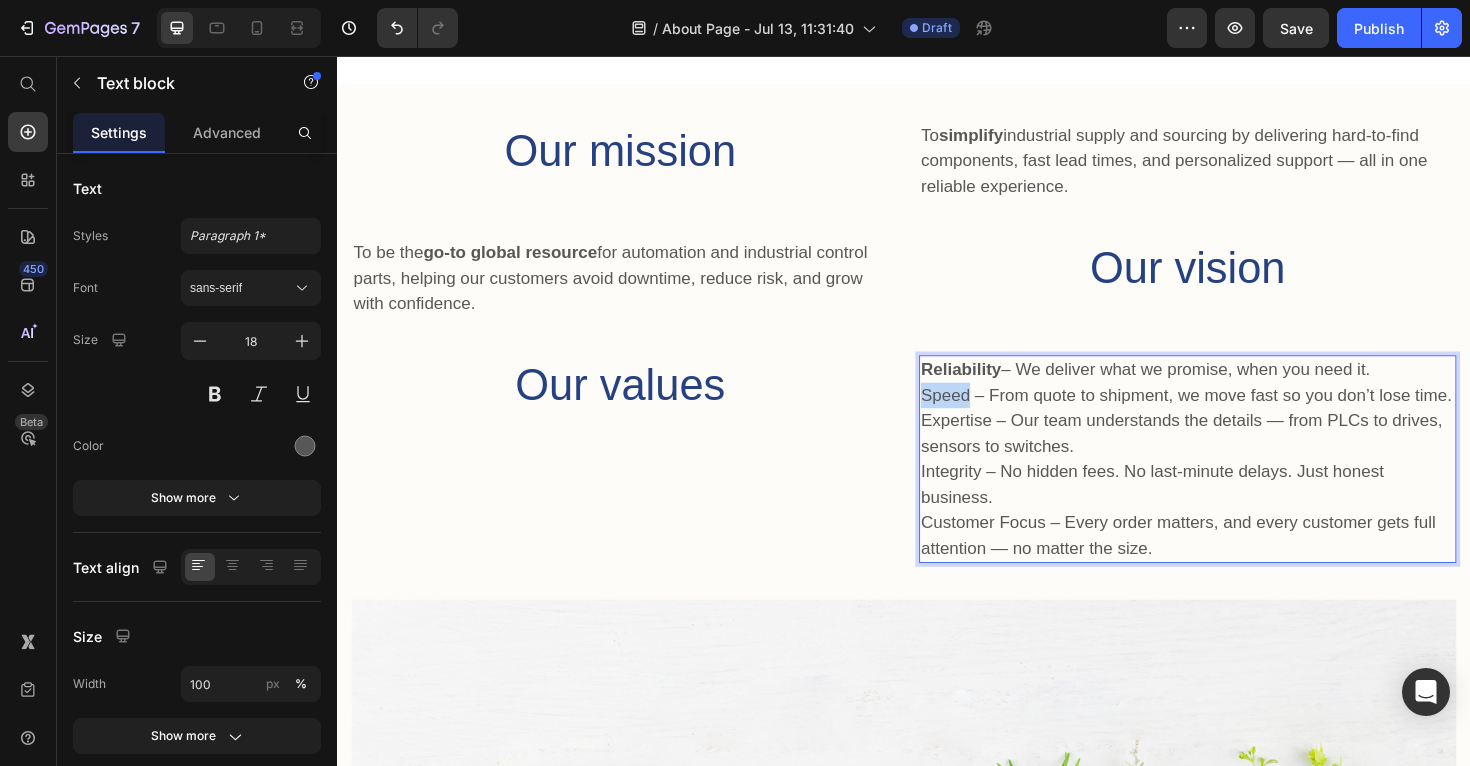 click on "Reliability  – We deliver what we promise, when you need it. Speed – From quote to shipment, we move fast so you don’t lose time. Expertise – Our team understands the details — from PLCs to drives, sensors to switches. Integrity – No hidden fees. No last-minute delays. Just honest business. Customer Focus – Every order matters, and every customer gets full attention — no matter the size." at bounding box center (1237, 483) 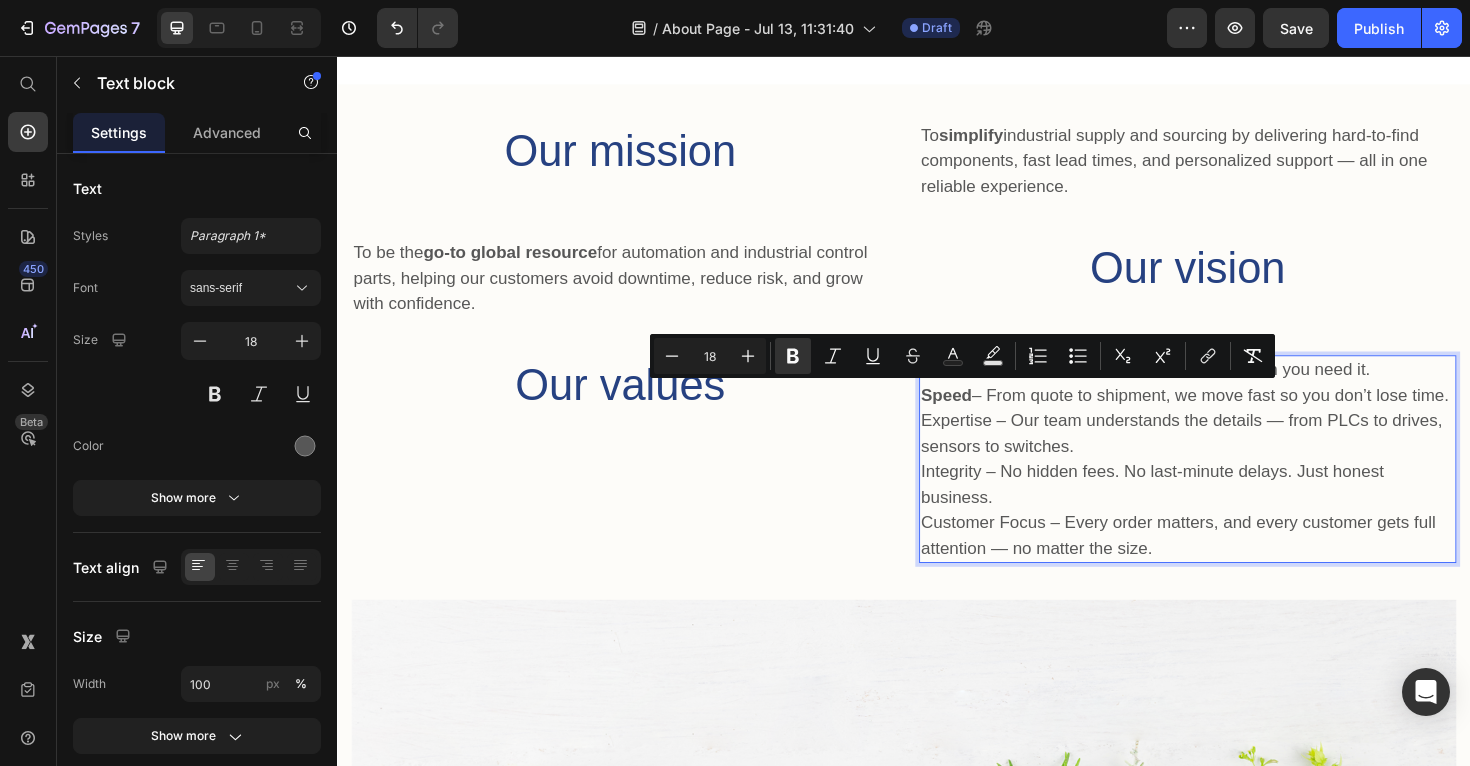 click on "Reliability  – We deliver what we promise, when you need it. Speed  – From quote to shipment, we move fast so you don’t lose time. Expertise – Our team understands the details — from PLCs to drives, sensors to switches. Integrity – No hidden fees. No last-minute delays. Just honest business. Customer Focus – Every order matters, and every customer gets full attention — no matter the size." at bounding box center [1237, 483] 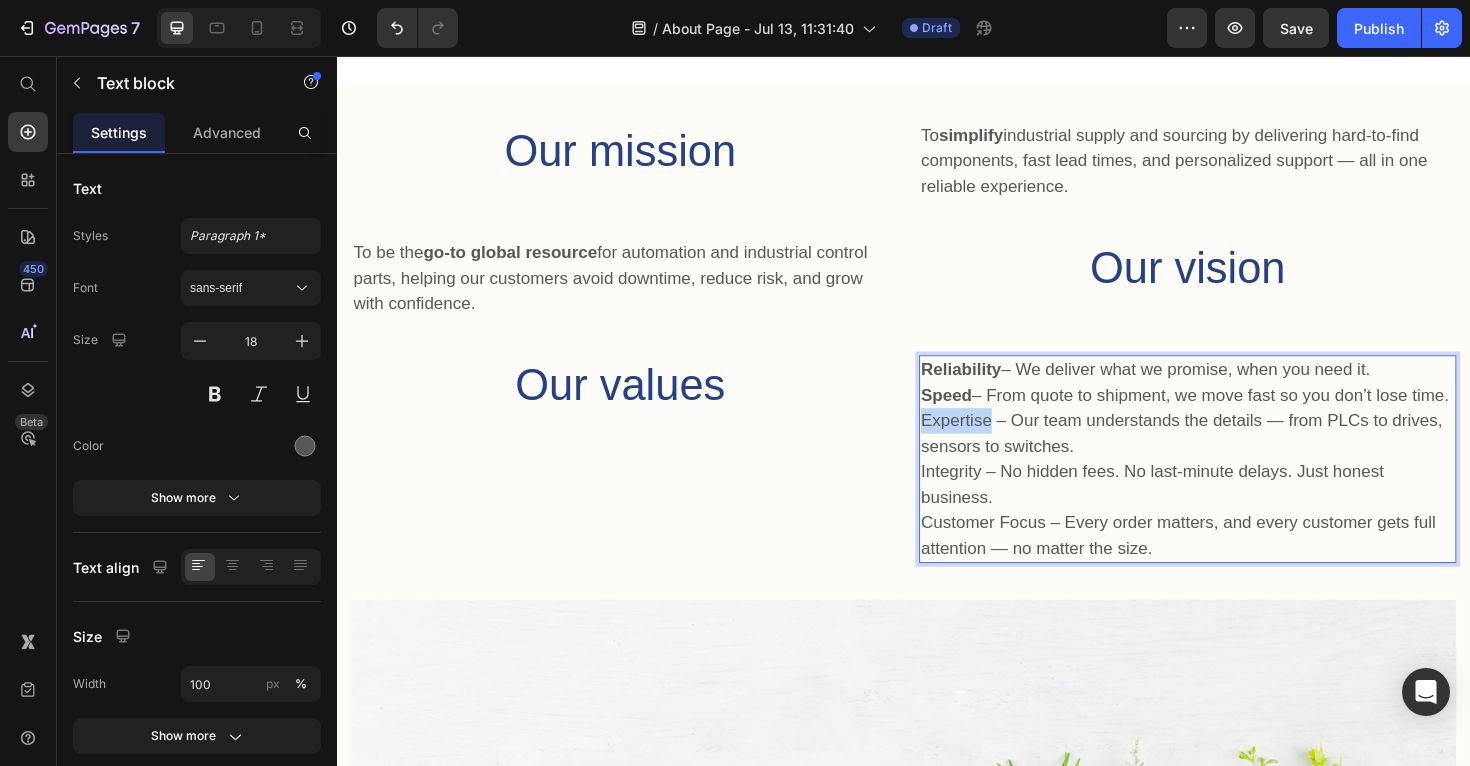 click on "Reliability  – We deliver what we promise, when you need it. Speed  – From quote to shipment, we move fast so you don’t lose time. Expertise – Our team understands the details — from PLCs to drives, sensors to switches. Integrity – No hidden fees. No last-minute delays. Just honest business. Customer Focus – Every order matters, and every customer gets full attention — no matter the size." at bounding box center [1237, 483] 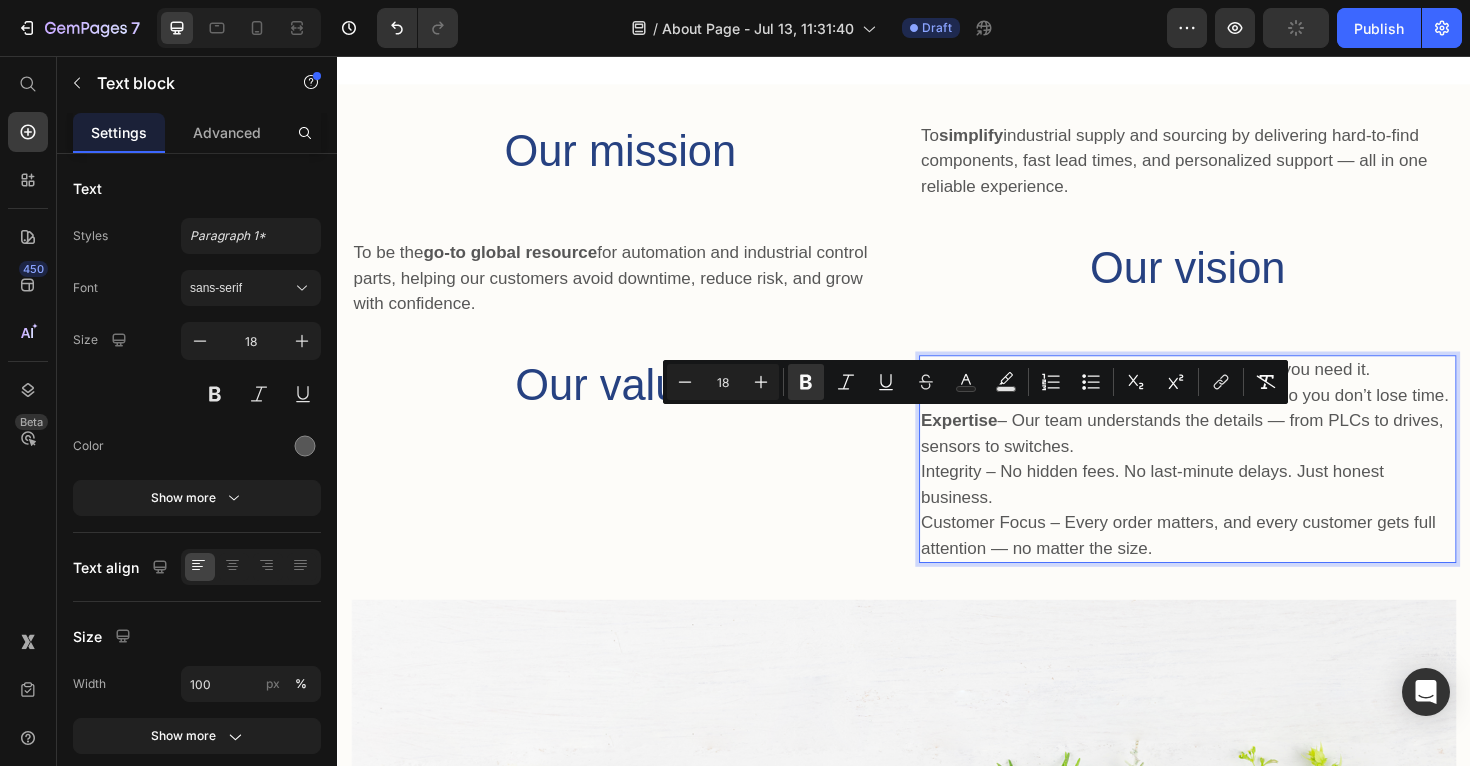 click on "Reliability  – We deliver what we promise, when you need it. Speed  – From quote to shipment, we move fast so you don’t lose time. Expertise  – Our team understands the details — from PLCs to drives, sensors to switches. Integrity – No hidden fees. No last-minute delays. Just honest business. Customer Focus – Every order matters, and every customer gets full attention — no matter the size." at bounding box center (1237, 483) 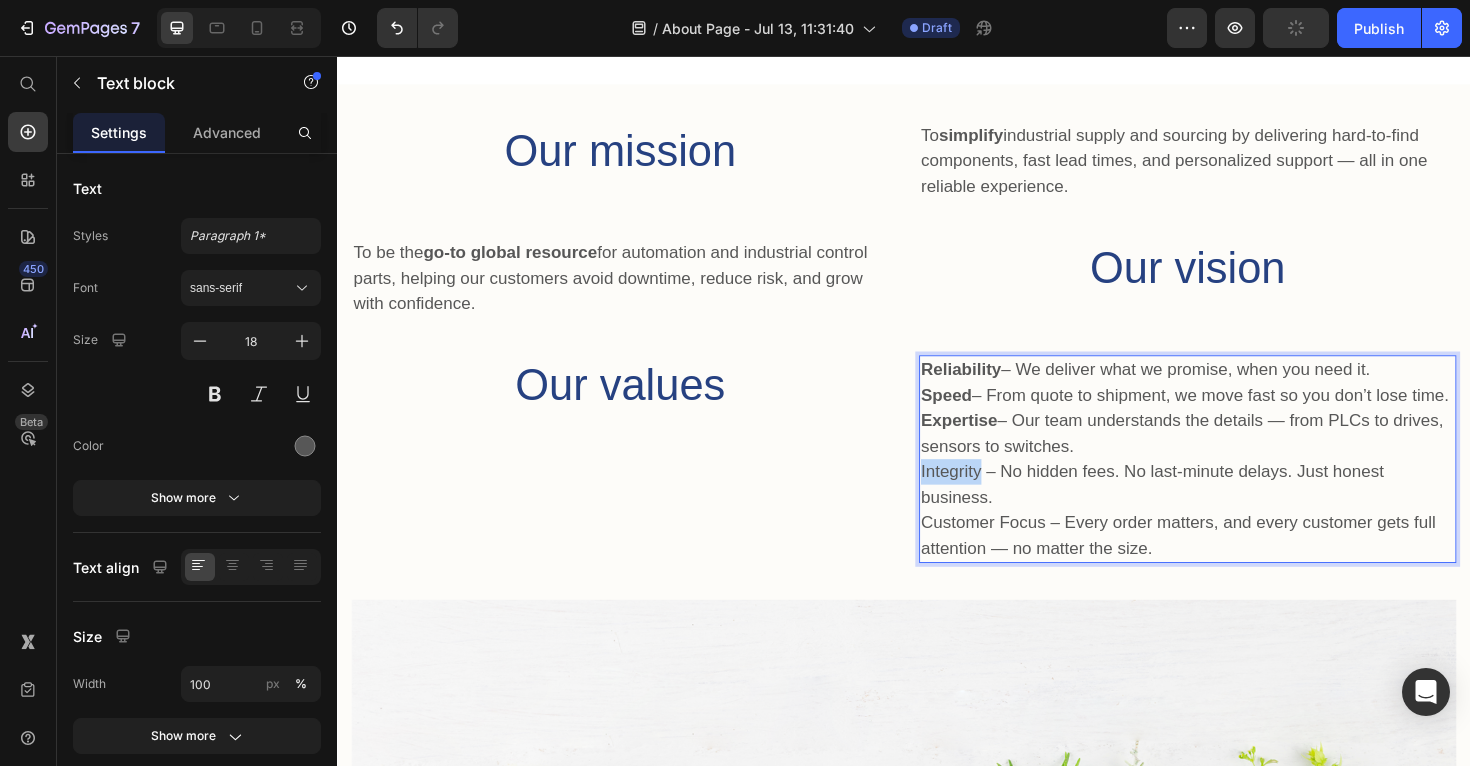 click on "Reliability  – We deliver what we promise, when you need it. Speed  – From quote to shipment, we move fast so you don’t lose time. Expertise  – Our team understands the details — from PLCs to drives, sensors to switches. Integrity – No hidden fees. No last-minute delays. Just honest business. Customer Focus – Every order matters, and every customer gets full attention — no matter the size." at bounding box center [1237, 483] 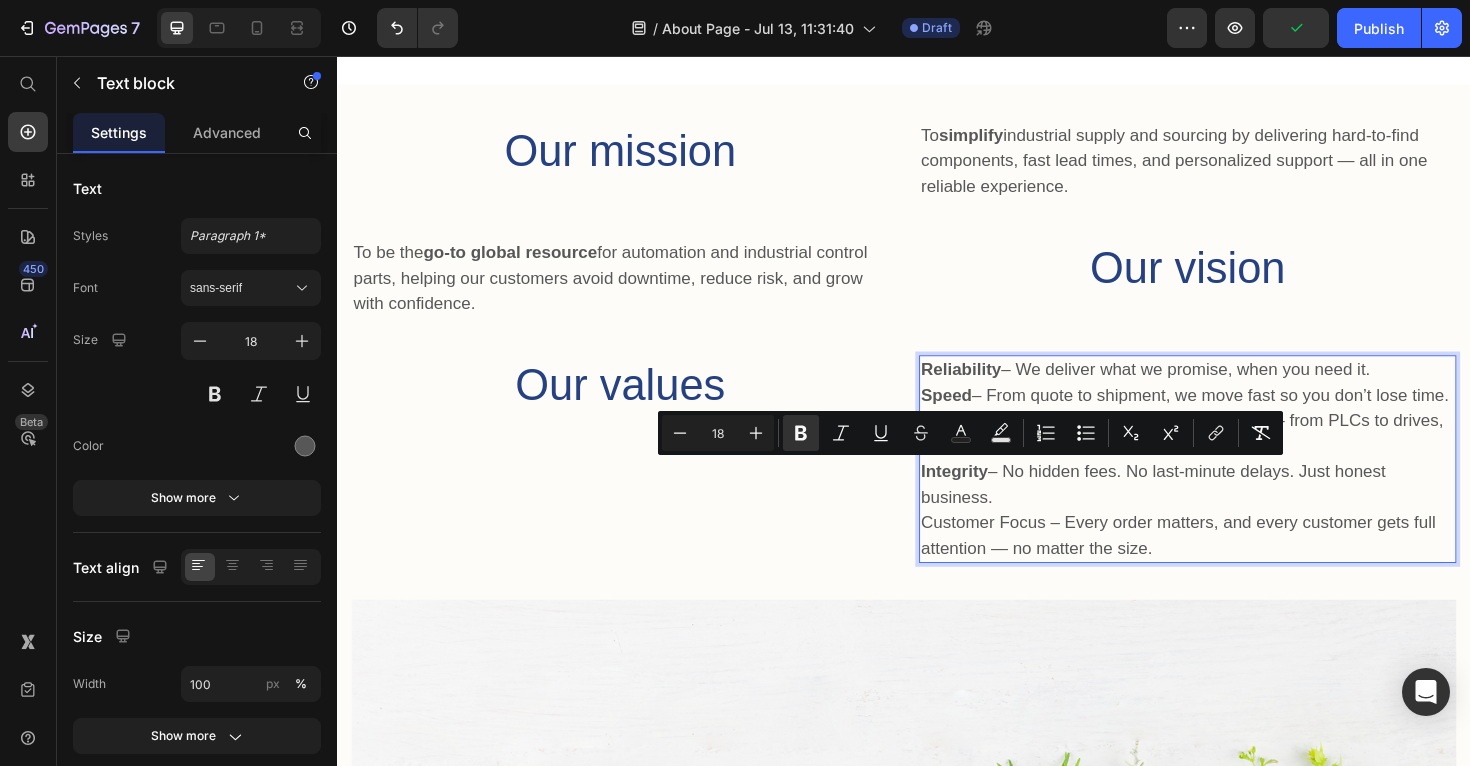 click on "Reliability  – We deliver what we promise, when you need it. Speed  – From quote to shipment, we move fast so you don’t lose time. Expertise  – Our team understands the details — from PLCs to drives, sensors to switches. Integrity  – No hidden fees. No last-minute delays. Just honest business. Customer Focus – Every order matters, and every customer gets full attention — no matter the size." at bounding box center (1237, 483) 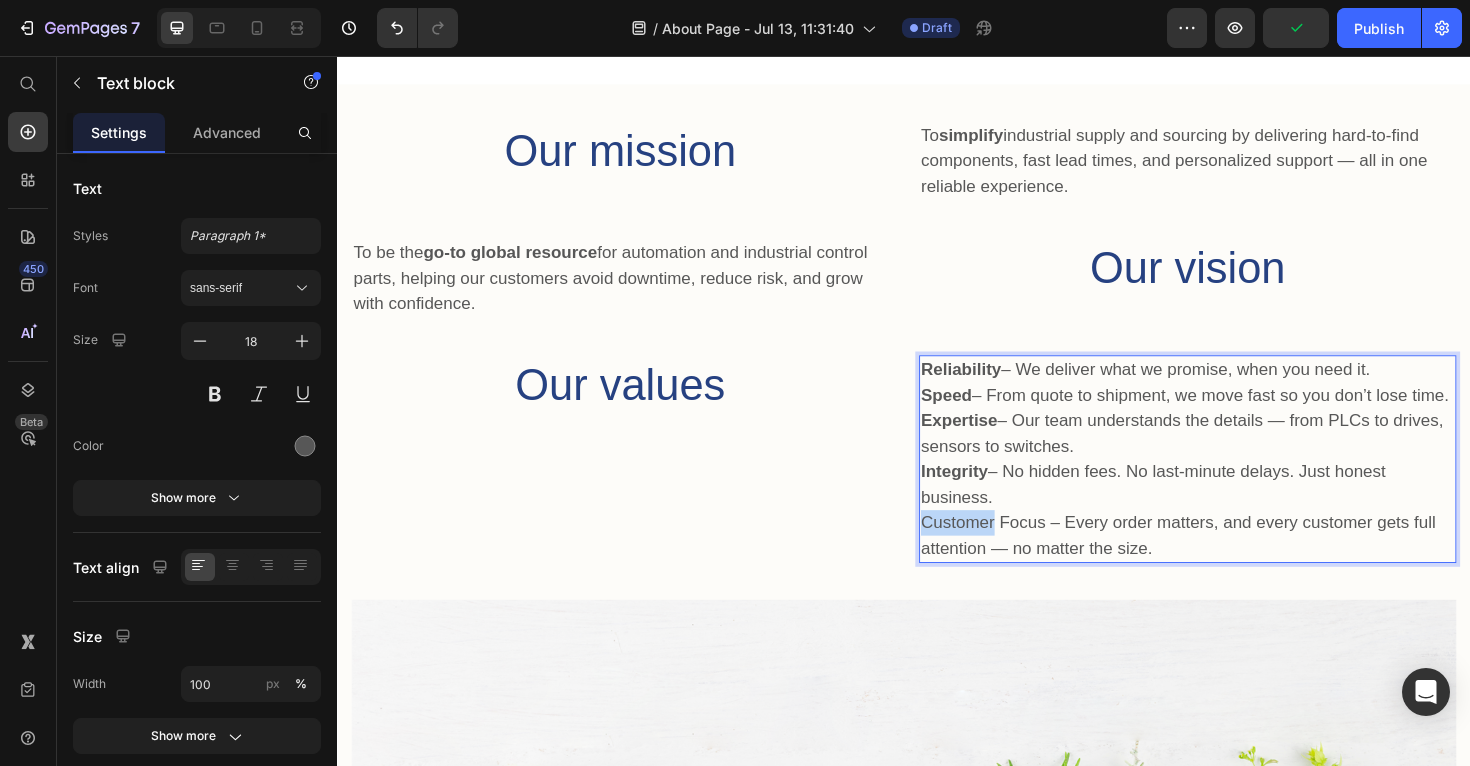 click on "Reliability  – We deliver what we promise, when you need it. Speed  – From quote to shipment, we move fast so you don’t lose time. Expertise  – Our team understands the details — from PLCs to drives, sensors to switches. Integrity  – No hidden fees. No last-minute delays. Just honest business. Customer Focus – Every order matters, and every customer gets full attention — no matter the size." at bounding box center [1237, 483] 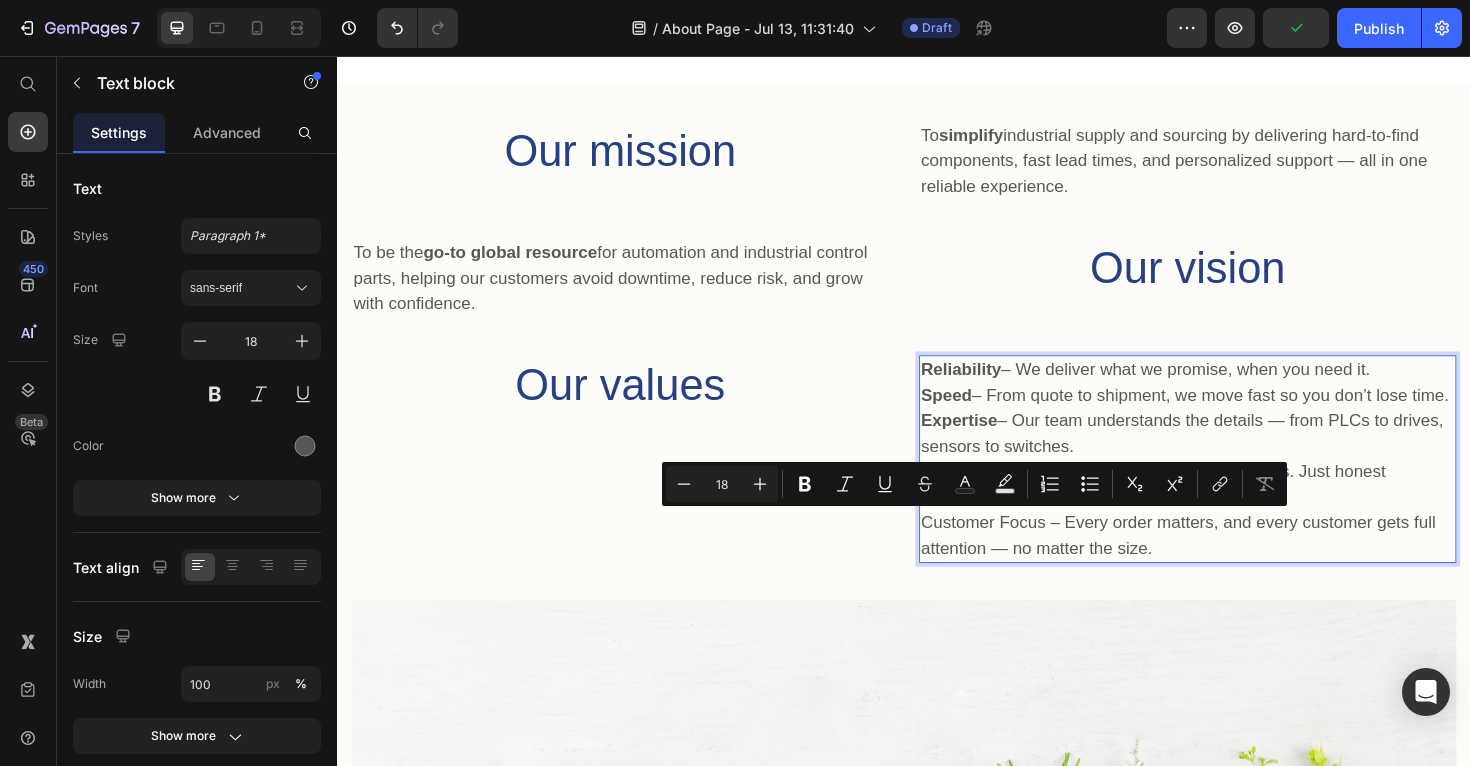 click on "Reliability  – We deliver what we promise, when you need it. Speed  – From quote to shipment, we move fast so you don’t lose time. Expertise  – Our team understands the details — from PLCs to drives, sensors to switches. Integrity  – No hidden fees. No last-minute delays. Just honest business. Customer Focus – Every order matters, and every customer gets full attention — no matter the size." at bounding box center [1237, 483] 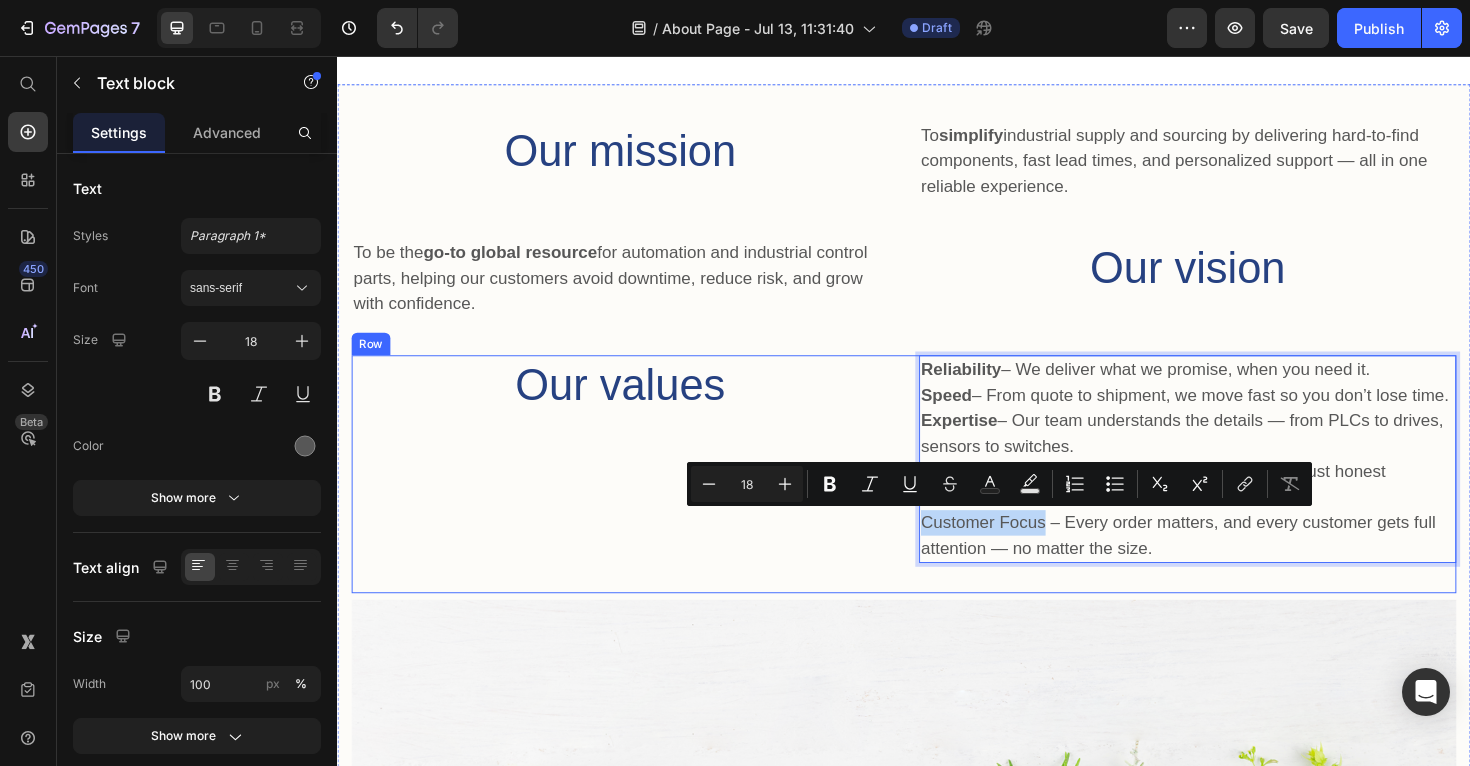 drag, startPoint x: 1085, startPoint y: 551, endPoint x: 943, endPoint y: 556, distance: 142.088 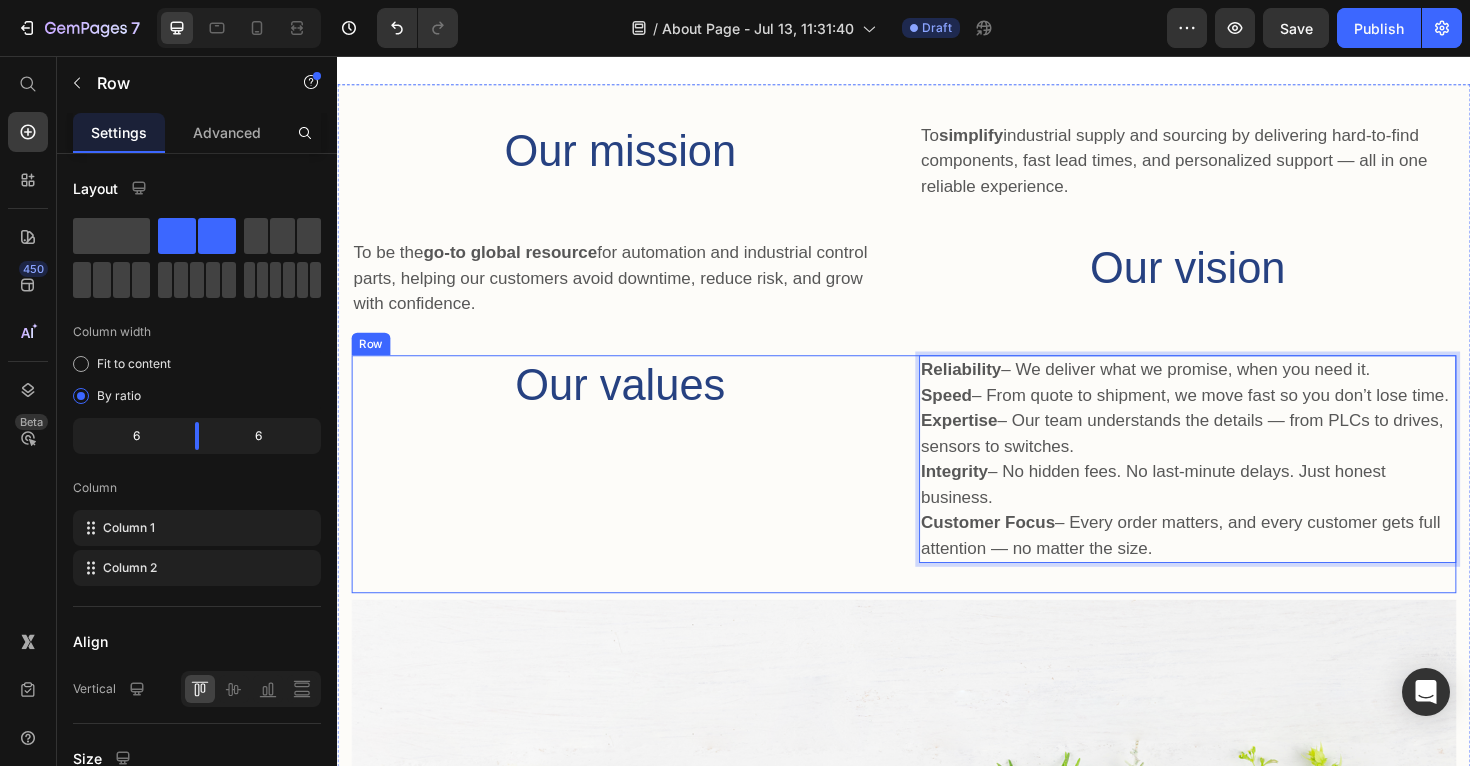 click on "⁠⁠⁠⁠⁠⁠⁠ Our values Heading" at bounding box center [636, 499] 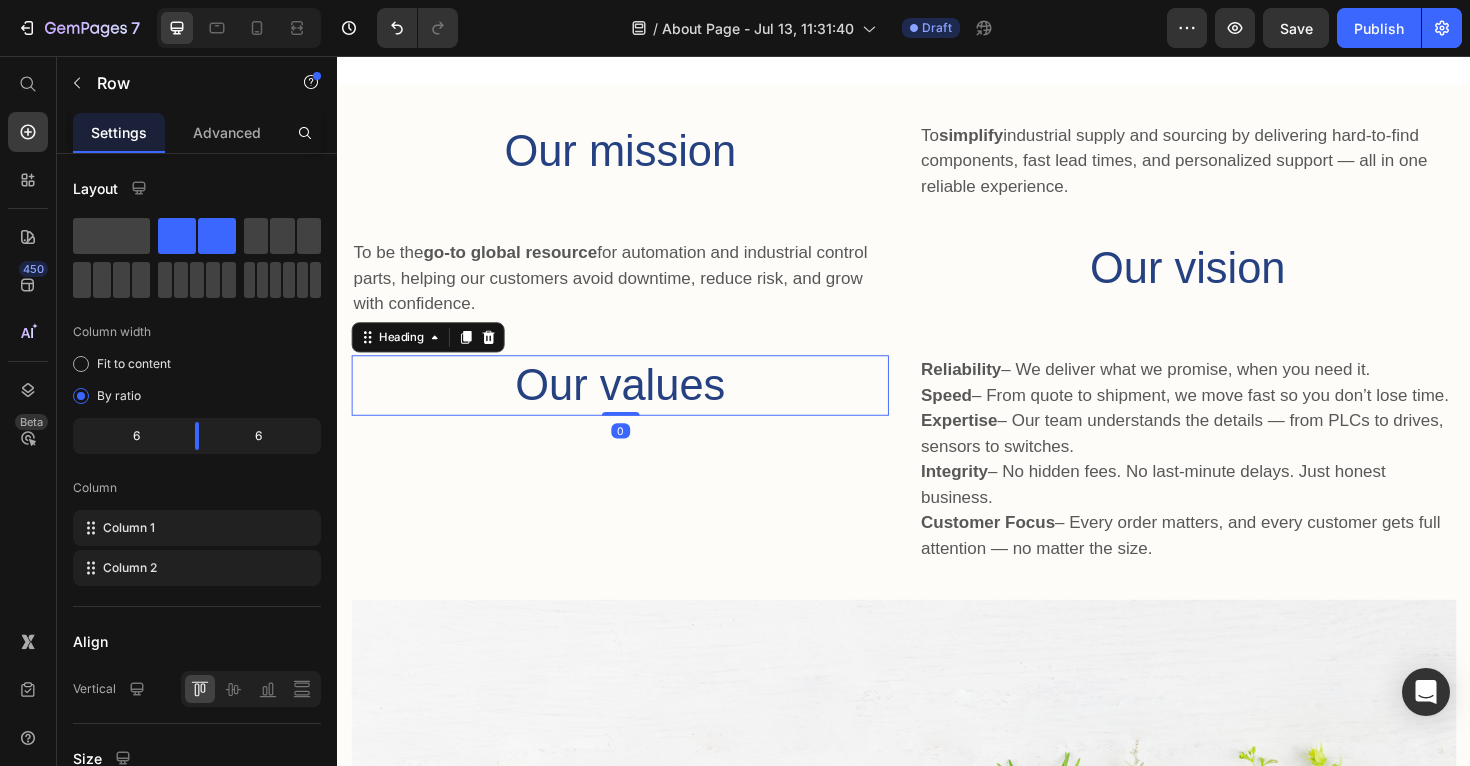 click on "⁠⁠⁠⁠⁠⁠⁠ Our values Heading   0" at bounding box center [636, 405] 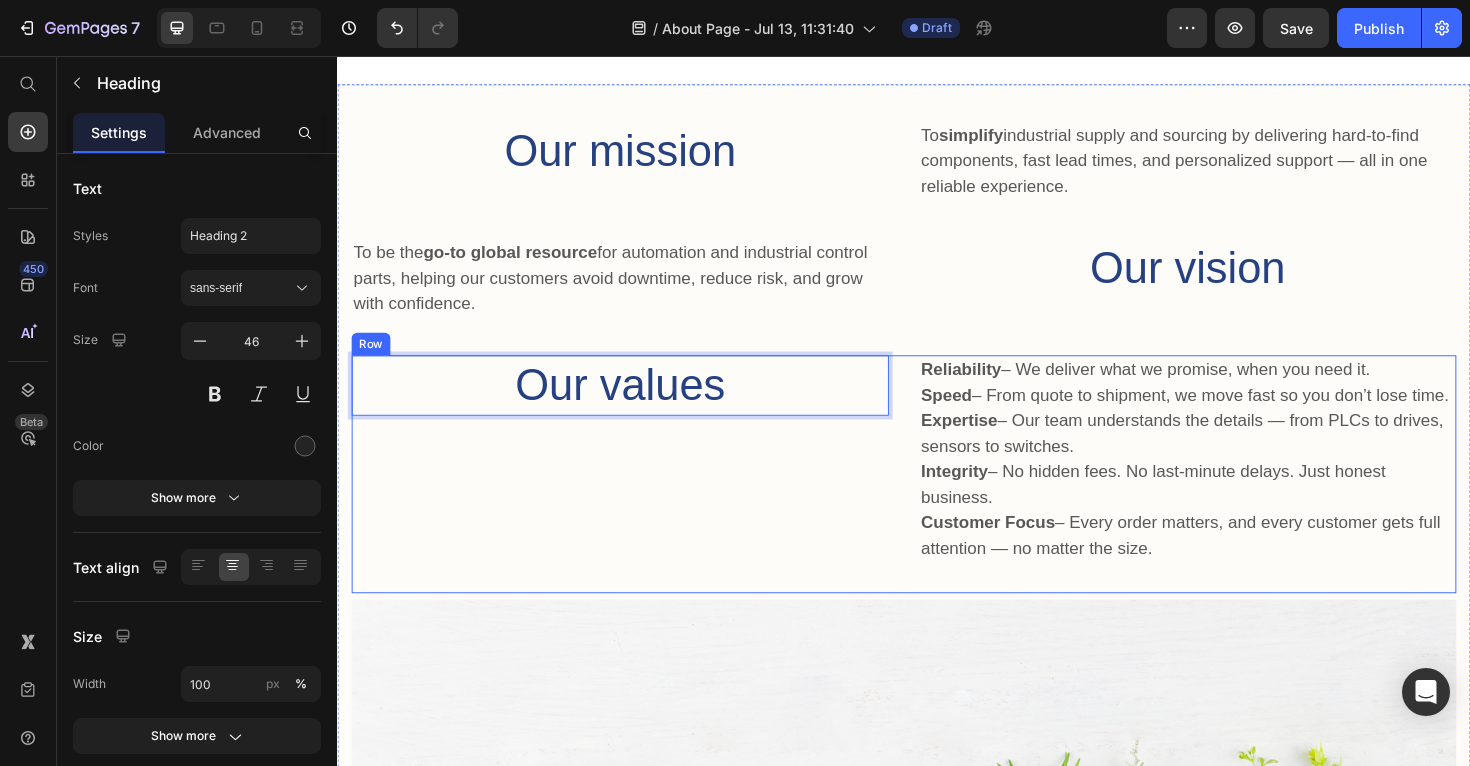 click on "Our values Heading   0" at bounding box center [636, 499] 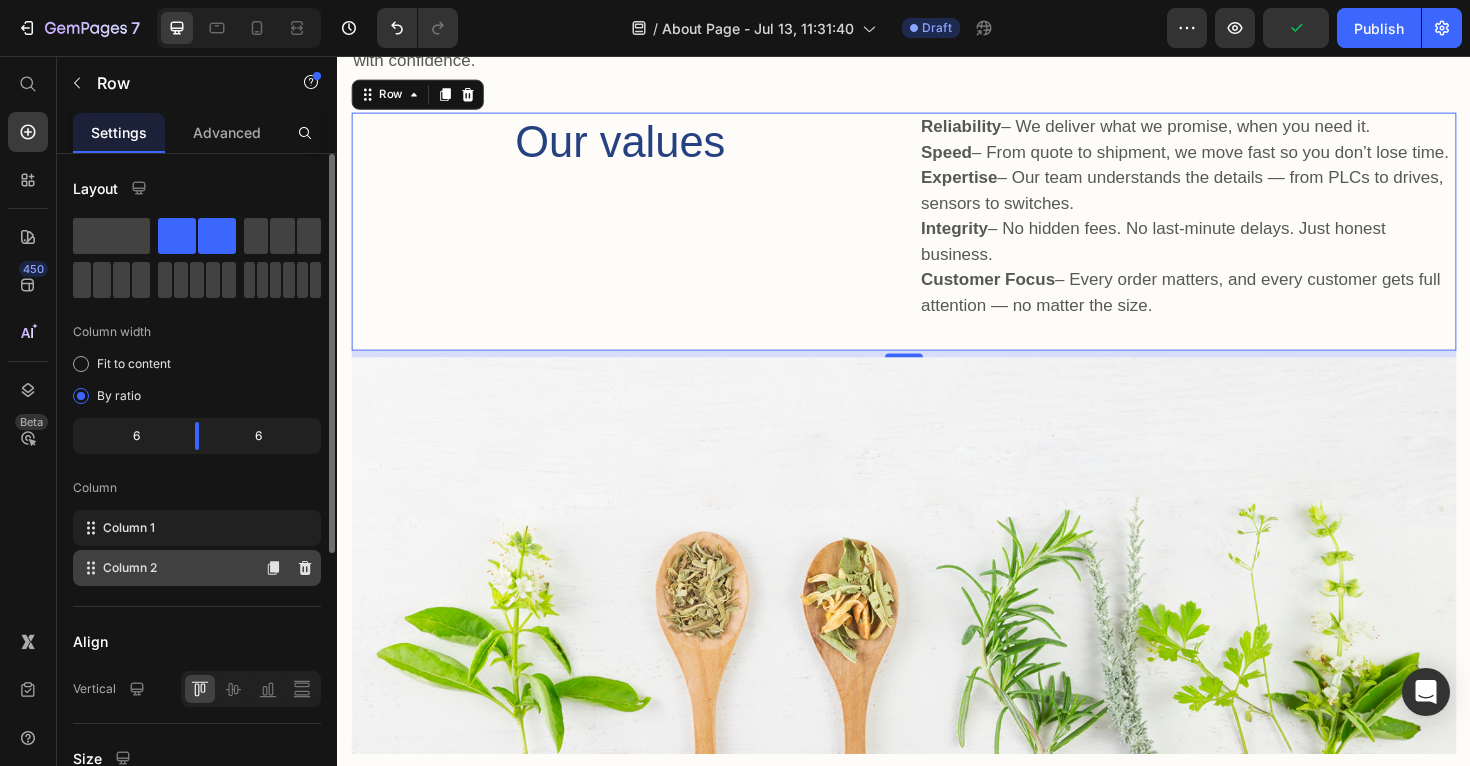 scroll, scrollTop: 974, scrollLeft: 0, axis: vertical 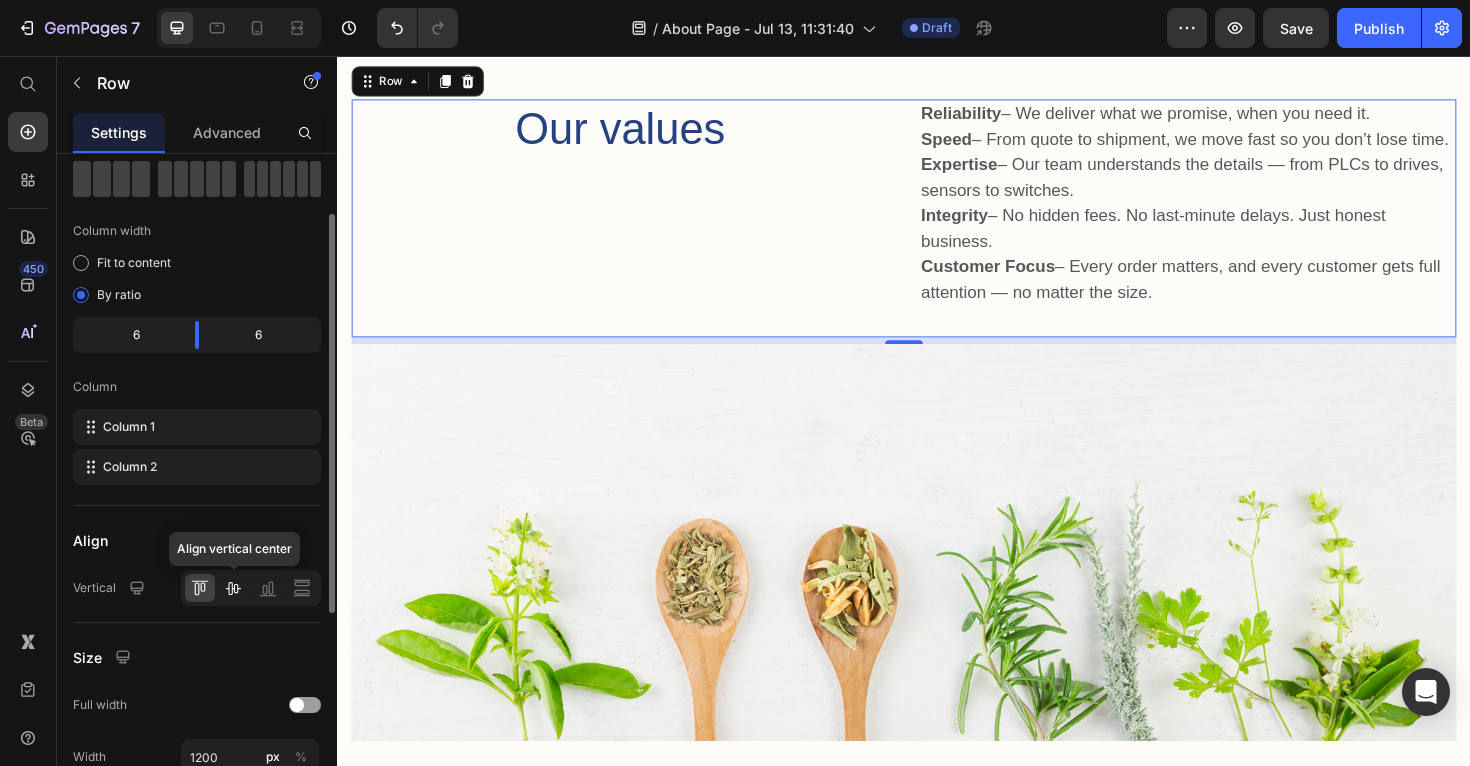 click 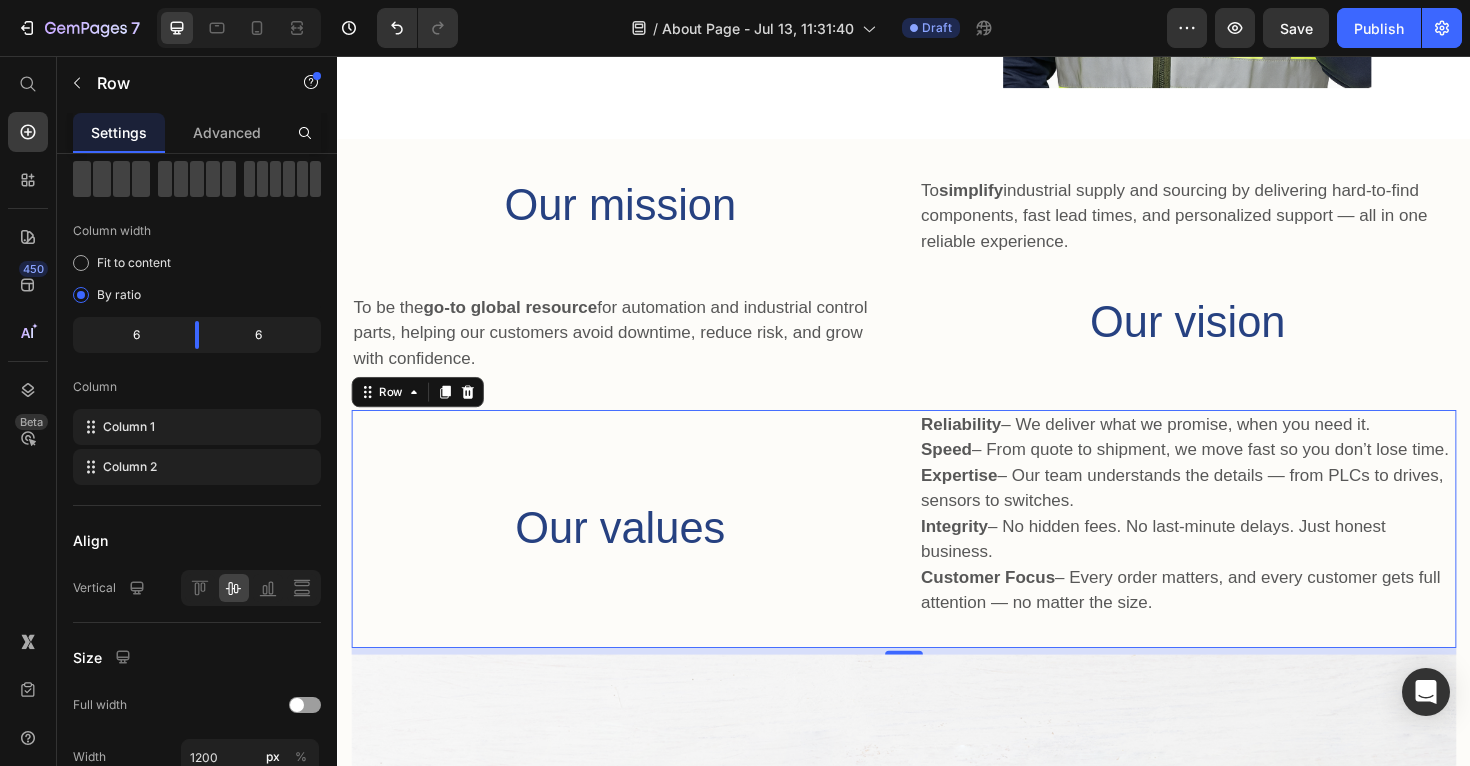 scroll, scrollTop: 576, scrollLeft: 0, axis: vertical 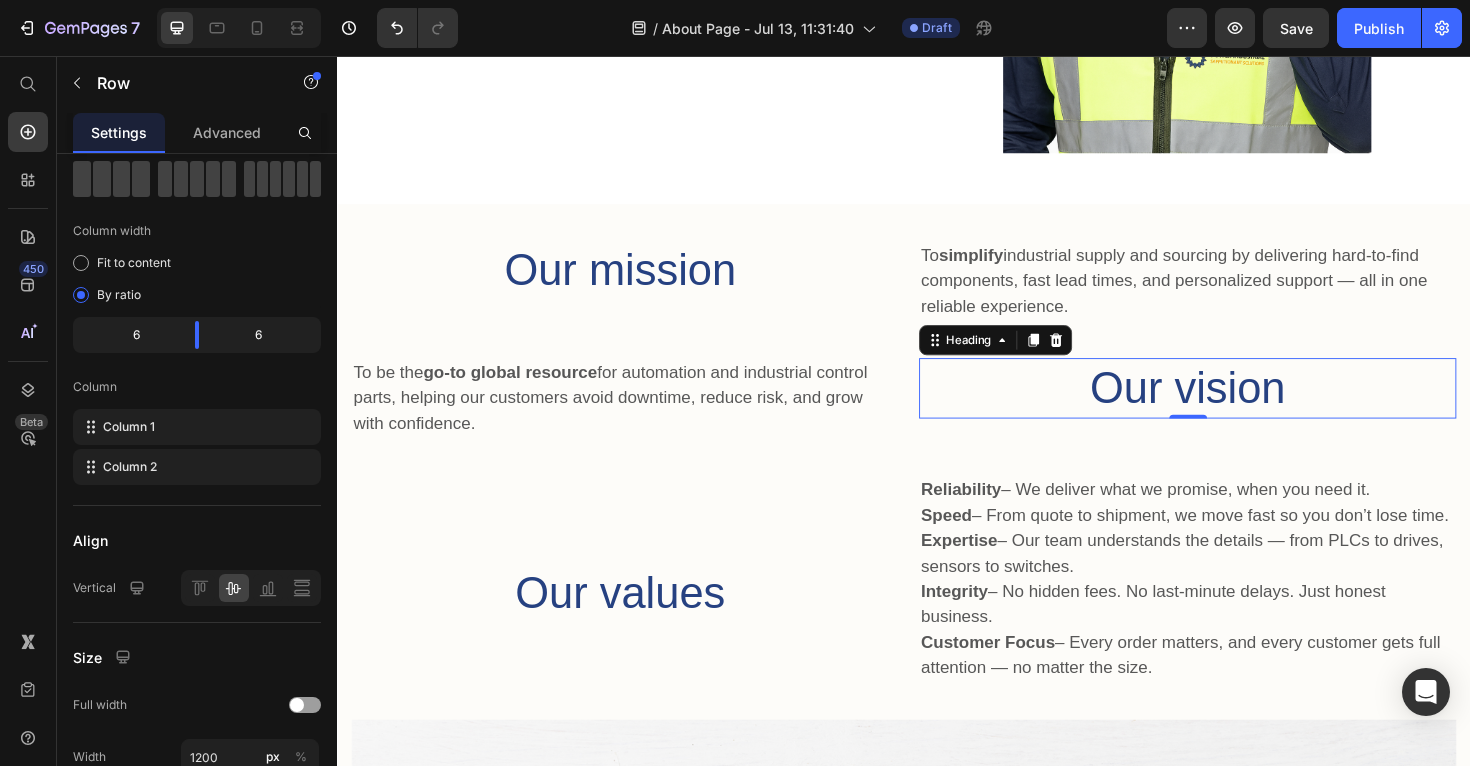 click on "Our vision" at bounding box center (1237, 407) 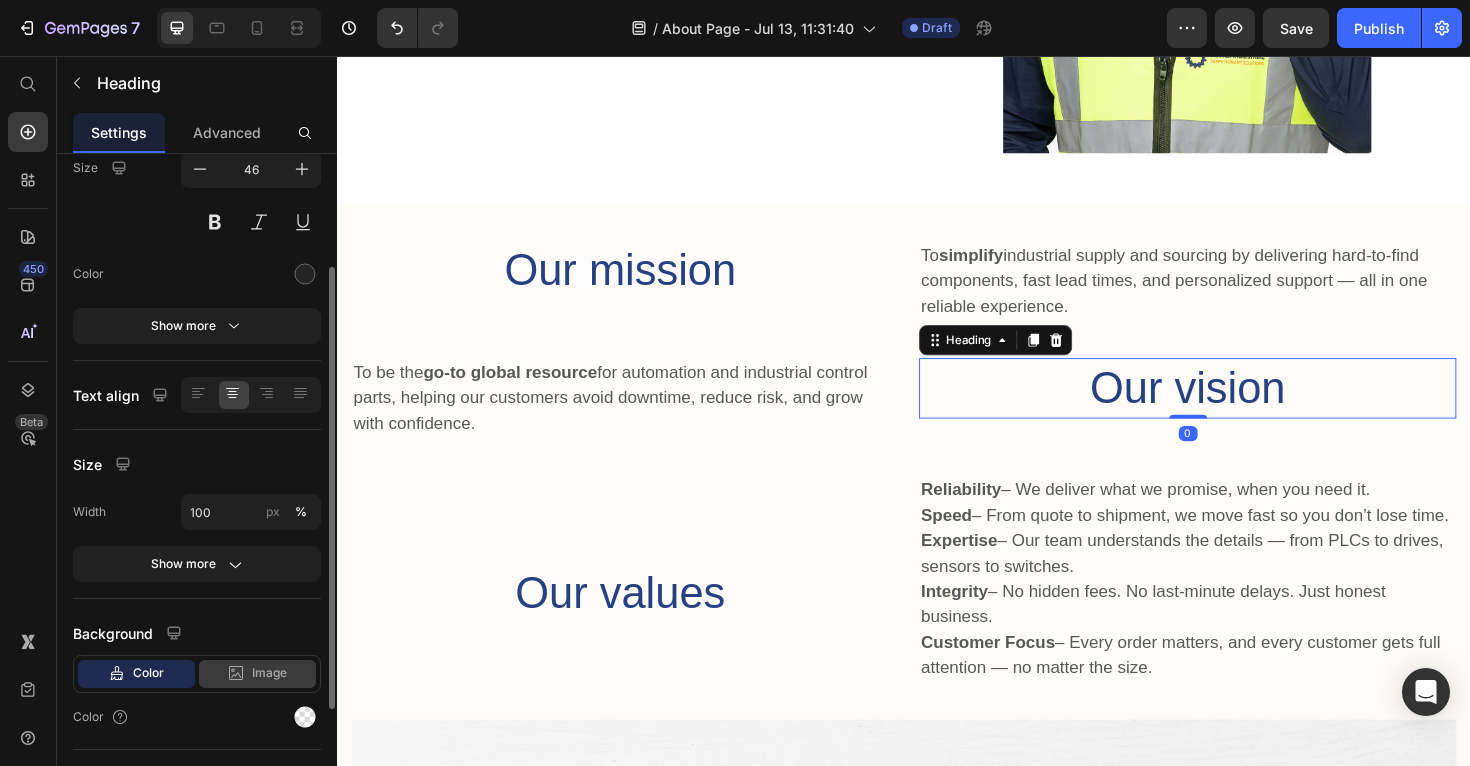 scroll, scrollTop: 343, scrollLeft: 0, axis: vertical 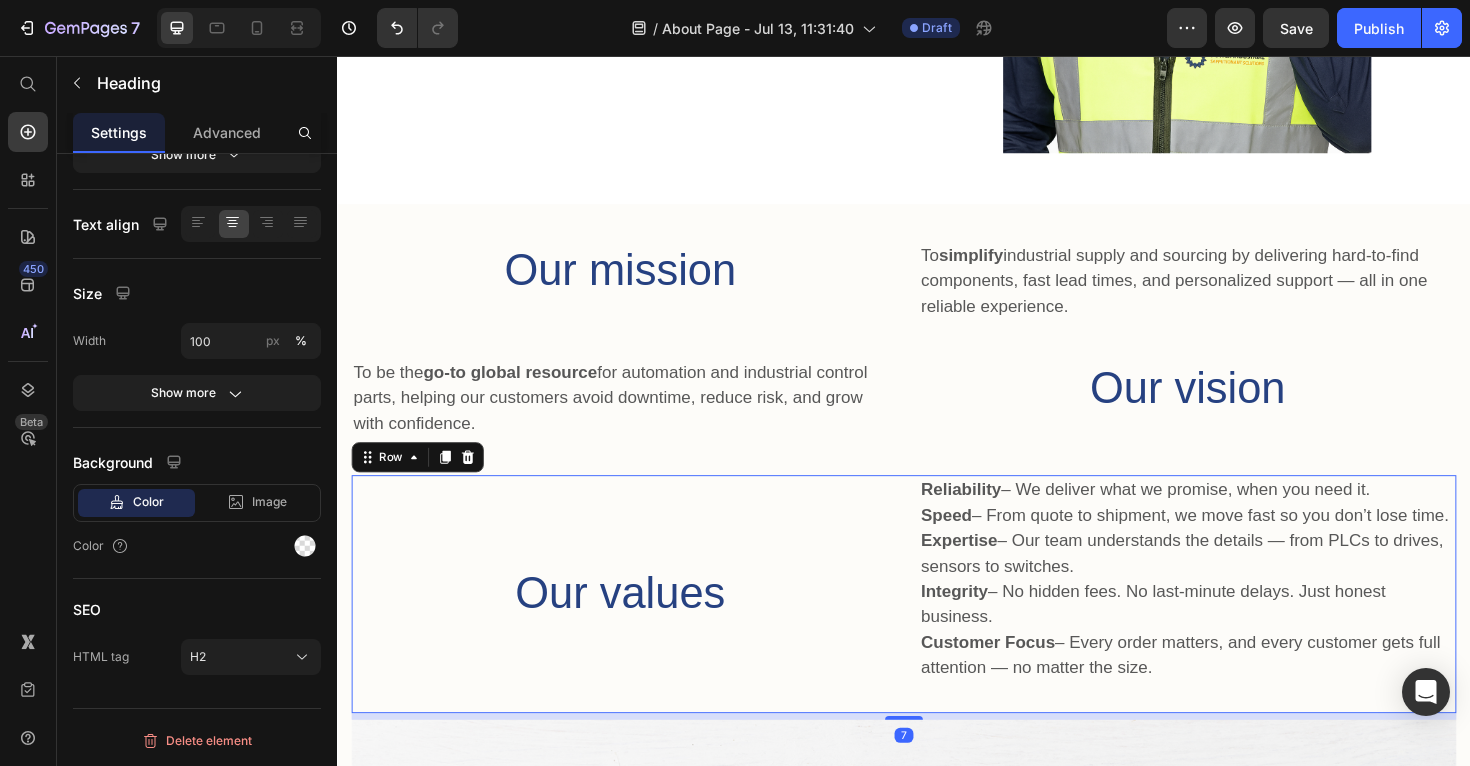 click on "⁠⁠⁠⁠⁠⁠⁠ Our values Heading" at bounding box center (636, 626) 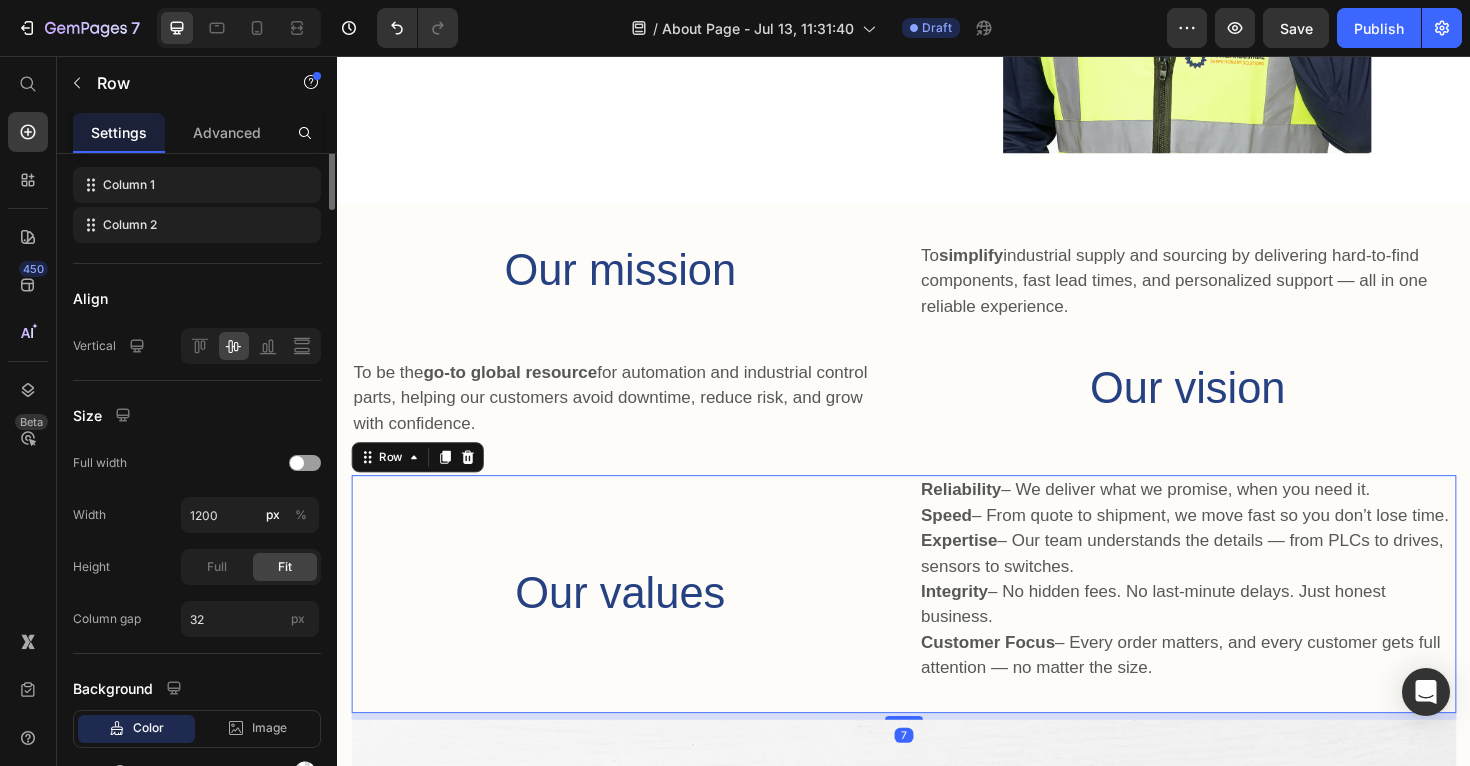 scroll, scrollTop: 0, scrollLeft: 0, axis: both 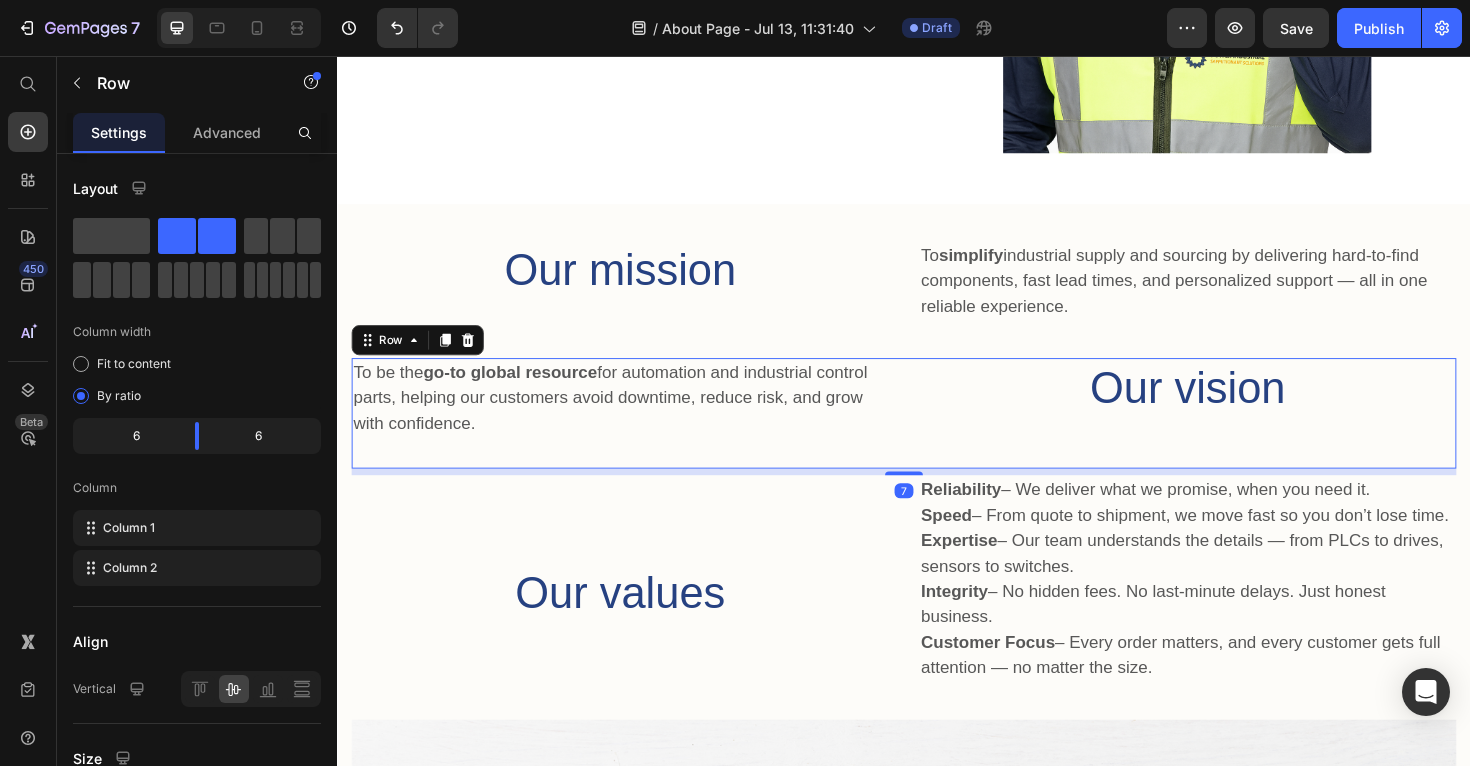 click on "⁠⁠⁠⁠⁠⁠⁠ Our vision Heading" at bounding box center [1237, 434] 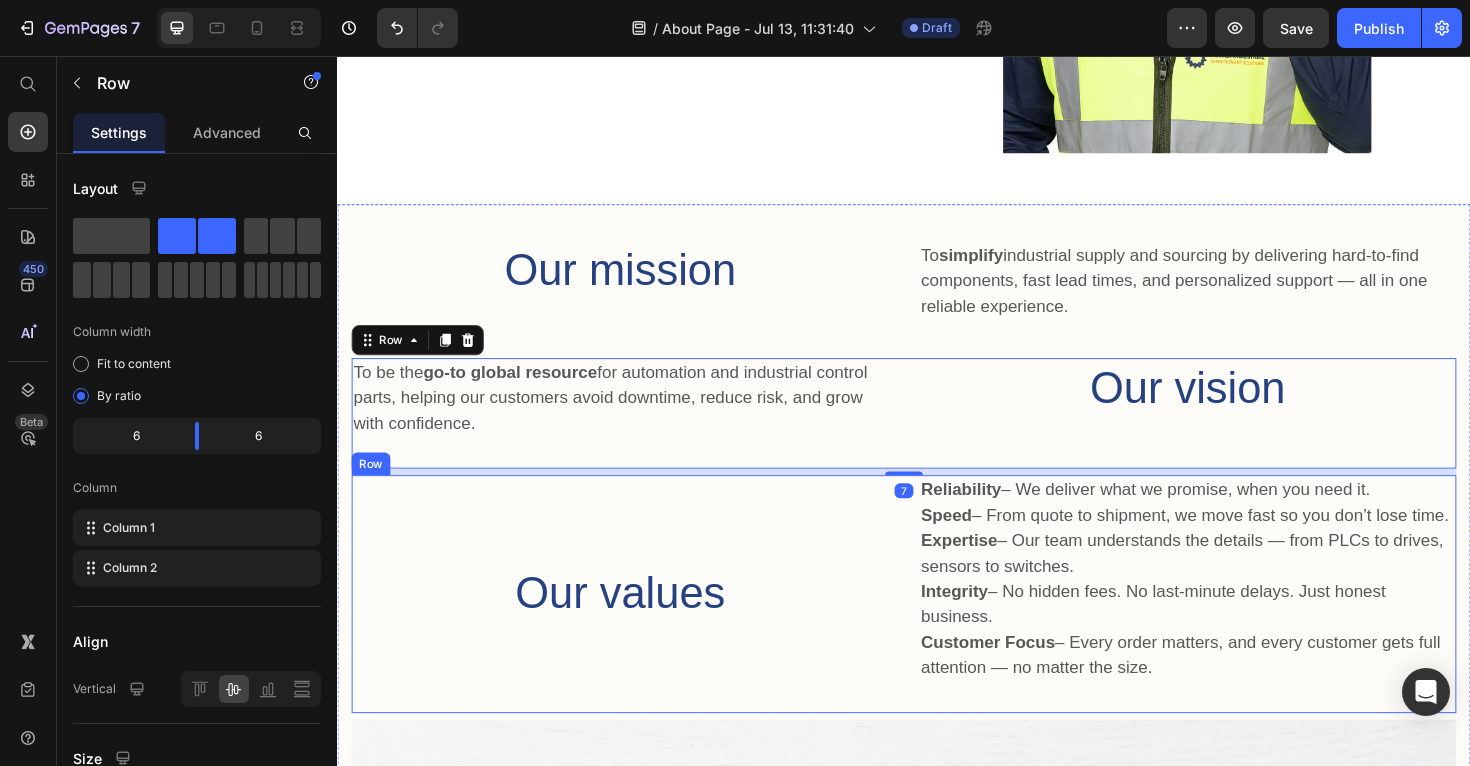 click on "⁠⁠⁠⁠⁠⁠⁠ Our values Heading" at bounding box center (636, 626) 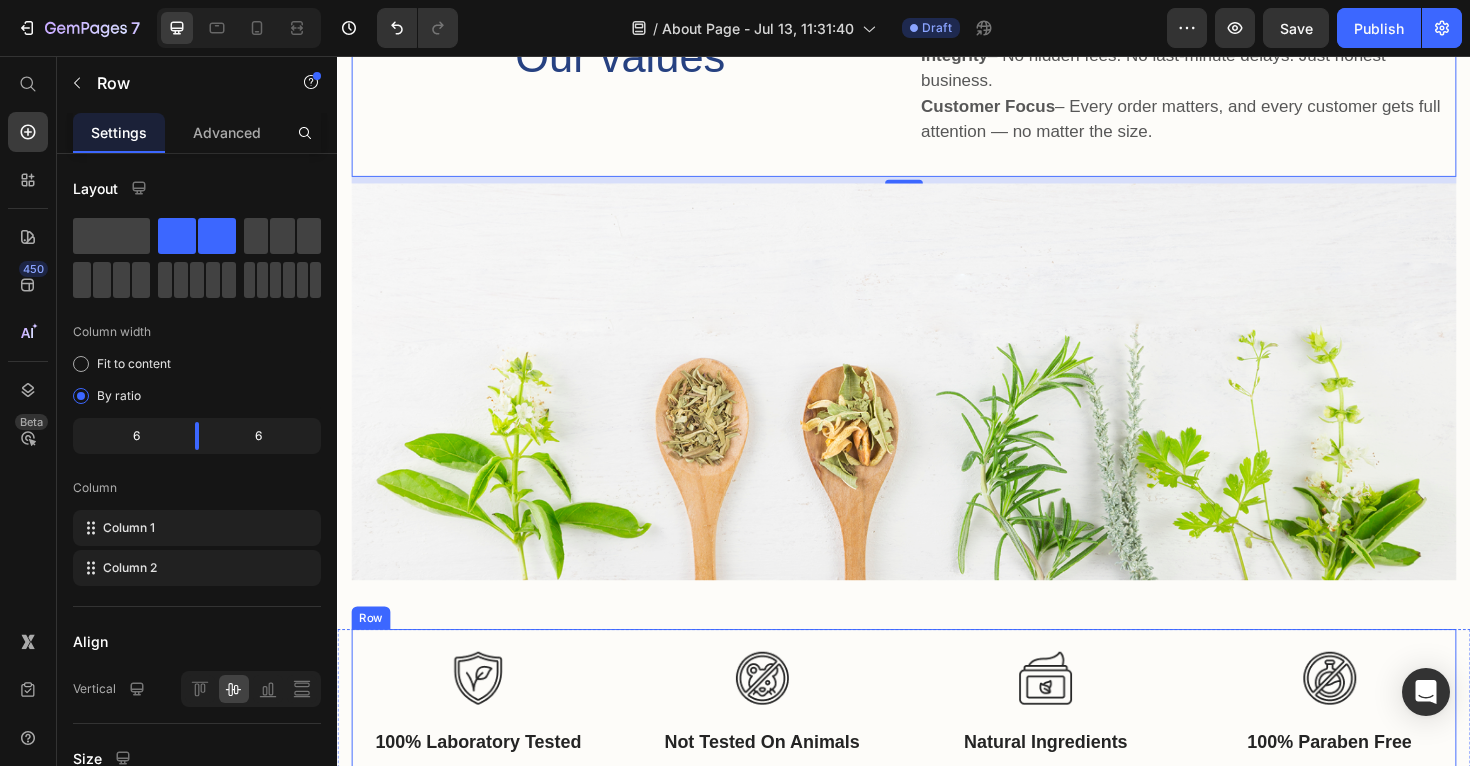 scroll, scrollTop: 1271, scrollLeft: 0, axis: vertical 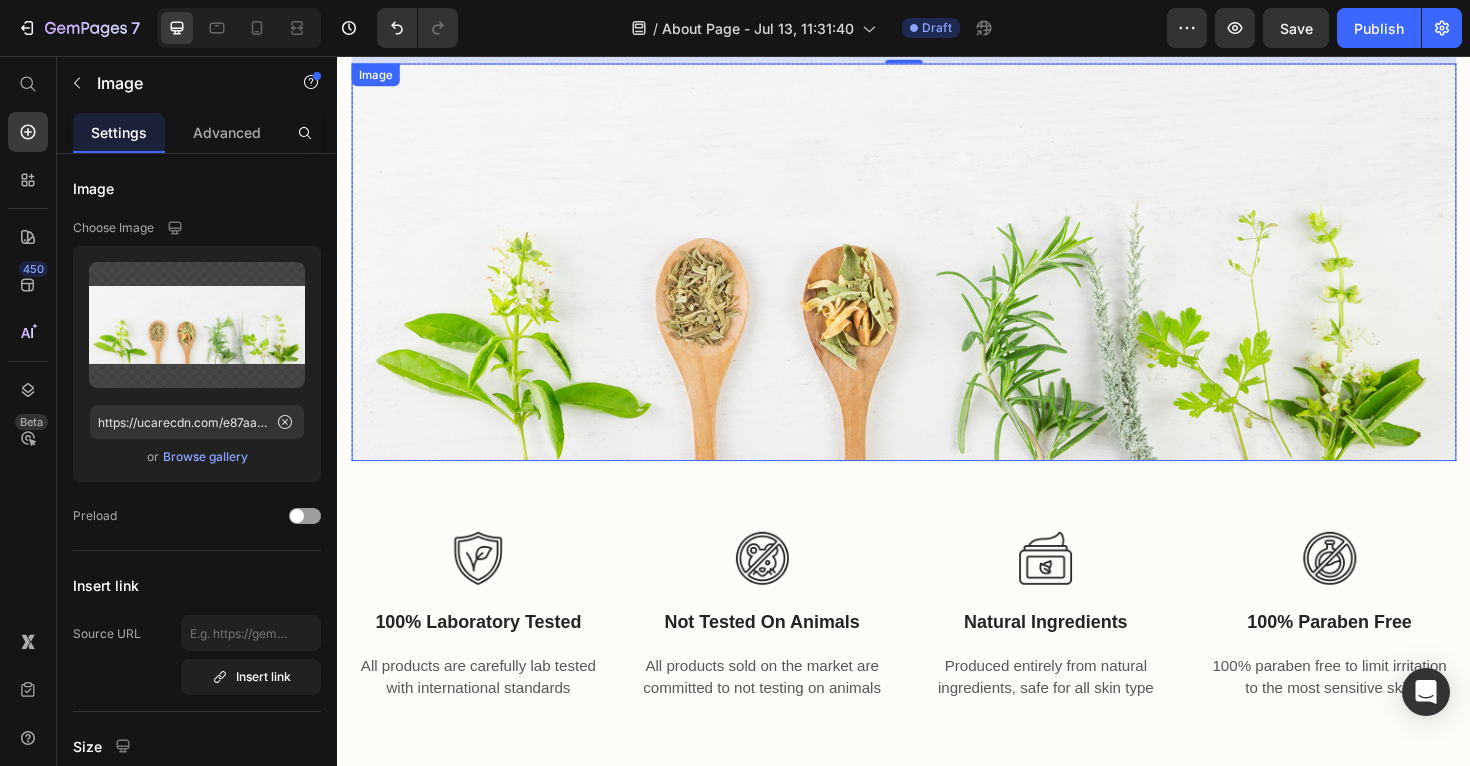 click at bounding box center (937, 274) 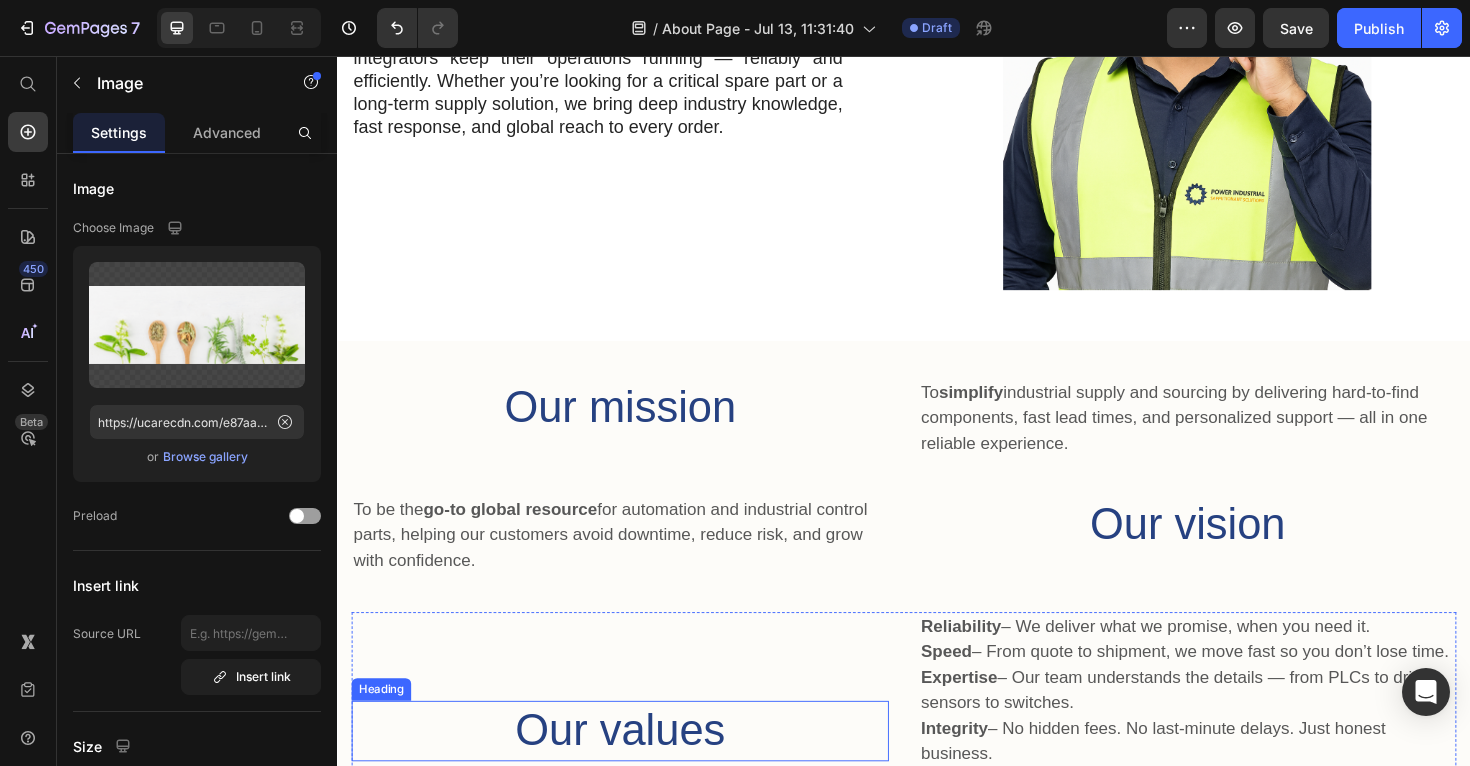 scroll, scrollTop: 410, scrollLeft: 0, axis: vertical 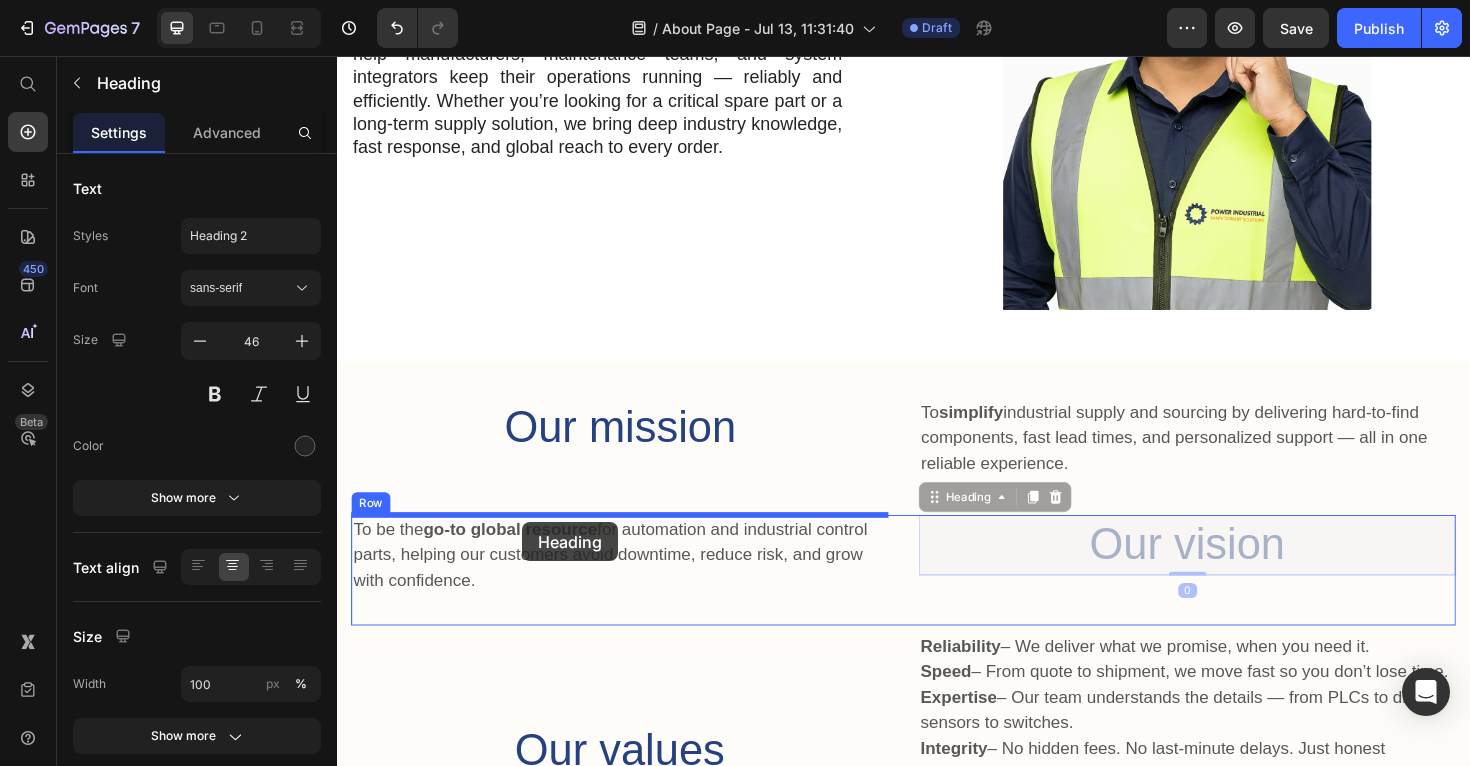 drag, startPoint x: 973, startPoint y: 531, endPoint x: 533, endPoint y: 550, distance: 440.41003 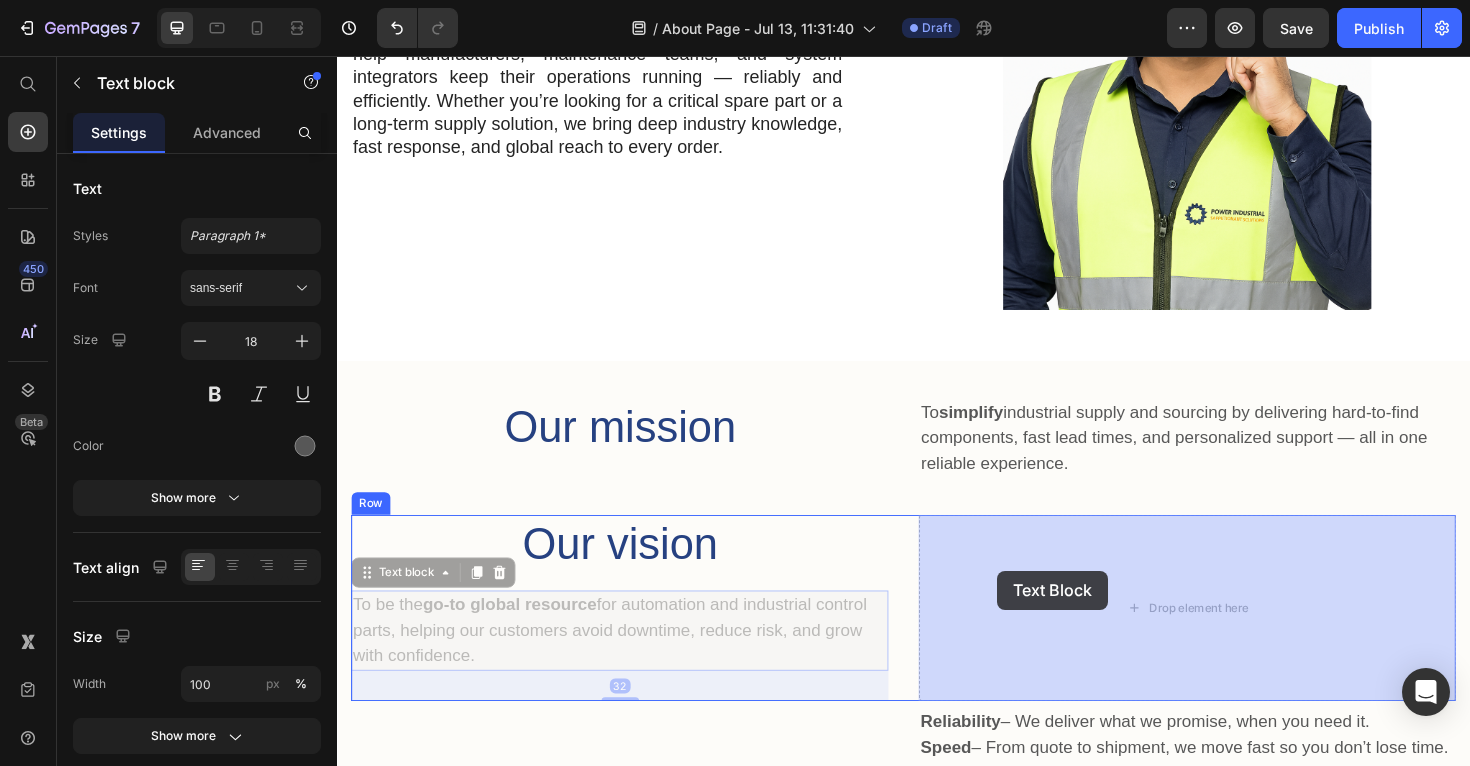 drag, startPoint x: 383, startPoint y: 614, endPoint x: 1037, endPoint y: 601, distance: 654.1292 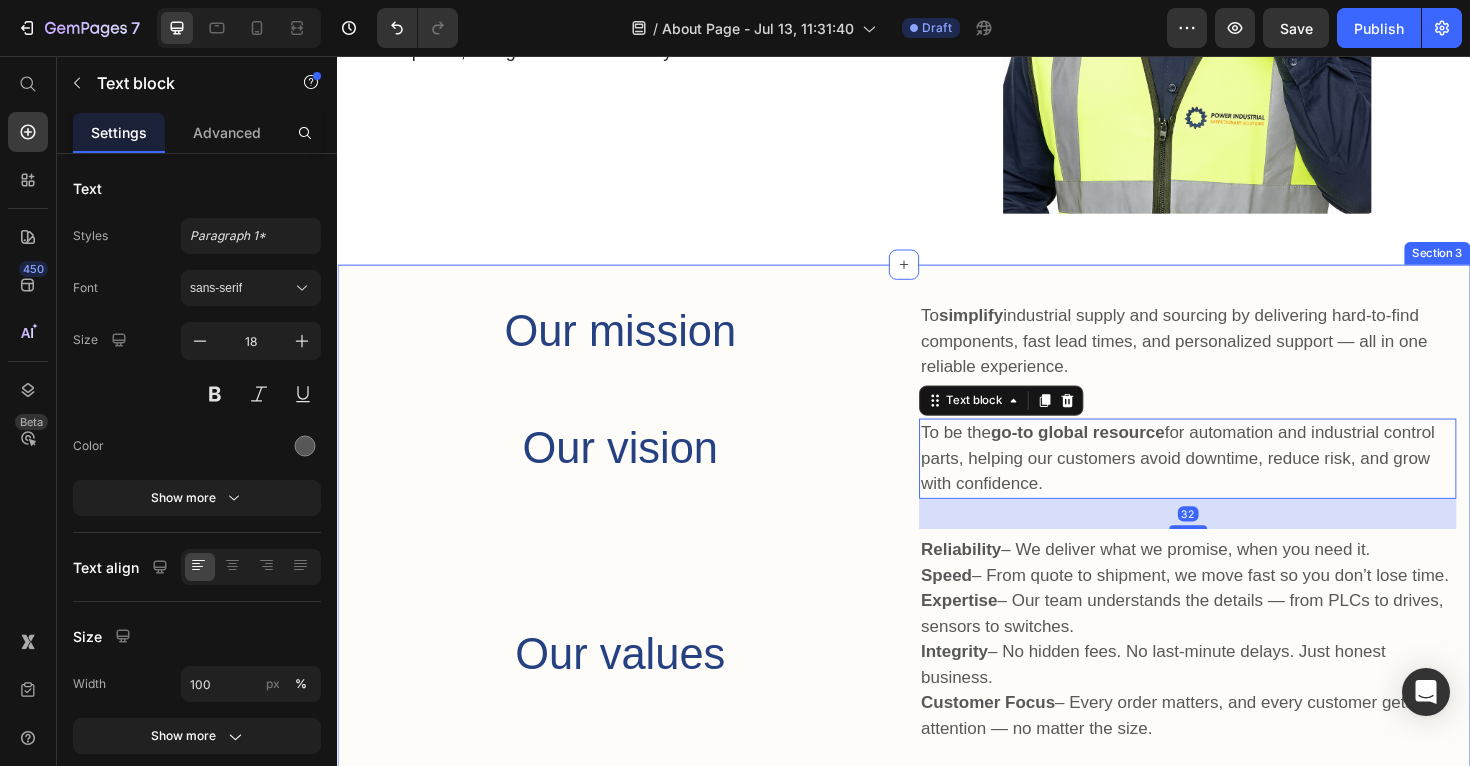 scroll, scrollTop: 523, scrollLeft: 0, axis: vertical 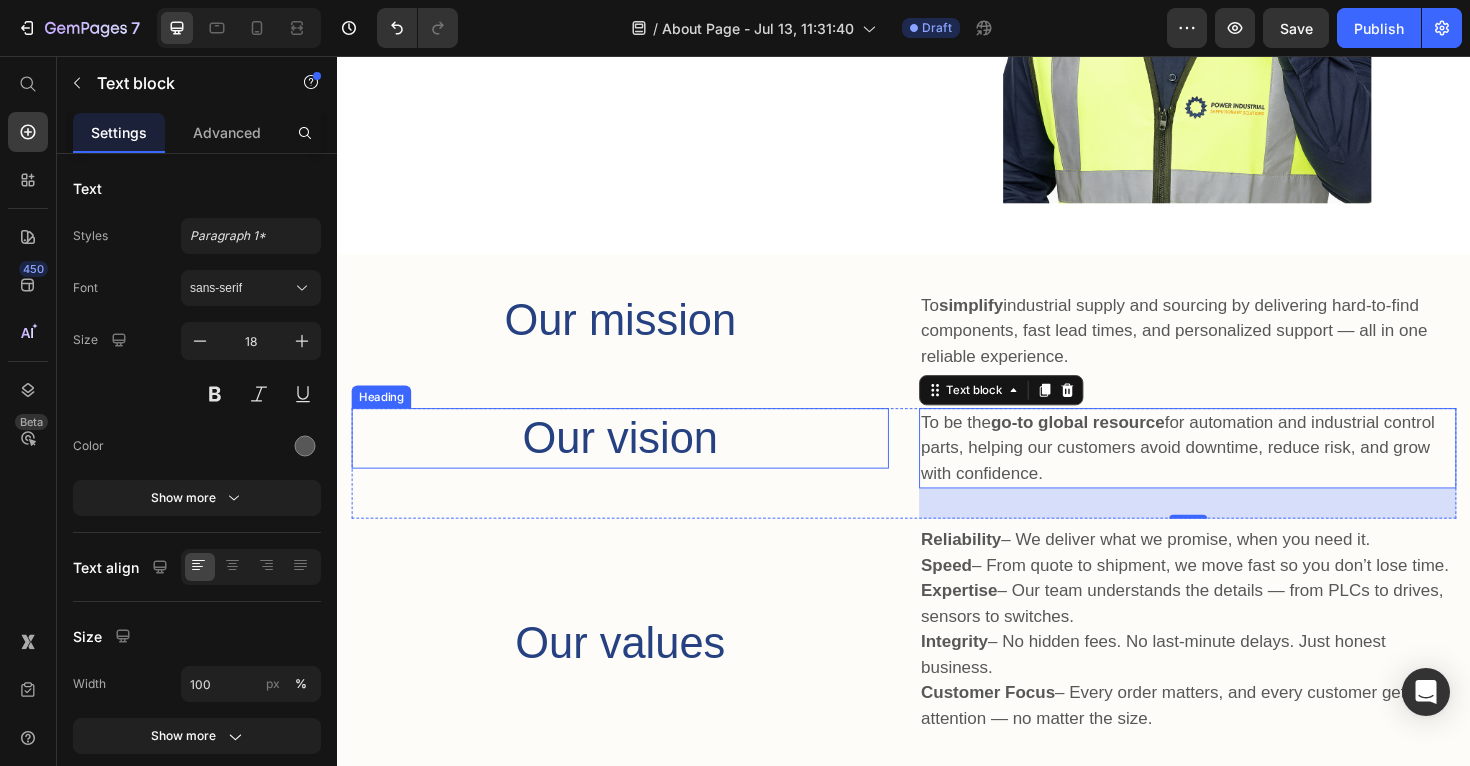 click on "Our vision" at bounding box center (636, 460) 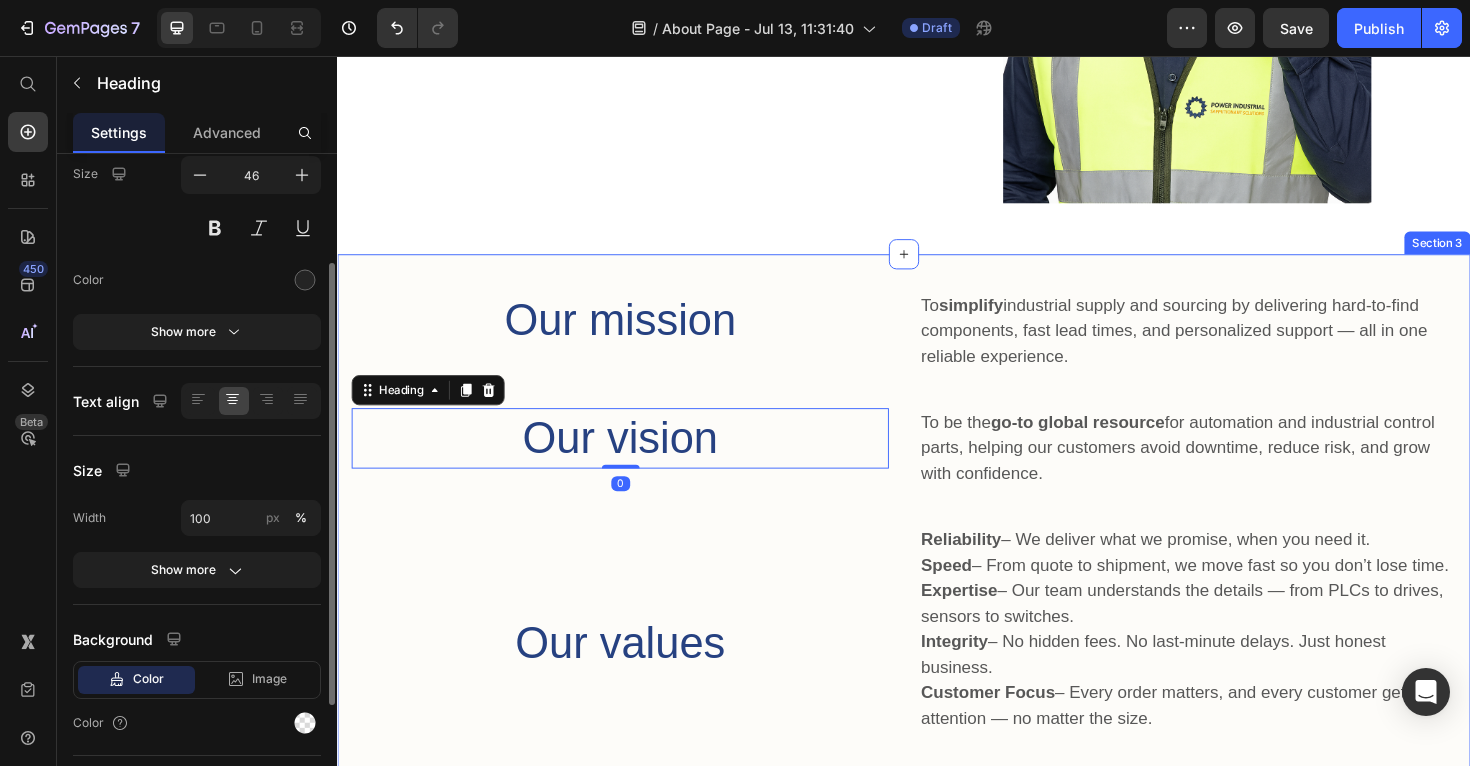 scroll, scrollTop: 197, scrollLeft: 0, axis: vertical 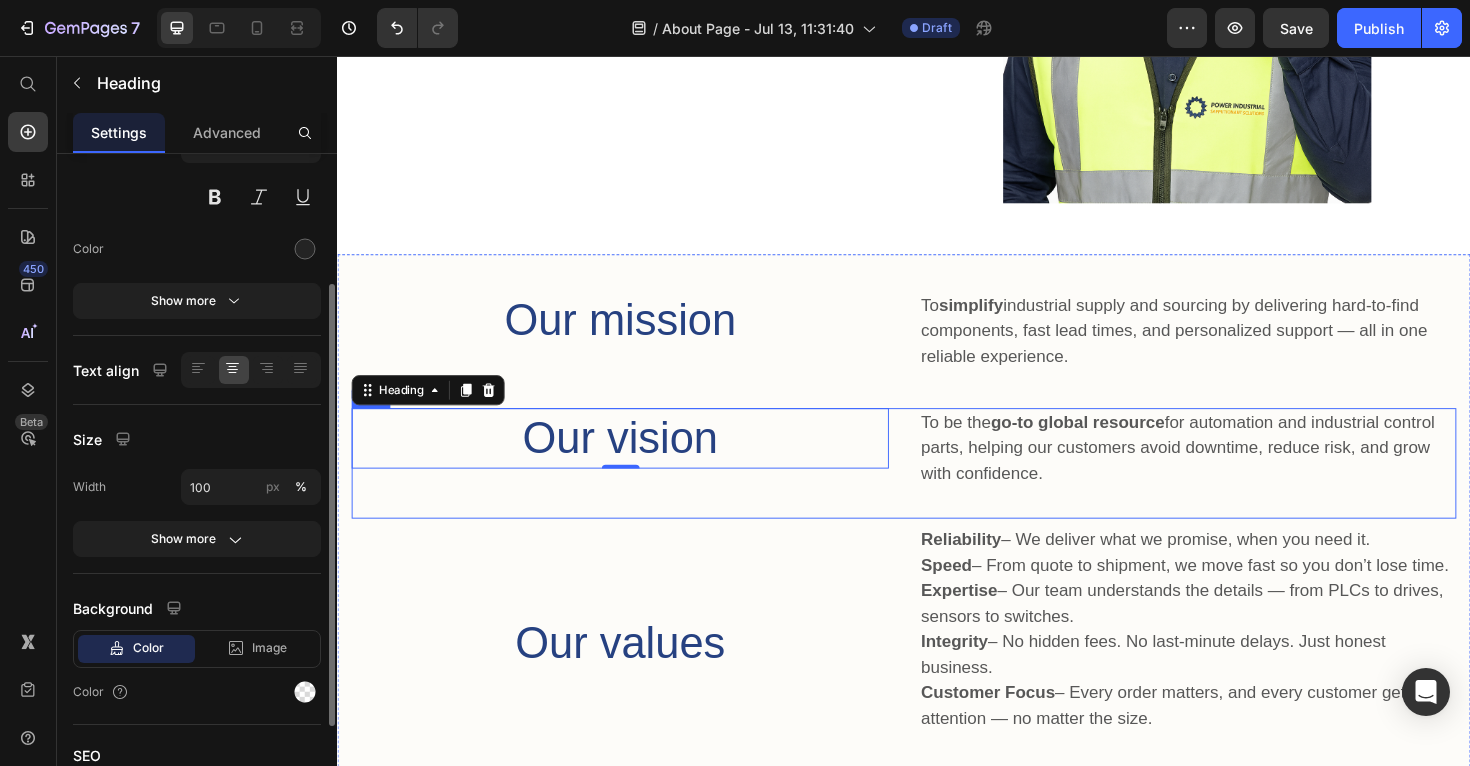 click on "Our vision Heading   0" at bounding box center (636, 487) 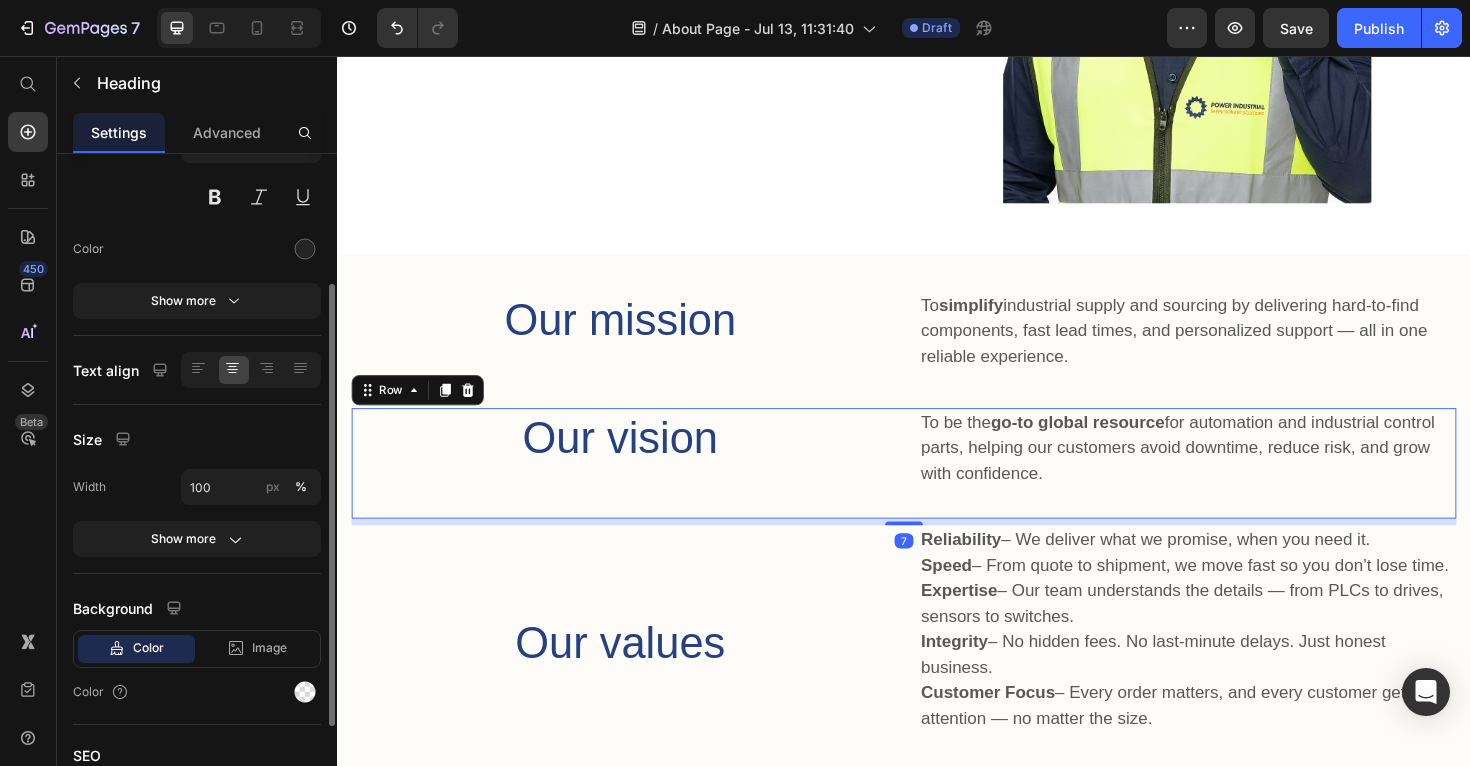 scroll, scrollTop: 0, scrollLeft: 0, axis: both 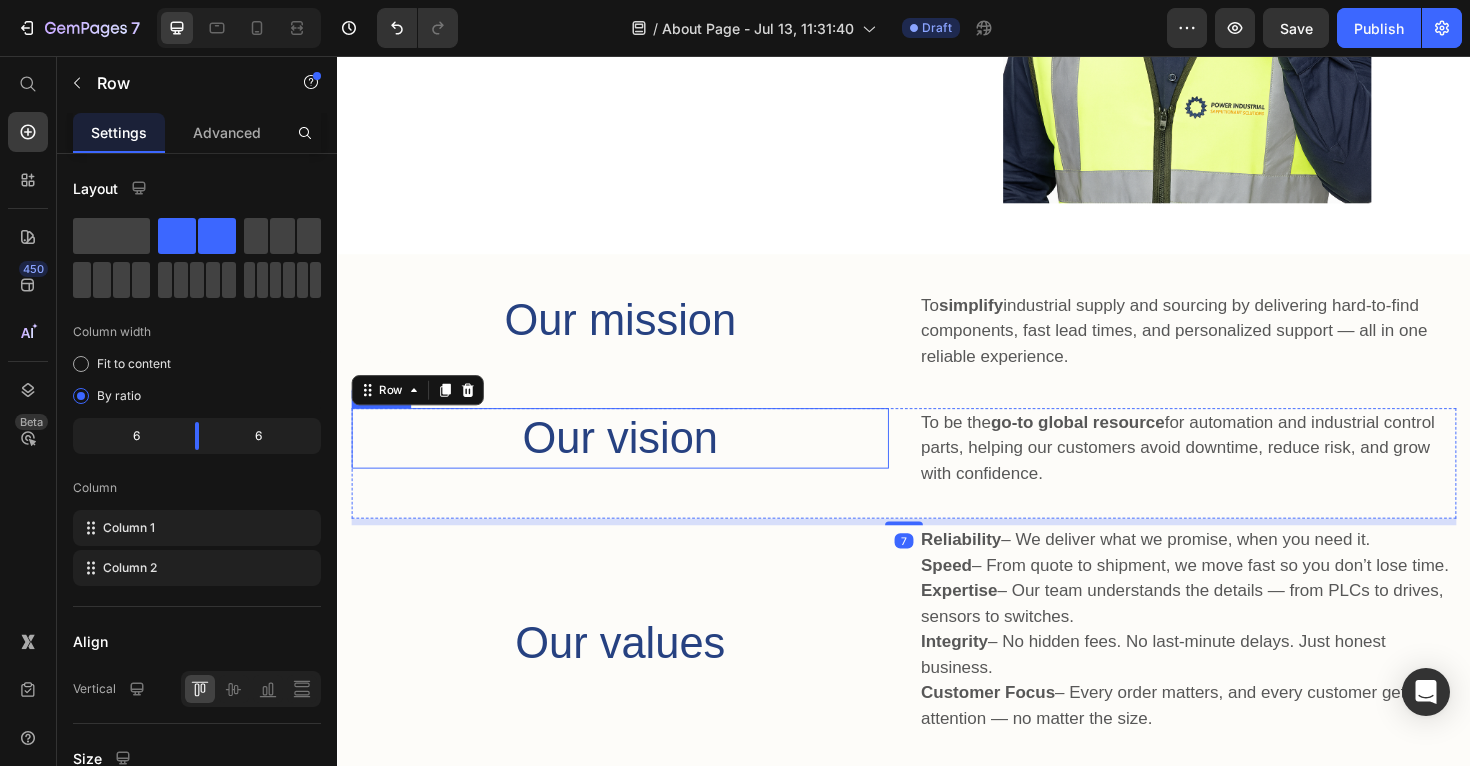 click on "Our vision" at bounding box center [636, 461] 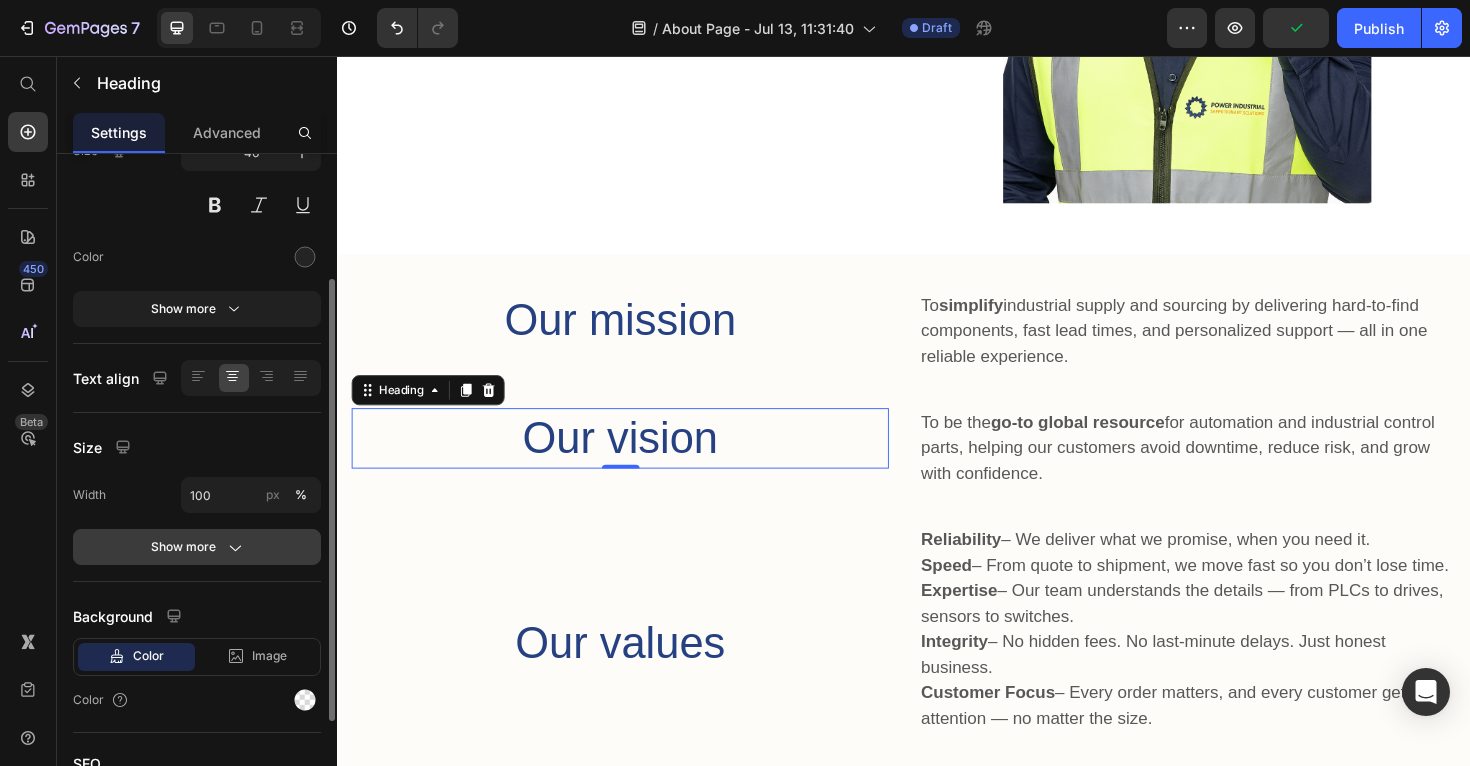 scroll, scrollTop: 0, scrollLeft: 0, axis: both 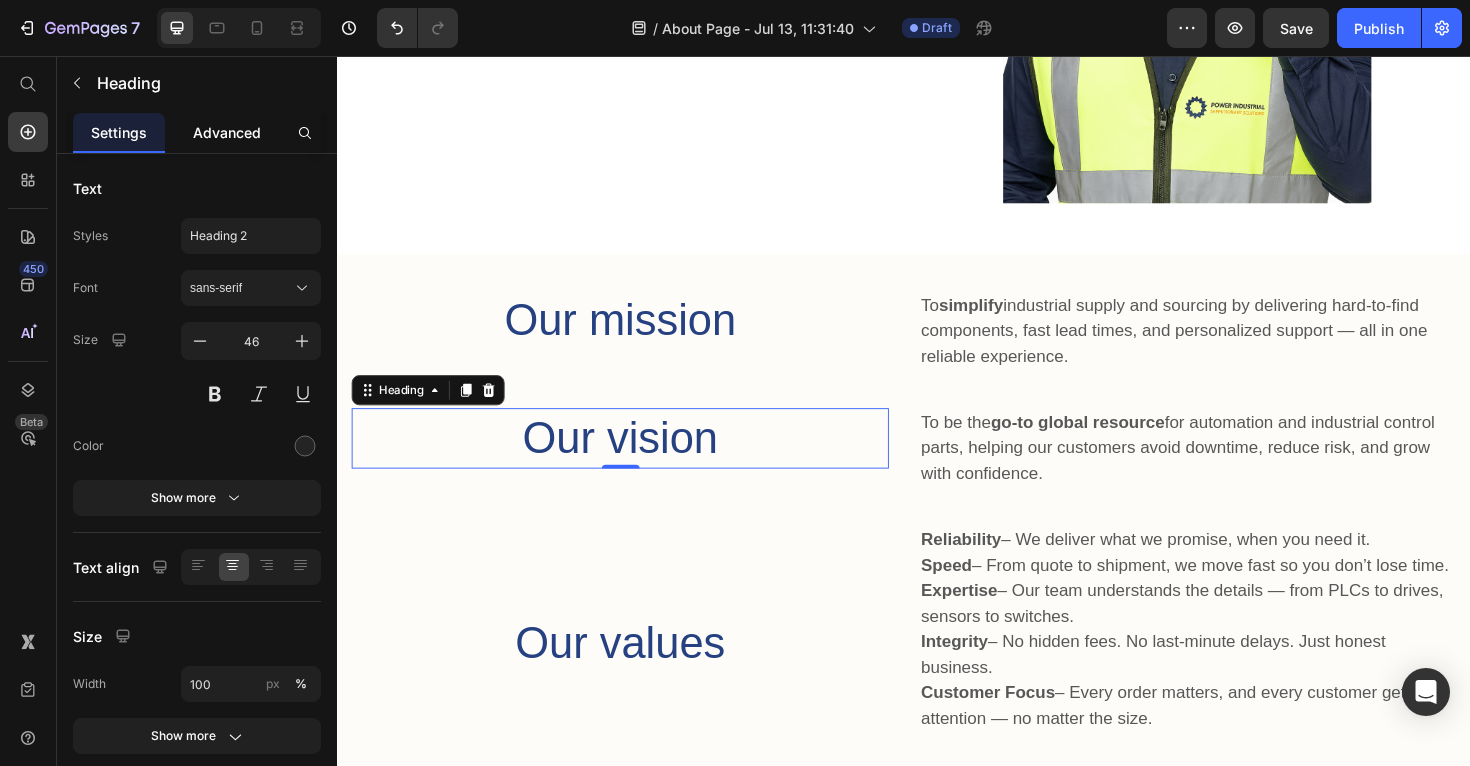 click on "Advanced" at bounding box center [227, 132] 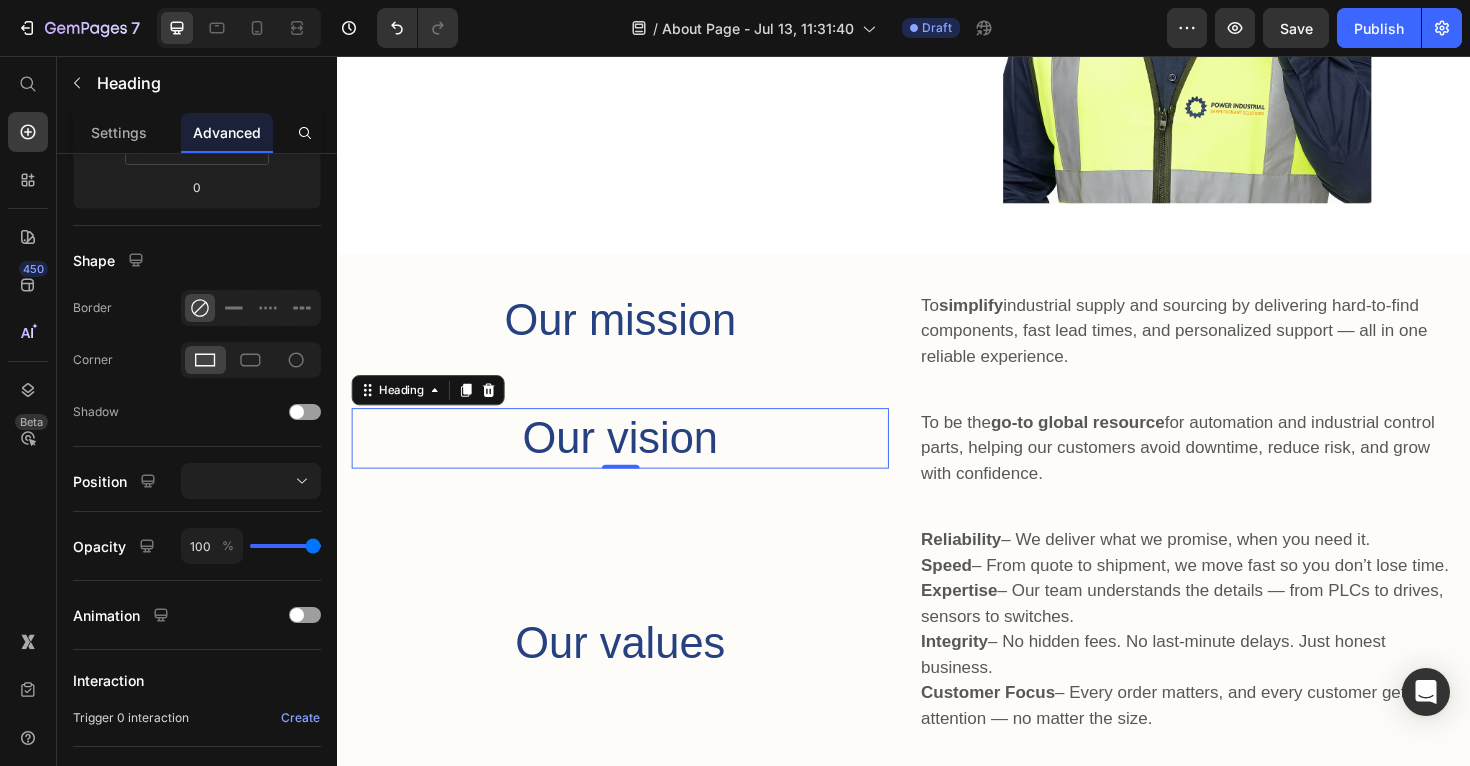 scroll, scrollTop: 0, scrollLeft: 0, axis: both 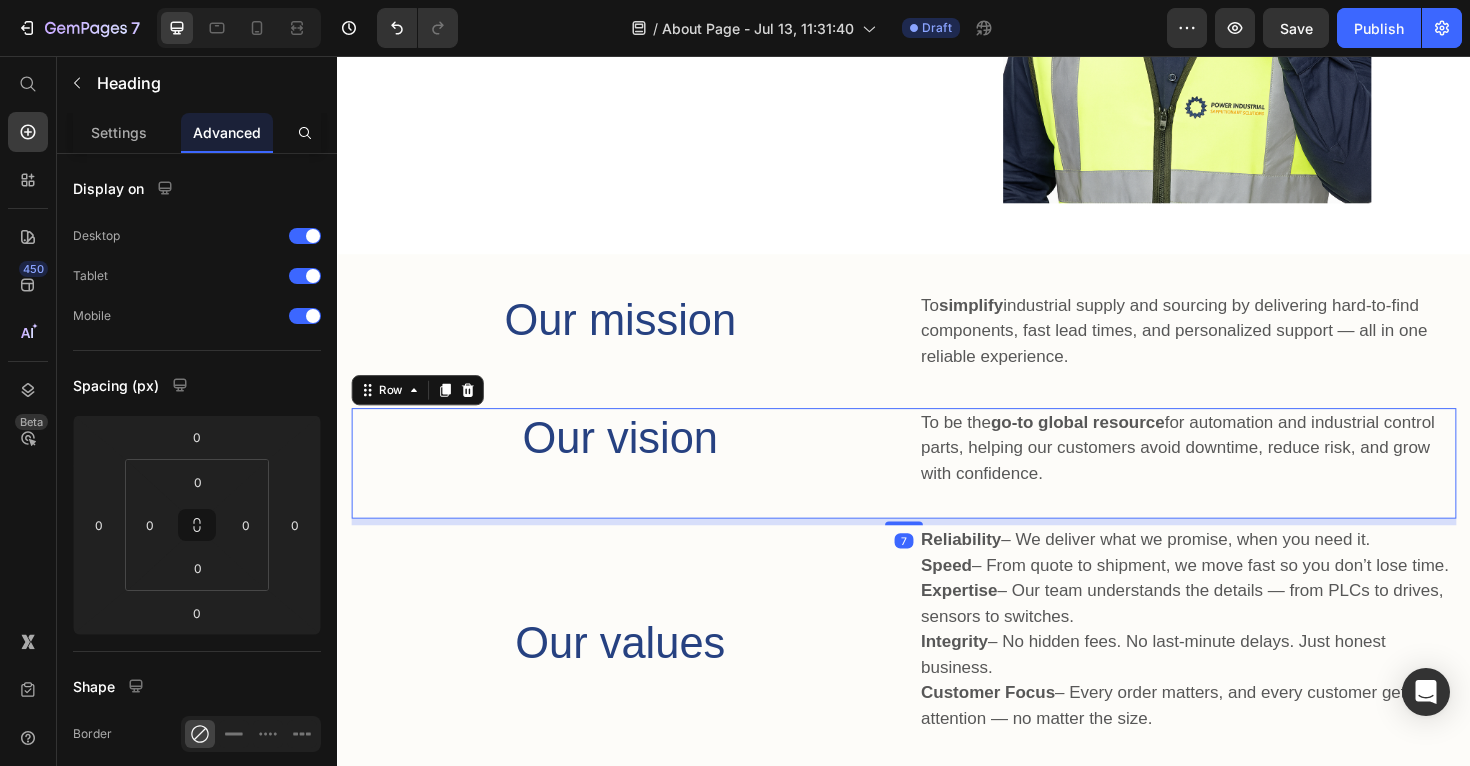 click on "⁠⁠⁠⁠⁠⁠⁠ Our vision Heading" at bounding box center (636, 487) 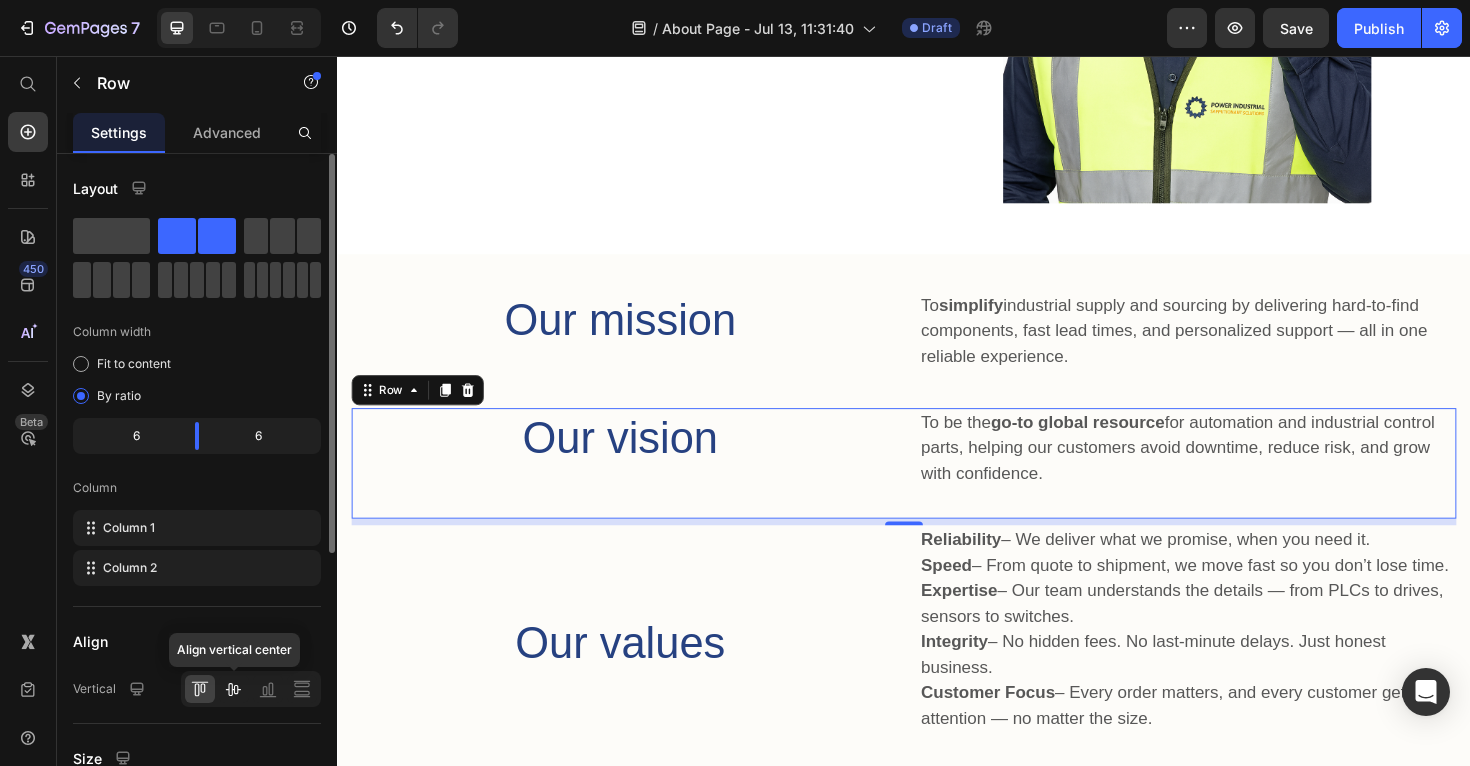 click 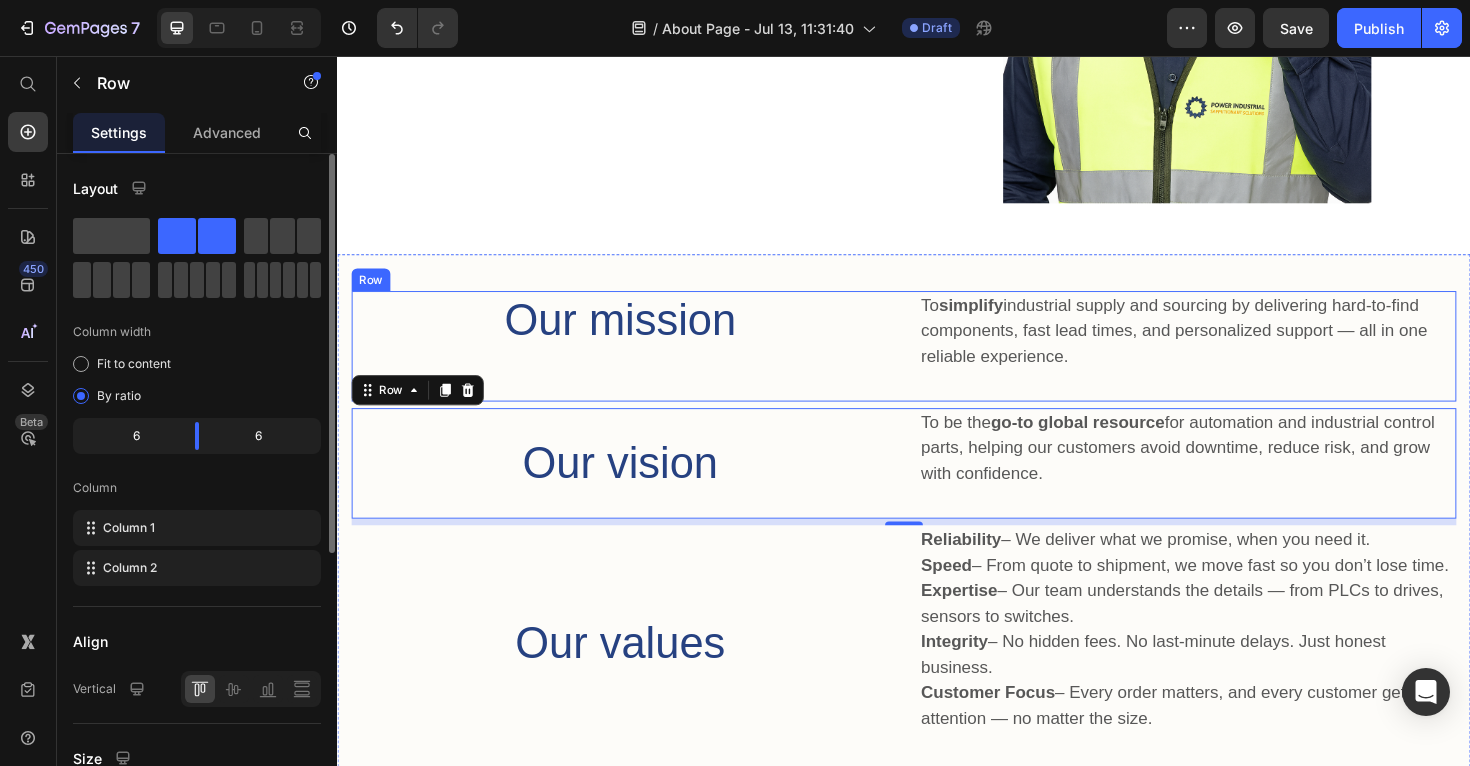 click on "⁠⁠⁠⁠⁠⁠⁠ Our mission Heading" at bounding box center (636, 363) 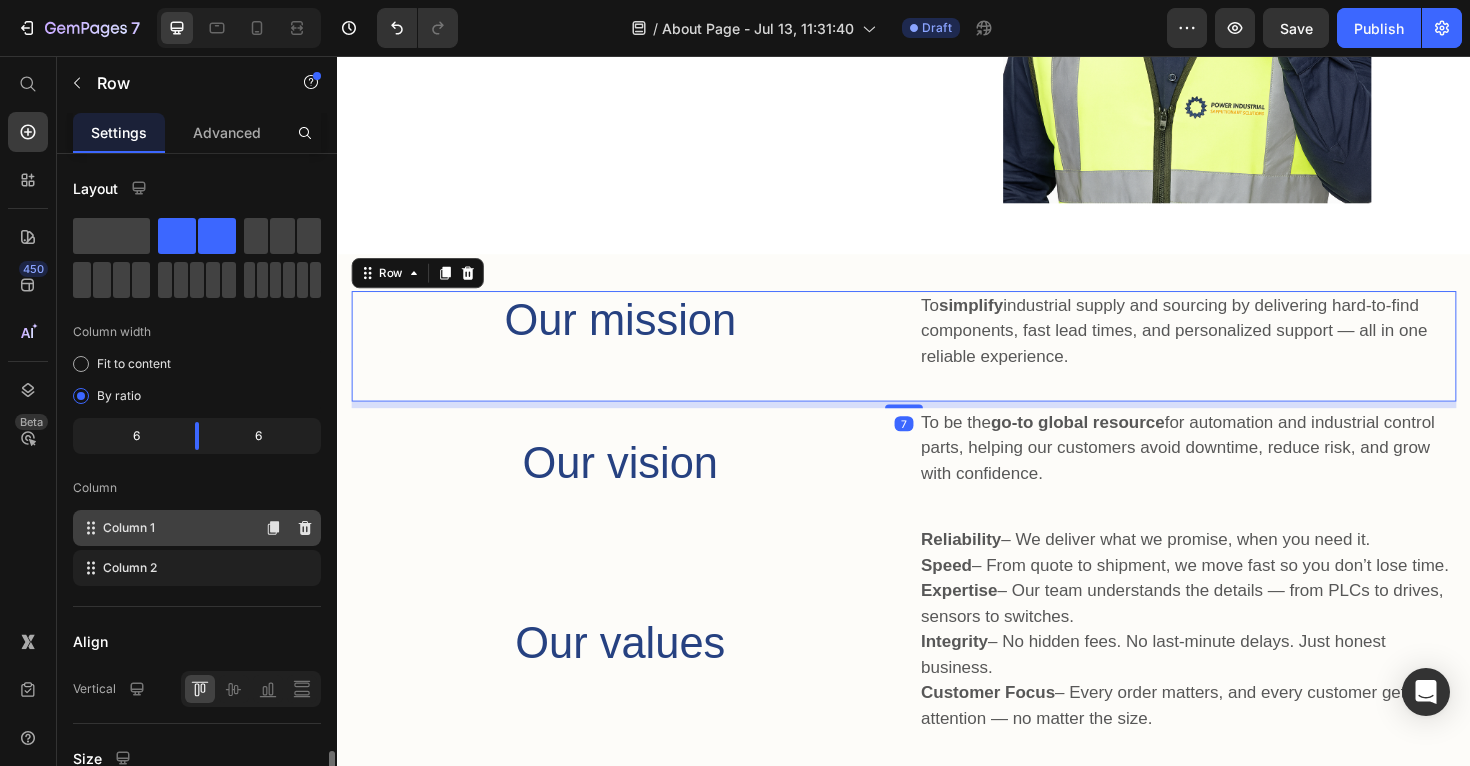 scroll, scrollTop: 374, scrollLeft: 0, axis: vertical 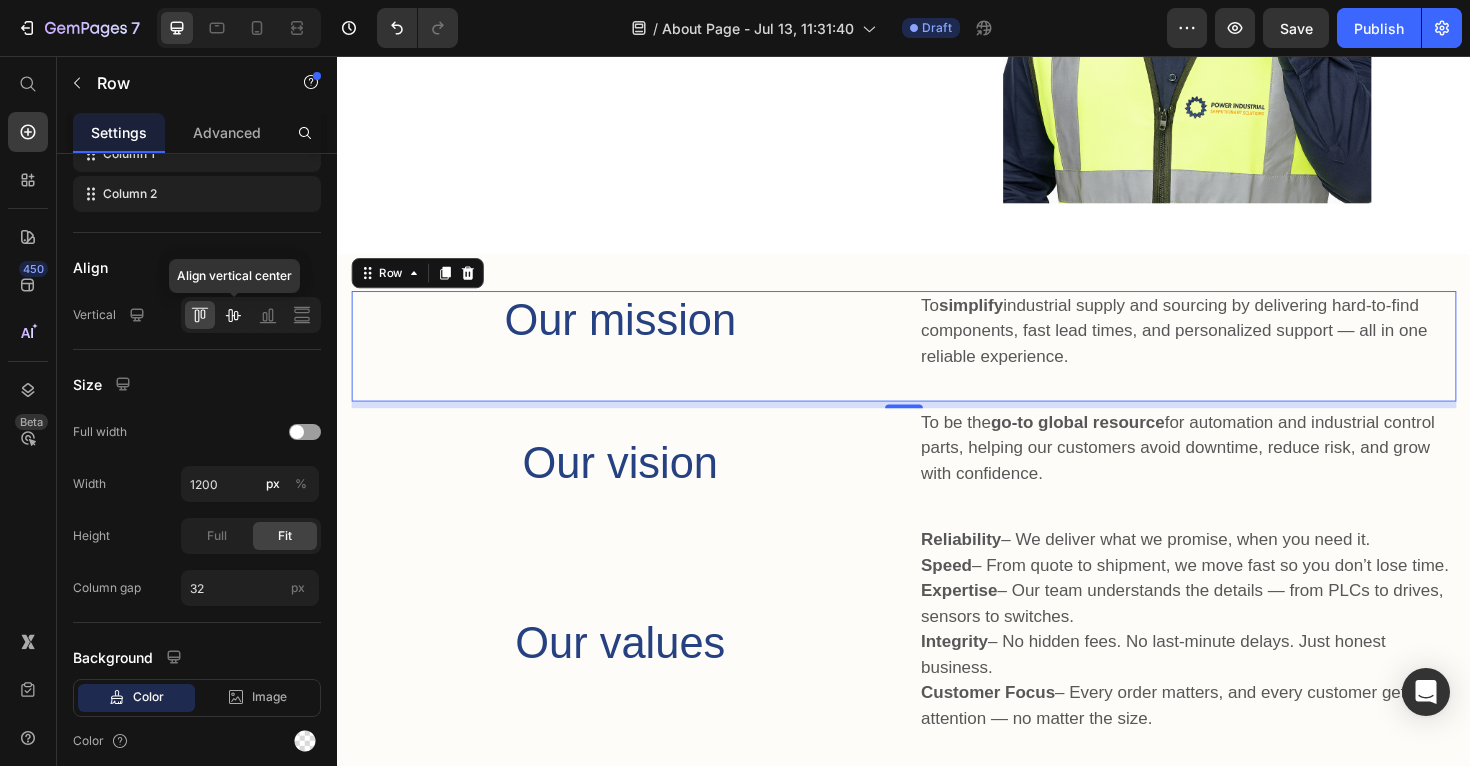 click 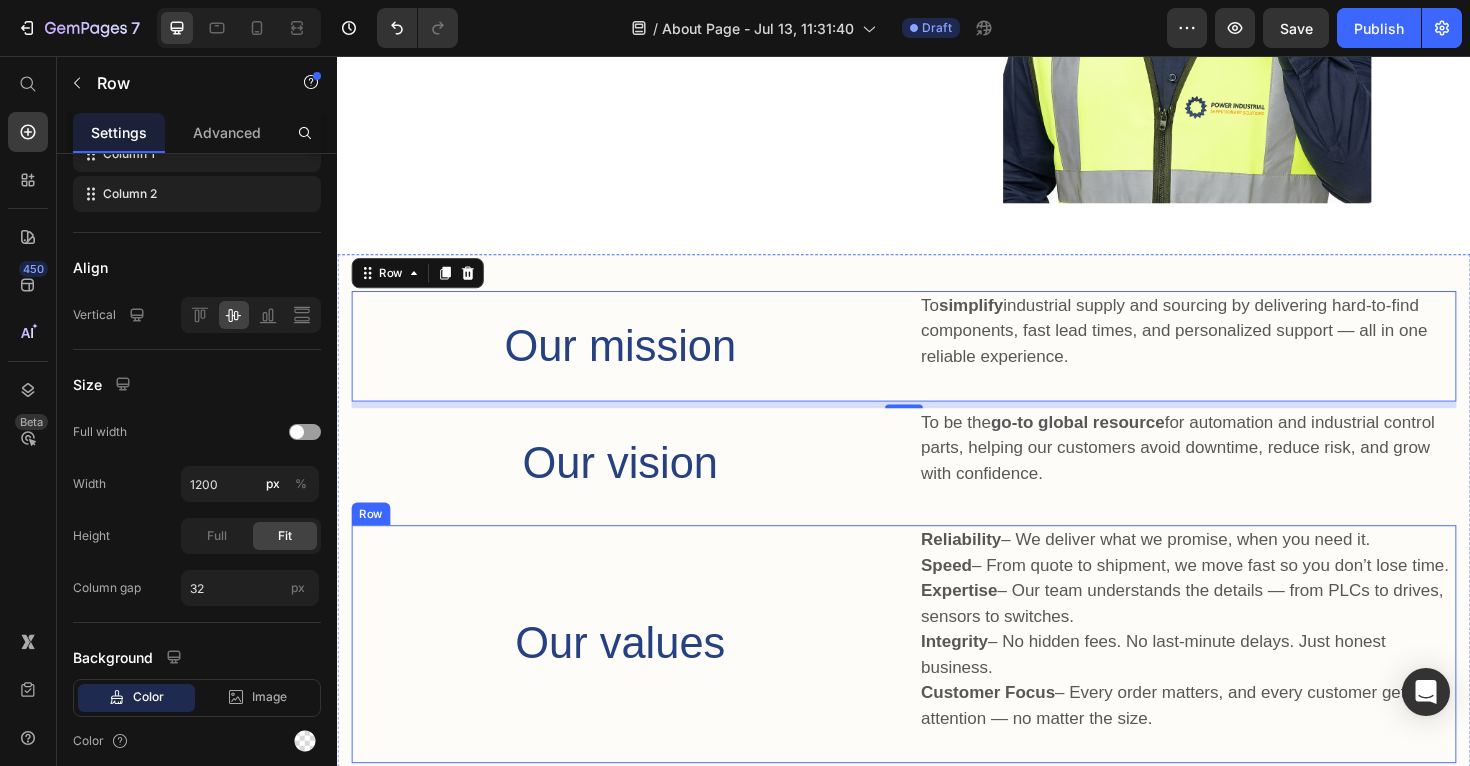 click on "⁠⁠⁠⁠⁠⁠⁠ Our values Heading" at bounding box center (636, 679) 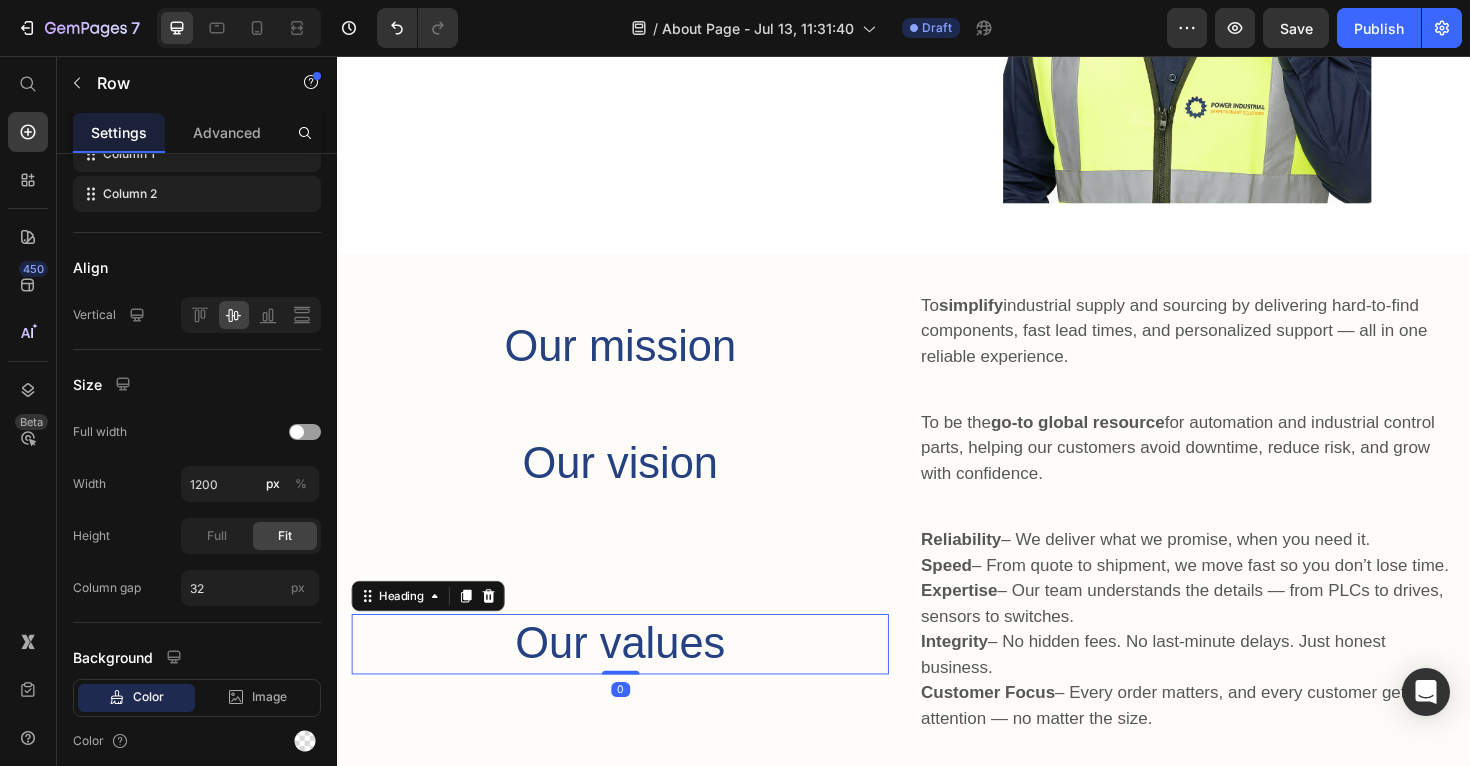 click on "Our values" at bounding box center [636, 678] 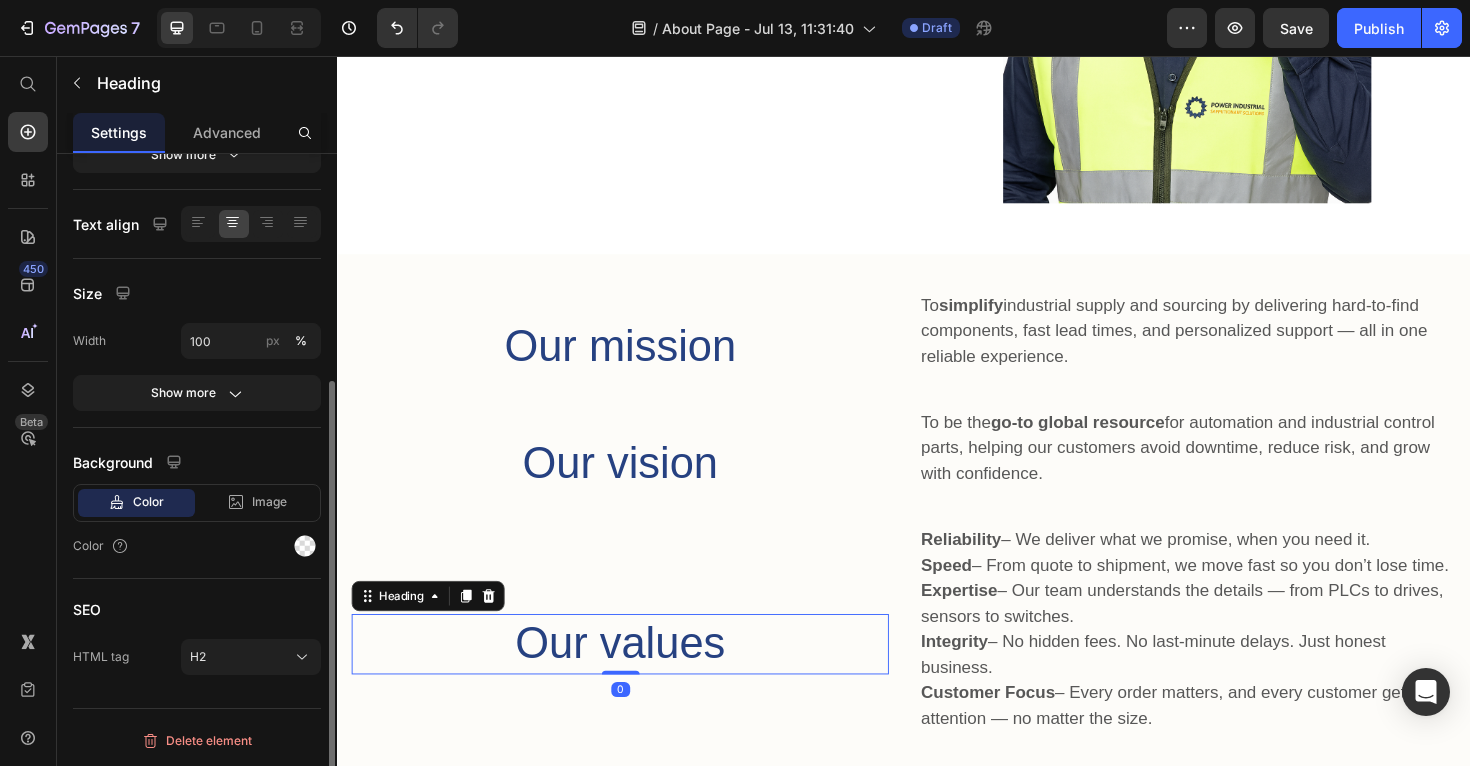 scroll, scrollTop: 0, scrollLeft: 0, axis: both 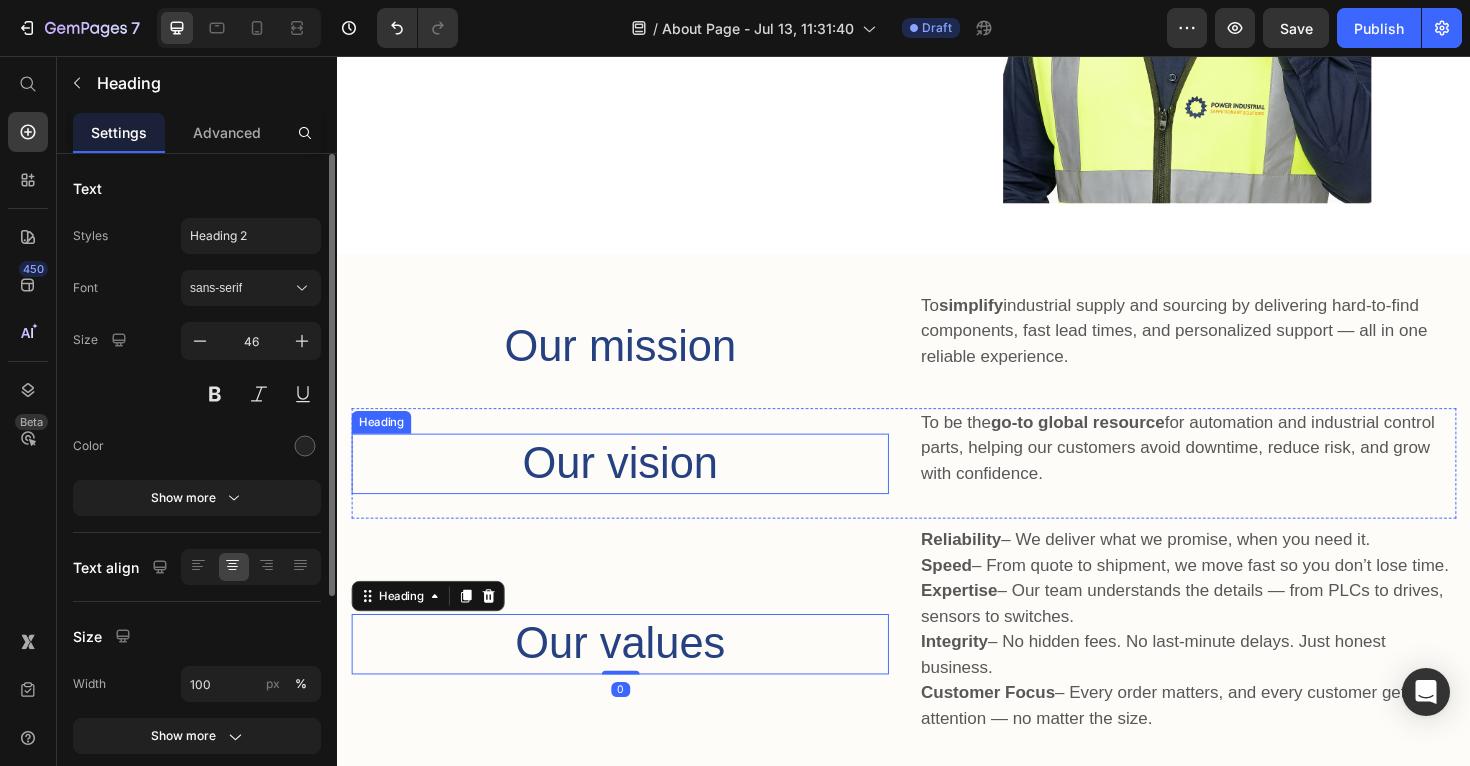 click on "Our vision" at bounding box center (636, 487) 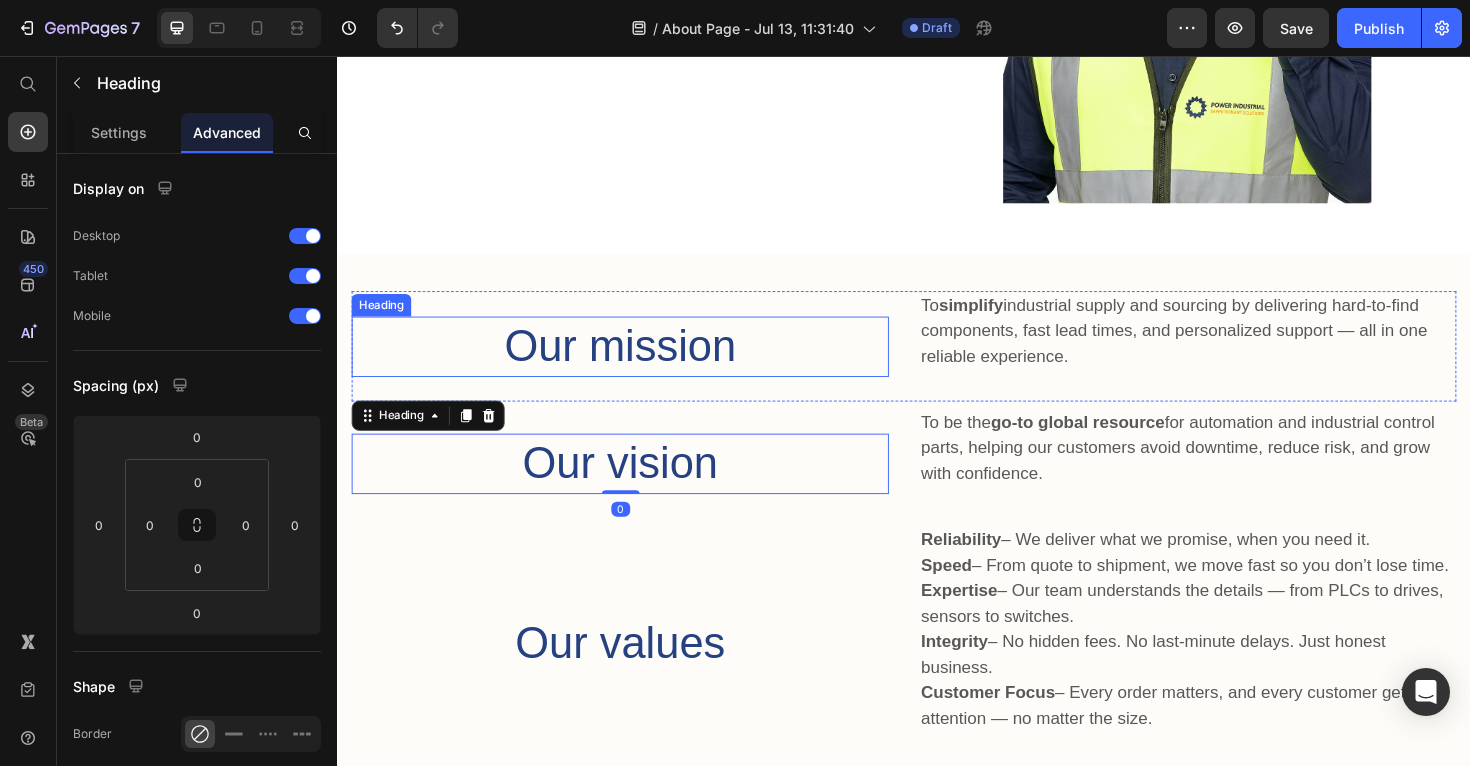 click on "Our mission" at bounding box center [636, 363] 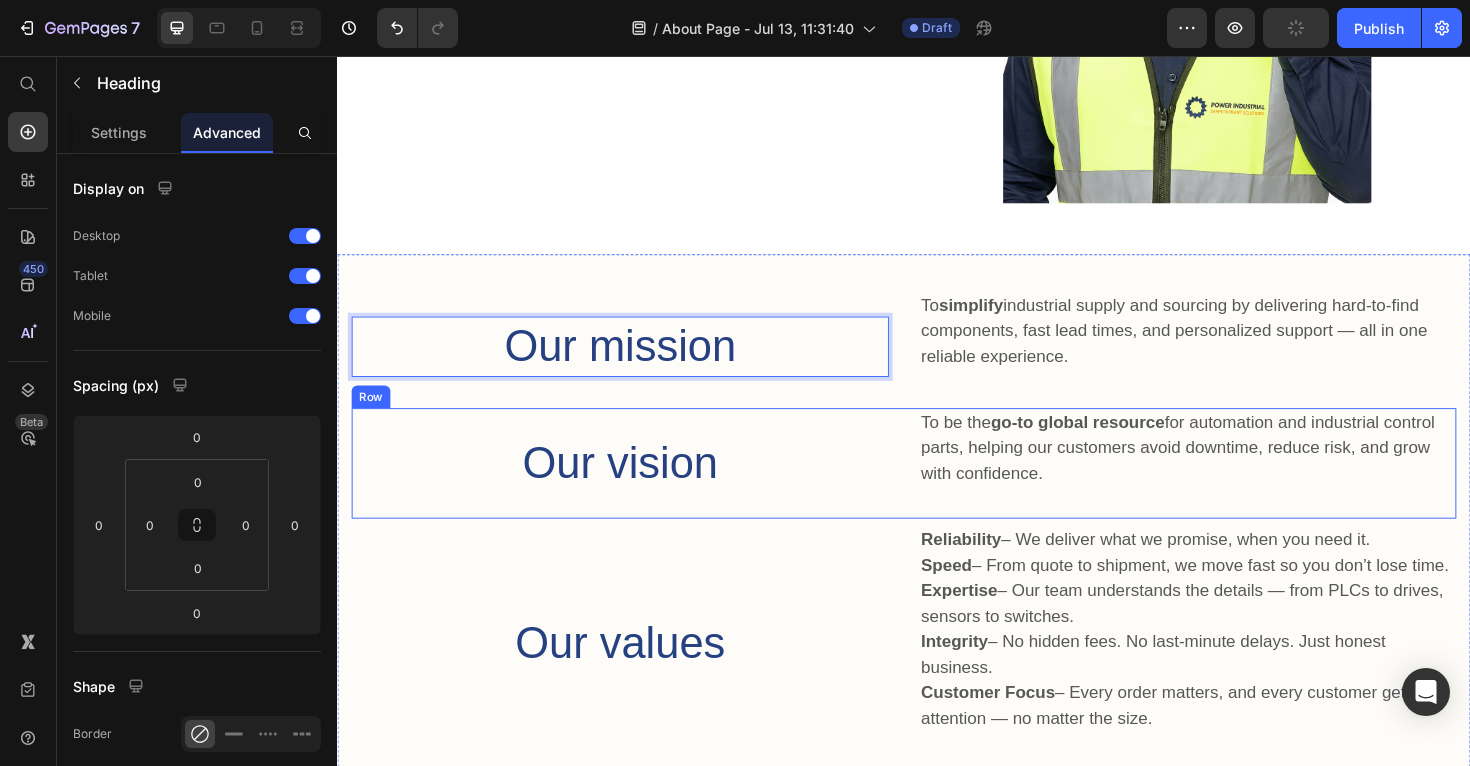 click on "⁠⁠⁠⁠⁠⁠⁠ Our values Heading" at bounding box center (636, 679) 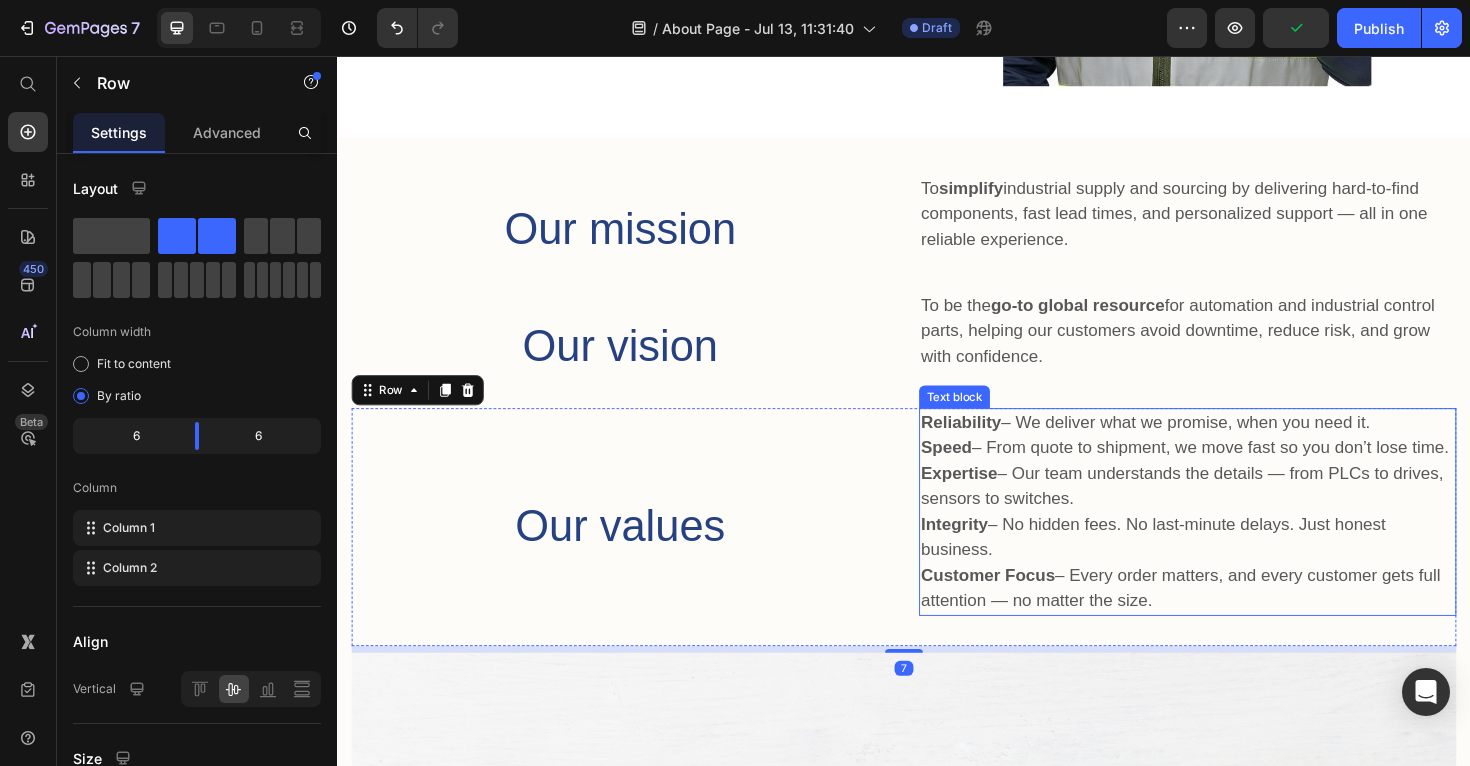 scroll, scrollTop: 704, scrollLeft: 0, axis: vertical 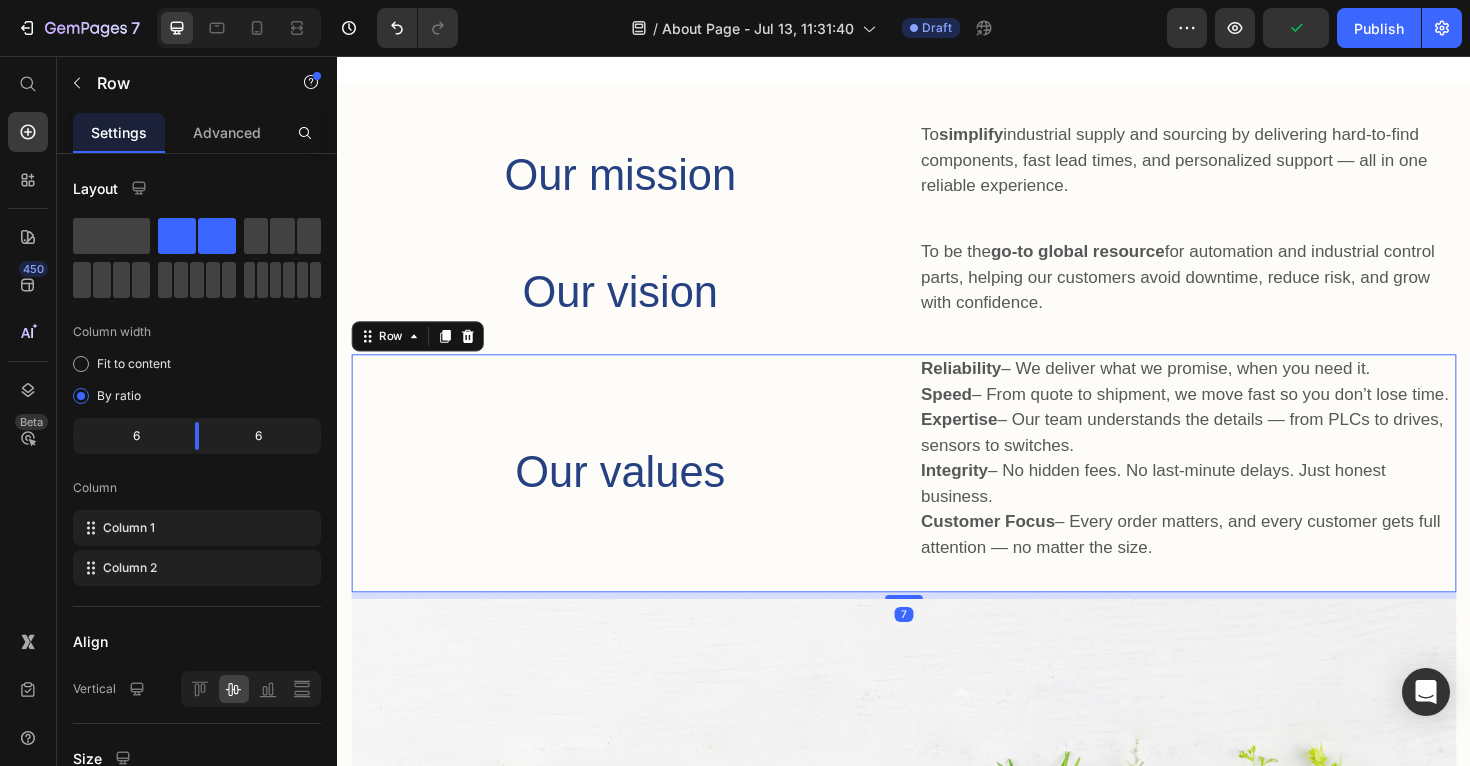 click on "⁠⁠⁠⁠⁠⁠⁠ Our values Heading" at bounding box center [636, 498] 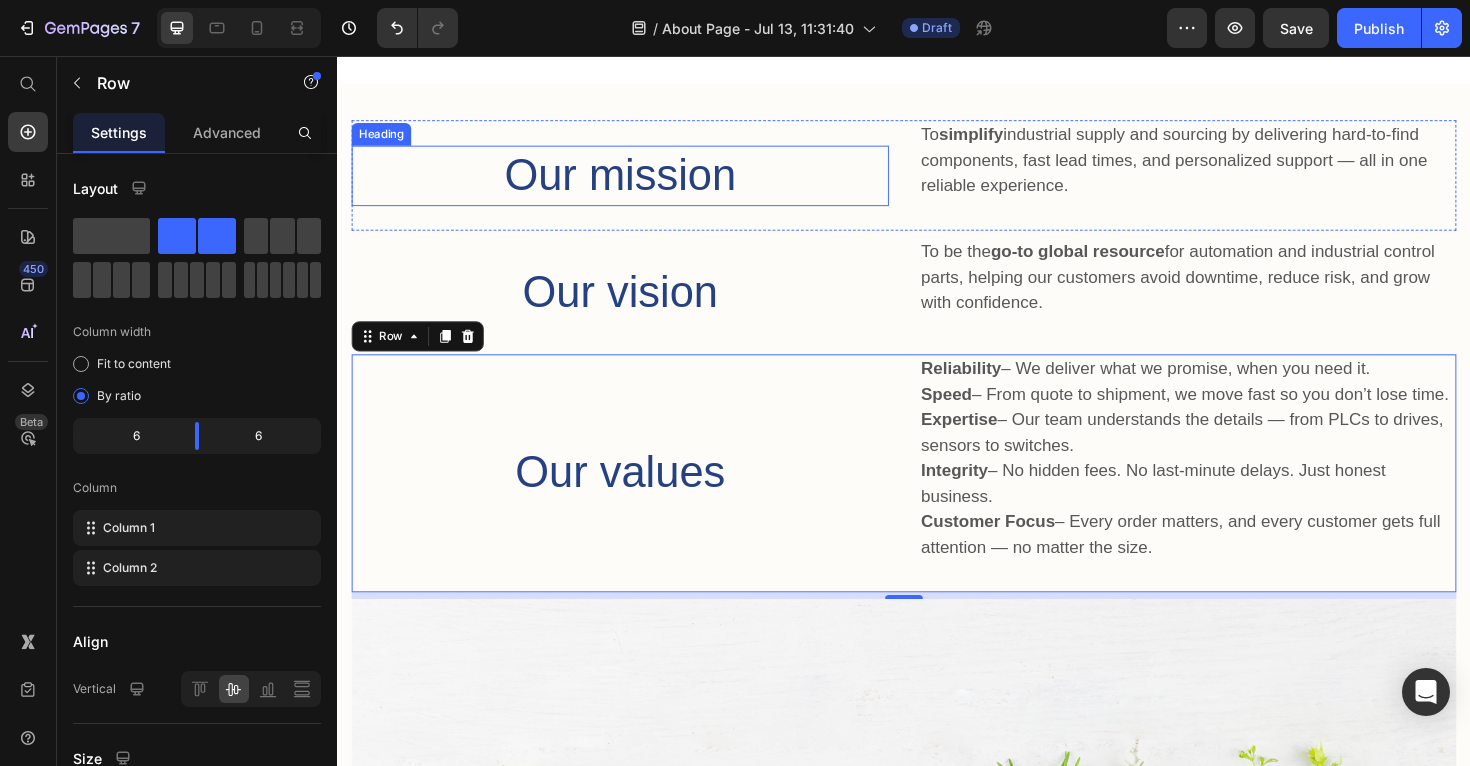 click on "Our mission" at bounding box center (636, 182) 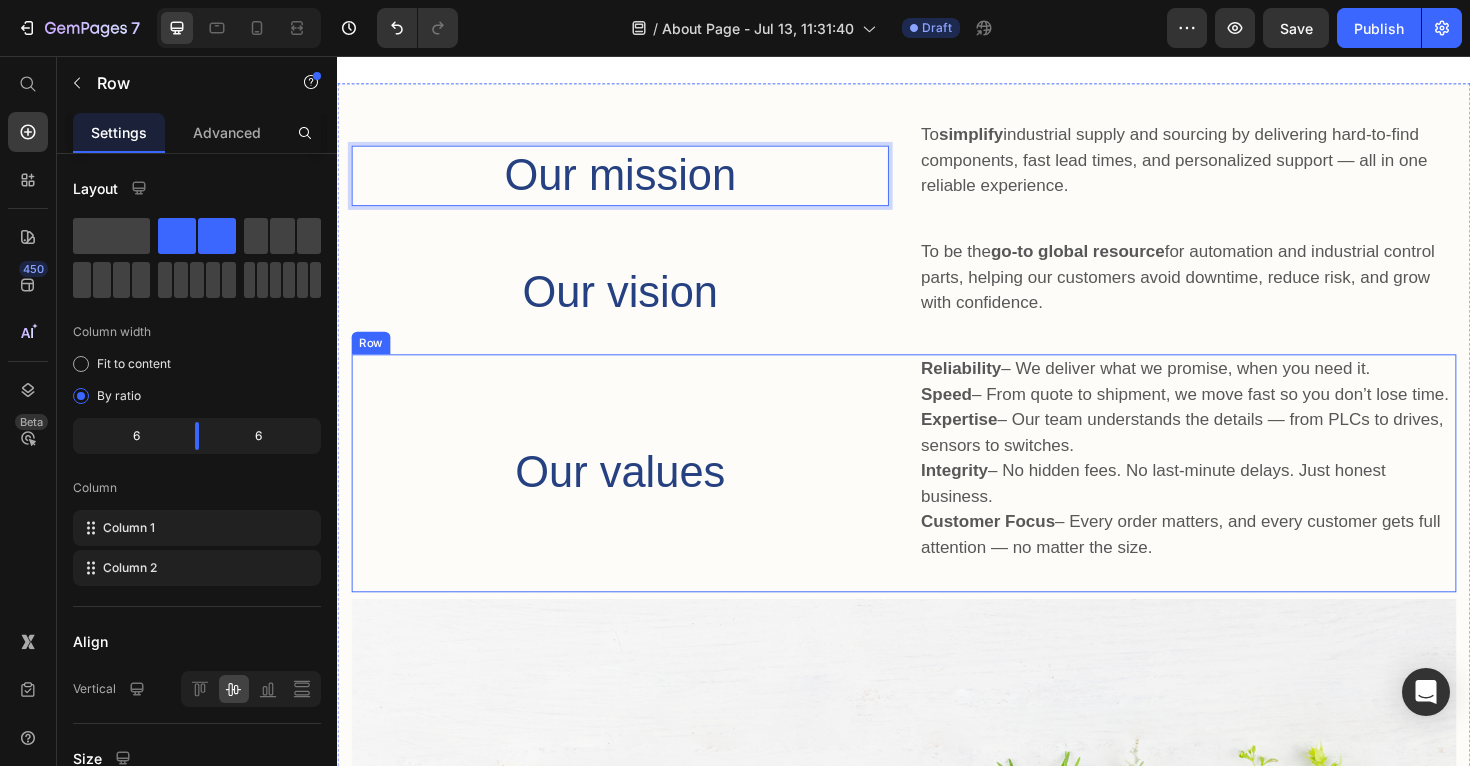 click on "⁠⁠⁠⁠⁠⁠⁠ Our values Heading" at bounding box center (636, 498) 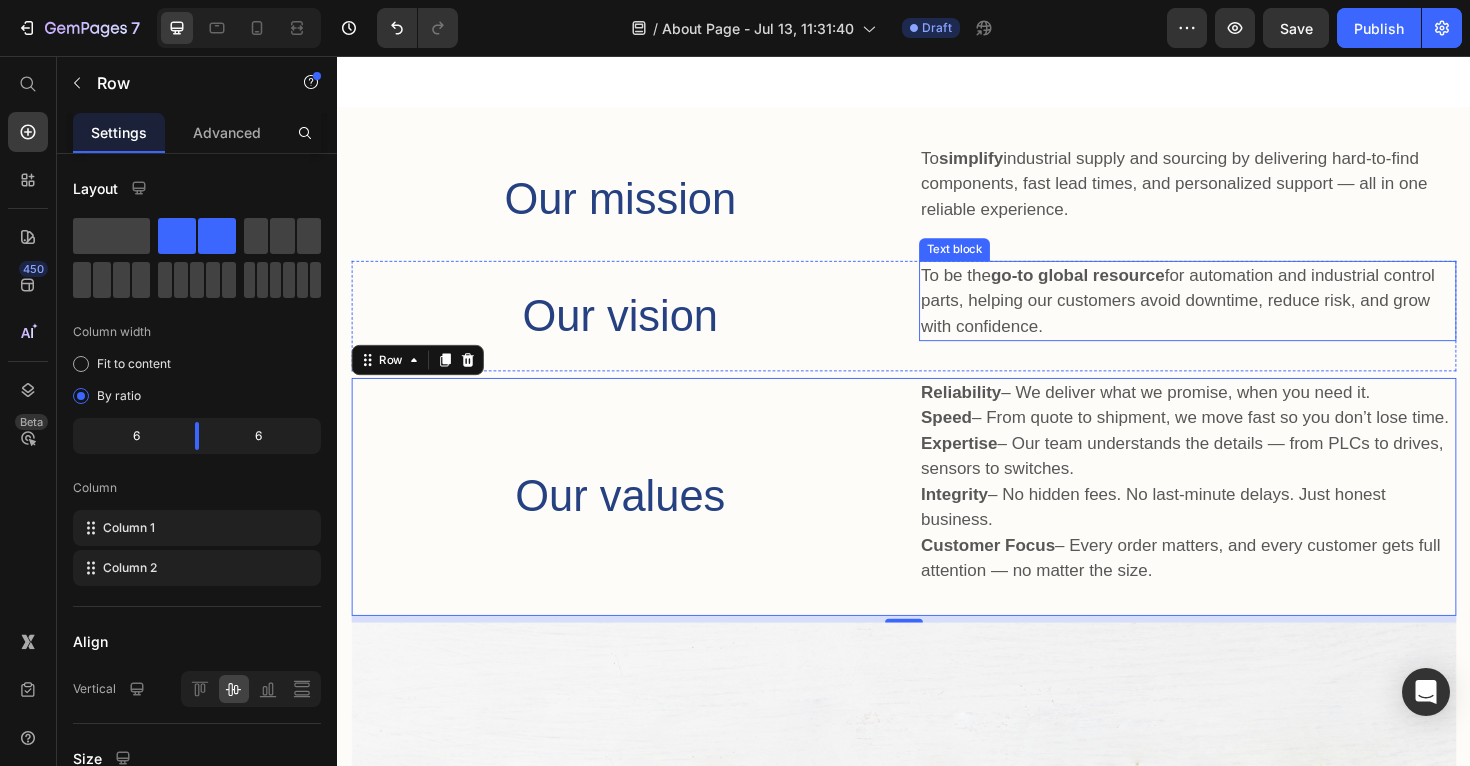 scroll, scrollTop: 687, scrollLeft: 0, axis: vertical 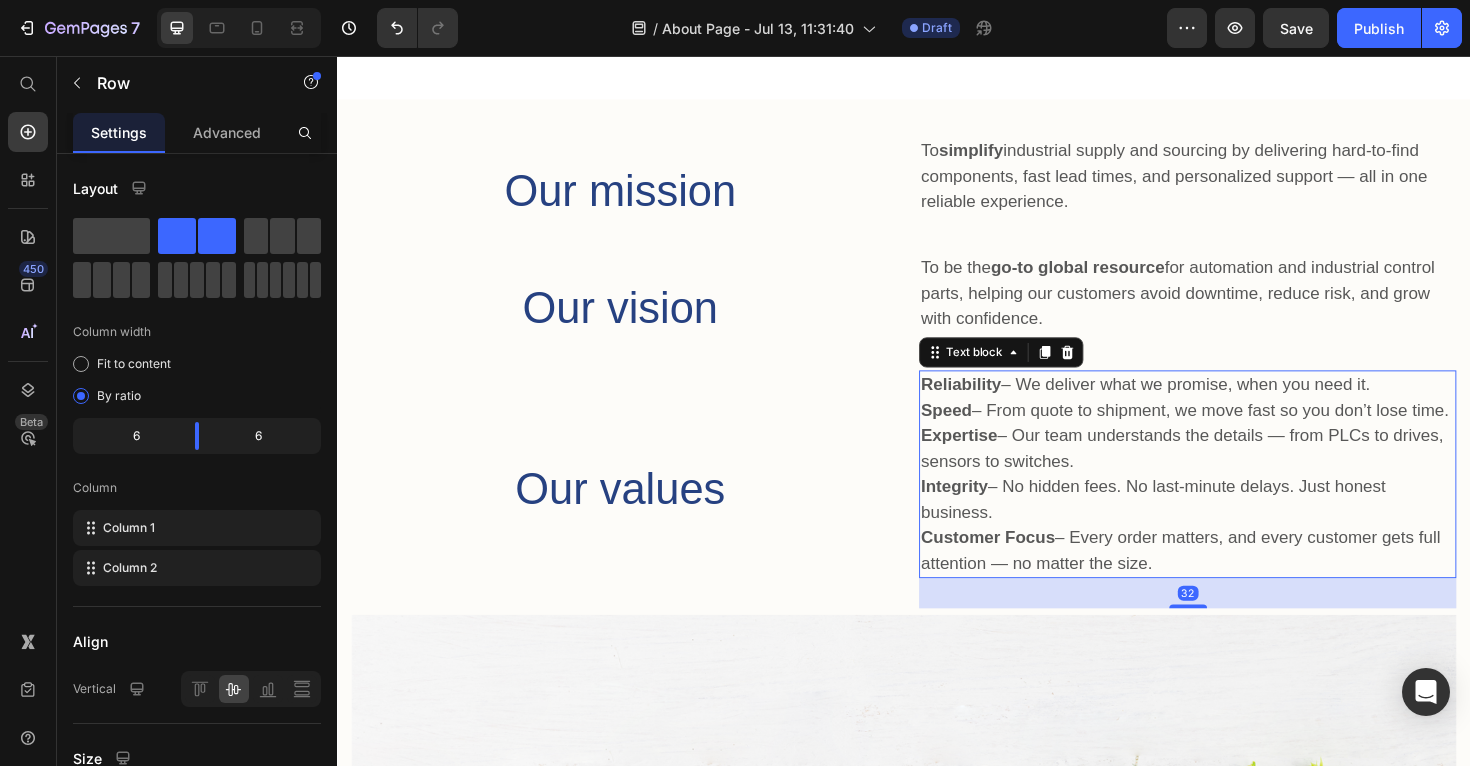 click on "Reliability  – We deliver what we promise, when you need it. Speed  – From quote to shipment, we move fast so you don’t lose time. Expertise  – Our team understands the details — from PLCs to drives, sensors to switches. Integrity  – No hidden fees. No last-minute delays. Just honest business. Customer Focus  – Every order matters, and every customer gets full attention — no matter the size." at bounding box center (1237, 499) 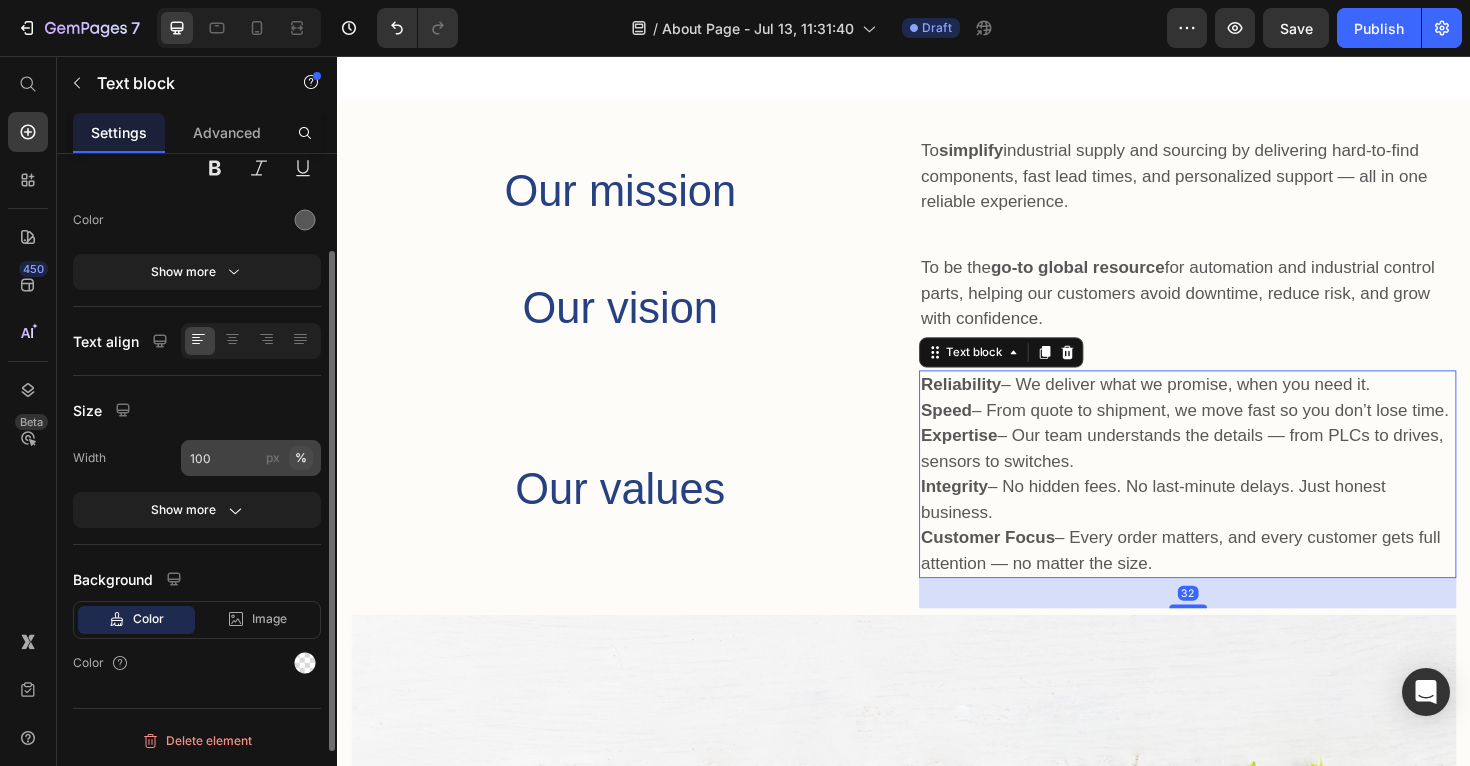 scroll, scrollTop: 46, scrollLeft: 0, axis: vertical 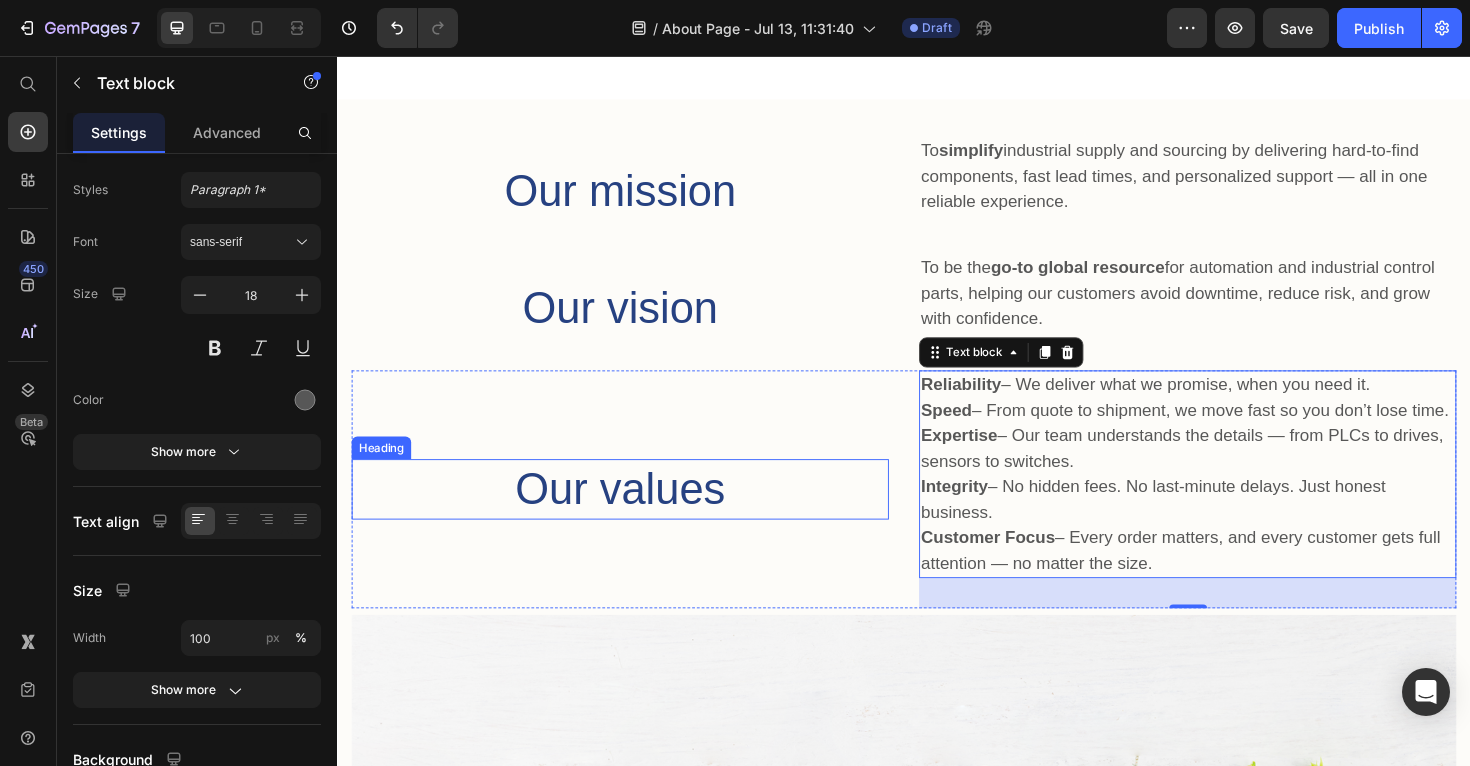 click on "⁠⁠⁠⁠⁠⁠⁠ Our values" at bounding box center (636, 515) 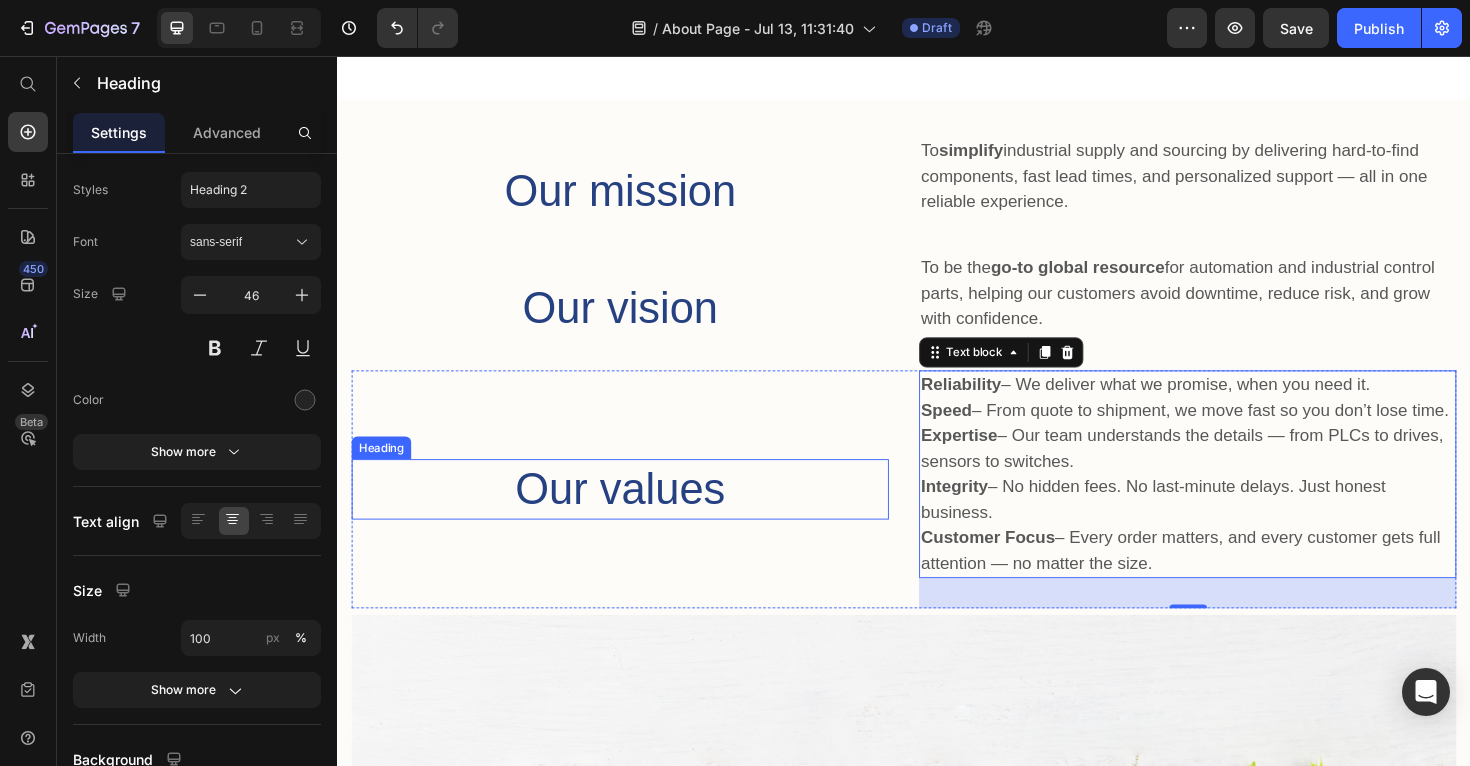 scroll, scrollTop: 0, scrollLeft: 0, axis: both 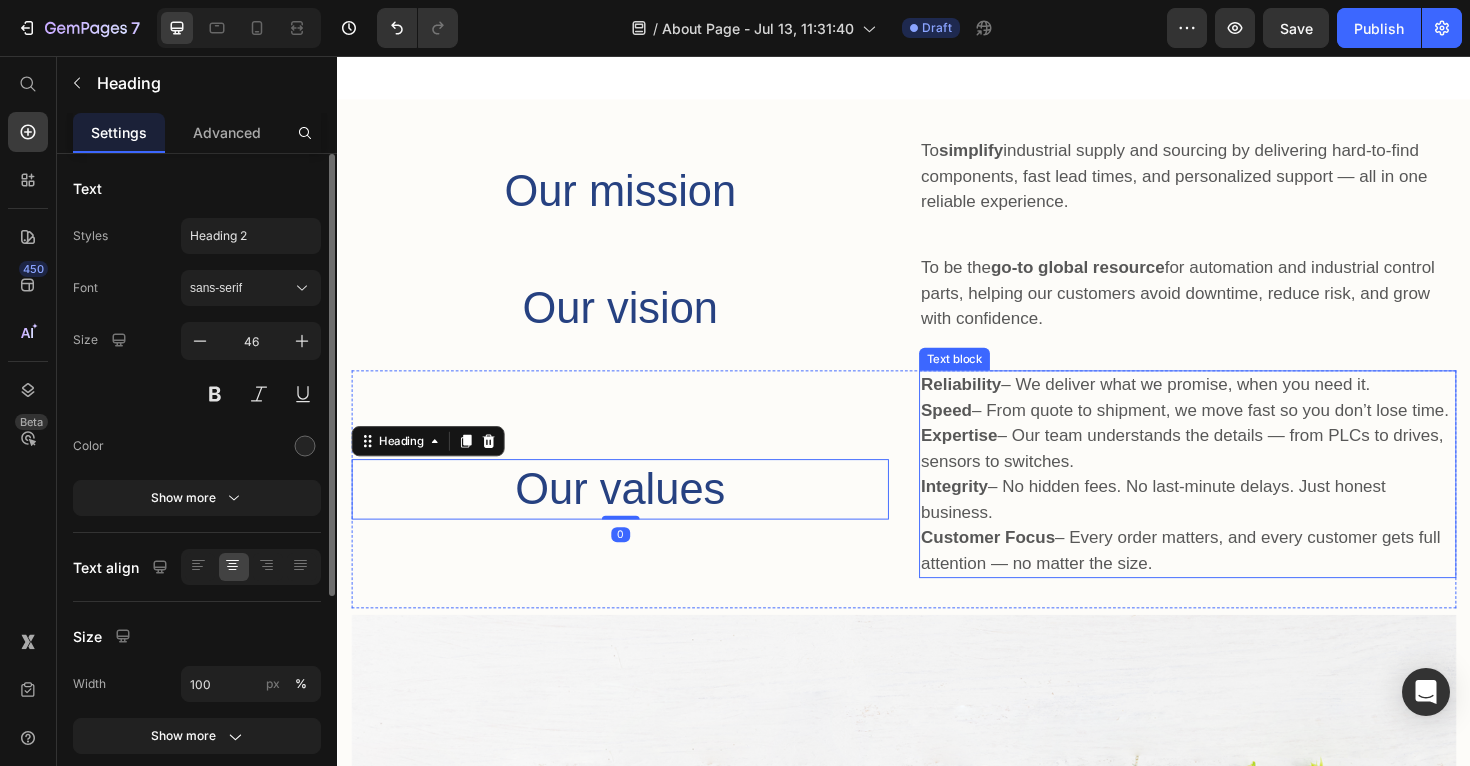 click on "Reliability  – We deliver what we promise, when you need it. Speed  – From quote to shipment, we move fast so you don’t lose time. Expertise  – Our team understands the details — from PLCs to drives, sensors to switches. Integrity  – No hidden fees. No last-minute delays. Just honest business. Customer Focus  – Every order matters, and every customer gets full attention — no matter the size." at bounding box center [1237, 499] 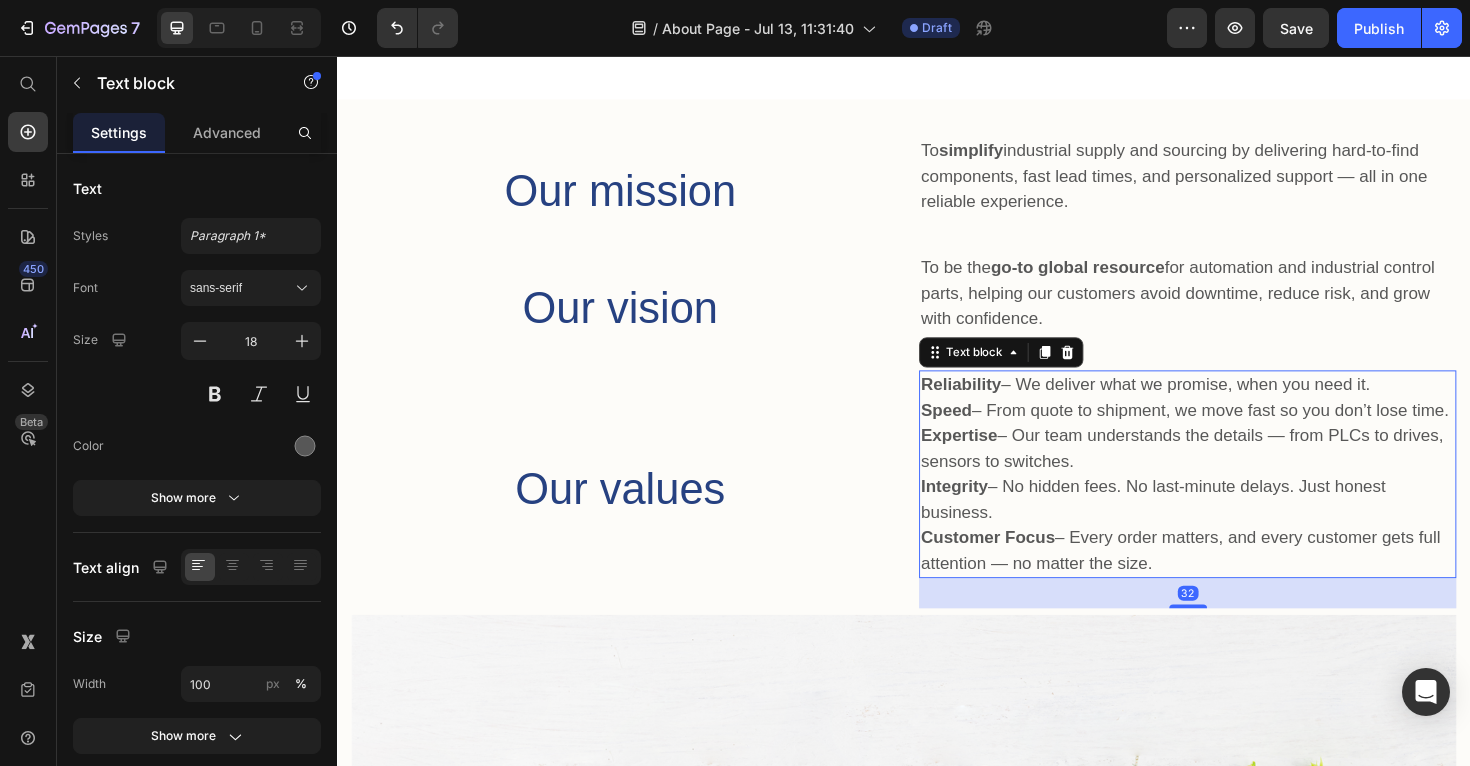 click on "32" at bounding box center (1237, 625) 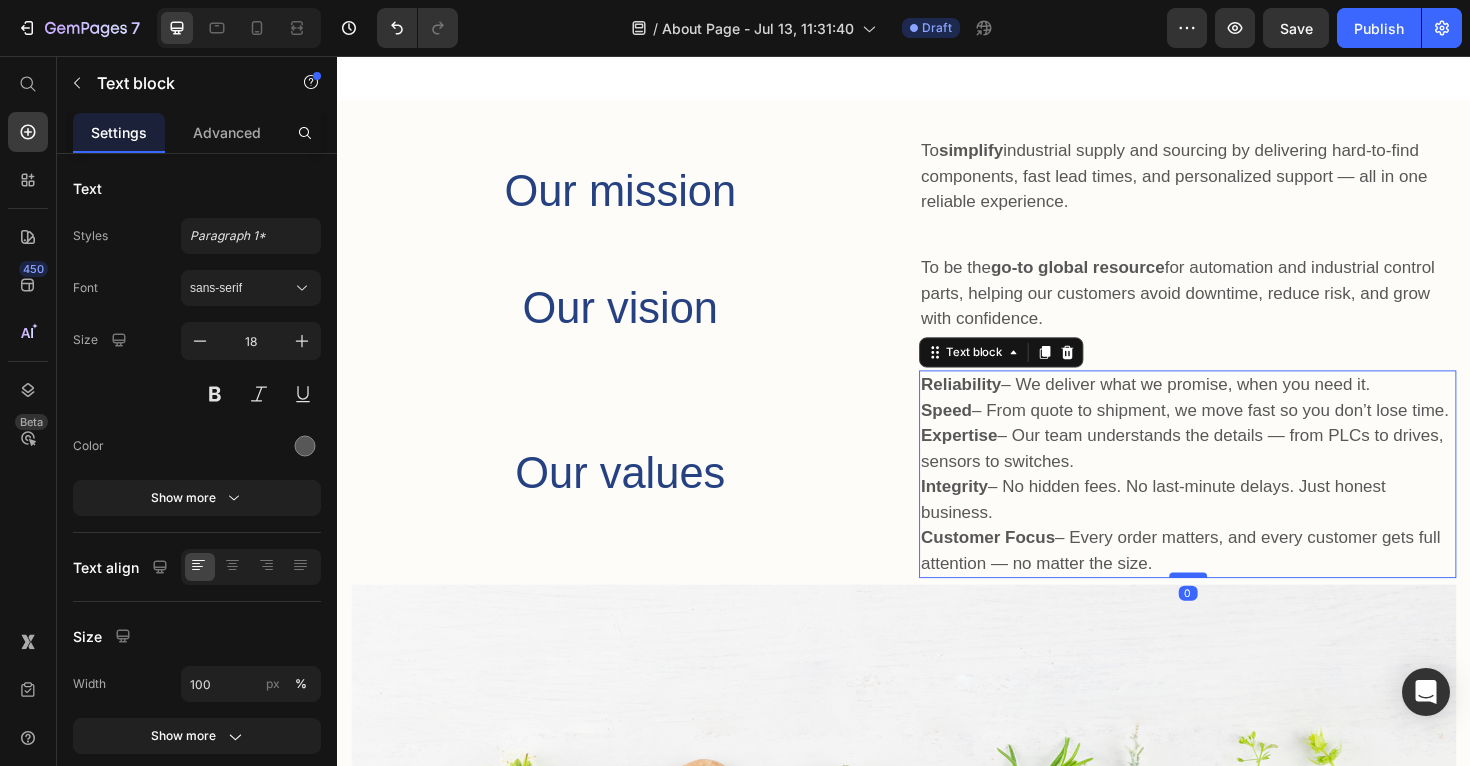 drag, startPoint x: 1236, startPoint y: 638, endPoint x: 1235, endPoint y: 602, distance: 36.013885 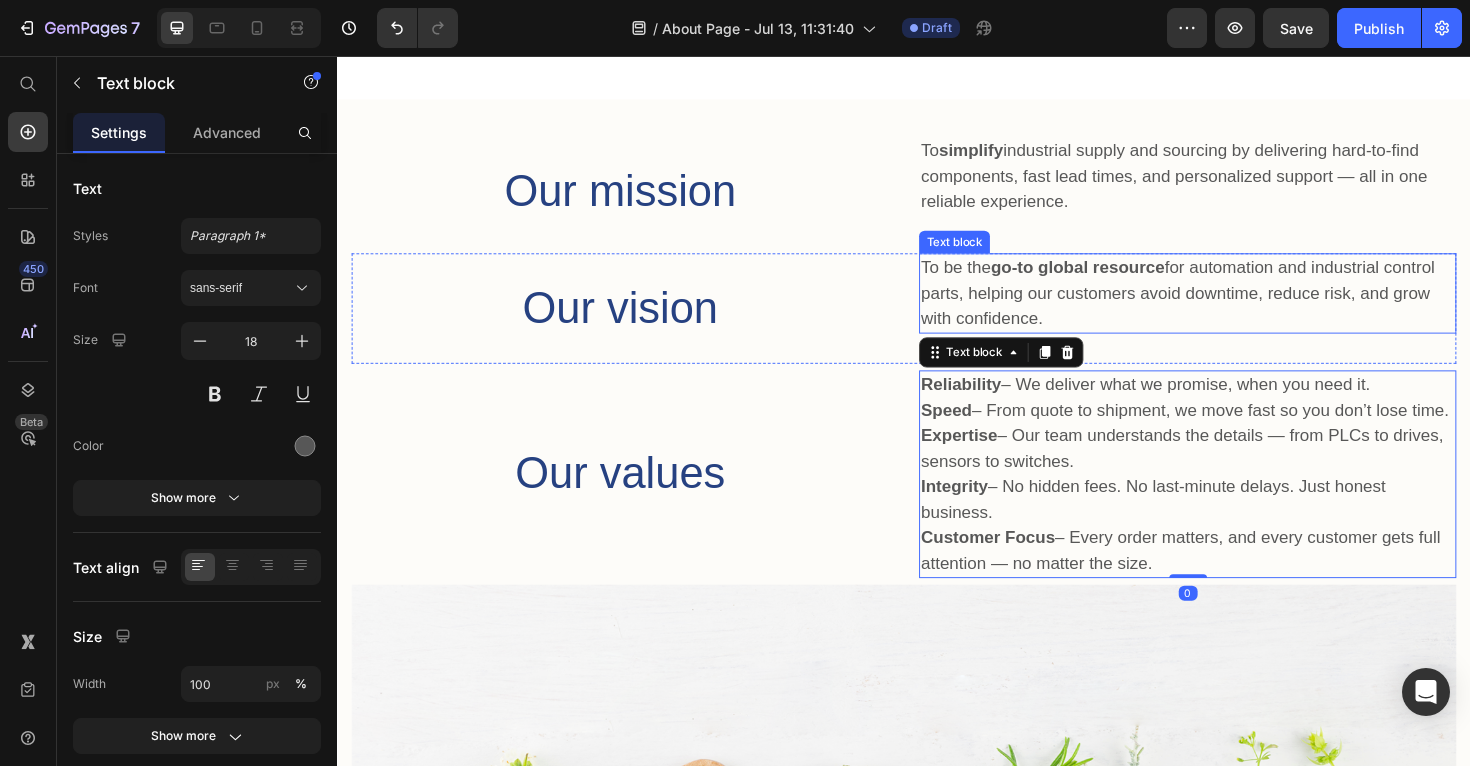 click on "To be the  go-to global resource  for automation and industrial control parts, helping our customers avoid downtime, reduce risk, and grow with confidence." at bounding box center (1237, 307) 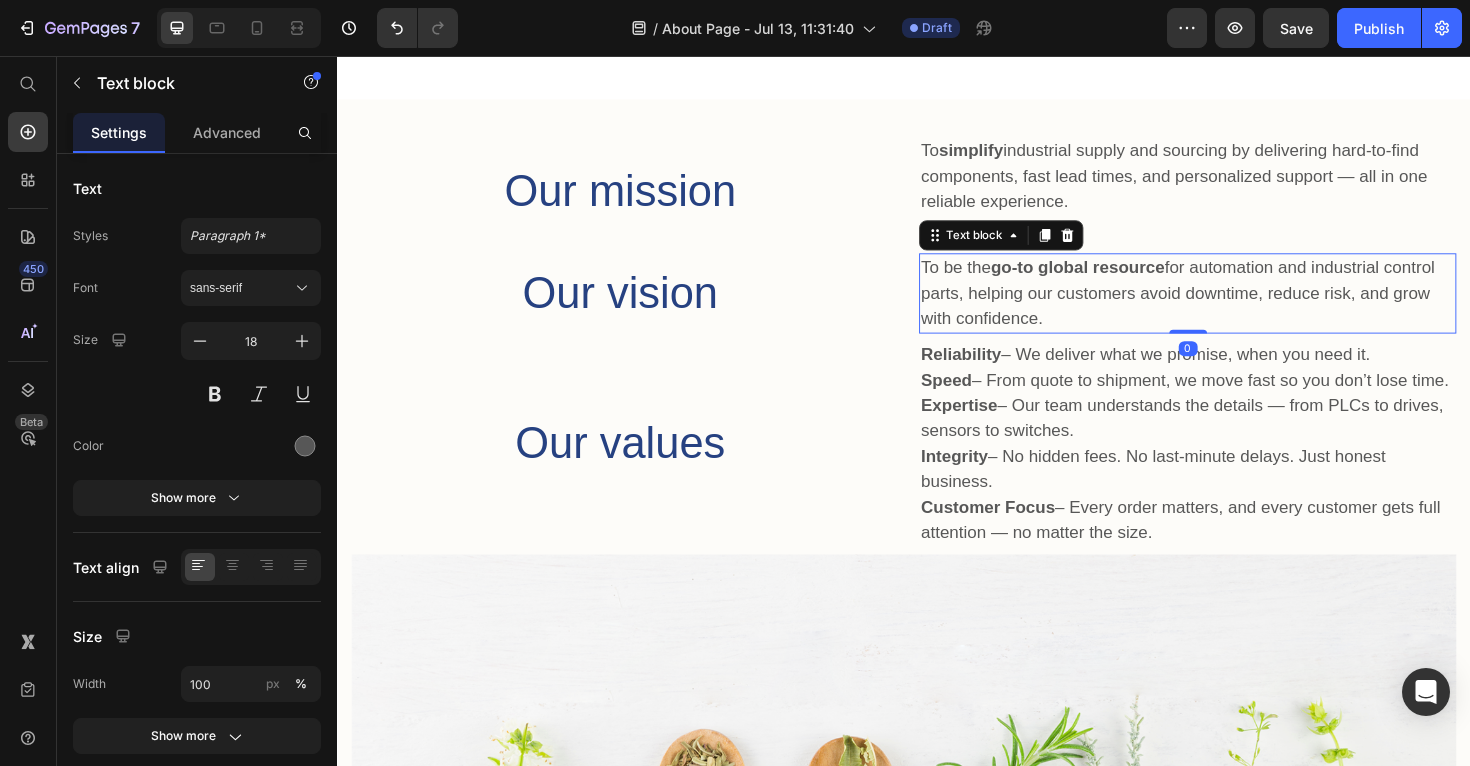 drag, startPoint x: 1241, startPoint y: 379, endPoint x: 1235, endPoint y: 340, distance: 39.45884 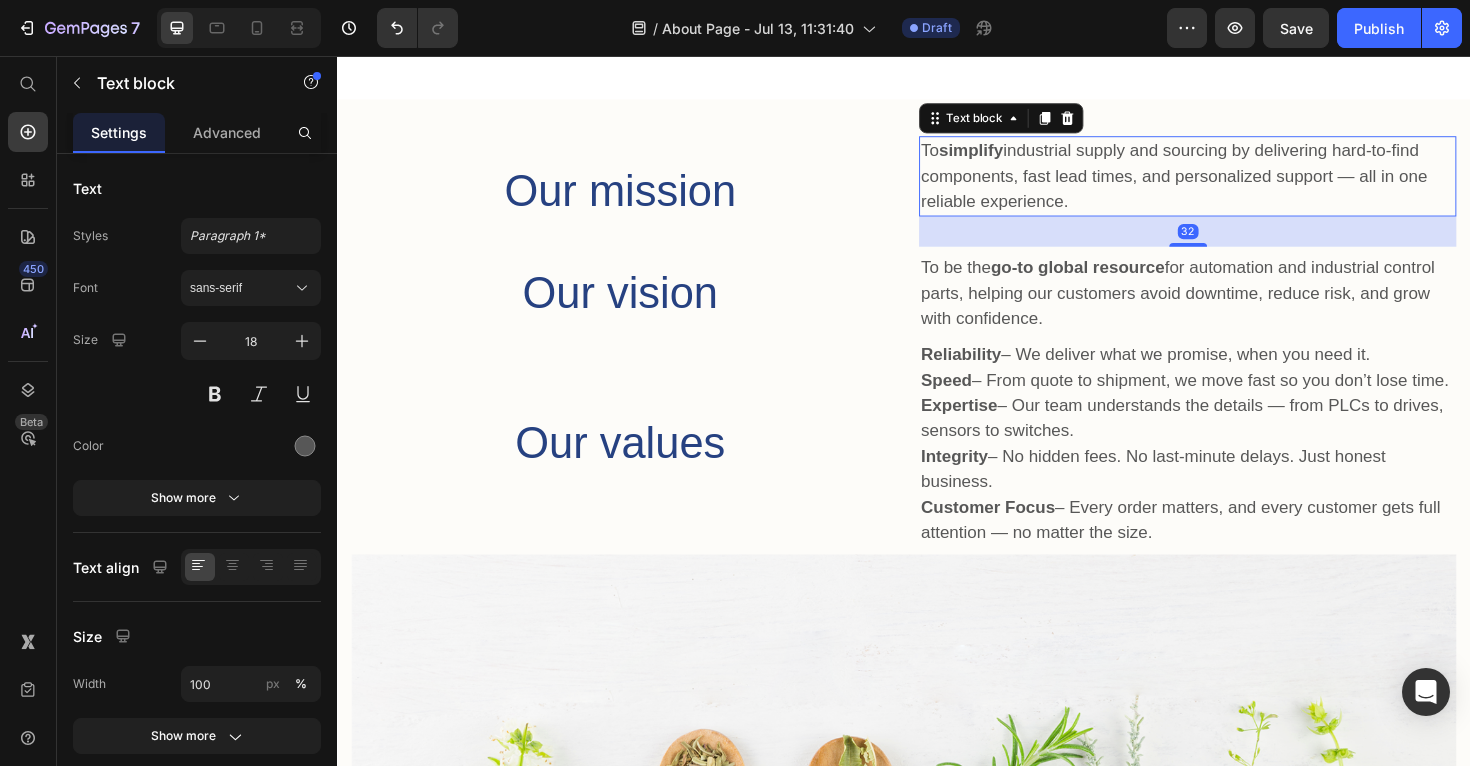 click on "To  simplify  industrial supply and sourcing by delivering hard-to-find components, fast lead times, and personalized support — all in one reliable experience." at bounding box center (1237, 183) 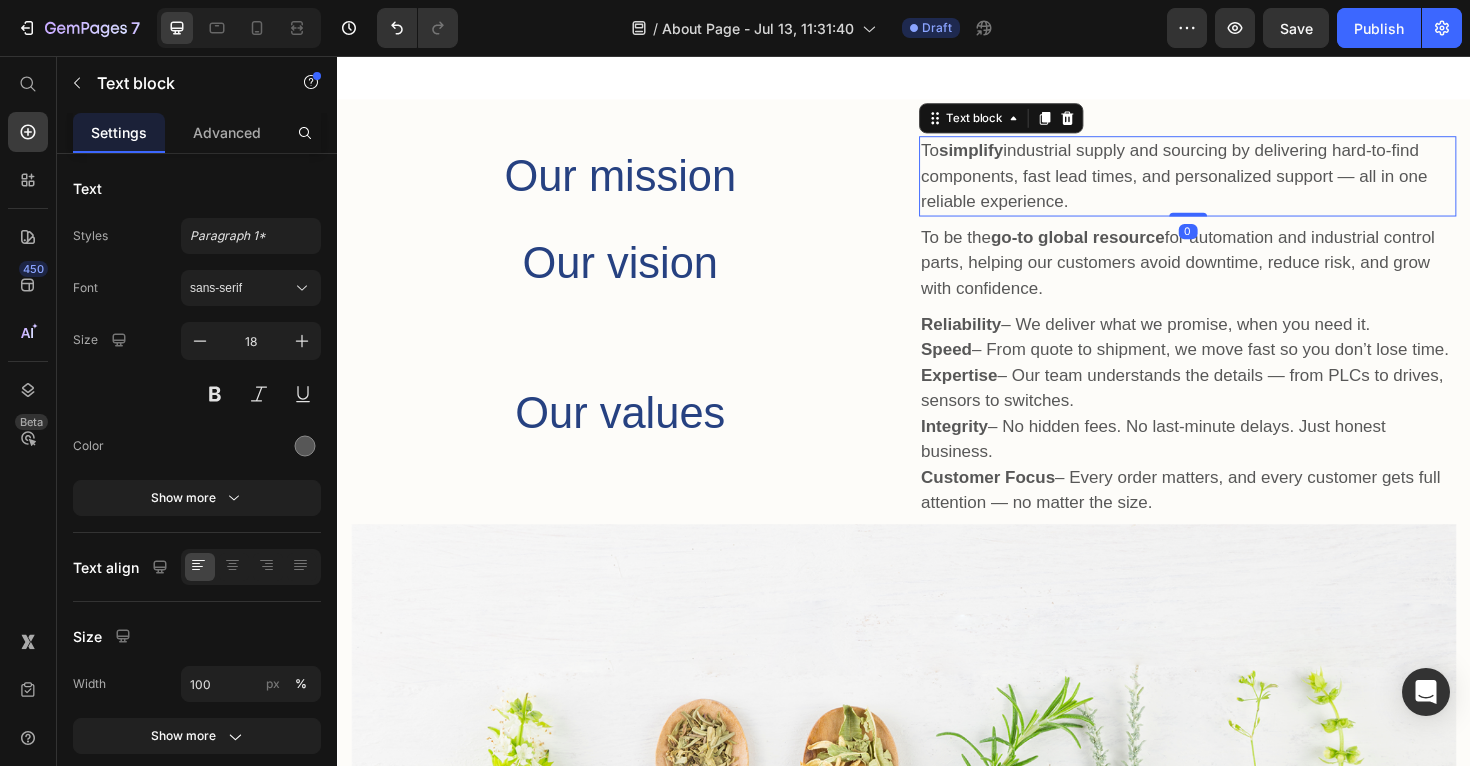 drag, startPoint x: 1237, startPoint y: 257, endPoint x: 1091, endPoint y: 269, distance: 146.49232 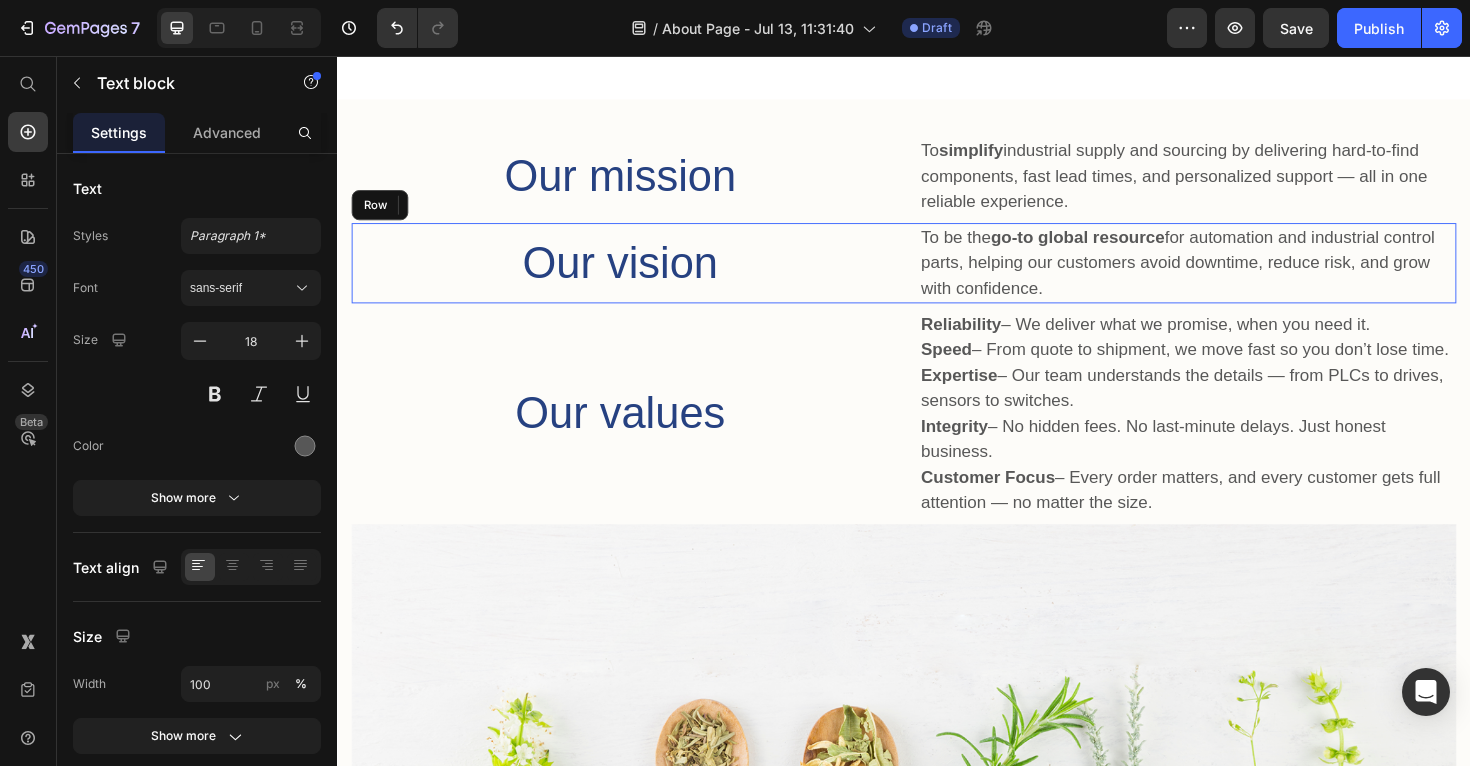 click on "⁠⁠⁠⁠⁠⁠⁠ Our vision Heading To be the  go-to global resource  for automation and industrial control parts, helping our customers avoid downtime, reduce risk, and grow with confidence. Text block Row" at bounding box center (937, 275) 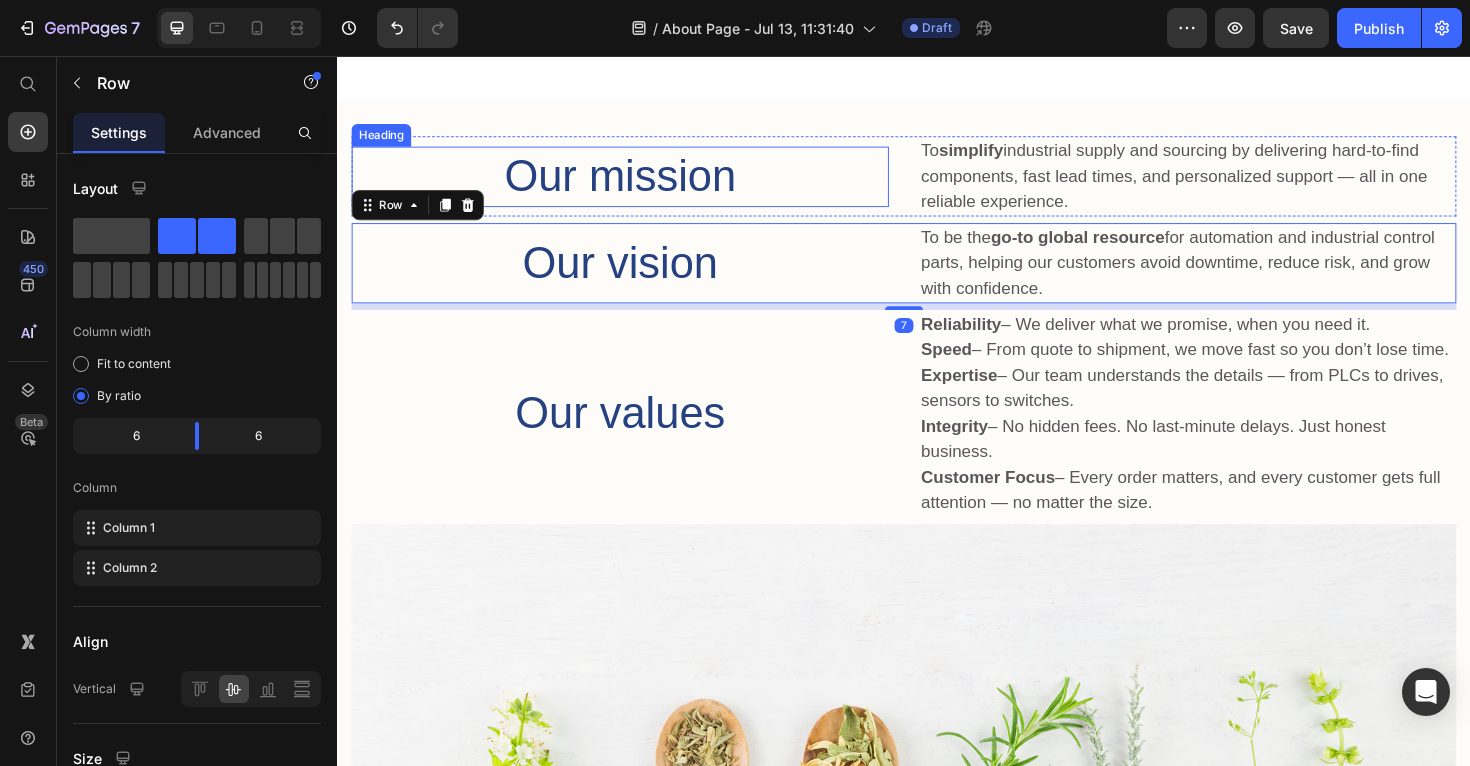 click on "⁠⁠⁠⁠⁠⁠⁠ Our mission" at bounding box center [636, 184] 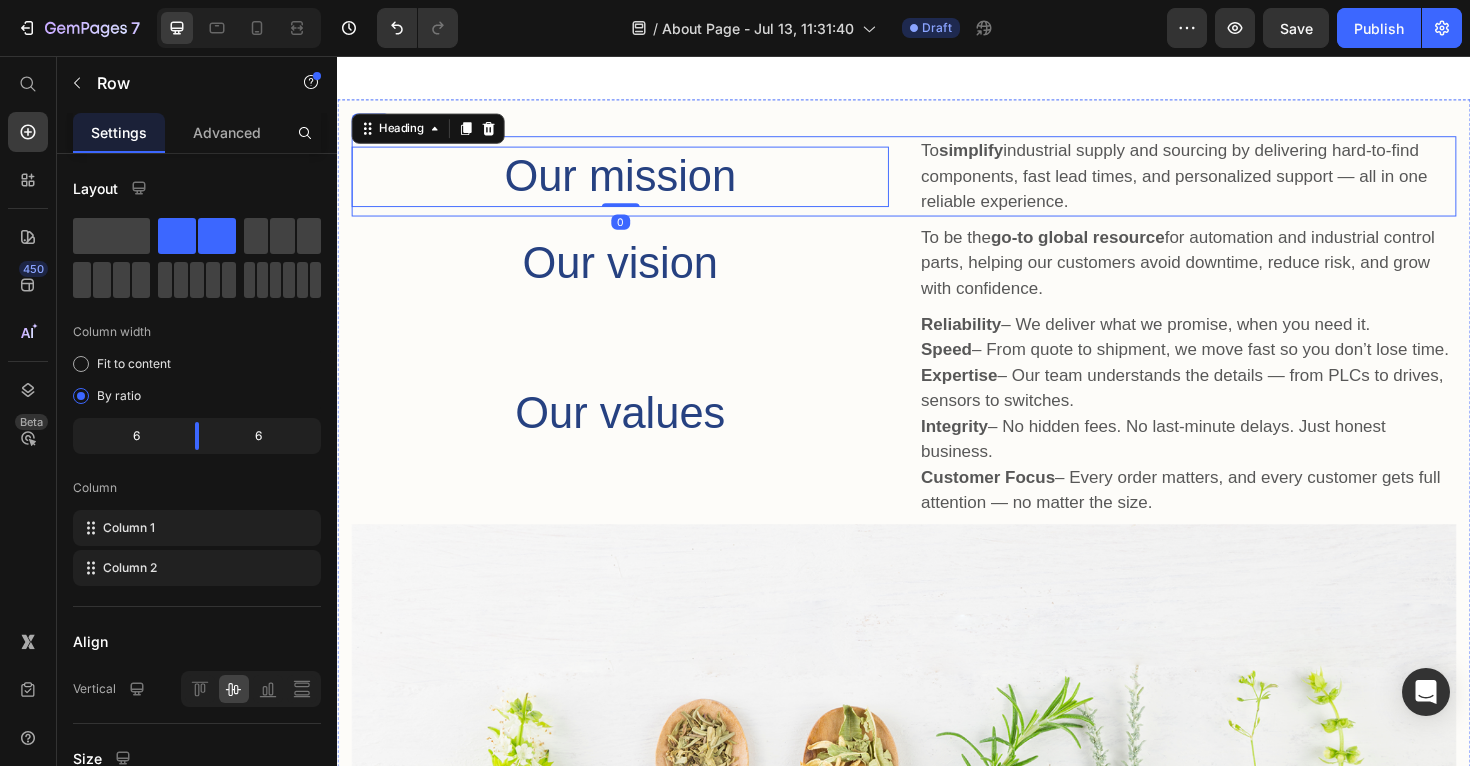 click on "⁠⁠⁠⁠⁠⁠⁠ Our mission Heading   0 To  simplify  industrial supply and sourcing by delivering hard-to-find components, fast lead times, and personalized support — all in one reliable experience. Text block Row" at bounding box center [937, 183] 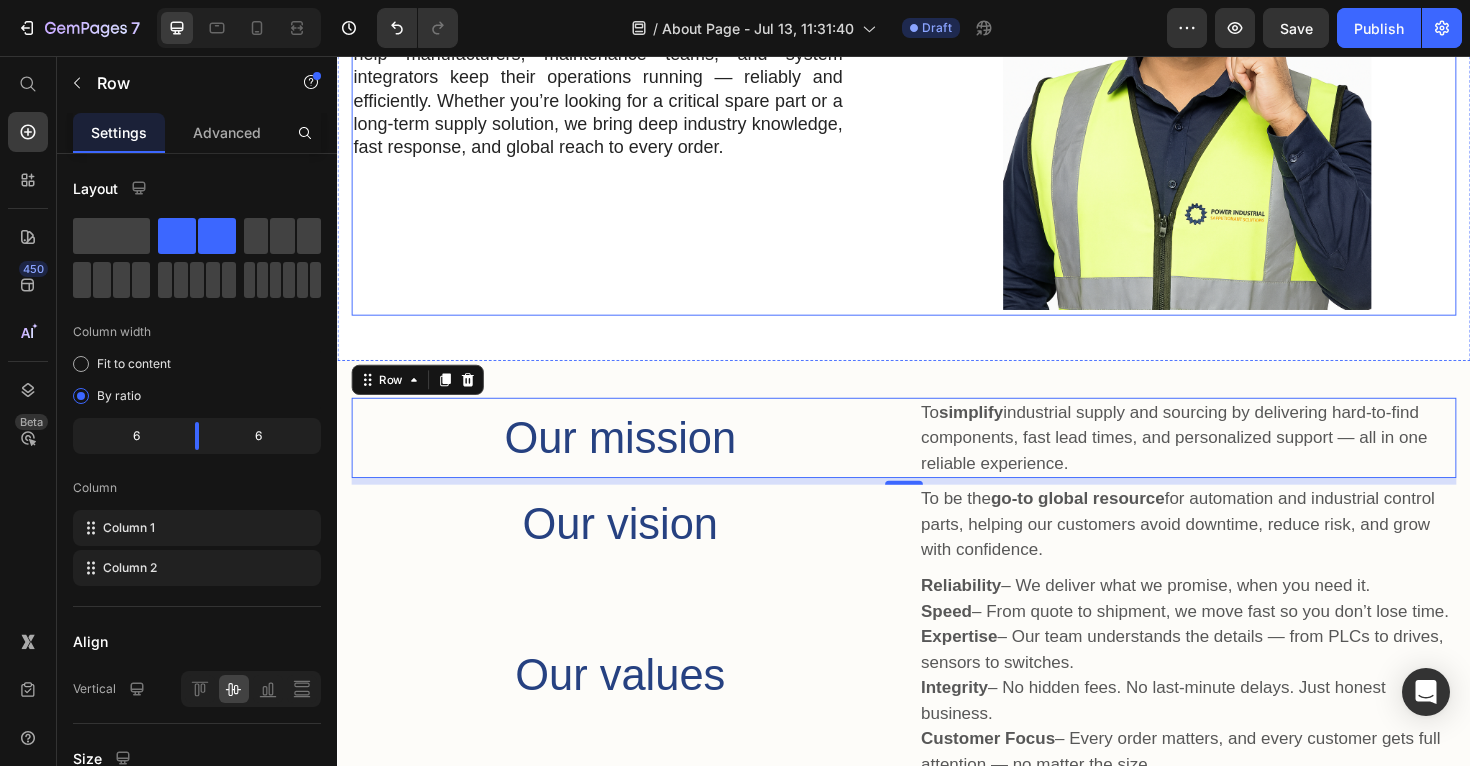 scroll, scrollTop: 325, scrollLeft: 0, axis: vertical 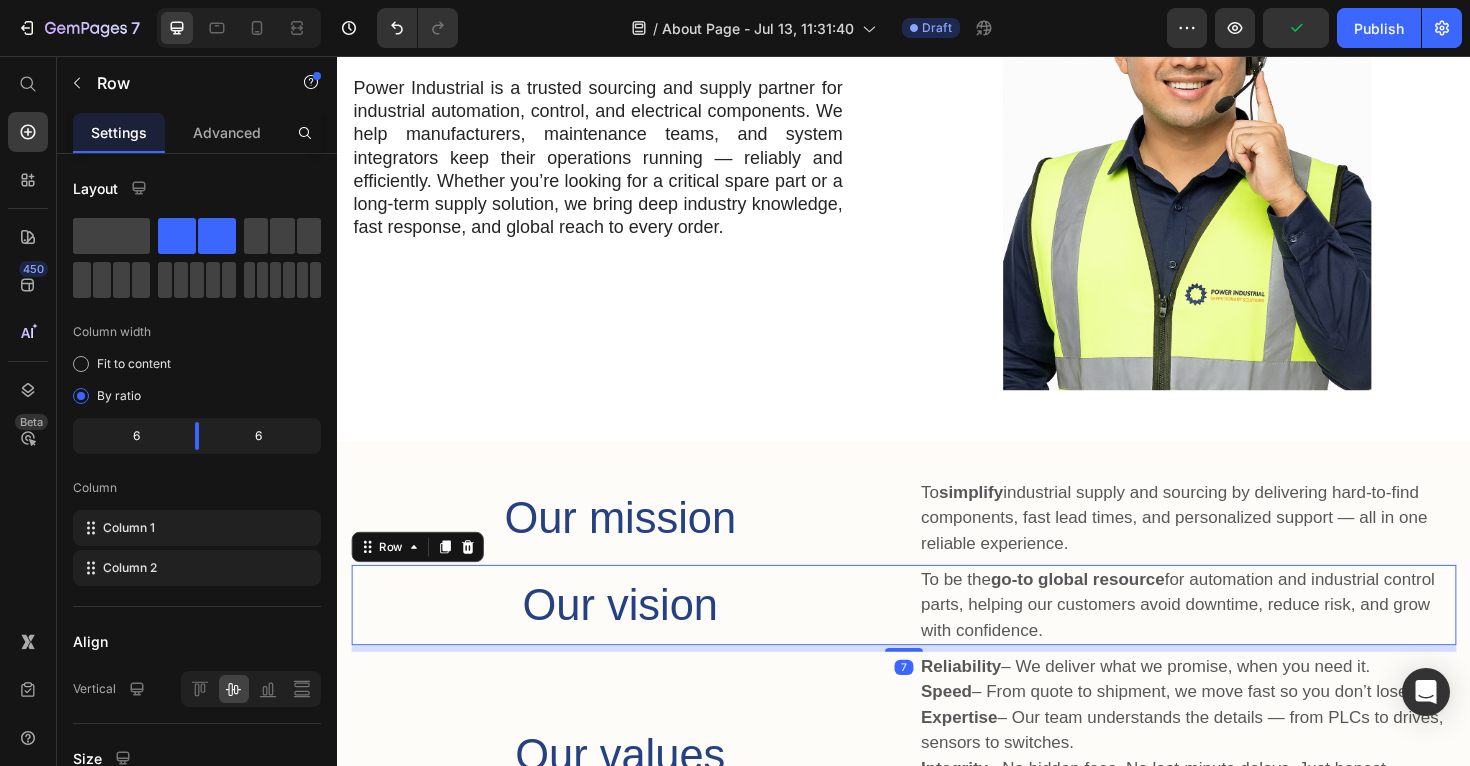 click on "⁠⁠⁠⁠⁠⁠⁠ Our vision Heading To be the  go-to global resource  for automation and industrial control parts, helping our customers avoid downtime, reduce risk, and grow with confidence. Text block Row   7" at bounding box center [937, 637] 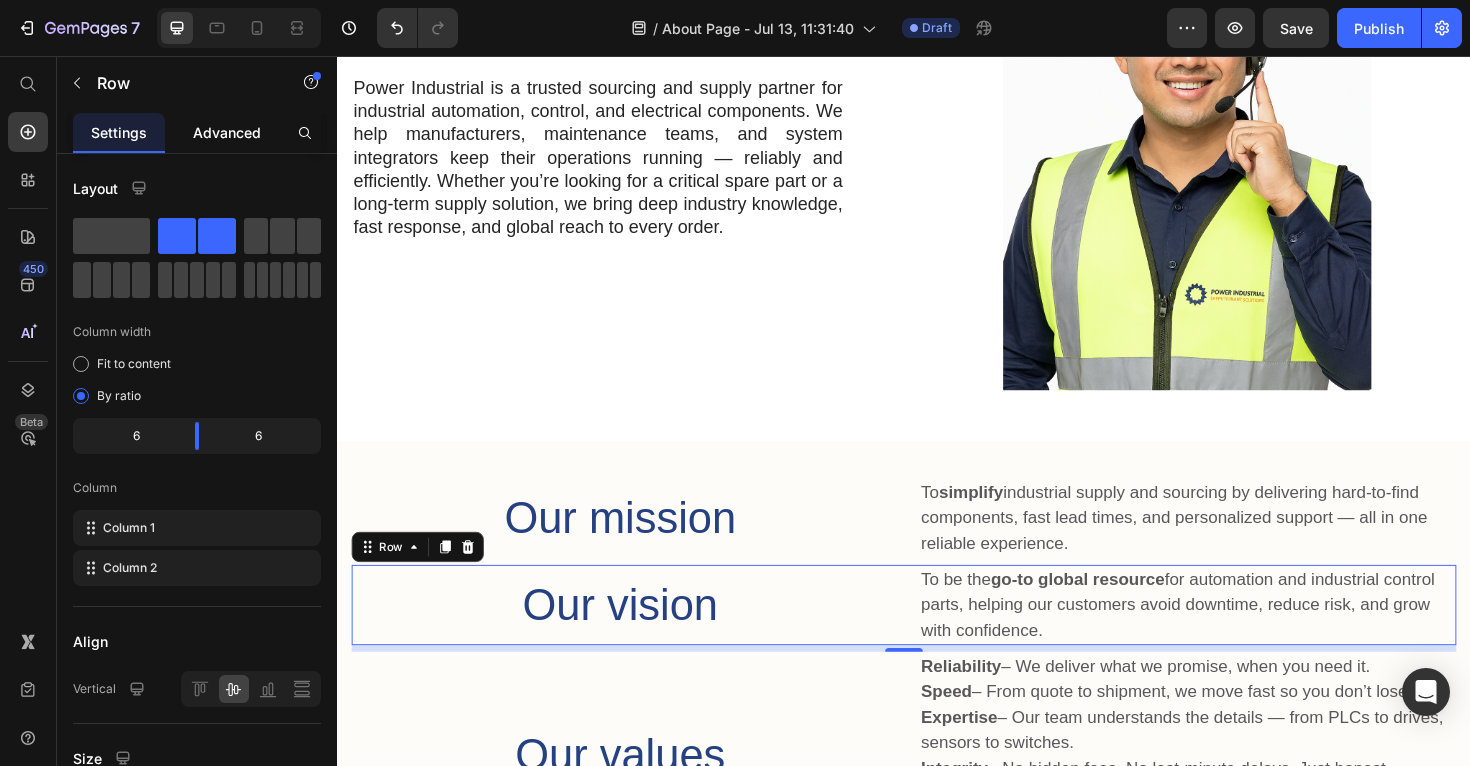 click on "Advanced" at bounding box center (227, 132) 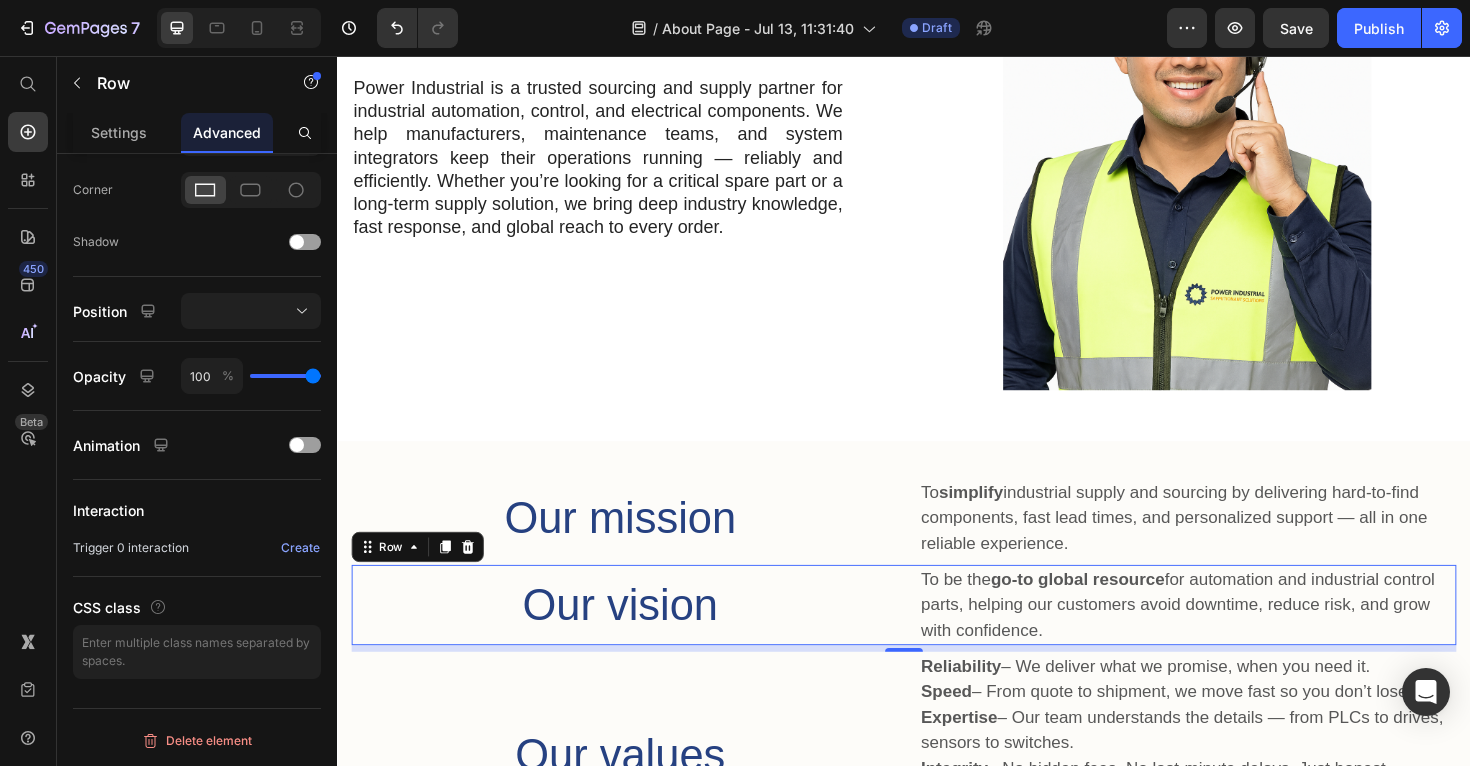 scroll, scrollTop: 0, scrollLeft: 0, axis: both 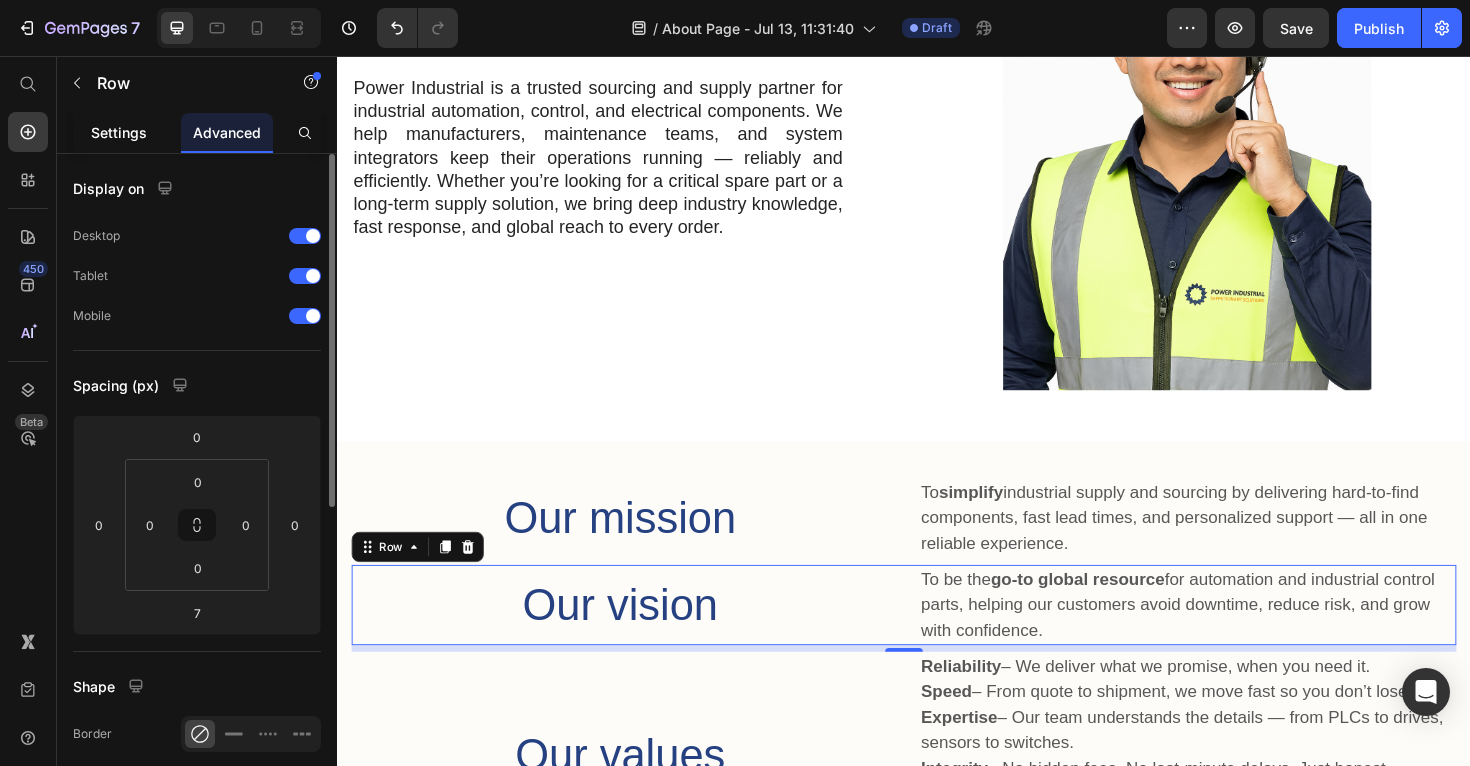 click on "Settings" 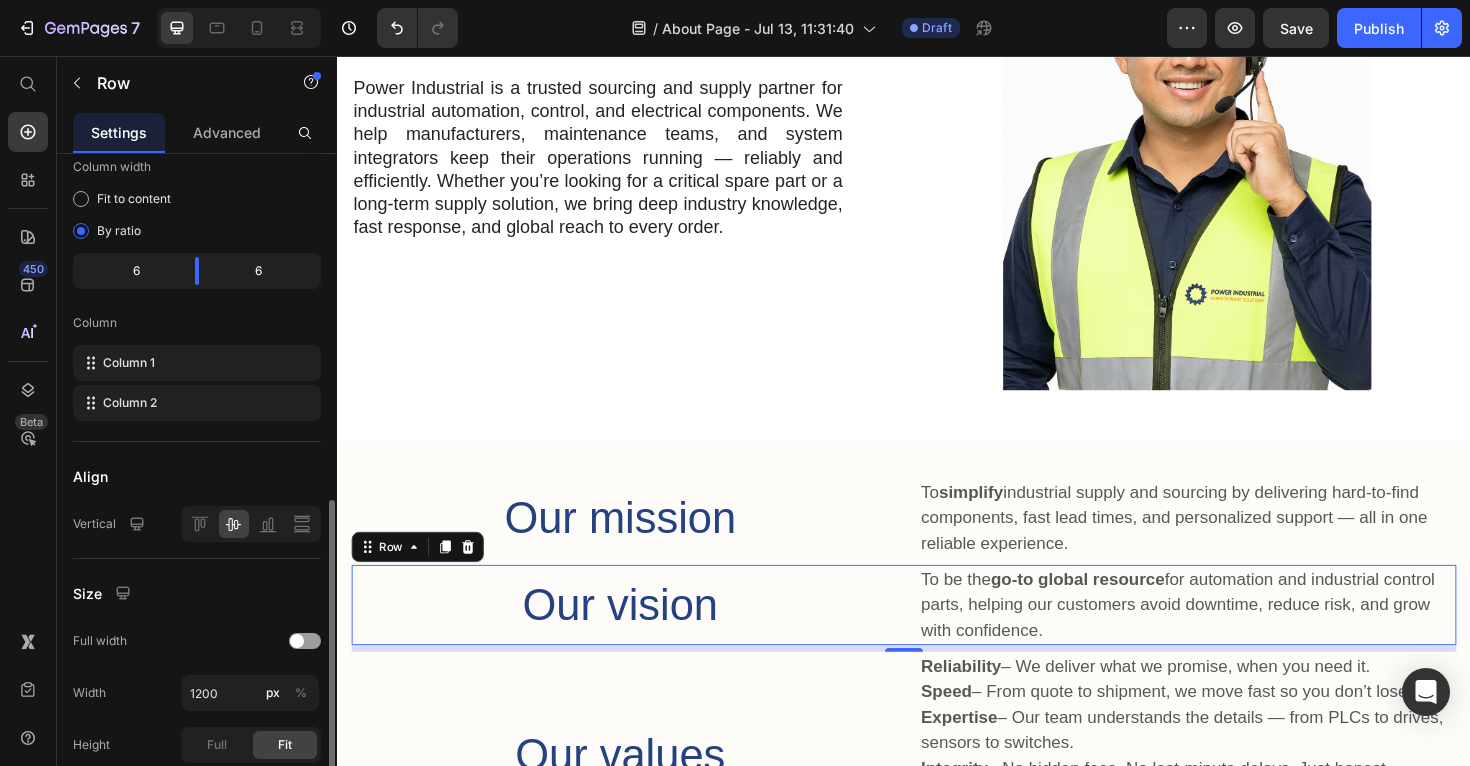 scroll, scrollTop: 452, scrollLeft: 0, axis: vertical 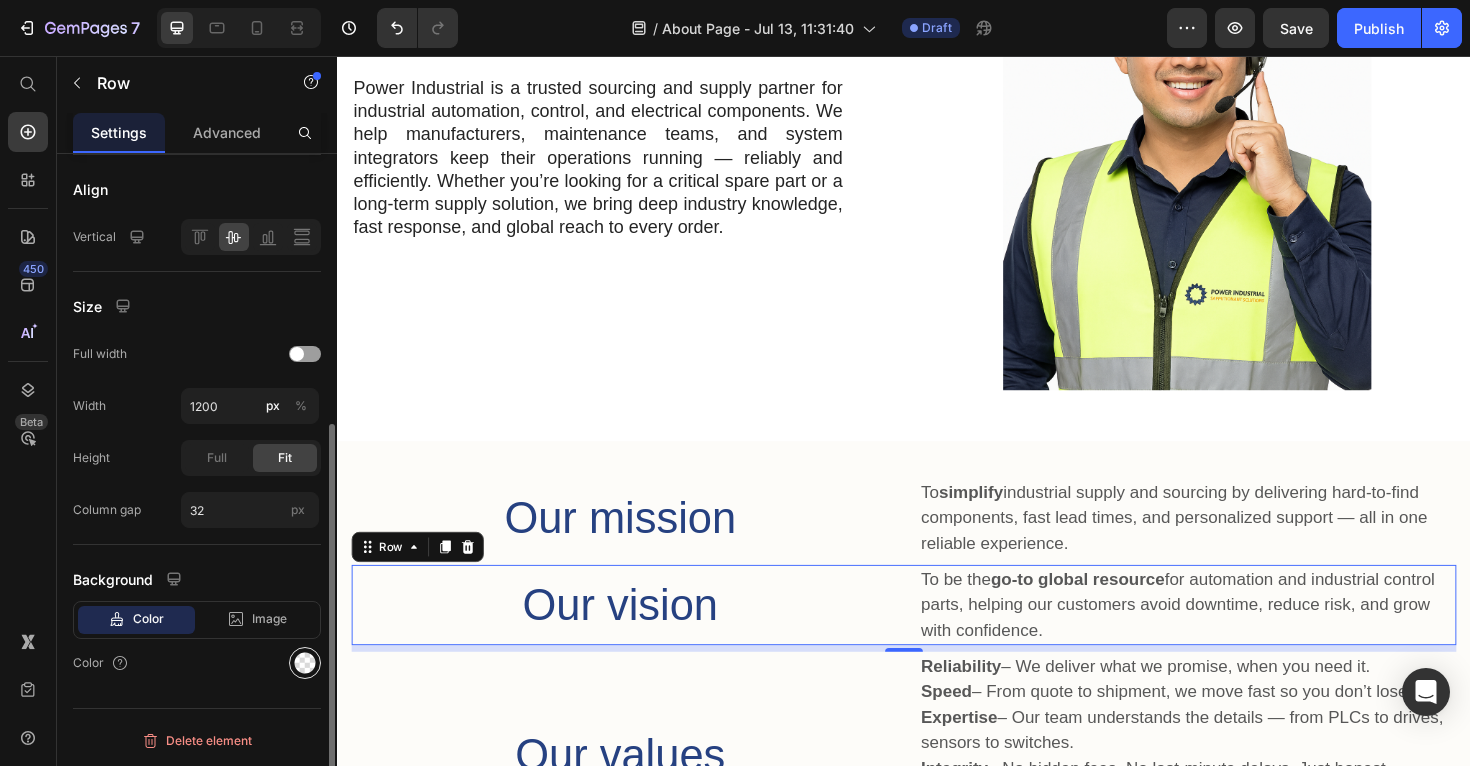 click at bounding box center (305, 663) 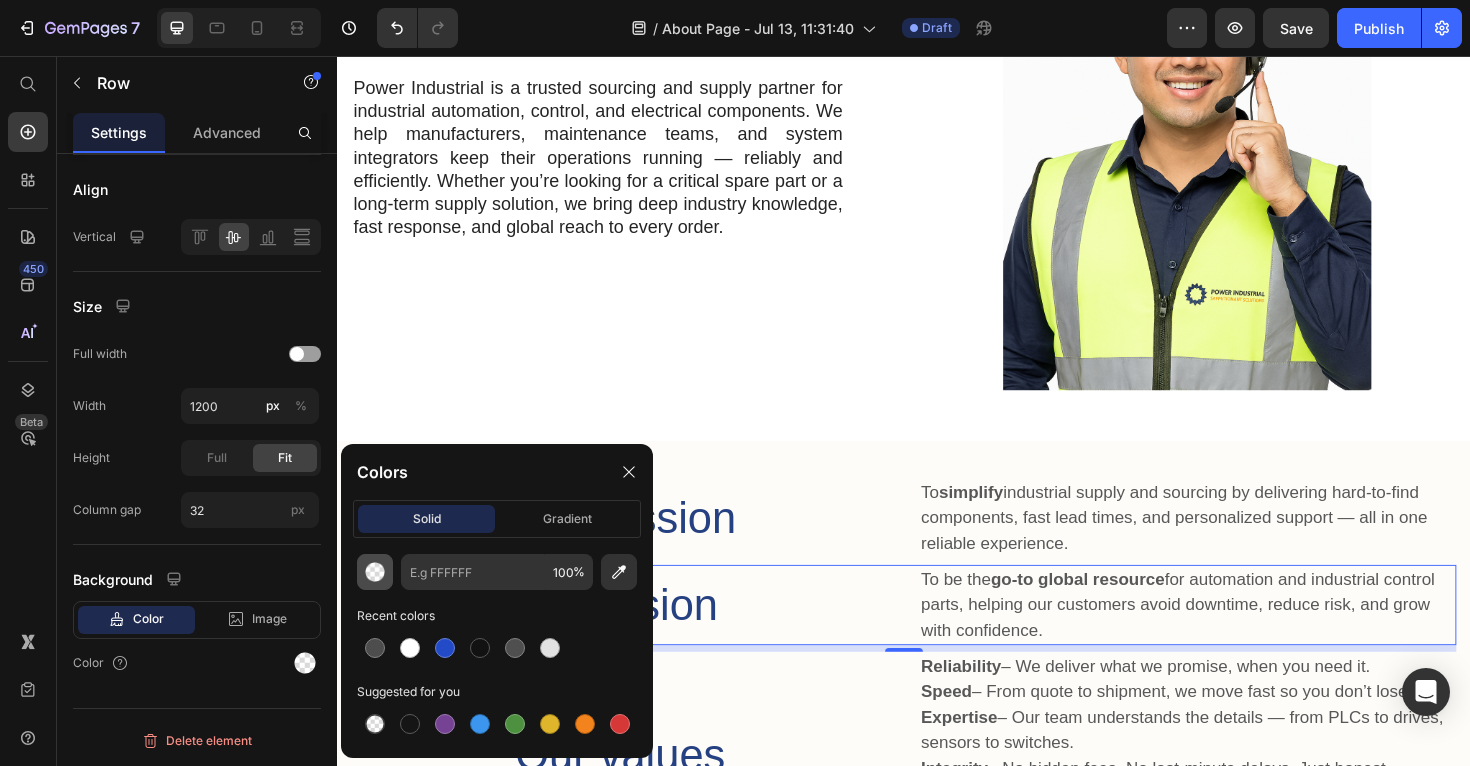 click at bounding box center [375, 572] 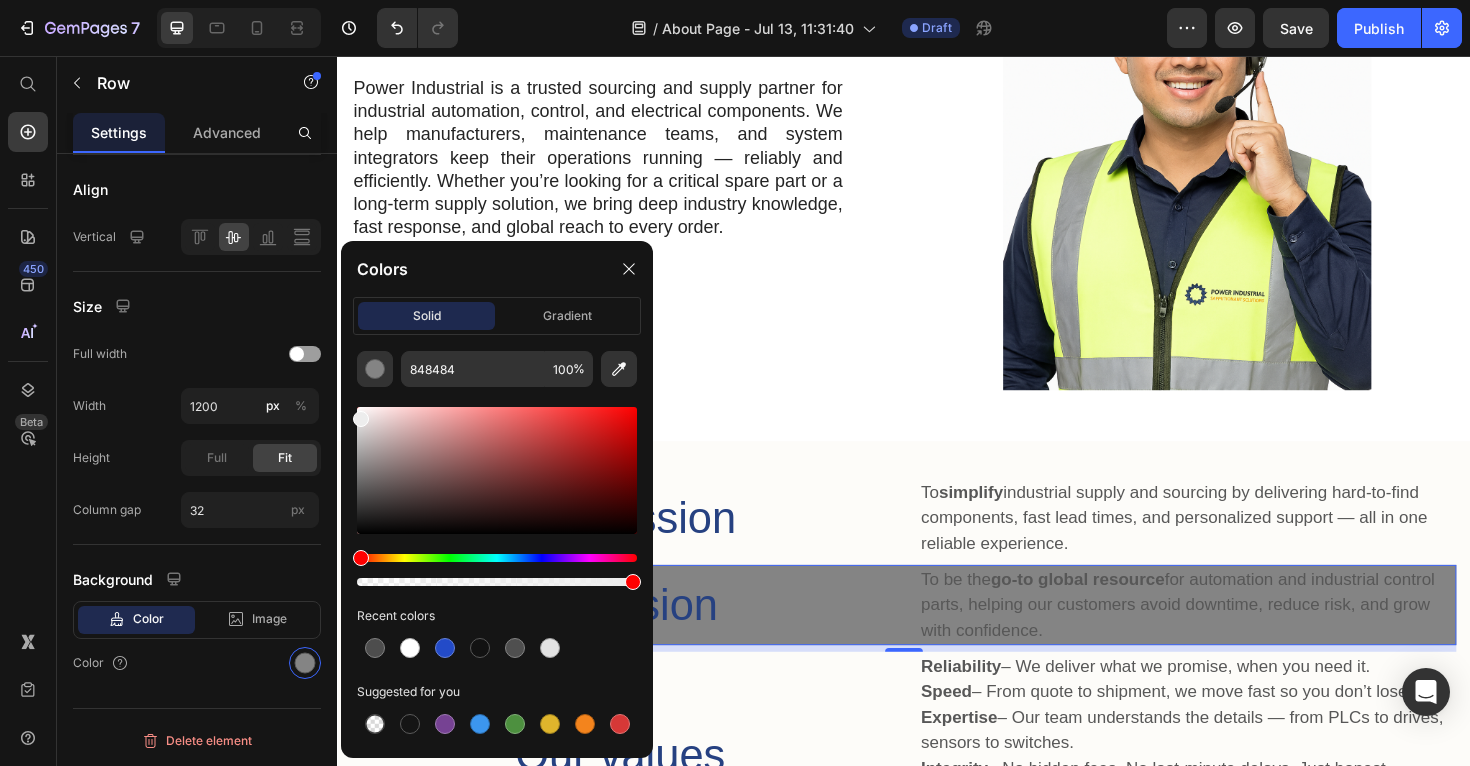 drag, startPoint x: 379, startPoint y: 416, endPoint x: 354, endPoint y: 415, distance: 25.019993 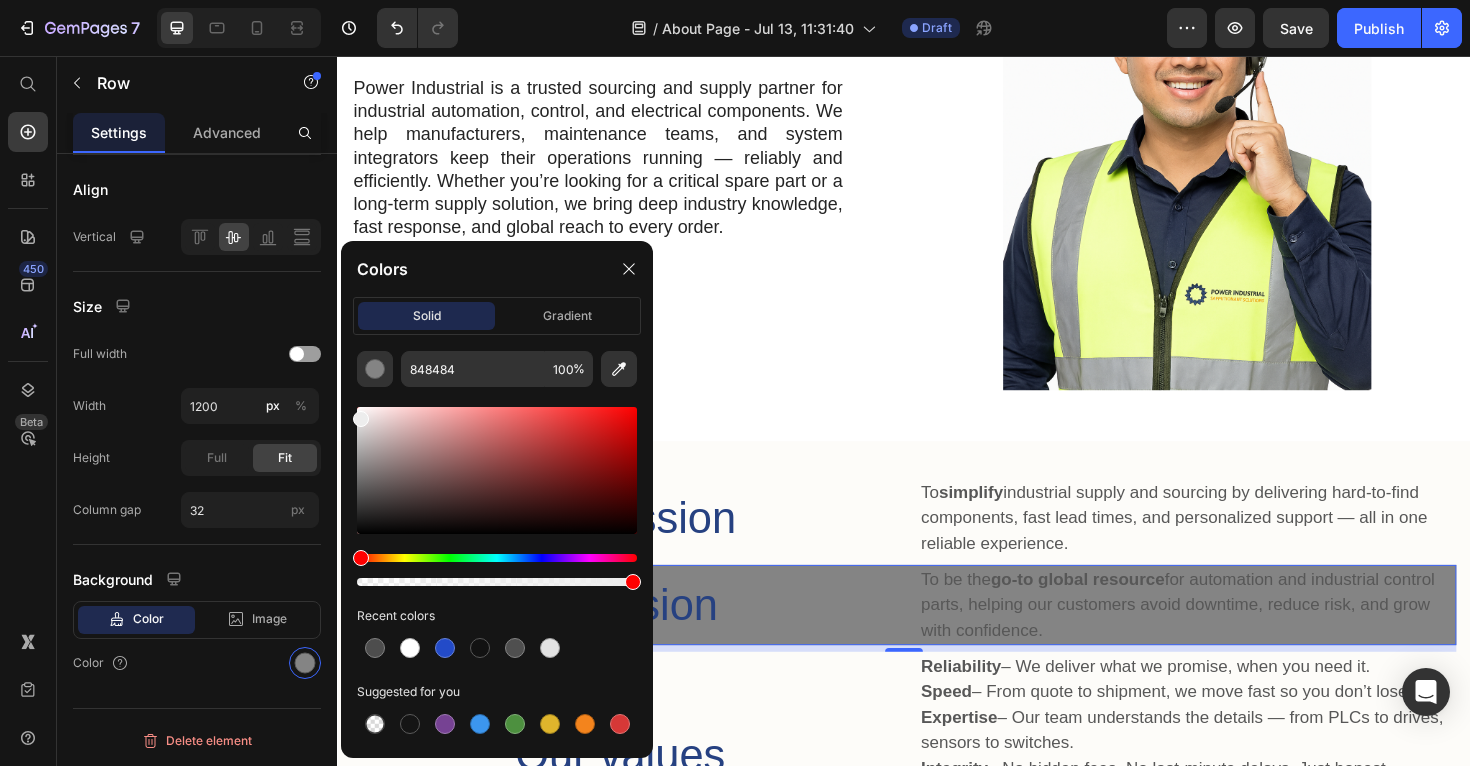 click at bounding box center [497, 470] 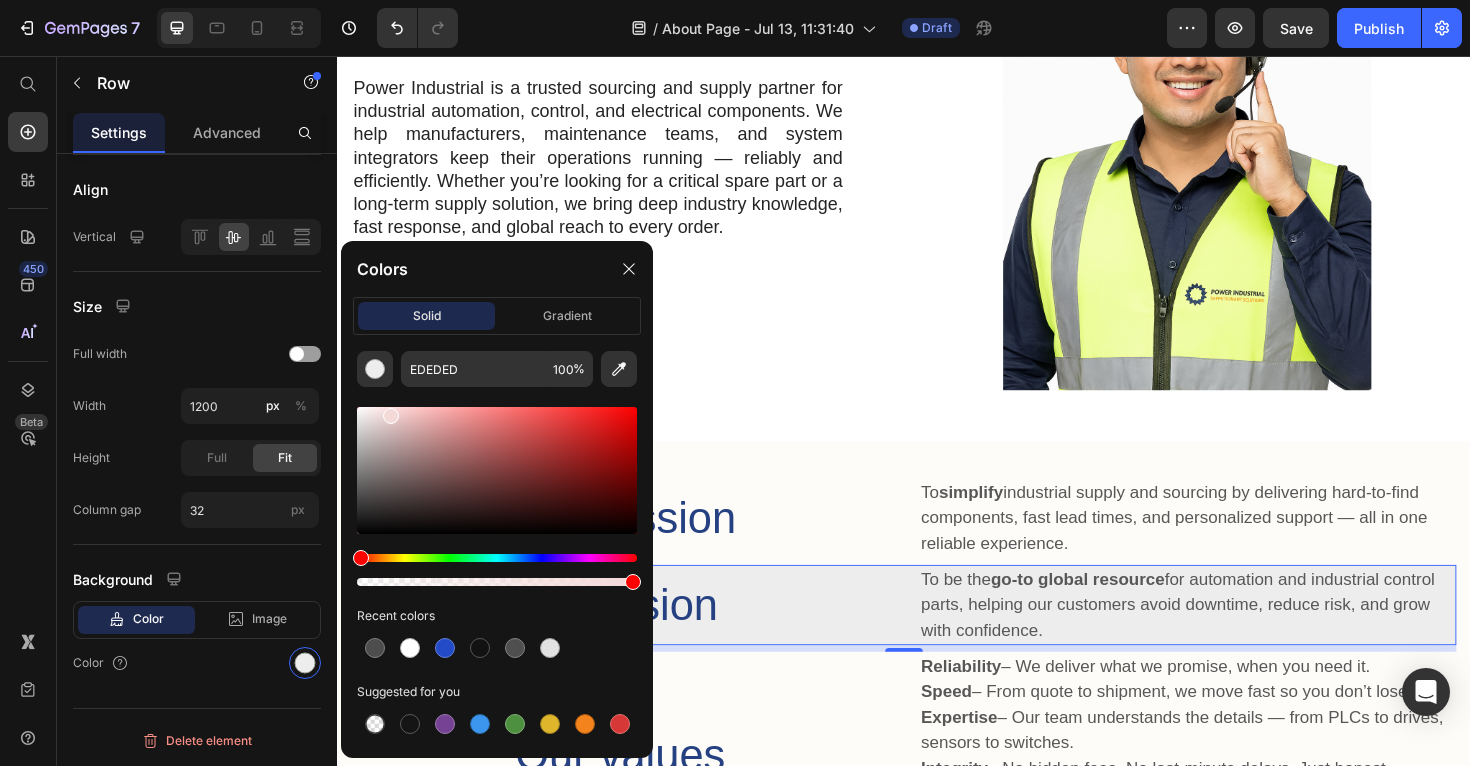drag, startPoint x: 363, startPoint y: 421, endPoint x: 389, endPoint y: 406, distance: 30.016663 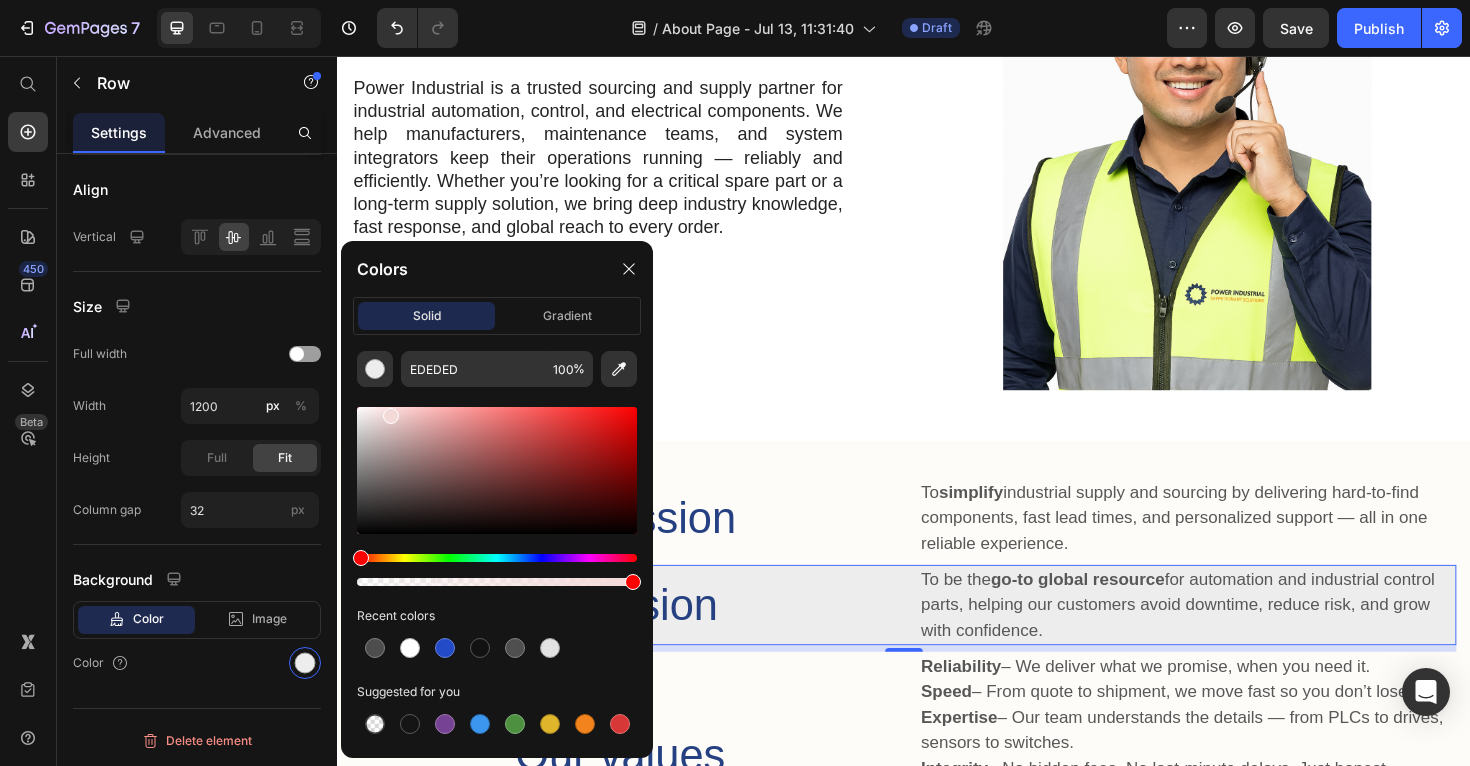 click at bounding box center (391, 416) 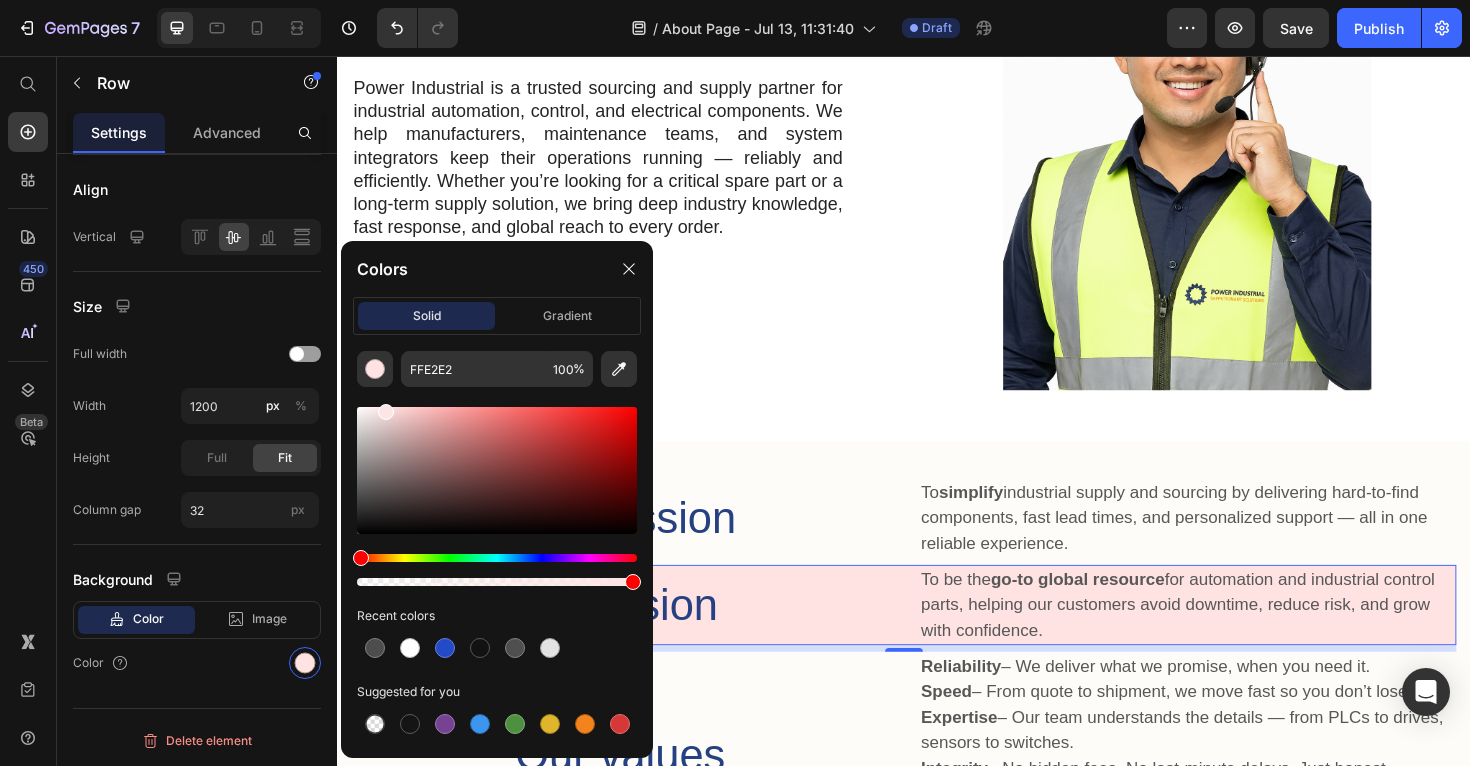 drag, startPoint x: 393, startPoint y: 410, endPoint x: 383, endPoint y: 408, distance: 10.198039 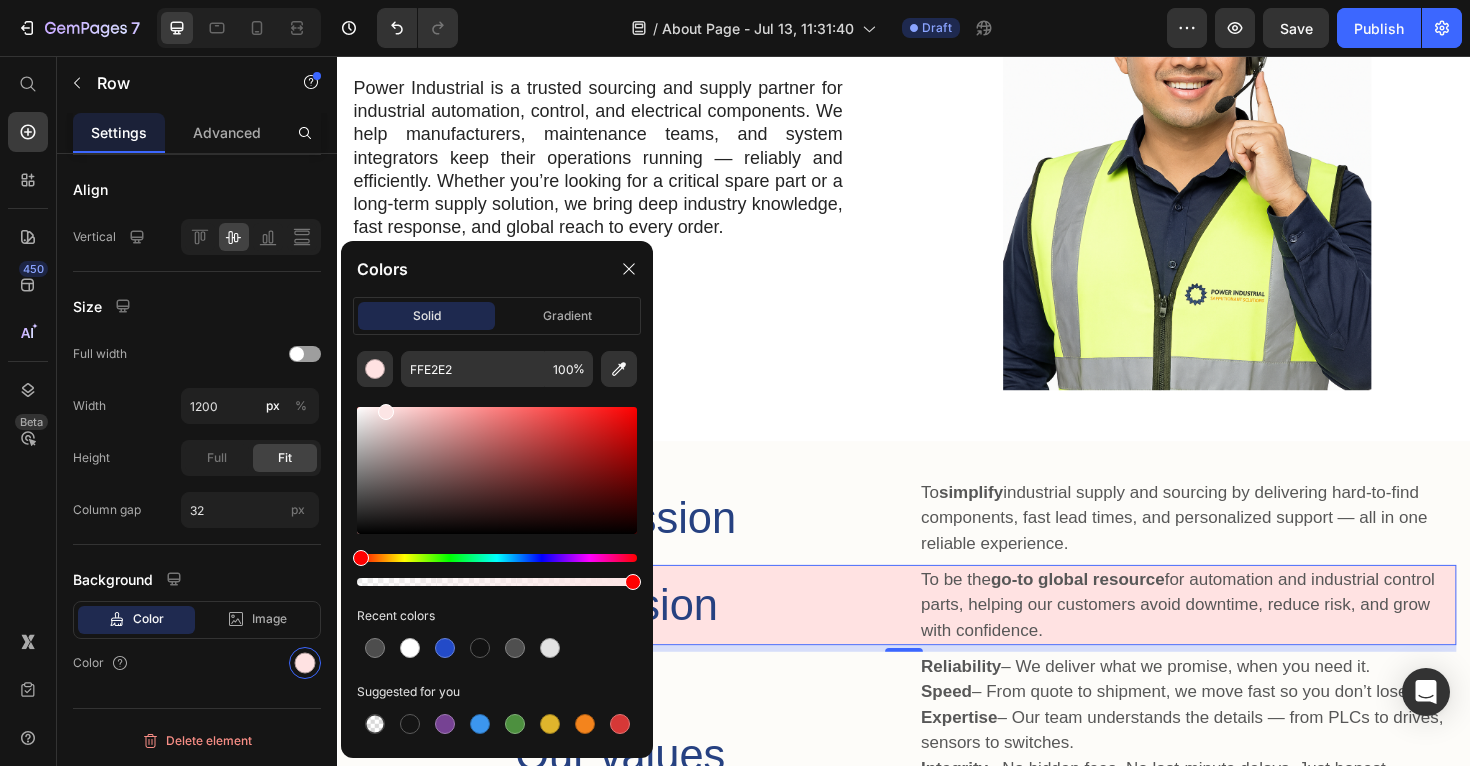 click at bounding box center (386, 412) 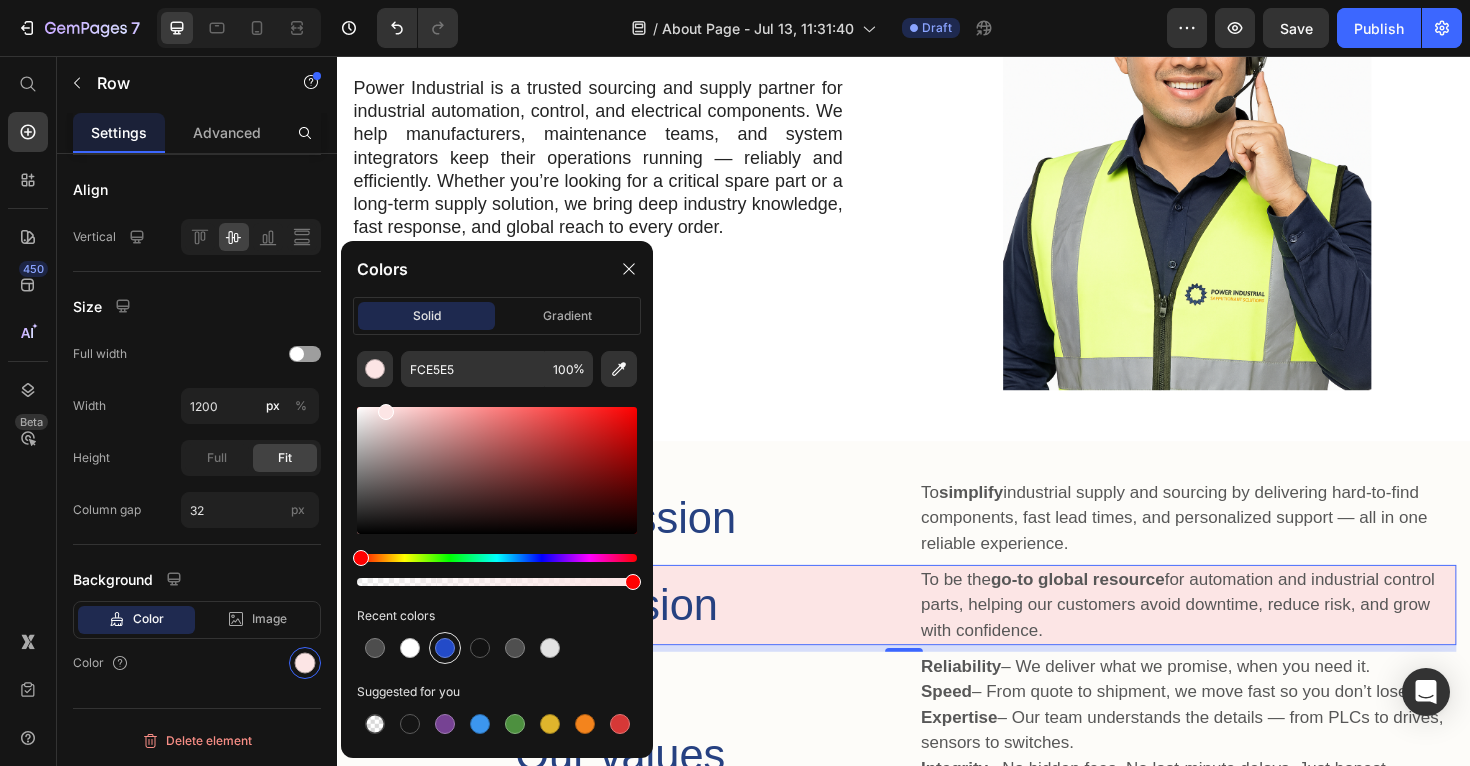 click at bounding box center (445, 648) 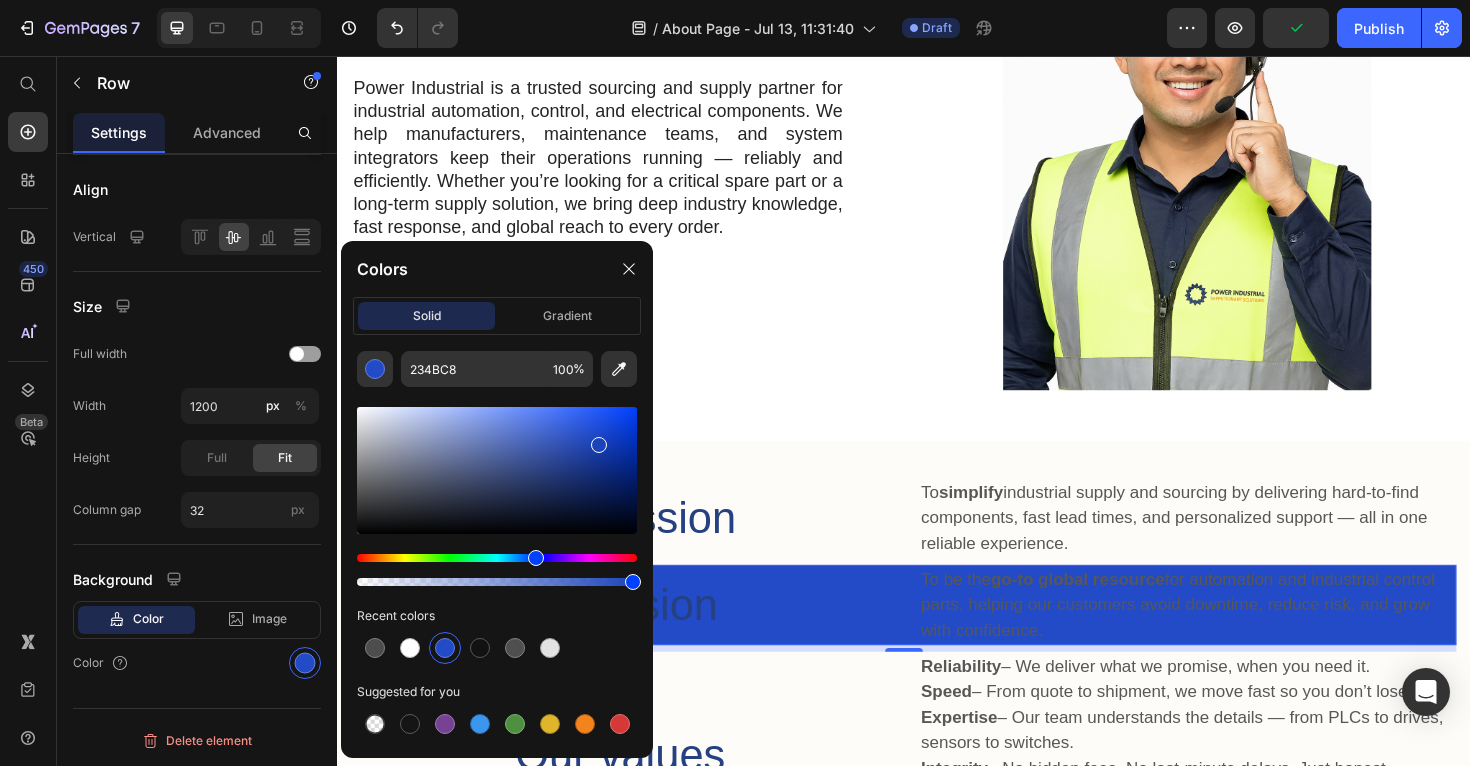 type on "1B43BA" 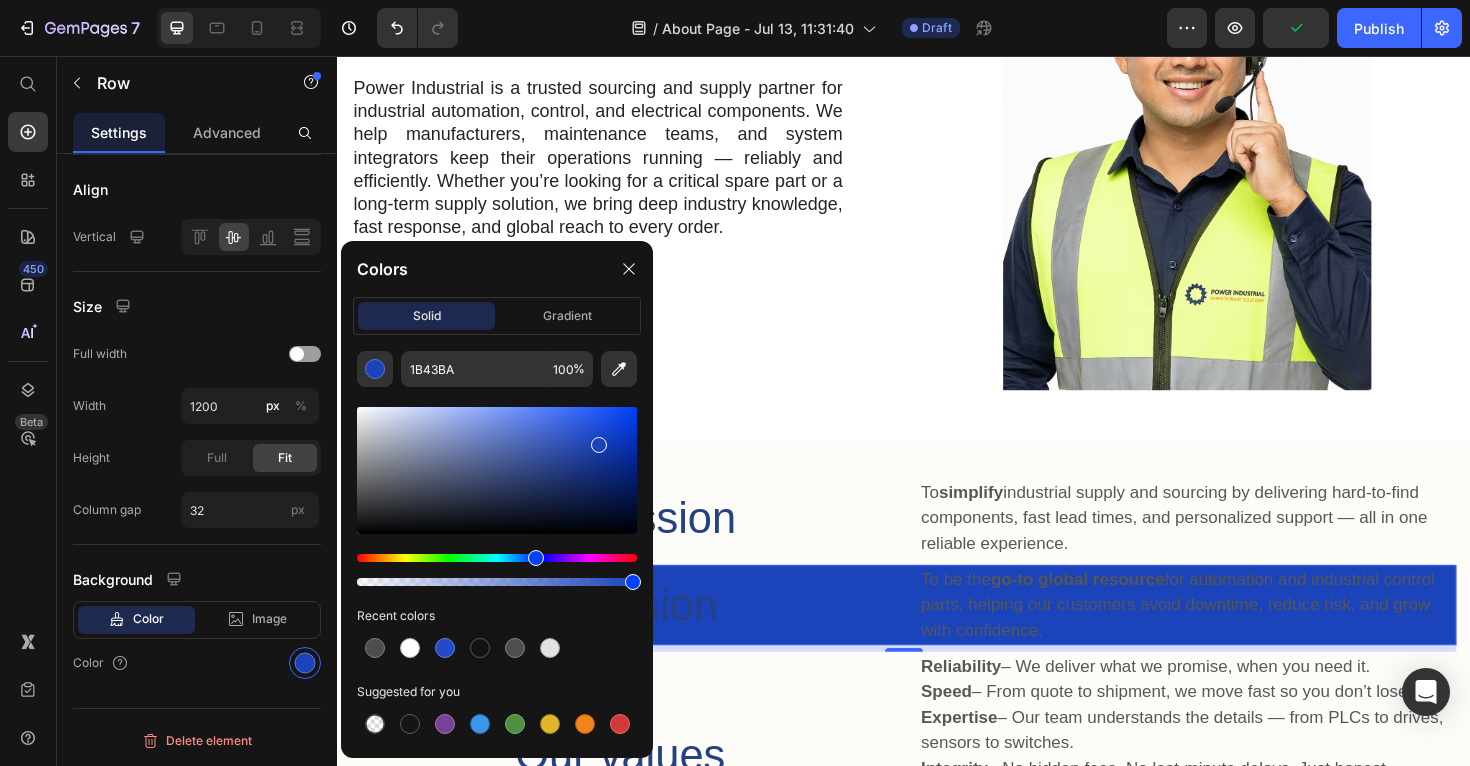 click at bounding box center (599, 445) 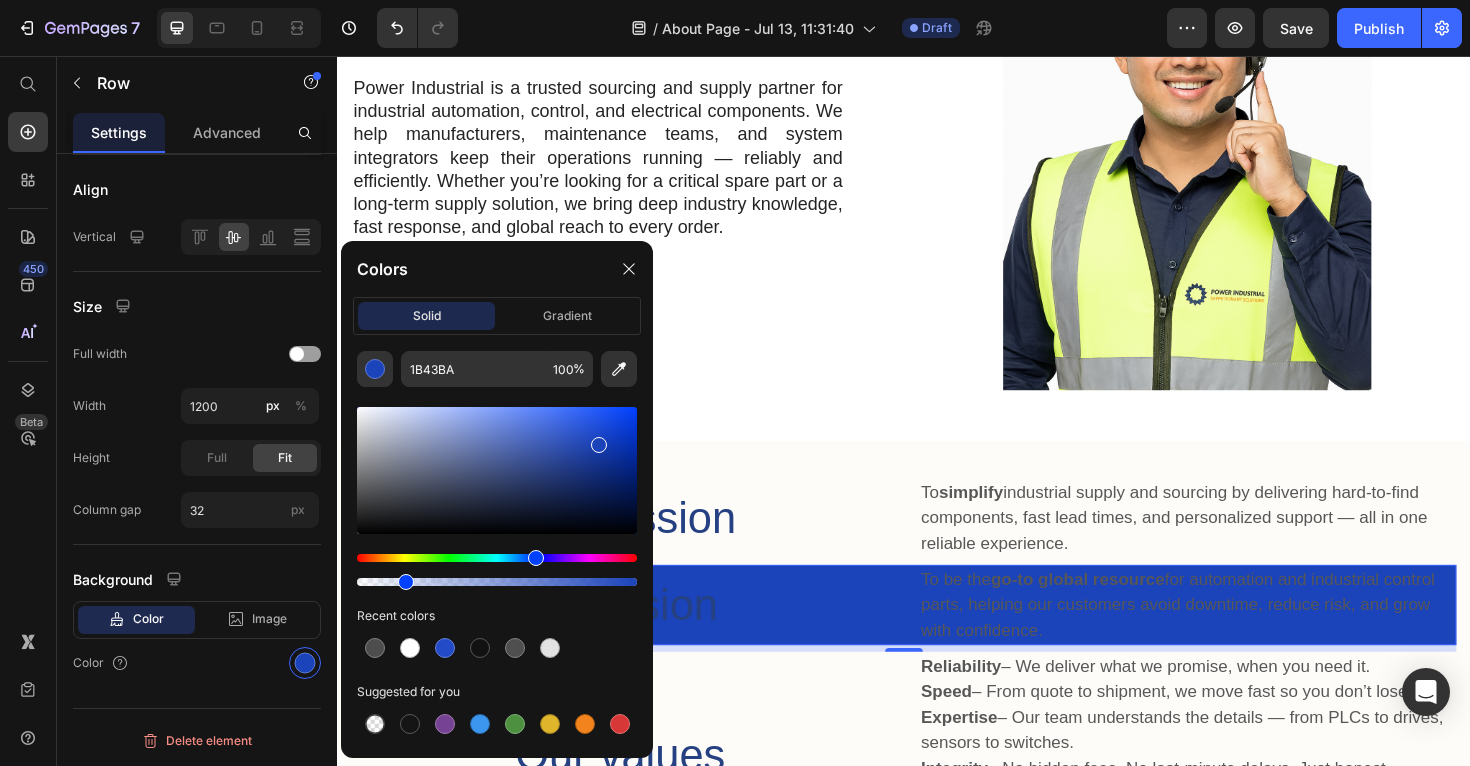 drag, startPoint x: 627, startPoint y: 580, endPoint x: 401, endPoint y: 595, distance: 226.49724 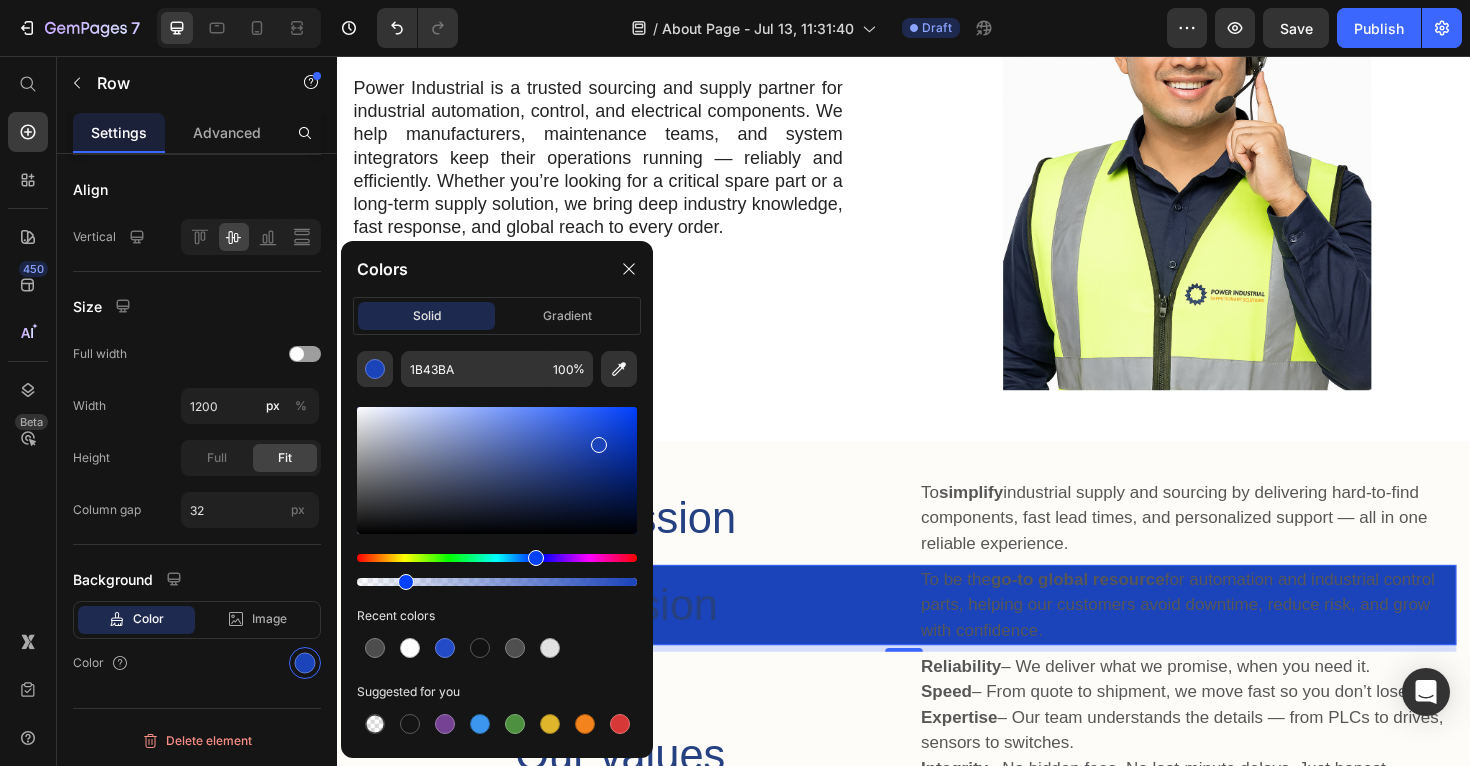 click on "1B43BA 100 % Recent colors Suggested for you" 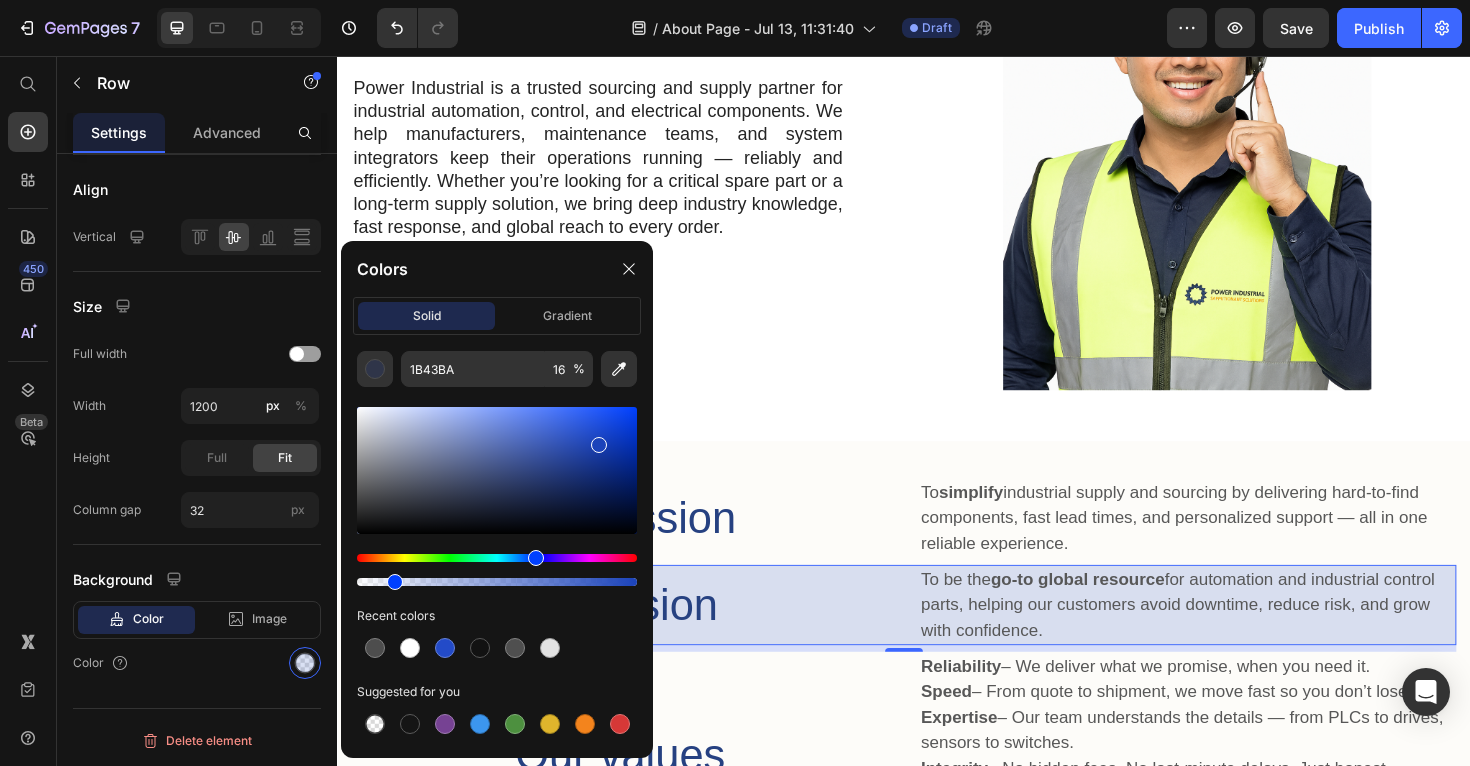 drag, startPoint x: 400, startPoint y: 587, endPoint x: 390, endPoint y: 583, distance: 10.770329 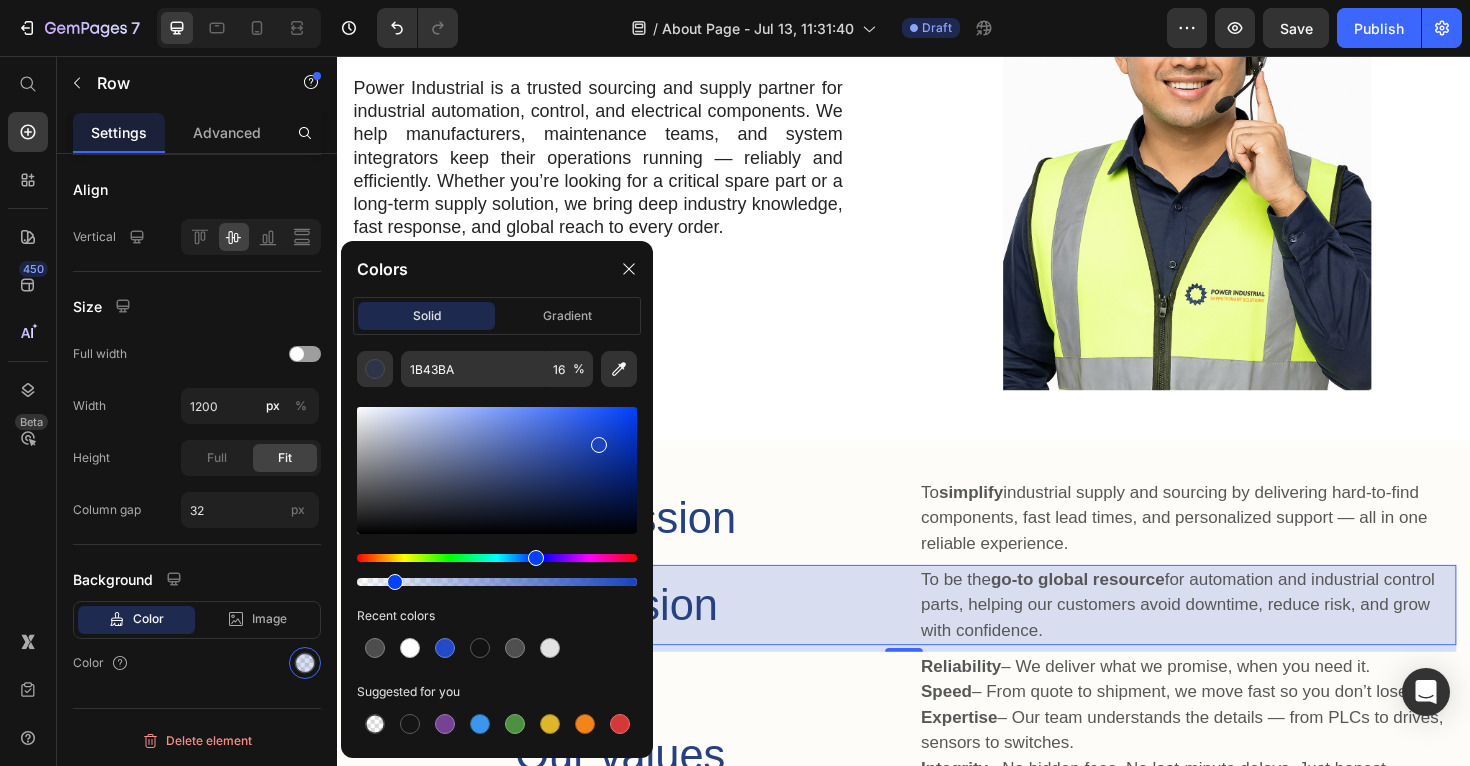 click at bounding box center [395, 582] 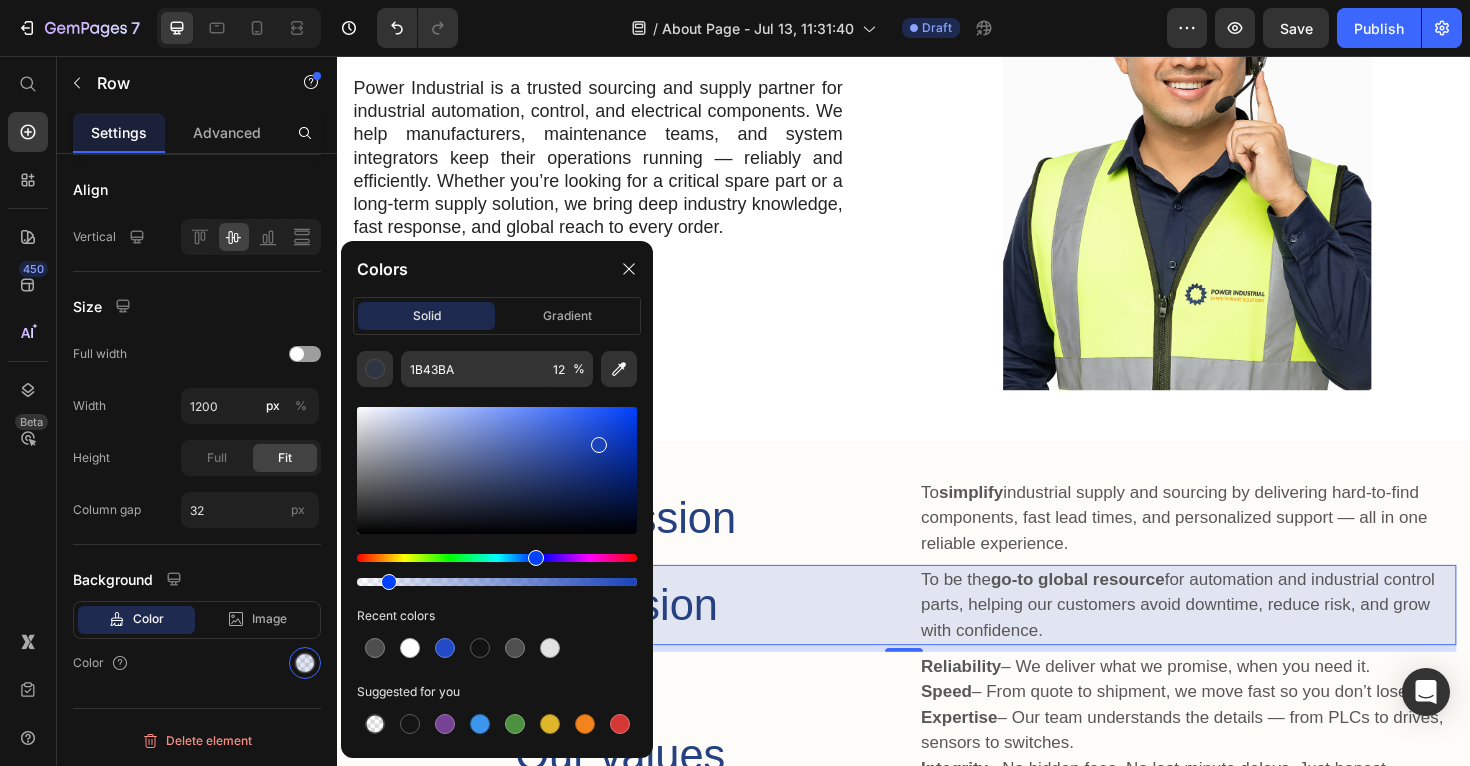 click at bounding box center (389, 582) 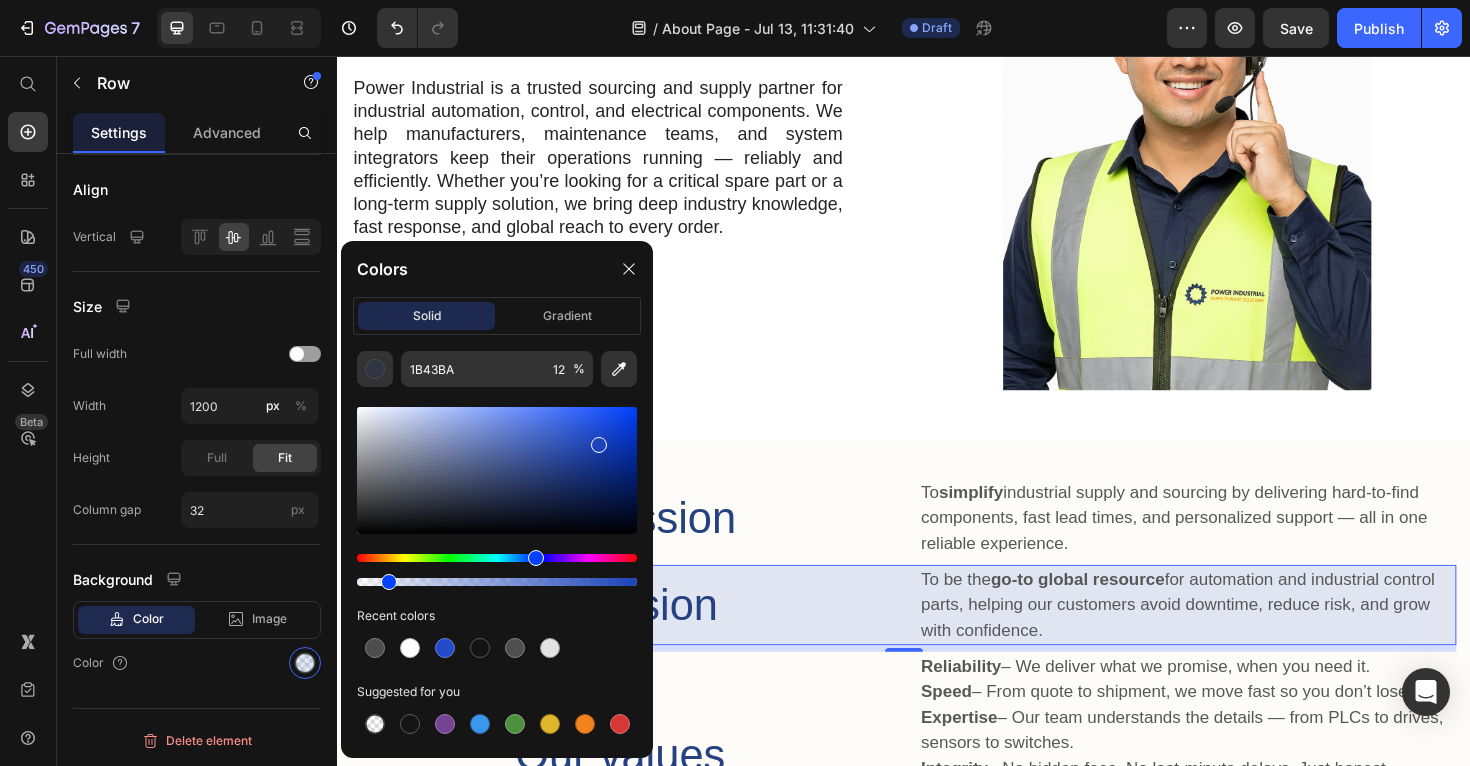 type on "10" 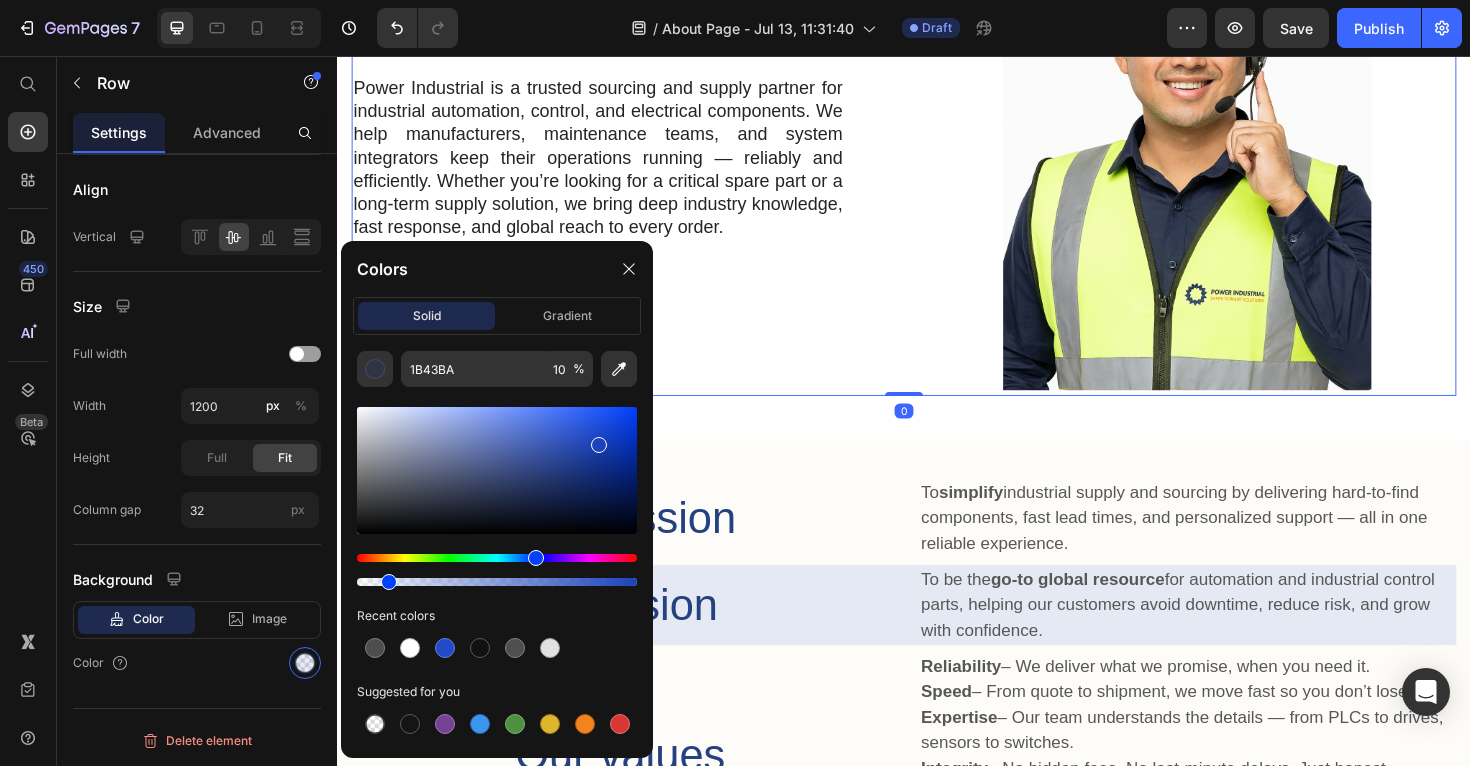 click on "Welcome to Power Industrial Heading Power Industrial is a trusted sourcing and supply partner for industrial automation, control, and electrical components. We help manufacturers, maintenance teams, and system integrators keep their operations running — reliably and efficiently. Whether you’re looking for a critical spare part or a long-term supply solution, we bring deep industry knowledge, fast response, and global reach to every order. Text Block Row" at bounding box center (637, 164) 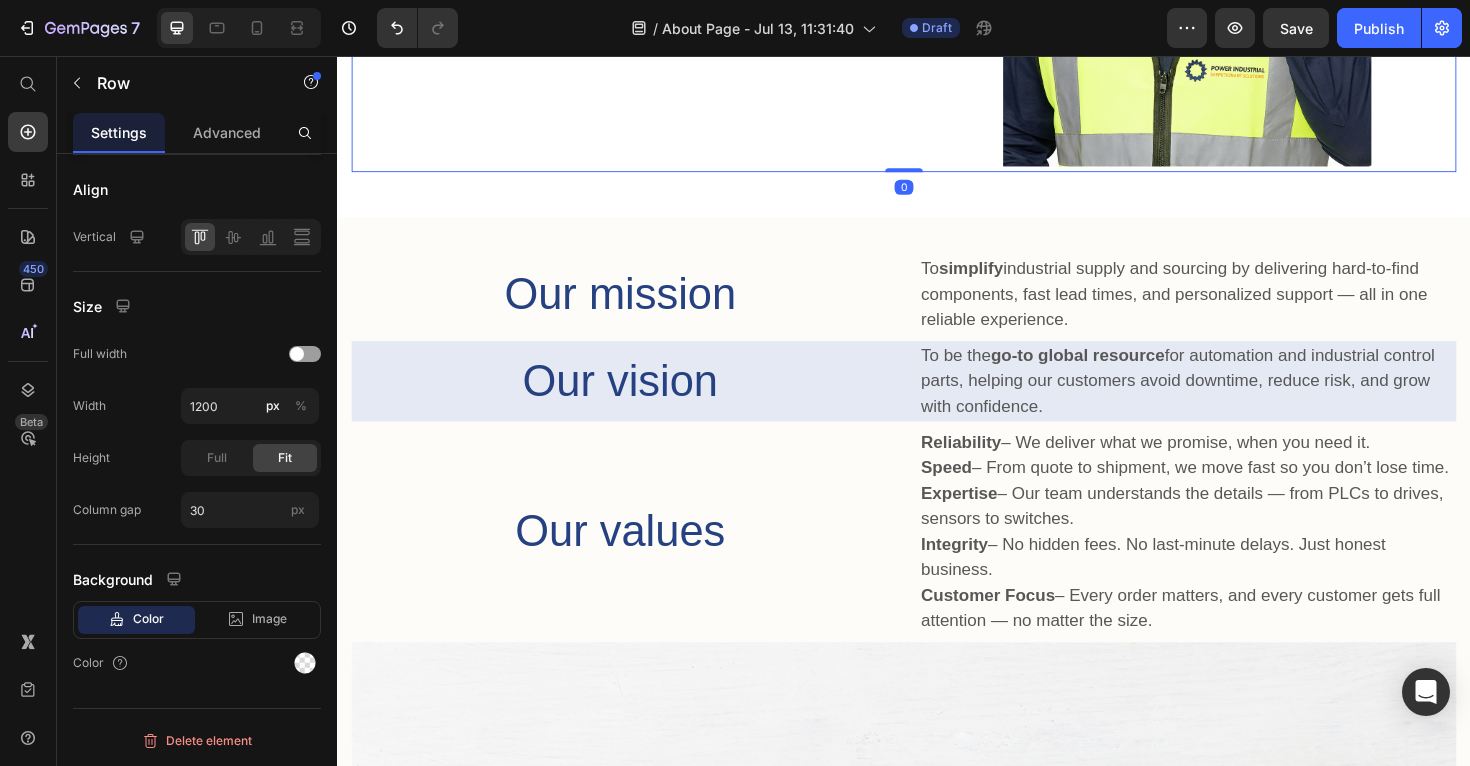 scroll, scrollTop: 722, scrollLeft: 0, axis: vertical 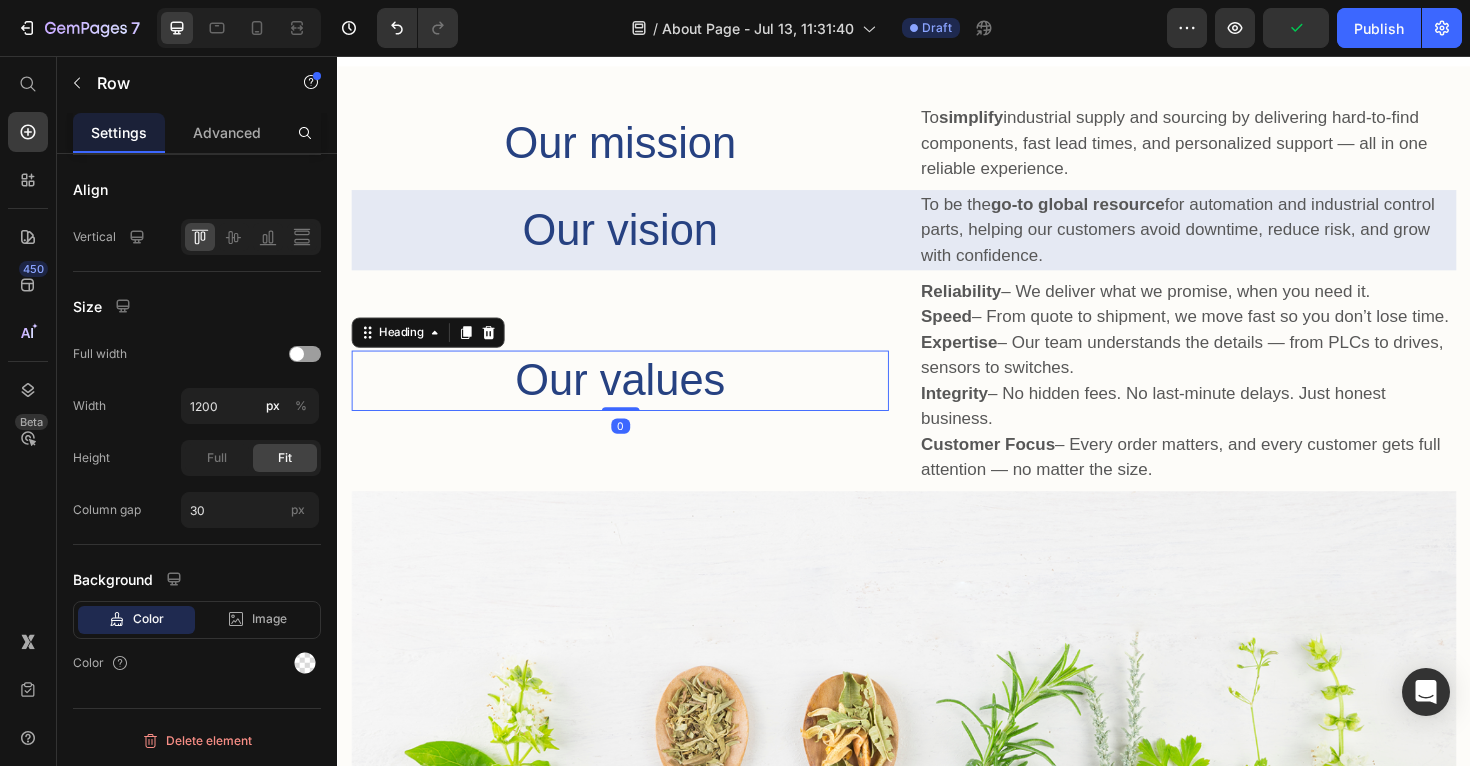 click on "⁠⁠⁠⁠⁠⁠⁠ Our values" at bounding box center [636, 400] 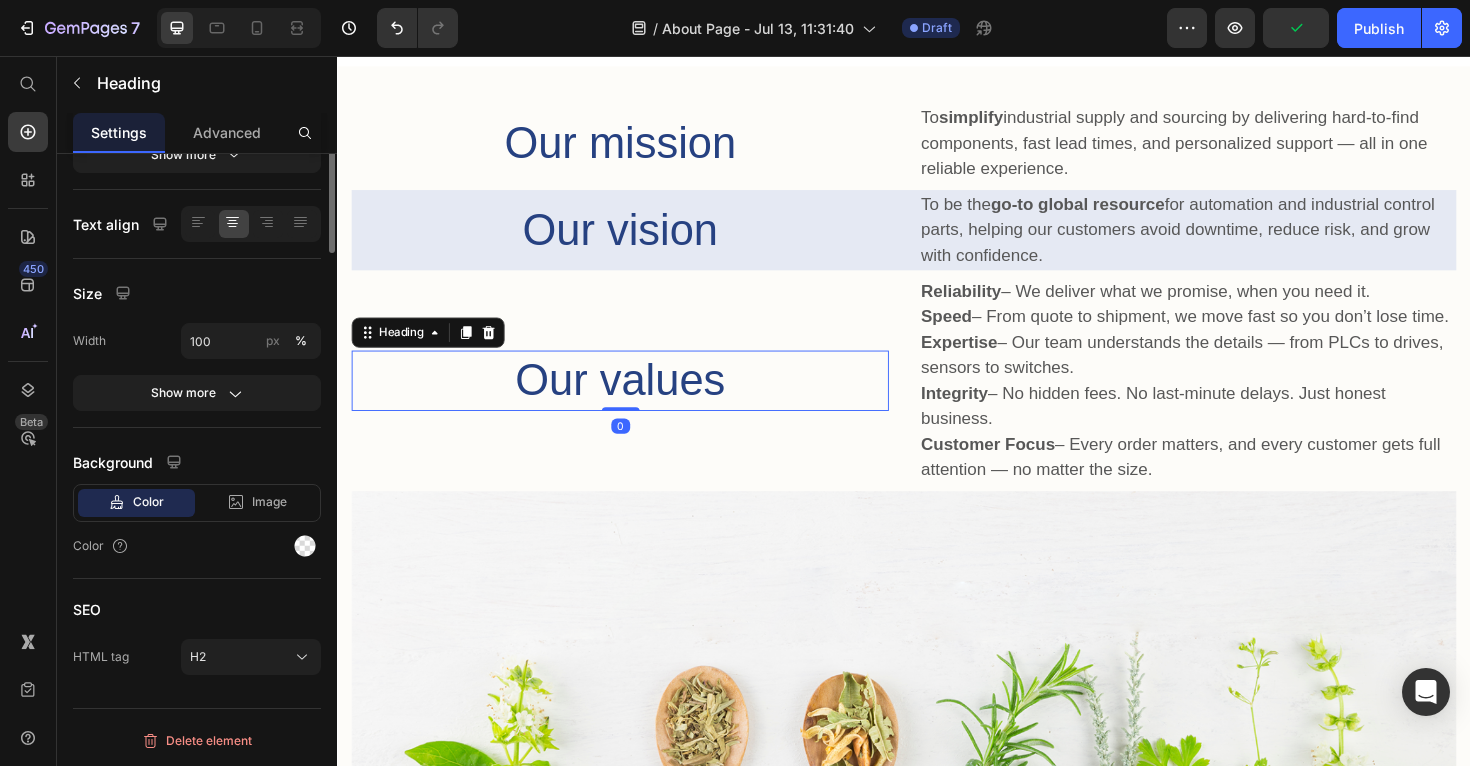scroll, scrollTop: 0, scrollLeft: 0, axis: both 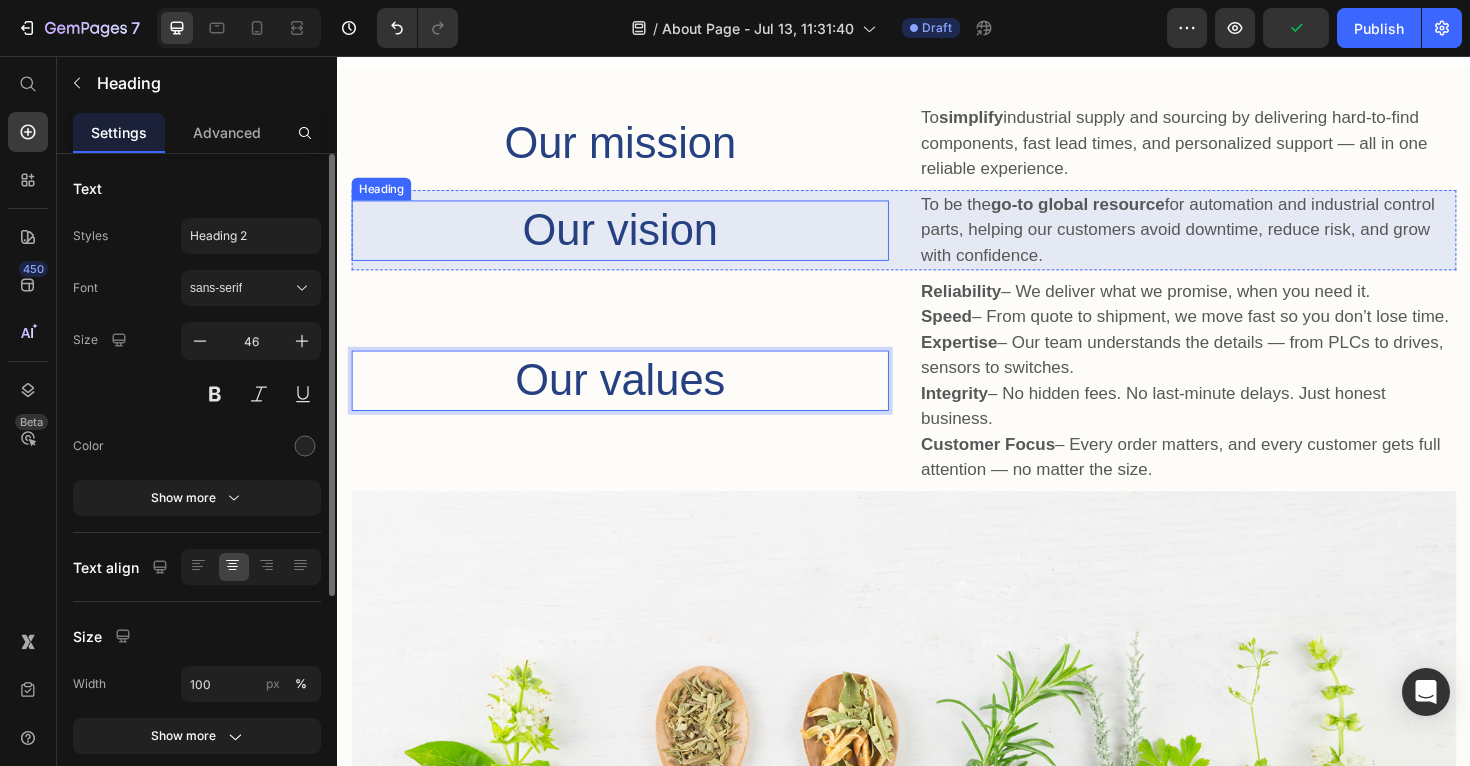 click on "⁠⁠⁠⁠⁠⁠⁠ Our vision" at bounding box center (636, 241) 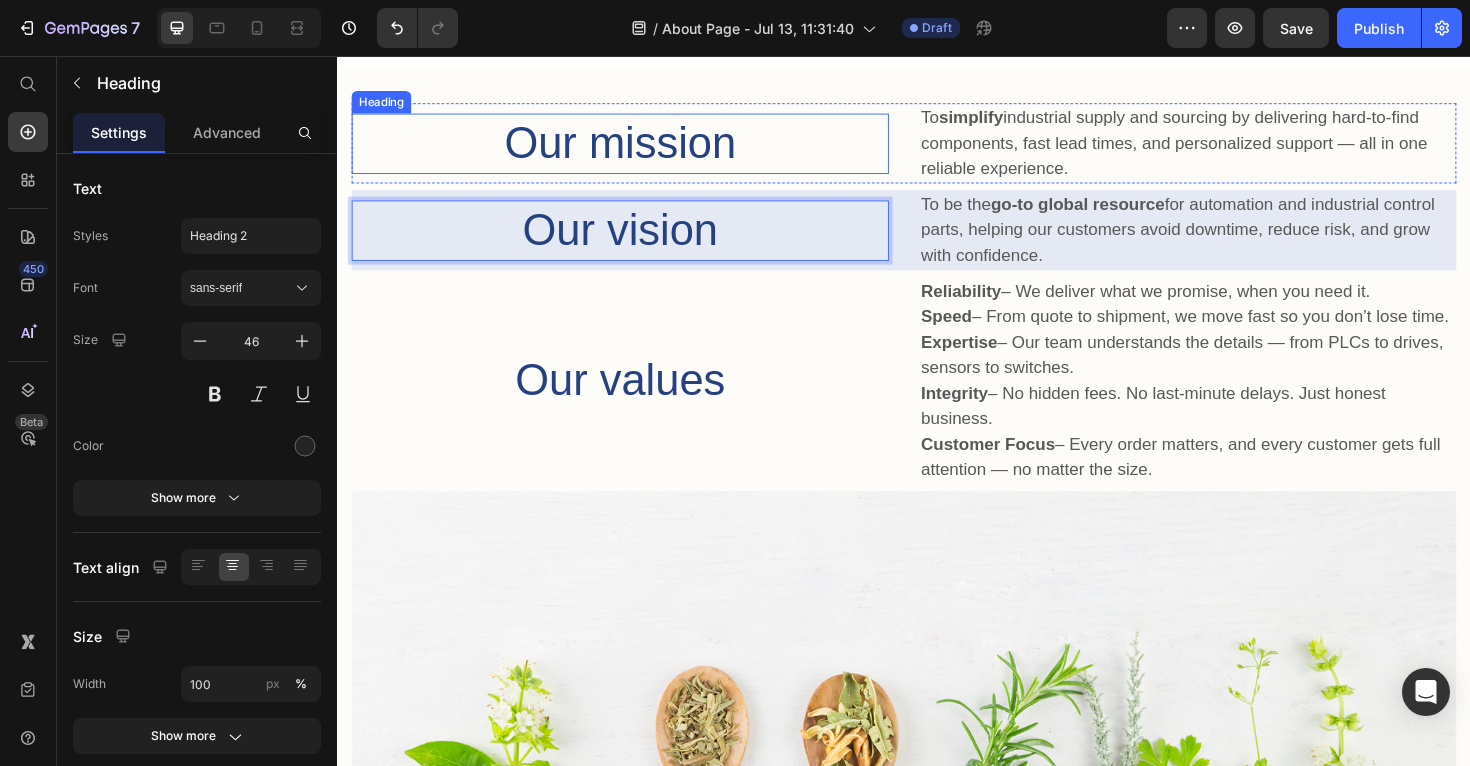 click on "⁠⁠⁠⁠⁠⁠⁠ Our mission" at bounding box center [636, 149] 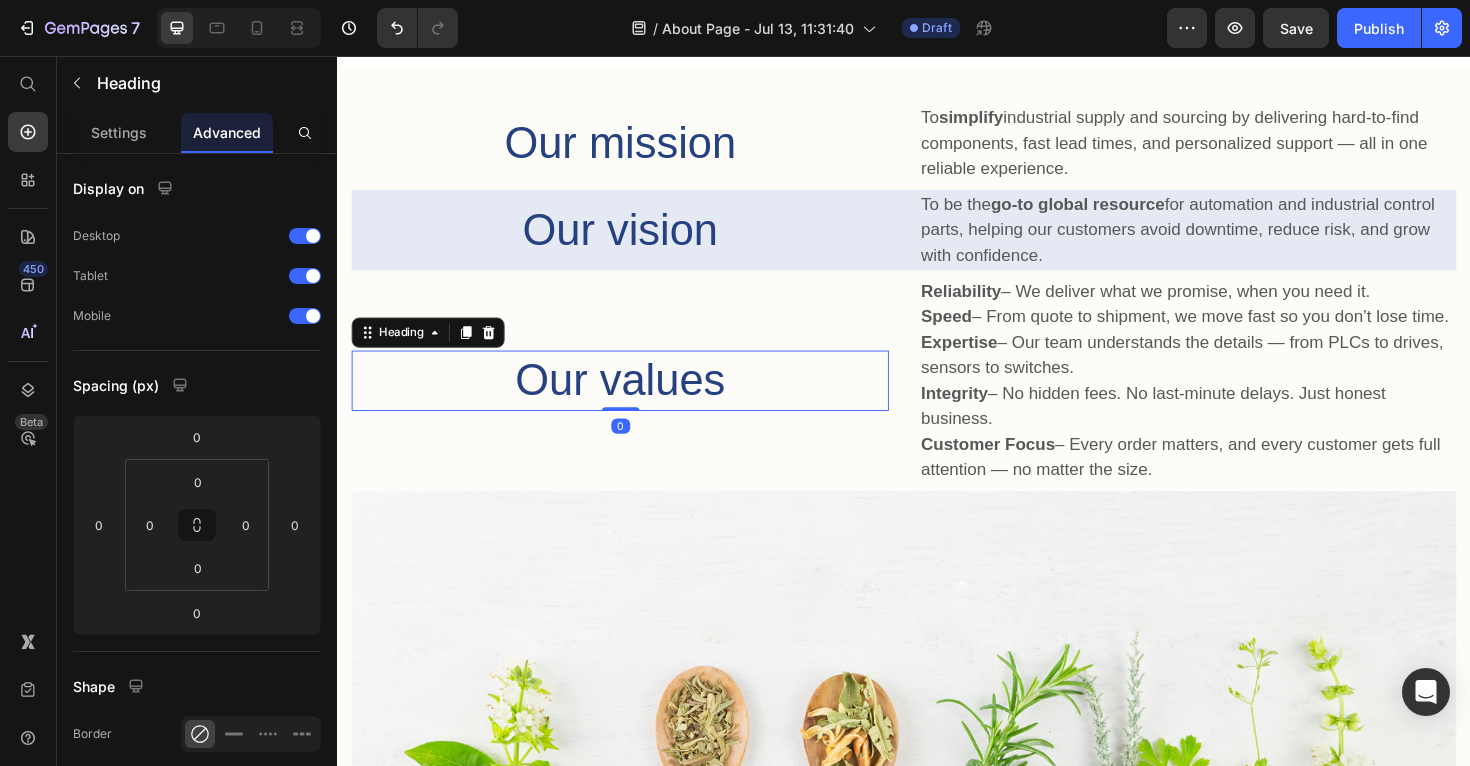 click on "⁠⁠⁠⁠⁠⁠⁠ Our values" at bounding box center (636, 400) 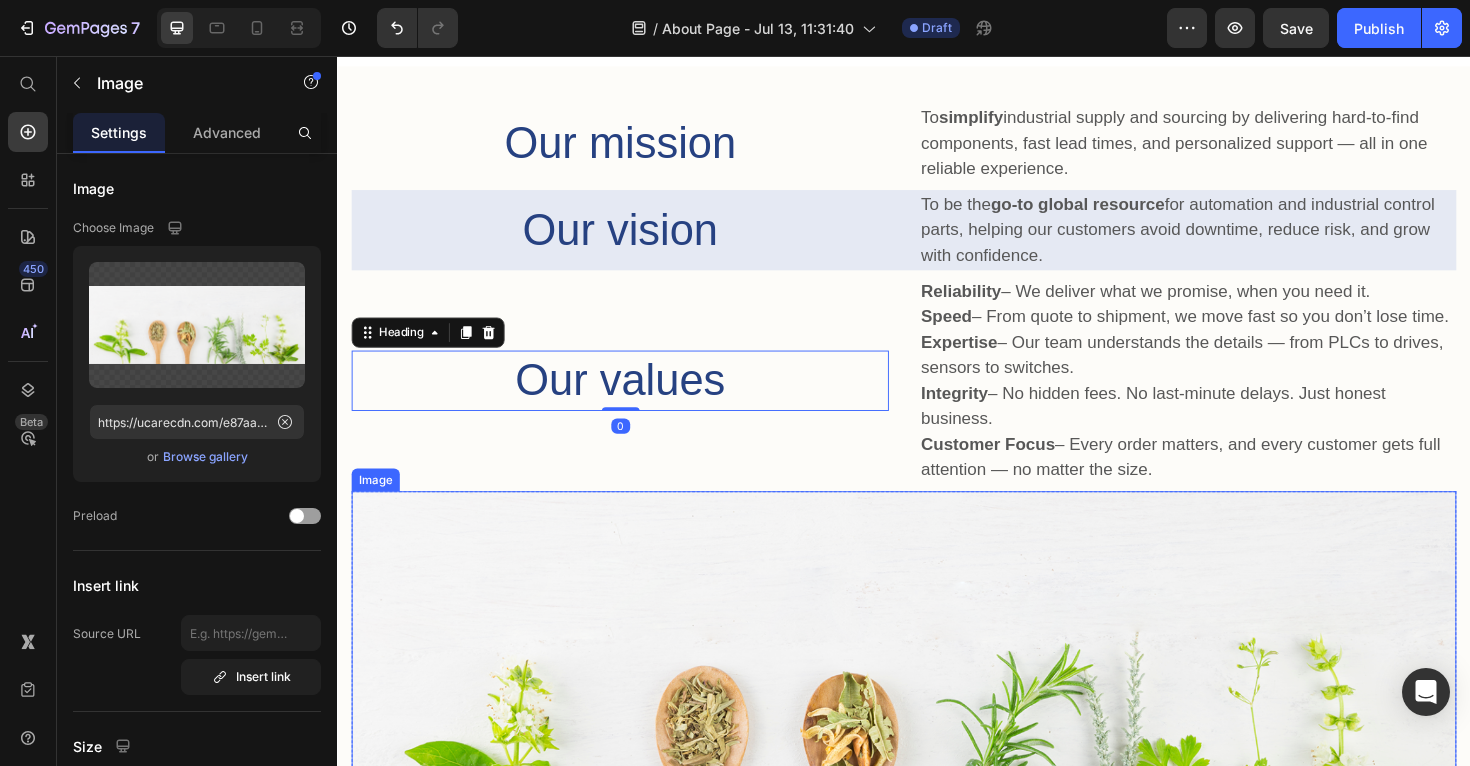 click at bounding box center [937, 727] 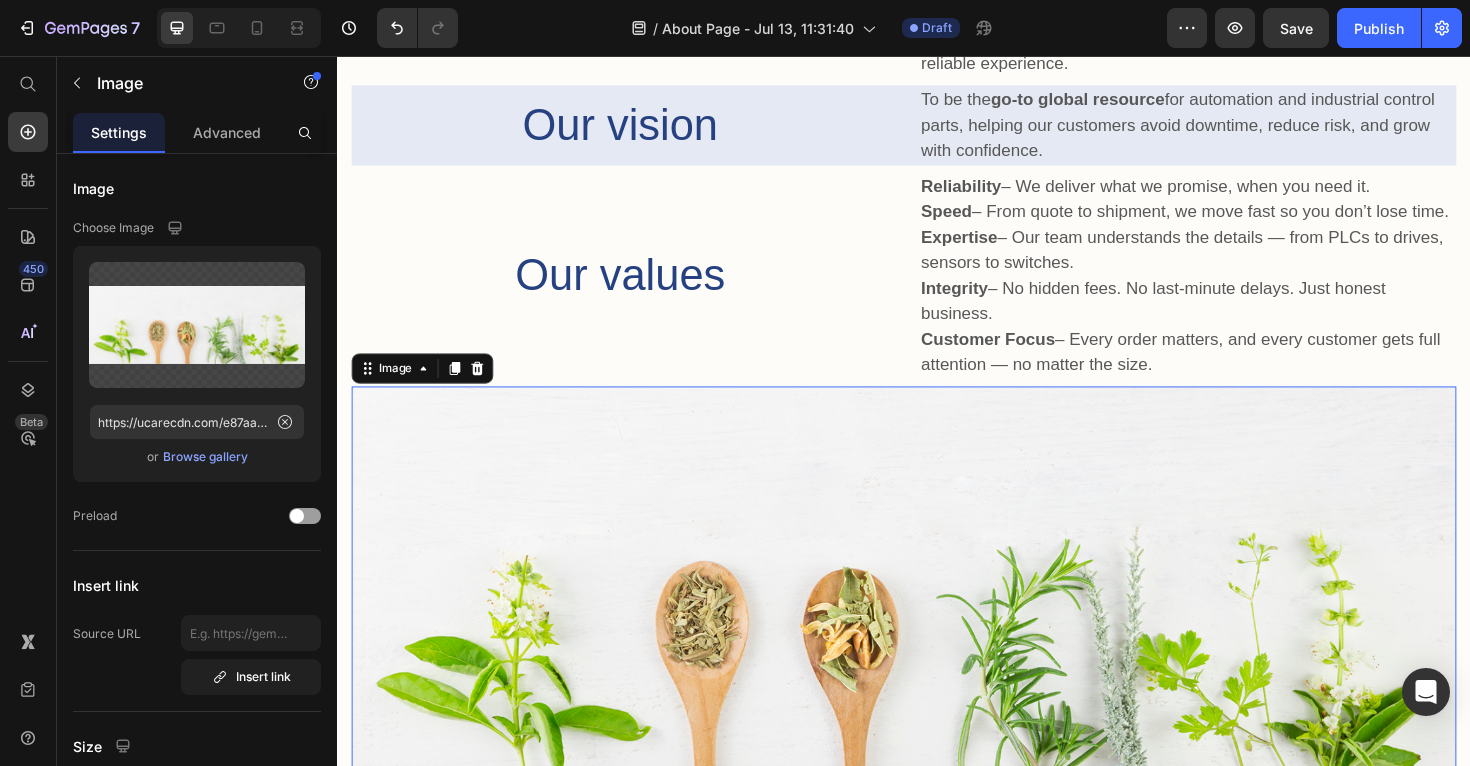scroll, scrollTop: 860, scrollLeft: 0, axis: vertical 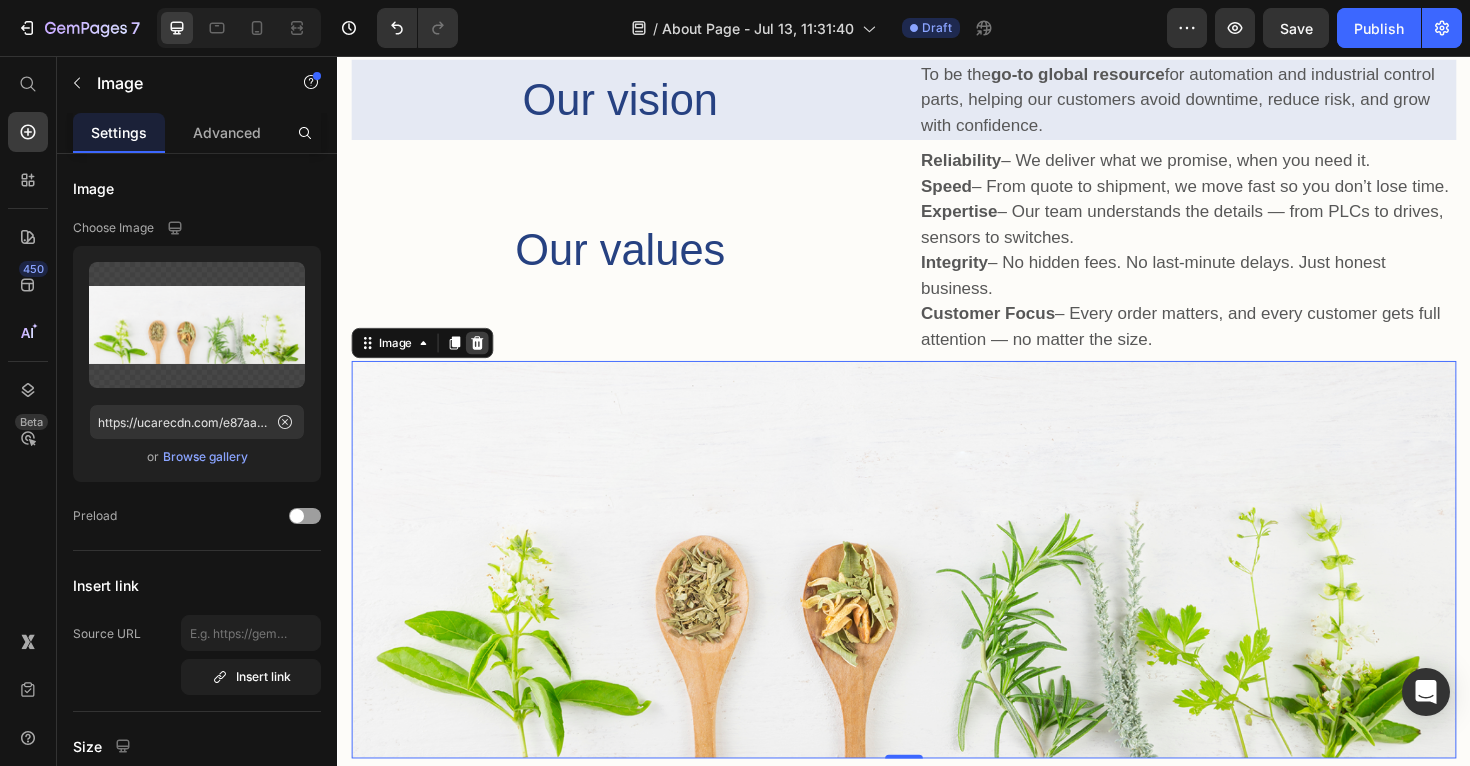 click 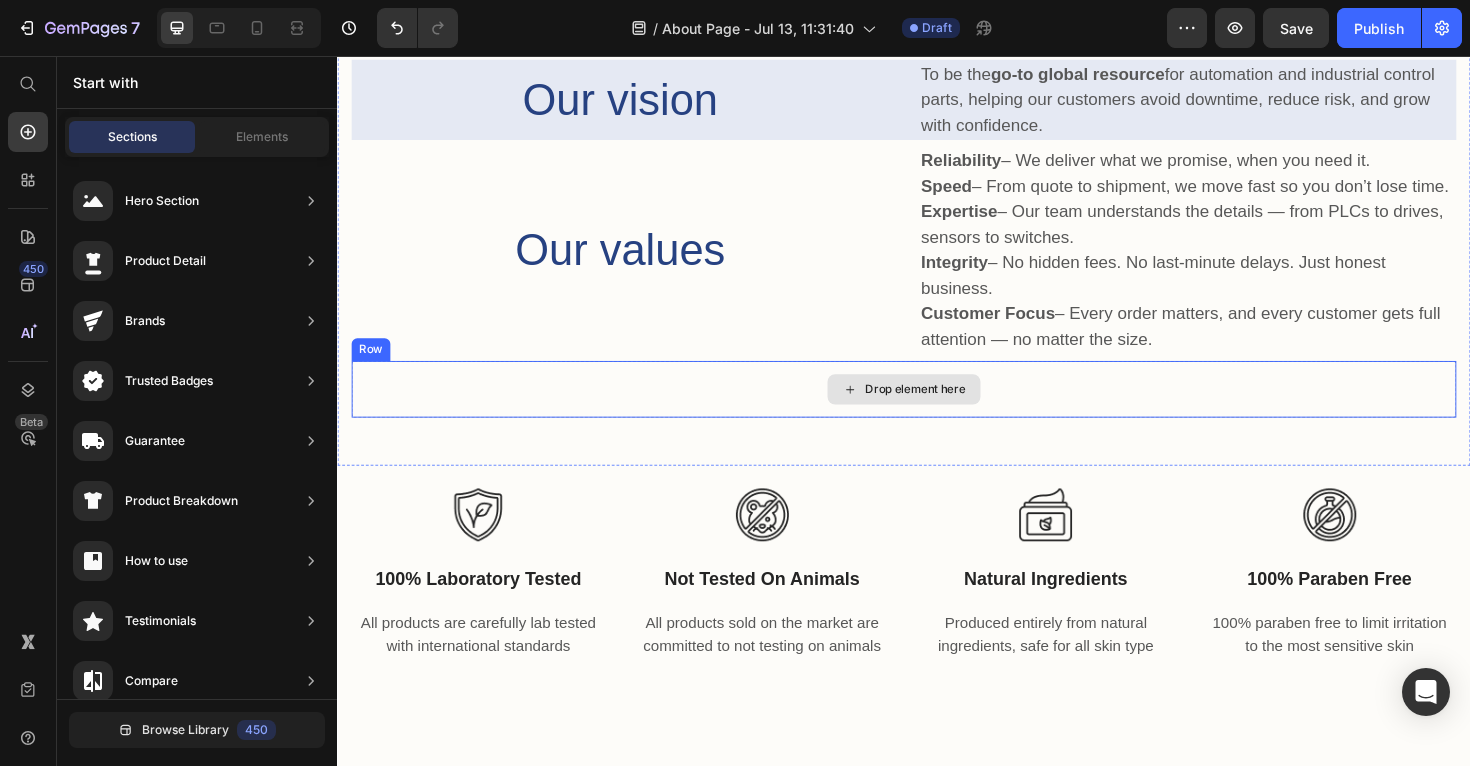 click on "Drop element here" at bounding box center [949, 409] 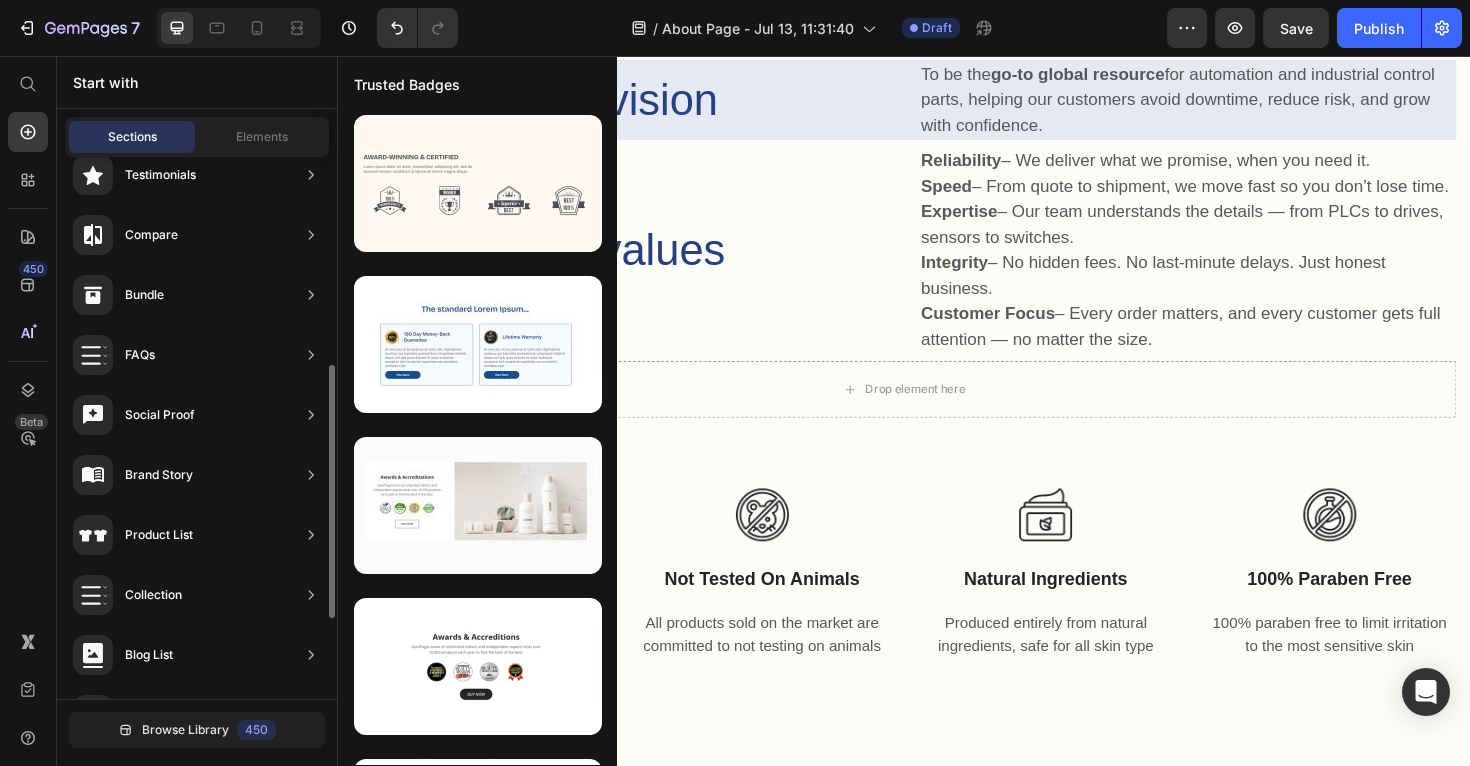 scroll, scrollTop: 618, scrollLeft: 0, axis: vertical 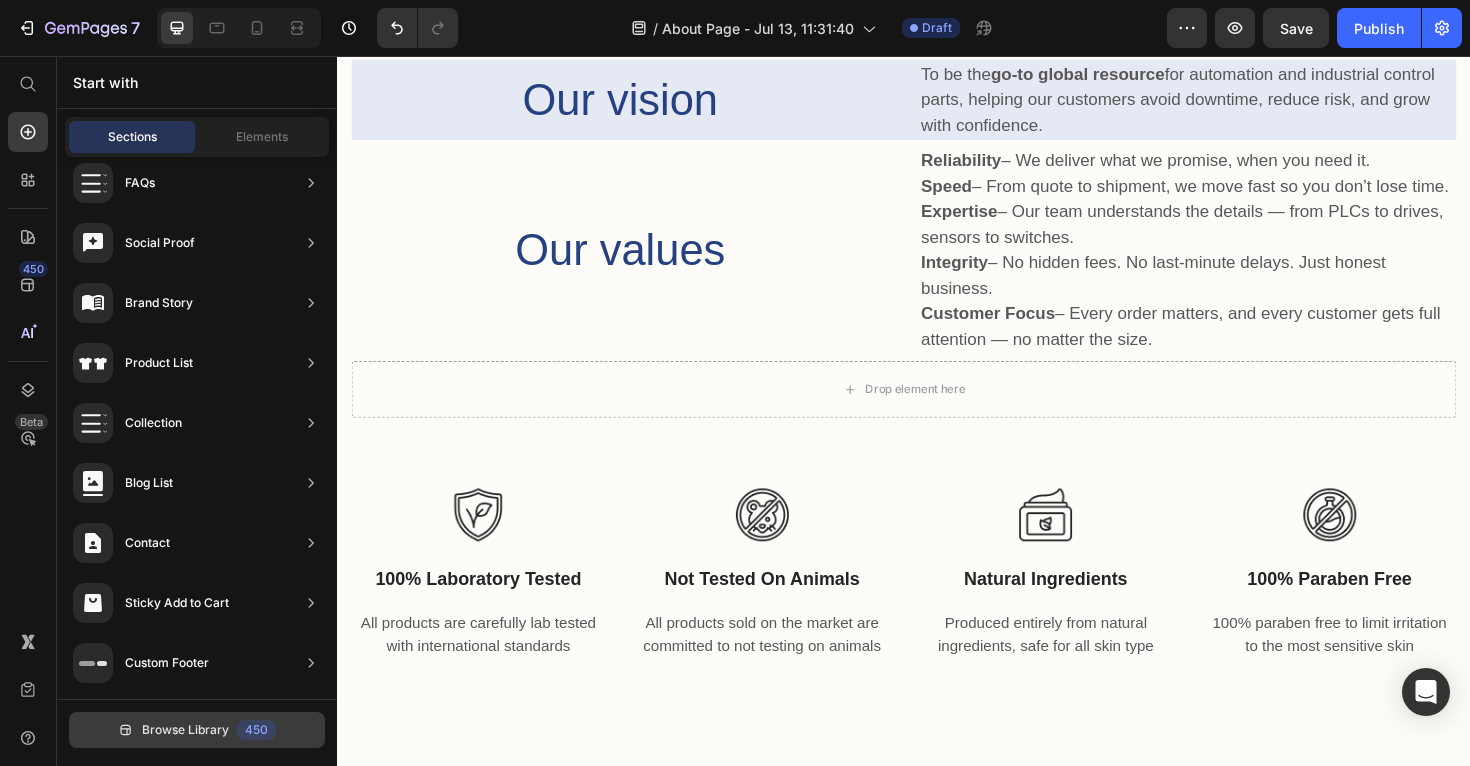 click on "Browse Library" at bounding box center (185, 730) 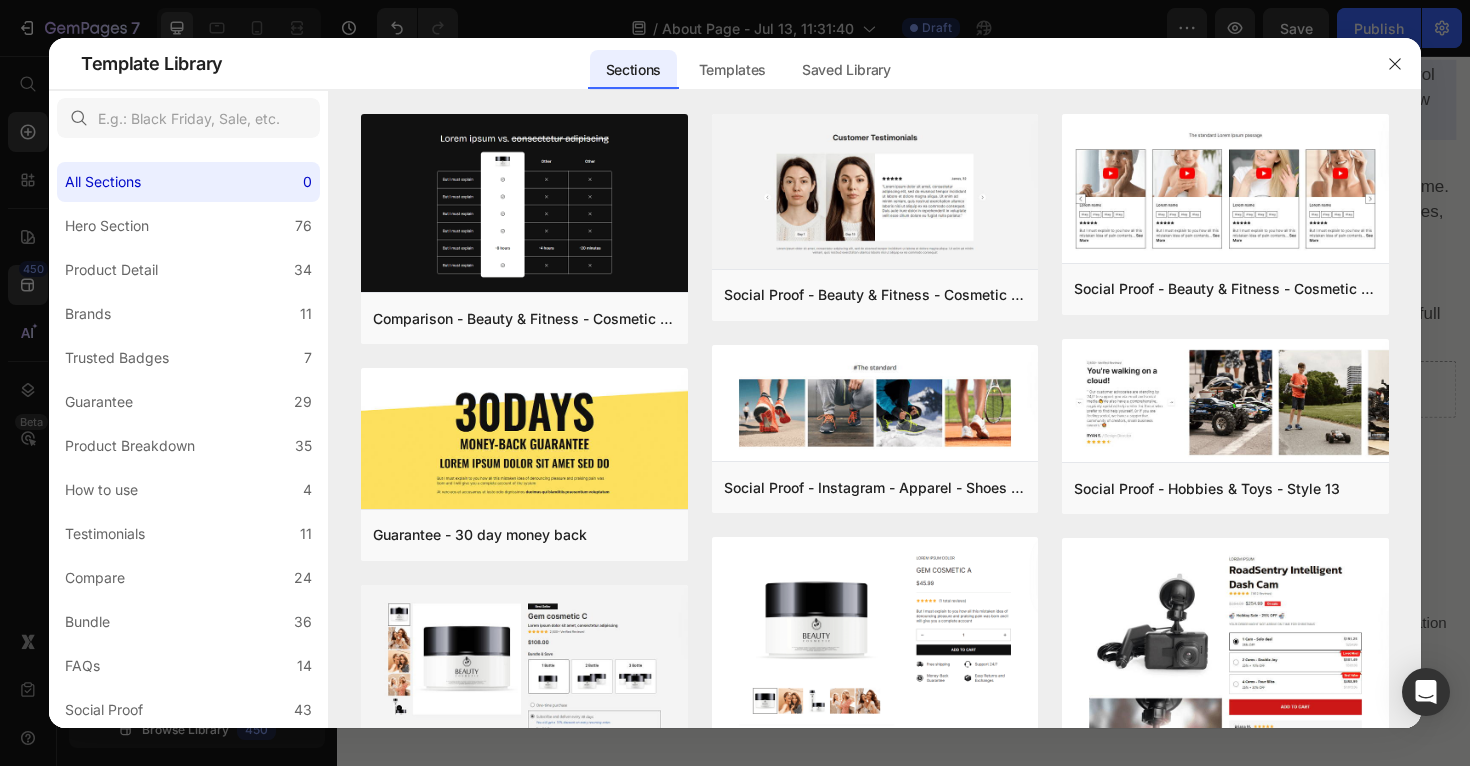 click at bounding box center (875, 102) 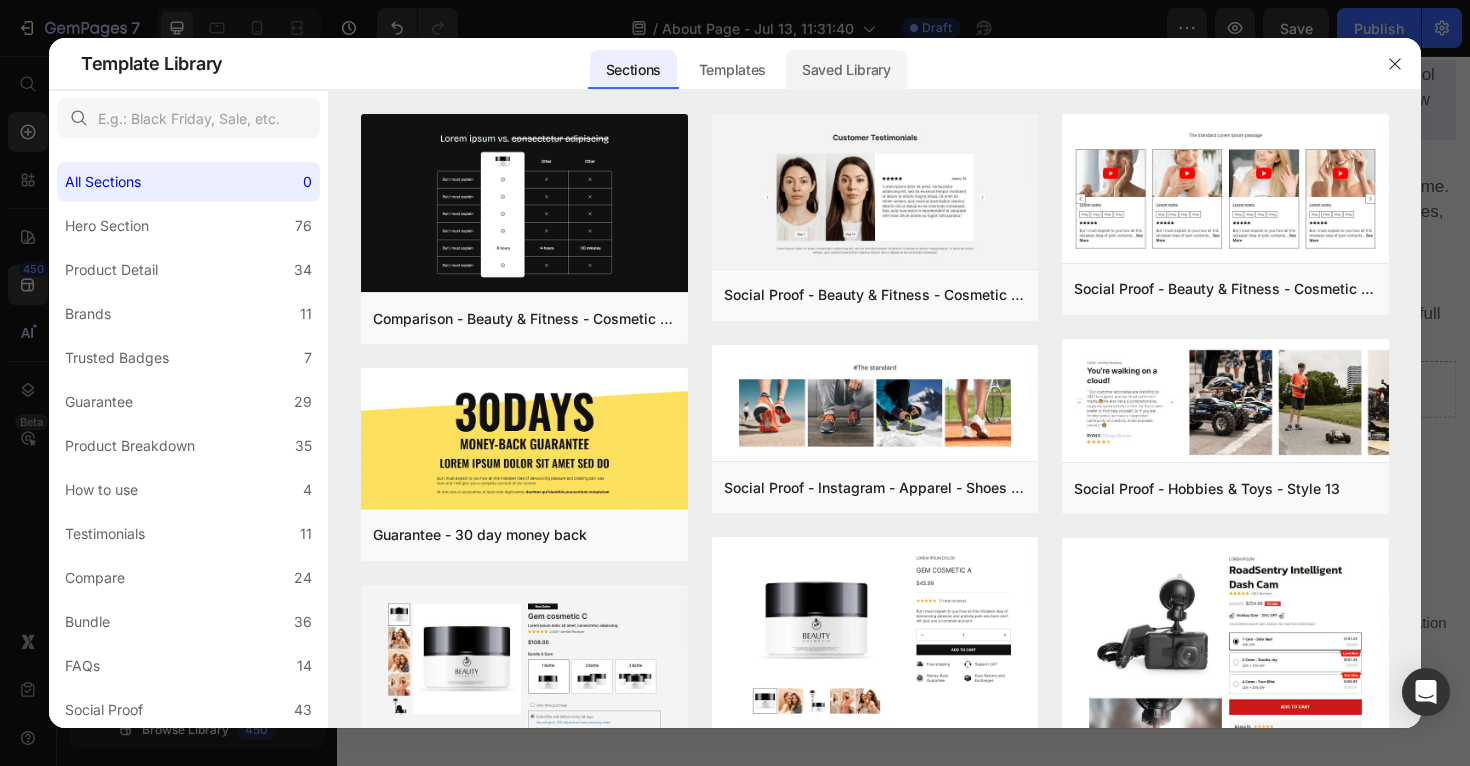 click on "Saved Library" 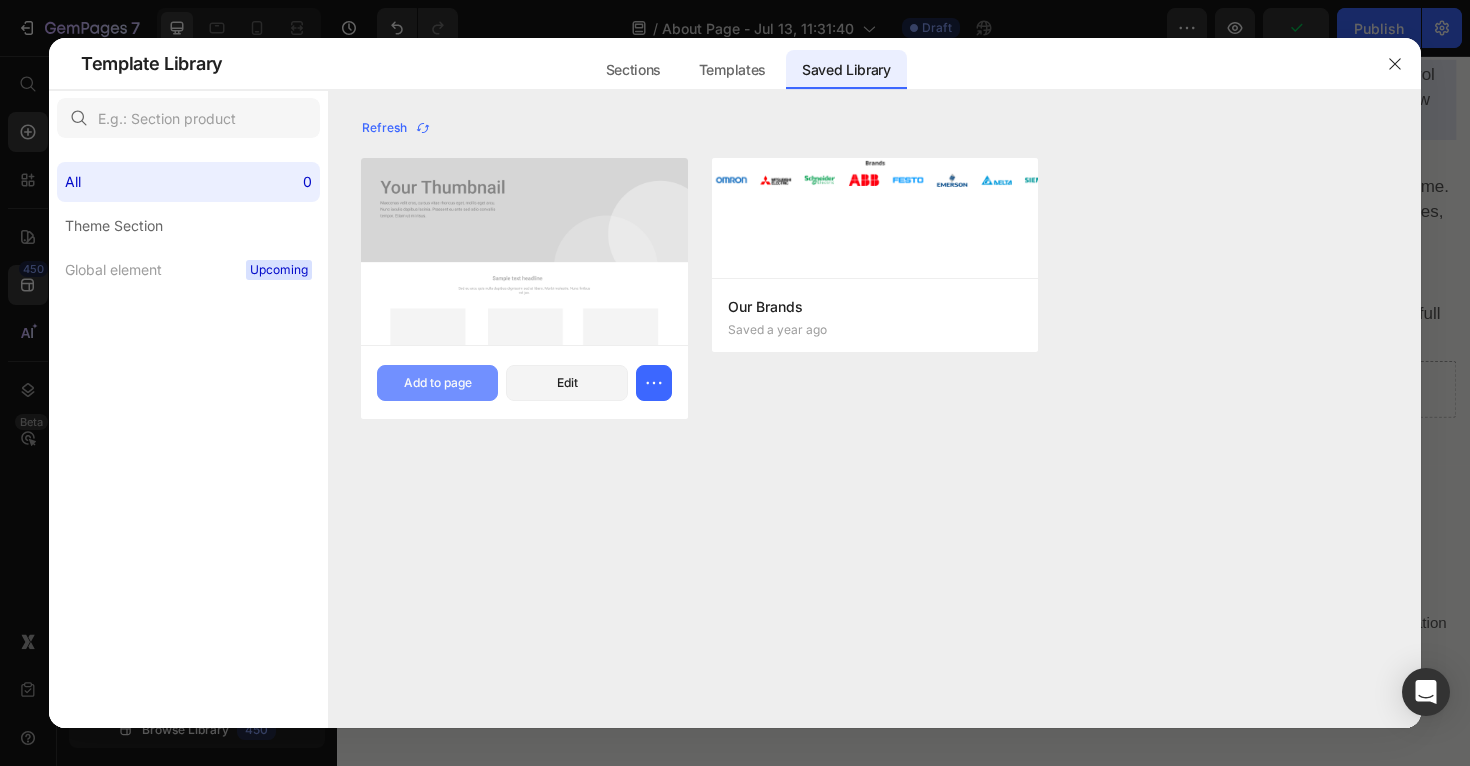 click on "Add to page" at bounding box center (438, 383) 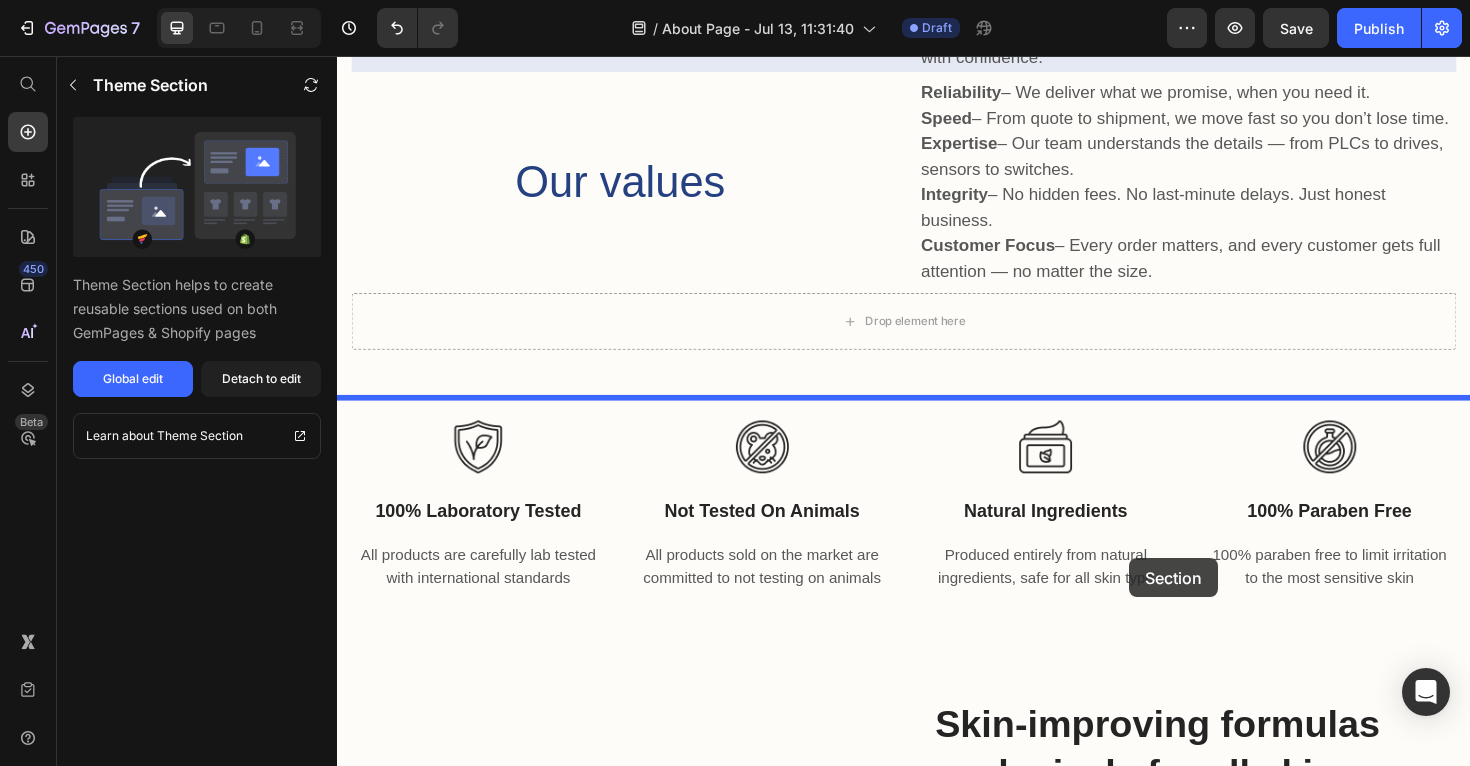 scroll, scrollTop: 952, scrollLeft: 0, axis: vertical 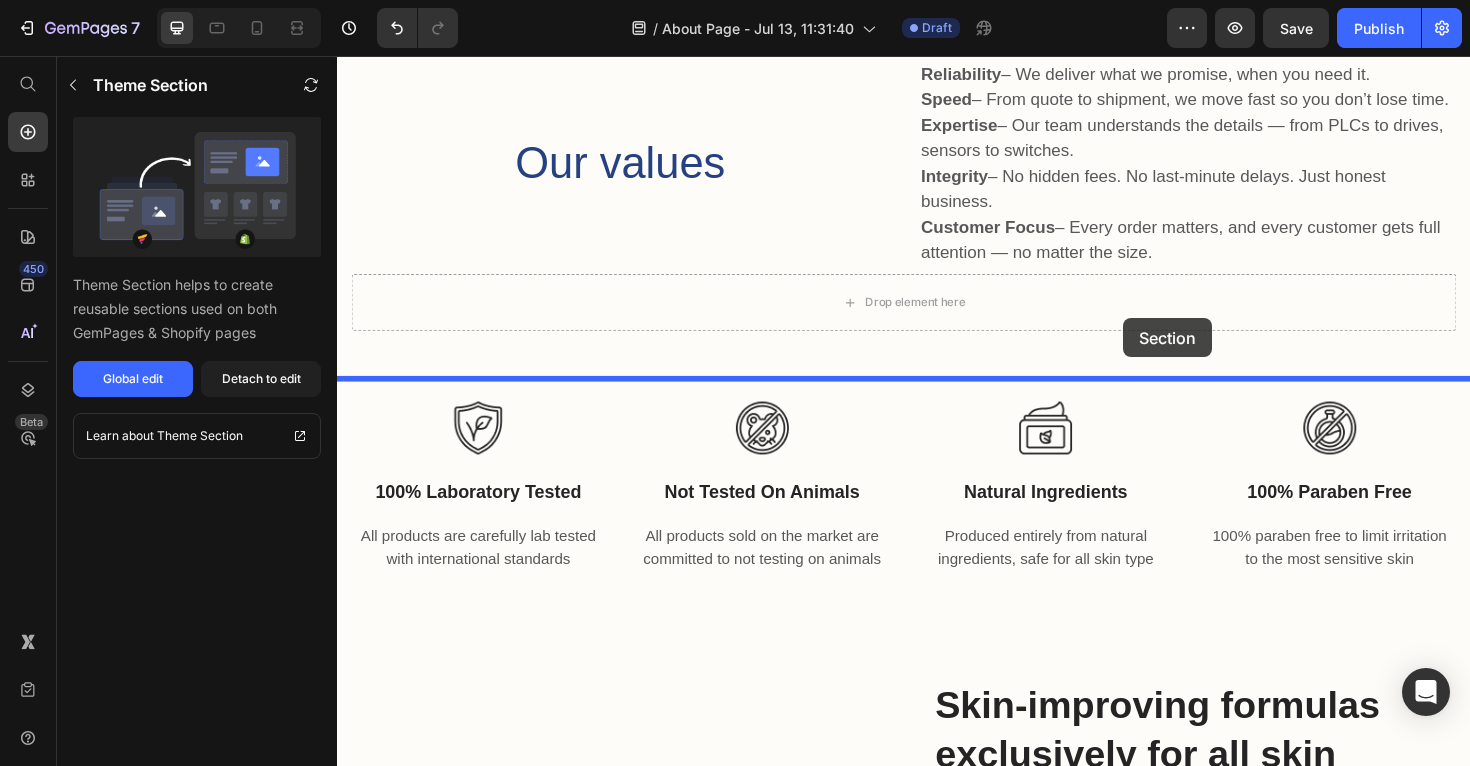 drag, startPoint x: 1473, startPoint y: 629, endPoint x: 1169, endPoint y: 334, distance: 423.60477 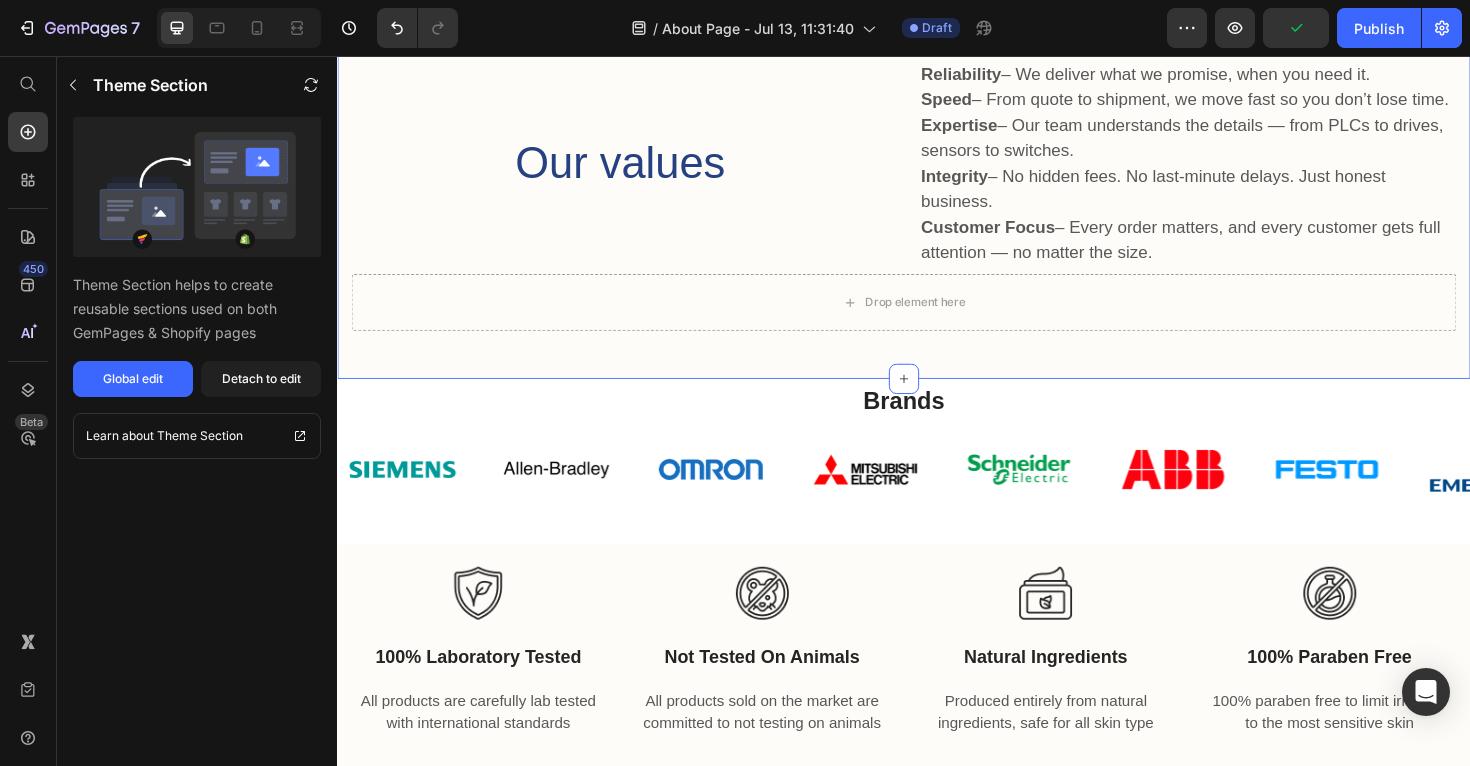 click on "Our mission Heading To  simplify  industrial supply and sourcing by delivering hard-to-find components, fast lead times, and personalized support — all in one reliable experience. Text block Row Our vision Heading To be the  go-to global resource  for automation and industrial control parts, helping our customers avoid downtime, reduce risk, and grow with confidence. Text block Row Our values Heading Reliability  – We deliver what we promise, when you need it. Speed  – From quote to shipment, we move fast so you don’t lose time. Expertise  – Our team understands the details — from PLCs to drives, sensors to switches. Integrity  – No hidden fees. No last-minute delays. Just honest business. Customer Focus  – Every order matters, and every customer gets full attention — no matter the size. Text block Row
Drop element here Row Section 3   You can create reusable sections Create Theme Section AI Content Write with GemAI What would you like to describe here? Tone and Voice" at bounding box center (937, 117) 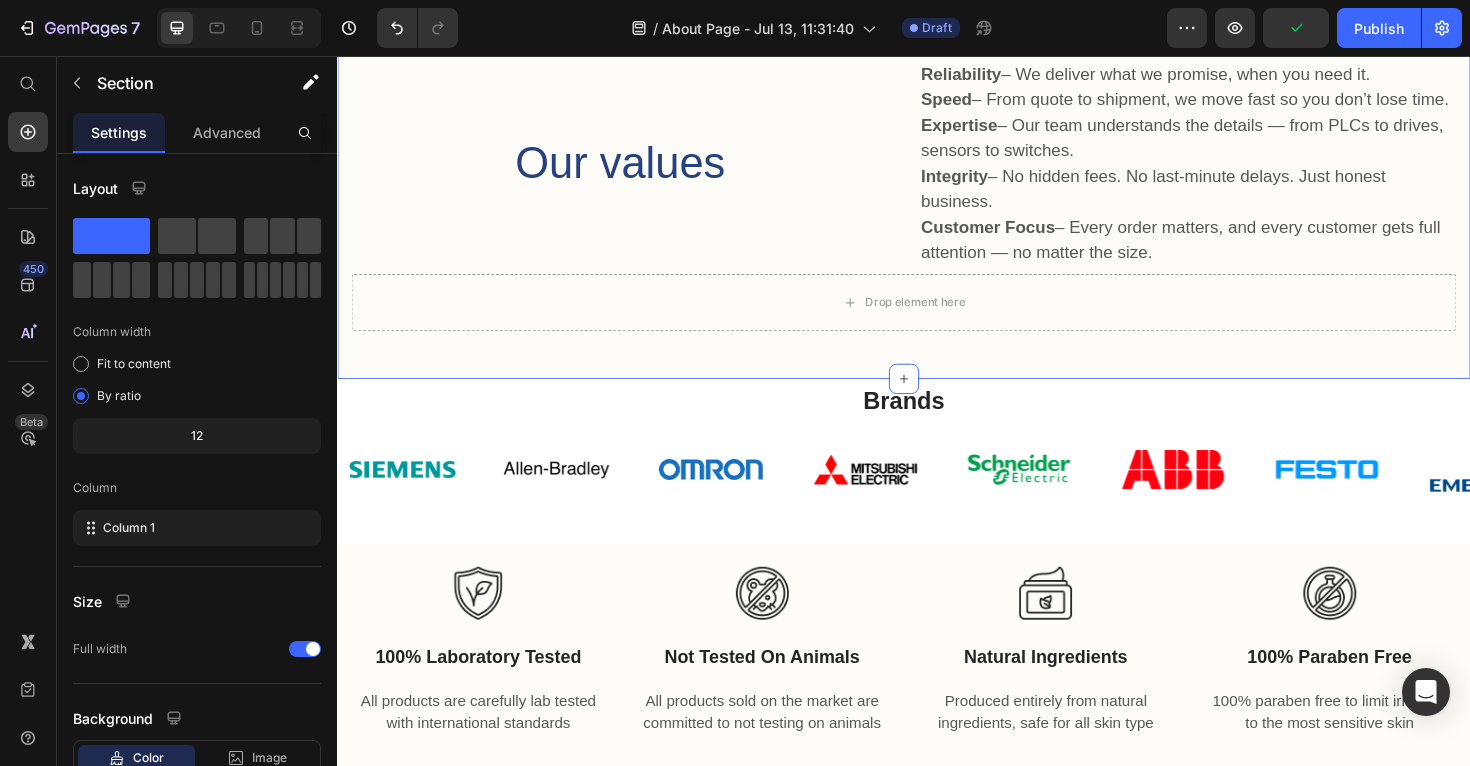 click on "Our mission Heading To  simplify  industrial supply and sourcing by delivering hard-to-find components, fast lead times, and personalized support — all in one reliable experience. Text block Row Our vision Heading To be the  go-to global resource  for automation and industrial control parts, helping our customers avoid downtime, reduce risk, and grow with confidence. Text block Row Our values Heading Reliability  – We deliver what we promise, when you need it. Speed  – From quote to shipment, we move fast so you don’t lose time. Expertise  – Our team understands the details — from PLCs to drives, sensors to switches. Integrity  – No hidden fees. No last-minute delays. Just honest business. Customer Focus  – Every order matters, and every customer gets full attention — no matter the size. Text block Row
Drop element here Row Section 3   You can create reusable sections Create Theme Section AI Content Write with GemAI What would you like to describe here? Tone and Voice" at bounding box center (937, 117) 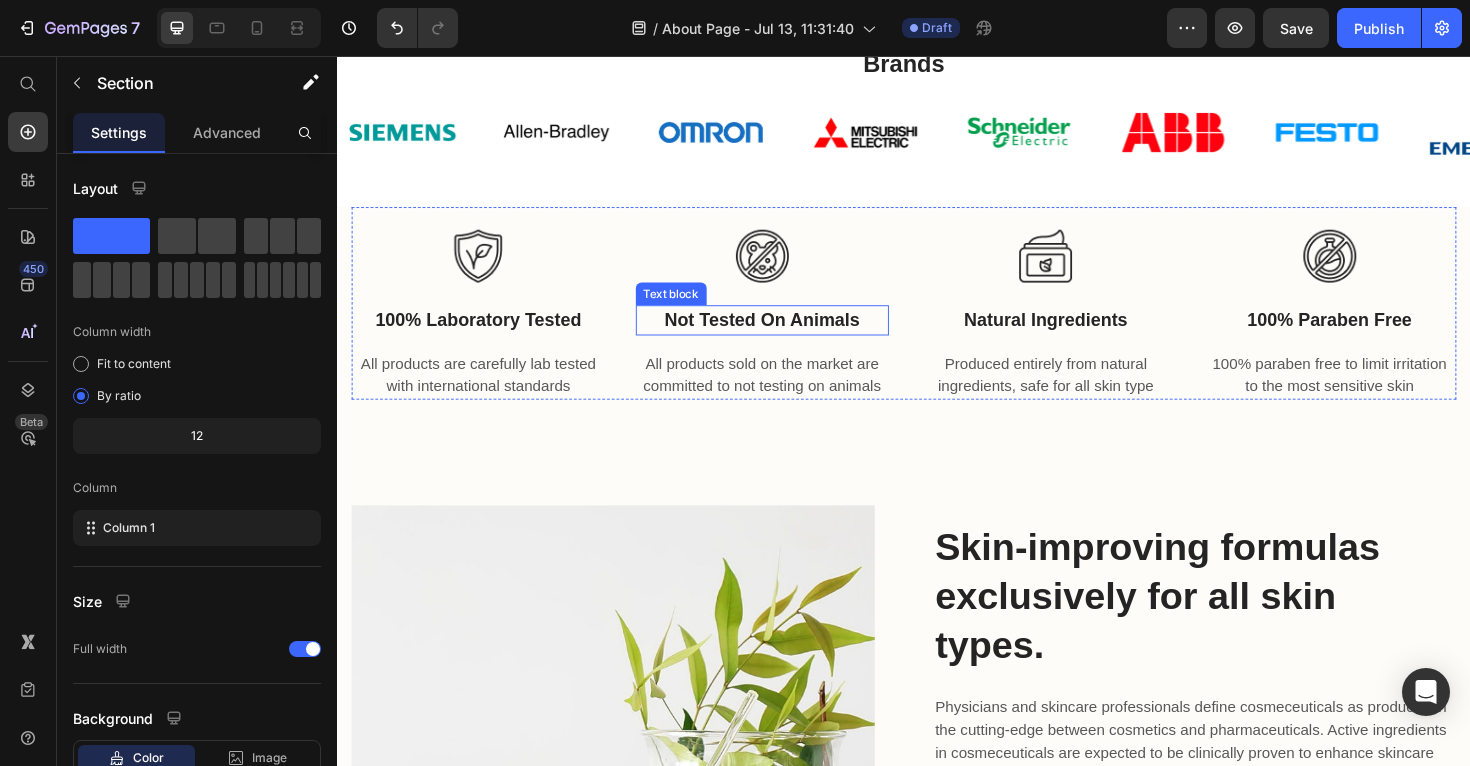 scroll, scrollTop: 1313, scrollLeft: 0, axis: vertical 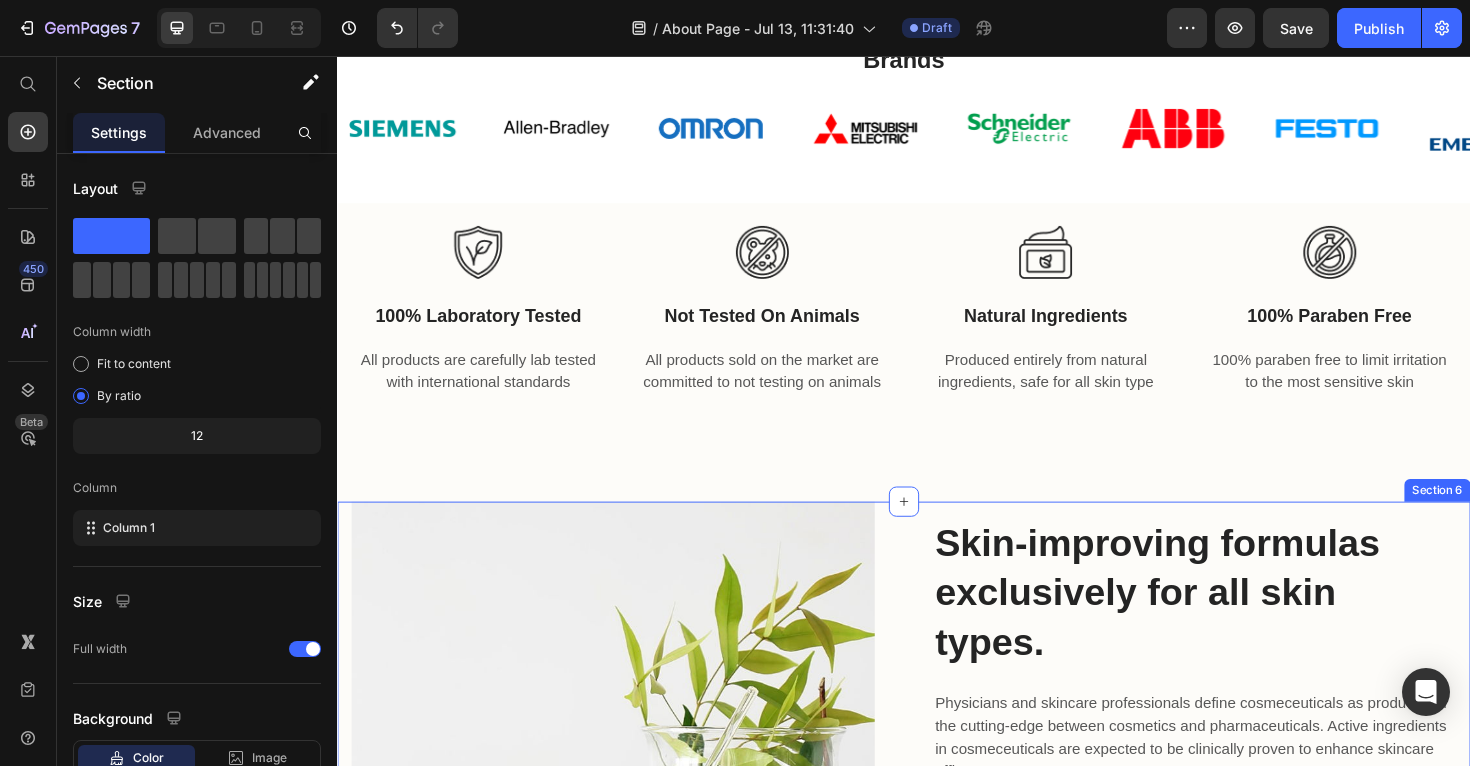 click on "Image Skin-improving formulas exclusively for all skin types. Heading Physicians and skincare professionals define cosmeceuticals as products on the cutting-edge between cosmetics and pharmaceuticals. Active ingredients in cosmeceuticals are expected to be clinically proven to enhance skincare efficacy.  Our products provide scientifically proven skin improvement crafted in elegant formulations for customized skincare regimens. Text block                Title Line 150+ Heading Gempage User Groups Text block 460K+ Heading Certified Professionals Text block 7M+ Heading Monthly Visits Text block Row Row Section 6" at bounding box center (937, 861) 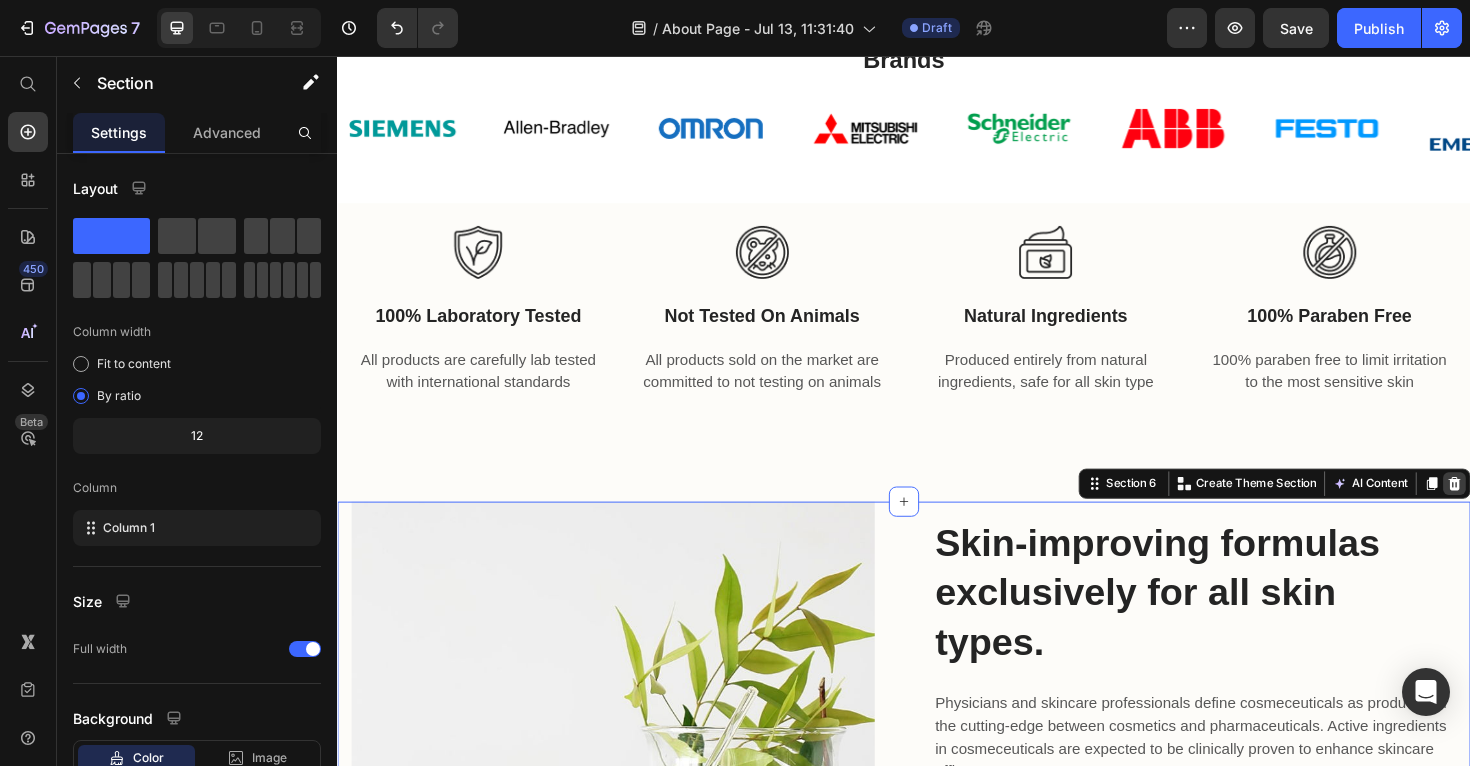 click 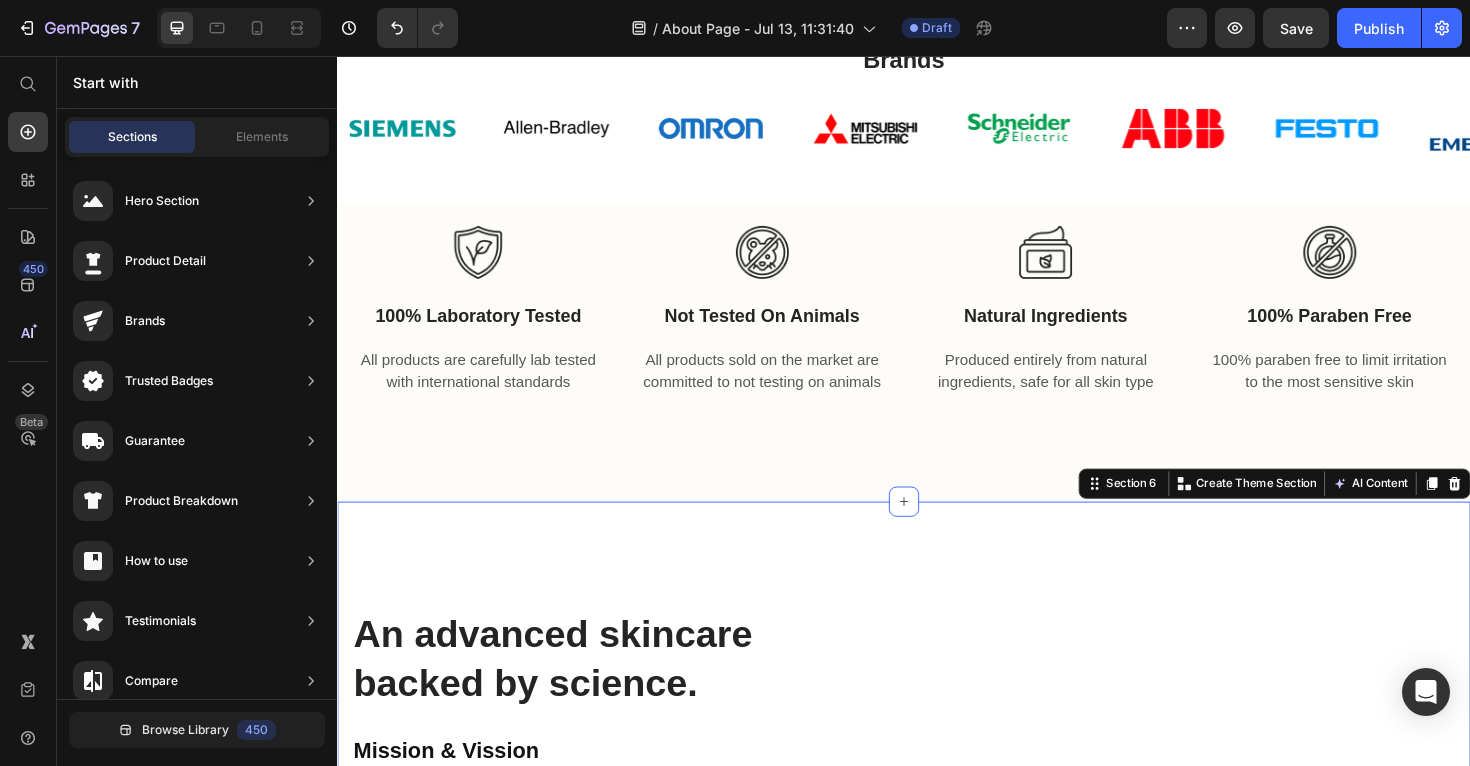 click on "An advanced skincare backed by science. Heading Mission & Vission Heading Our mission is to improve skin health. Dedicated to this purpose, we make one simple promise—to provide advanced skincare backed by science. Born from decades of skin cancer research that led to pivotal breakthroughs in antioxidants, our high potency formulas are concentrated in pure actives and proven to penetrate optimally into skin. Text block Our Impact Heading We has partnered with ReSurge International to advance first-generation women reconstructive surgeons in underserved parts of the world.  Together, we created the Pioneering Women in Reconstructive Surgery (PWRS) initiative to support these inspiring women through surgical training, leadership development and mentorship networking. Text block Image Row Section 6   You can create reusable sections Create Theme Section AI Content Write with GemAI What would you like to describe here? Tone and Voice Persuasive Product EBM-Papst R2E190-AO26-25 Show more Generate" at bounding box center (937, 932) 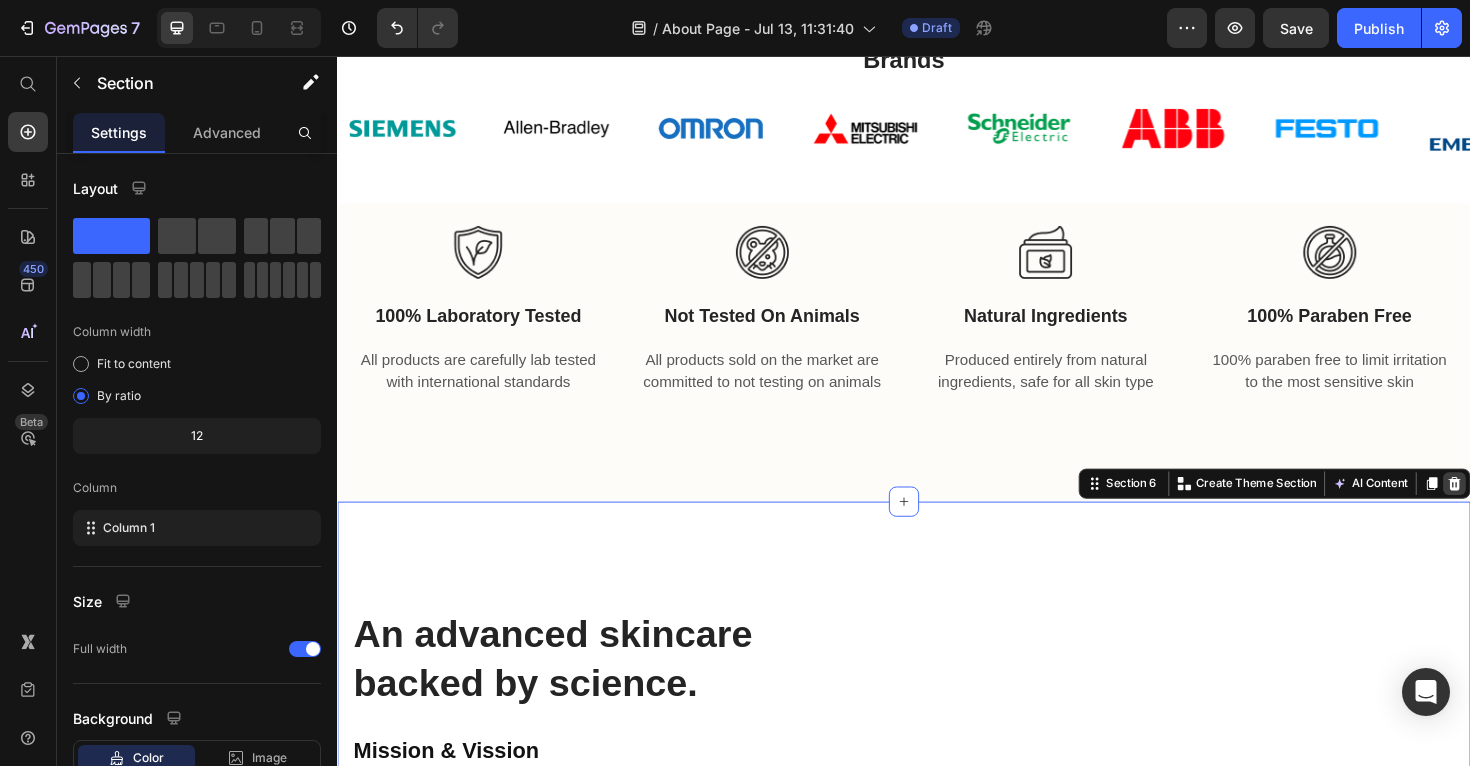 click 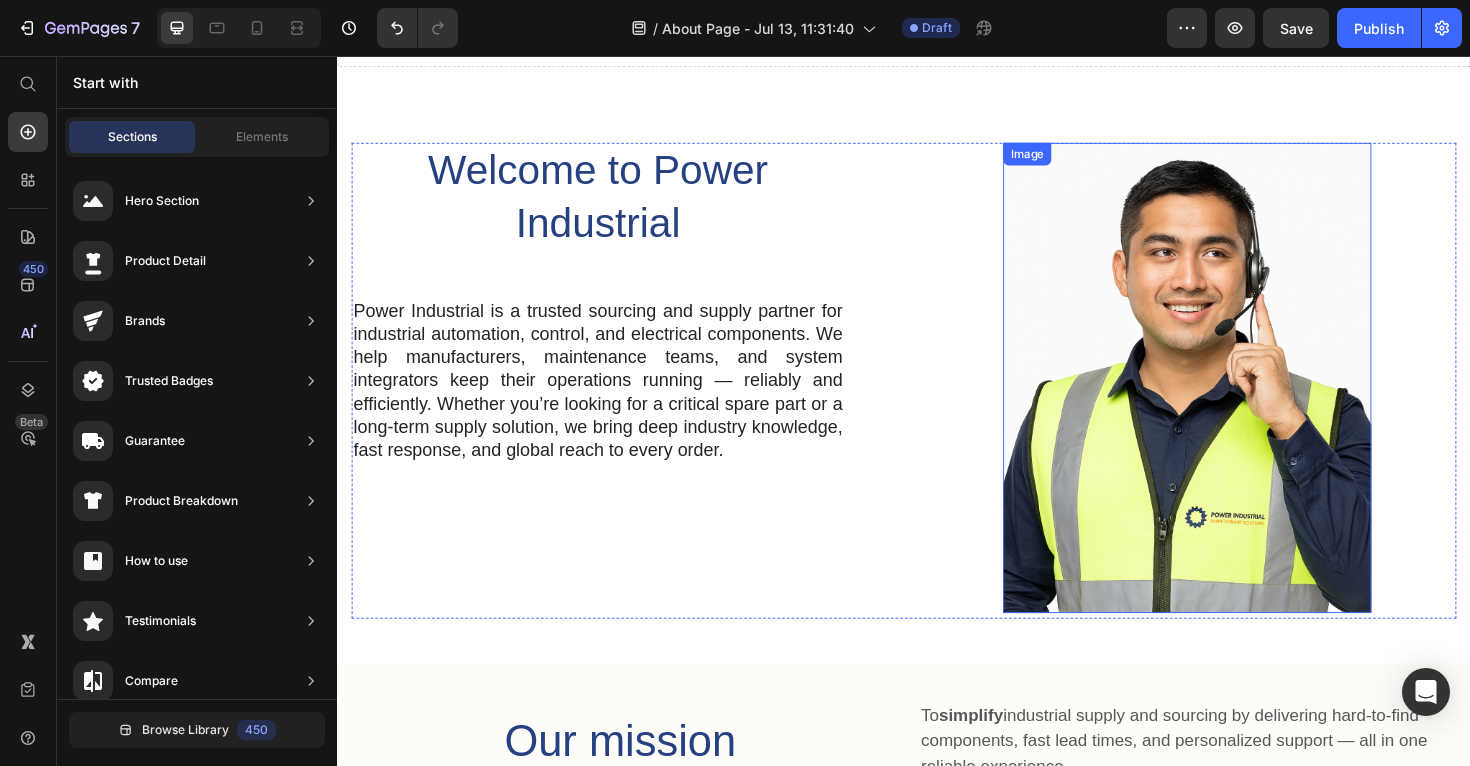 scroll, scrollTop: 0, scrollLeft: 0, axis: both 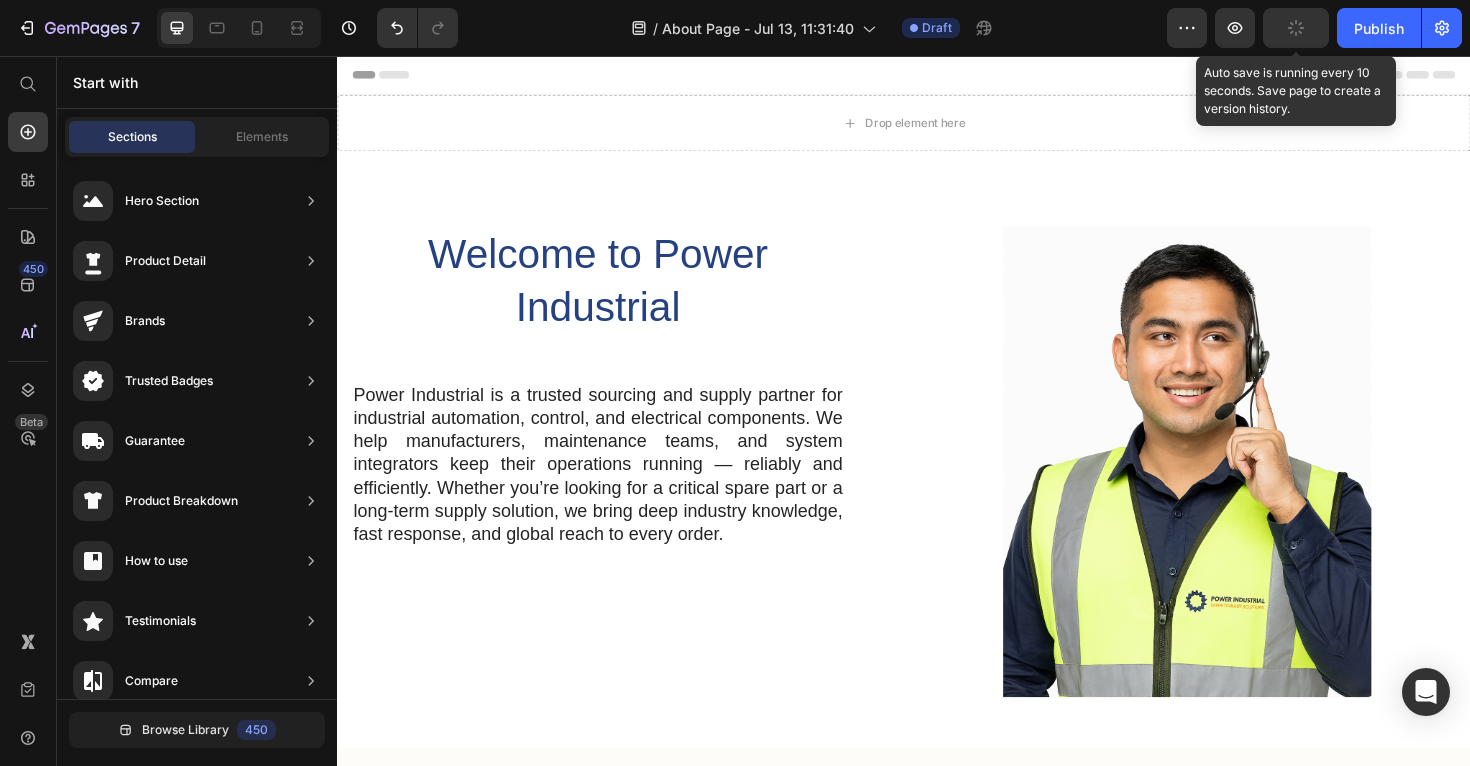 click 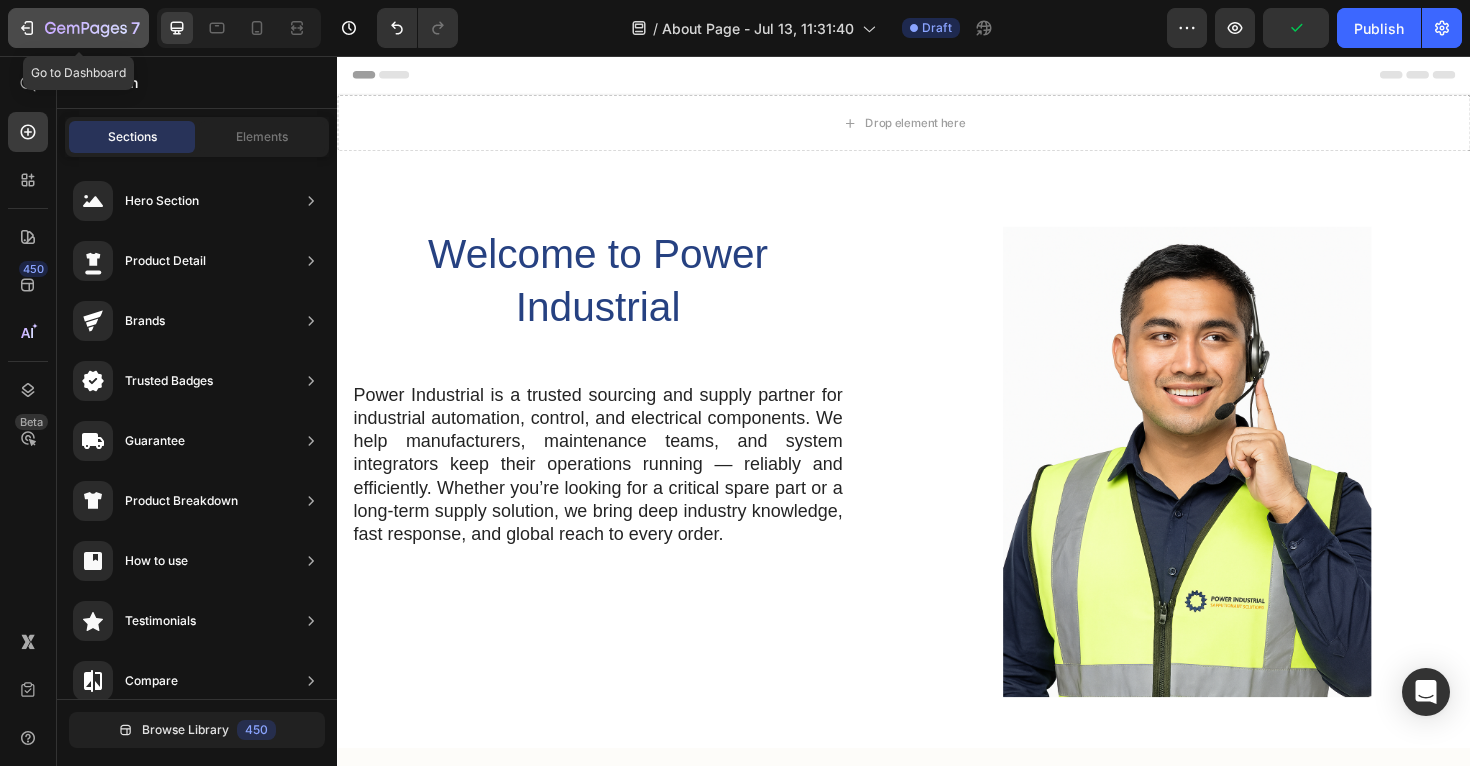 click 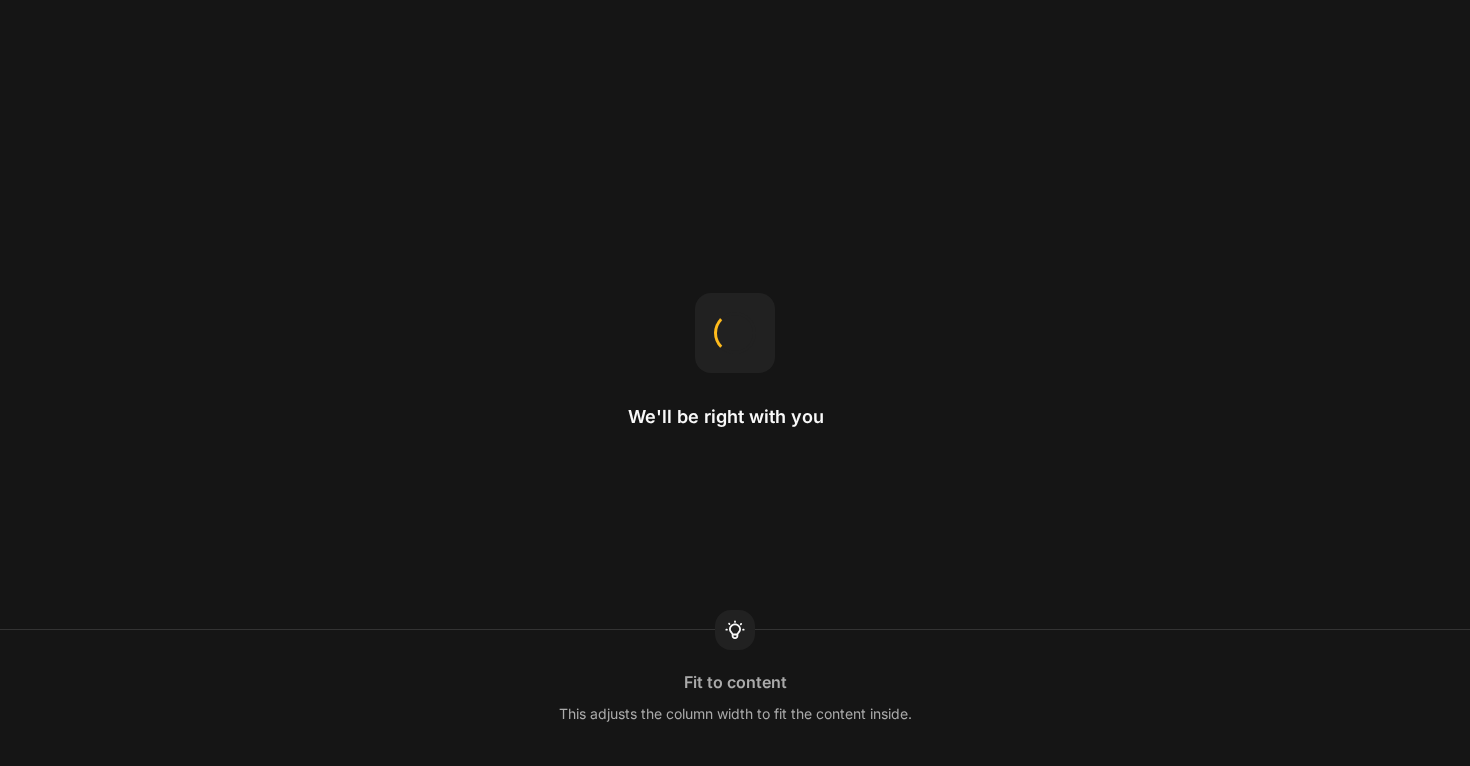 scroll, scrollTop: 0, scrollLeft: 0, axis: both 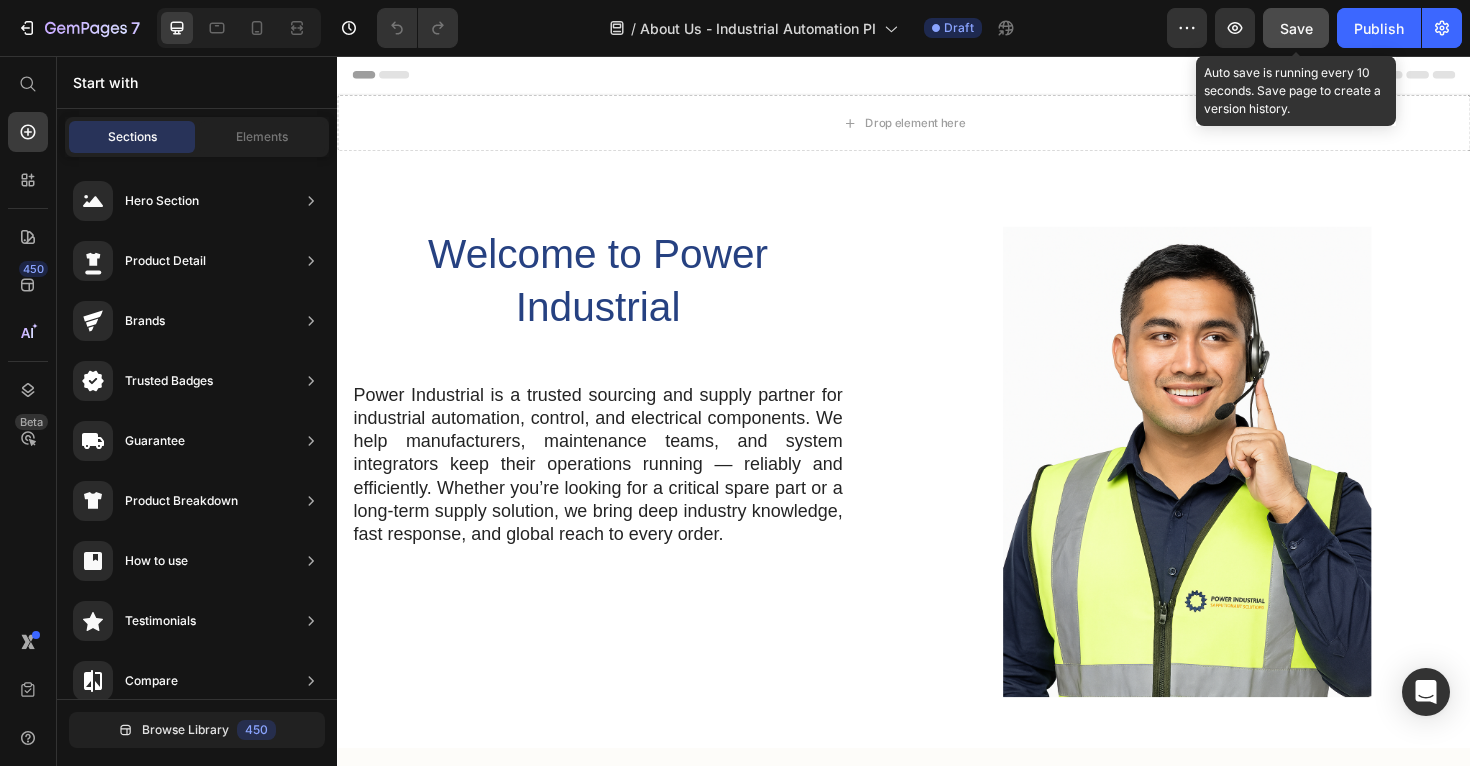 click on "Save" 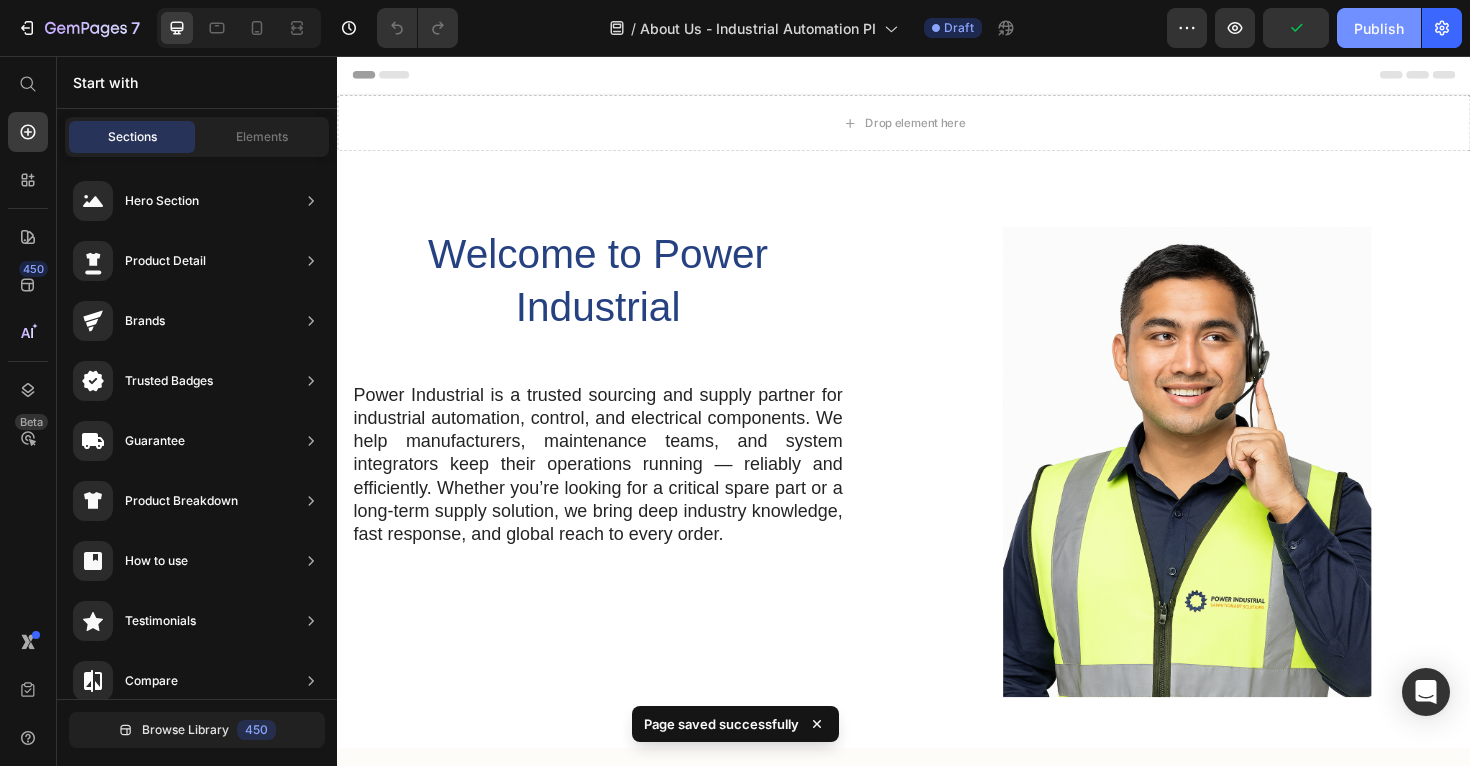 click on "Publish" at bounding box center [1379, 28] 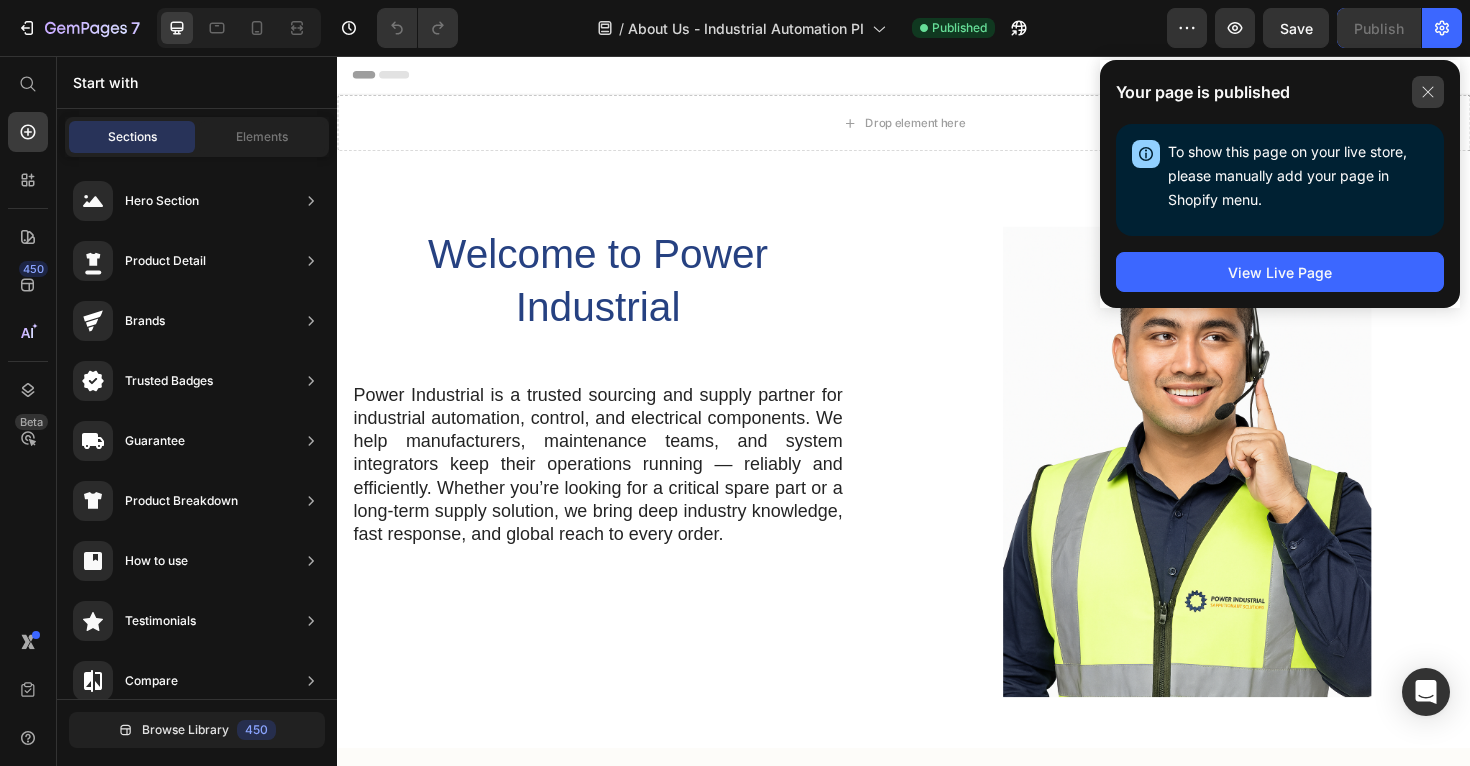 click 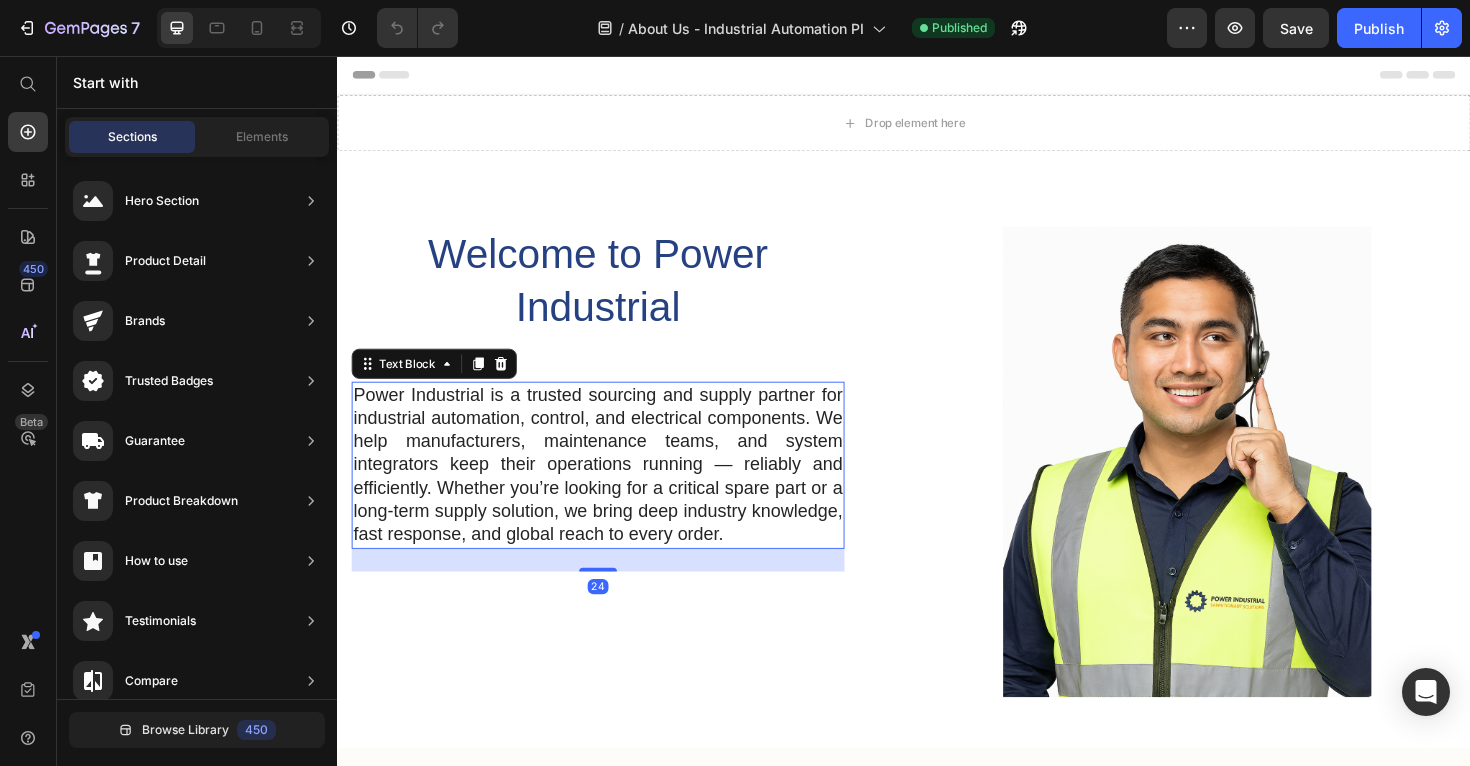 click on "Power Industrial is a trusted sourcing and supply partner for industrial automation, control, and electrical components. We help manufacturers, maintenance teams, and system integrators keep their operations running — reliably and efficiently. Whether you’re looking for a critical spare part or a long-term supply solution, we bring deep industry knowledge, fast response, and global reach to every order." at bounding box center [613, 489] 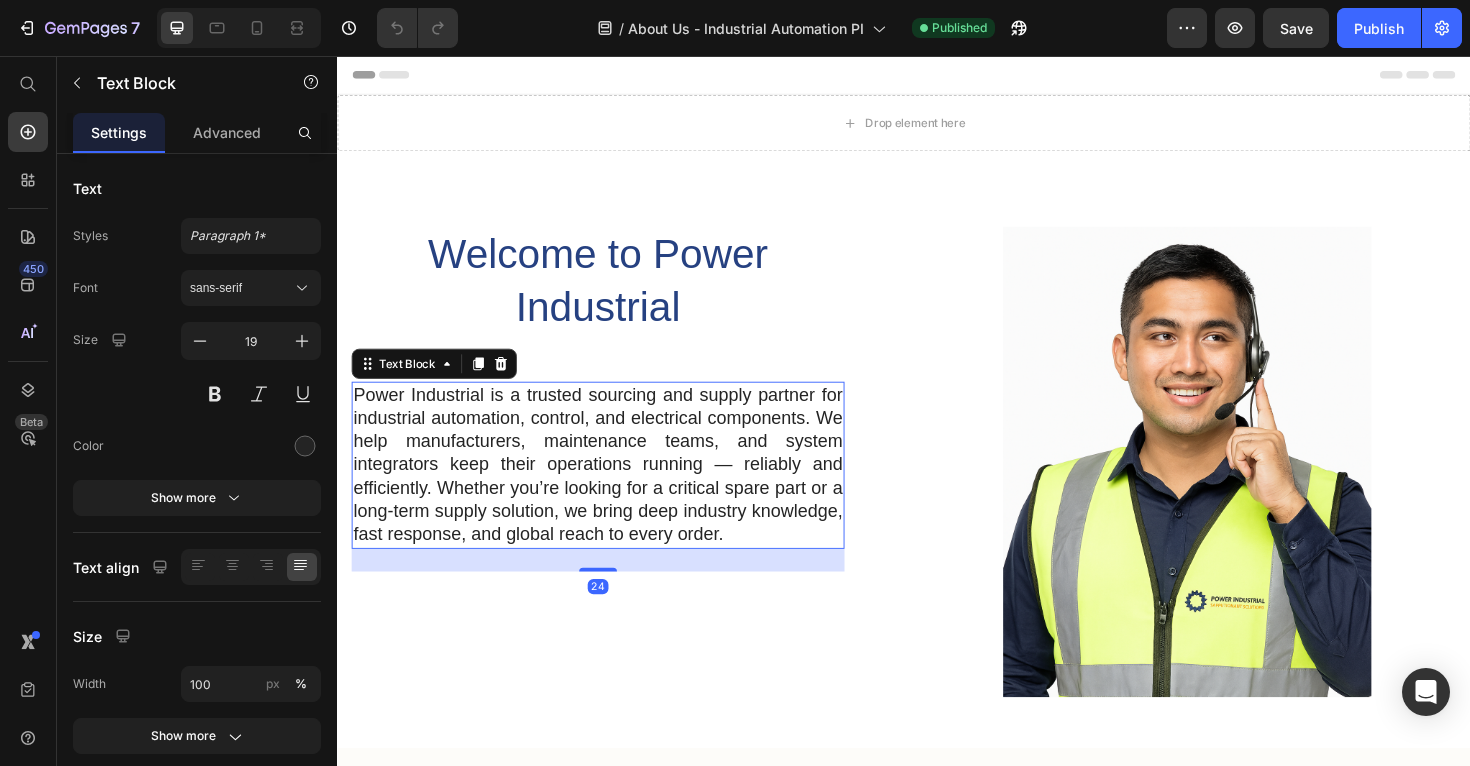 click on "Power Industrial is a trusted sourcing and supply partner for industrial automation, control, and electrical components. We help manufacturers, maintenance teams, and system integrators keep their operations running — reliably and efficiently. Whether you’re looking for a critical spare part or a long-term supply solution, we bring deep industry knowledge, fast response, and global reach to every order." at bounding box center [613, 489] 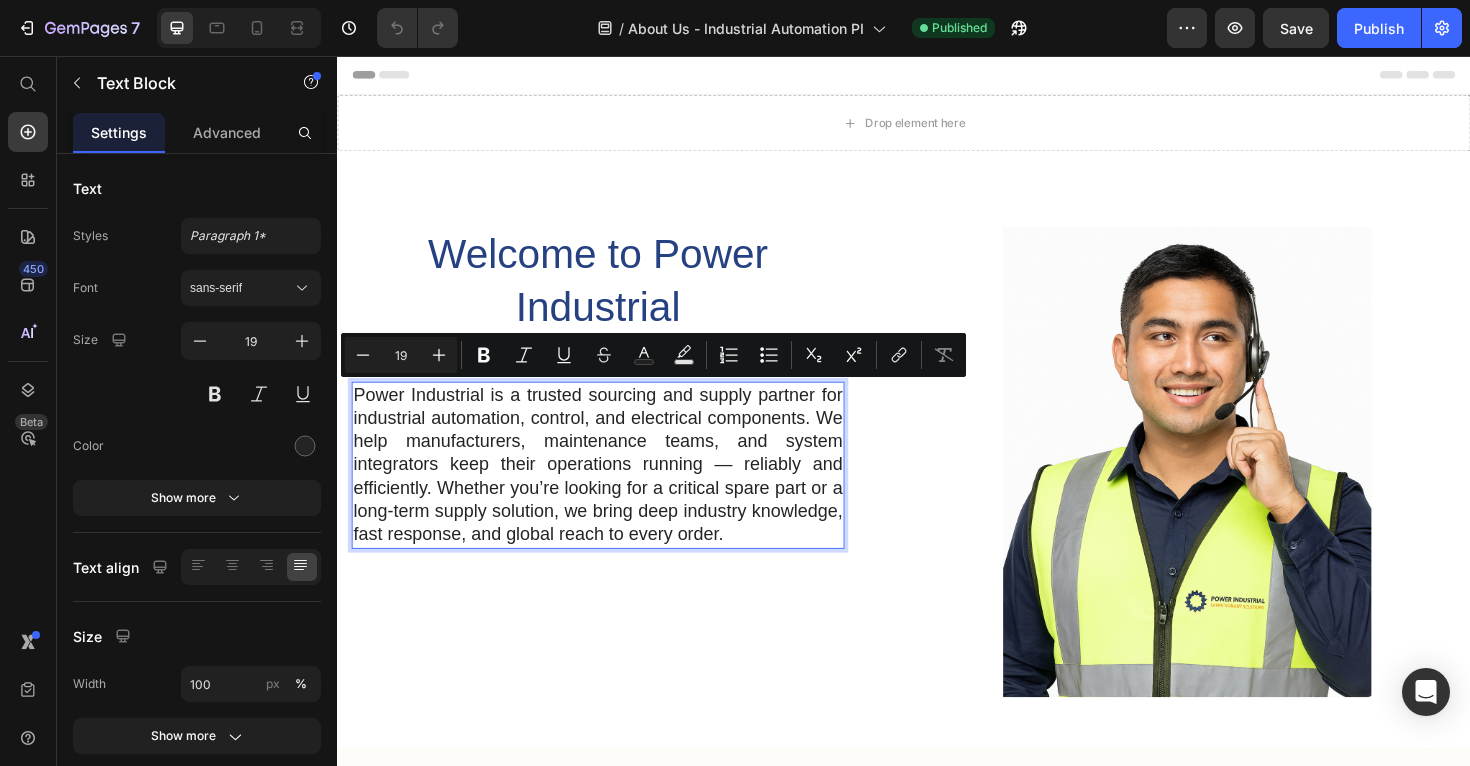 click on "Power Industrial is a trusted sourcing and supply partner for industrial automation, control, and electrical components. We help manufacturers, maintenance teams, and system integrators keep their operations running — reliably and efficiently. Whether you’re looking for a critical spare part or a long-term supply solution, we bring deep industry knowledge, fast response, and global reach to every order." at bounding box center [613, 489] 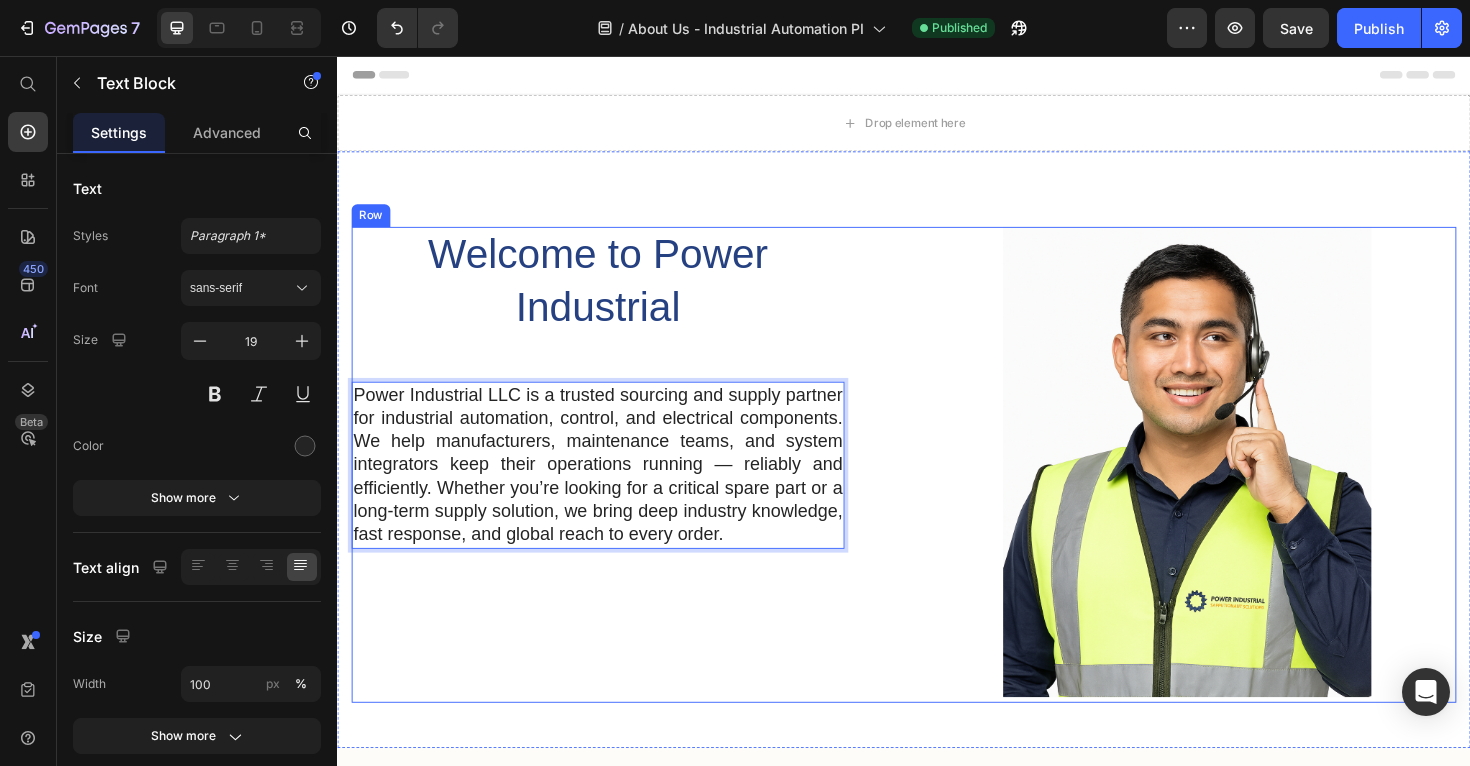 click on "Welcome to Power Industrial Heading Power Industrial LLC is a trusted sourcing and supply partner for industrial automation, control, and electrical components. We help manufacturers, maintenance teams, and system integrators keep their operations running — reliably and efficiently. Whether you’re looking for a critical spare part or a long-term supply solution, we bring deep industry knowledge, fast response, and global reach to every order. Text Block   24 Row" at bounding box center (637, 489) 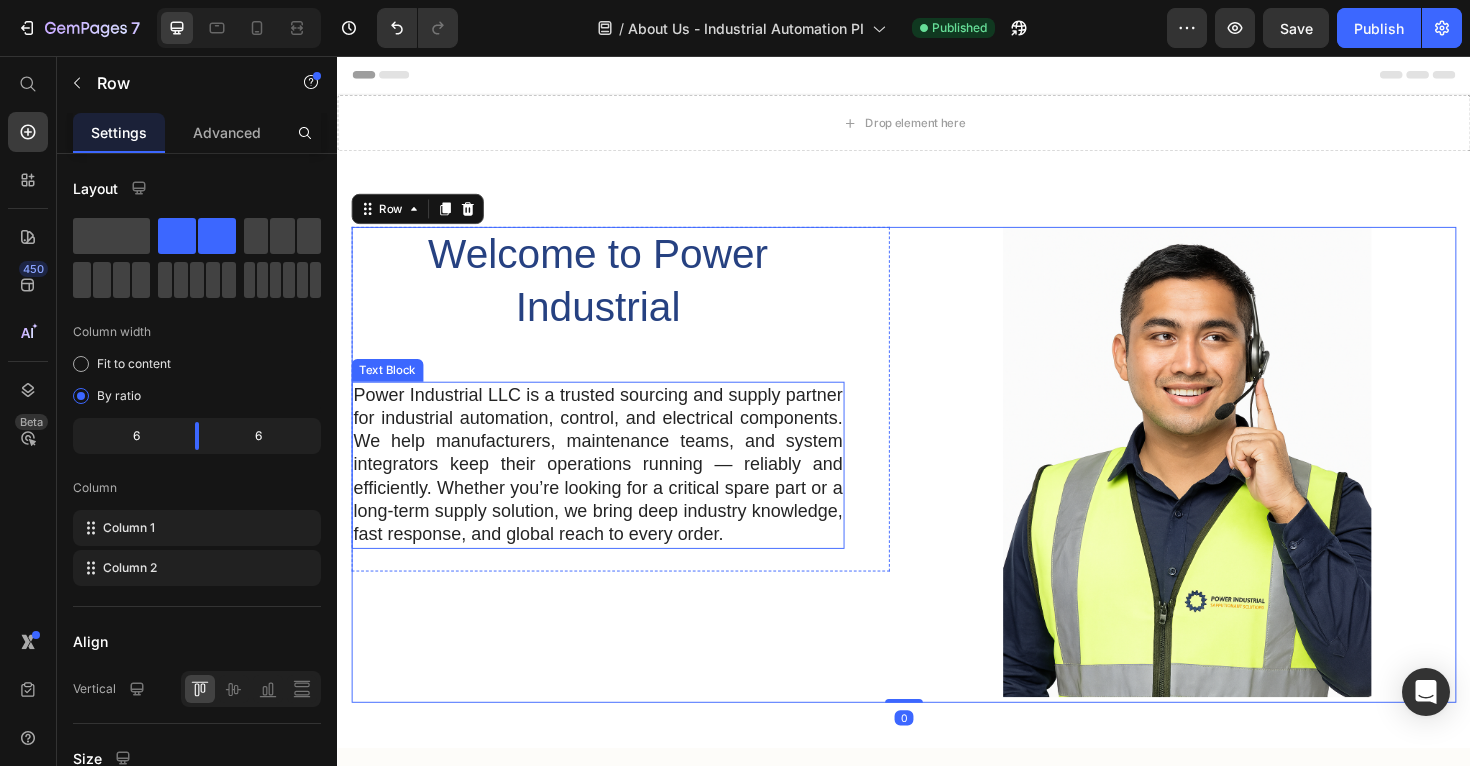 click on "Power Industrial LLC is a trusted sourcing and supply partner for industrial automation, control, and electrical components. We help manufacturers, maintenance teams, and system integrators keep their operations running — reliably and efficiently. Whether you’re looking for a critical spare part or a long-term supply solution, we bring deep industry knowledge, fast response, and global reach to every order." at bounding box center [613, 489] 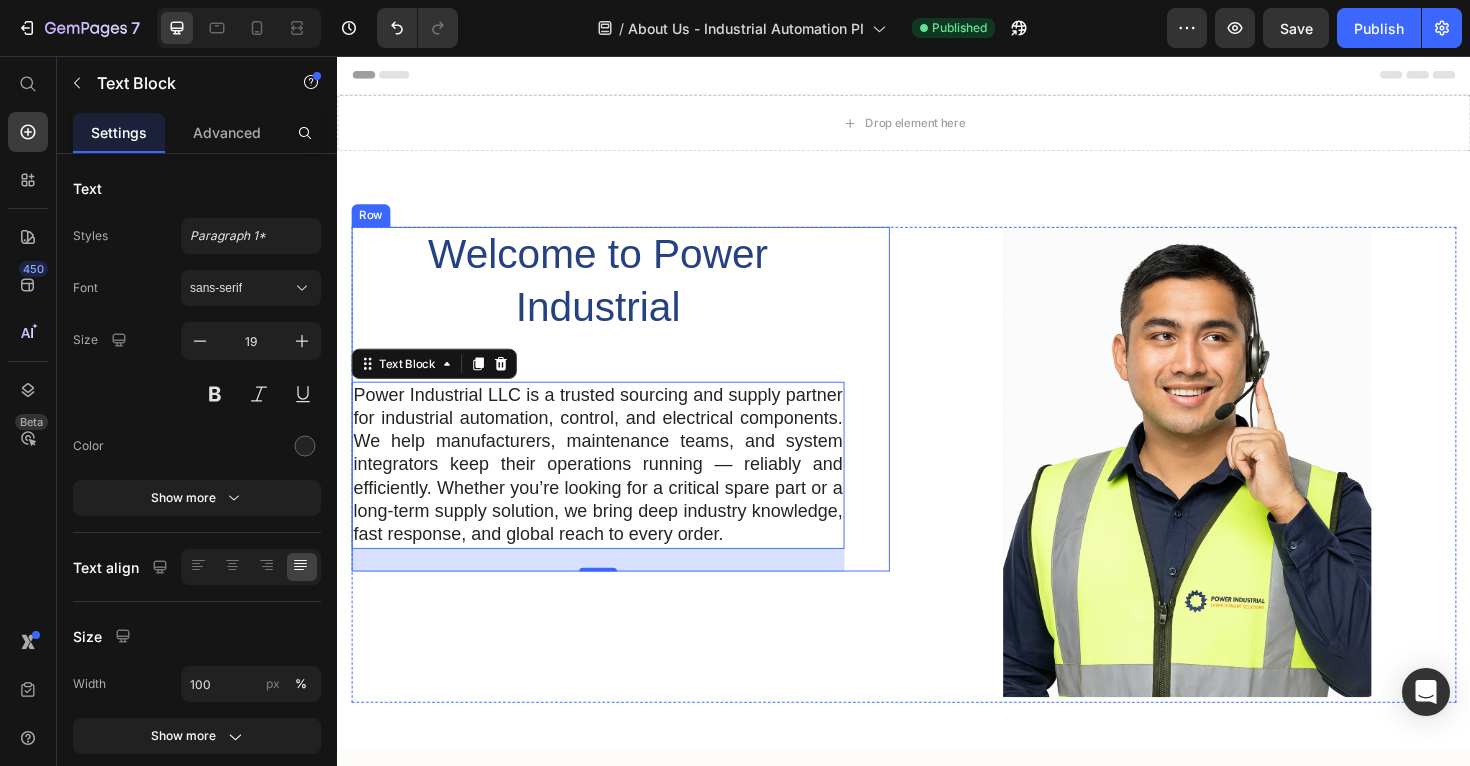 click on "Welcome to Power Industrial Heading Power Industrial LLC is a trusted sourcing and supply partner for industrial automation, control, and electrical components. We help manufacturers, maintenance teams, and system integrators keep their operations running — reliably and efficiently. Whether you’re looking for a critical spare part or a long-term supply solution, we bring deep industry knowledge, fast response, and global reach to every order. Text Block   24" at bounding box center [613, 419] 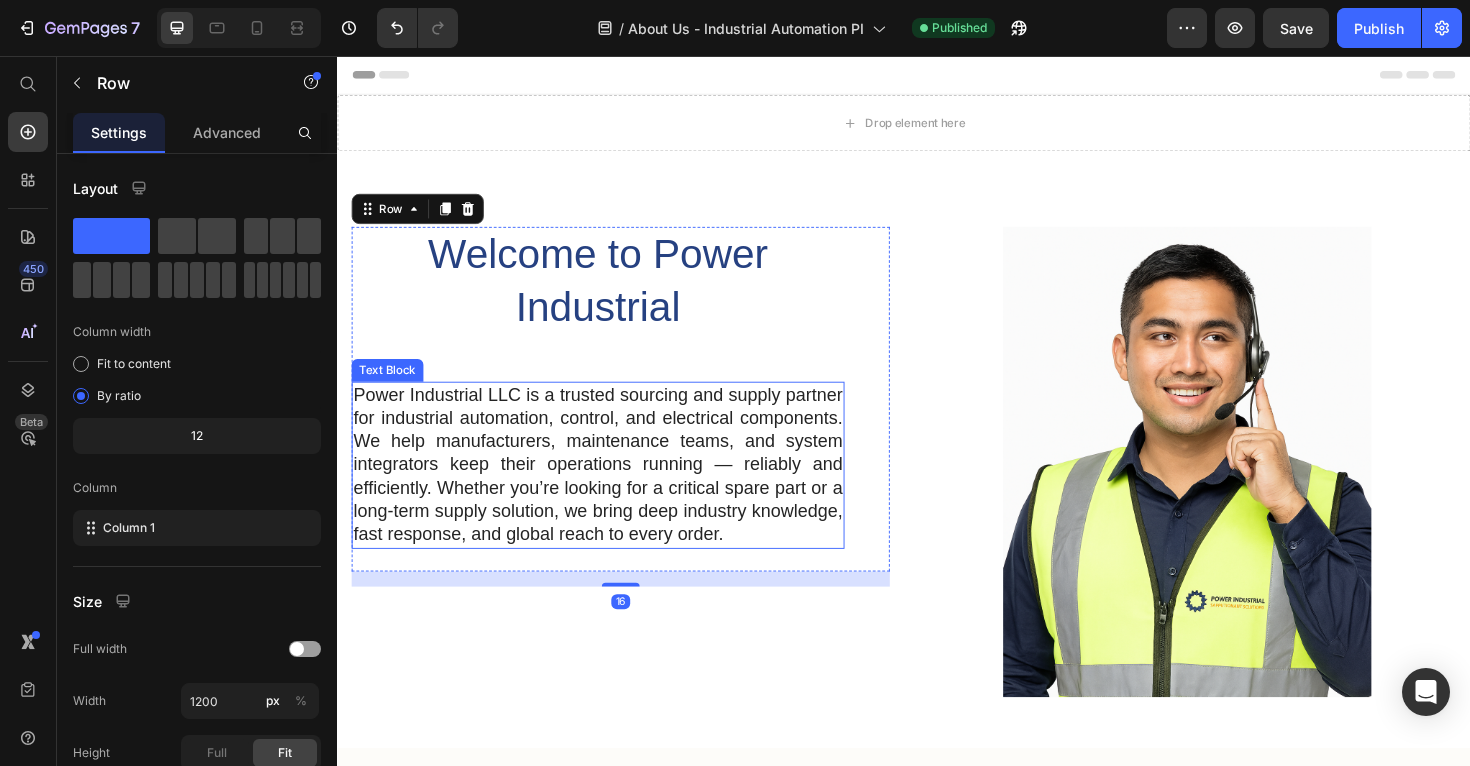 click on "Power Industrial LLC is a trusted sourcing and supply partner for industrial automation, control, and electrical components. We help manufacturers, maintenance teams, and system integrators keep their operations running — reliably and efficiently. Whether you’re looking for a critical spare part or a long-term supply solution, we bring deep industry knowledge, fast response, and global reach to every order." at bounding box center [613, 489] 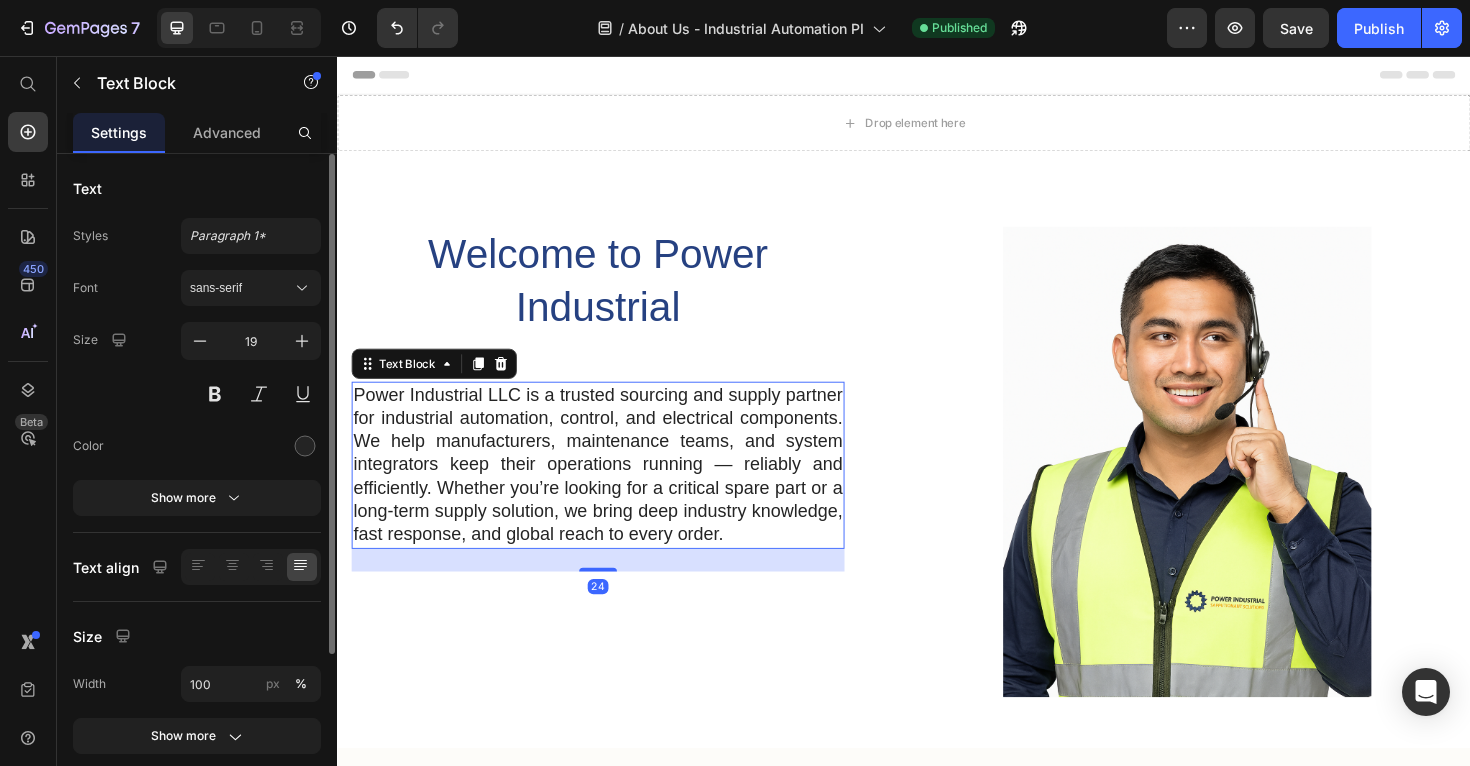 scroll, scrollTop: 4, scrollLeft: 0, axis: vertical 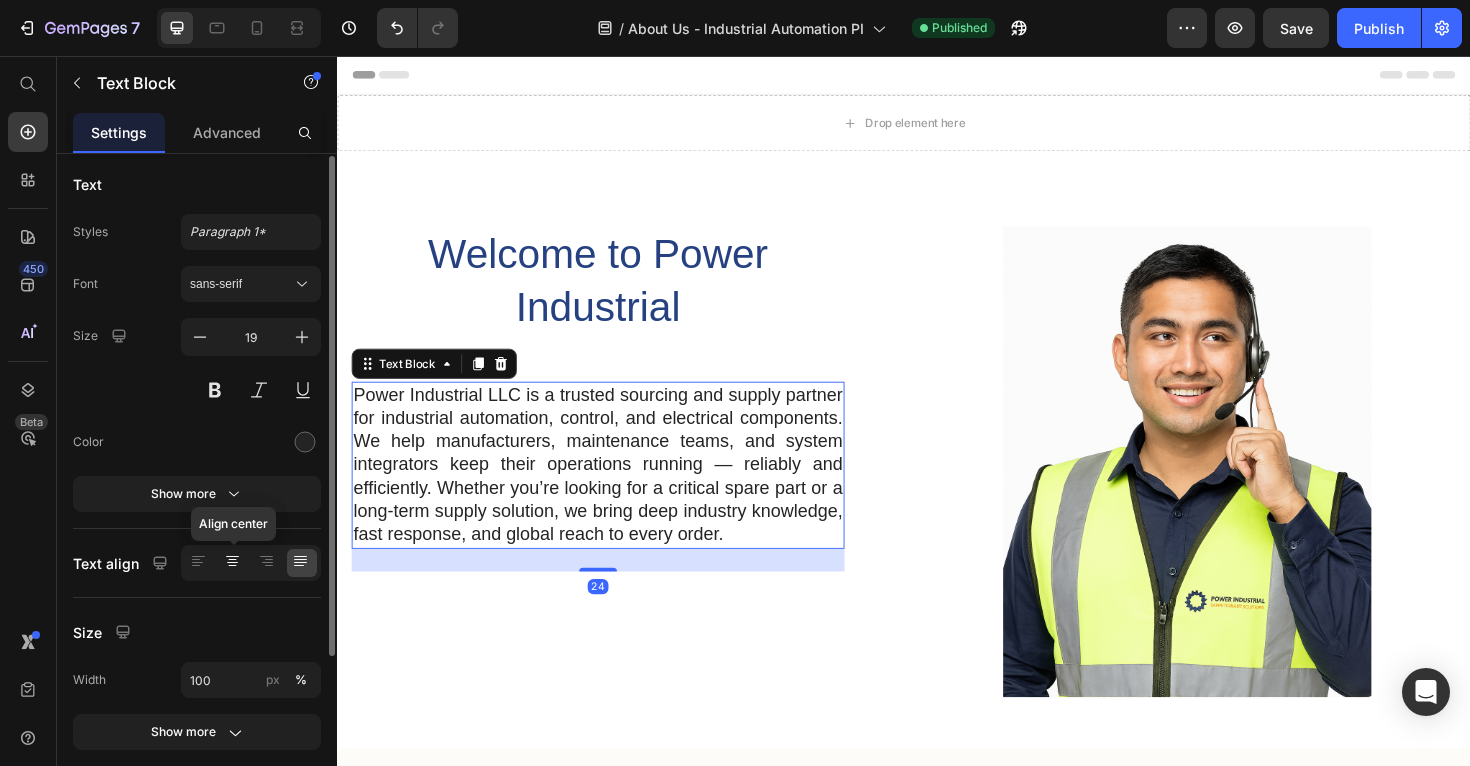 click 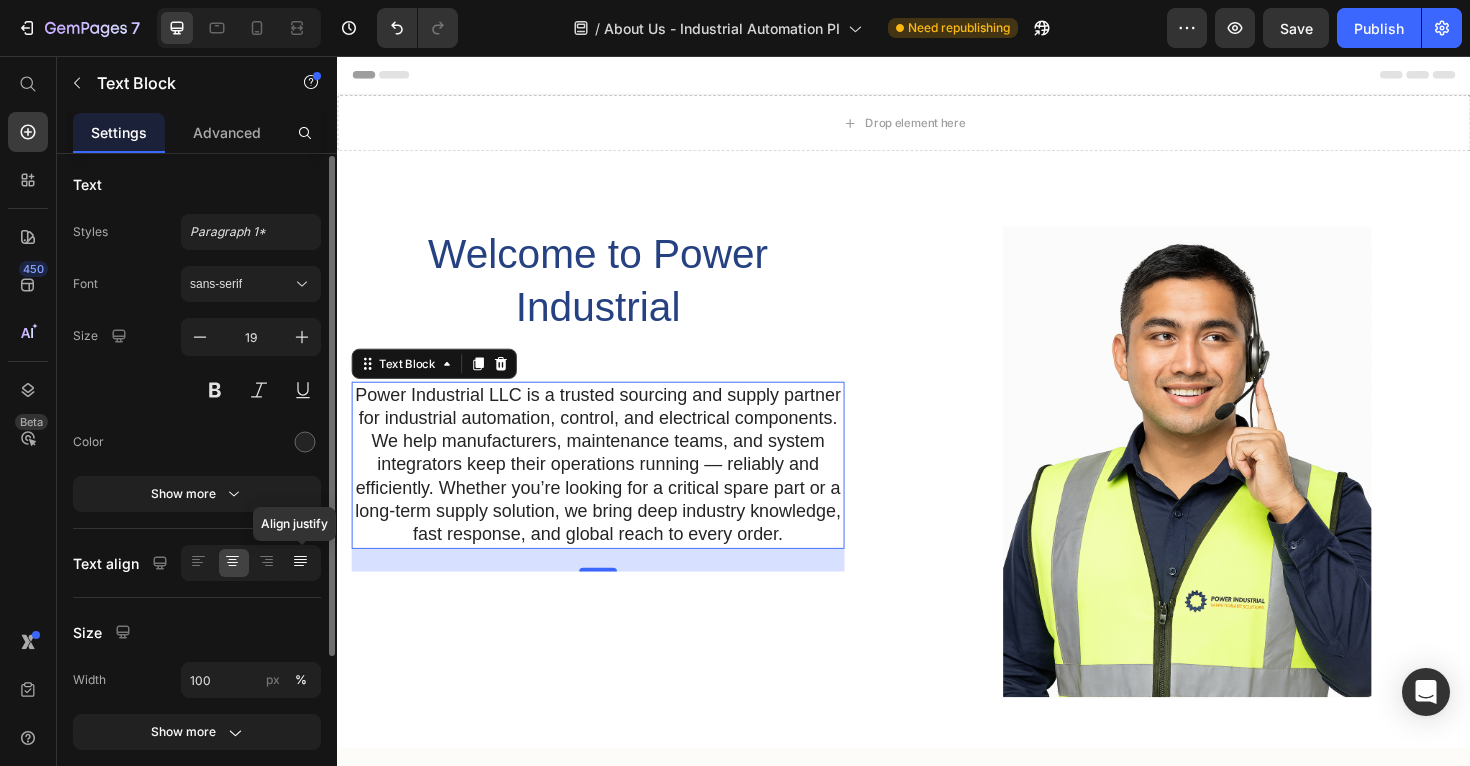 click 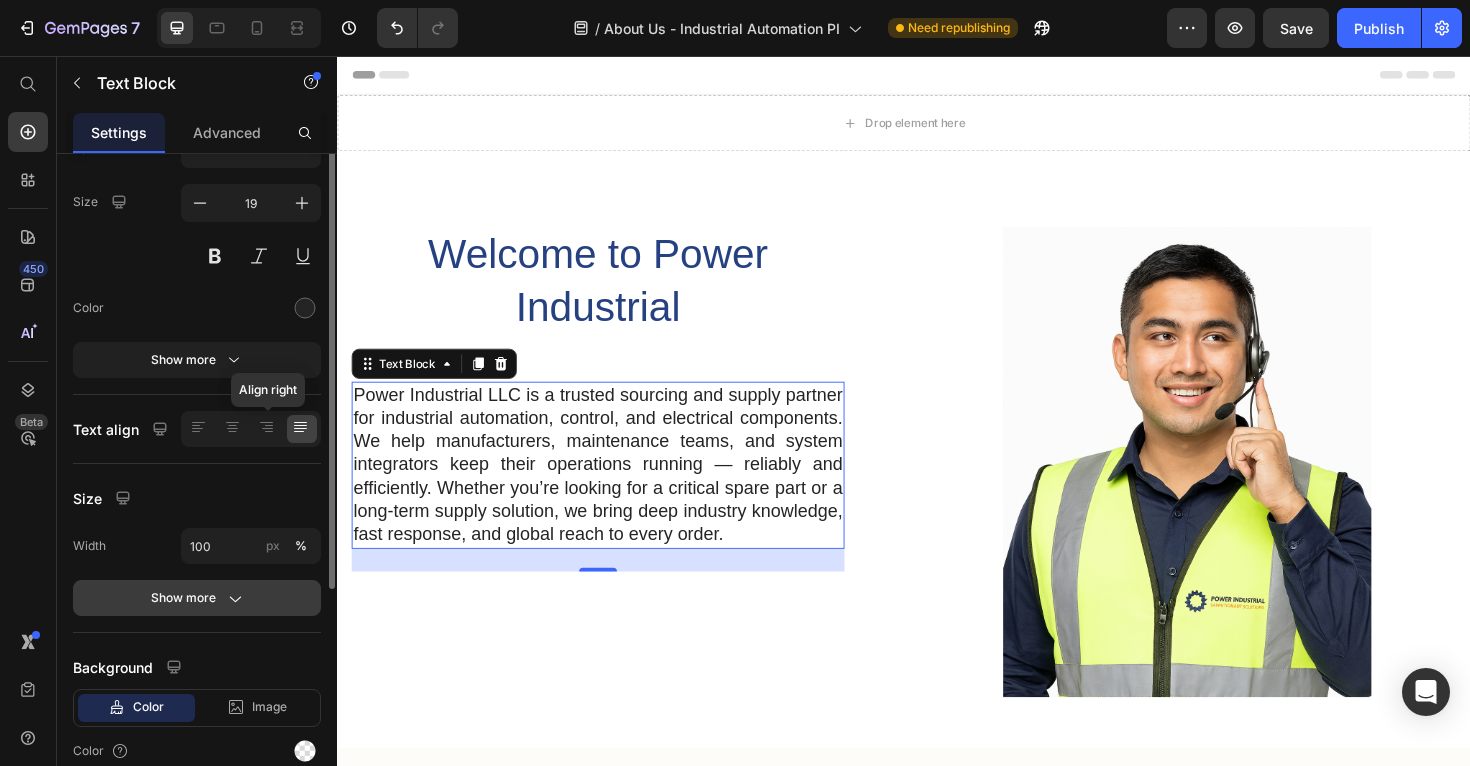 scroll, scrollTop: 226, scrollLeft: 0, axis: vertical 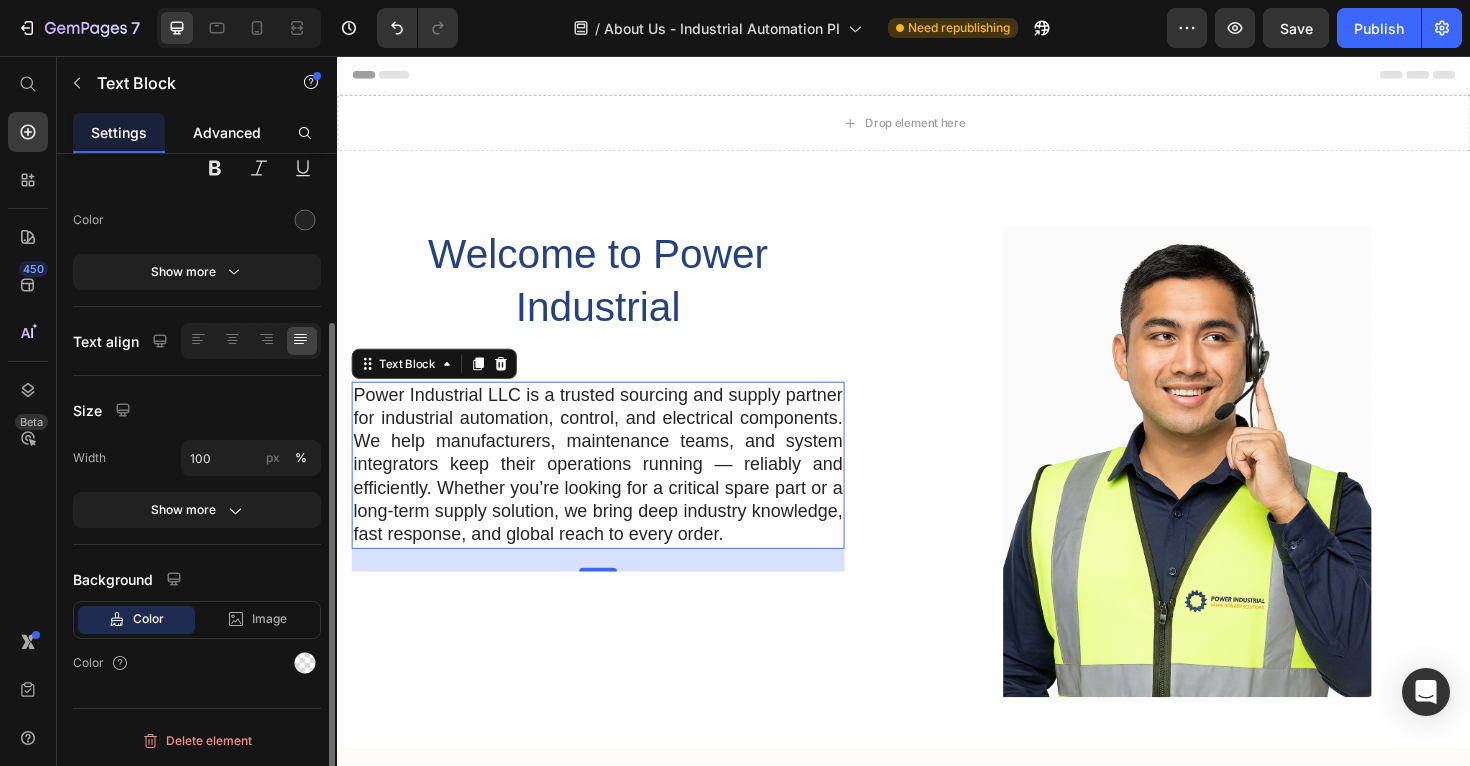 click on "Advanced" at bounding box center [227, 132] 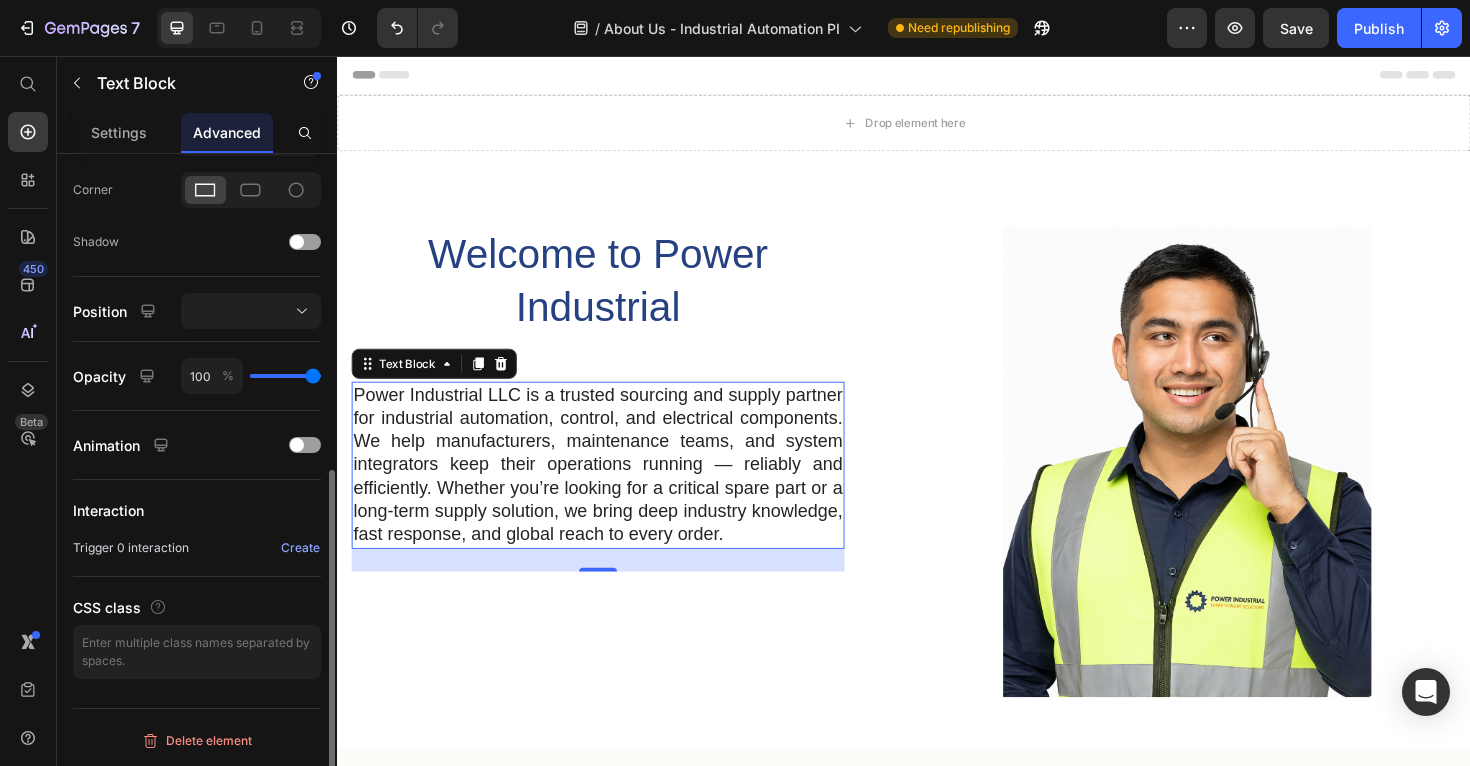 scroll, scrollTop: 0, scrollLeft: 0, axis: both 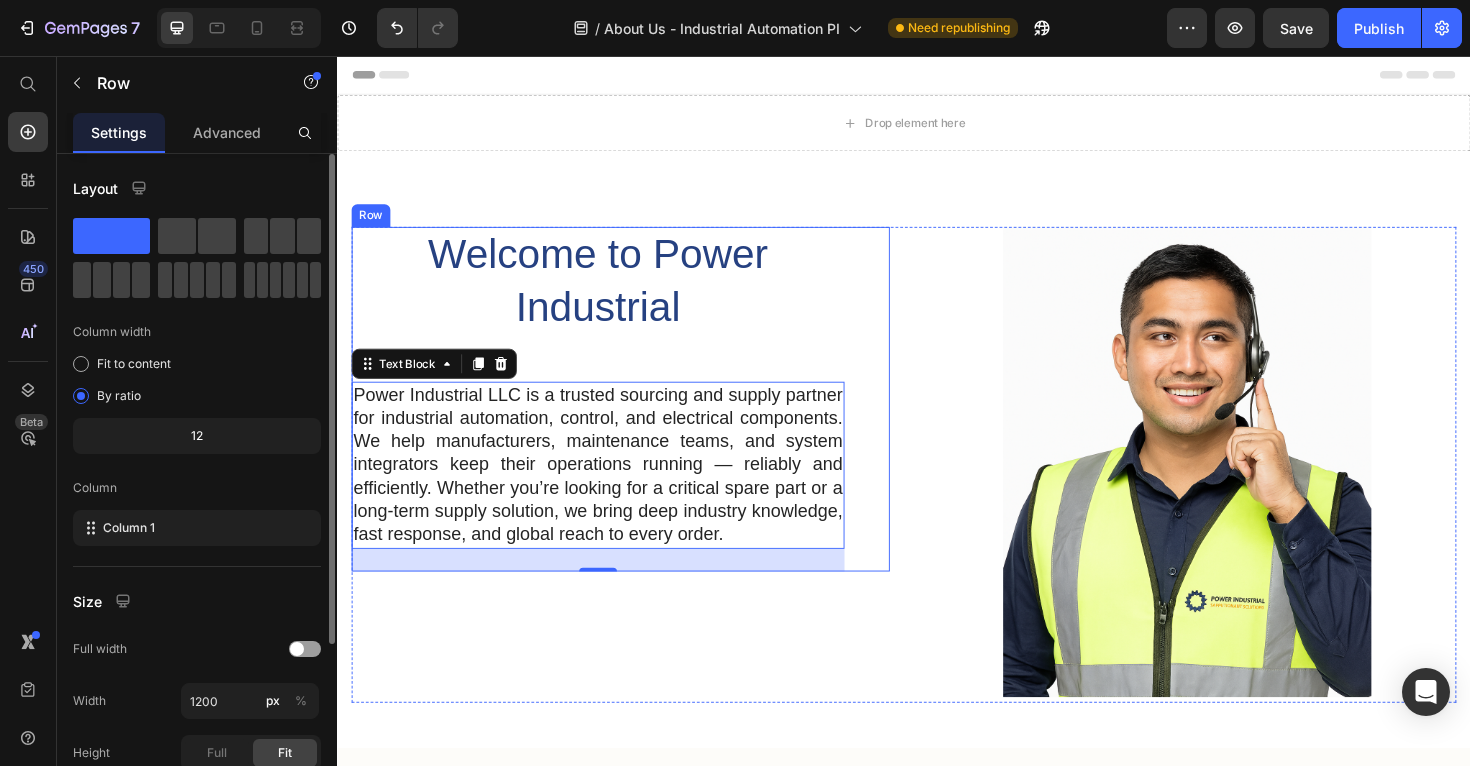 click on "Welcome to Power Industrial Heading Power Industrial LLC is a trusted sourcing and supply partner for industrial automation, control, and electrical components. We help manufacturers, maintenance teams, and system integrators keep their operations running — reliably and efficiently. Whether you’re looking for a critical spare part or a long-term supply solution, we bring deep industry knowledge, fast response, and global reach to every order. Text Block   24 Row" at bounding box center (637, 419) 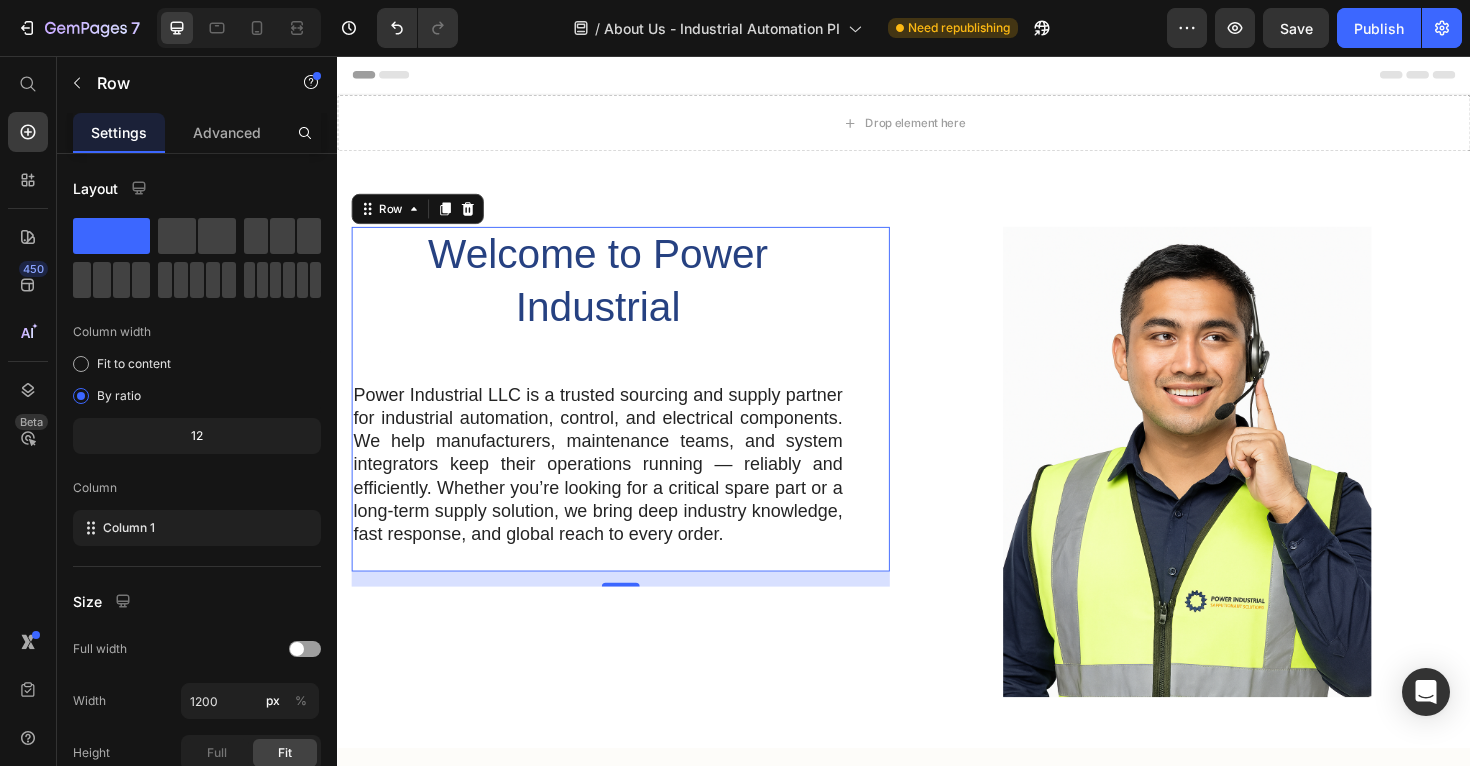 click on "Welcome to Power Industrial Heading Power Industrial LLC is a trusted sourcing and supply partner for industrial automation, control, and electrical components. We help manufacturers, maintenance teams, and system integrators keep their operations running — reliably and efficiently. Whether you’re looking for a critical spare part or a long-term supply solution, we bring deep industry knowledge, fast response, and global reach to every order. Text Block" at bounding box center (613, 419) 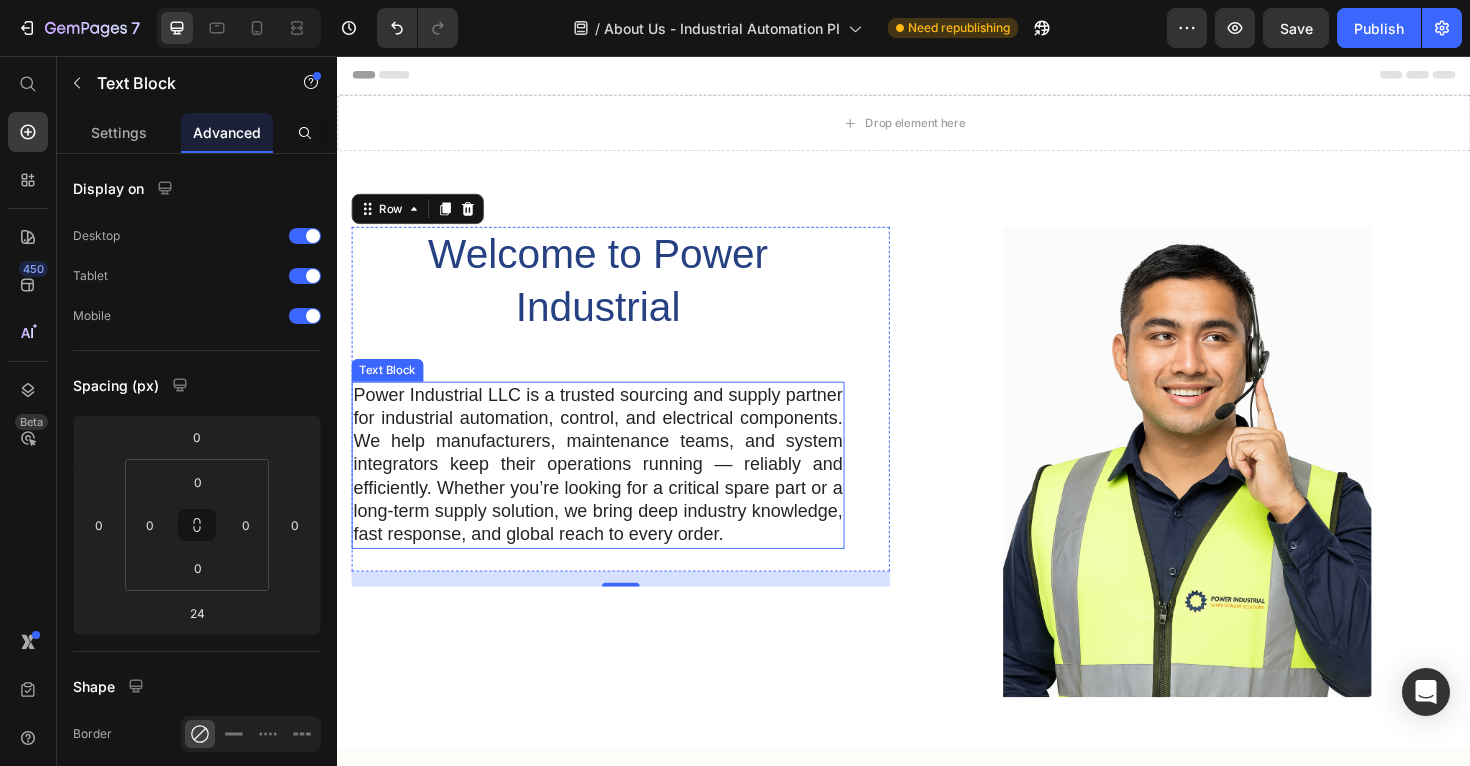 click on "Text Block" at bounding box center (390, 389) 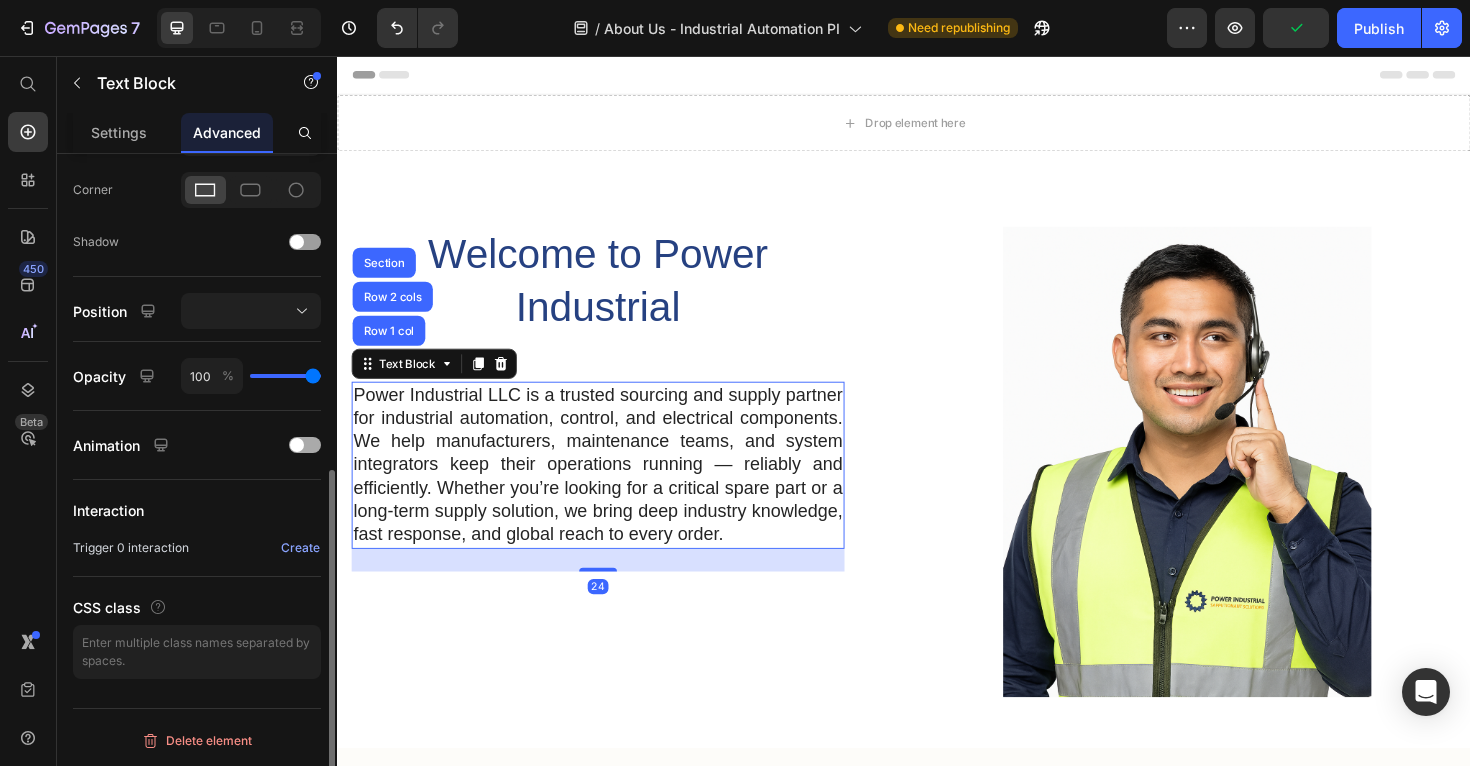 scroll, scrollTop: 0, scrollLeft: 0, axis: both 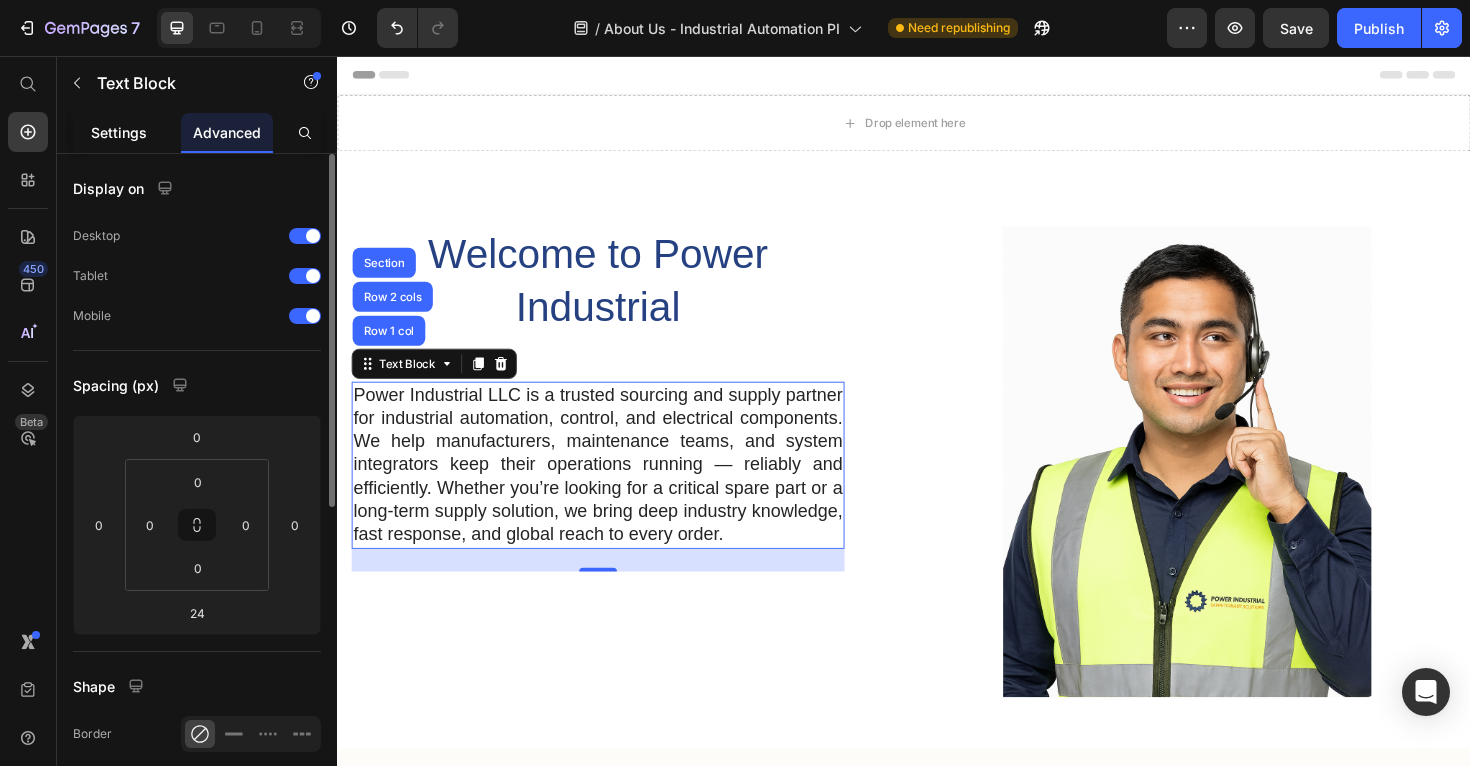 click on "Settings" 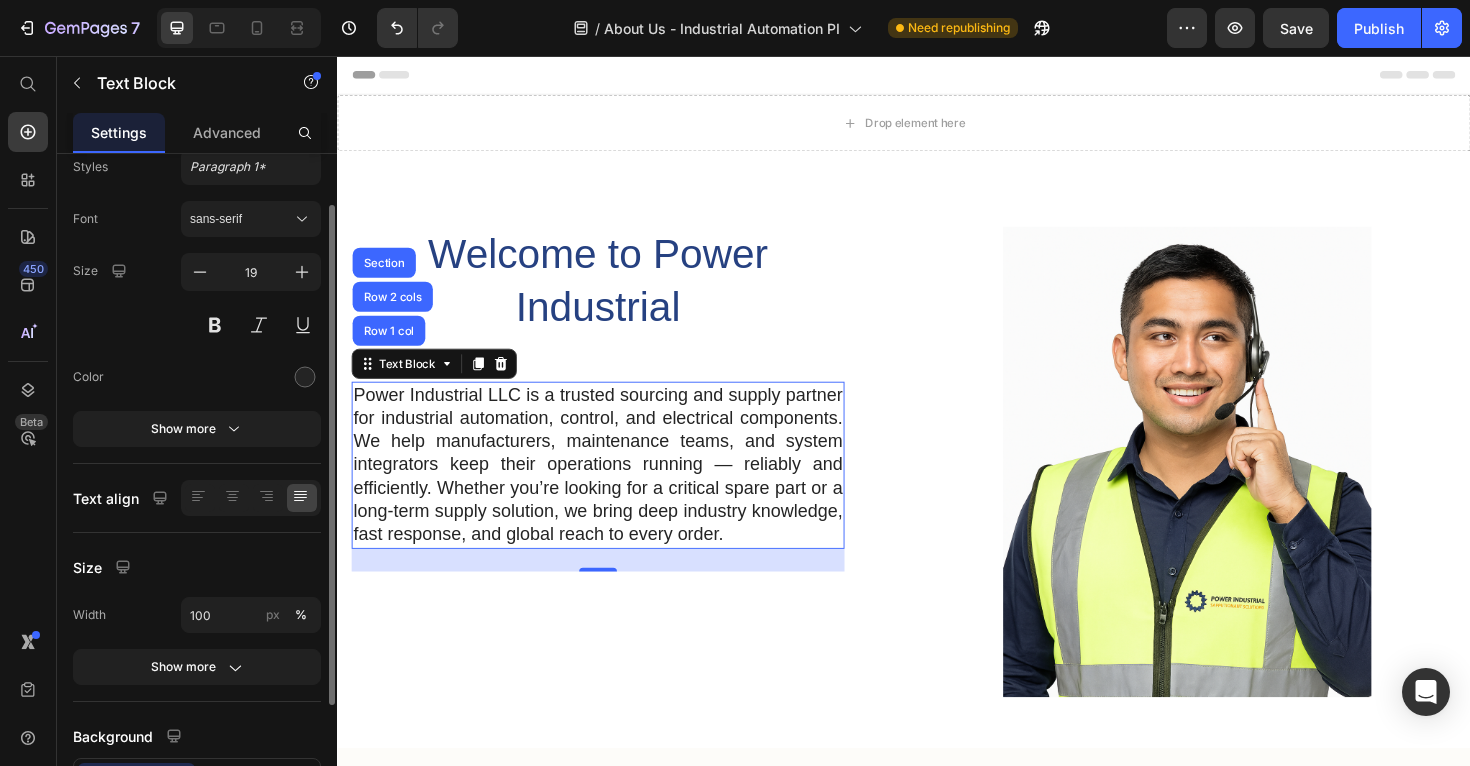 scroll, scrollTop: 0, scrollLeft: 0, axis: both 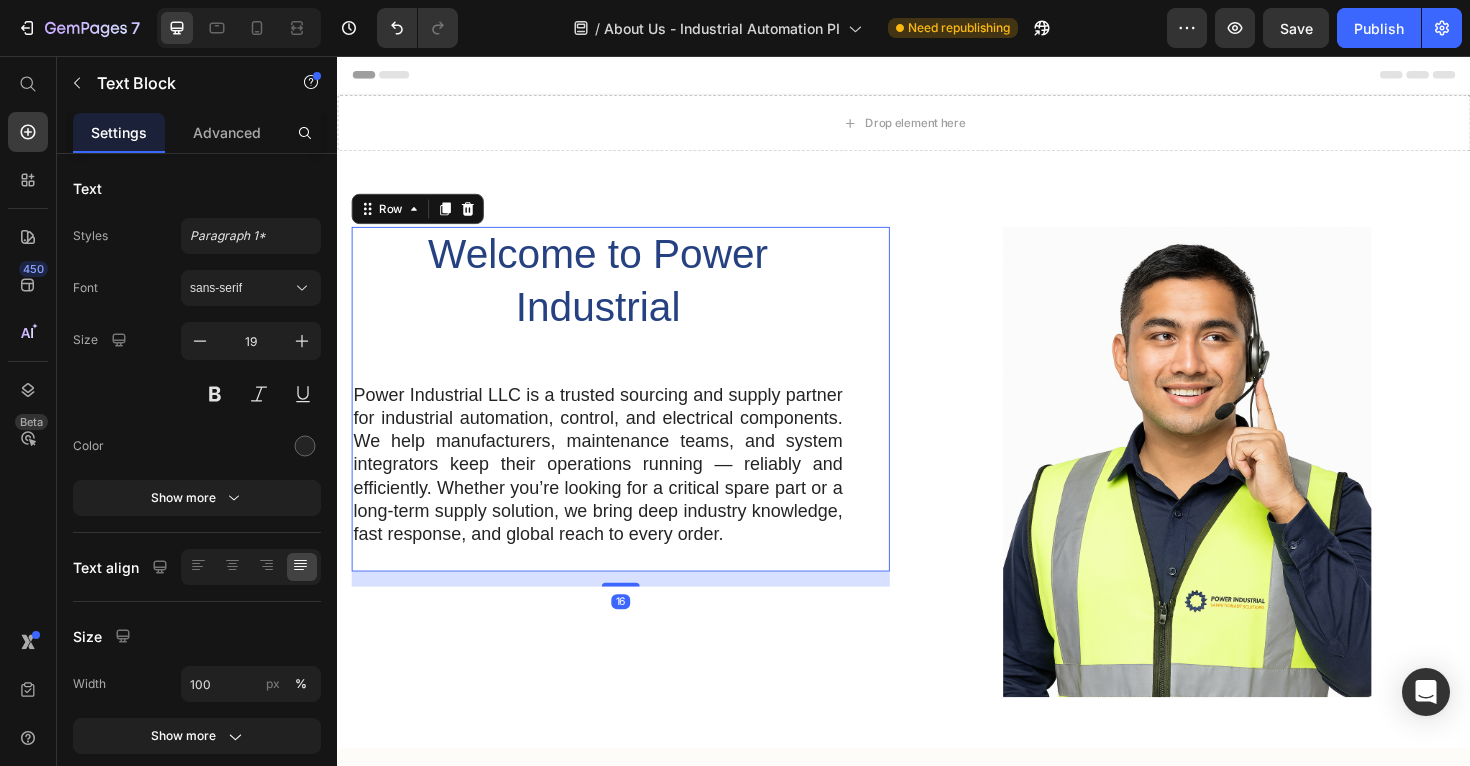 click on "Welcome to Power Industrial Heading Power Industrial LLC is a trusted sourcing and supply partner for industrial automation, control, and electrical components. We help manufacturers, maintenance teams, and system integrators keep their operations running — reliably and efficiently. Whether you’re looking for a critical spare part or a long-term supply solution, we bring deep industry knowledge, fast response, and global reach to every order. Text Block   24 Row" at bounding box center [637, 419] 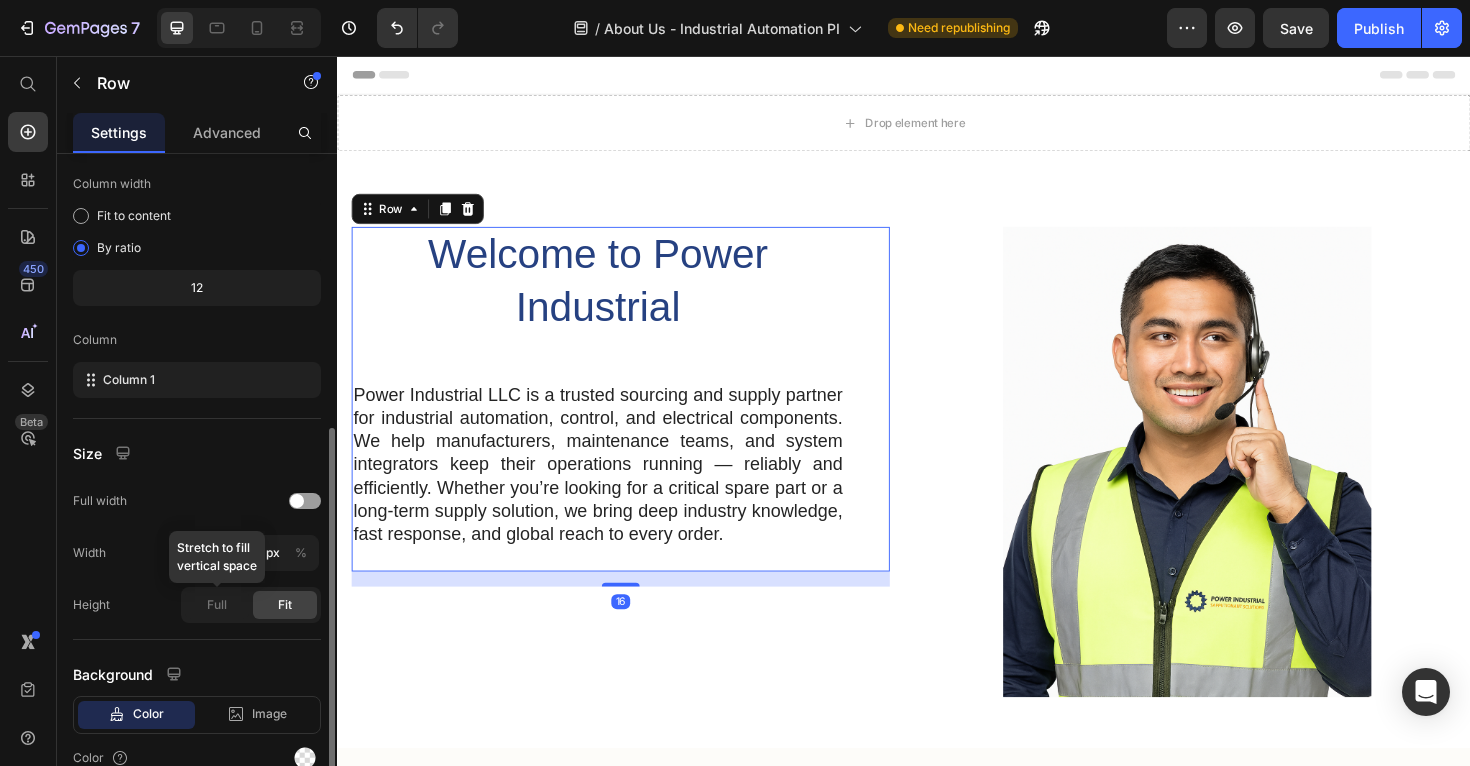 scroll, scrollTop: 243, scrollLeft: 0, axis: vertical 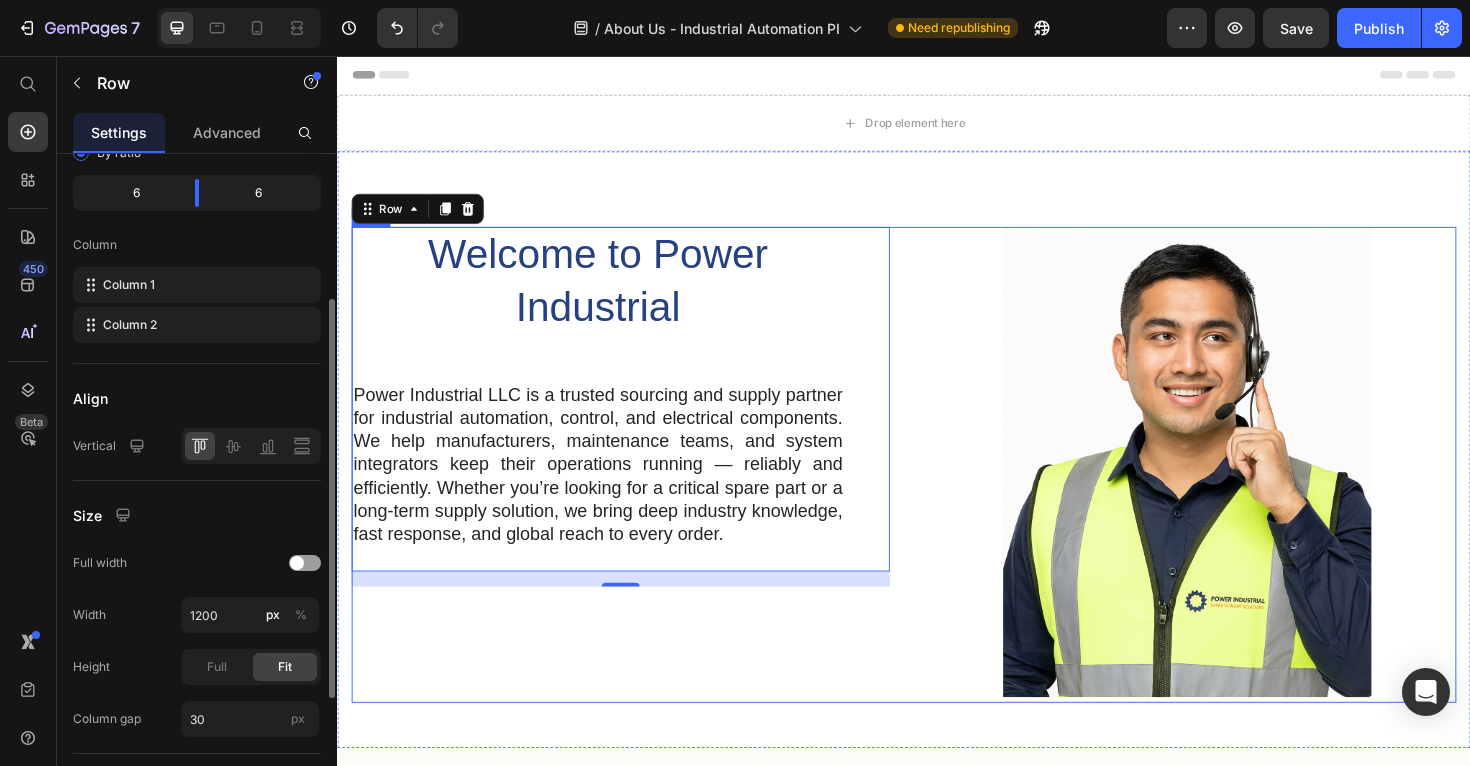 click on "Welcome to Power Industrial Heading Power Industrial LLC is a trusted sourcing and supply partner for industrial automation, control, and electrical components. We help manufacturers, maintenance teams, and system integrators keep their operations running — reliably and efficiently. Whether you’re looking for a critical spare part or a long-term supply solution, we bring deep industry knowledge, fast response, and global reach to every order. Text Block   24 Row" at bounding box center [637, 489] 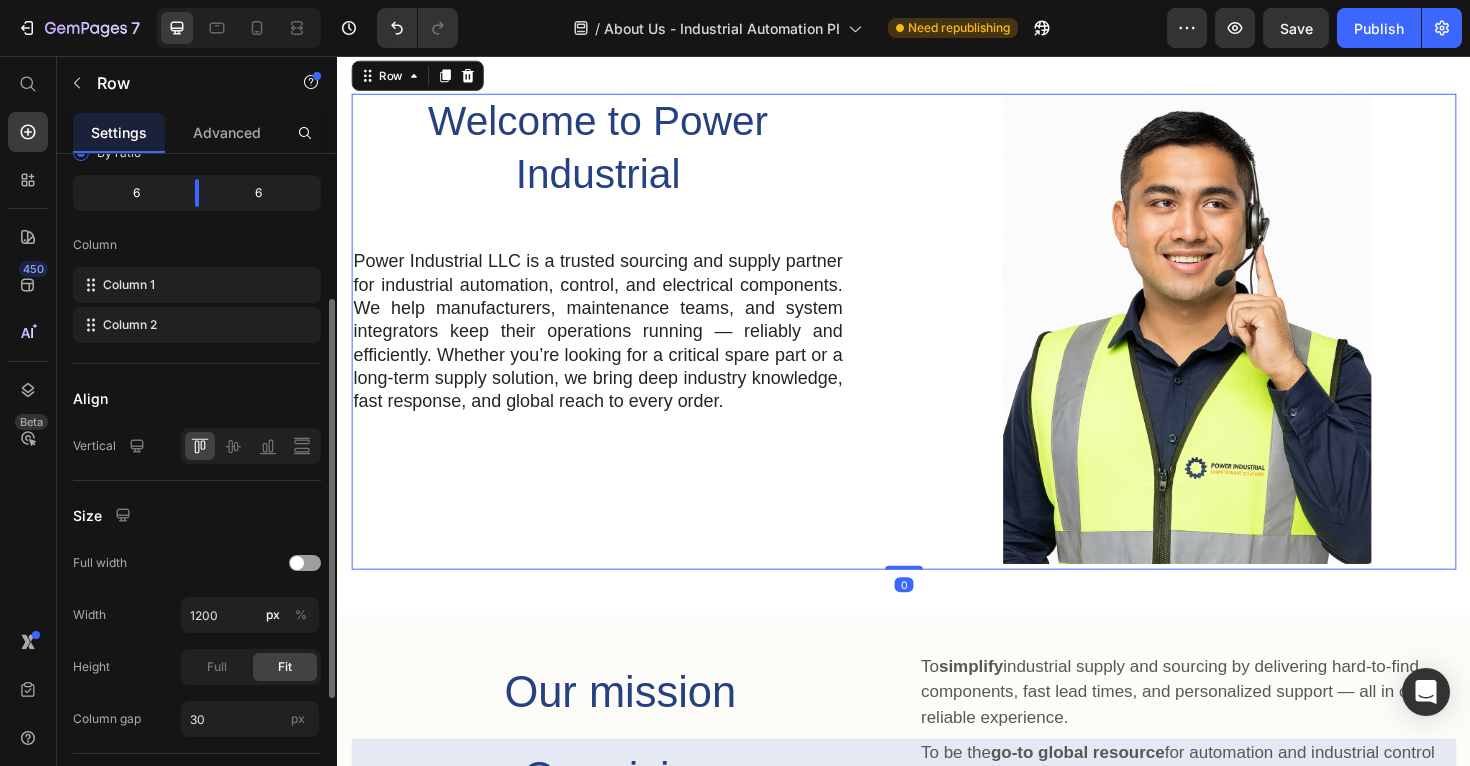 scroll, scrollTop: 142, scrollLeft: 0, axis: vertical 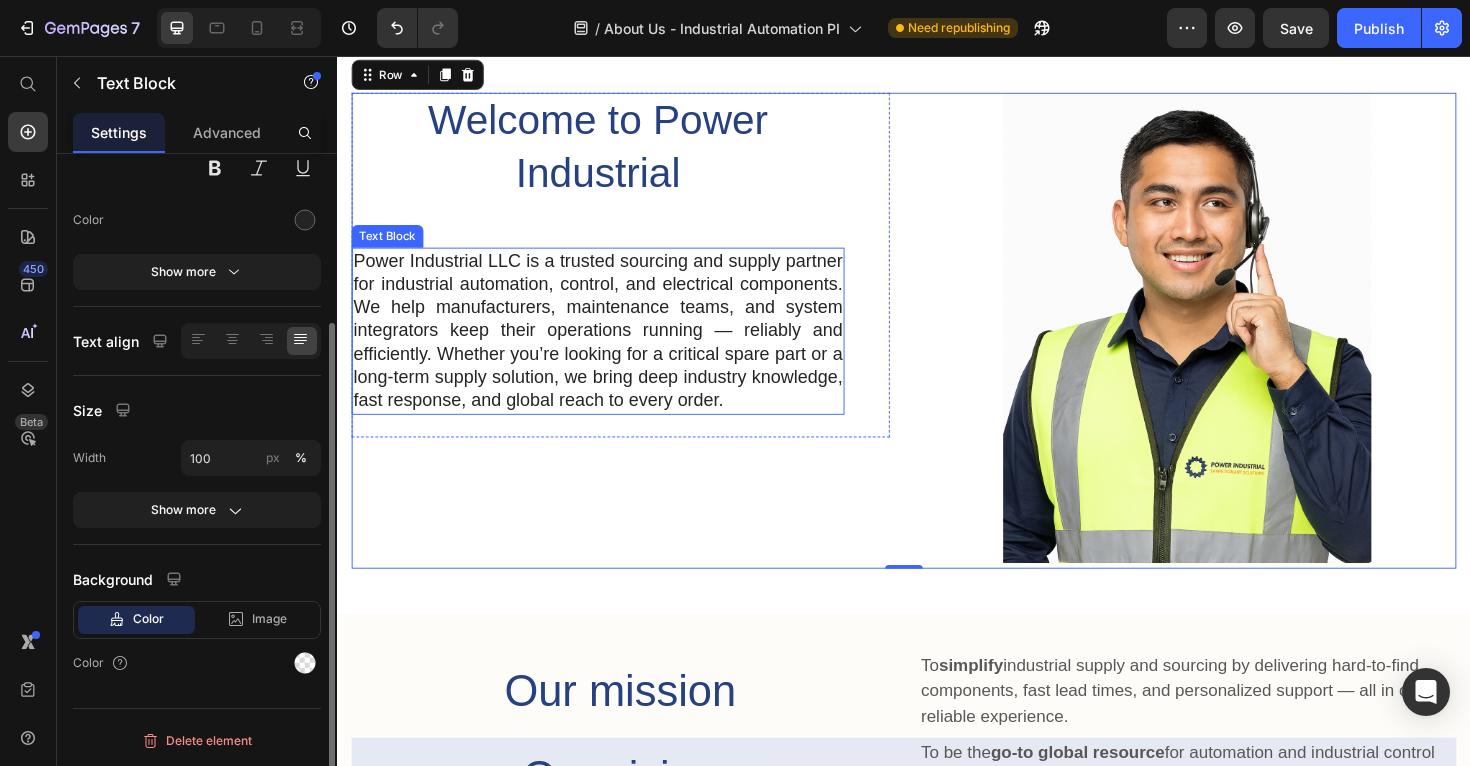 click on "Text Block" at bounding box center (390, 247) 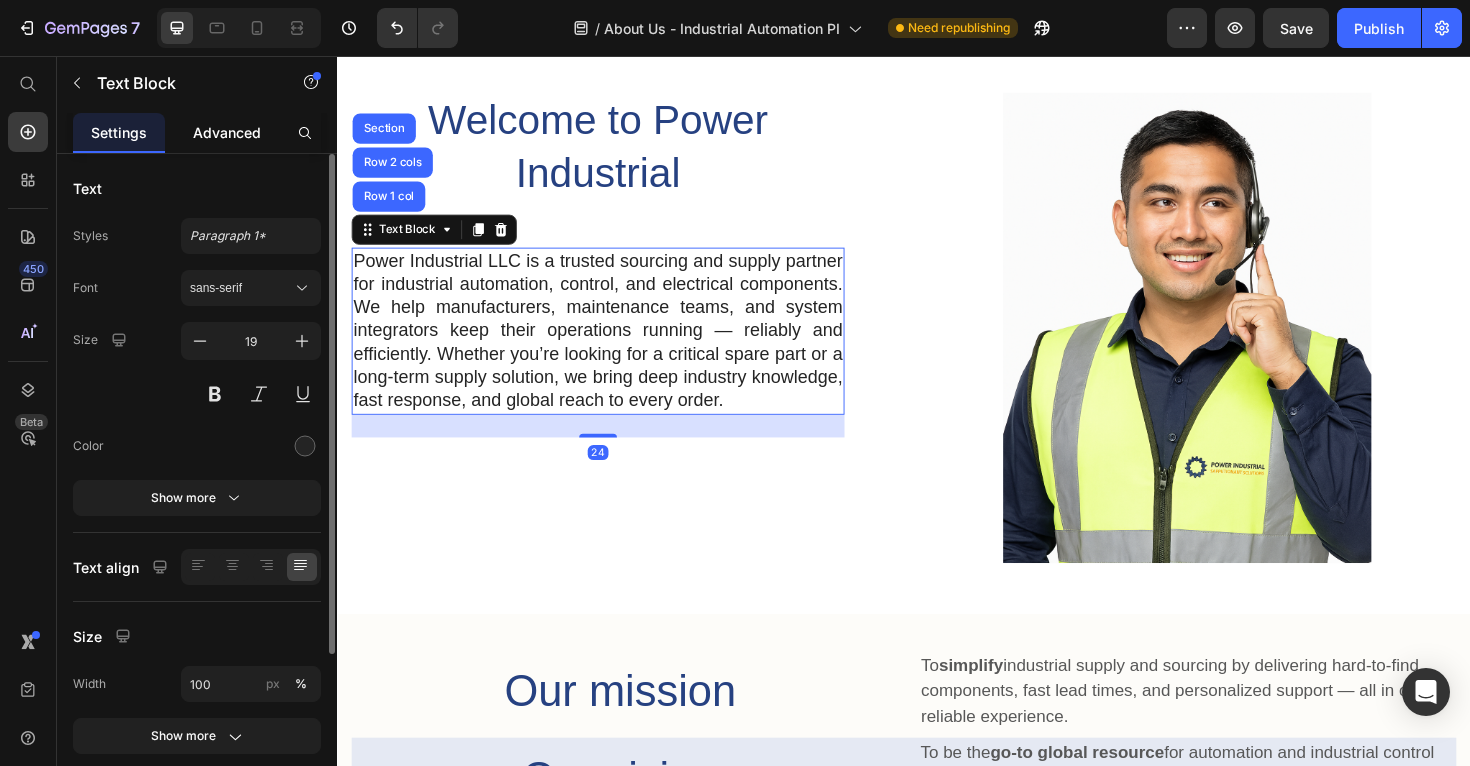 click on "Advanced" at bounding box center (227, 132) 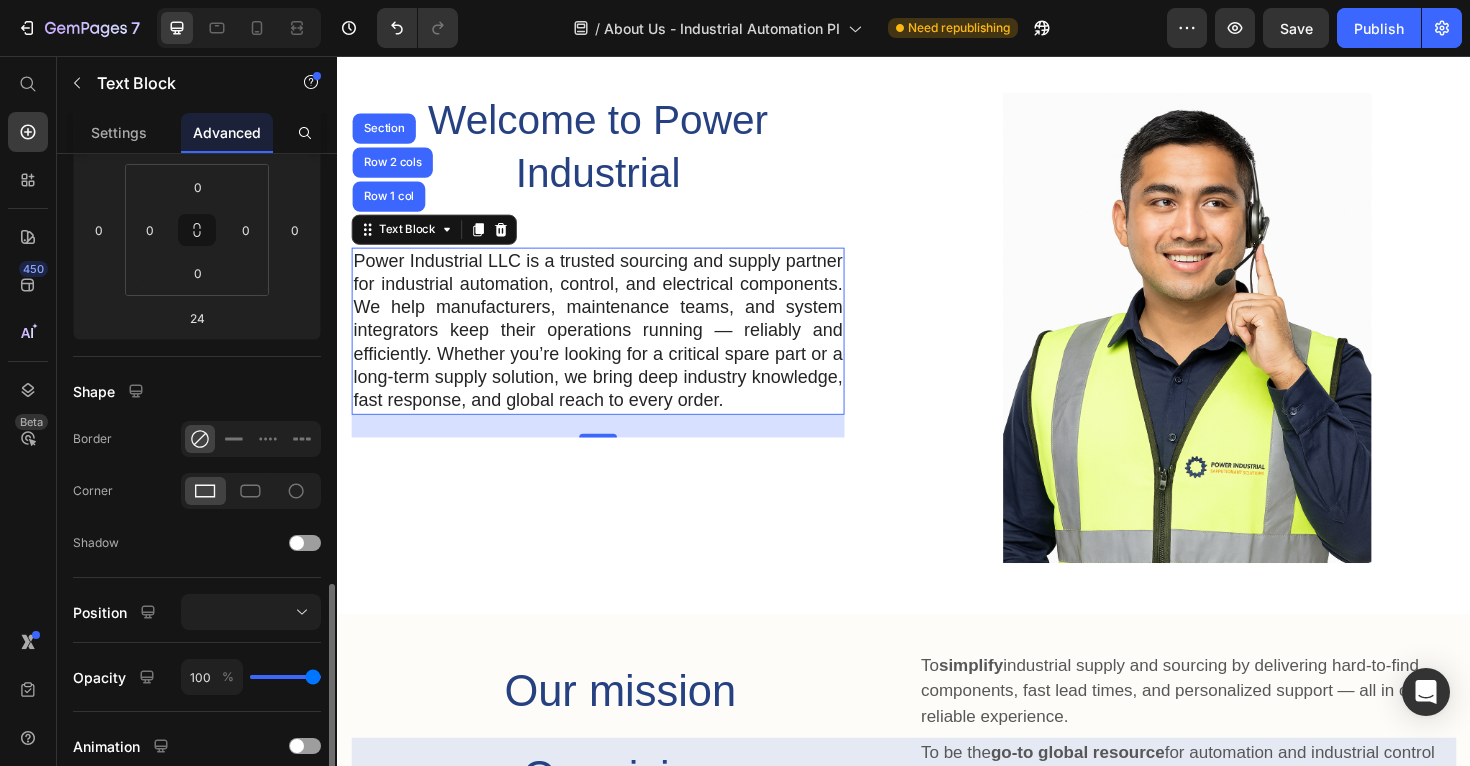 scroll, scrollTop: 596, scrollLeft: 0, axis: vertical 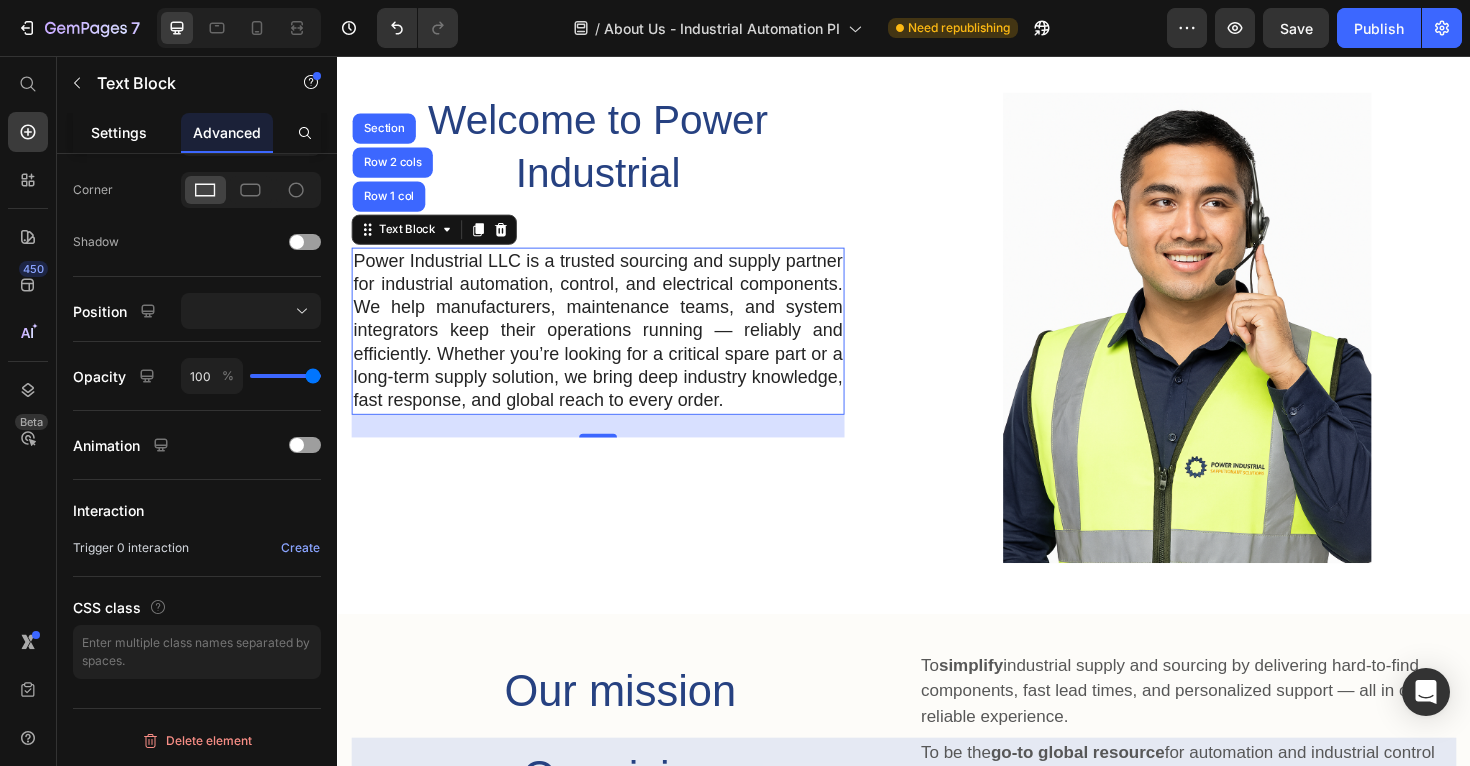 click on "Settings" at bounding box center (119, 132) 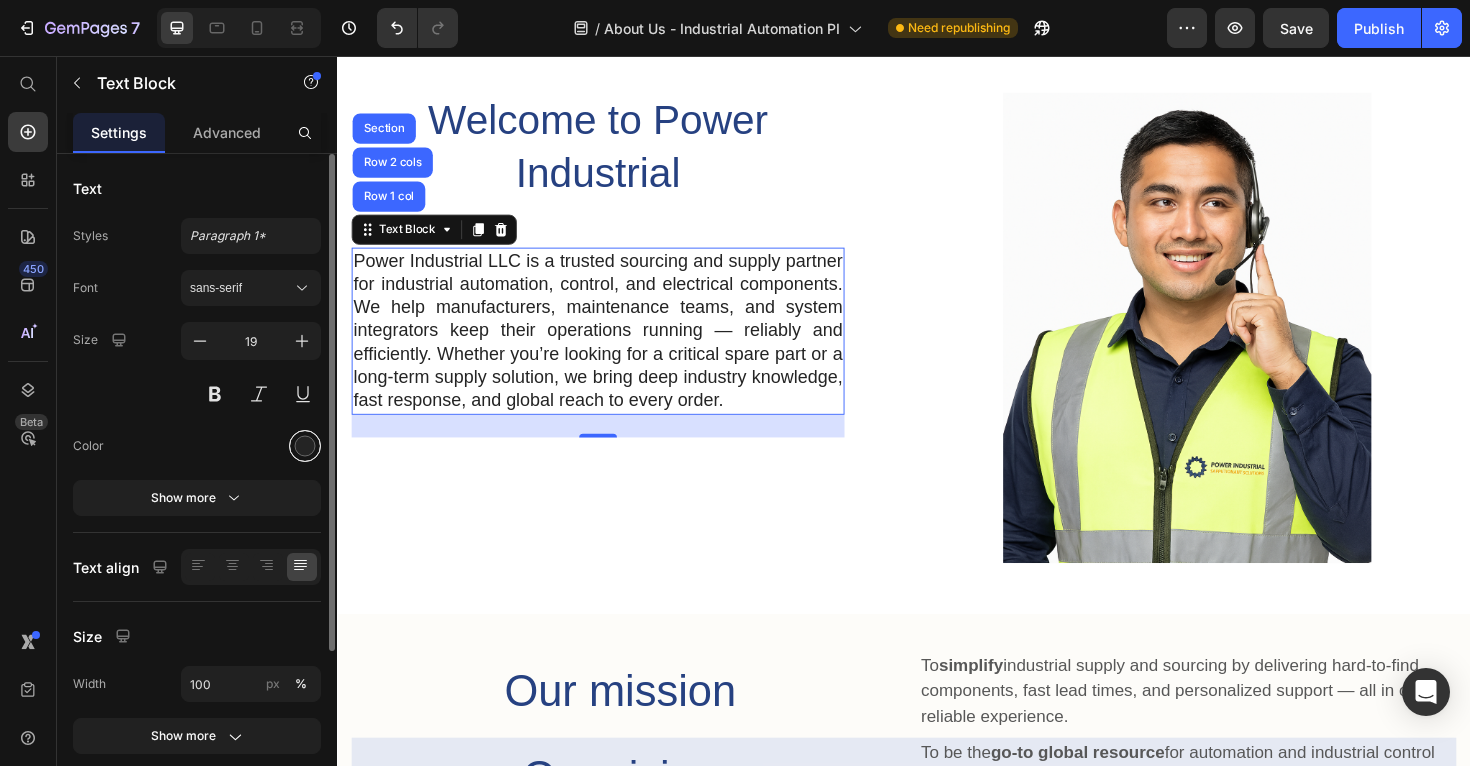scroll, scrollTop: 226, scrollLeft: 0, axis: vertical 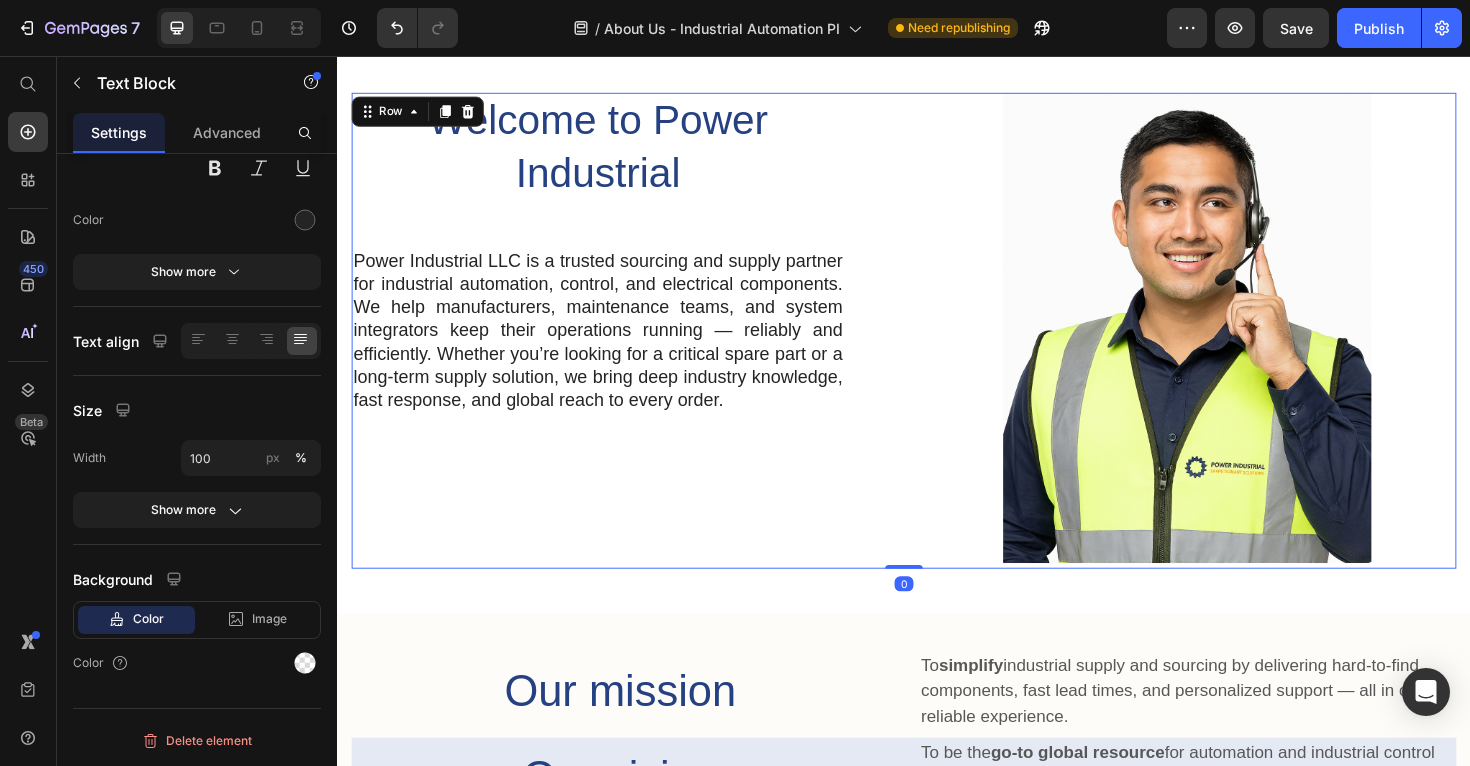 click on "Welcome to Power Industrial Heading Power Industrial LLC is a trusted sourcing and supply partner for industrial automation, control, and electrical components. We help manufacturers, maintenance teams, and system integrators keep their operations running — reliably and efficiently. Whether you’re looking for a critical spare part or a long-term supply solution, we bring deep industry knowledge, fast response, and global reach to every order. Text Block Row" at bounding box center (637, 347) 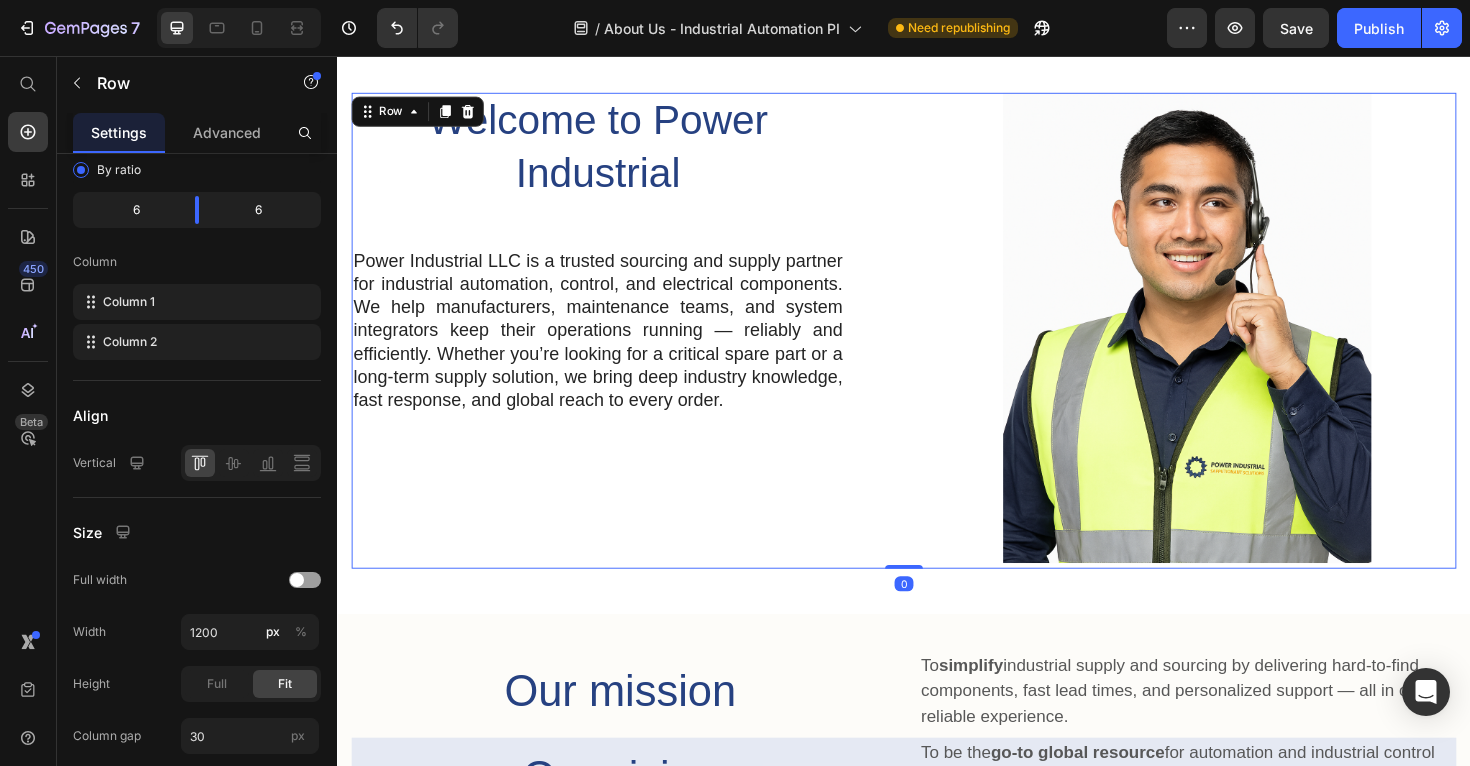 scroll, scrollTop: 0, scrollLeft: 0, axis: both 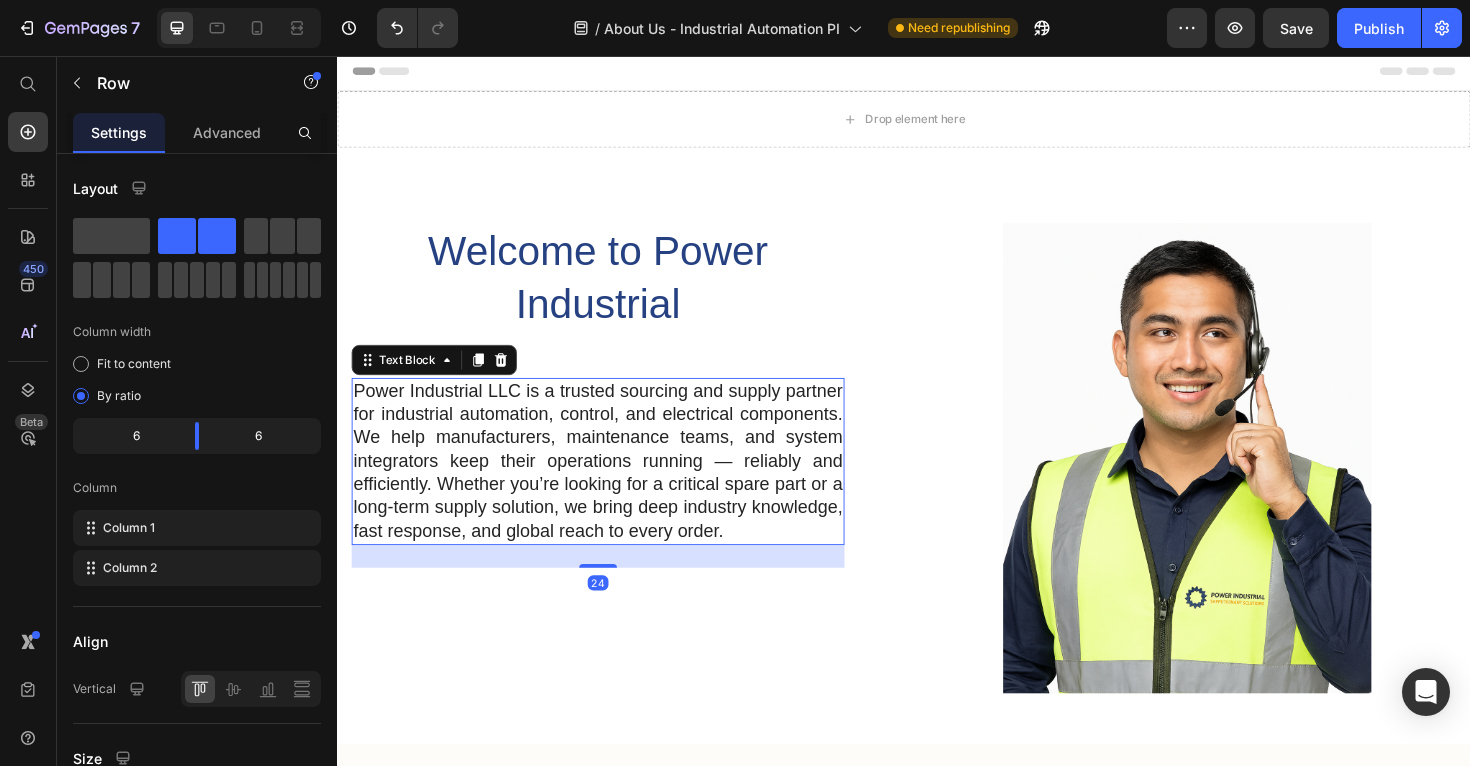 click on "Power Industrial LLC is a trusted sourcing and supply partner for industrial automation, control, and electrical components. We help manufacturers, maintenance teams, and system integrators keep their operations running — reliably and efficiently. Whether you’re looking for a critical spare part or a long-term supply solution, we bring deep industry knowledge, fast response, and global reach to every order." at bounding box center (613, 485) 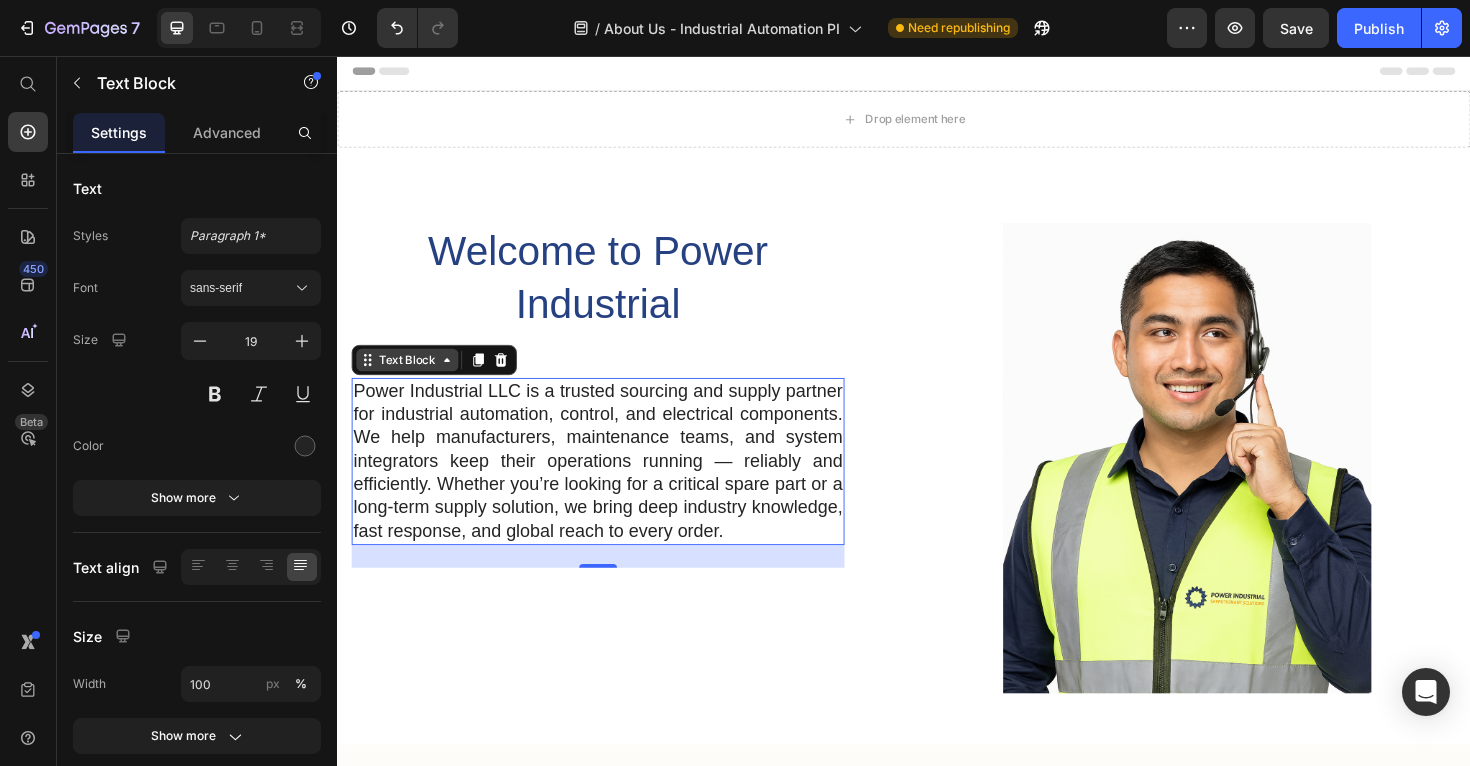click 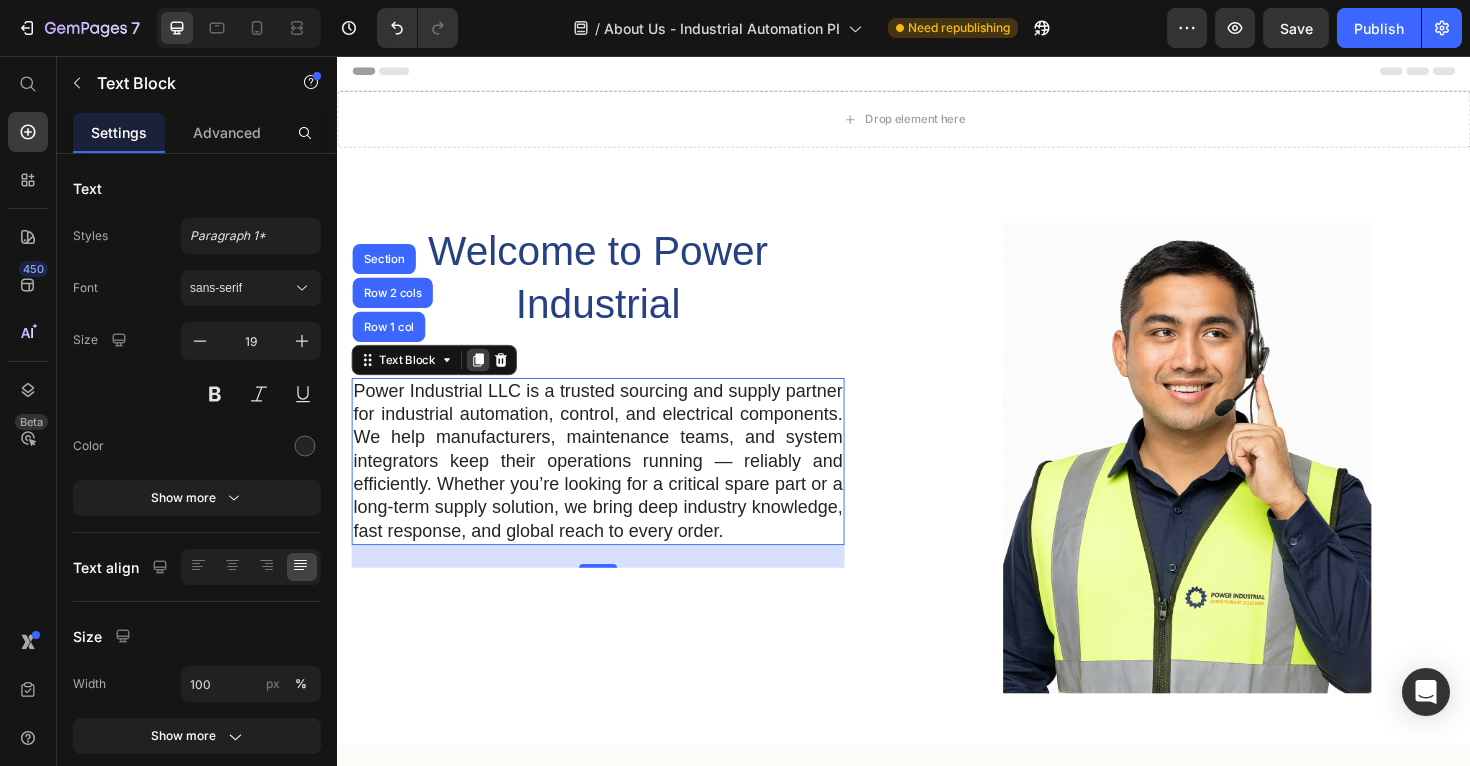 click 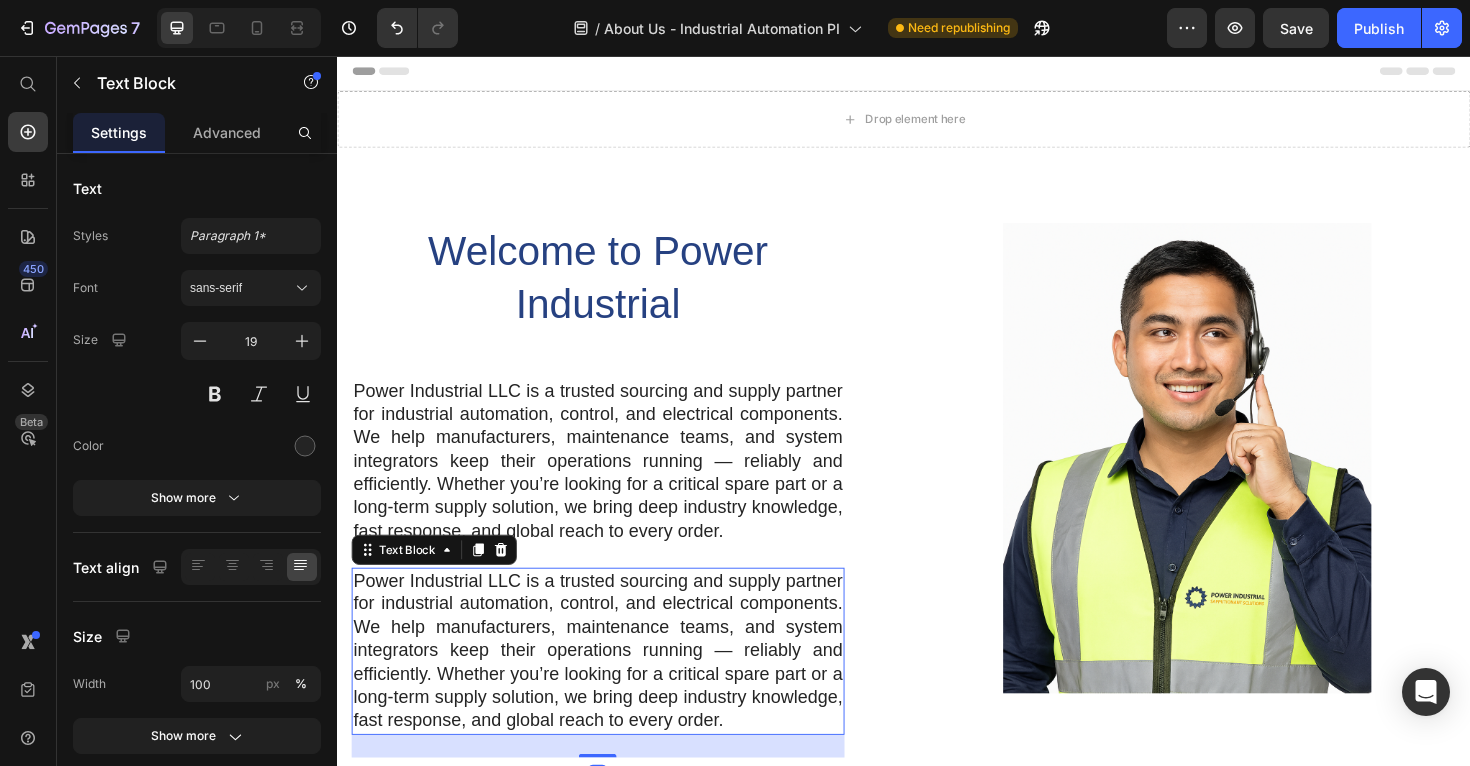 click on "Power Industrial LLC is a trusted sourcing and supply partner for industrial automation, control, and electrical components. We help manufacturers, maintenance teams, and system integrators keep their operations running — reliably and efficiently. Whether you’re looking for a critical spare part or a long-term supply solution, we bring deep industry knowledge, fast response, and global reach to every order." at bounding box center (613, 686) 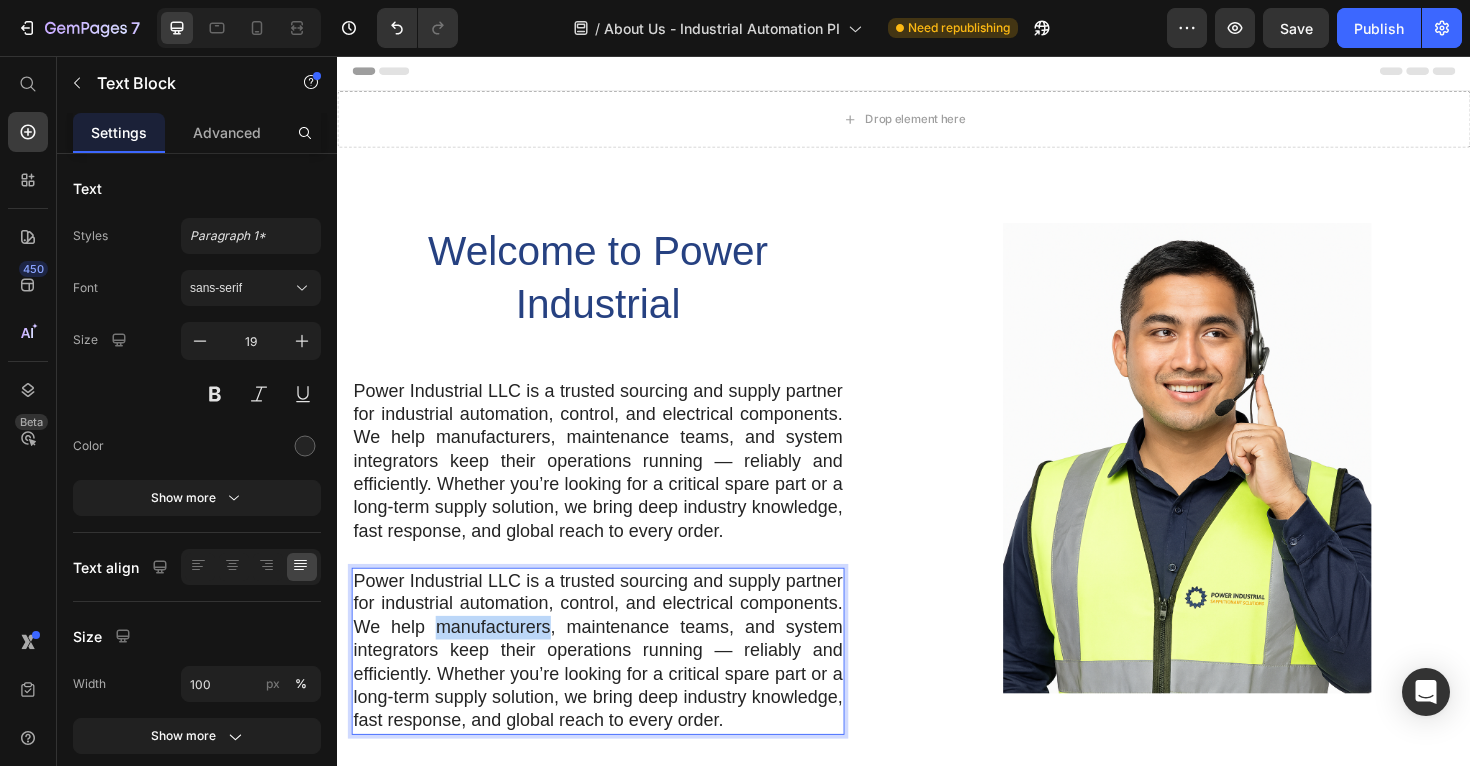click on "Power Industrial LLC is a trusted sourcing and supply partner for industrial automation, control, and electrical components. We help manufacturers, maintenance teams, and system integrators keep their operations running — reliably and efficiently. Whether you’re looking for a critical spare part or a long-term supply solution, we bring deep industry knowledge, fast response, and global reach to every order." at bounding box center [613, 686] 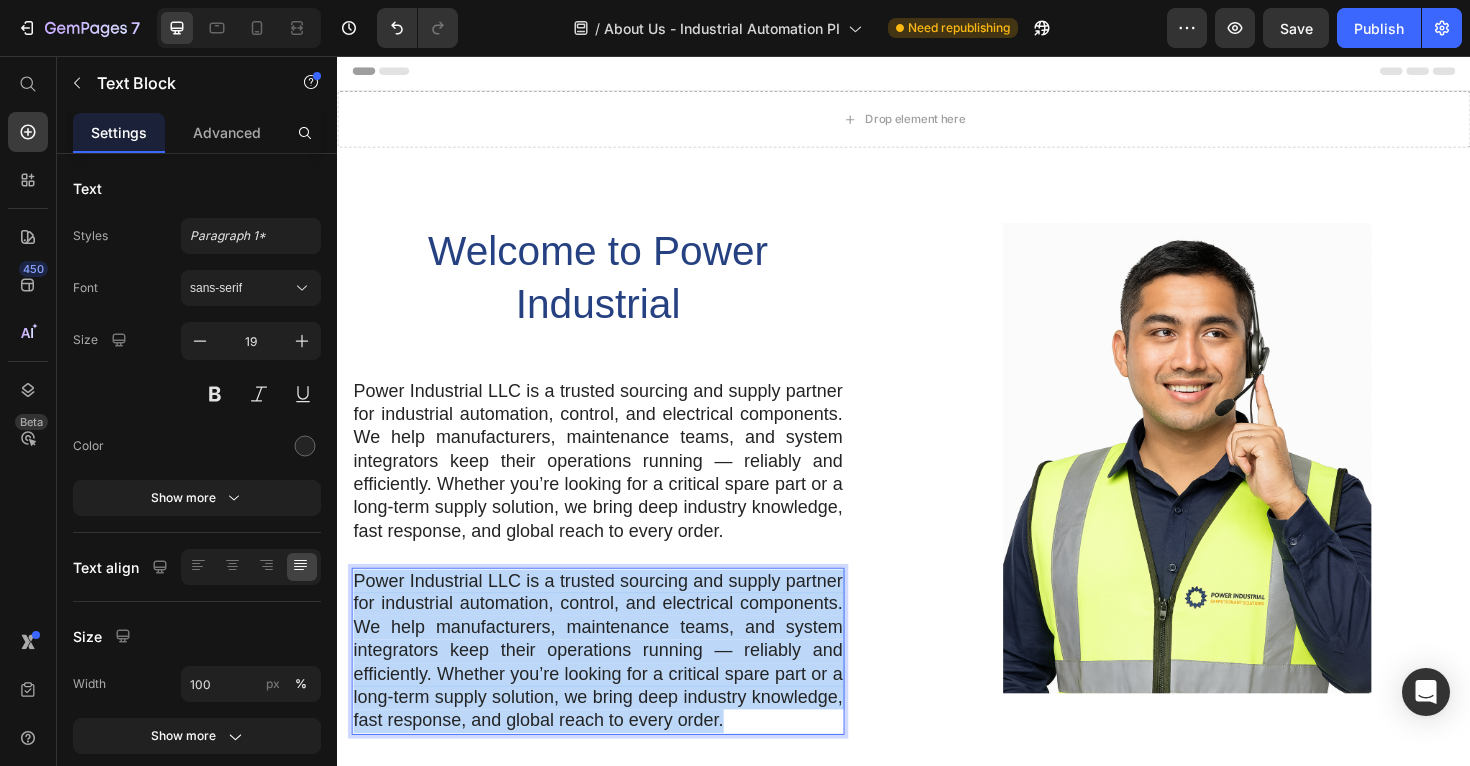 click on "Power Industrial LLC is a trusted sourcing and supply partner for industrial automation, control, and electrical components. We help manufacturers, maintenance teams, and system integrators keep their operations running — reliably and efficiently. Whether you’re looking for a critical spare part or a long-term supply solution, we bring deep industry knowledge, fast response, and global reach to every order." at bounding box center [613, 686] 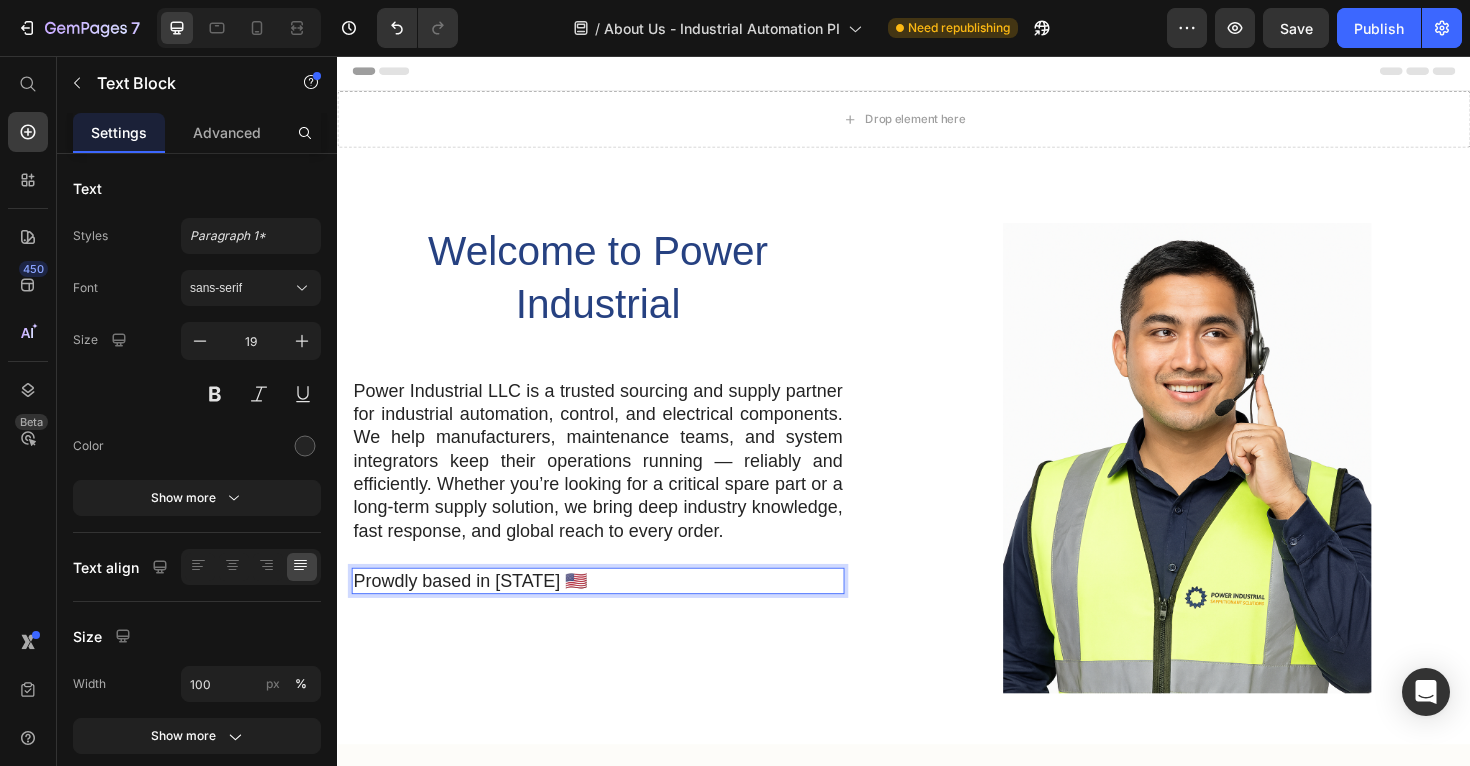 click on "Prowdly based in [STATE] 🇺🇸" at bounding box center [613, 612] 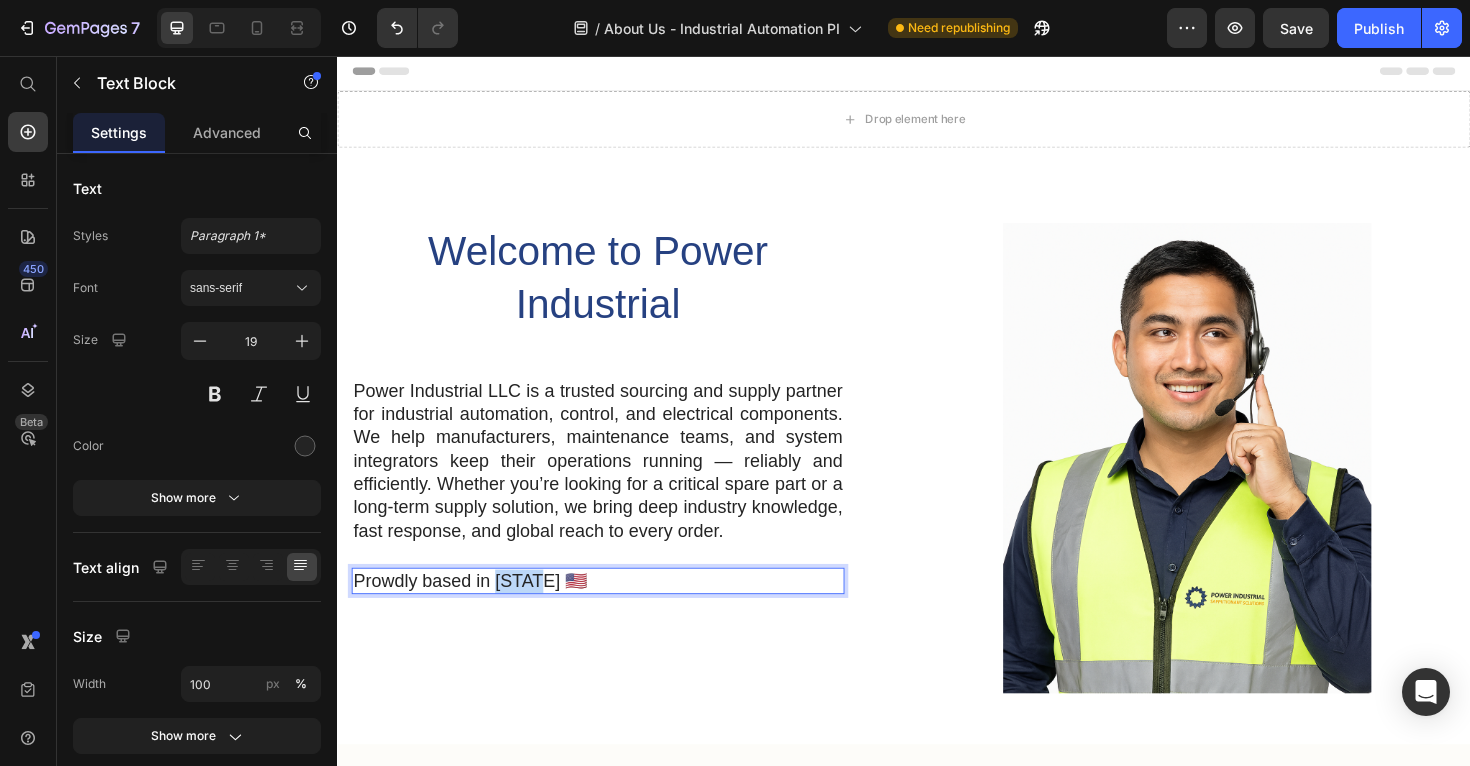 click on "Prowdly based in [STATE] 🇺🇸" at bounding box center [613, 612] 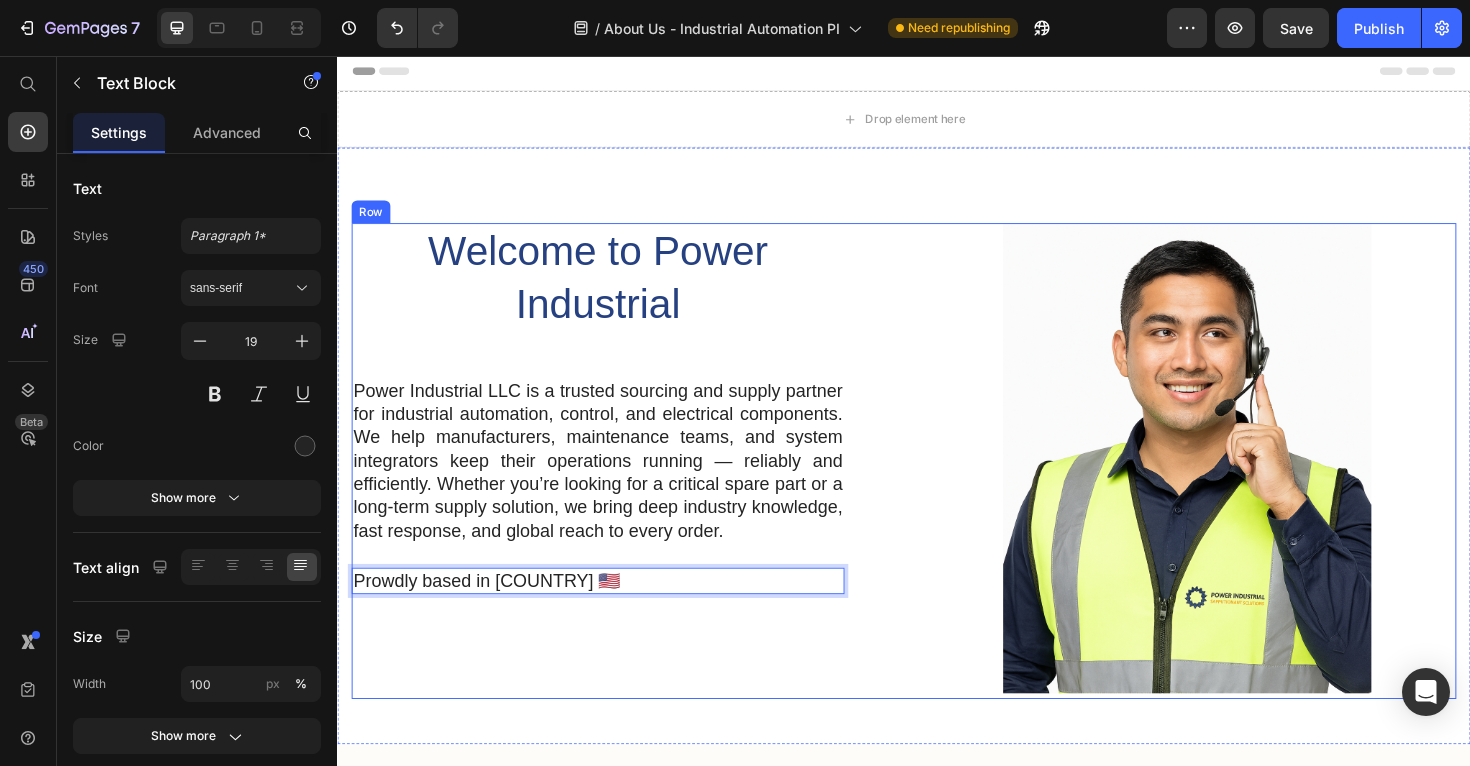 click on "Welcome to Power Industrial Heading Power Industrial LLC is a trusted sourcing and supply partner for industrial automation, control, and electrical components. We help manufacturers, maintenance teams, and system integrators keep their operations running — reliably and efficiently. Whether you’re looking for a critical spare part or a long-term supply solution, we bring deep industry knowledge, fast response, and global reach to every order. Text Block Prowdly based in USA 🇺🇸 Text Block   24 Row" at bounding box center [637, 485] 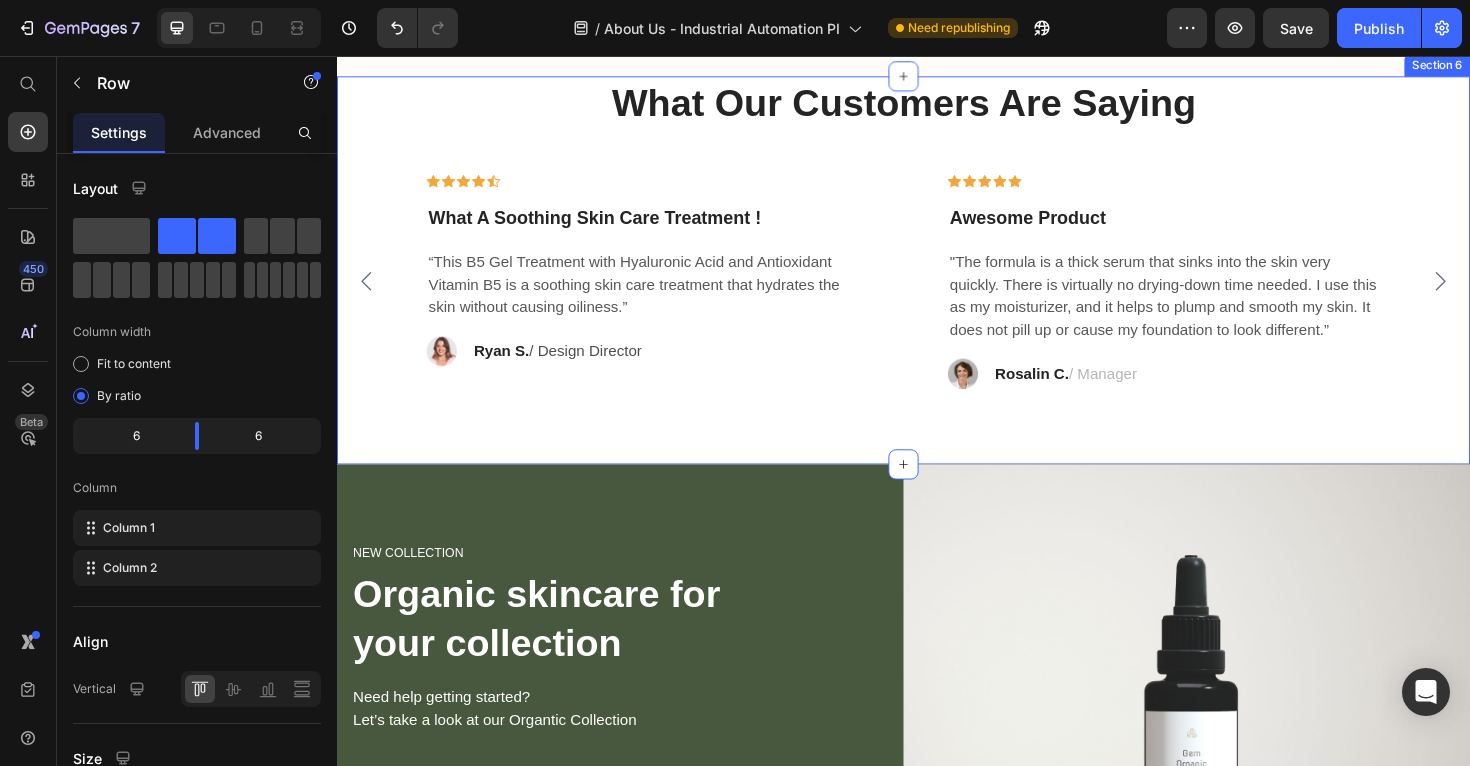 scroll, scrollTop: 1692, scrollLeft: 0, axis: vertical 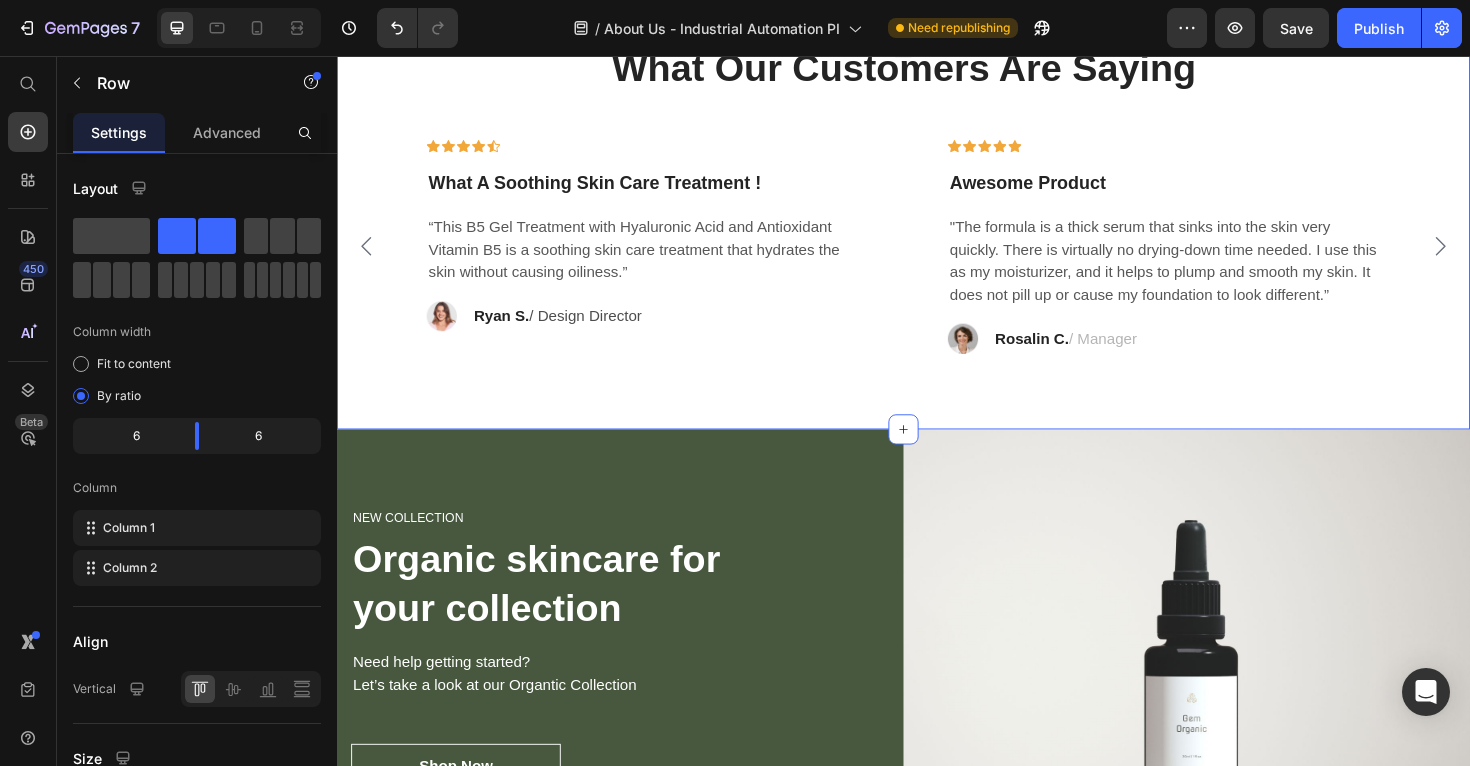 click on "What Our Customers Are Saying Heading
Icon
Icon
Icon
Icon
Icon Row What A Soothing Skin Care Treatment ! Text block “This B5 Gel Treatment with Hyaluronic Acid and Antioxidant Vitamin B5 is a soothing skin care treatment that hydrates the skin without causing oiliness.” Text block Image [FIRST] [LAST]  / Design Director Text block Row Row
Icon
Icon
Icon
Icon
Icon Row Awesome Product Text block "The formula is a thick serum that sinks into the skin very quickly. There is virtually no drying-down time needed. I use this as my moisturizer, and it helps to plump and smooth my skin. It does not pill up or cause my foundation to look different.” Text block Image [FIRST] [LAST]  / Manager Text block Row Row" at bounding box center [937, 206] 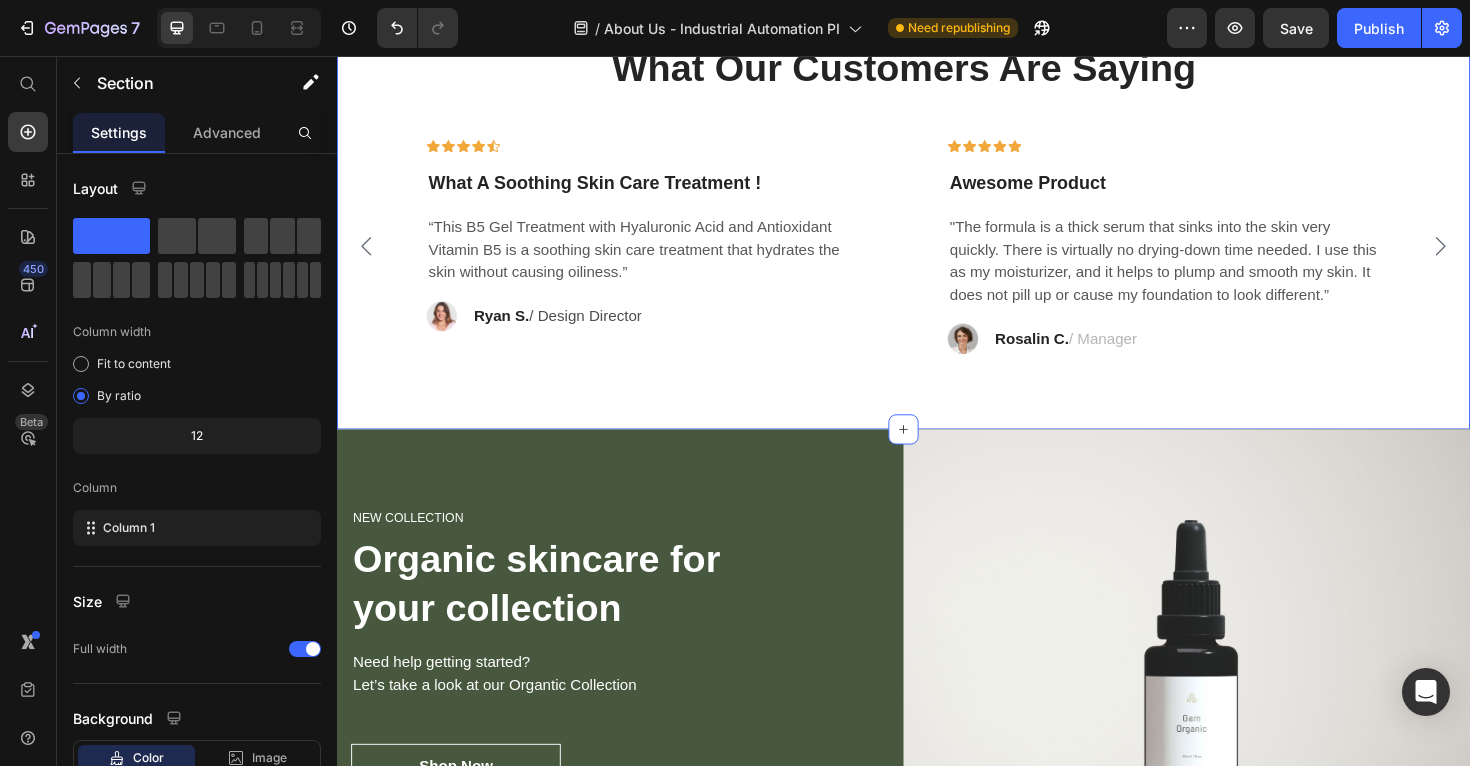 click on "What A Soothing Skin Care Treatment !" at bounding box center (661, 191) 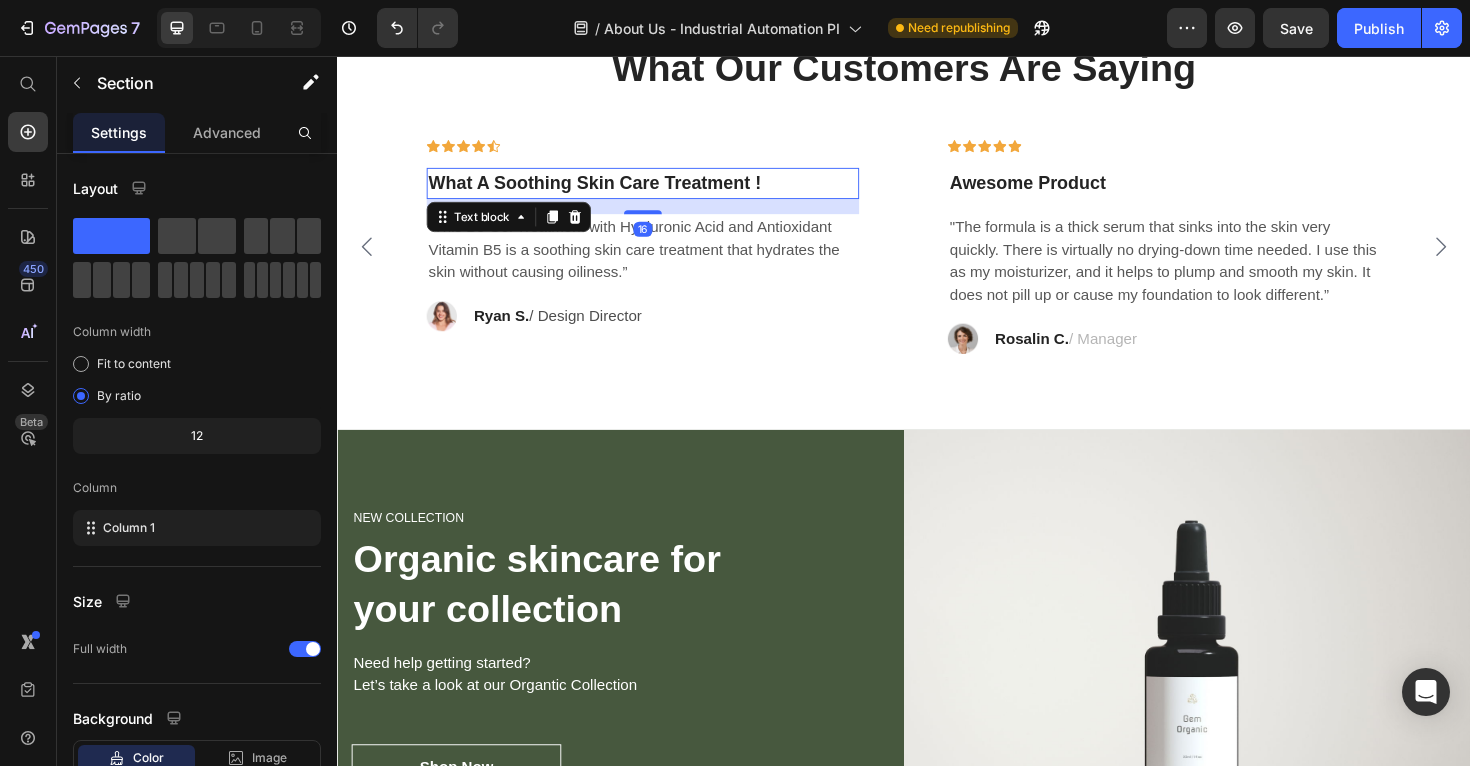 click on "What A Soothing Skin Care Treatment !" at bounding box center [661, 191] 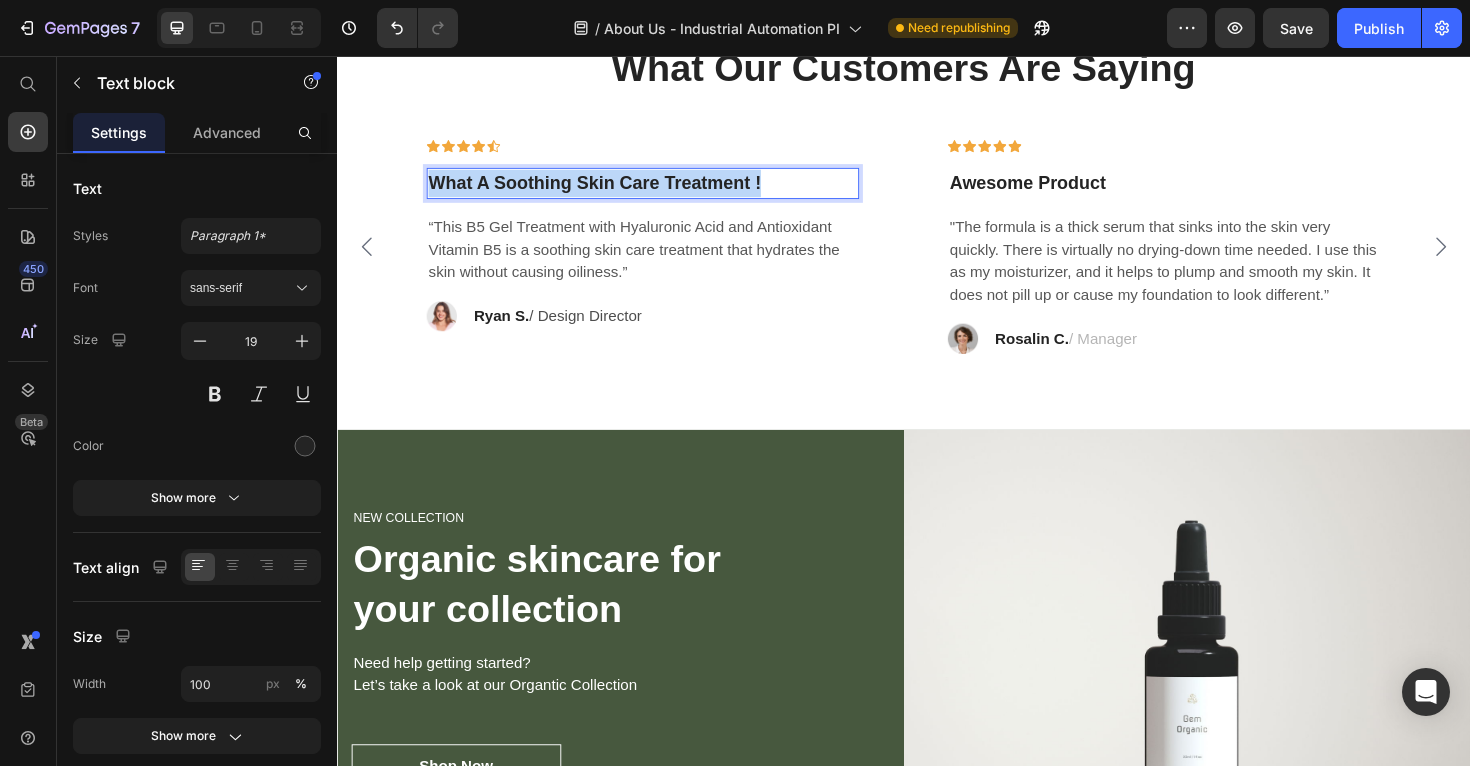 click on "What A Soothing Skin Care Treatment !" at bounding box center (661, 191) 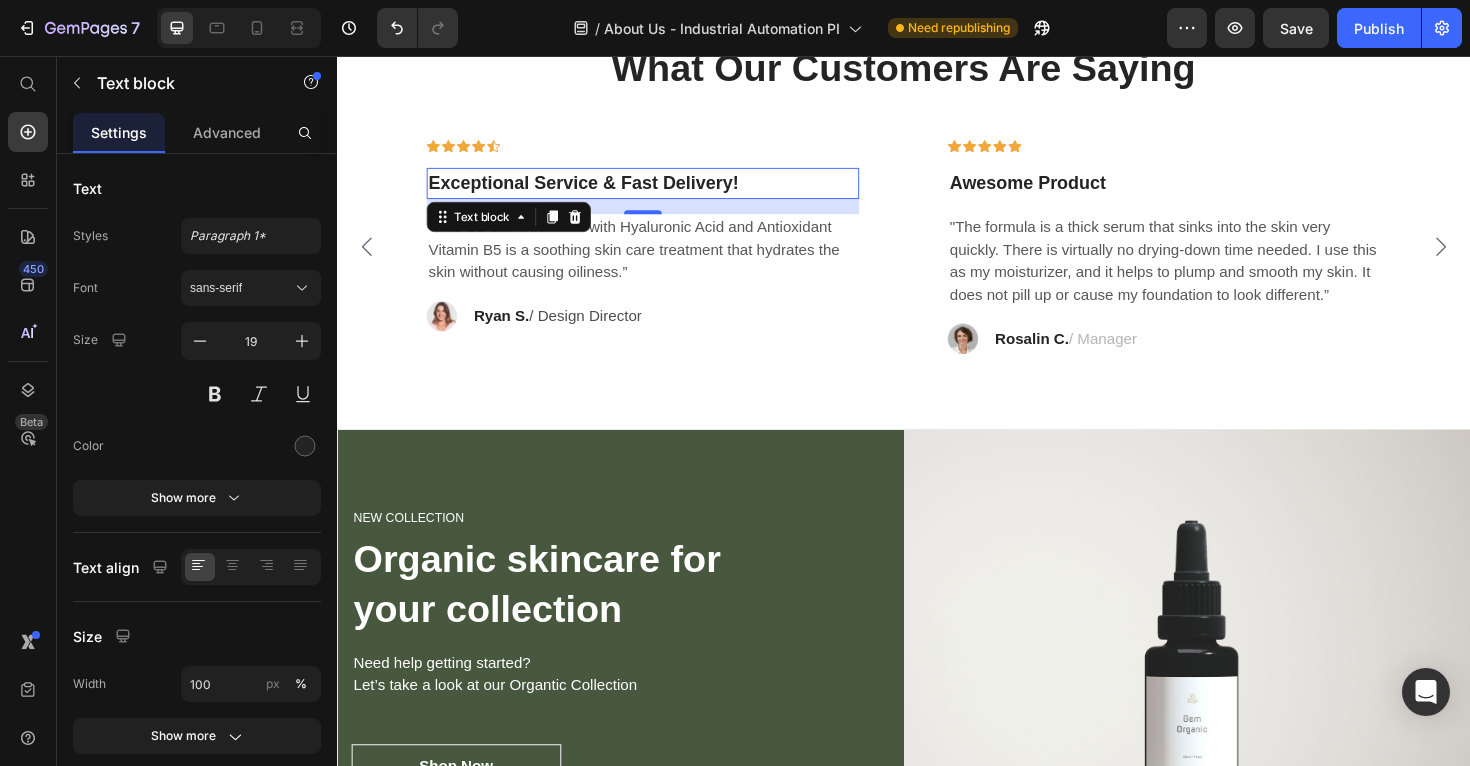 click on "“This B5 Gel Treatment with Hyaluronic Acid and Antioxidant Vitamin B5 is a soothing skin care treatment that hydrates the skin without causing oiliness.”" at bounding box center (661, 262) 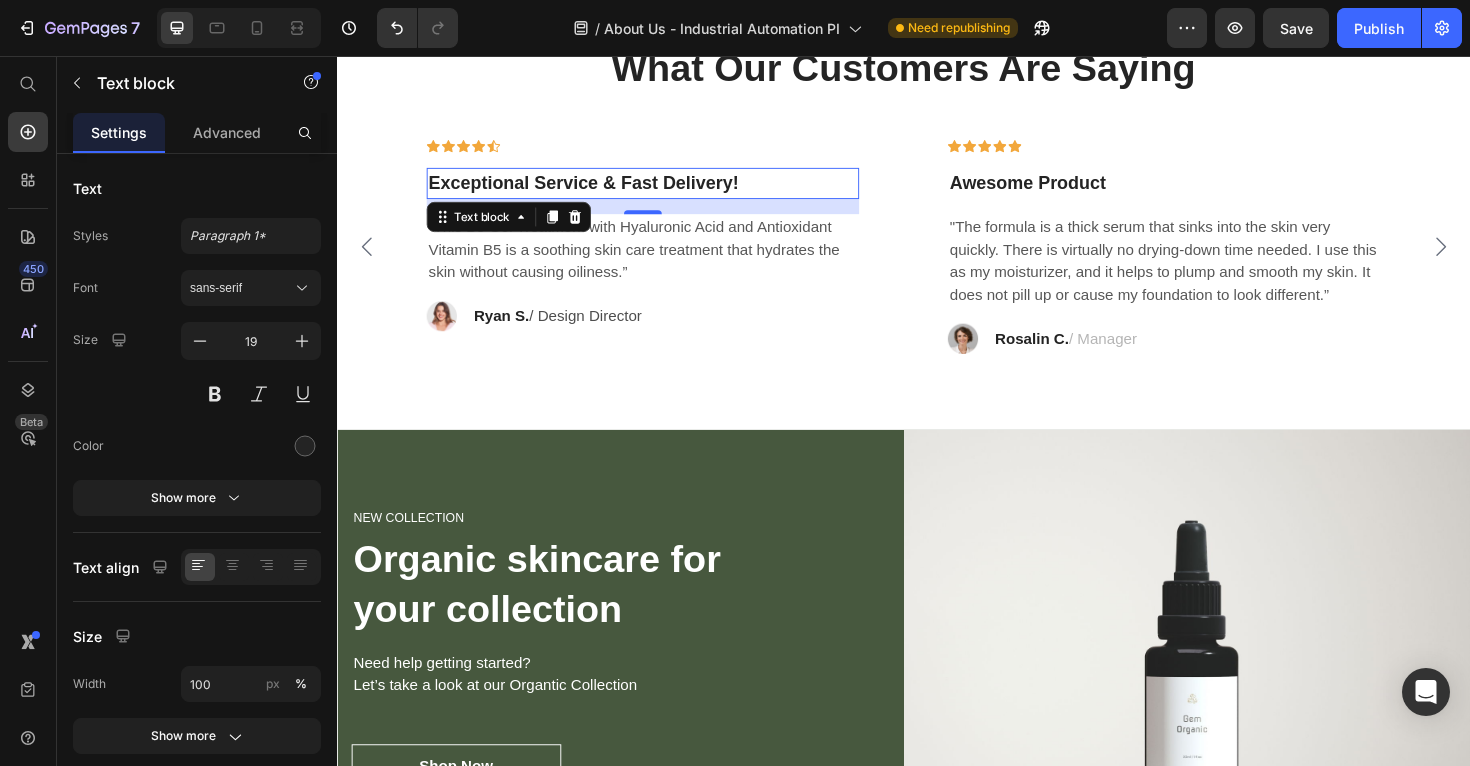 click on "“This B5 Gel Treatment with Hyaluronic Acid and Antioxidant Vitamin B5 is a soothing skin care treatment that hydrates the skin without causing oiliness.”" at bounding box center (661, 262) 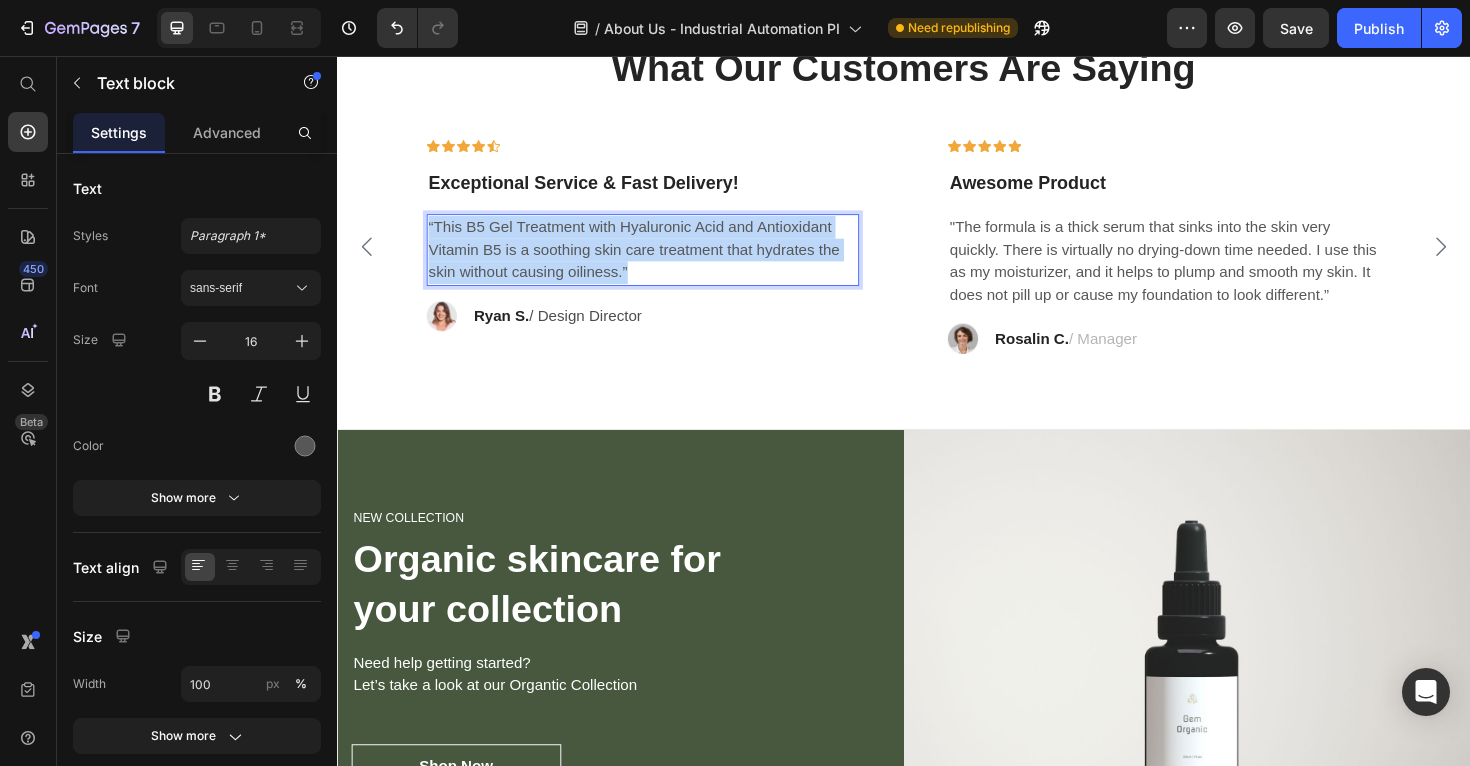 click on "“This B5 Gel Treatment with Hyaluronic Acid and Antioxidant Vitamin B5 is a soothing skin care treatment that hydrates the skin without causing oiliness.”" at bounding box center (661, 262) 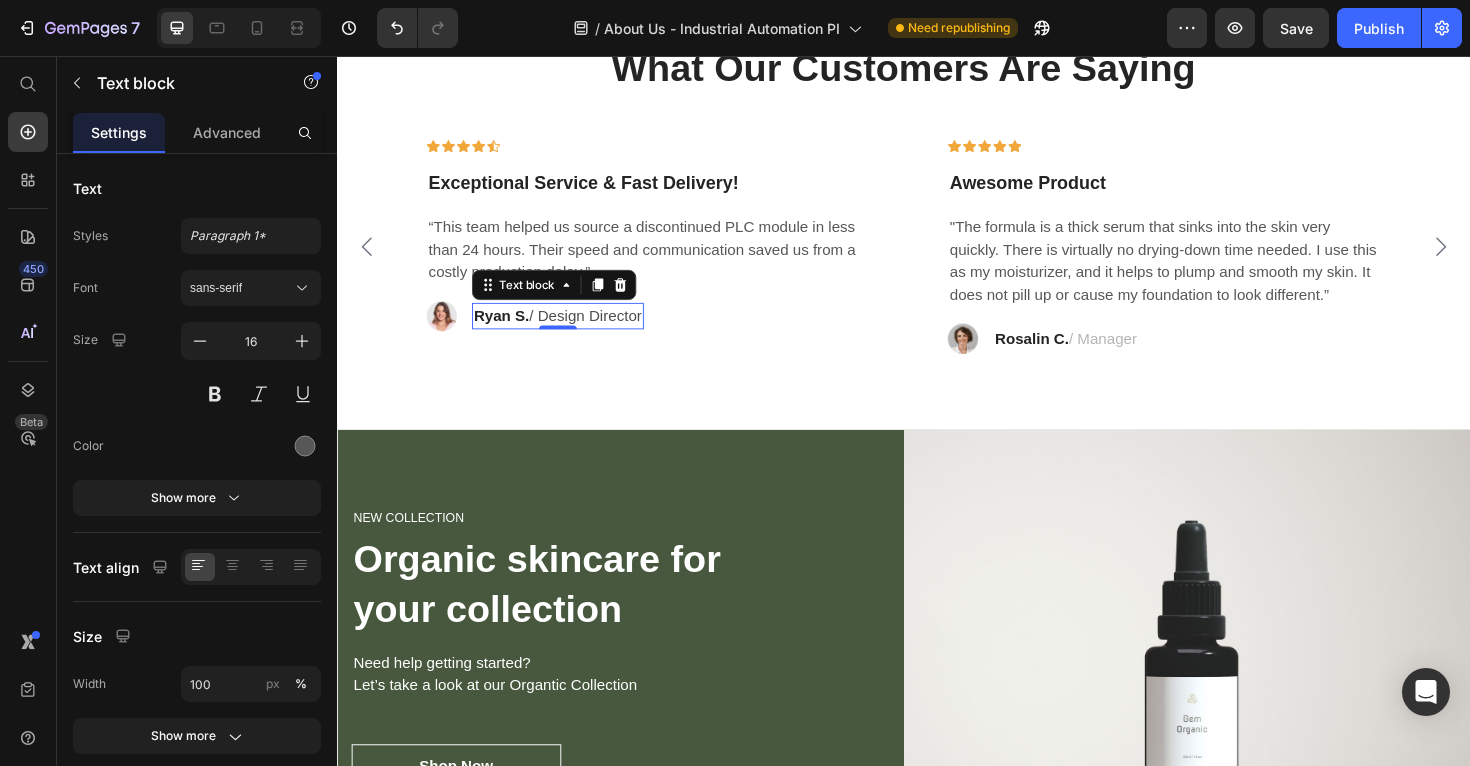 click on "Ryan S." at bounding box center [511, 331] 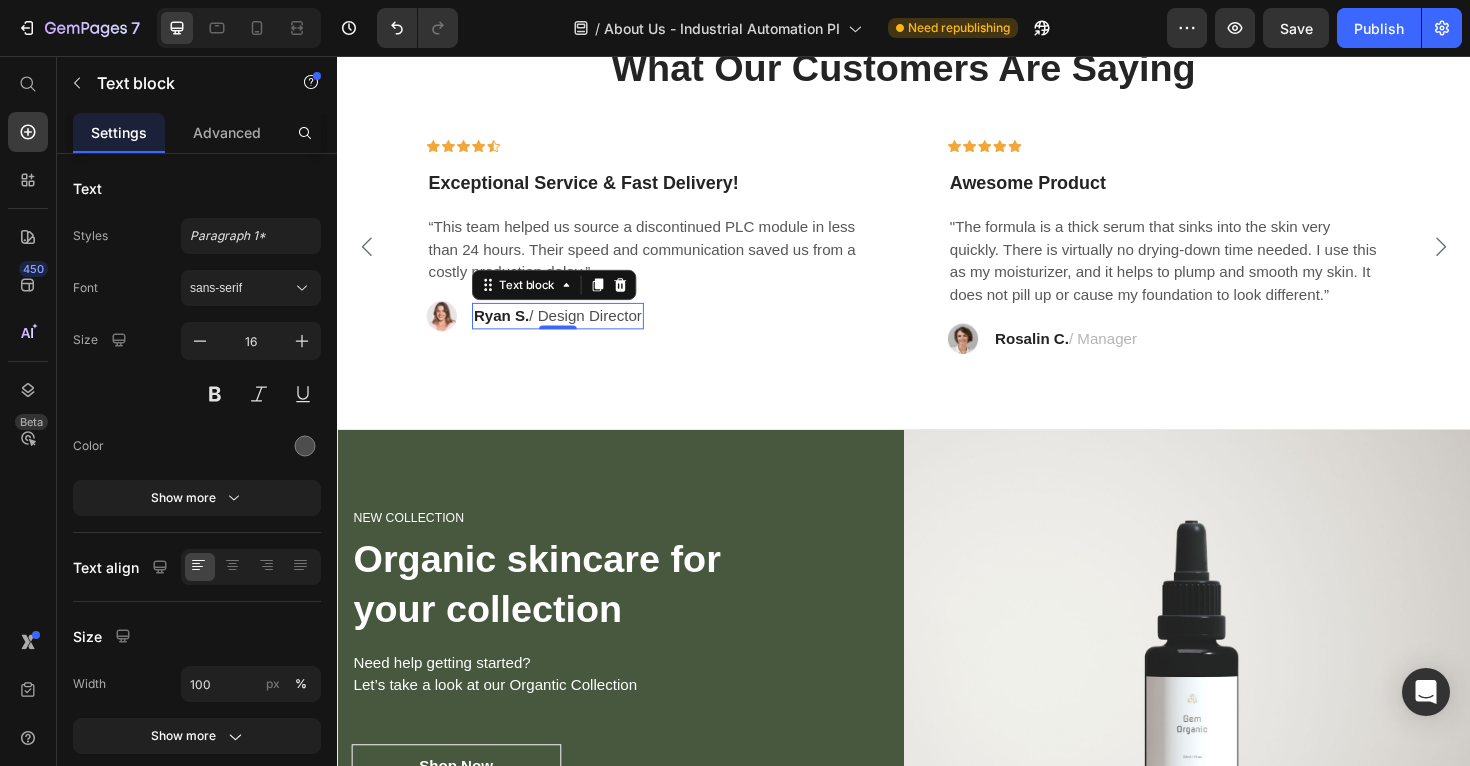 click on "Ryan S." at bounding box center [511, 331] 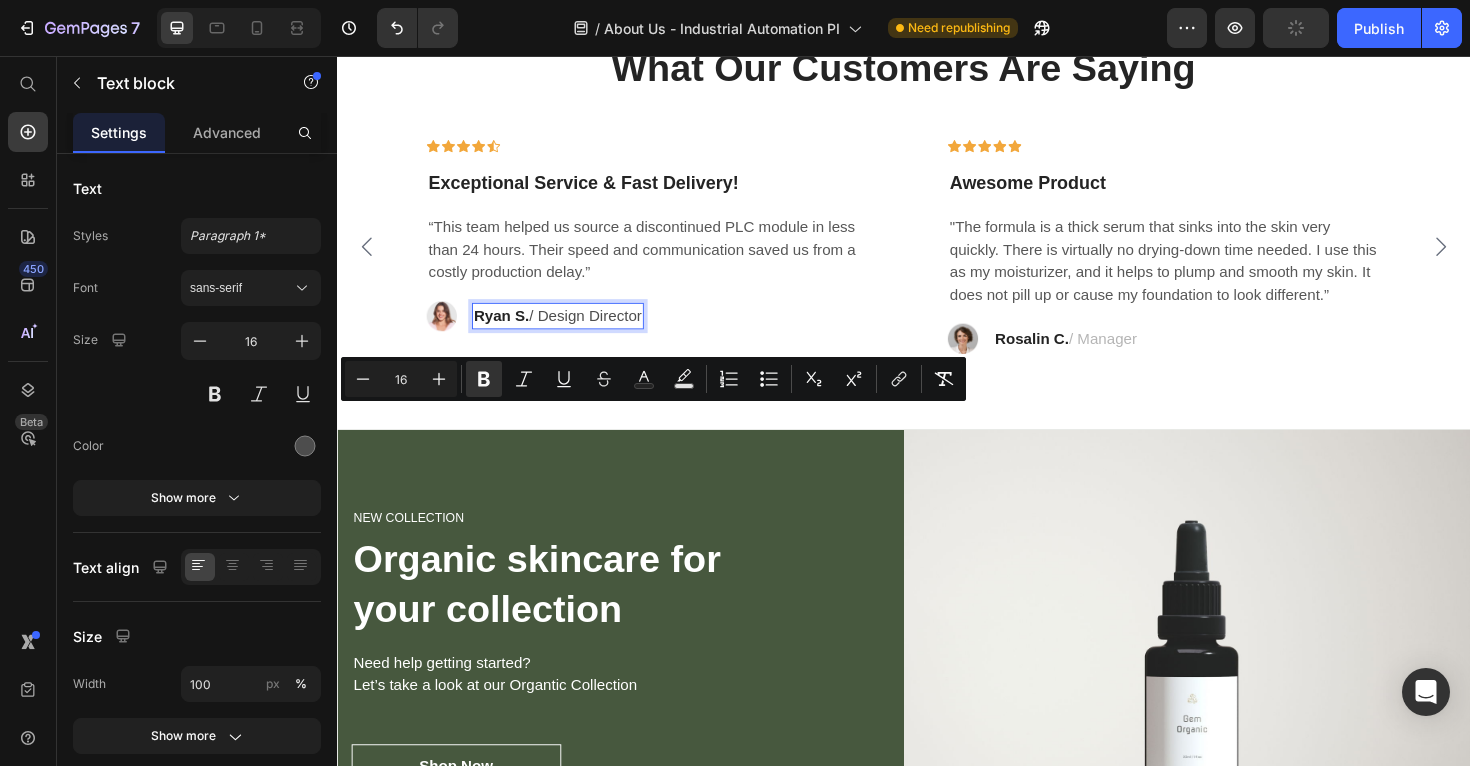 click on "Ryan S." at bounding box center [511, 331] 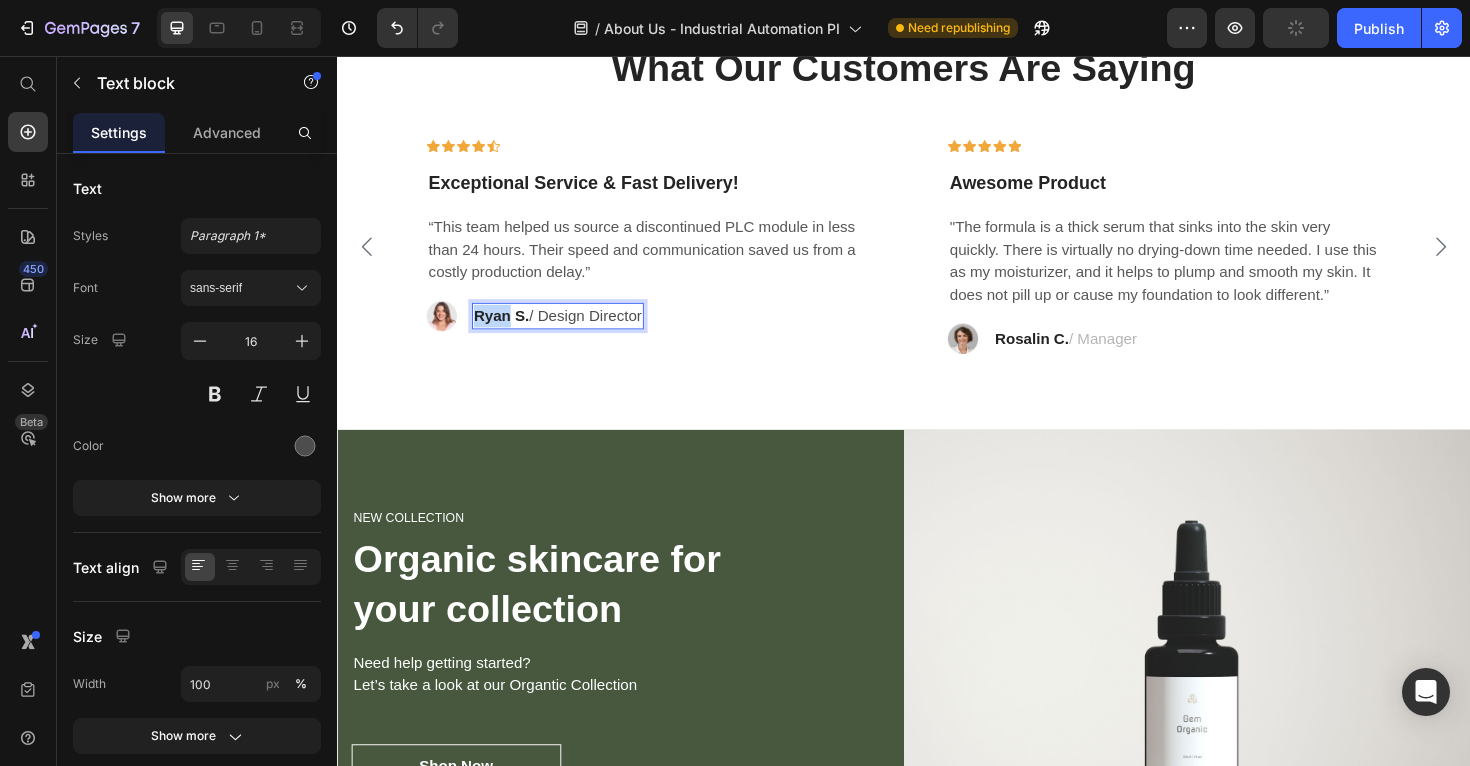 click on "Ryan S." at bounding box center (511, 331) 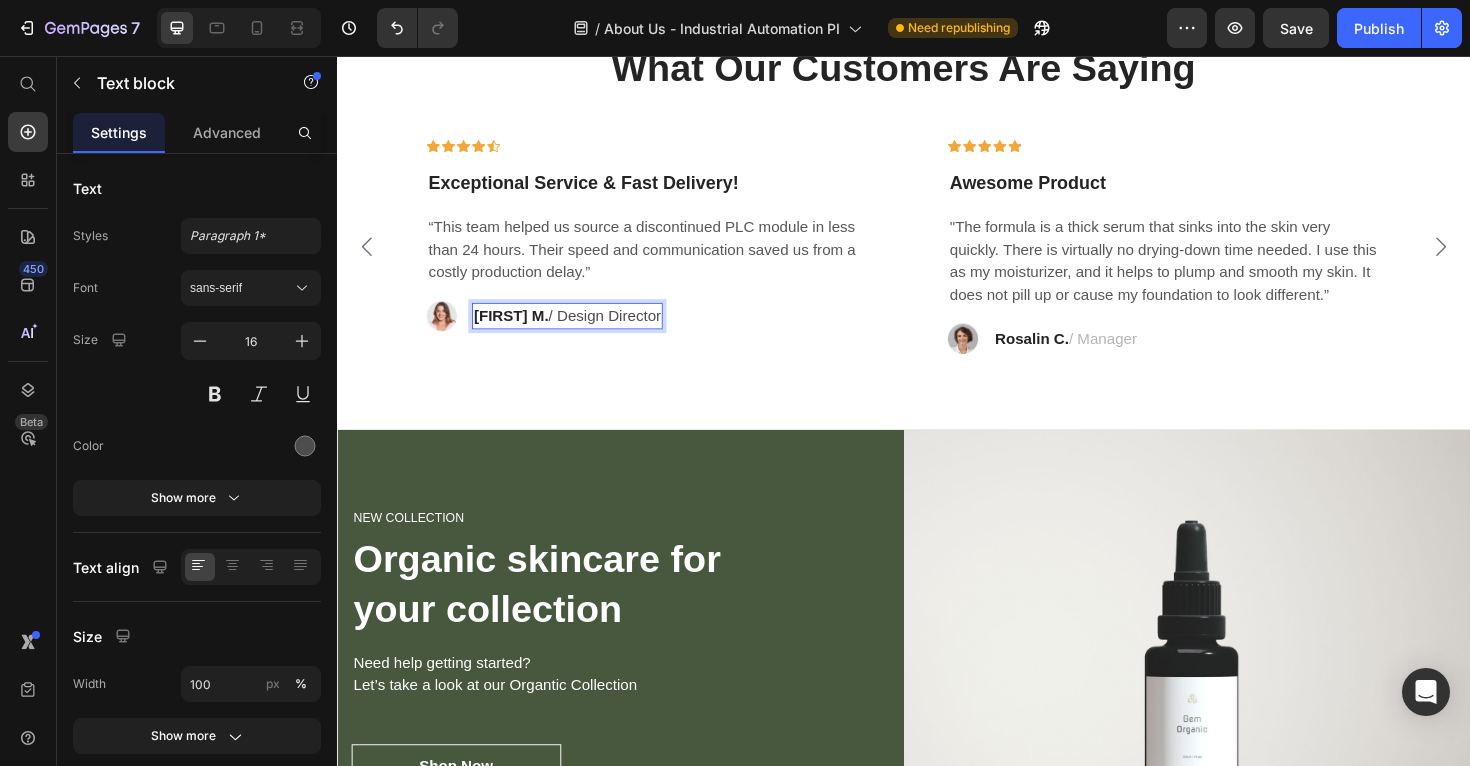 click on "[FIRST] [LAST].  / Design Director" at bounding box center [581, 332] 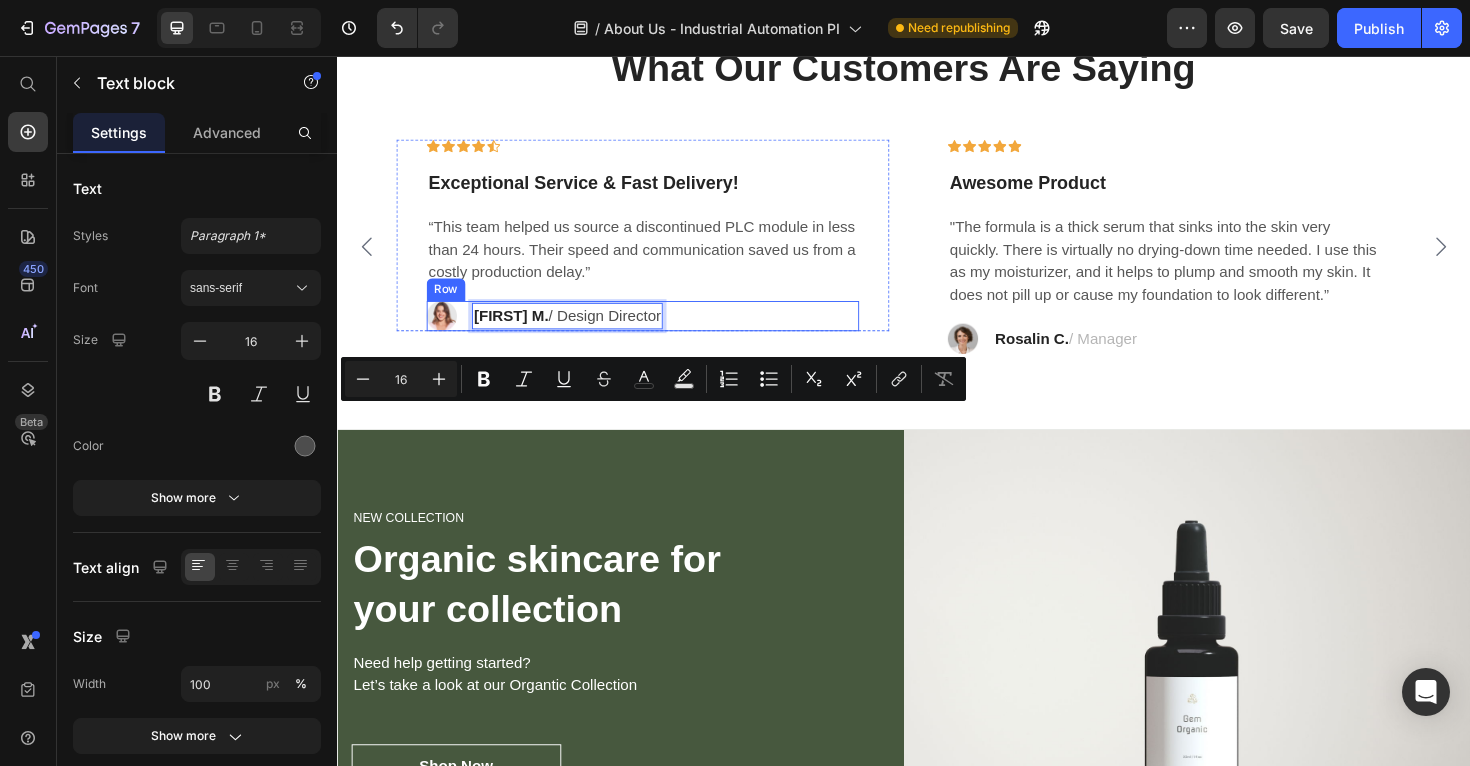 drag, startPoint x: 565, startPoint y: 436, endPoint x: 686, endPoint y: 442, distance: 121.14867 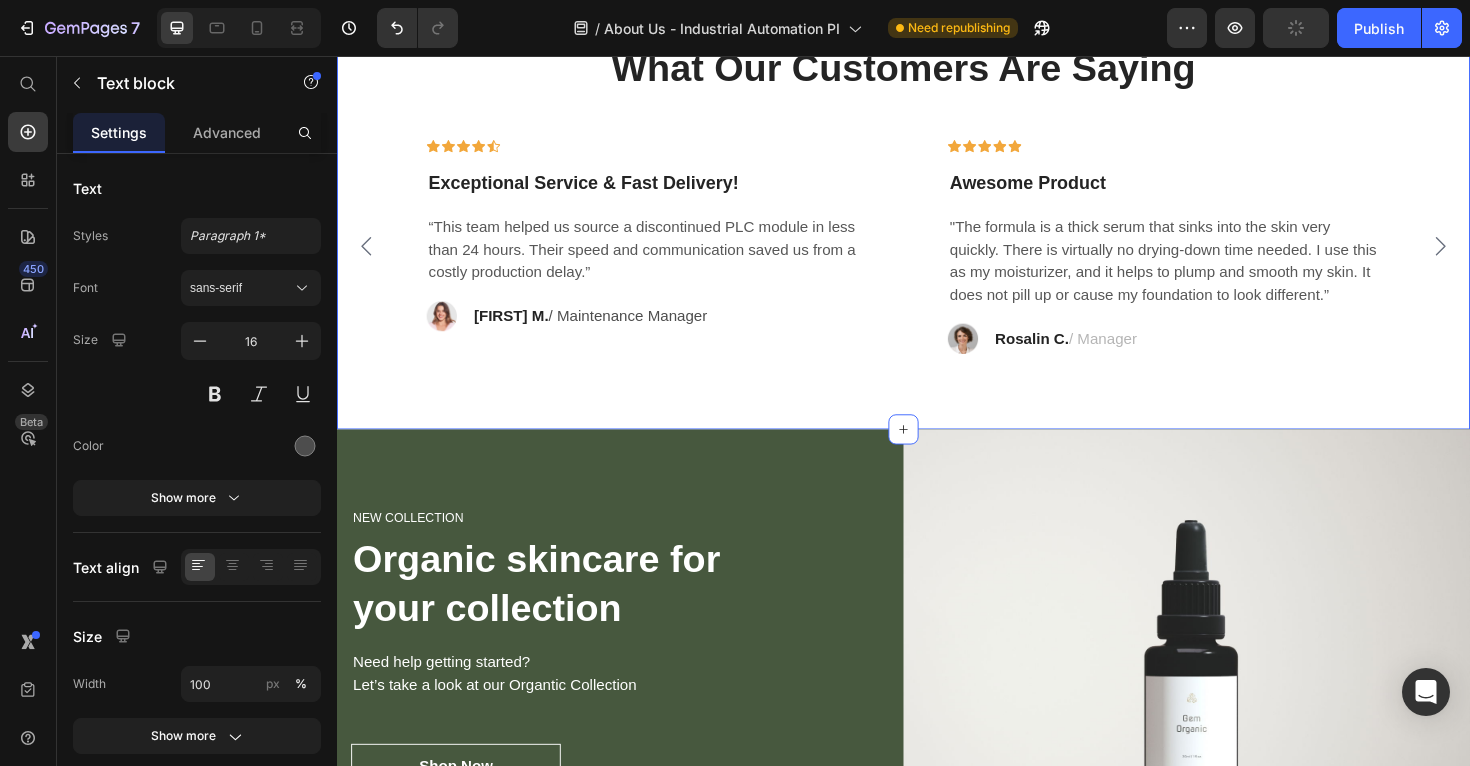click on "What Our Customers Are Saying Heading
Icon
Icon
Icon
Icon
Icon Row Exceptional Service & Fast Delivery! Text block “This team helped us source a discontinued PLC module in less than 24 hours. Their speed and communication saved us from a costly production delay.” Text block Image [FIRST] [LAST].  / Maintenance Manager Text block Row Row
Icon
Icon
Icon
Icon
Icon Row Awesome Product Text block "The formula is a thick serum that sinks into the skin very quickly. There is virtually no drying-down time needed. I use this as my moisturizer, and it helps to plump and smooth my skin. It does not pill up or cause my foundation to look different.” Text block Image [FIRST] [LAST].  / Manager Text block Row Row
Icon
Icon
Icon
Icon
Icon Row Text block Text block Image [FIRST] [LAST]." at bounding box center [937, 246] 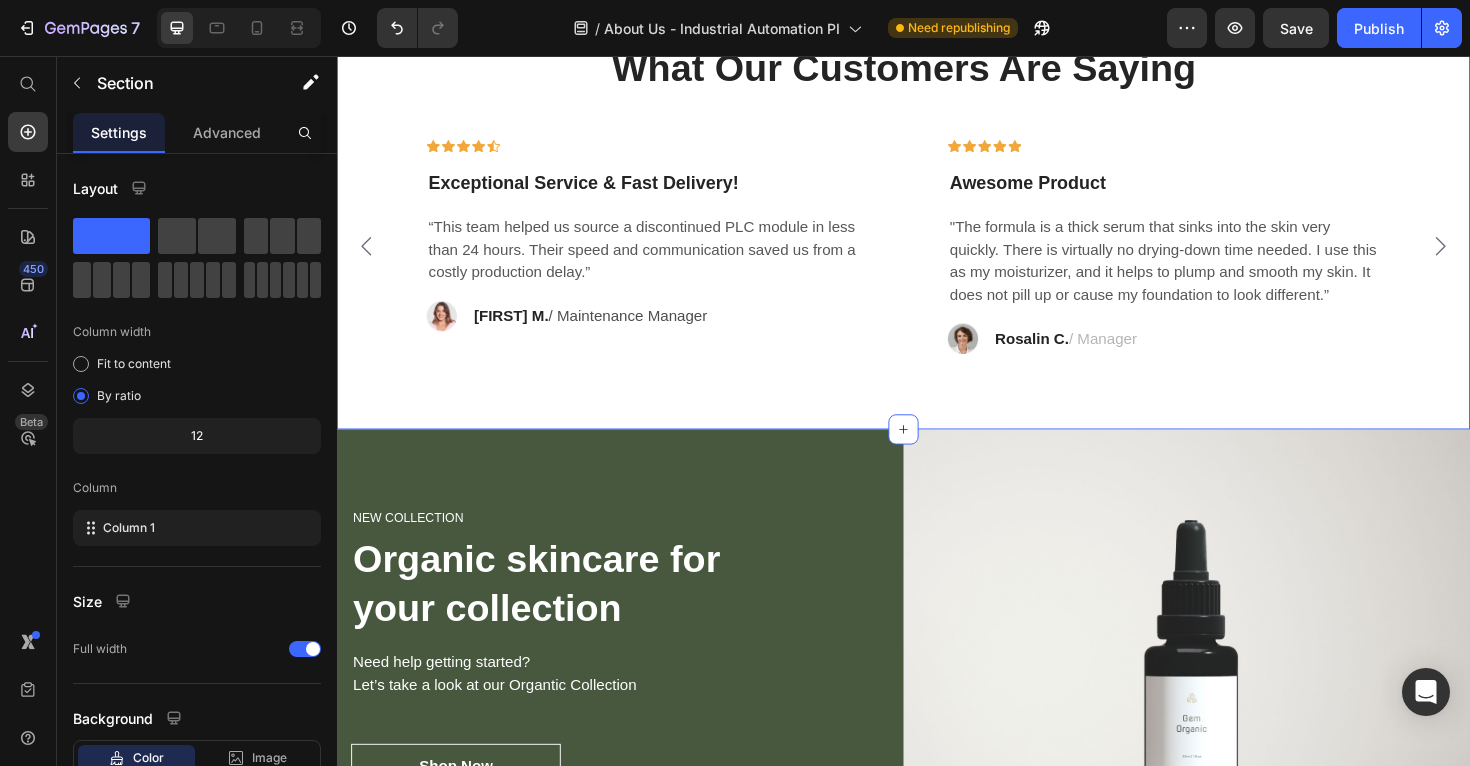 click on "Awesome Product" at bounding box center [1213, 191] 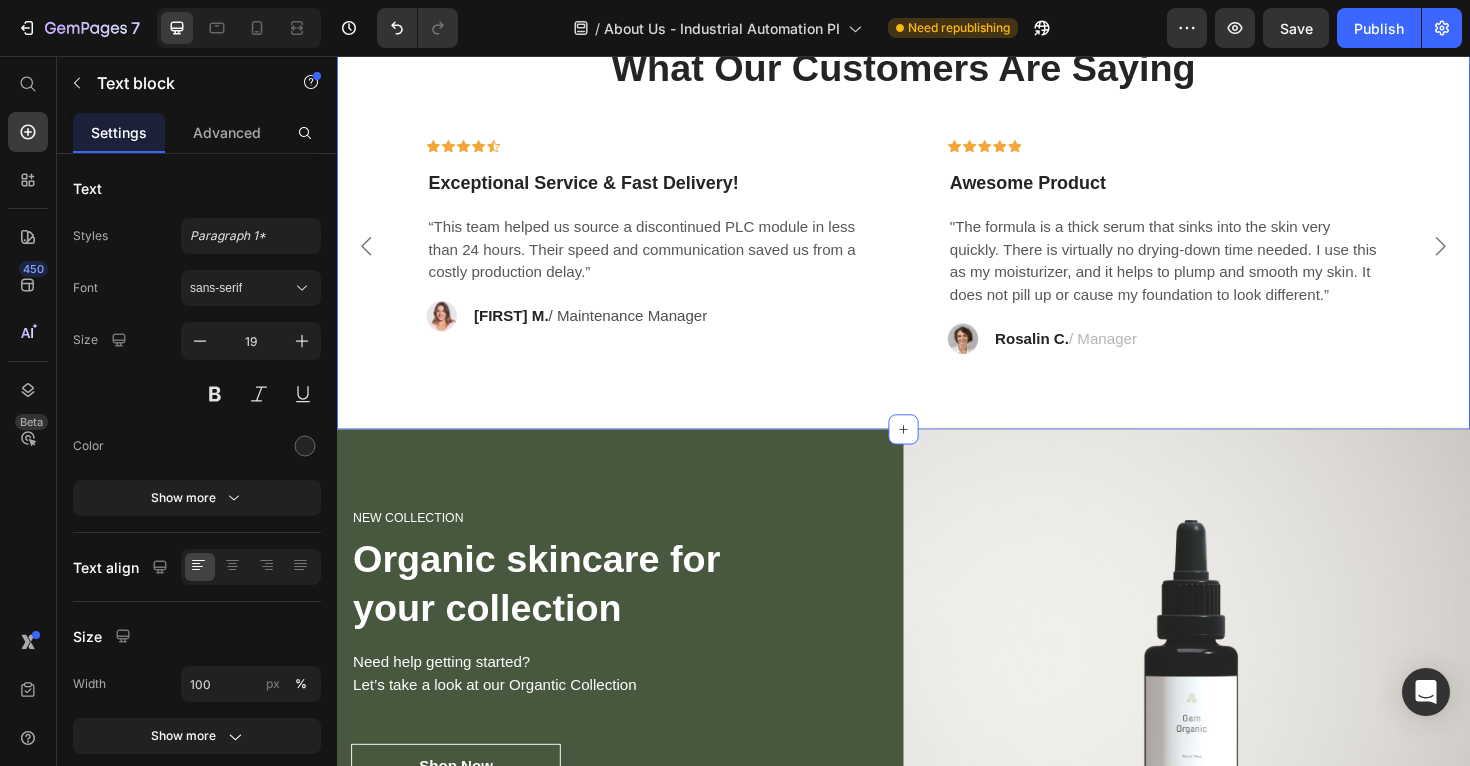 click on "Awesome Product" at bounding box center (1213, 191) 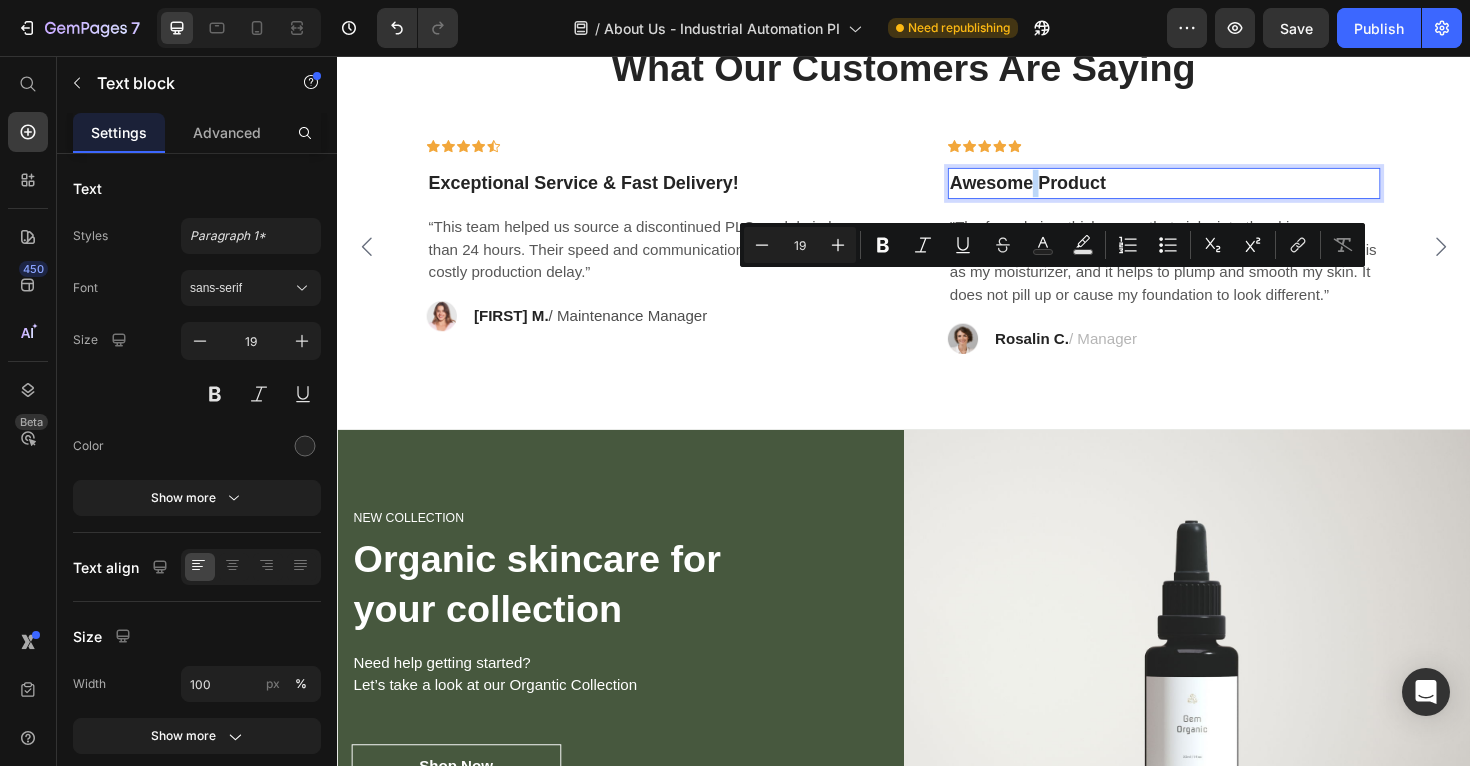 click on "Awesome Product" at bounding box center (1213, 191) 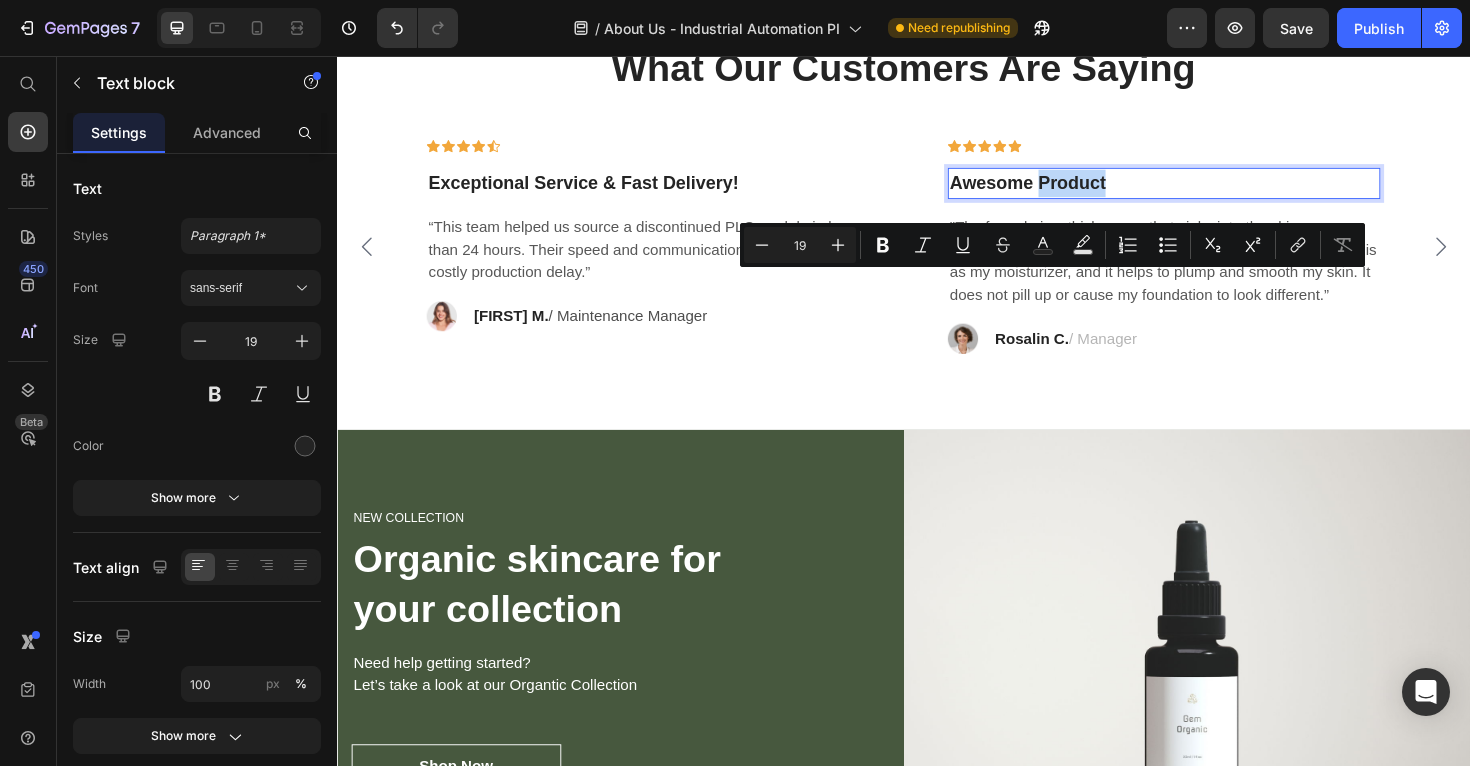 click on "Awesome Product" at bounding box center [1213, 191] 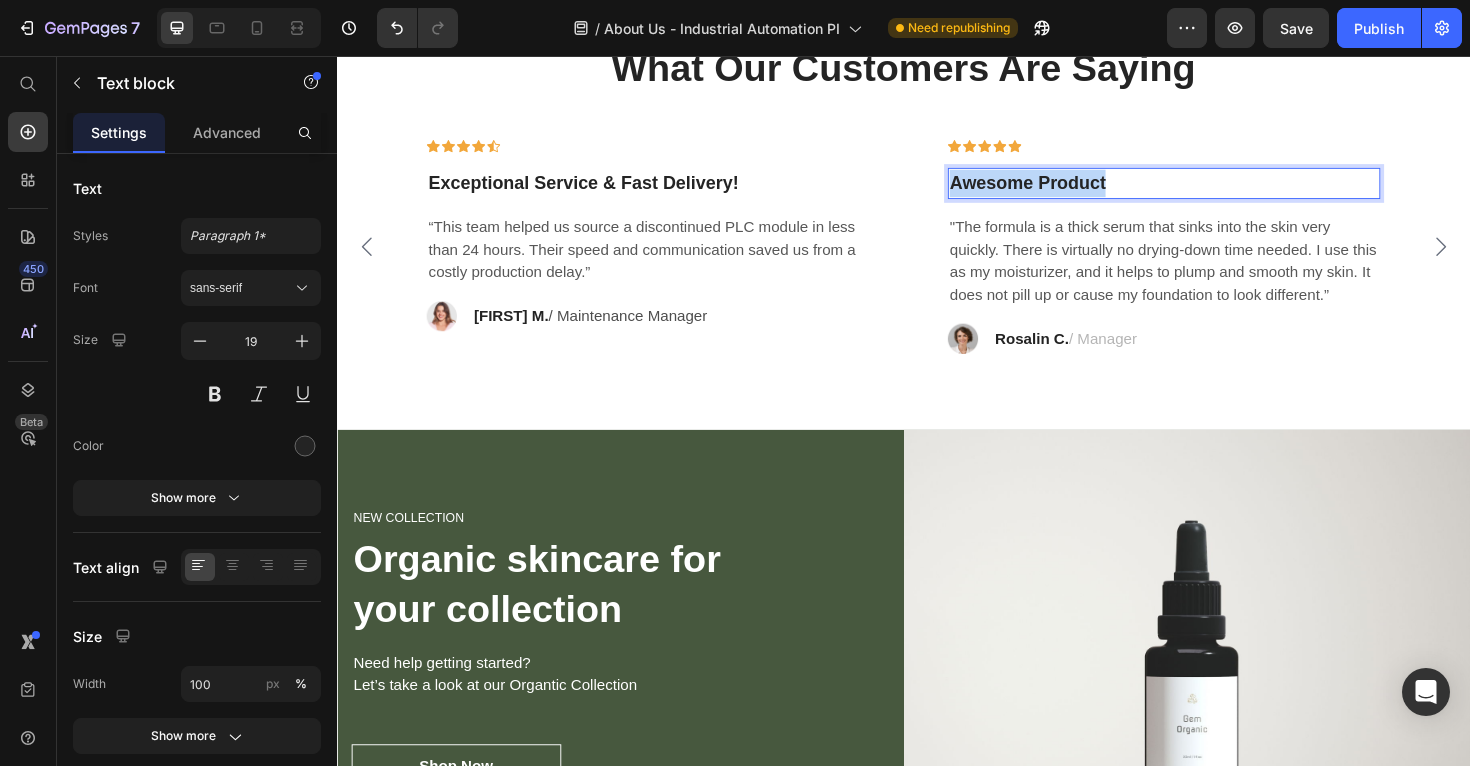 click on "Awesome Product" at bounding box center (1213, 191) 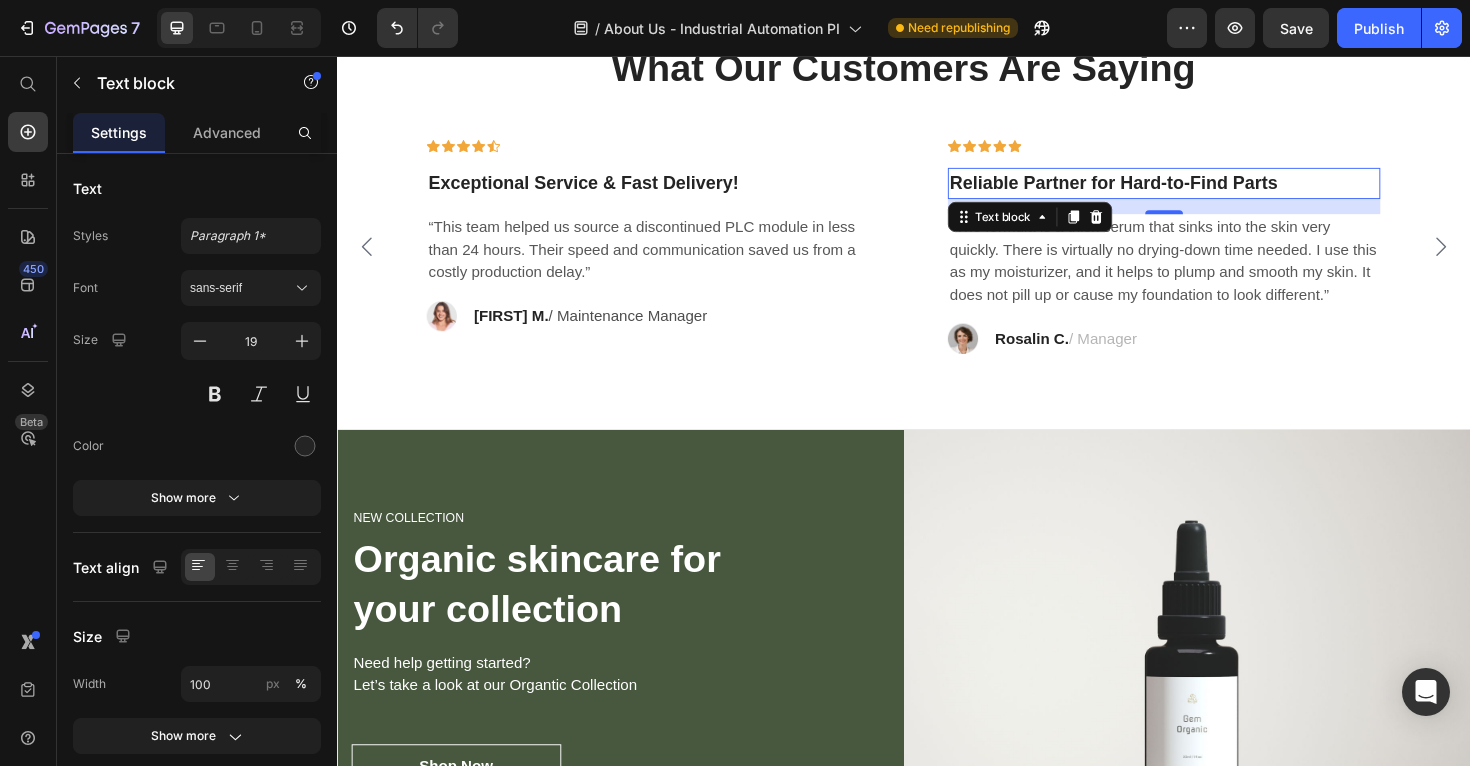 click on ""The formula is a thick serum that sinks into the skin very quickly. There is virtually no drying-down time needed. I use this as my moisturizer, and it helps to plump and smooth my skin. It does not pill up or cause my foundation to look different.”" at bounding box center [1213, 274] 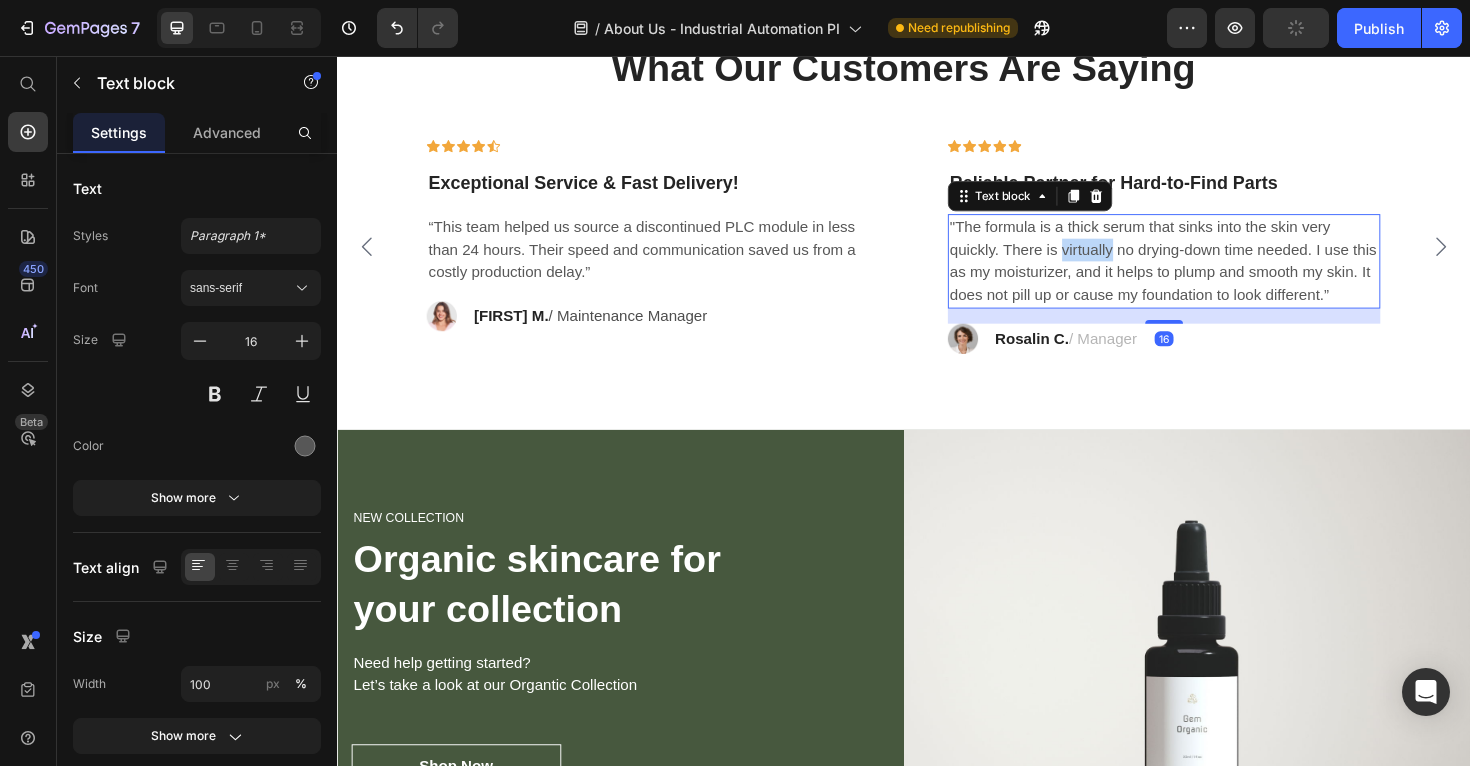 click on ""The formula is a thick serum that sinks into the skin very quickly. There is virtually no drying-down time needed. I use this as my moisturizer, and it helps to plump and smooth my skin. It does not pill up or cause my foundation to look different.”" at bounding box center (1213, 274) 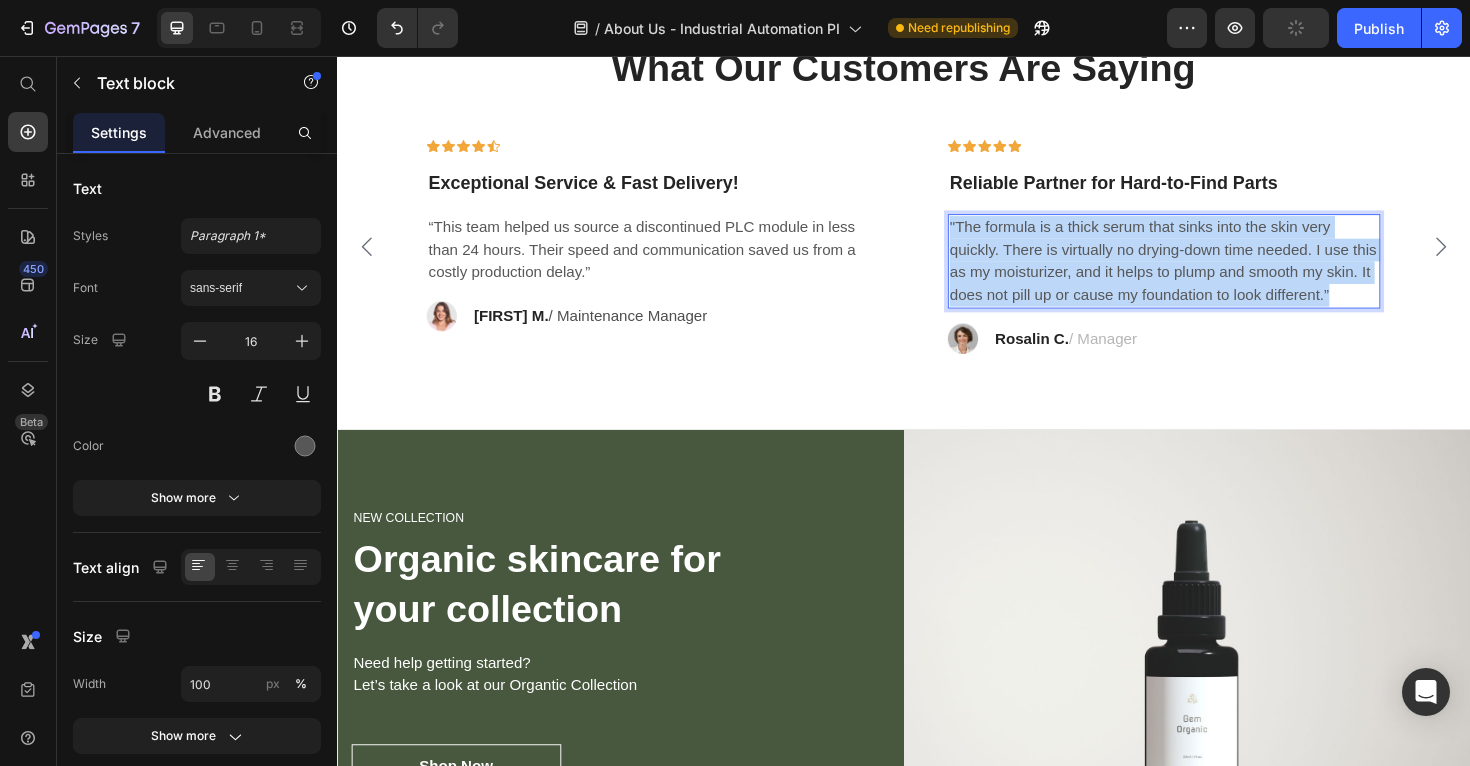 click on ""The formula is a thick serum that sinks into the skin very quickly. There is virtually no drying-down time needed. I use this as my moisturizer, and it helps to plump and smooth my skin. It does not pill up or cause my foundation to look different.”" at bounding box center (1213, 274) 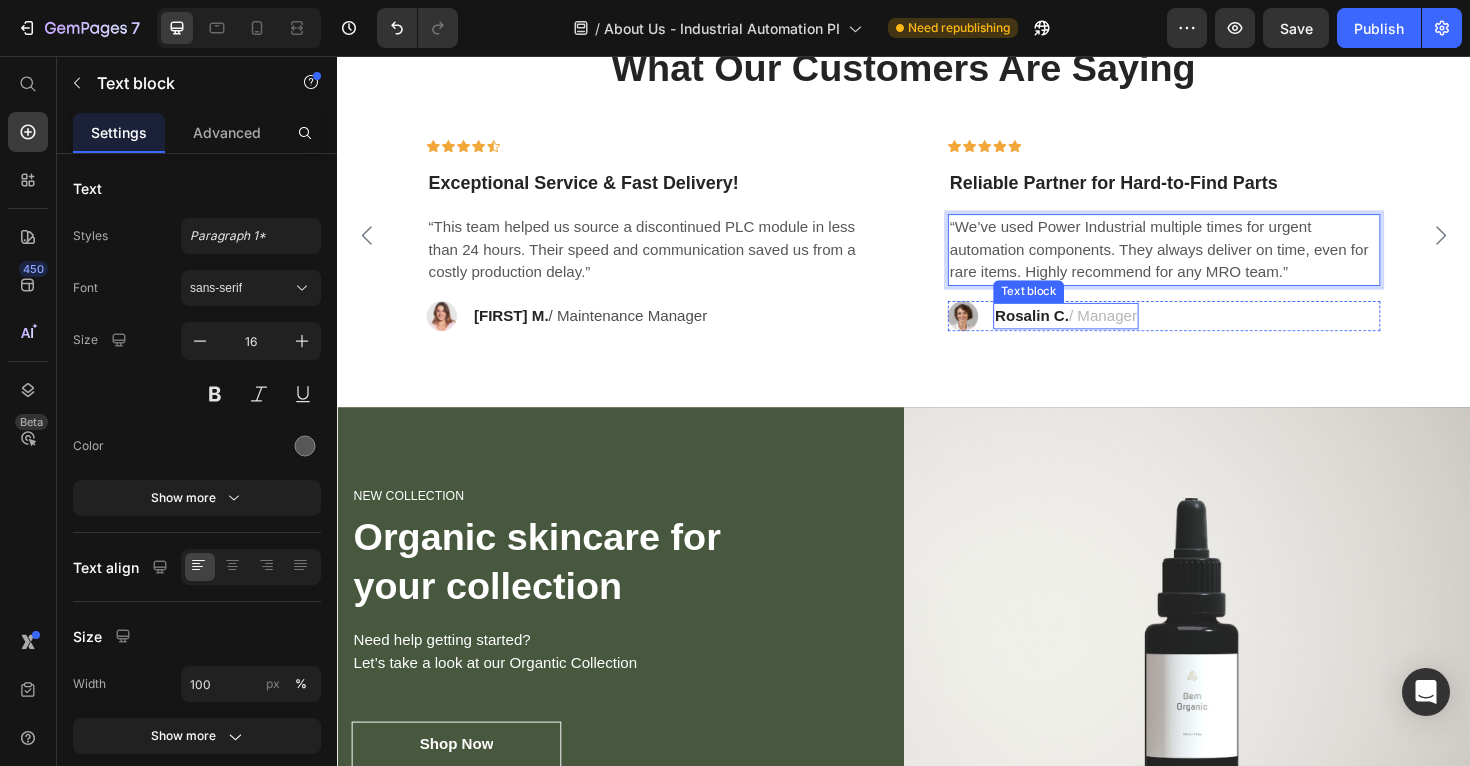 click on "Rosalin C." at bounding box center [1073, 331] 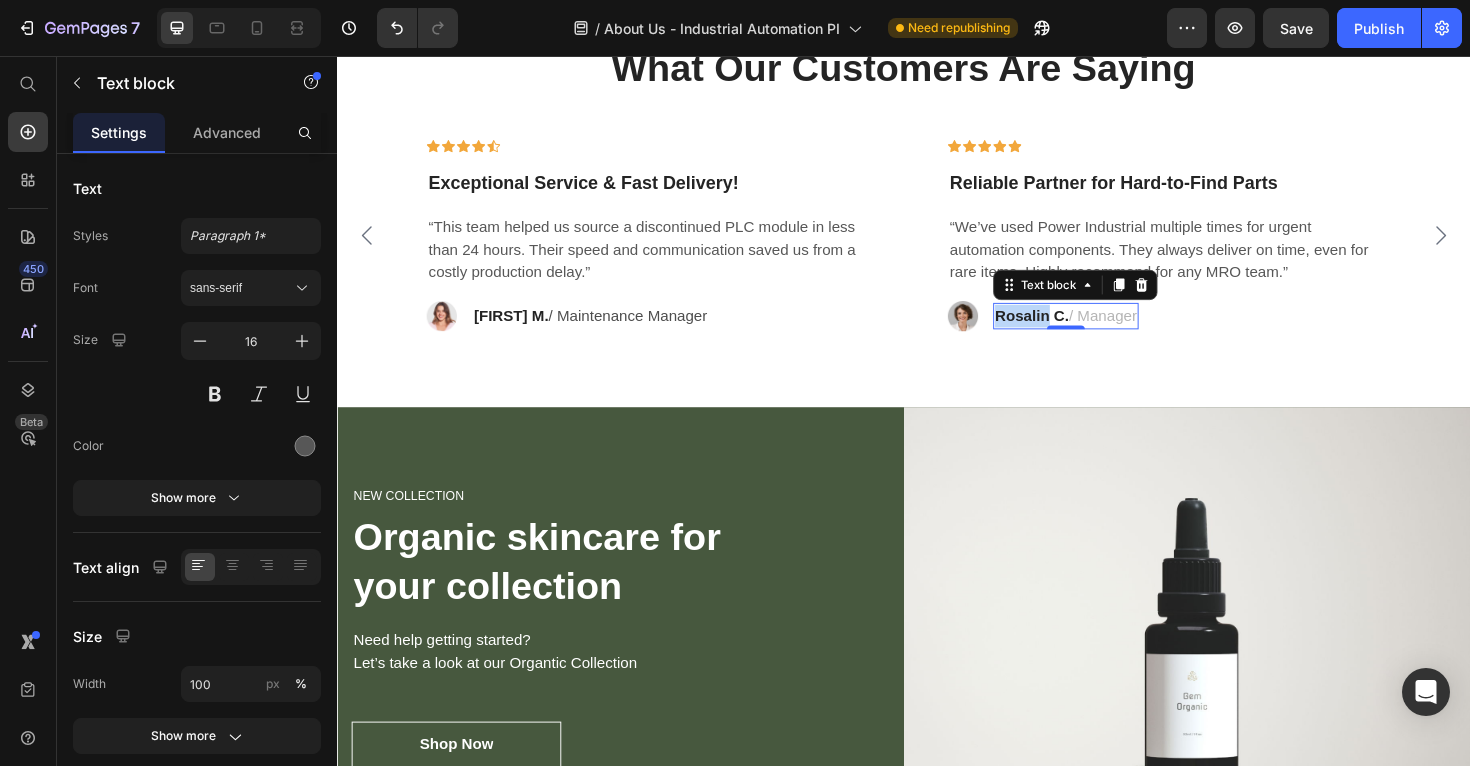 click on "Rosalin C." at bounding box center (1073, 331) 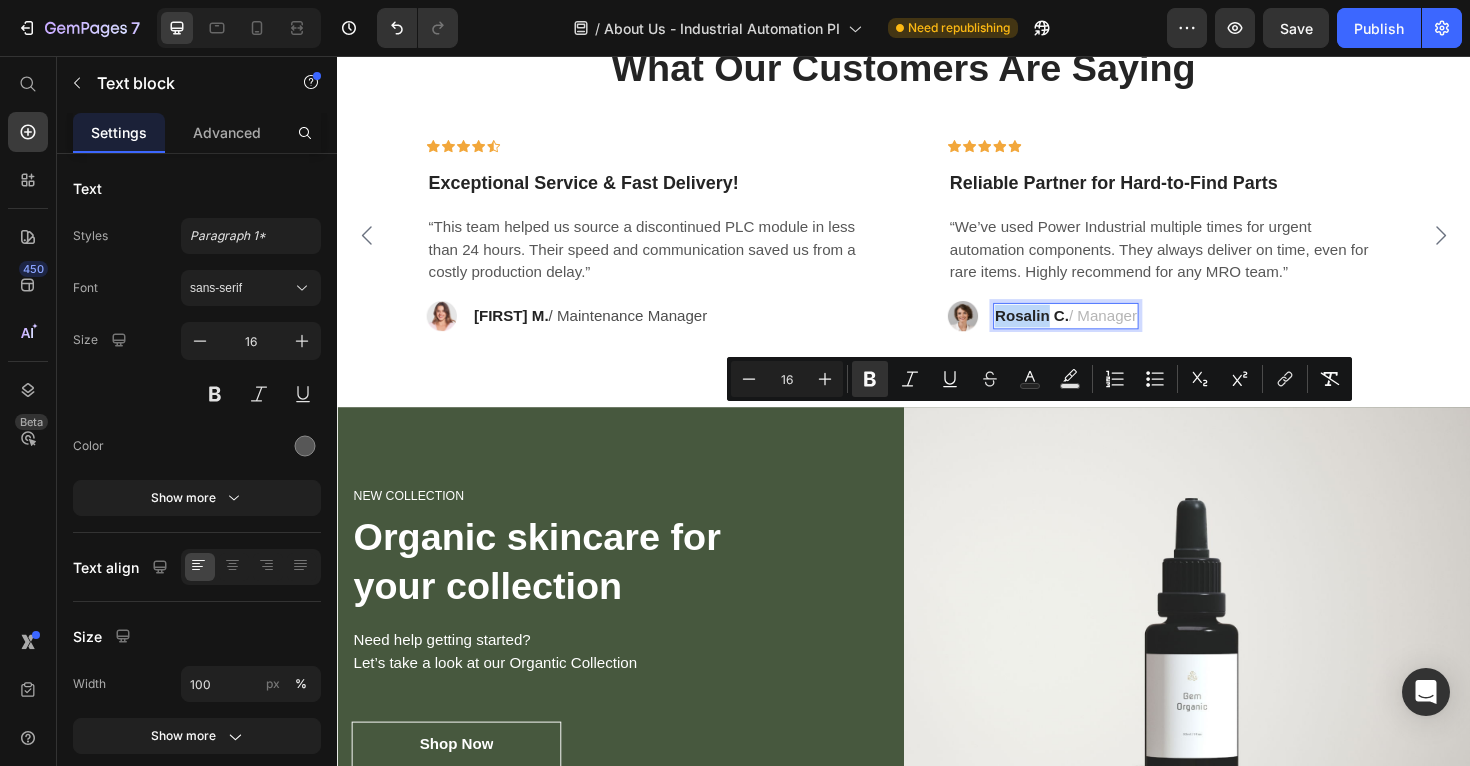 click on "Rosalin C." at bounding box center [1073, 331] 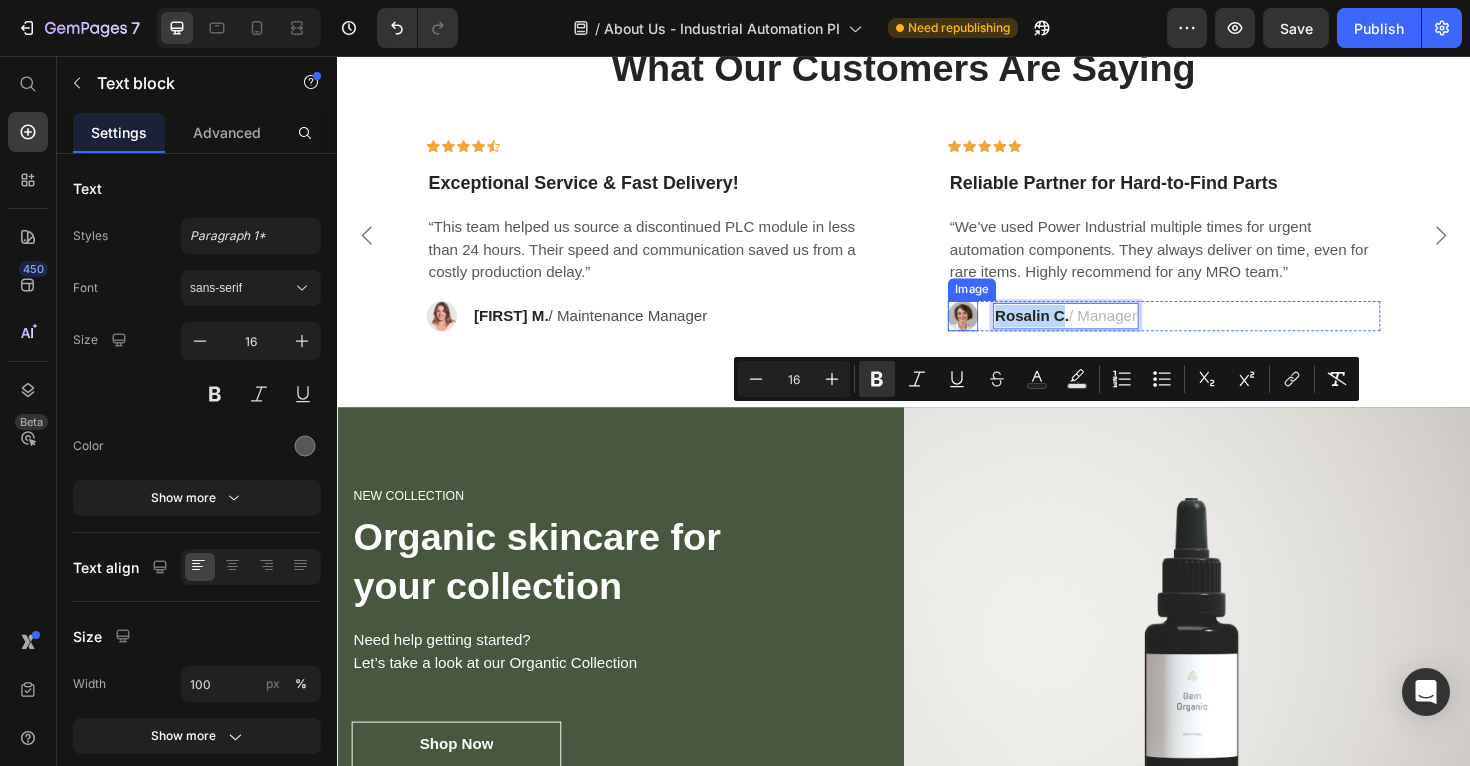 drag, startPoint x: 1108, startPoint y: 443, endPoint x: 989, endPoint y: 443, distance: 119 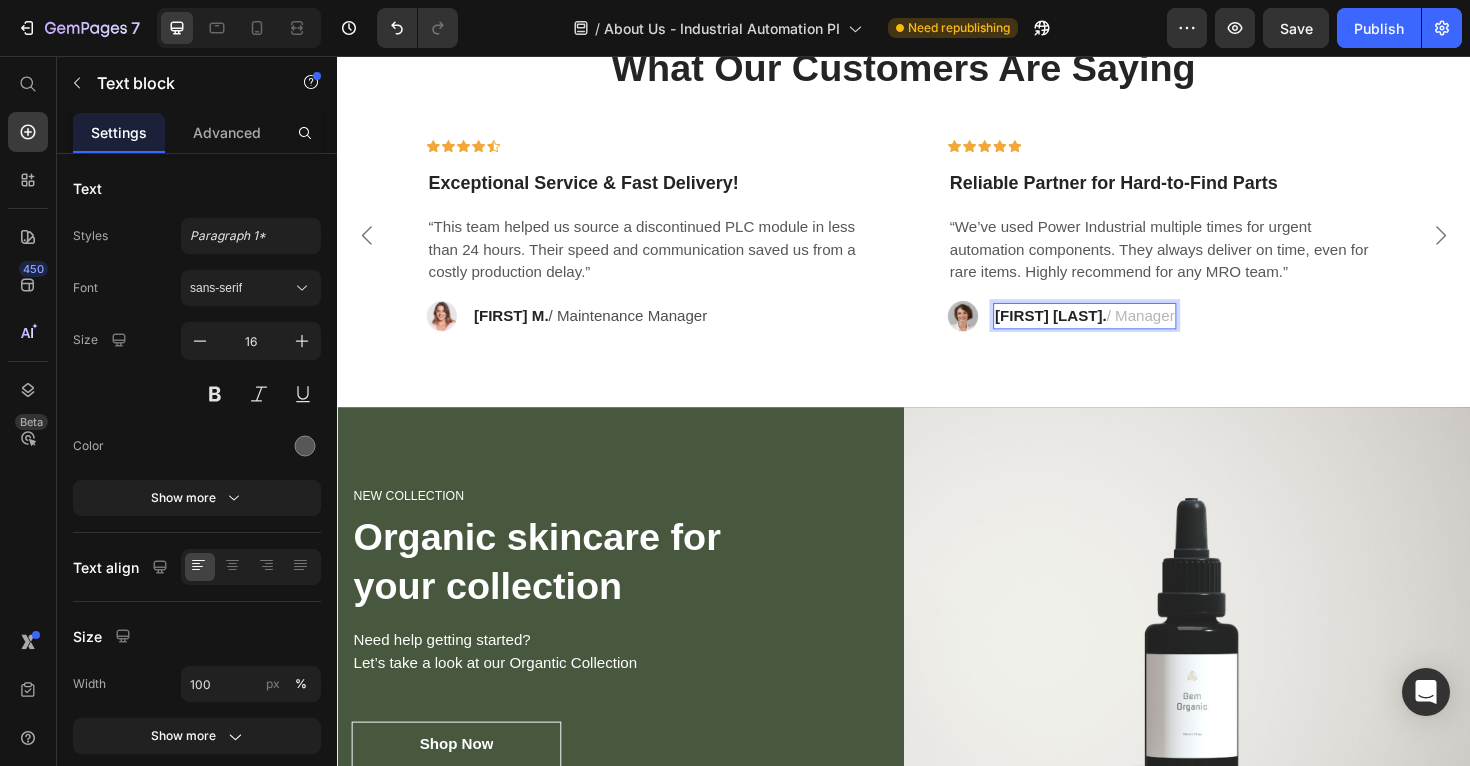 click on "[FIRST] [LAST]  / Manager" at bounding box center [1129, 332] 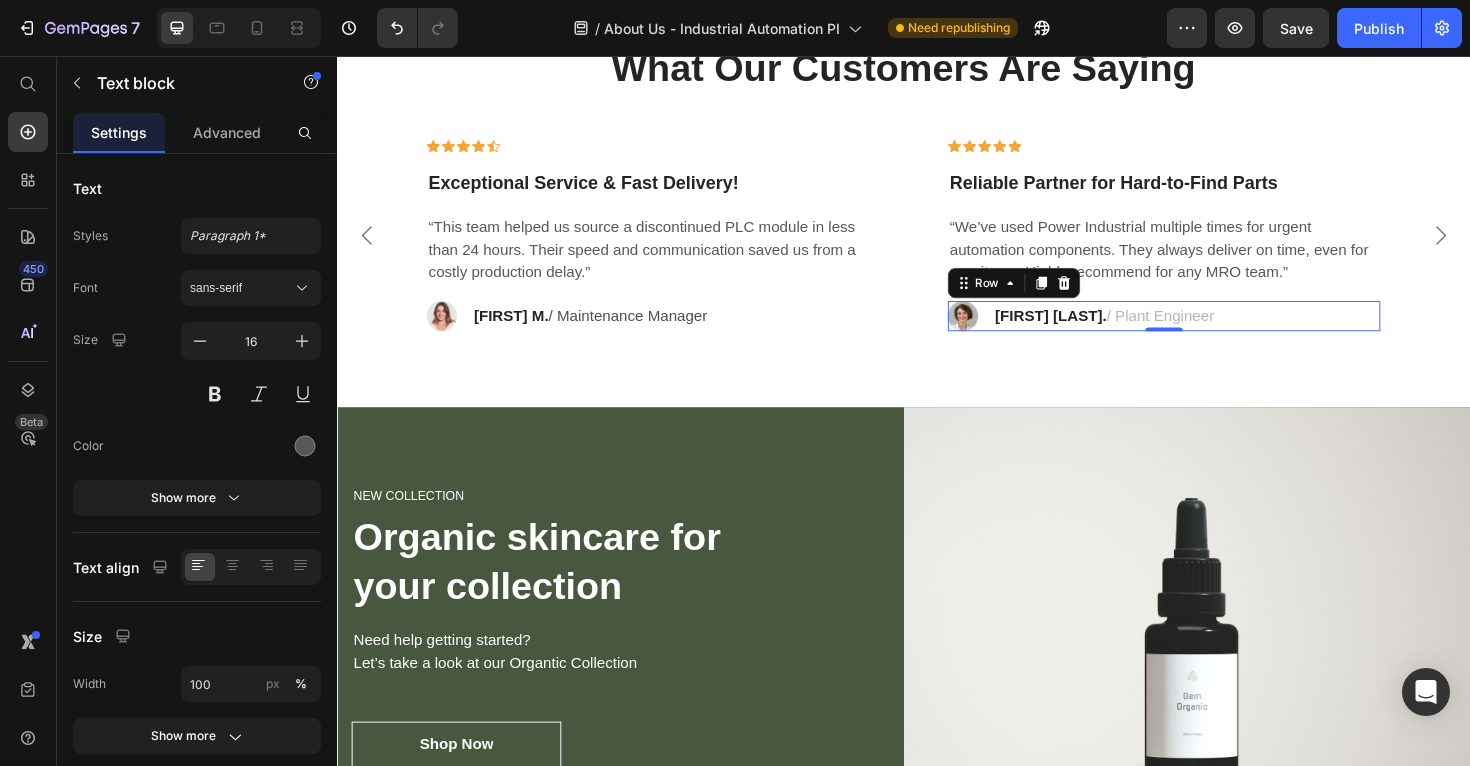 click on "Image [FIRST] [LAST].  / Plant Engineer Text block Row   0" at bounding box center [1213, 332] 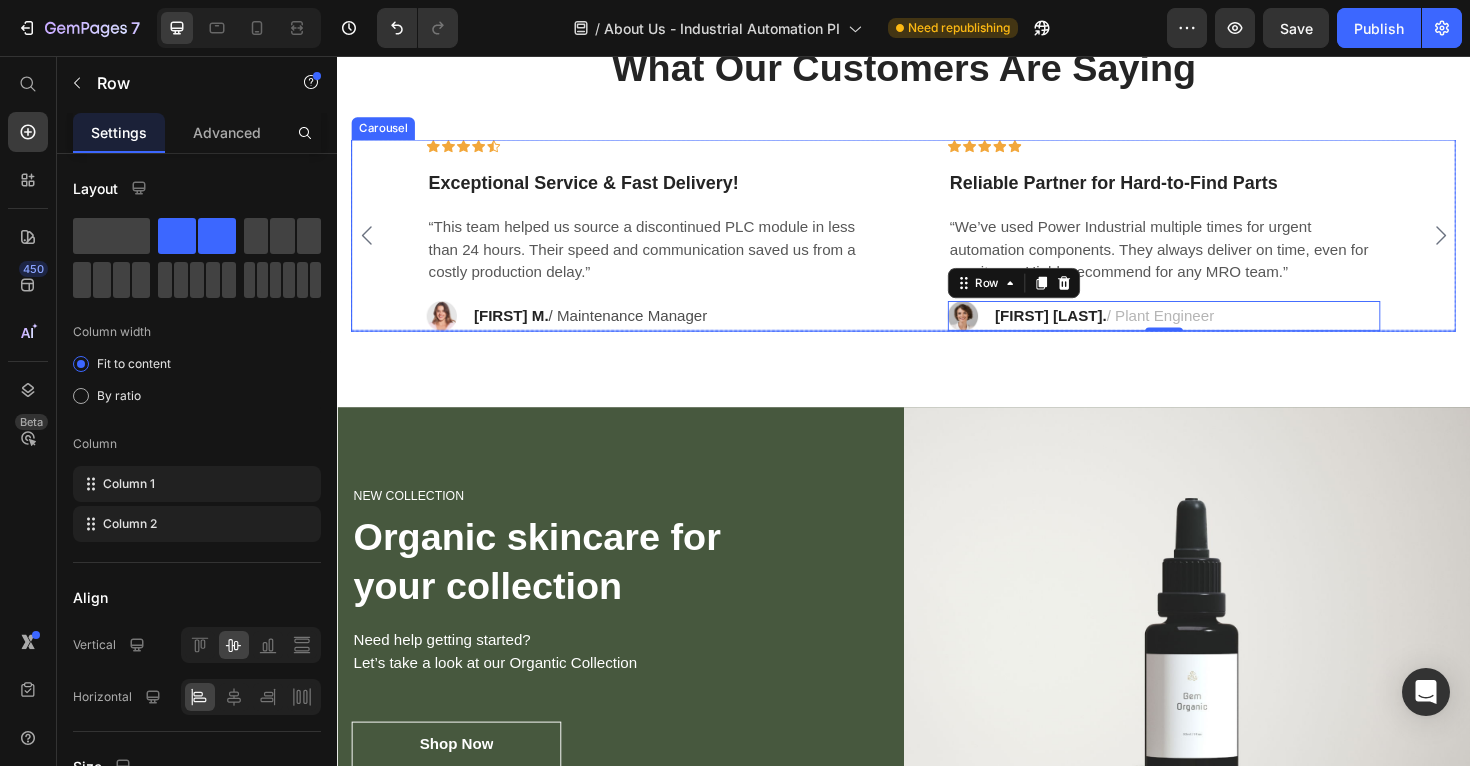 click on "Icon
Icon
Icon
Icon
Icon Row Exceptional Service & Fast Delivery! Text block “This team helped us source a discontinued PLC module in less than 24 hours. Their speed and communication saved us from a costly production delay.” Text block Image [FIRST] [LAST]  / Maintenance Manager Text block Row Row
Icon
Icon
Icon
Icon
Icon Row Reliable Partner for Hard-to-Find Parts Text block “We’ve used Power Industrial multiple times for urgent automation components. They always deliver on time, even for rare items. Highly recommend for any MRO team.” Text block Image [FIRST] [LAST]  / Plant Engineer Text block Row   0 Row
Icon
Icon
Icon
Icon
Icon Row What A Soothing Skin Care Treatment ! Text block Text block Image [FIRST] [LAST]  / Design Director Text block Row Row" at bounding box center (937, 246) 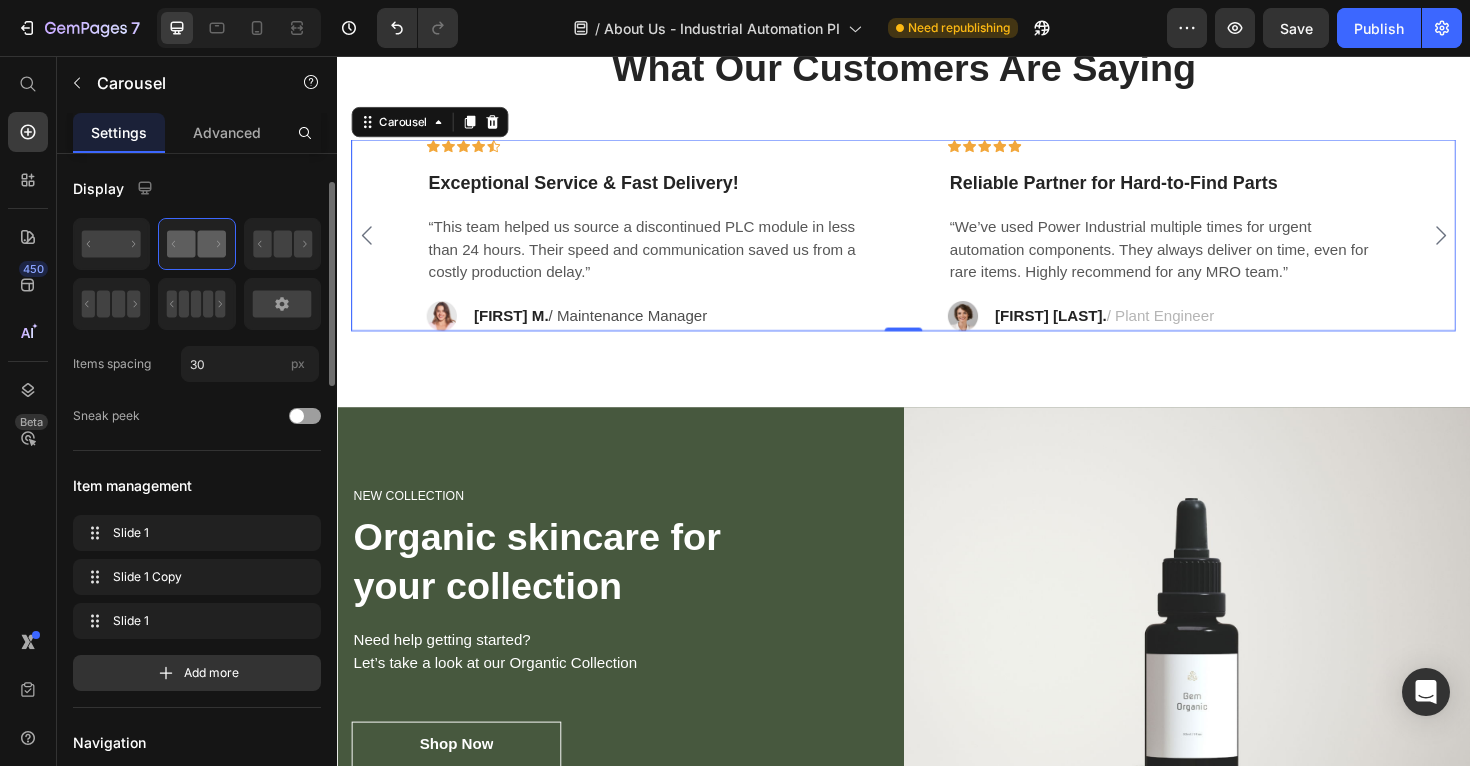 scroll, scrollTop: 291, scrollLeft: 0, axis: vertical 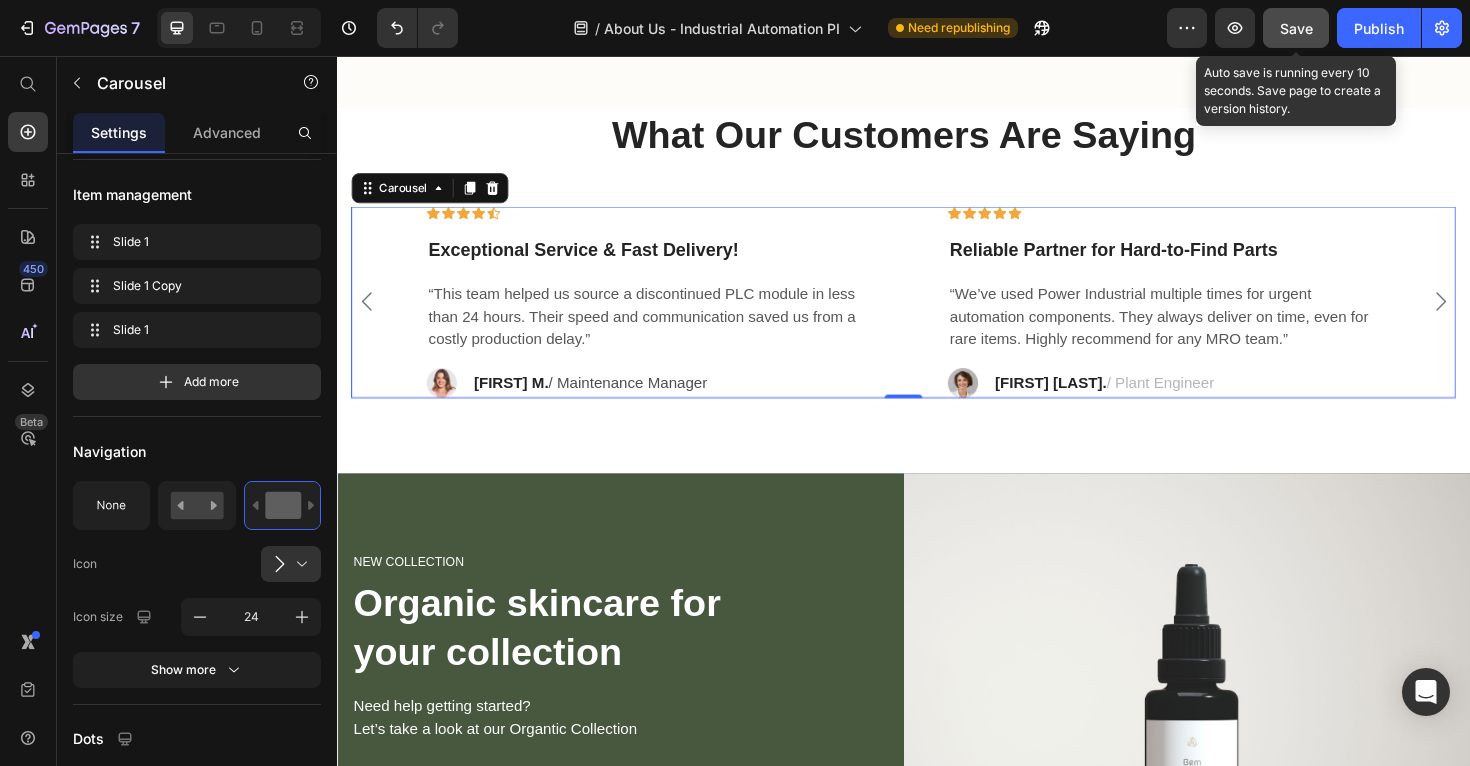 click on "Save" 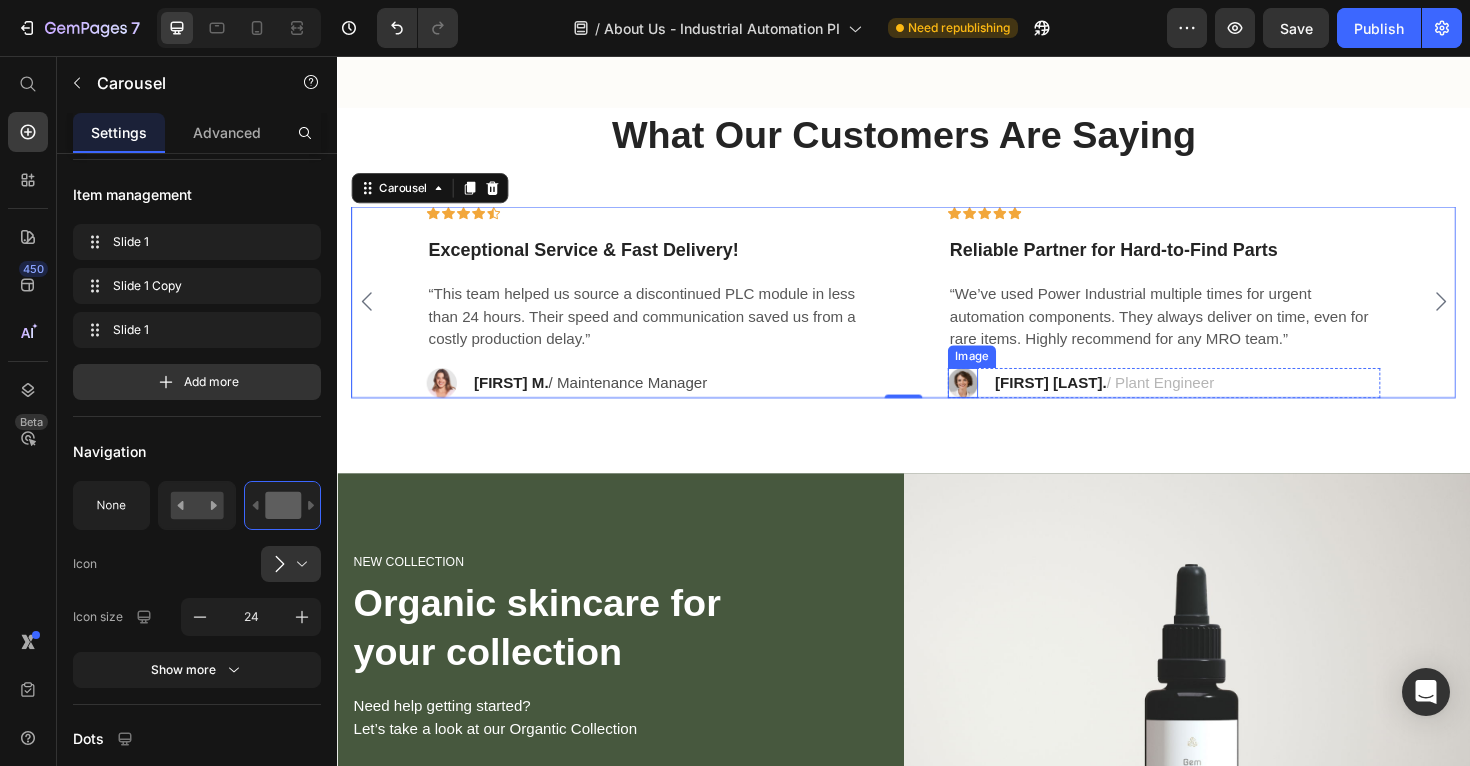 click at bounding box center [1000, 402] 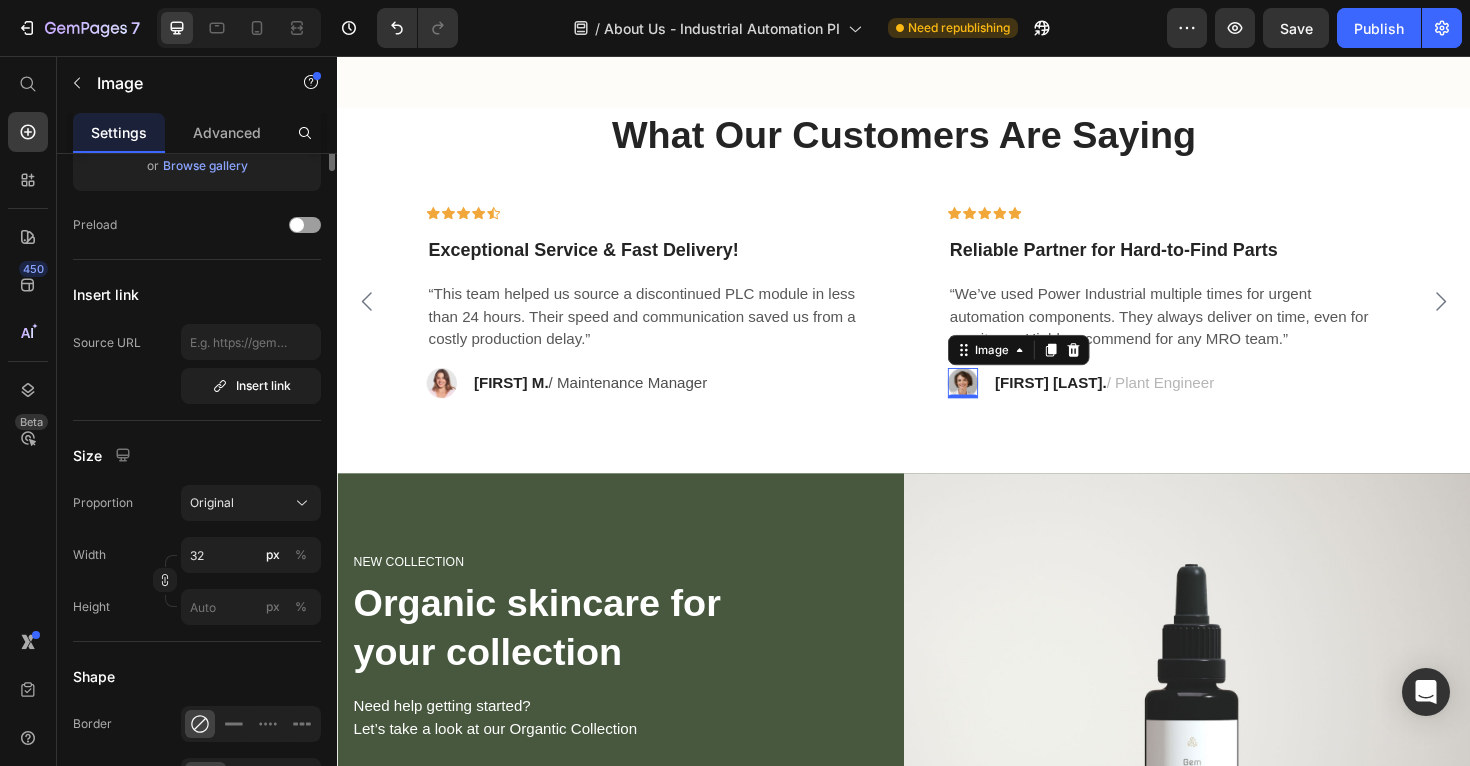scroll, scrollTop: 0, scrollLeft: 0, axis: both 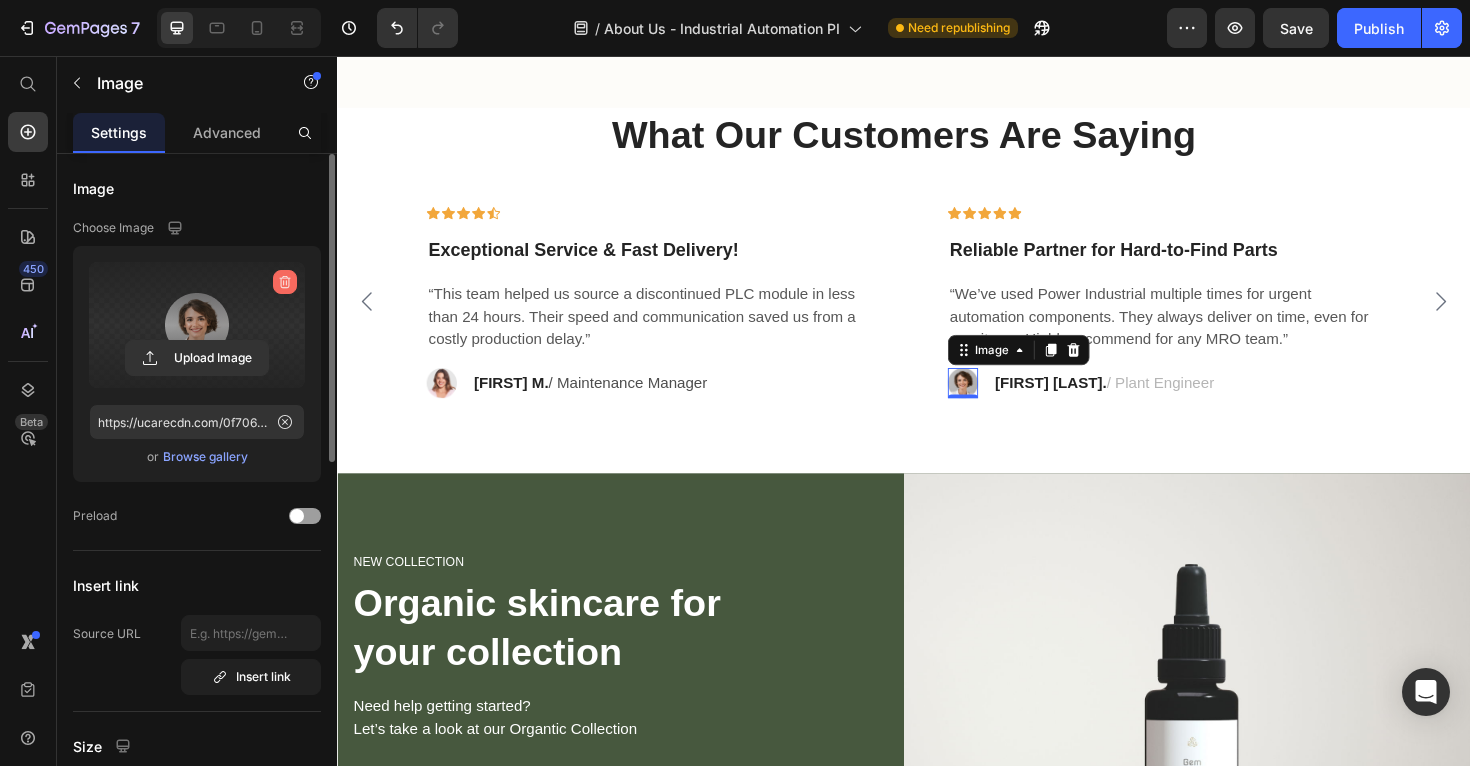 click 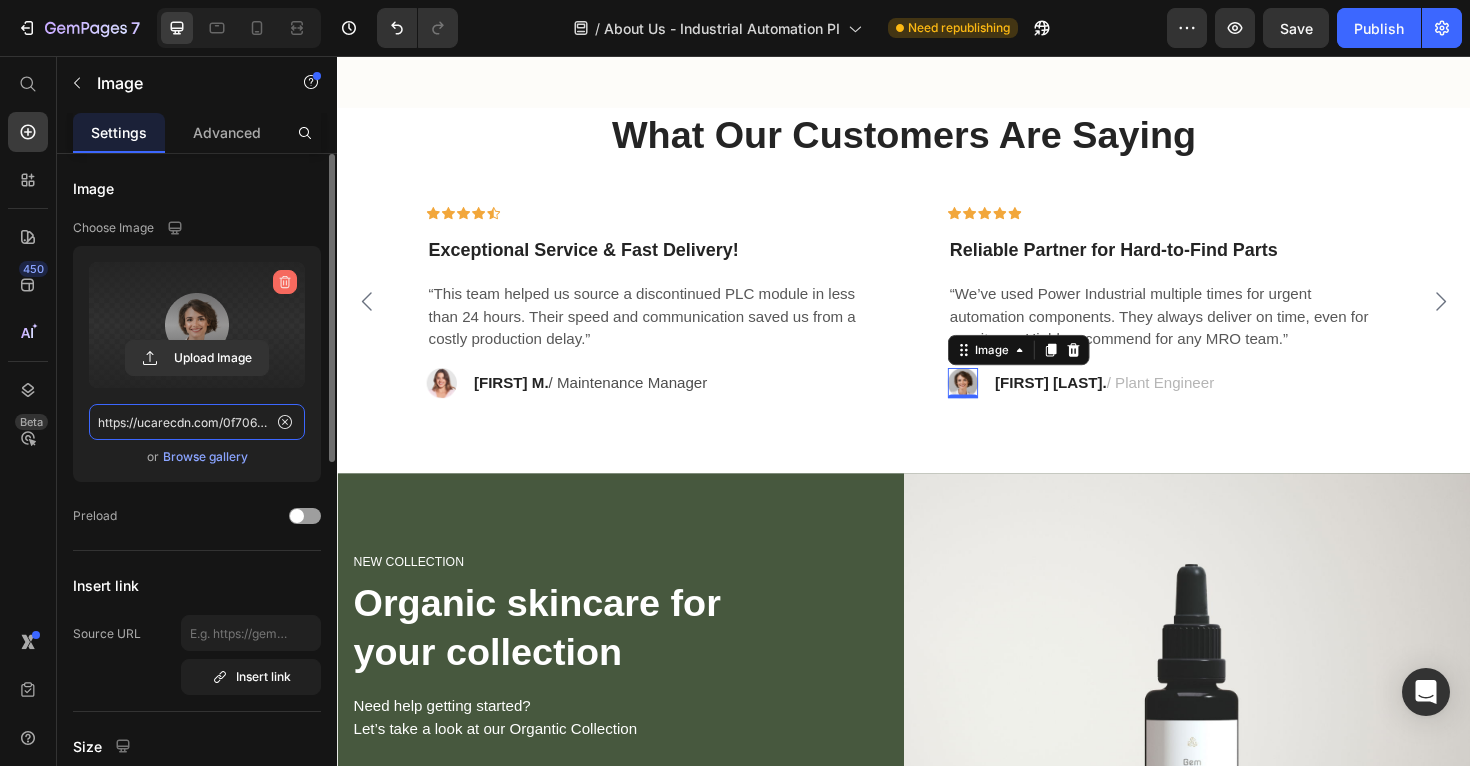 type 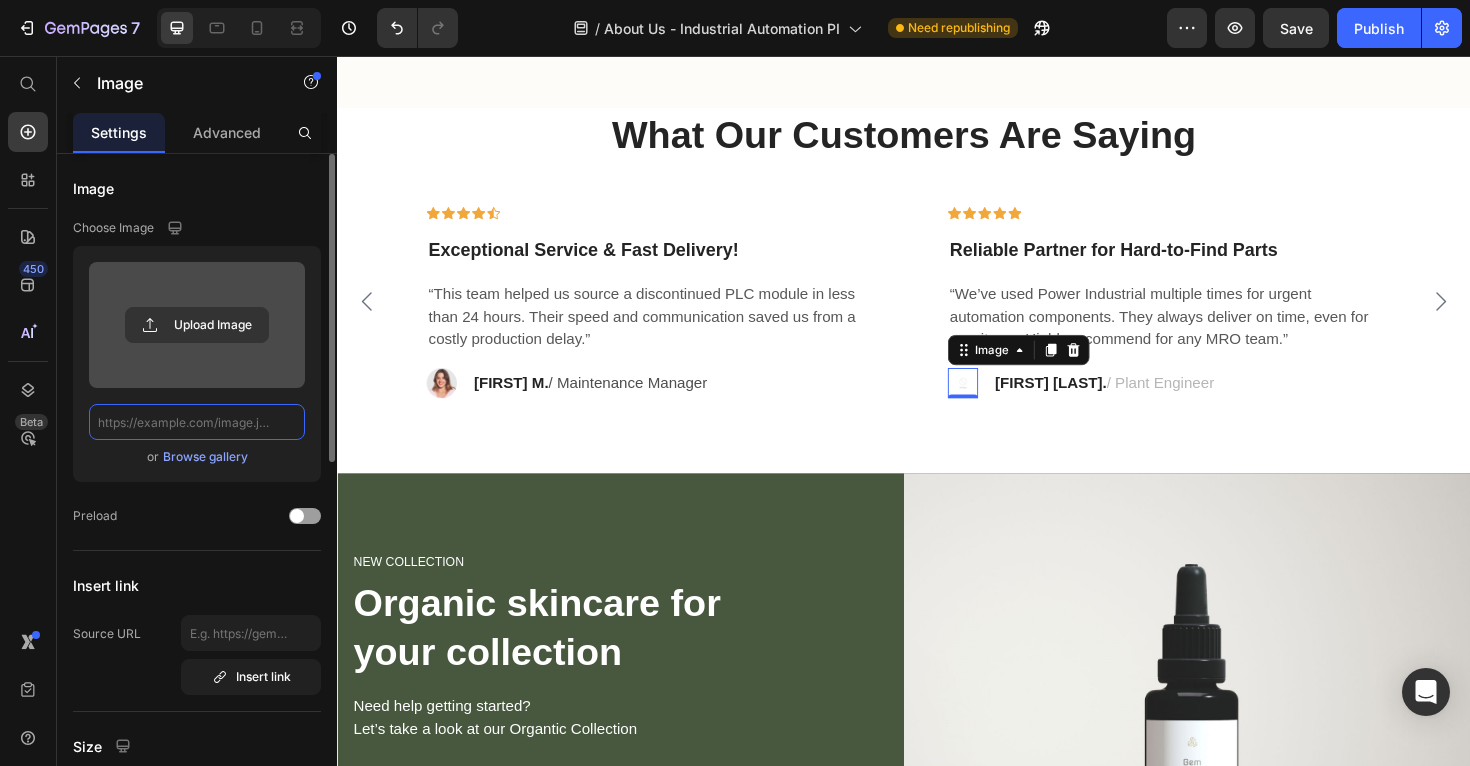 scroll, scrollTop: 0, scrollLeft: 0, axis: both 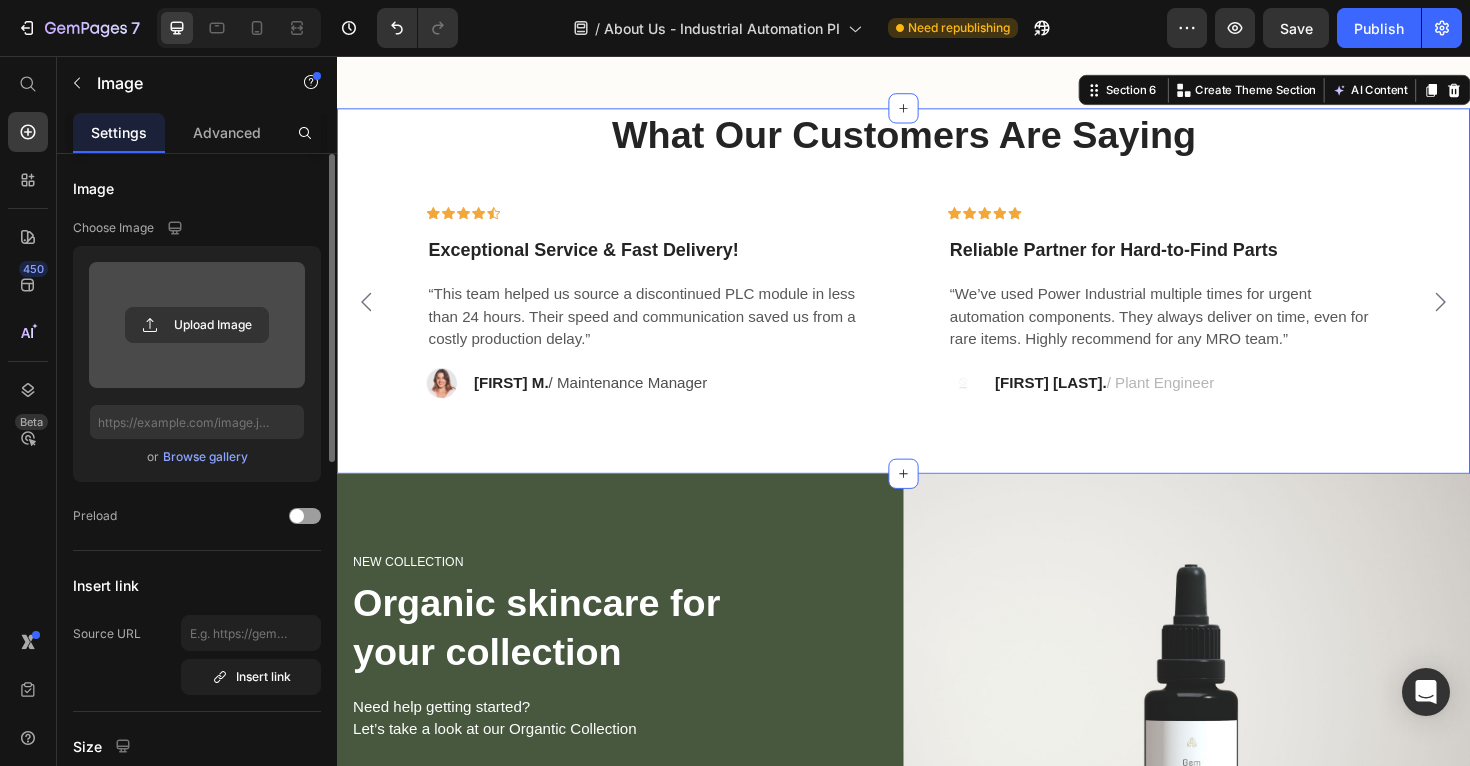 click on "What Our Customers Are Saying Heading
Icon
Icon
Icon
Icon
Icon Row Exceptional Service & Fast Delivery! Text block “This team helped us source a discontinued PLC module in less than 24 hours. Their speed and communication saved us from a costly production delay.” Text block Image [FIRST] [LAST]  / Maintenance Manager Text block Row Row
Icon
Icon
Icon
Icon
Icon Row Reliable Partner for Hard-to-Find Parts Text block “We’ve used Power Industrial multiple times for urgent automation components. They always deliver on time, even for rare items. Highly recommend for any MRO team.” Text block Image [FIRST] [LAST]  / Plant Engineer Text block Row Row
Icon
Icon
Icon
Icon
Icon Row What A Soothing Skin Care Treatment ! Text block Text block Image [FIRST] [LAST] Text block Row" at bounding box center (937, 304) 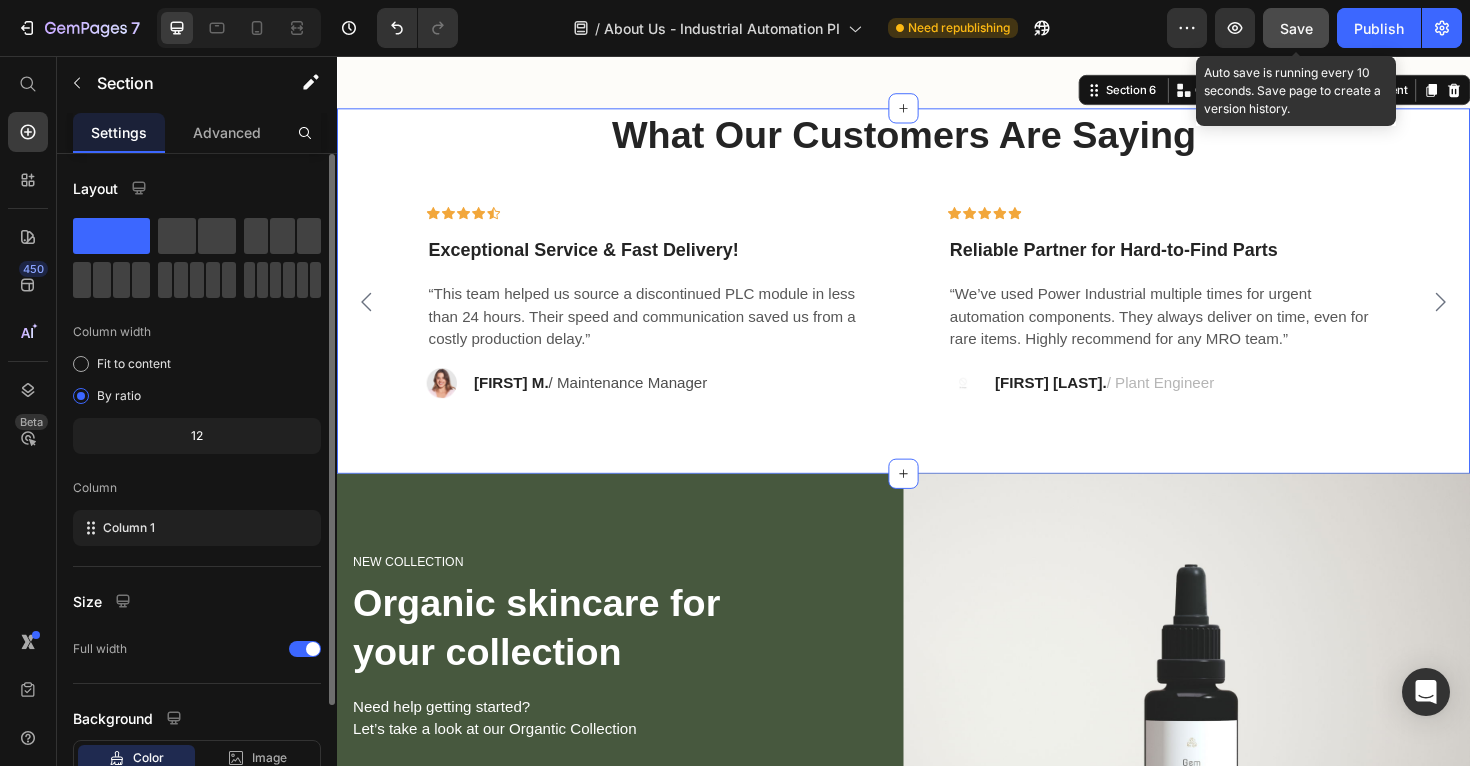 click on "Save" 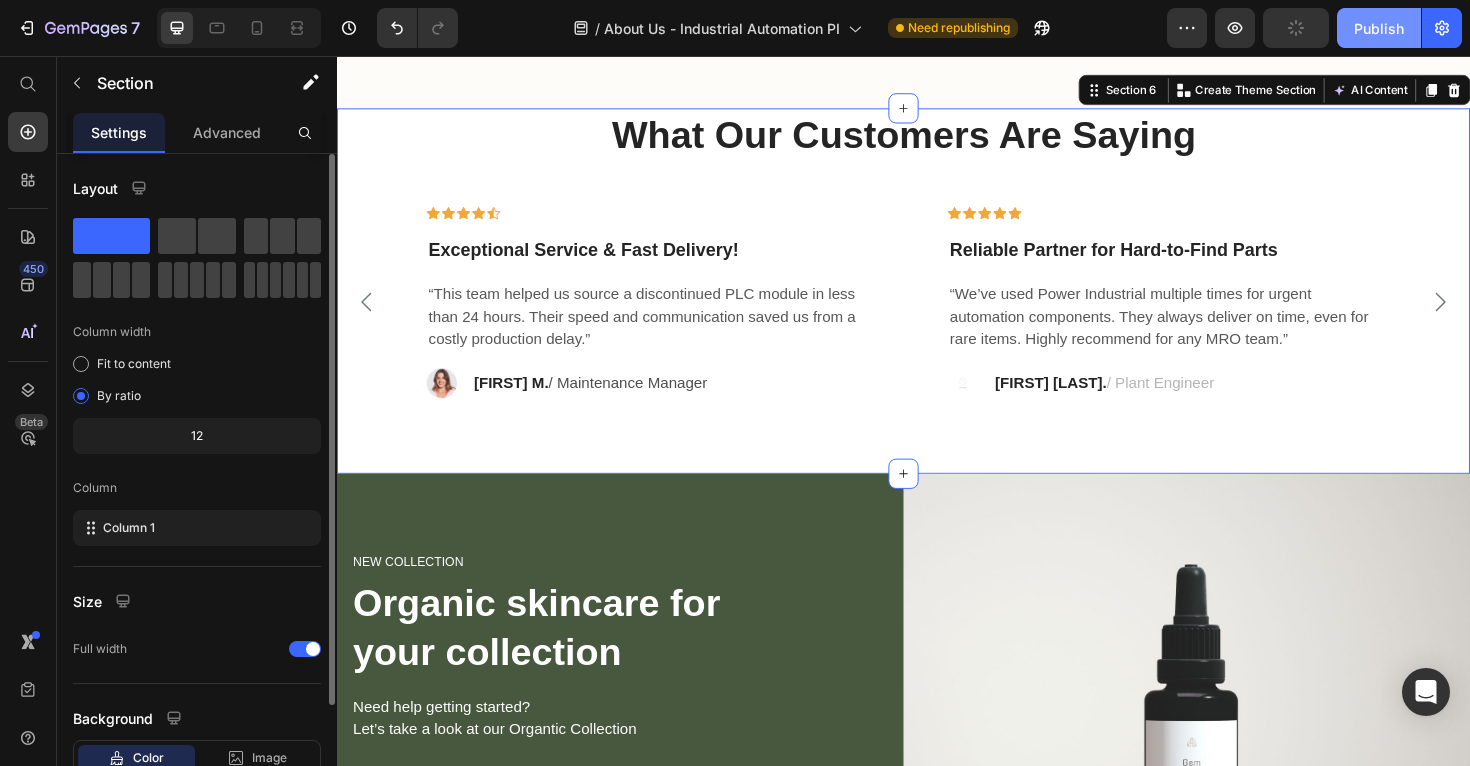 click on "Publish" at bounding box center (1379, 28) 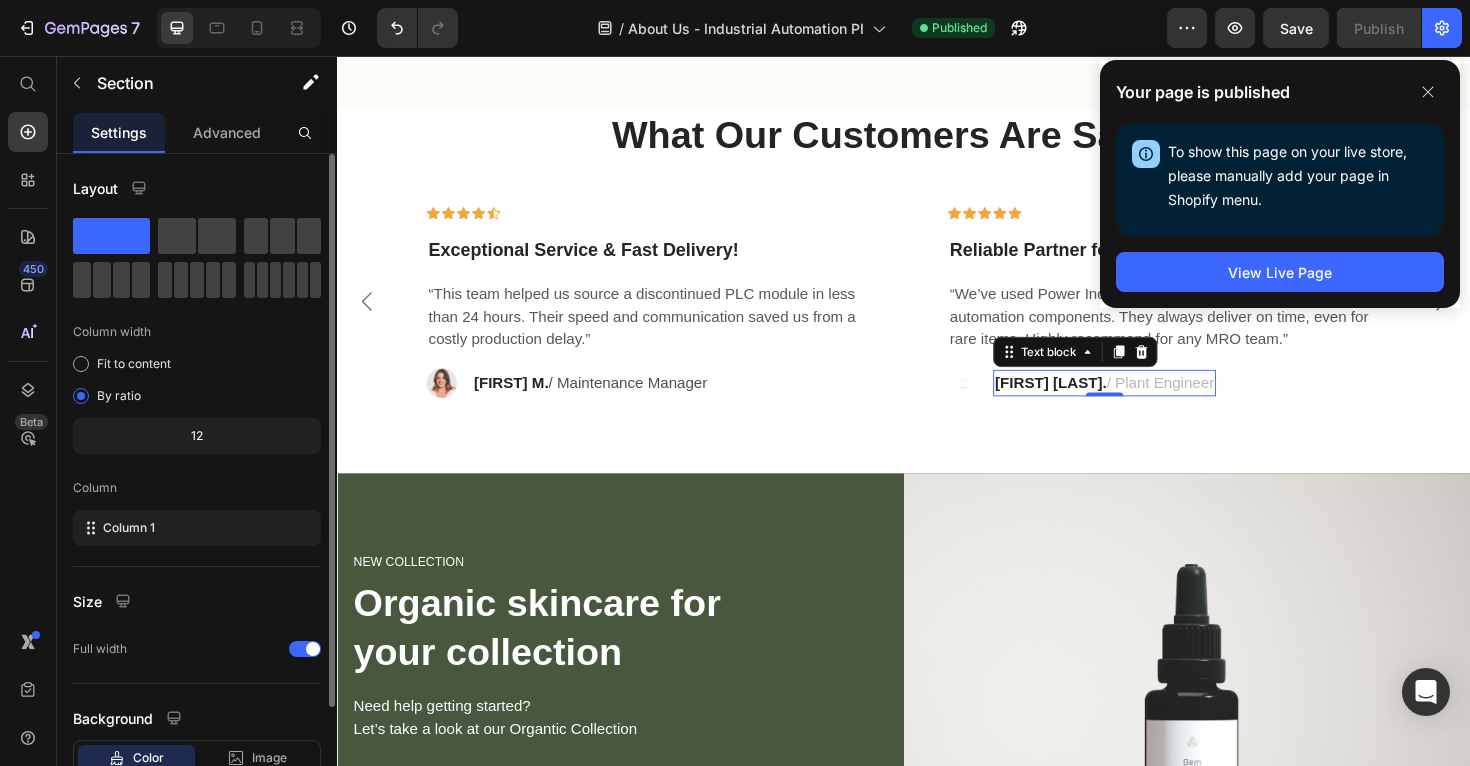 click on "[FIRST] [LAST]." at bounding box center [1093, 401] 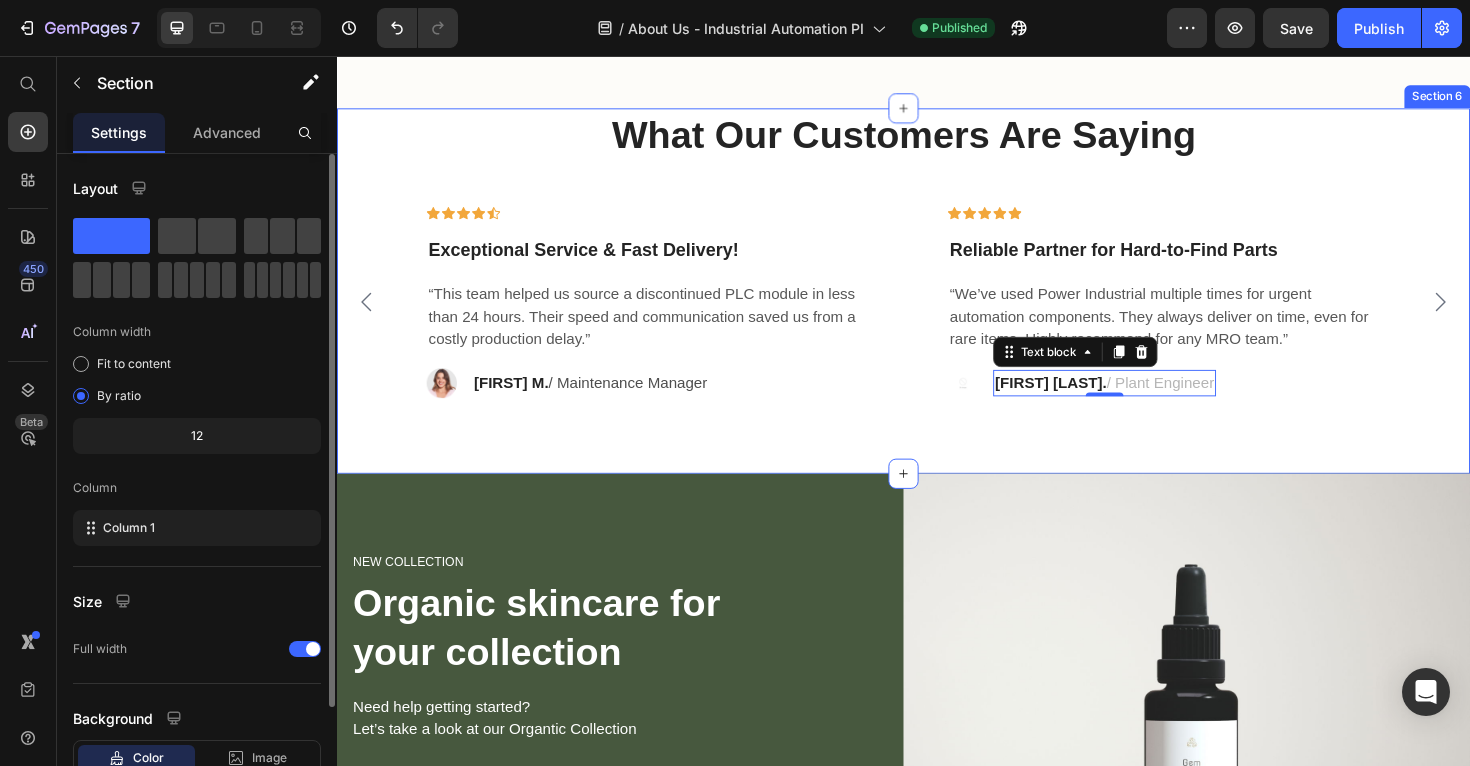 click on "What Our Customers Are Saying Heading
Icon
Icon
Icon
Icon
Icon Row Exceptional Service & Fast Delivery! Text block “This team helped us source a discontinued PLC module in less than 24 hours. Their speed and communication saved us from a costly production delay.” Text block Image [FIRST] [LAST]  / Maintenance Manager Text block Row Row
Icon
Icon
Icon
Icon
Icon Row Reliable Partner for Hard-to-Find Parts Text block “We’ve used Power Industrial multiple times for urgent automation components. They always deliver on time, even for rare items. Highly recommend for any MRO team.” Text block Image [FIRST] [LAST]  / Plant Engineer Text block Row Row
Icon
Icon
Icon
Icon
Icon Row What A Soothing Skin Care Treatment ! Text block Text block Image [FIRST] [LAST] Text block" at bounding box center (937, 264) 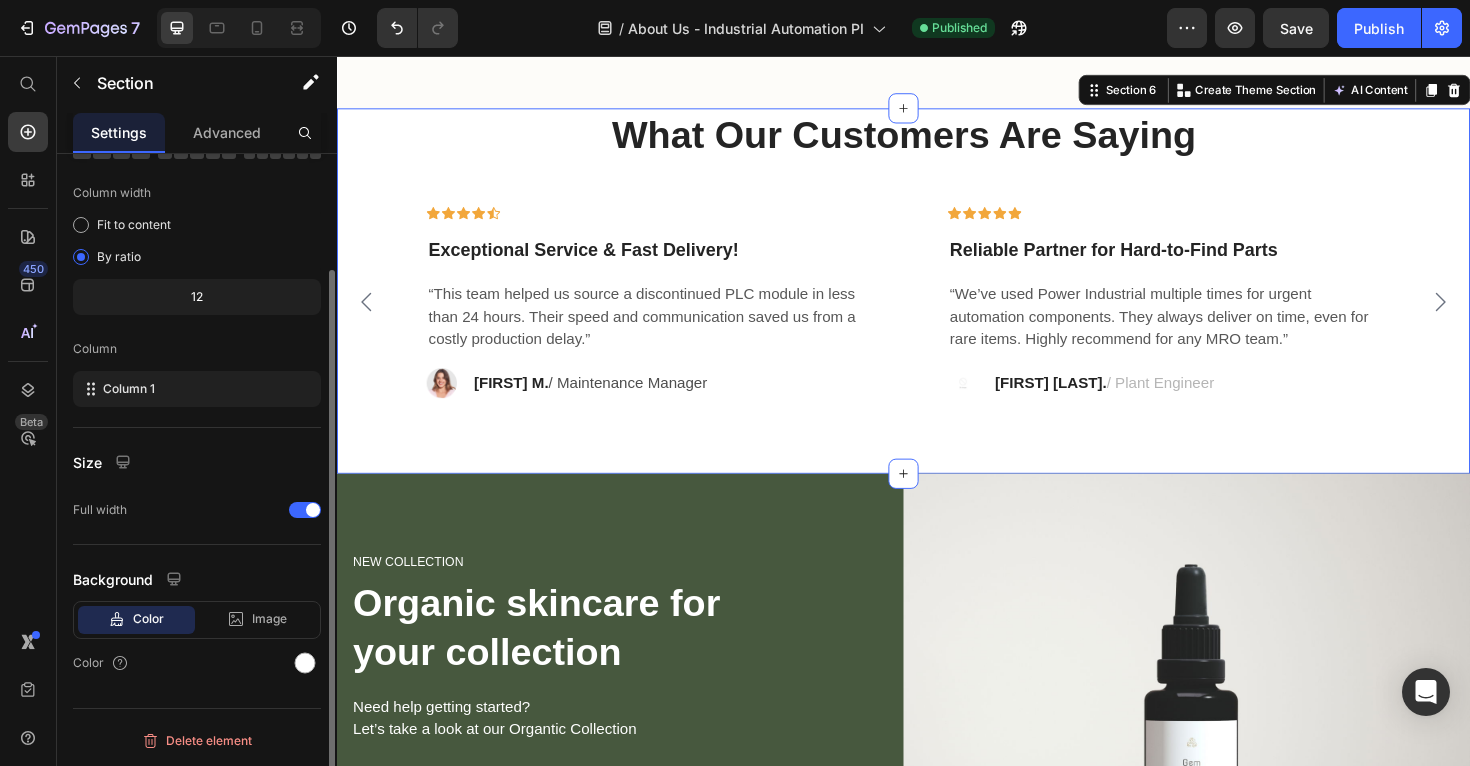 scroll, scrollTop: 0, scrollLeft: 0, axis: both 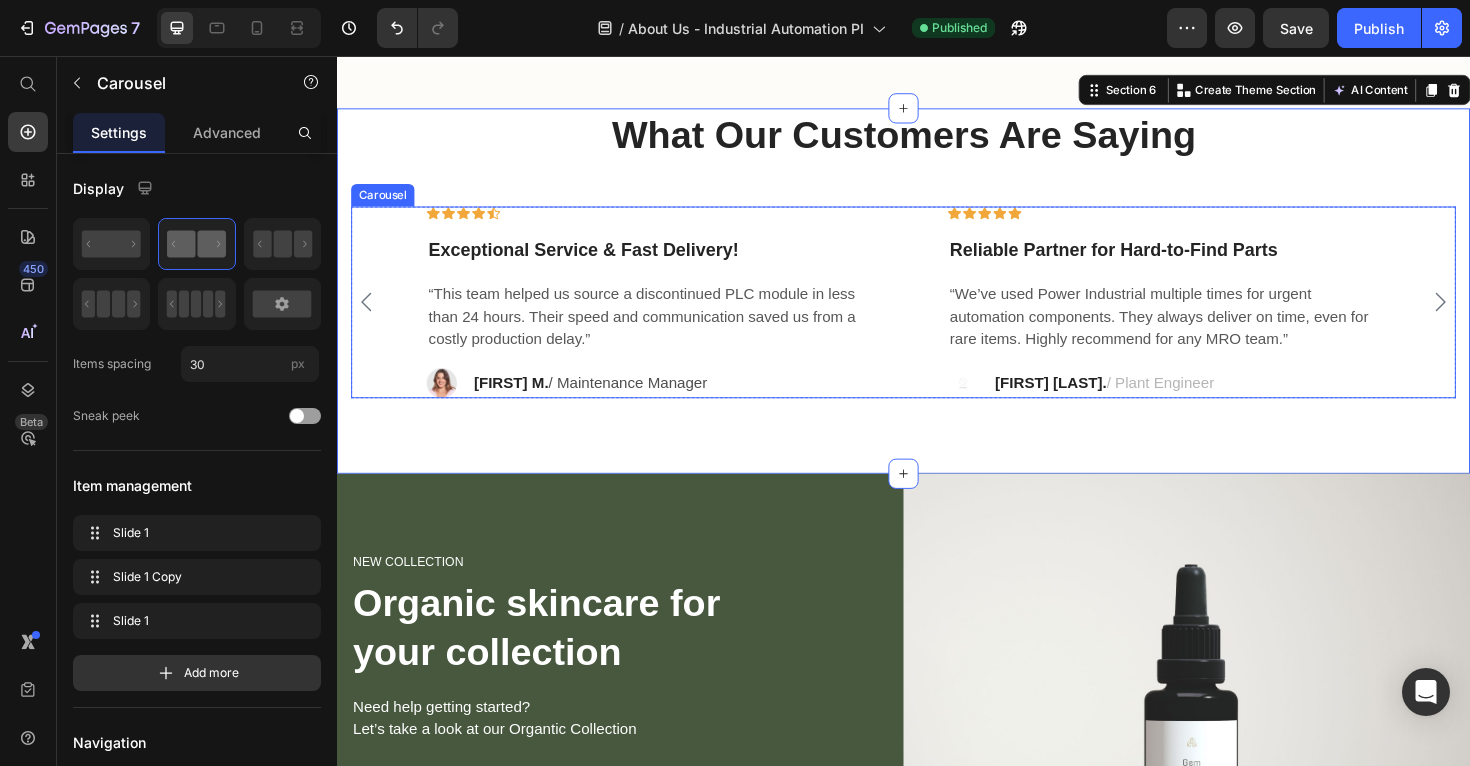 click on "Icon
Icon
Icon
Icon
Icon Row Exceptional Service & Fast Delivery! Text block “This team helped us source a discontinued PLC module in less than 24 hours. Their speed and communication saved us from a costly production delay.” Text block Image [FIRST] [LAST]  / Maintenance Manager Text block Row Row
Icon
Icon
Icon
Icon
Icon Row Reliable Partner for Hard-to-Find Parts Text block “We’ve used Power Industrial multiple times for urgent automation components. They always deliver on time, even for rare items. Highly recommend for any MRO team.” Text block Image [FIRST] [LAST]  / Plant Engineer Text block Row Row
Icon
Icon
Icon
Icon
Icon Row What A Soothing Skin Care Treatment ! Text block Text block Image [FIRST] [LAST]  / Design Director Text block Row Row" at bounding box center (937, 316) 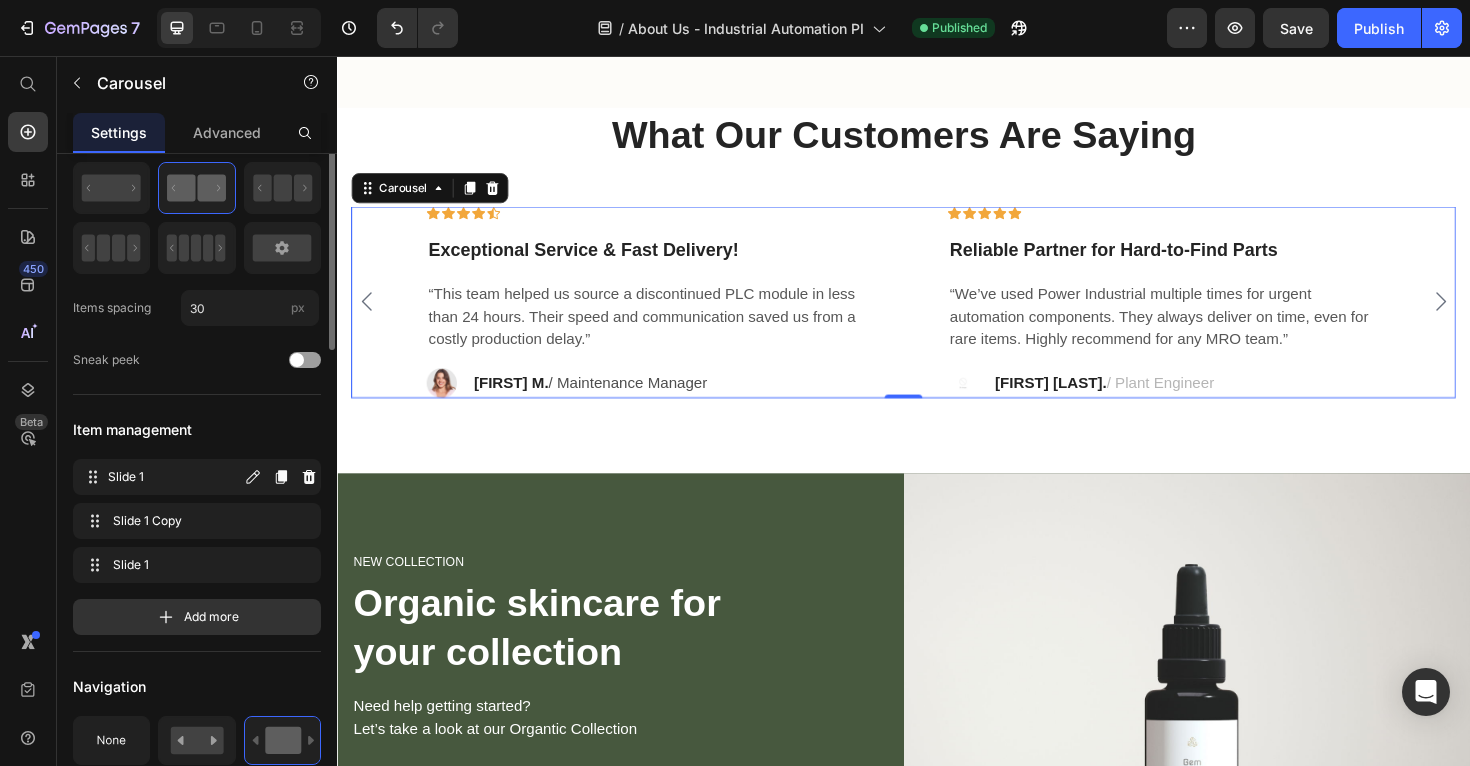 scroll, scrollTop: 64, scrollLeft: 0, axis: vertical 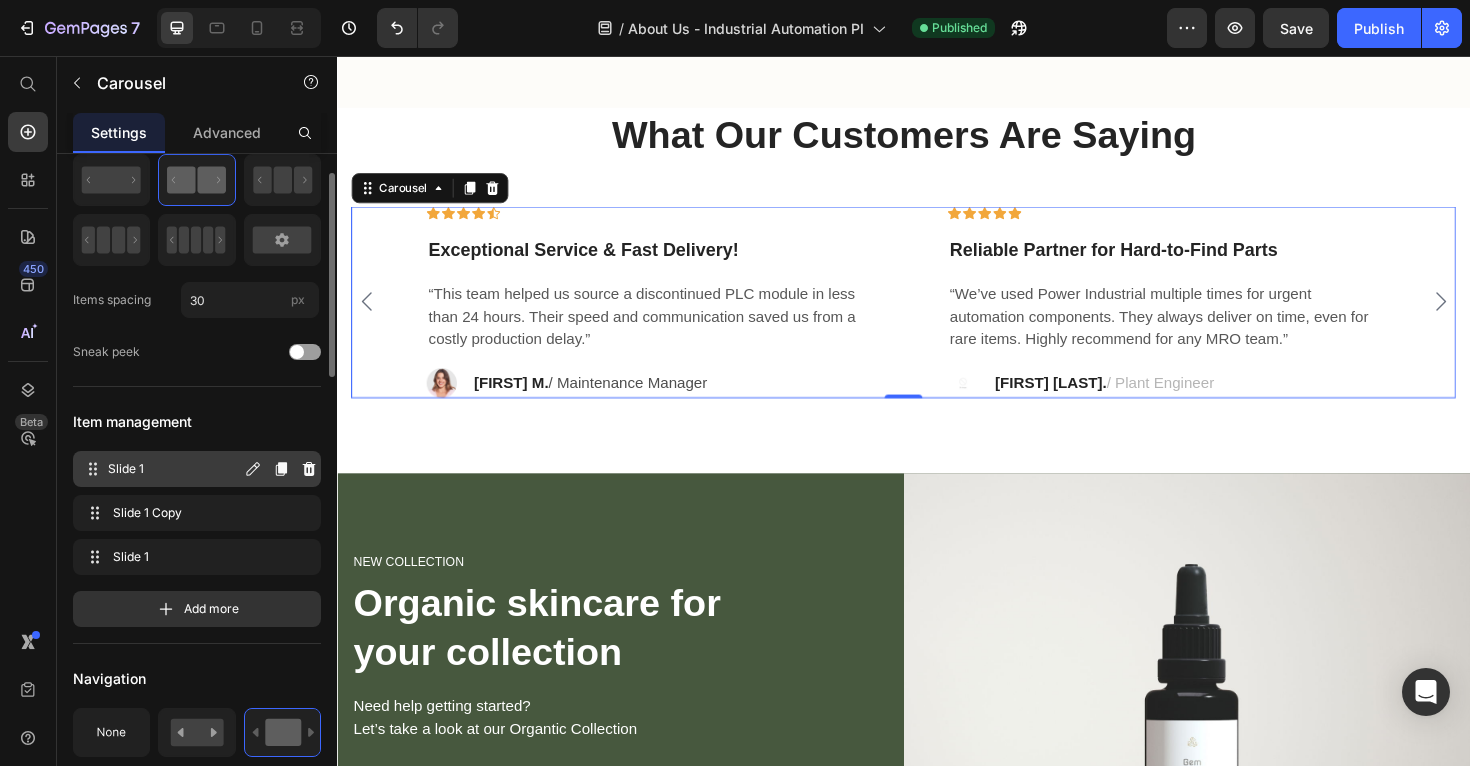 click on "Slide 1 Slide 1" at bounding box center (161, 469) 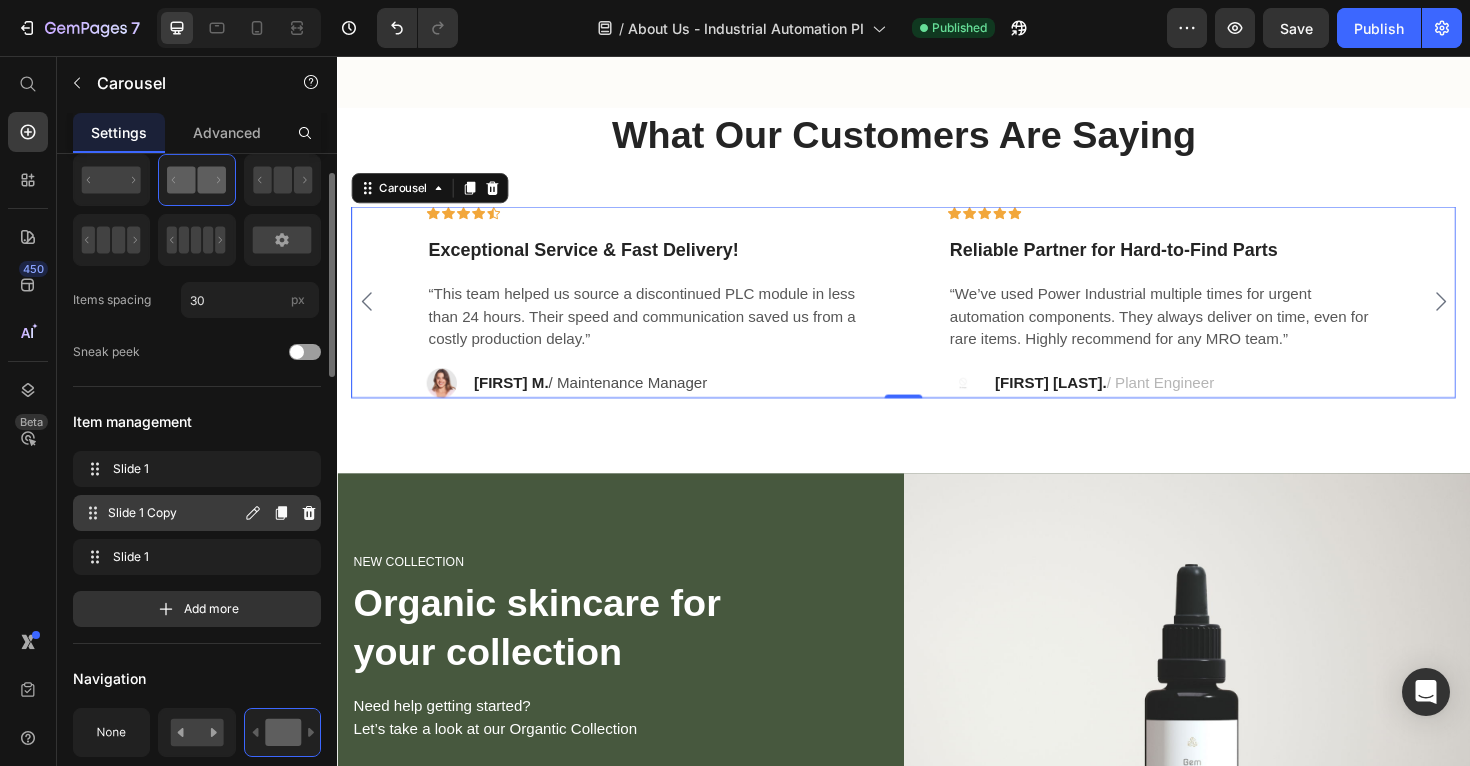 click on "Slide 1 Copy" at bounding box center (174, 513) 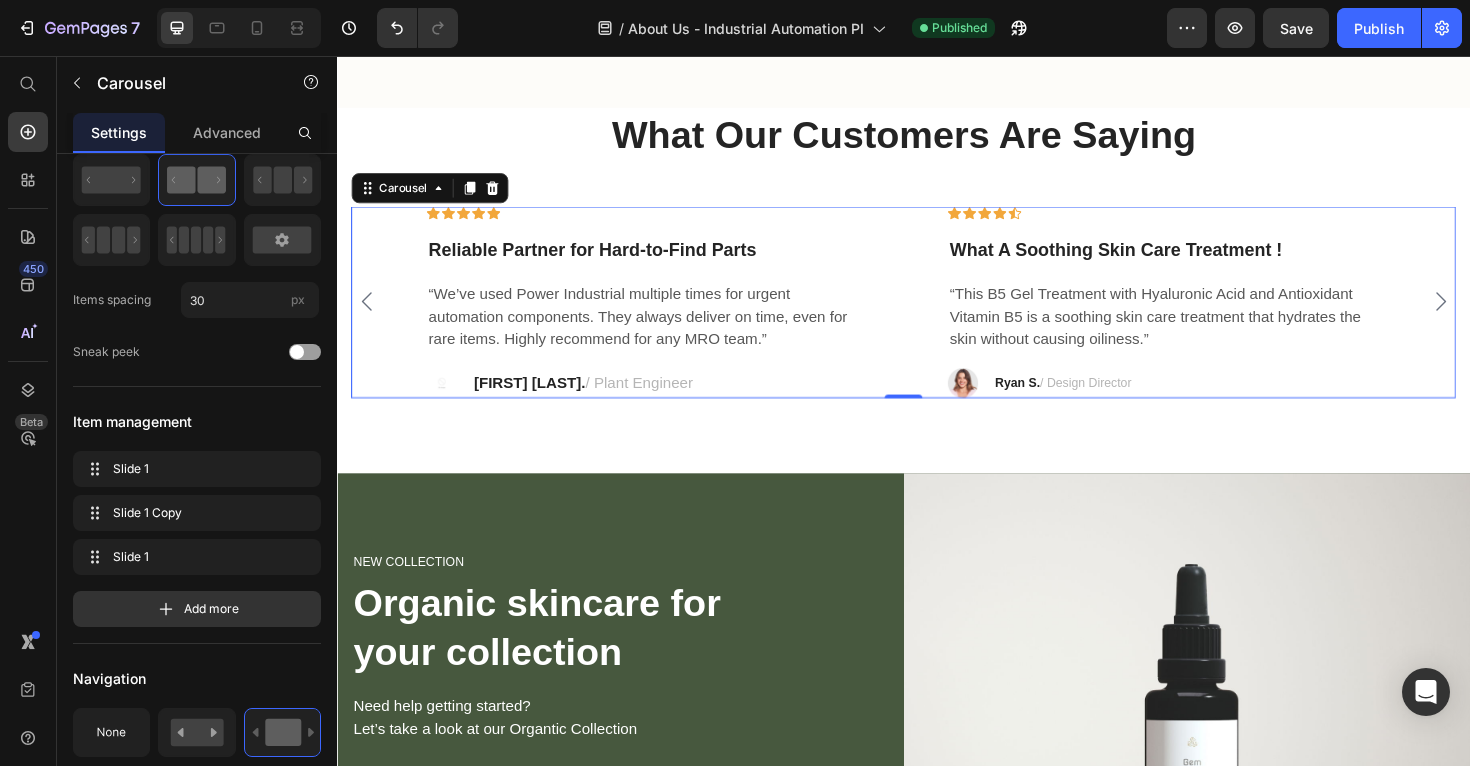 click on "What A Soothing Skin Care Treatment !" at bounding box center (1213, 261) 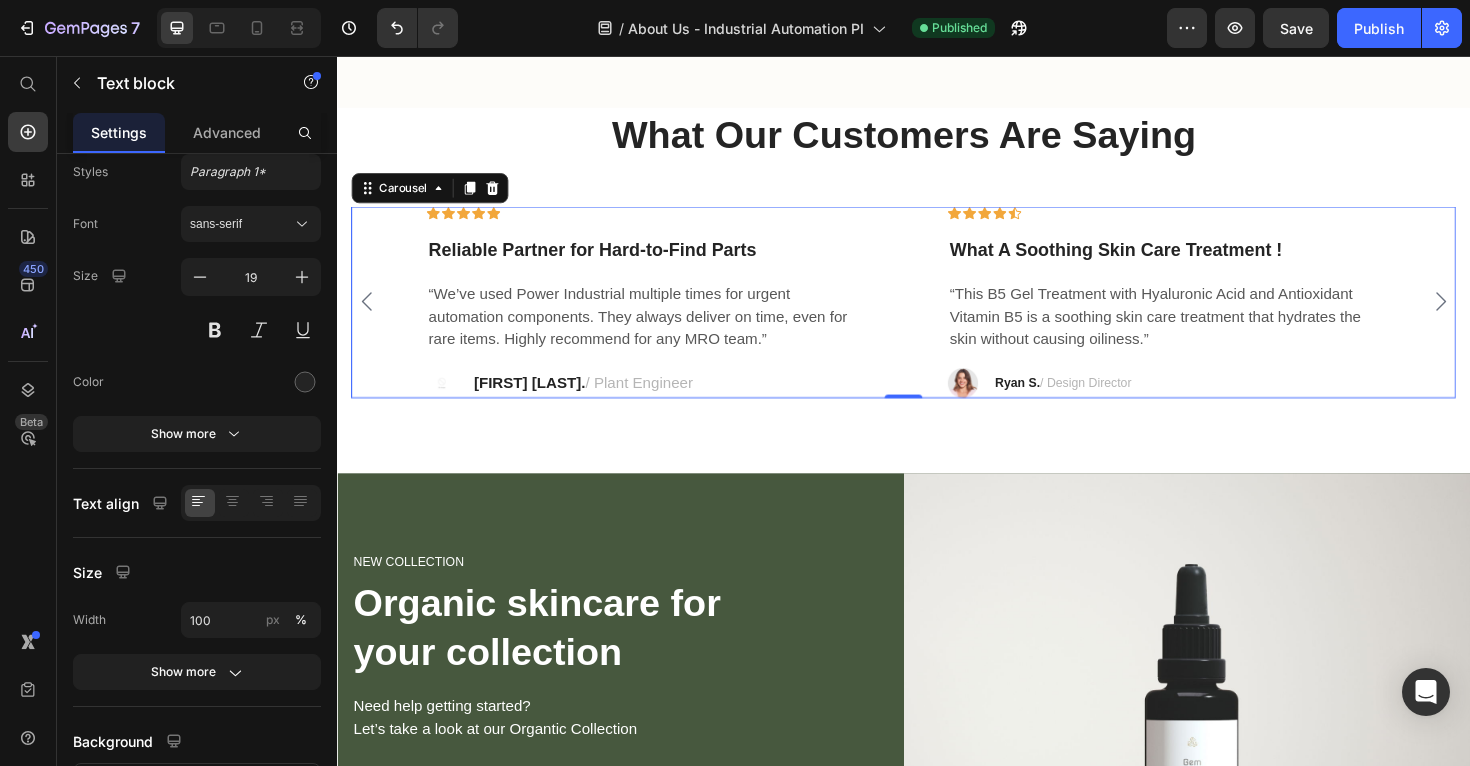 click on "What A Soothing Skin Care Treatment !" at bounding box center (1213, 261) 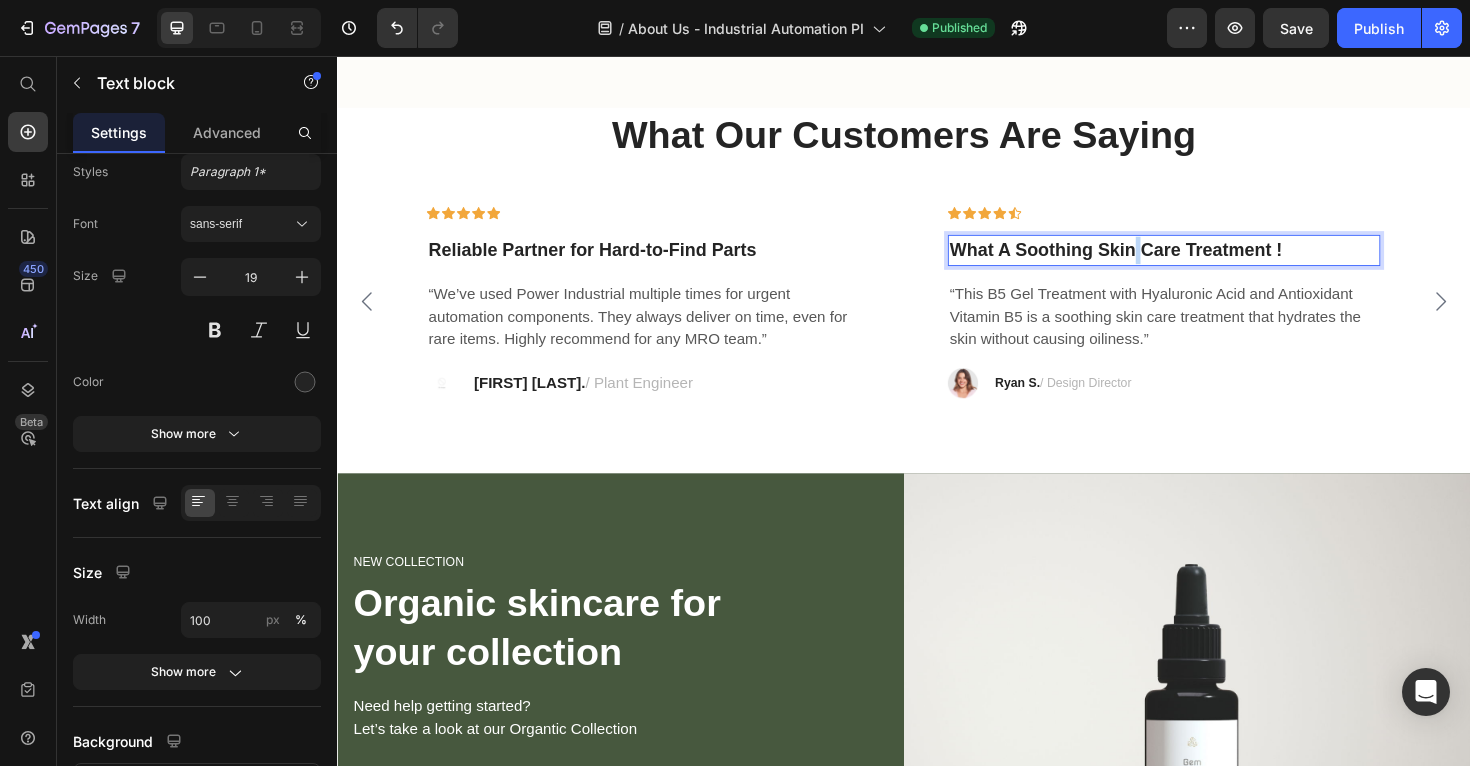 scroll, scrollTop: 0, scrollLeft: 0, axis: both 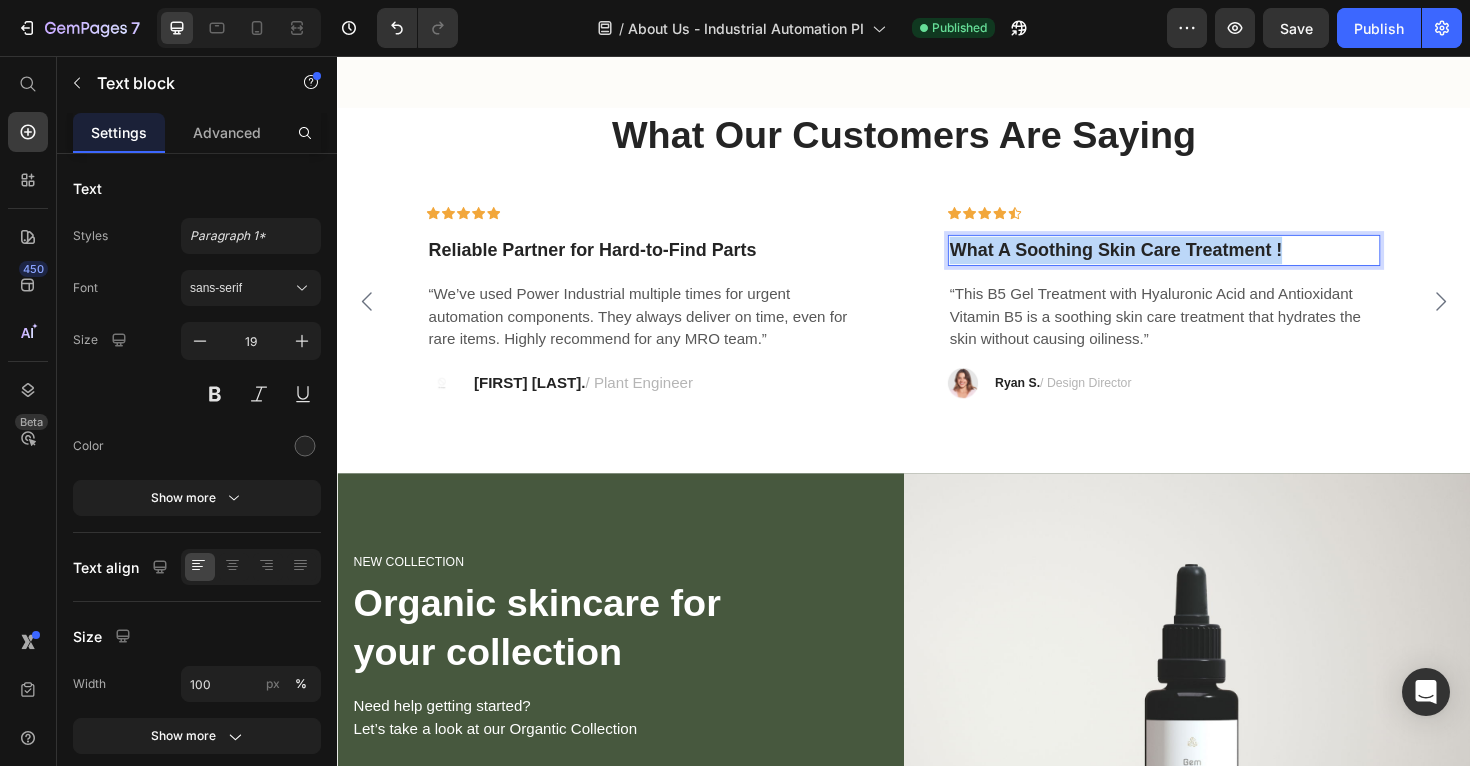click on "What A Soothing Skin Care Treatment !" at bounding box center (1213, 261) 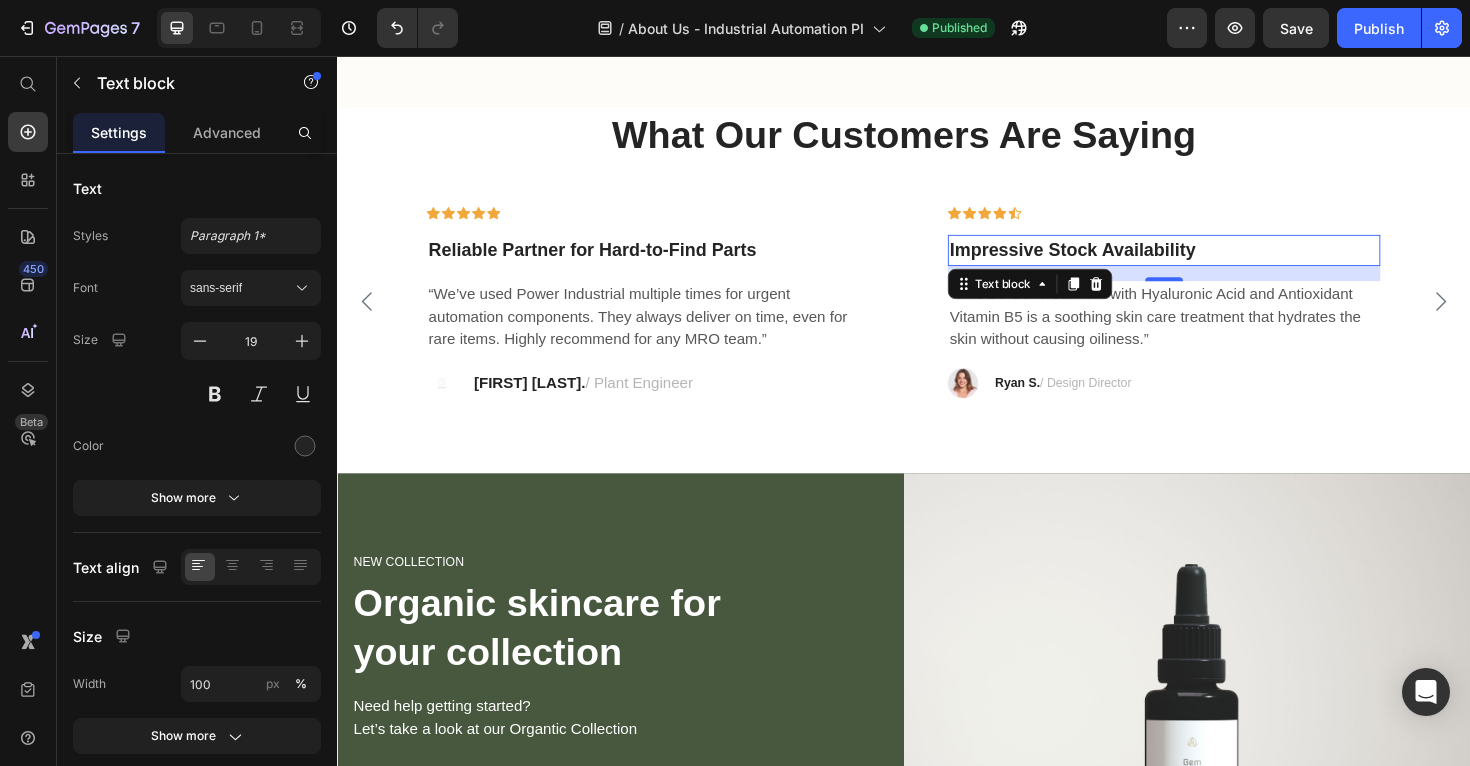 click on "“This B5 Gel Treatment with Hyaluronic Acid and Antioxidant Vitamin B5 is a soothing skin care treatment that hydrates the skin without causing oiliness.”" at bounding box center [1213, 332] 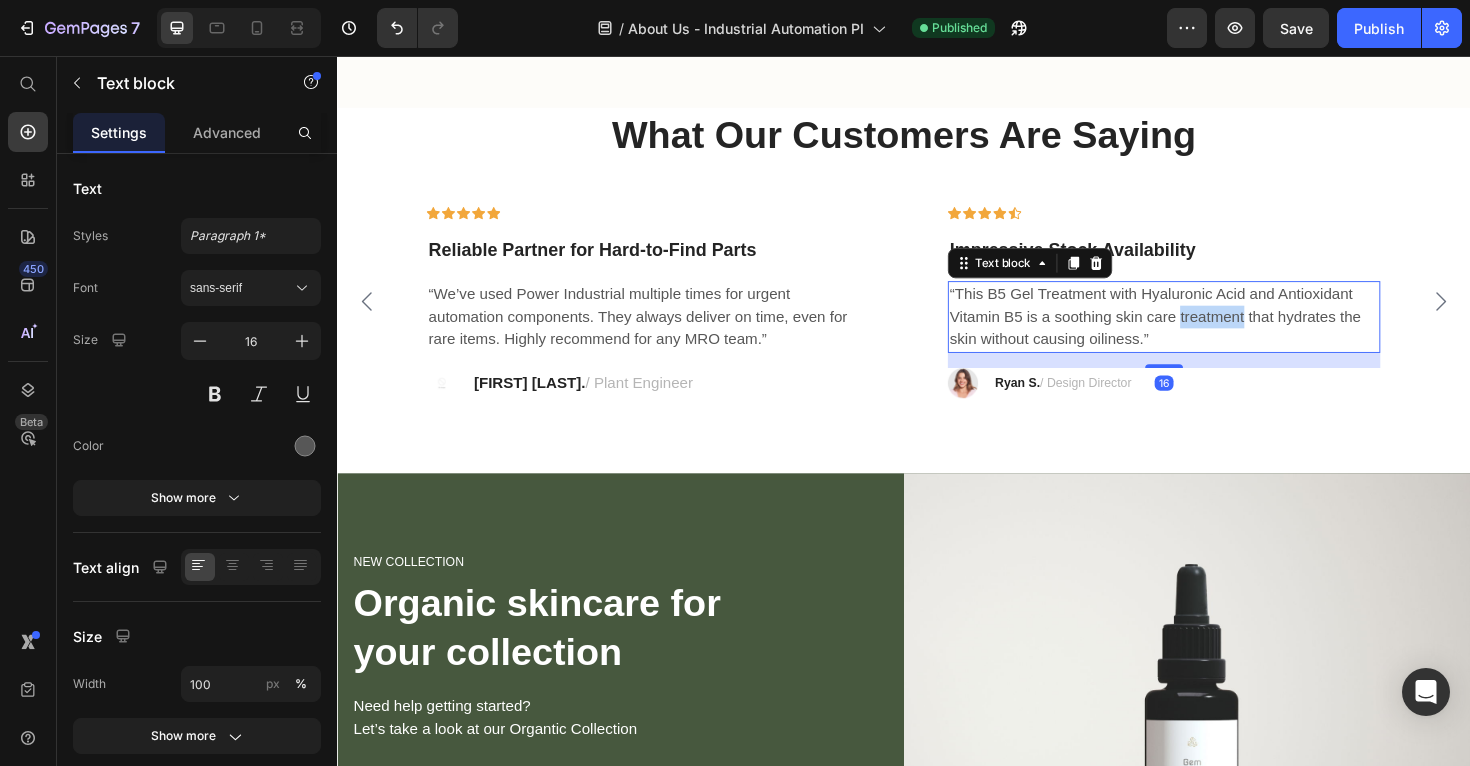click on "“This B5 Gel Treatment with Hyaluronic Acid and Antioxidant Vitamin B5 is a soothing skin care treatment that hydrates the skin without causing oiliness.”" at bounding box center [1213, 332] 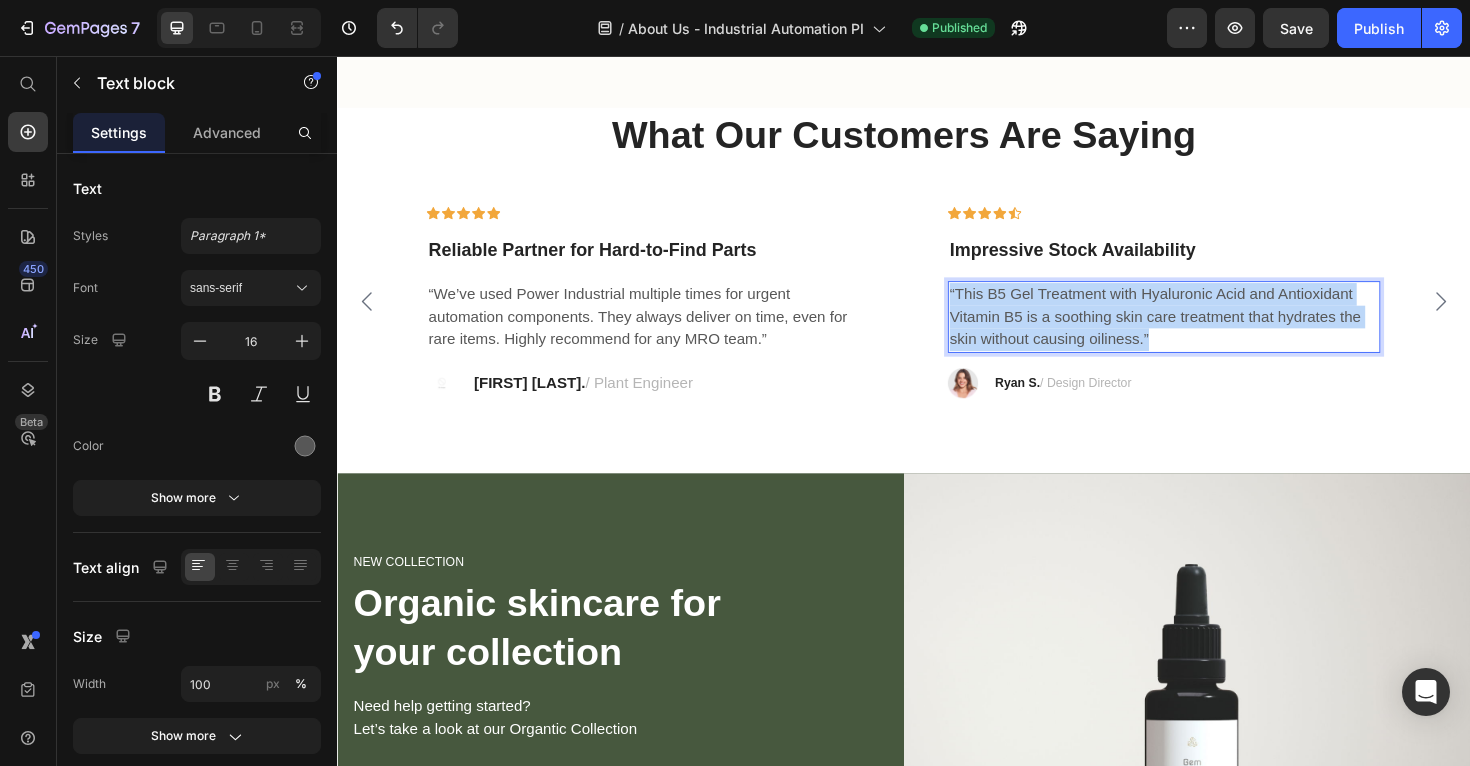 click on "“This B5 Gel Treatment with Hyaluronic Acid and Antioxidant Vitamin B5 is a soothing skin care treatment that hydrates the skin without causing oiliness.”" at bounding box center [1213, 332] 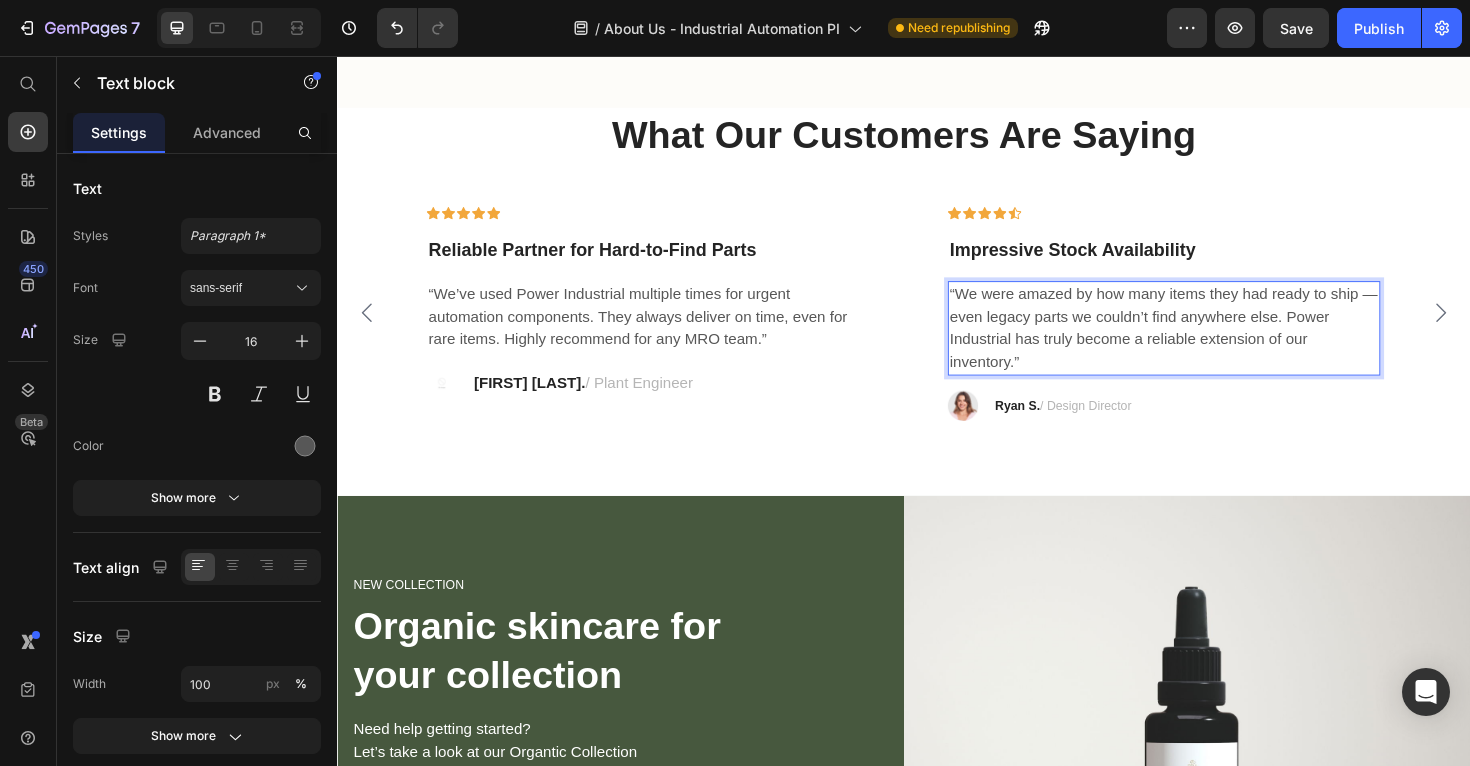 click on "Ryan S." at bounding box center (1058, 425) 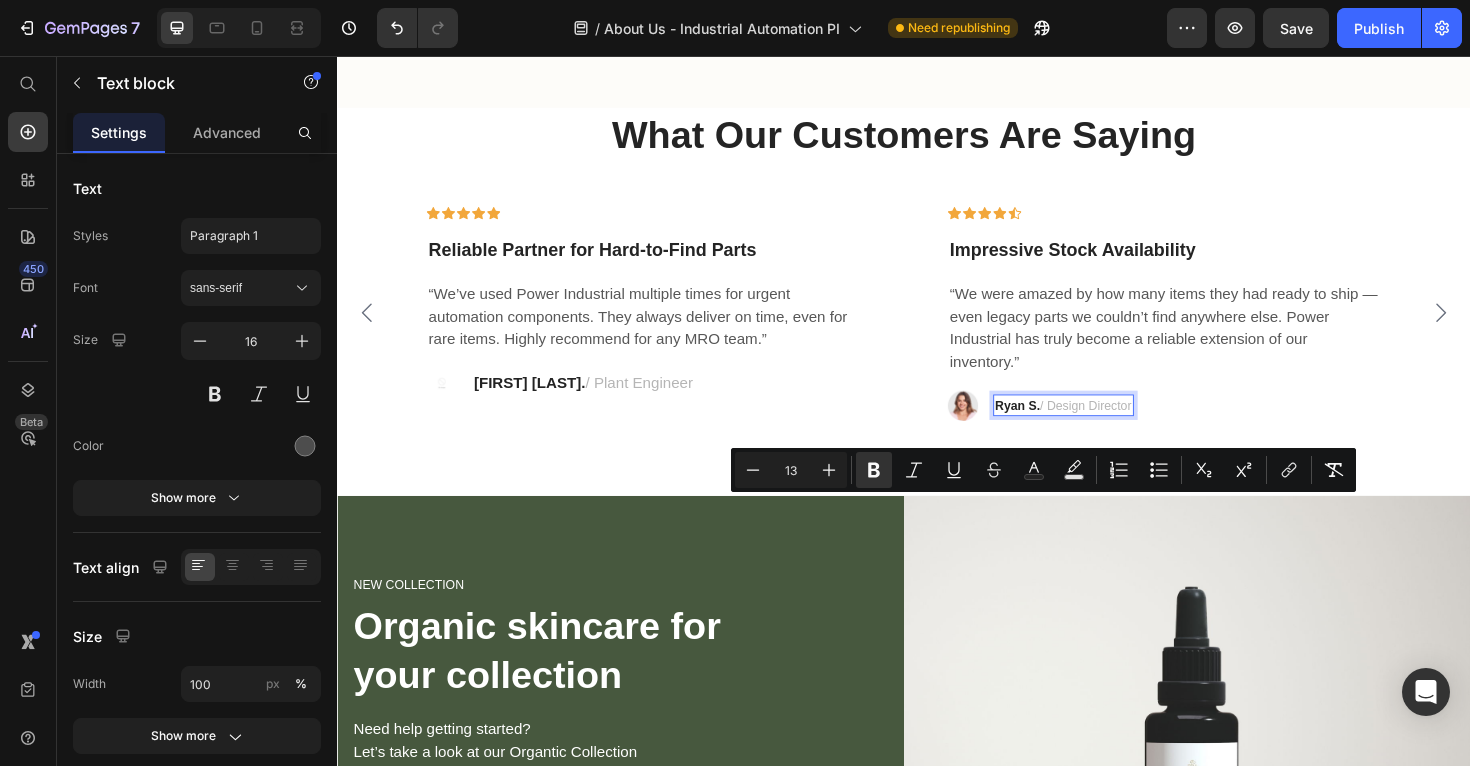 click on "Ryan S." at bounding box center (1058, 425) 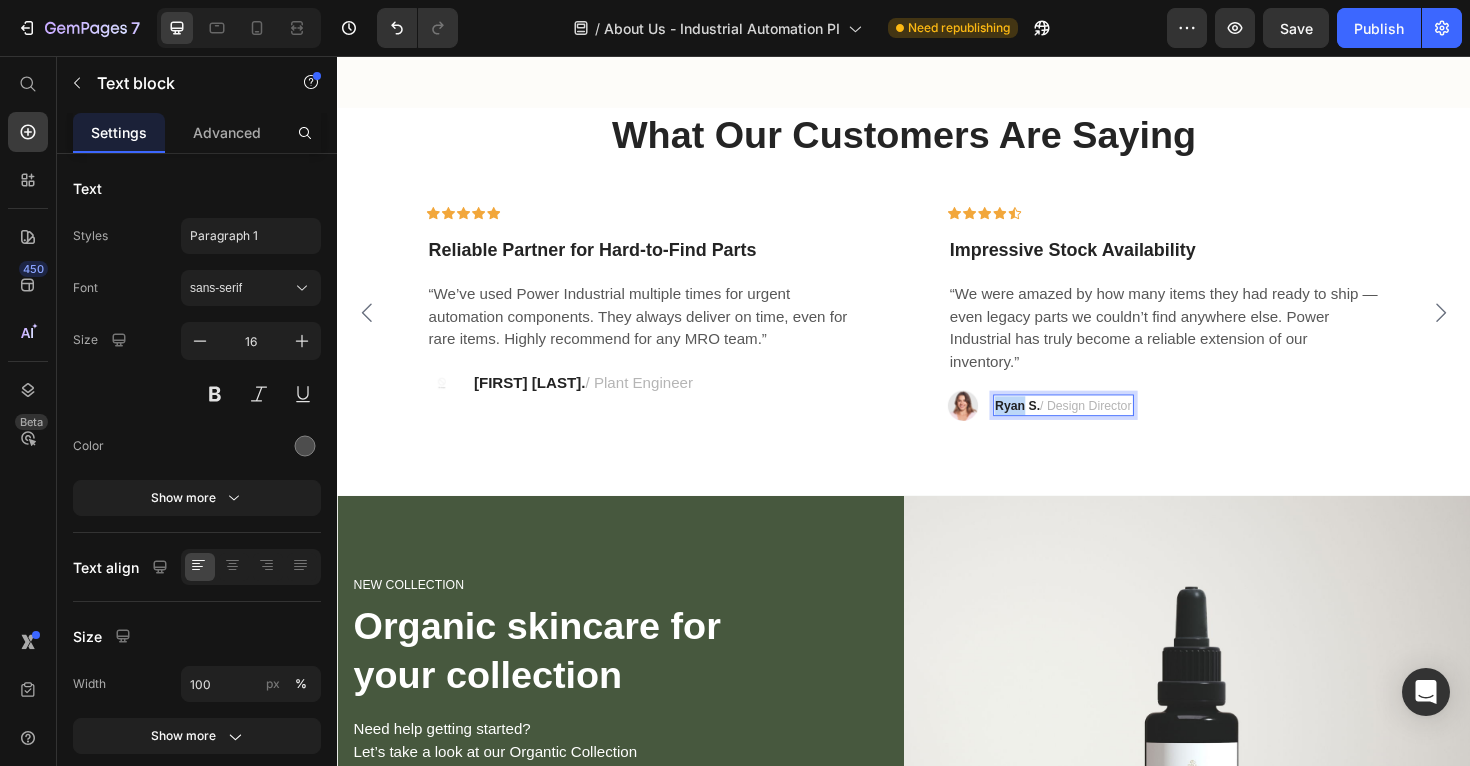 click on "Ryan S." at bounding box center [1058, 425] 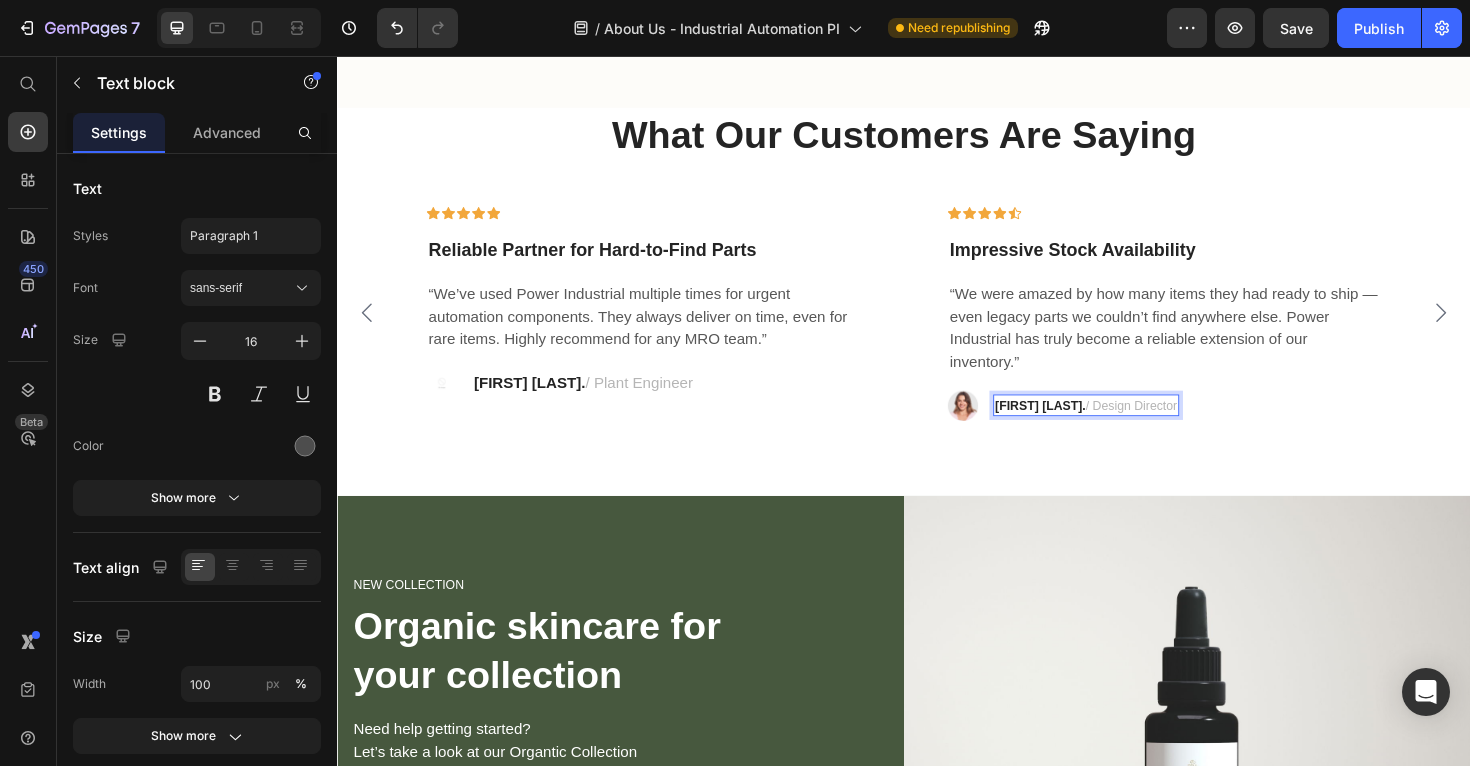 click on "[FIRST] [LAST]." at bounding box center (1082, 425) 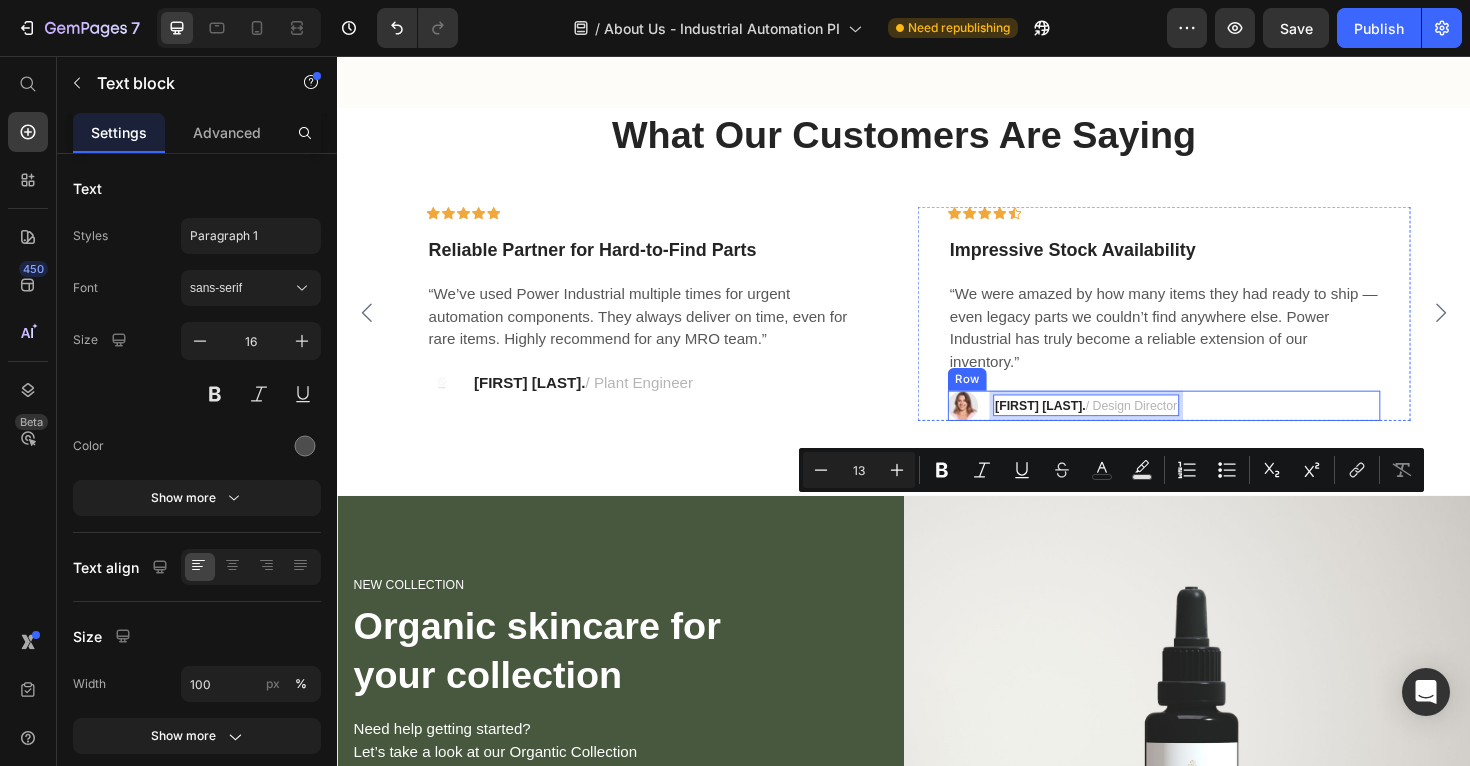 drag, startPoint x: 1094, startPoint y: 532, endPoint x: 1242, endPoint y: 533, distance: 148.00337 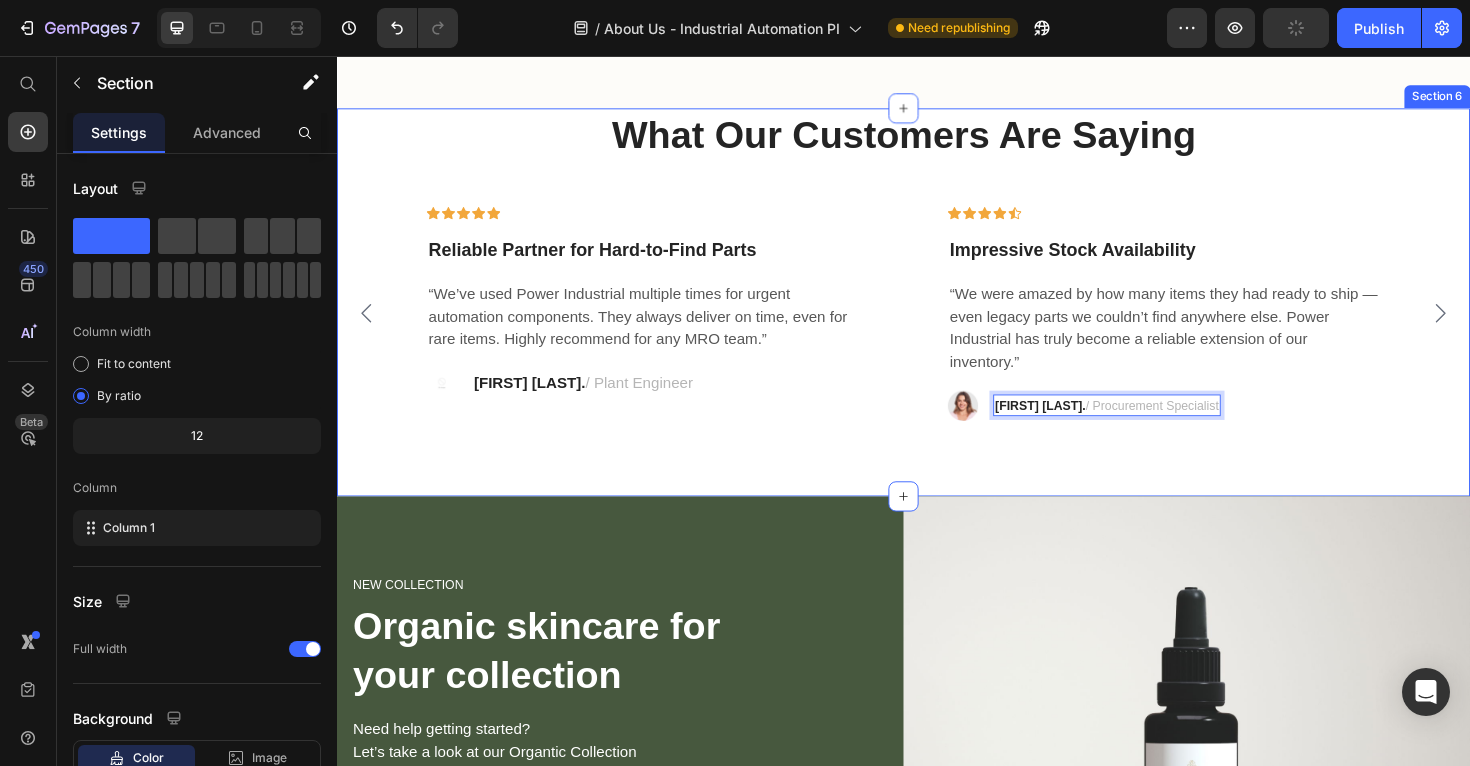click on "What Our Customers Are Saying Heading
Icon
Icon
Icon
Icon
Icon Row Exceptional Service & Fast Delivery! Text block “This team helped us source a discontinued PLC module in less than 24 hours. Their speed and communication saved us from a costly production delay.” Text block Image [FIRST] [LAST].  / Maintenance Manager Text block Row Row
Icon
Icon
Icon
Icon
Icon Row Reliable Partner for Hard-to-Find Parts Text block “We’ve used Power Industrial multiple times for urgent automation components. They always deliver on time, even for rare items. Highly recommend for any MRO team.” Text block Image [FIRST] [LAST].  / Plant Engineer Text block Row Row
Icon
Icon
Icon
Icon
Icon Row Impressive Stock Availability Text block Text block Image [FIRST] [LAST]. Text block   0 Row Row" at bounding box center (937, 316) 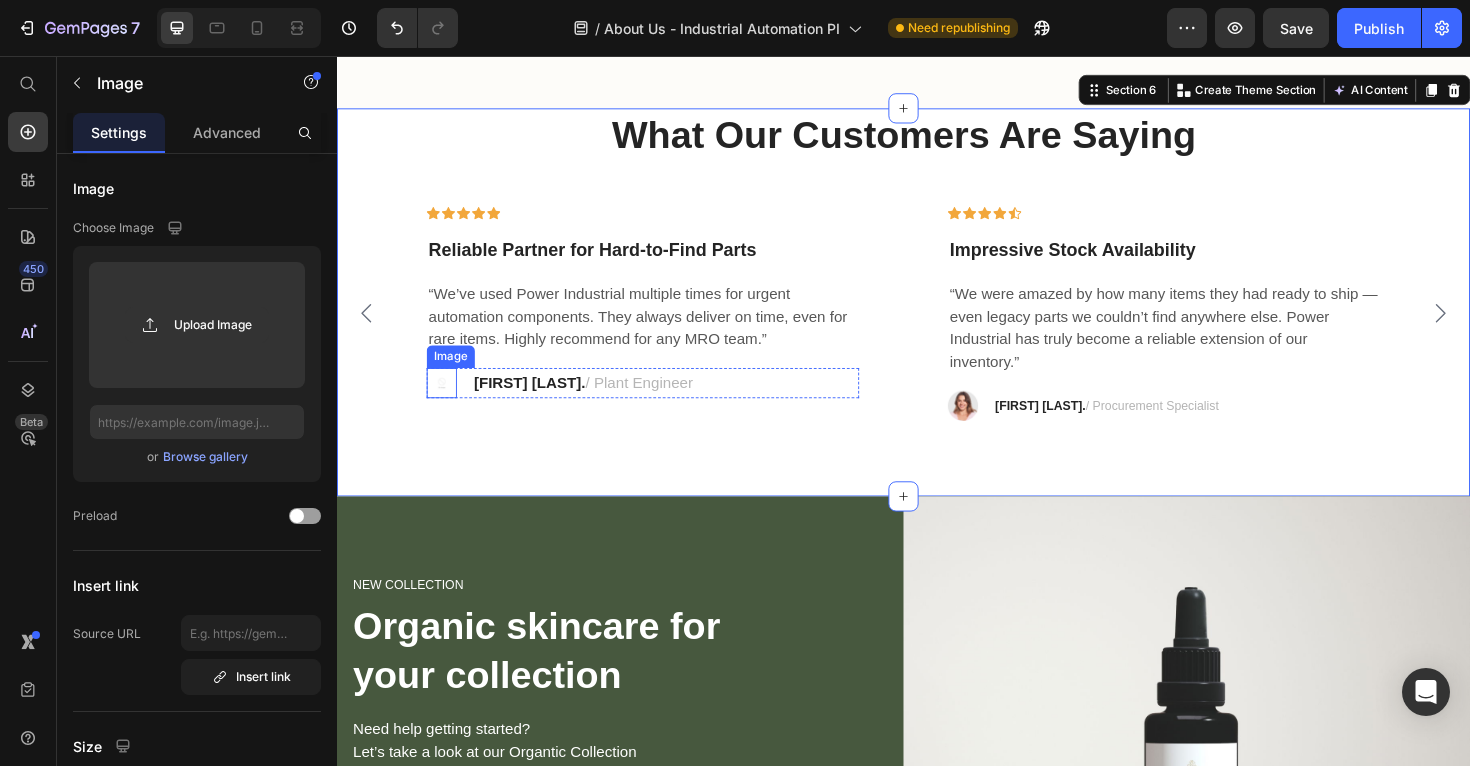 click at bounding box center [448, 402] 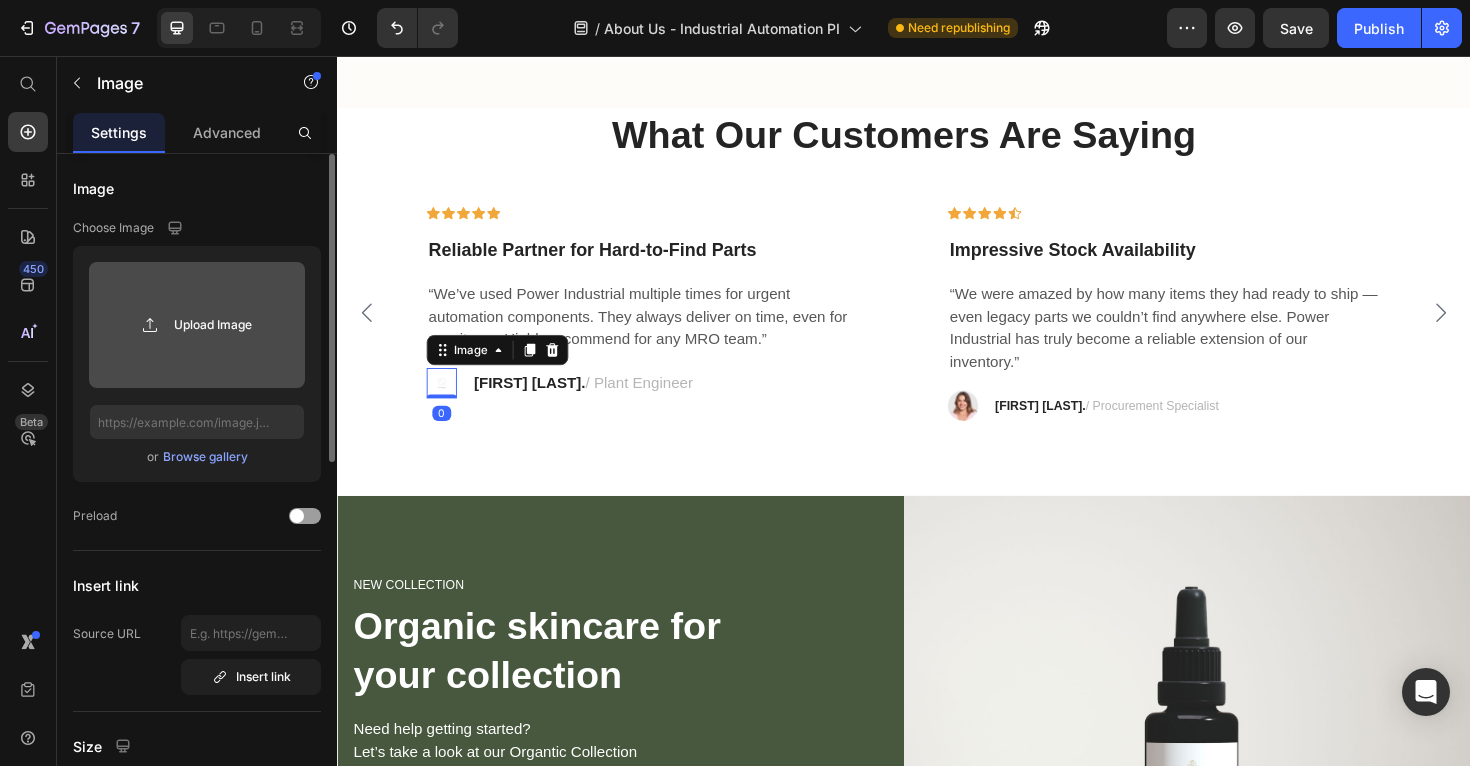 click 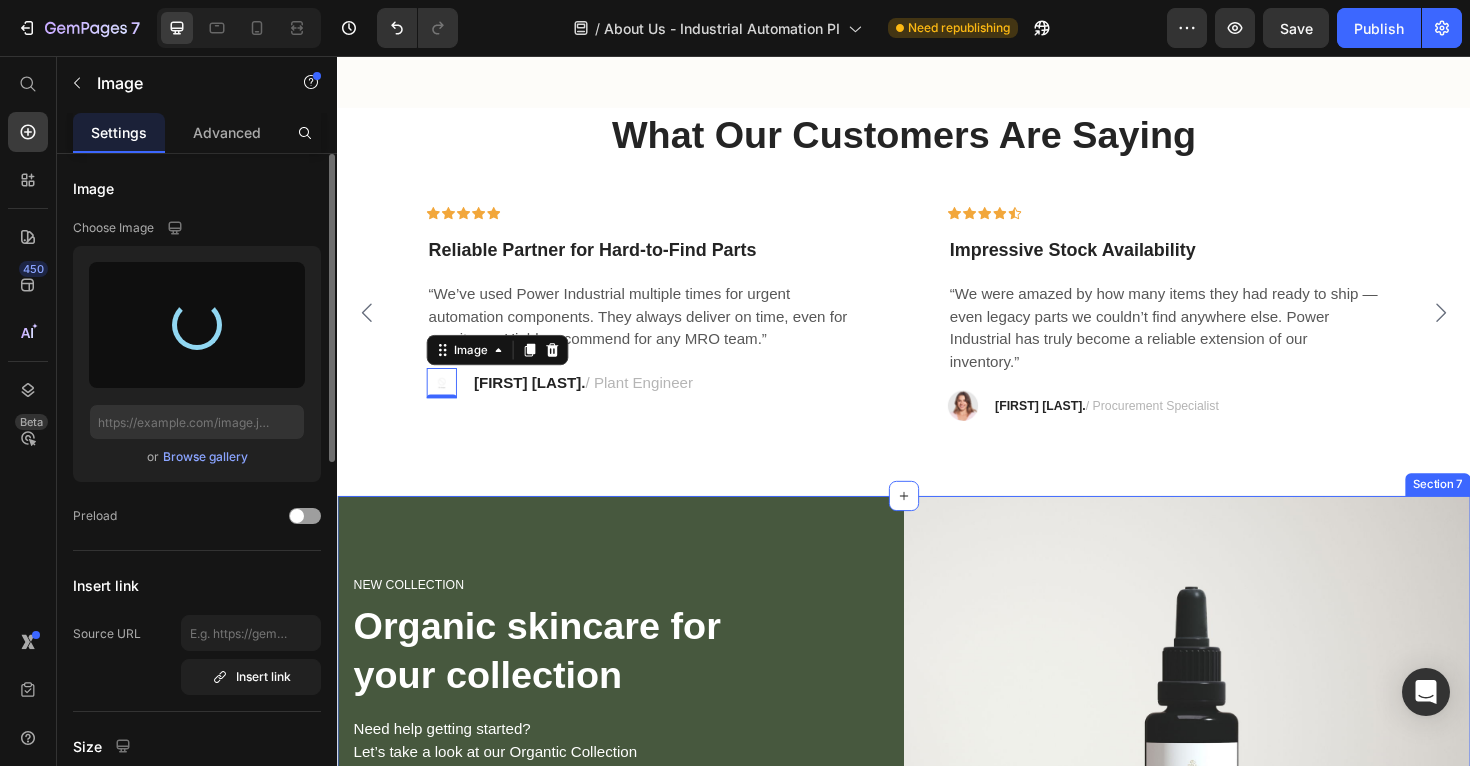 type on "https://cdn.shopify.com/s/files/1/0554/8697/1994/files/gempages_522583125801304843-84e1a34b-e182-4710-9188-8594fe193a00.png" 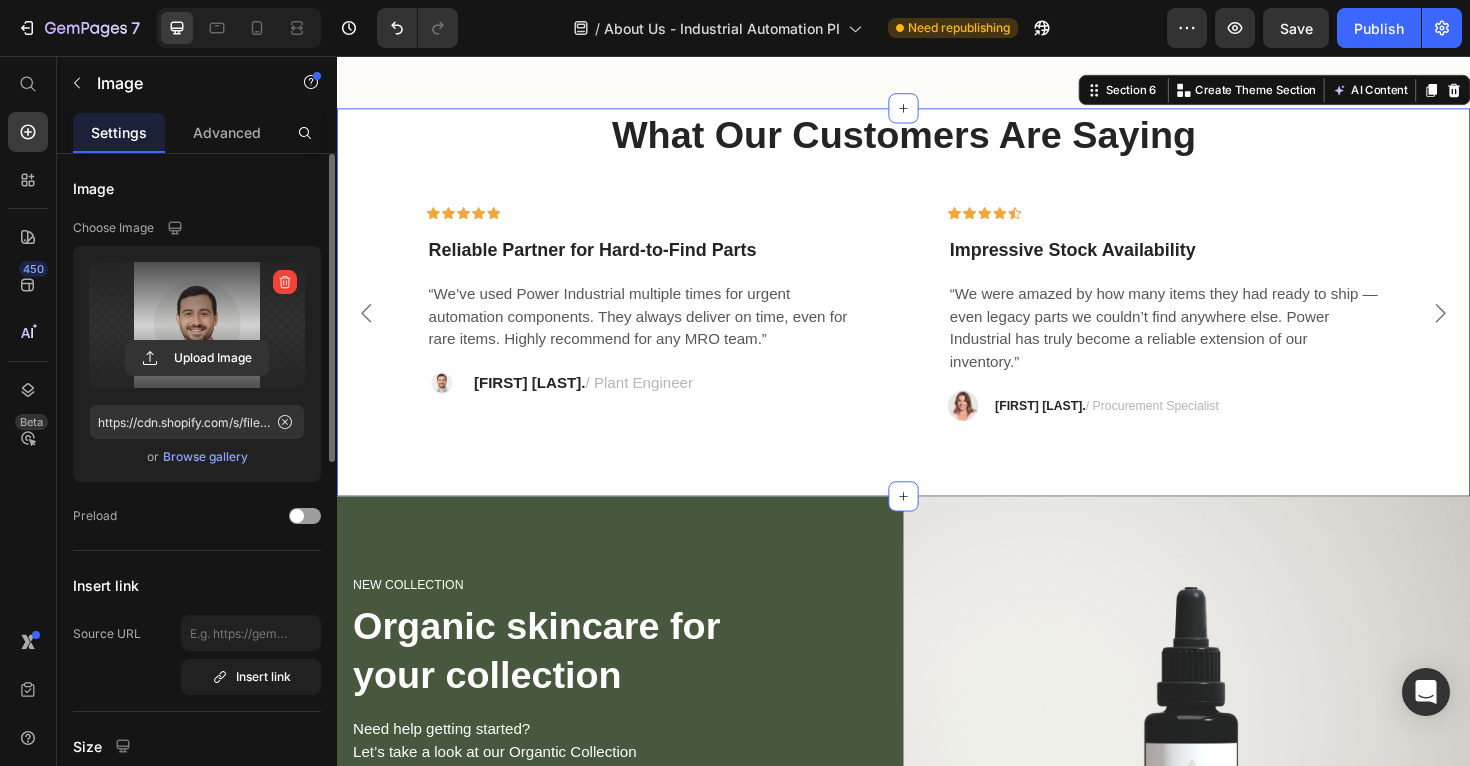 click on "What Our Customers Are Saying Heading
Icon
Icon
Icon
Icon
Icon Row Exceptional Service & Fast Delivery! Text block “This team helped us source a discontinued PLC module in less than 24 hours. Their speed and communication saved us from a costly production delay.” Text block Image [FIRST] [LAST].  / Maintenance Manager Text block Row Row
Icon
Icon
Icon
Icon
Icon Row Reliable Partner for Hard-to-Find Parts Text block “We’ve used Power Industrial multiple times for urgent automation components. They always deliver on time, even for rare items. Highly recommend for any MRO team.” Text block Image [FIRST] [LAST].  / Plant Engineer Text block Row Row
Icon
Icon
Icon
Icon
Icon Row Impressive Stock Availability Text block Text block Image [FIRST] [LAST]. Text block Row Row Row" at bounding box center (937, 316) 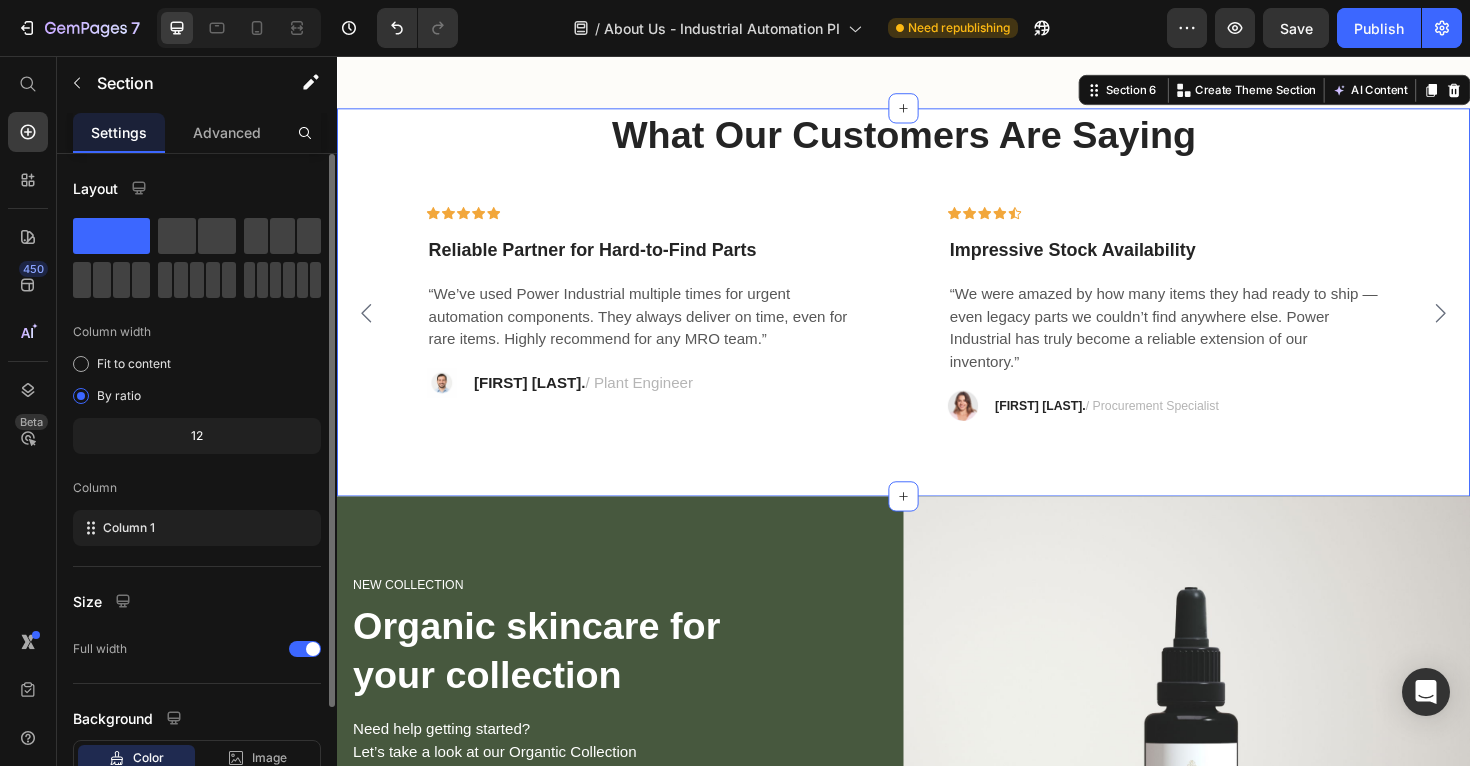 click on "Impressive Stock Availability" at bounding box center [1116, 260] 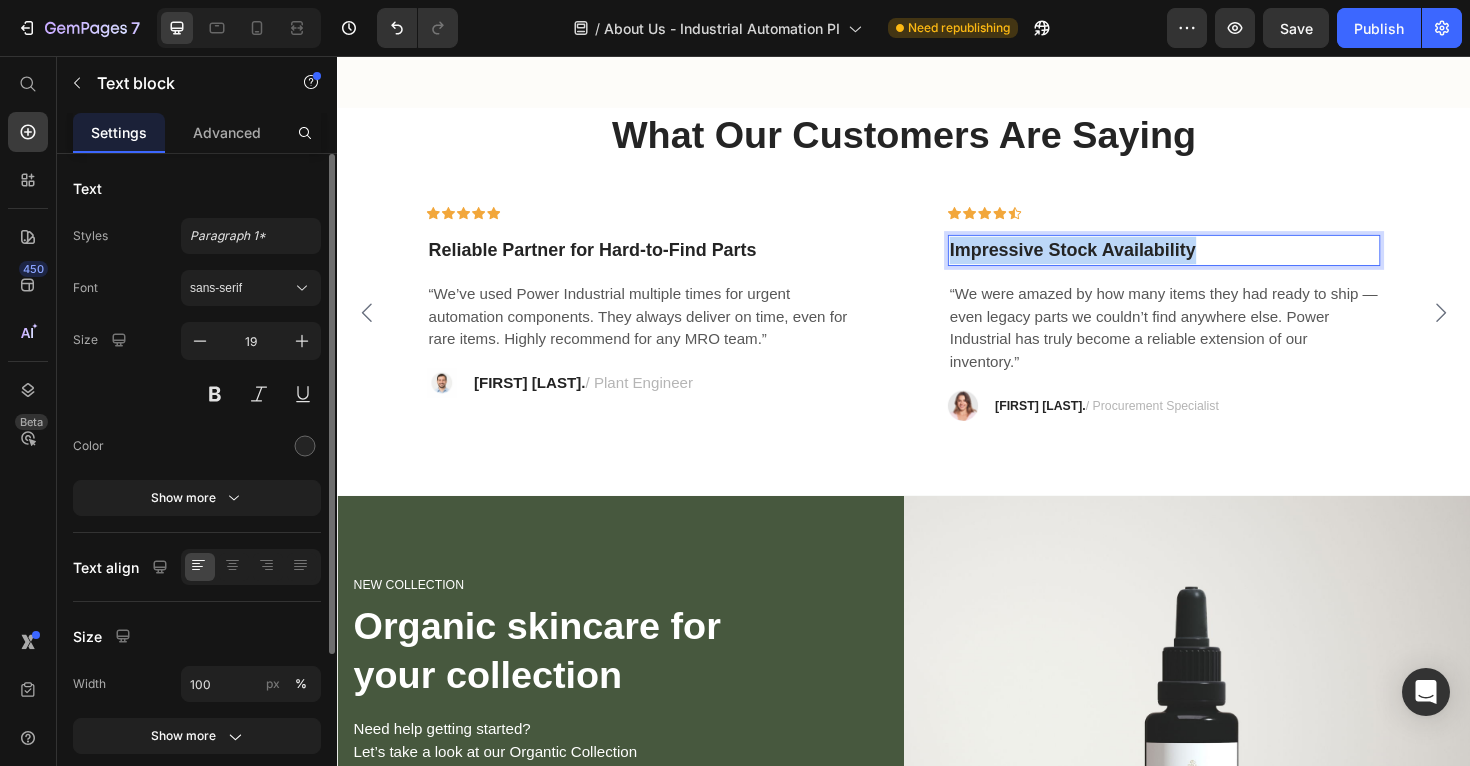 click on "Impressive Stock Availability" at bounding box center [1116, 260] 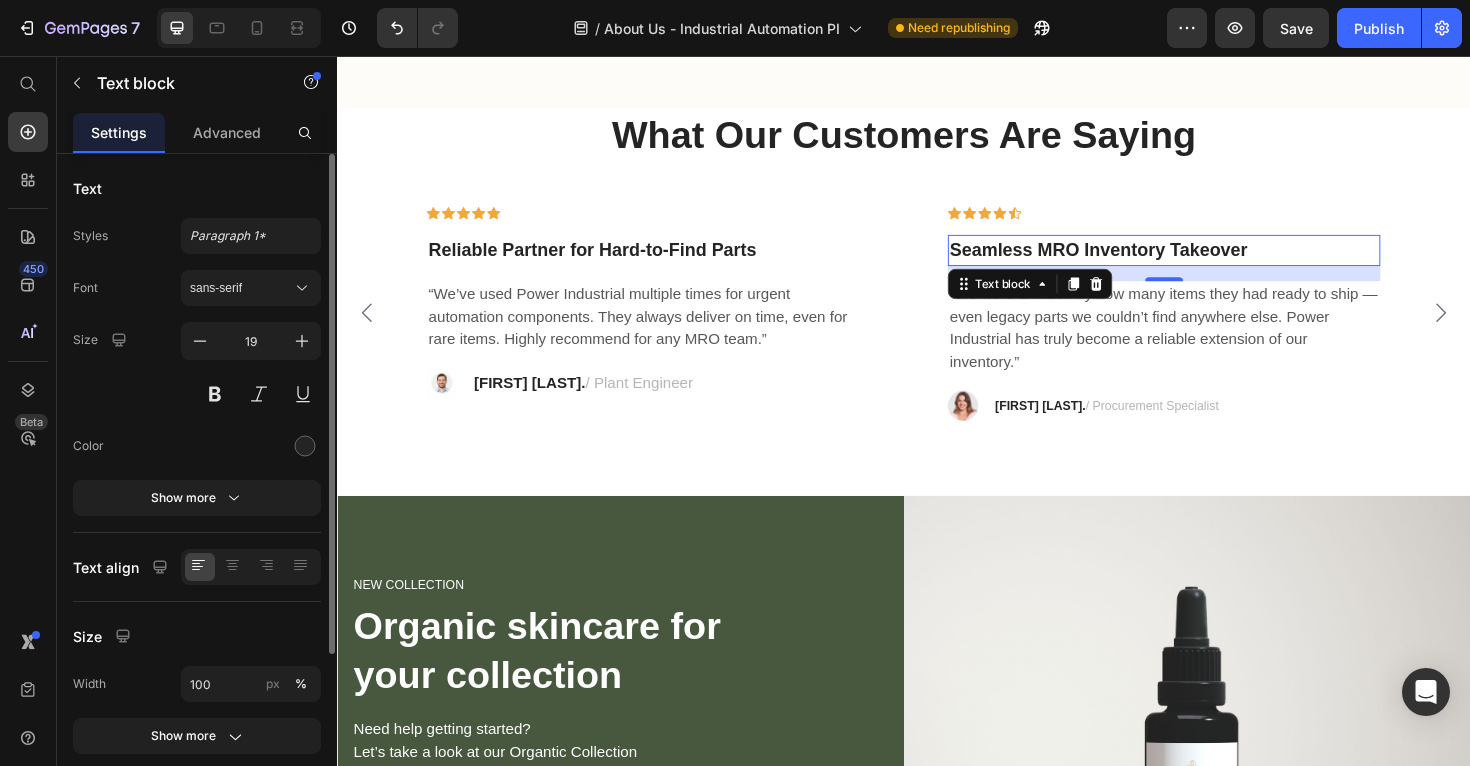 click on "“We were amazed by how many items they had ready to ship — even legacy parts we couldn’t find anywhere else. Power Industrial has truly become a reliable extension of our inventory.”" at bounding box center [1213, 344] 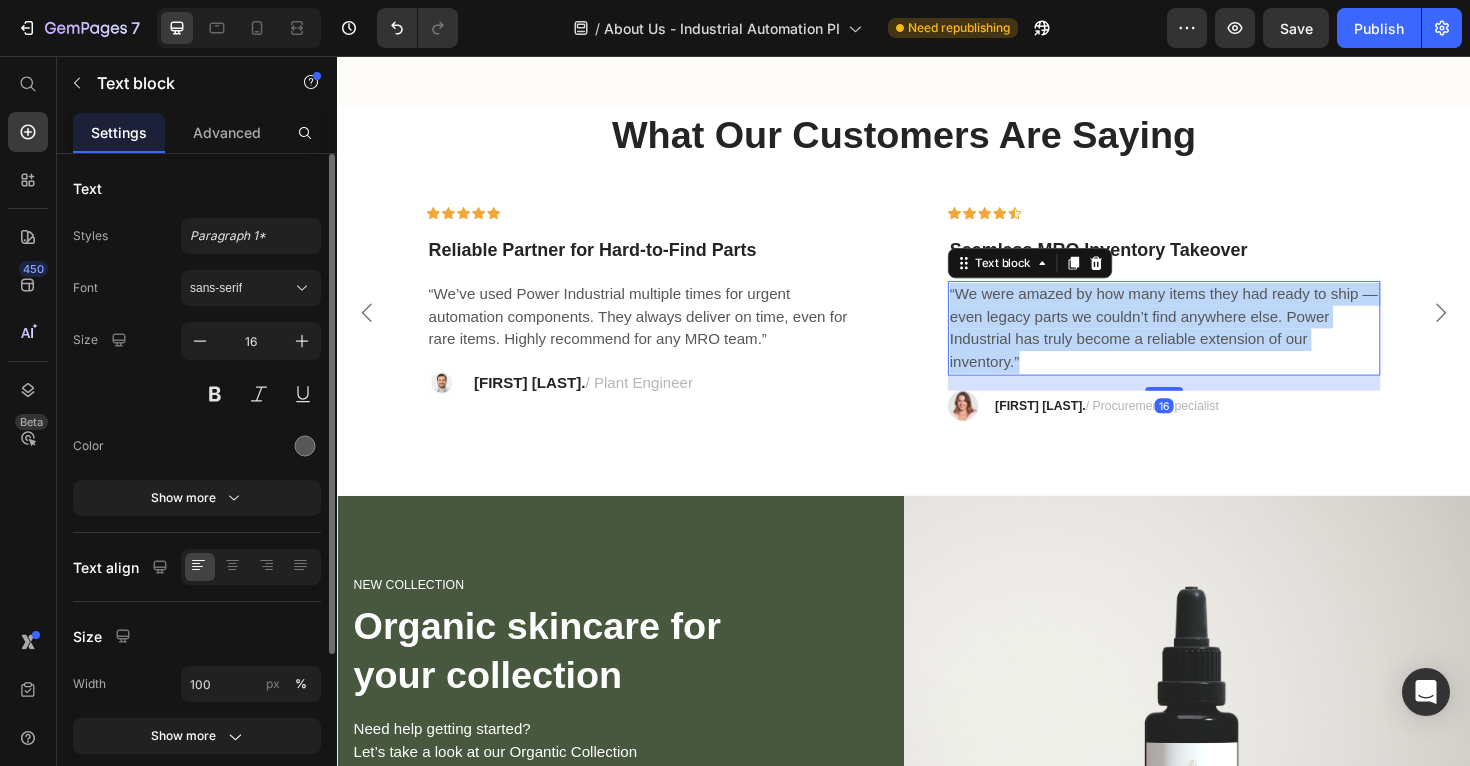 click on "“We were amazed by how many items they had ready to ship — even legacy parts we couldn’t find anywhere else. Power Industrial has truly become a reliable extension of our inventory.”" at bounding box center (1213, 344) 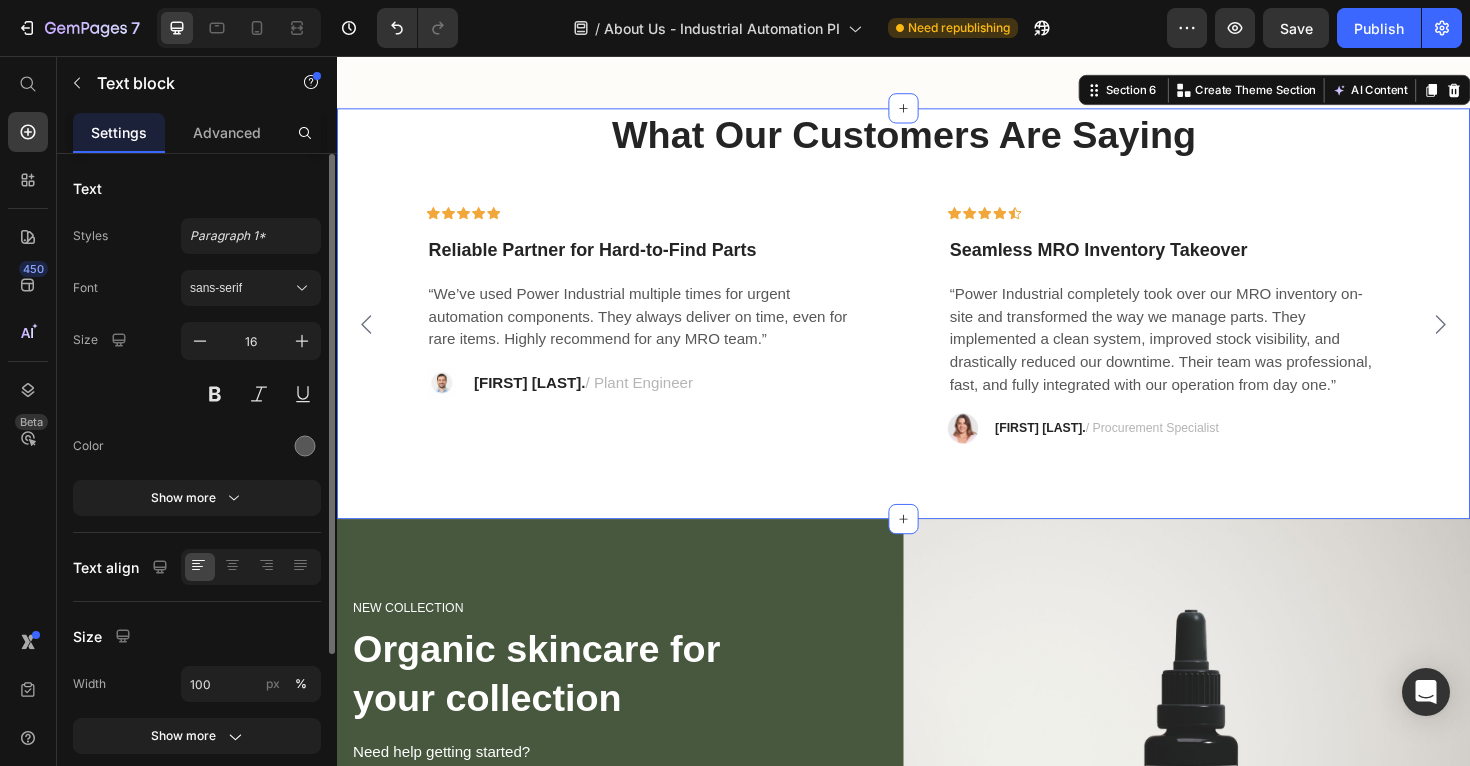 click on "What Our Customers Are Saying Heading
Icon
Icon
Icon
Icon
Icon Row Exceptional Service & Fast Delivery! Text block “This team helped us source a discontinued PLC module in less than 24 hours. Their speed and communication saved us from a costly production delay.” Text block Image [FIRST] [LAST].  / Maintenance Manager Text block Row Row
Icon
Icon
Icon
Icon
Icon Row Reliable Partner for Hard-to-Find Parts Text block “We’ve used Power Industrial multiple times for urgent automation components. They always deliver on time, even for rare items. Highly recommend for any MRO team.” Text block Image [FIRST] [LAST].  / Plant Engineer Text block Row Row
Icon
Icon
Icon
Icon
Icon Row Seamless MRO Inventory Takeover Text block Text block Image [FIRST] [LAST]. Text block Row Row" at bounding box center [937, 328] 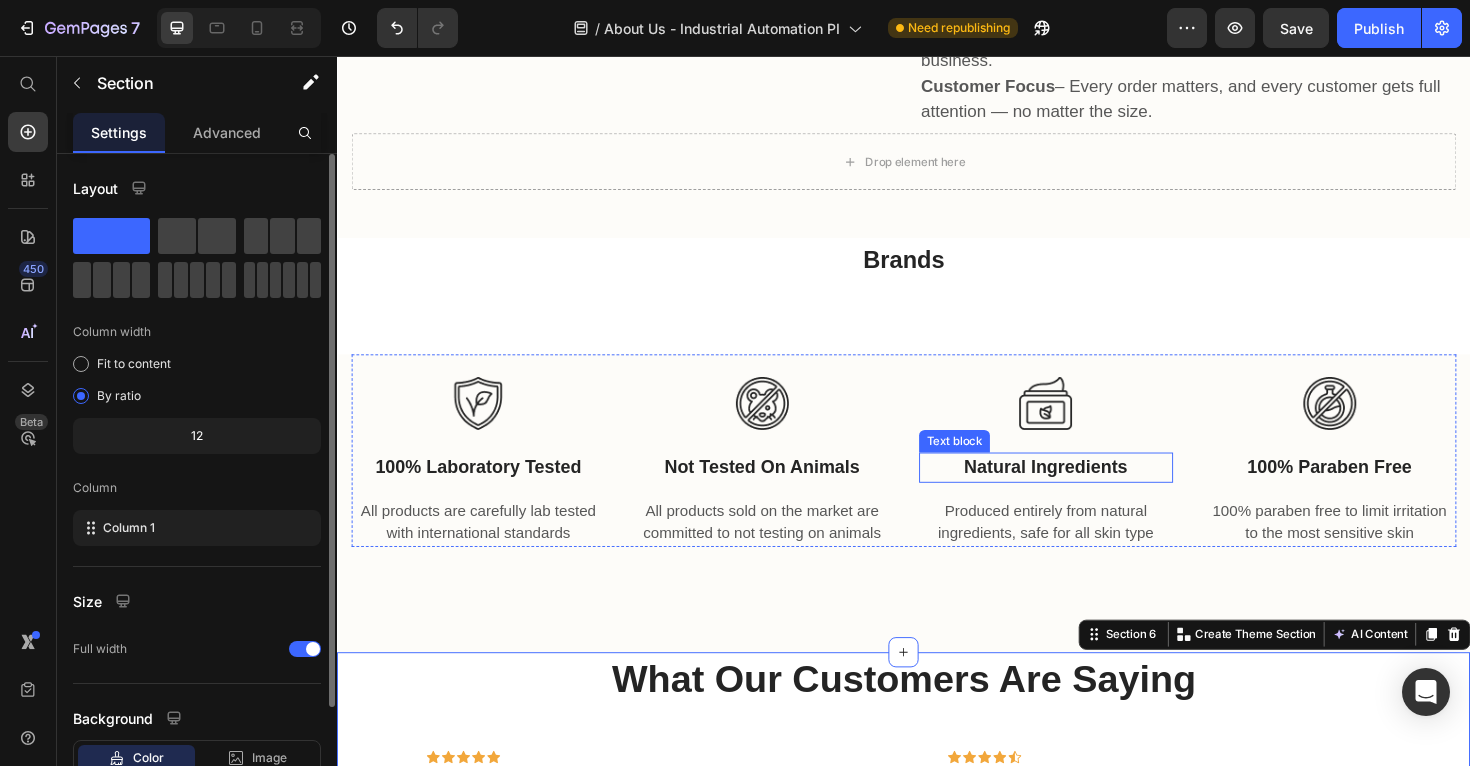 scroll, scrollTop: 1907, scrollLeft: 0, axis: vertical 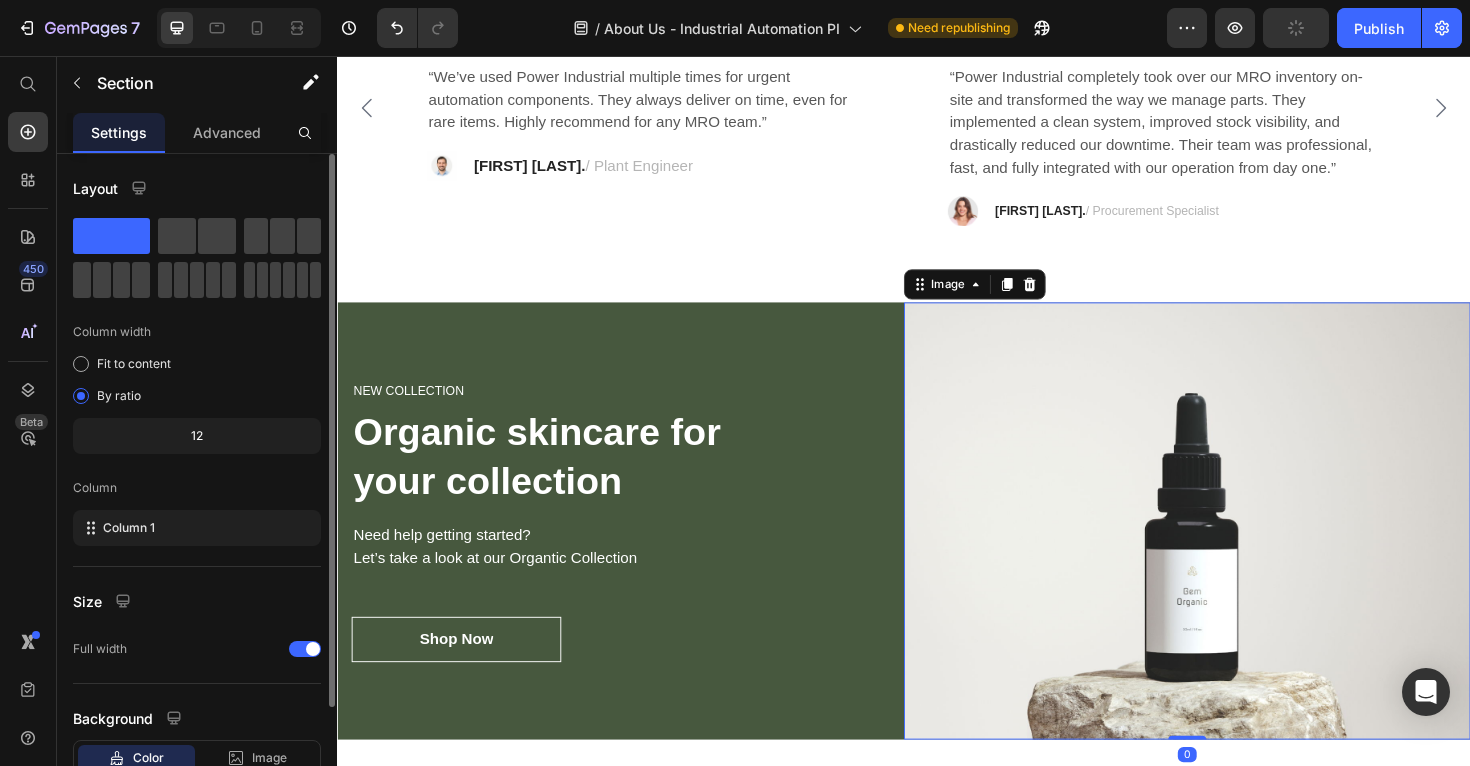 click at bounding box center [1237, 549] 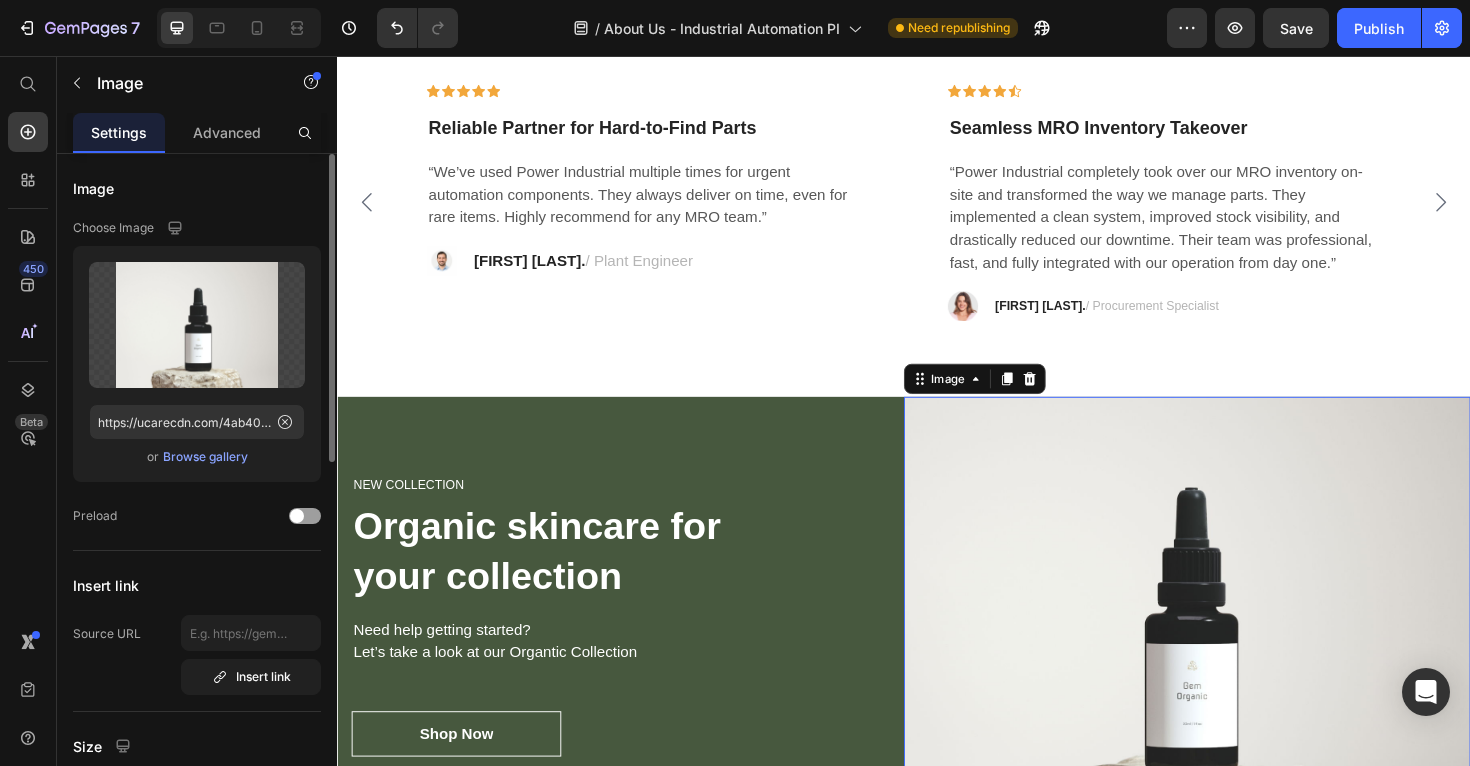 scroll, scrollTop: 1899, scrollLeft: 0, axis: vertical 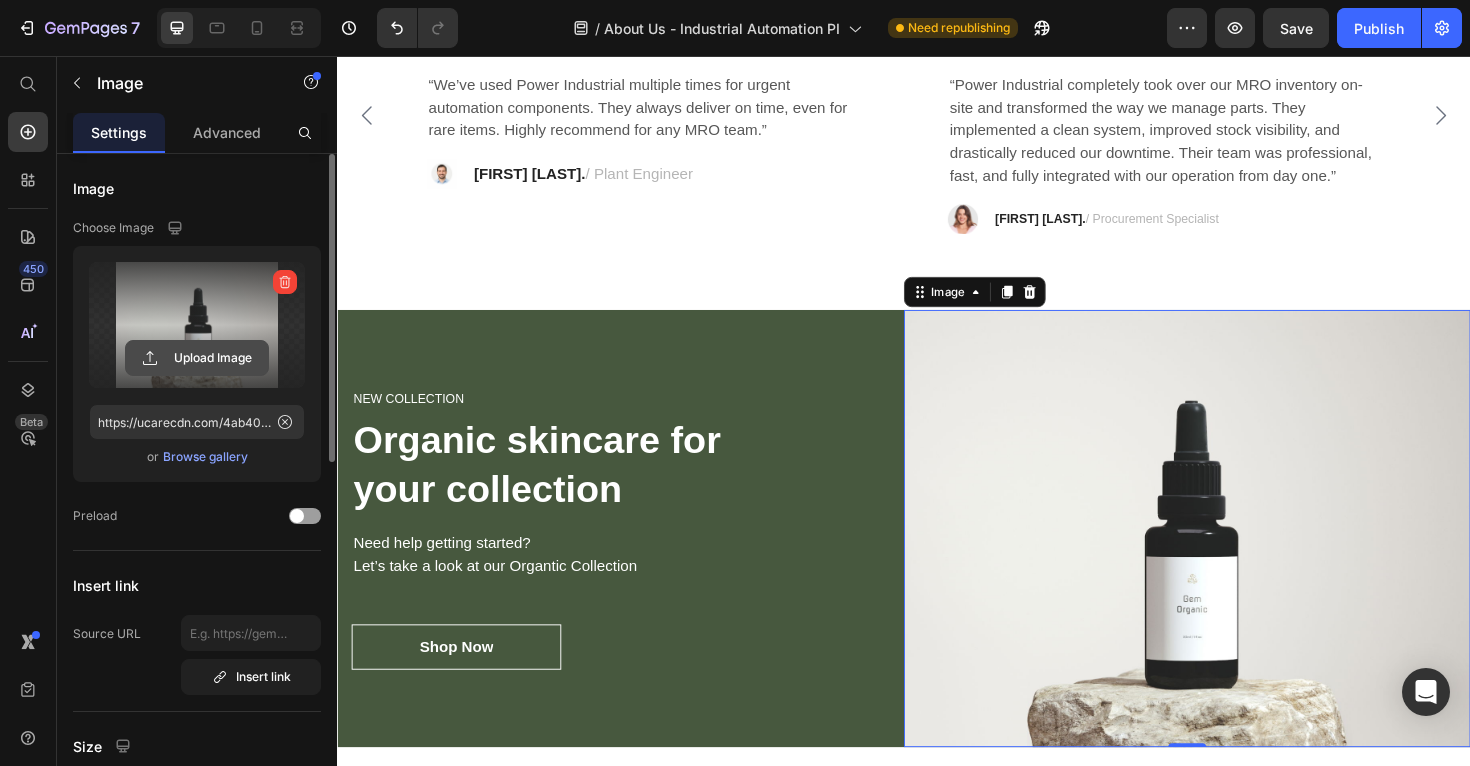 click 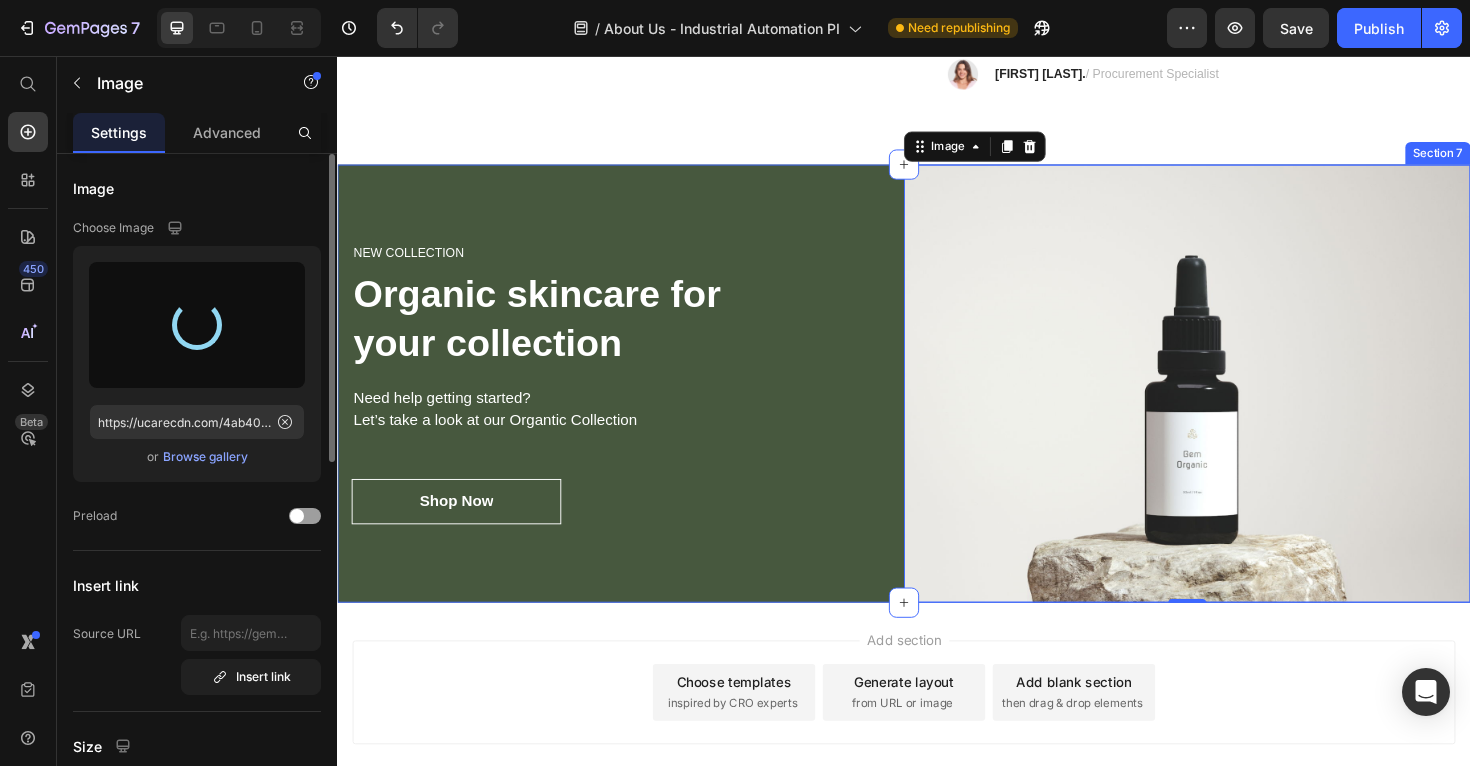 scroll, scrollTop: 2121, scrollLeft: 0, axis: vertical 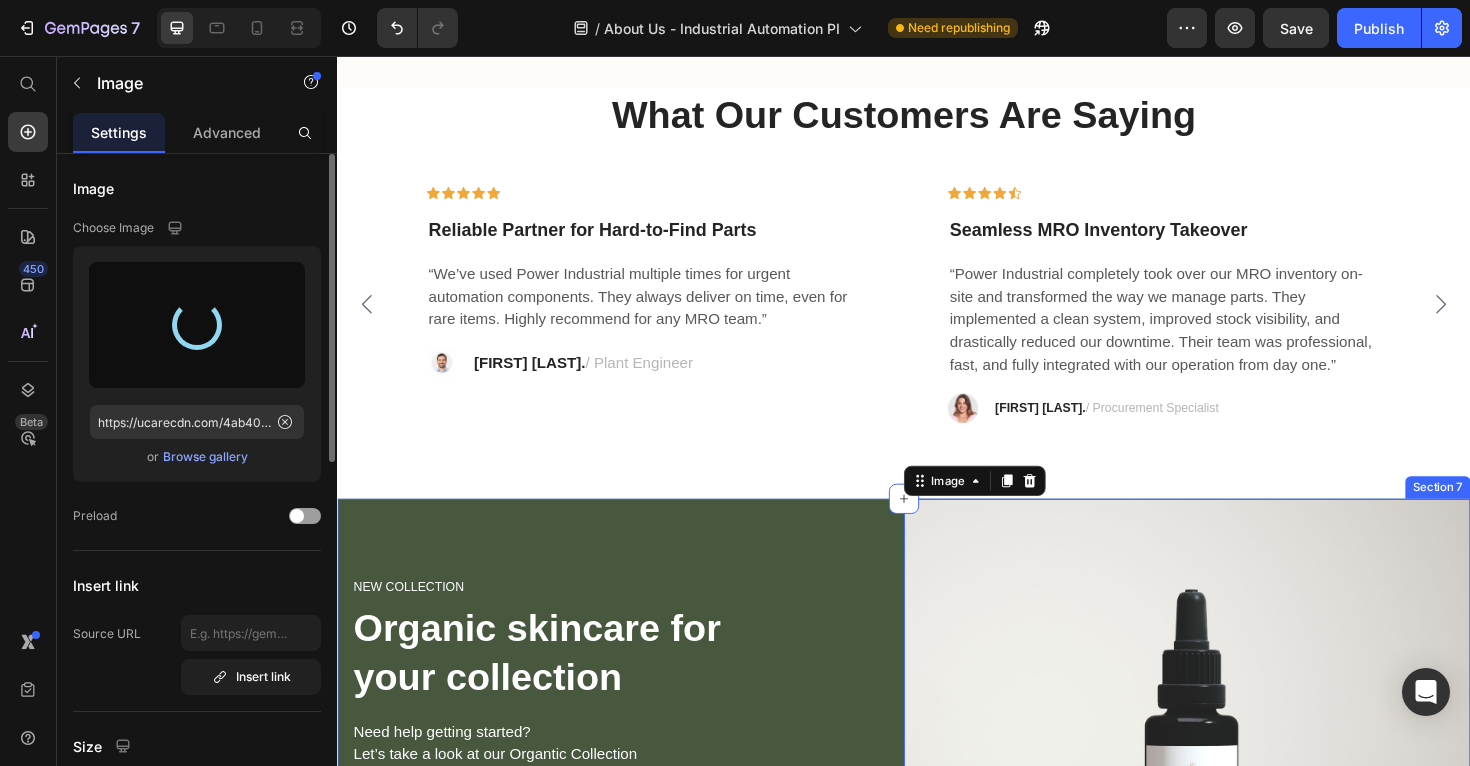 type on "https://cdn.shopify.com/s/files/1/0554/8697/1994/files/gempages_522583125801304843-372fb65d-9ea3-4c87-b5ba-8a1914272858.png" 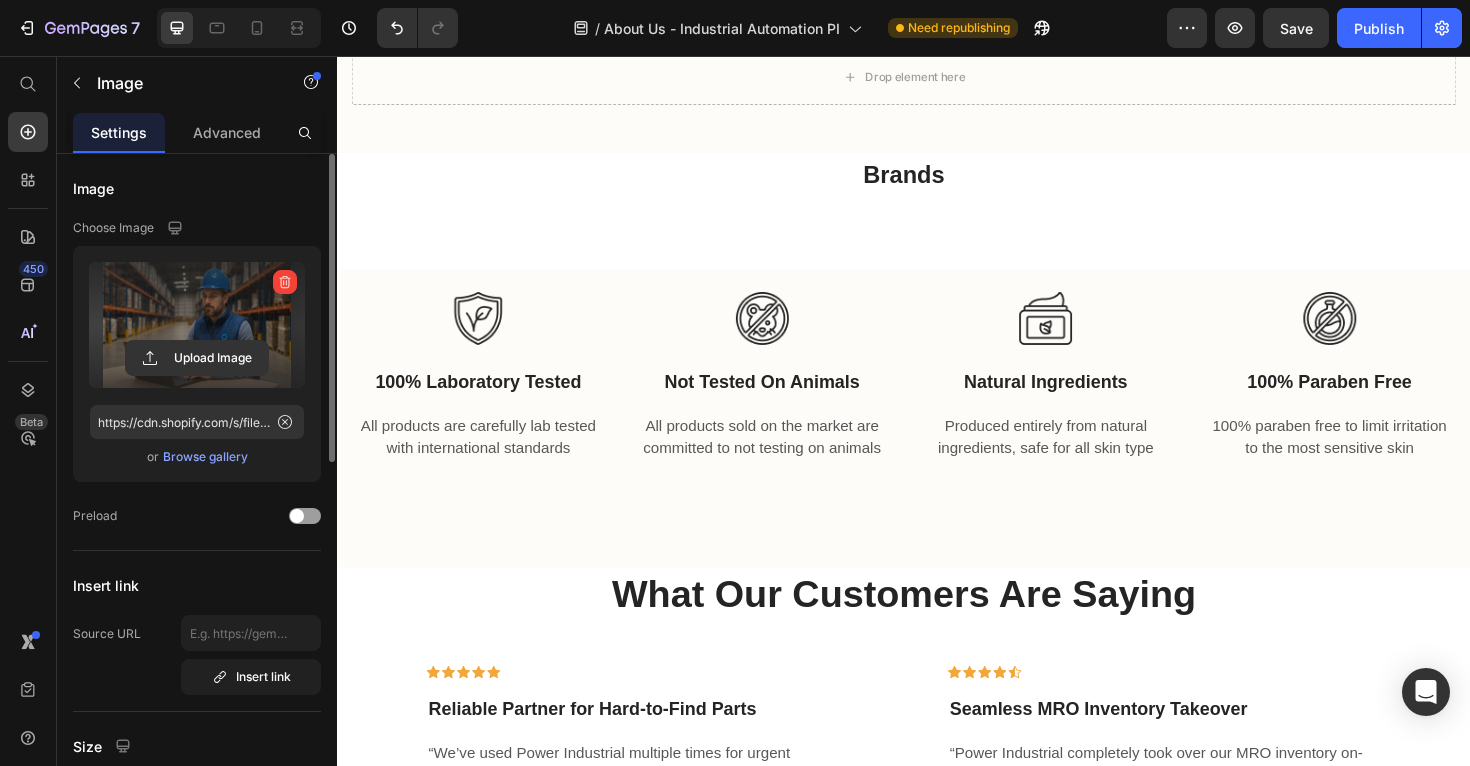 scroll, scrollTop: 1190, scrollLeft: 0, axis: vertical 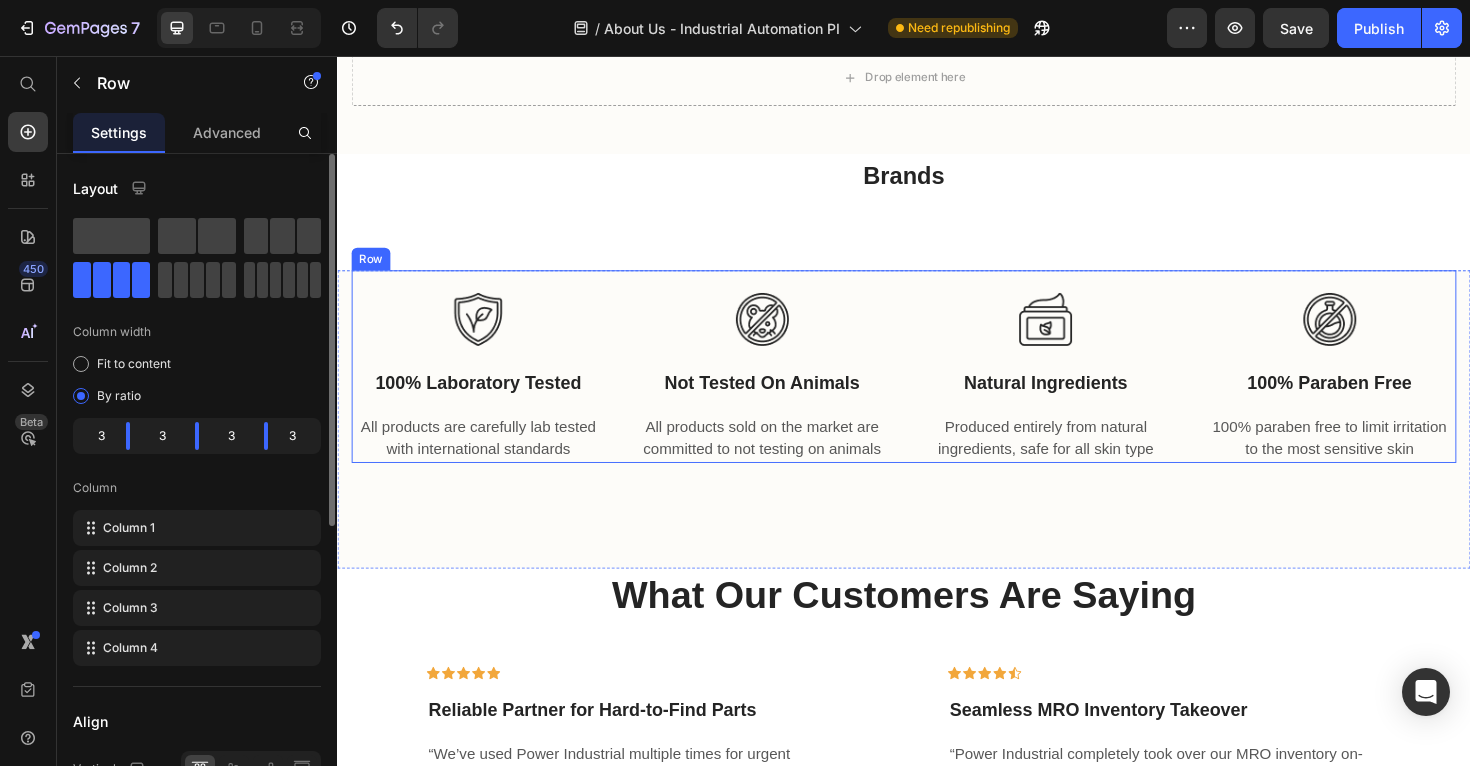 click on "Image 100% Laboratory Tested Text block All products are carefully lab tested with international standards Text block Image Not Tested On Animals Text block All products sold on the market are committed to not testing on animals Text block Image Natural Ingredients Text block Produced entirely from natural ingredients, safe for all skin type Text block Image 100% Paraben Free Text block 100% paraben free to limit irritation to the most sensitive skin Text block Row" at bounding box center [937, 385] 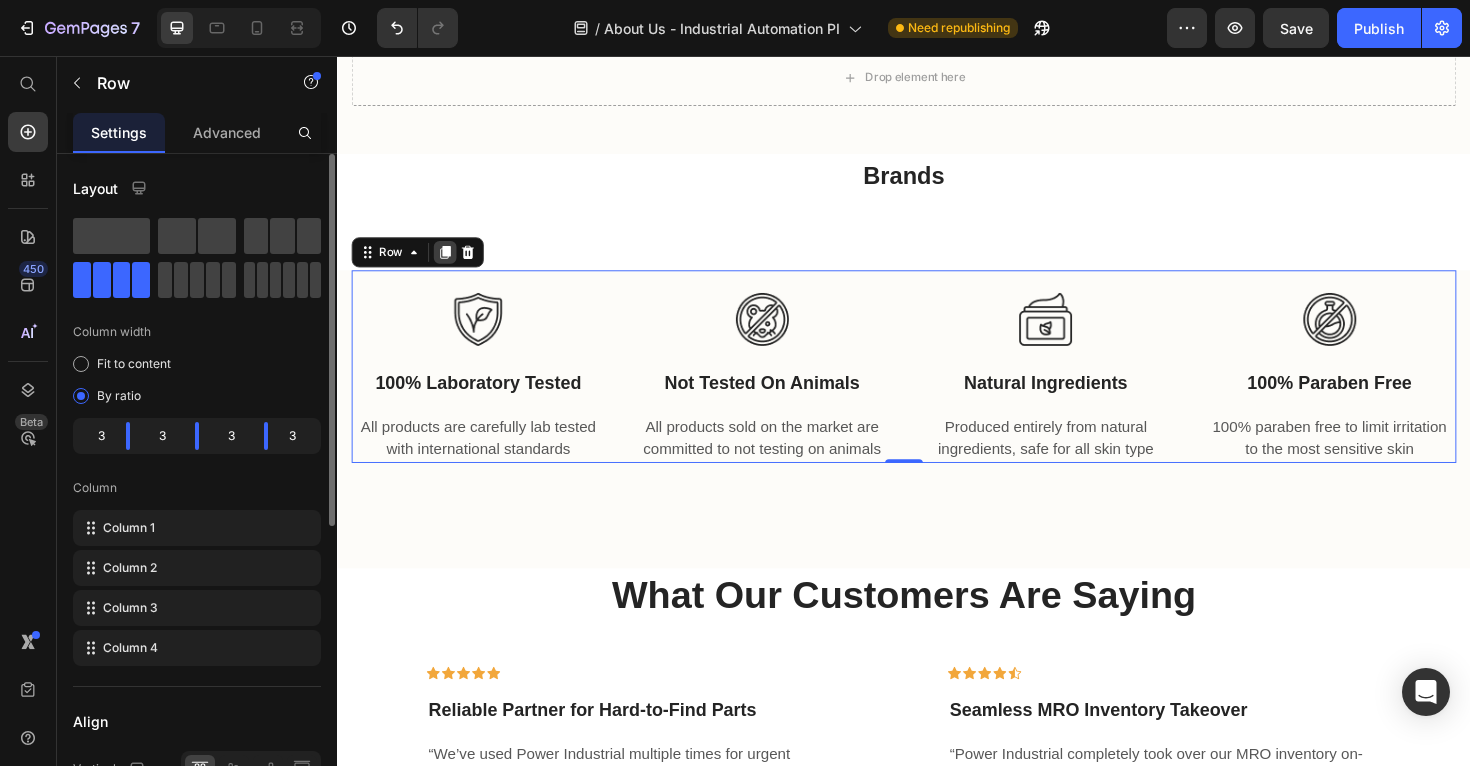 click 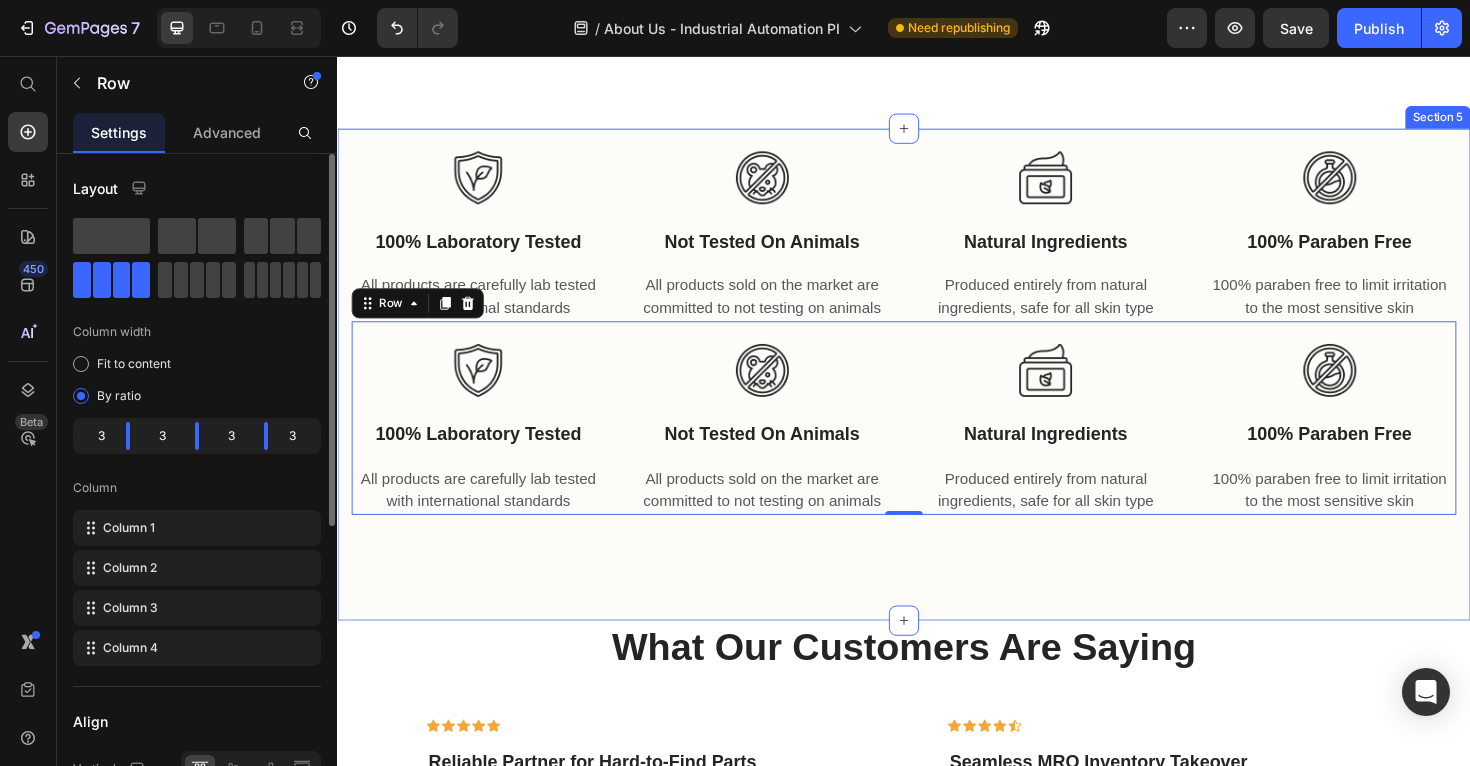 scroll, scrollTop: 1143, scrollLeft: 0, axis: vertical 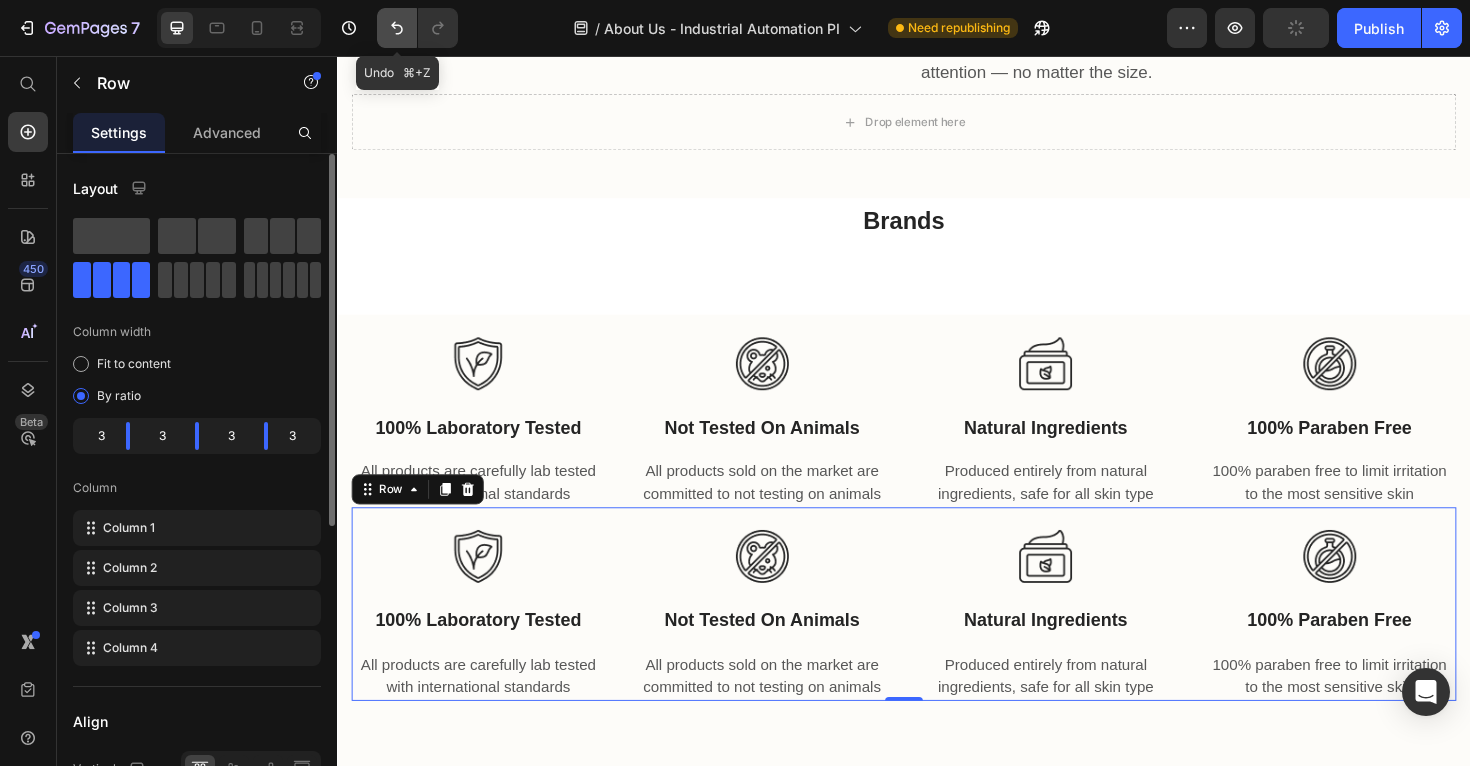 click 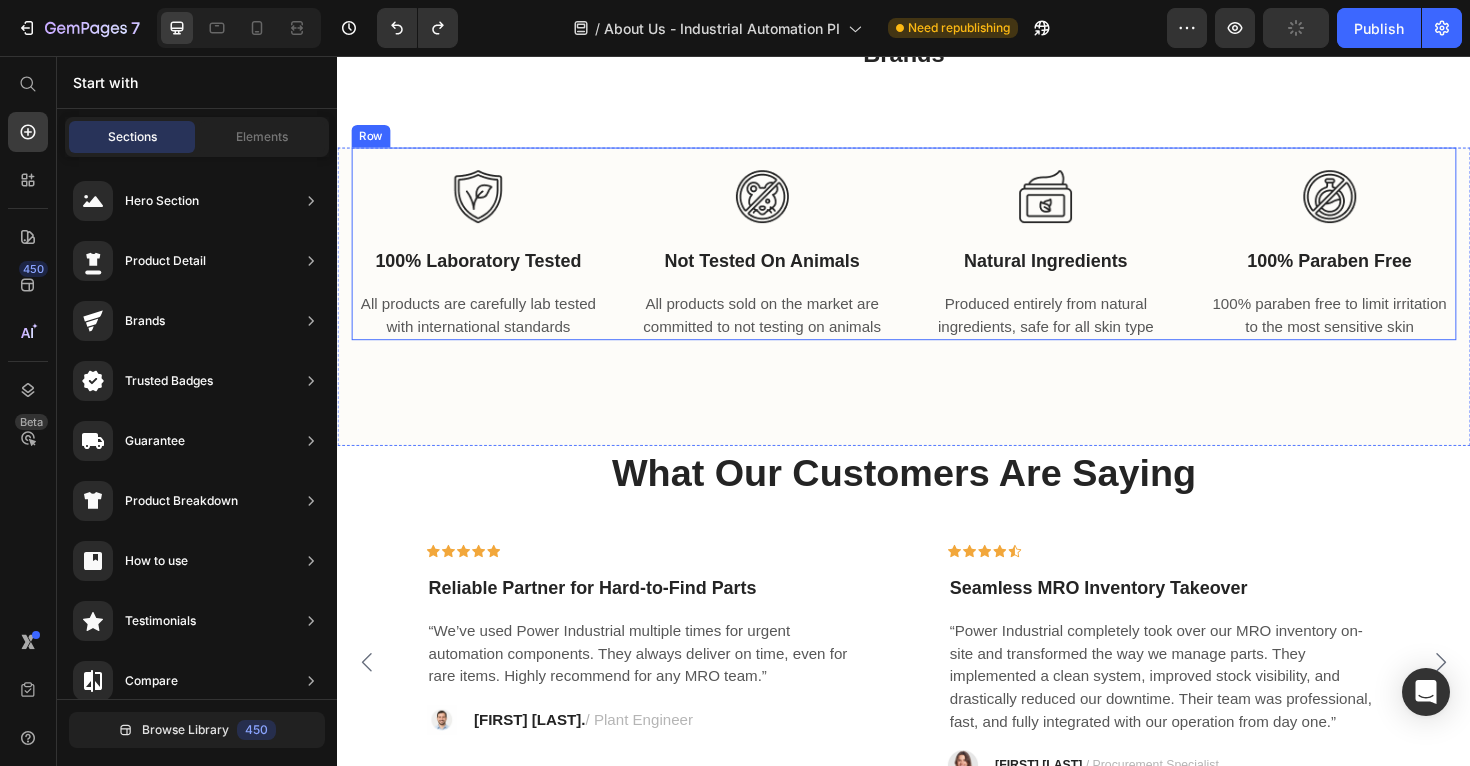 scroll, scrollTop: 1323, scrollLeft: 0, axis: vertical 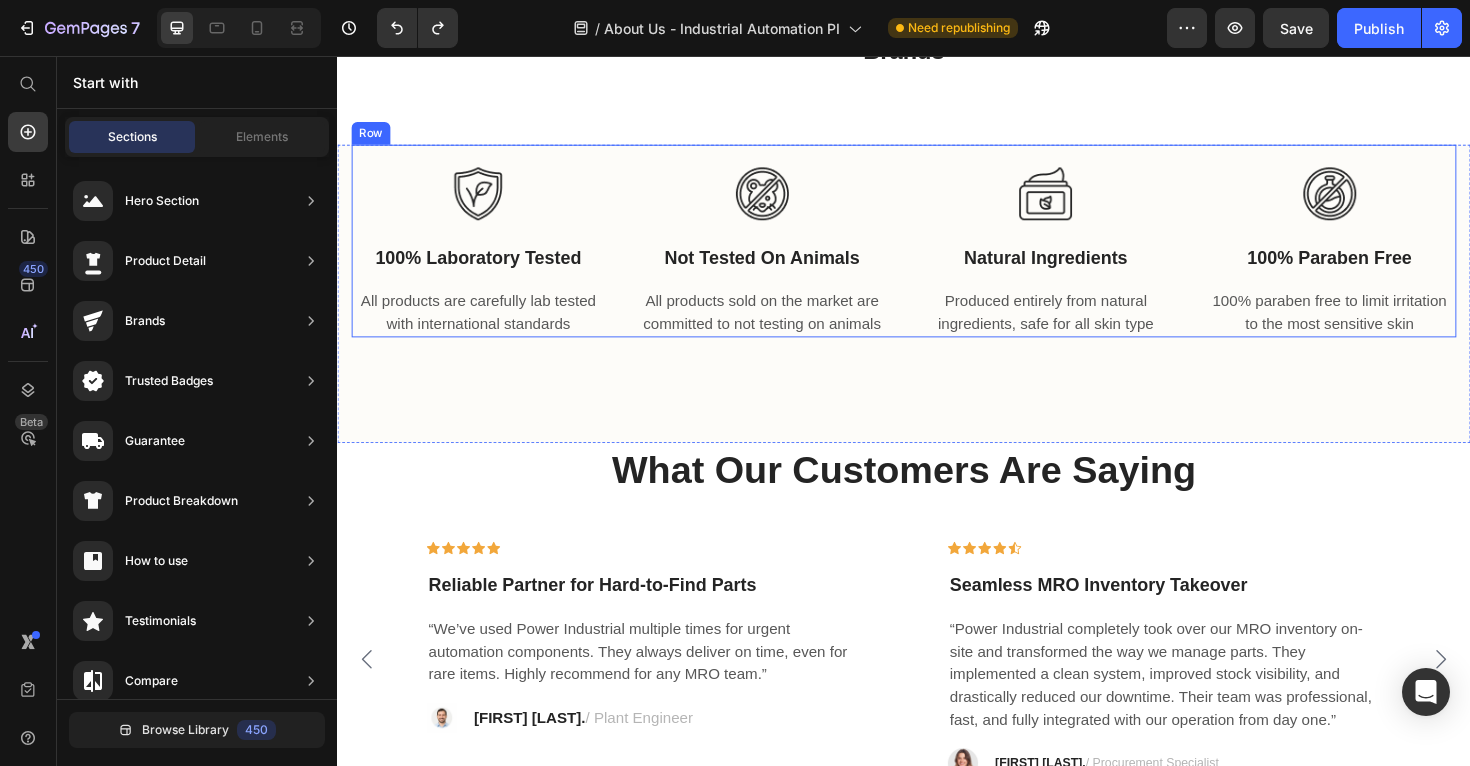 click on "Image 100% Laboratory Tested Text block All products are carefully lab tested with international standards Text block Image Not Tested On Animals Text block All products sold on the market are committed to not testing on animals Text block Image Natural Ingredients Text block Produced entirely from natural ingredients, safe for all skin type Text block Image 100% Paraben Free Text block 100% paraben free to limit irritation to the most sensitive skin Text block Row" at bounding box center [937, 252] 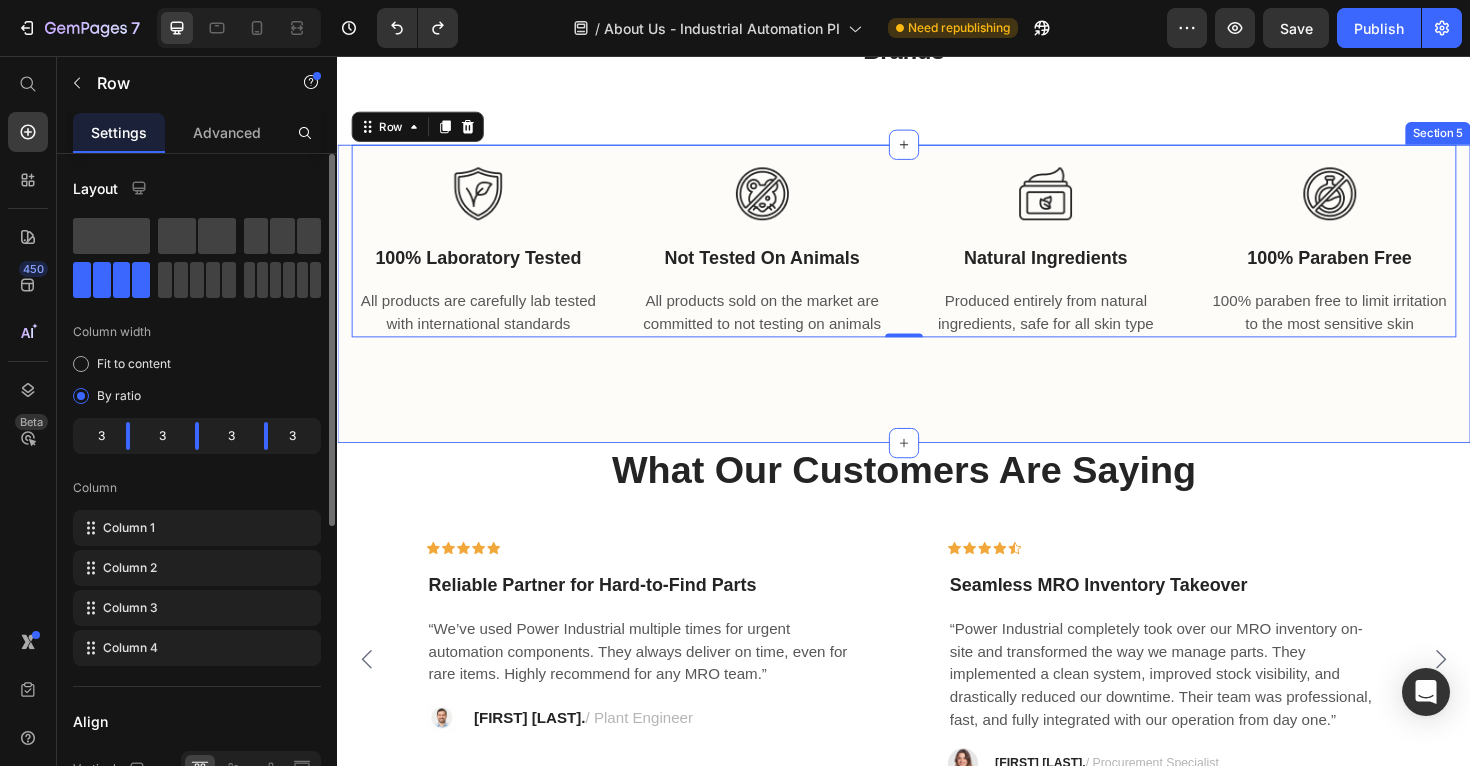 click on "Image 100% Laboratory Tested Text block All products are carefully lab tested with international standards Text block Image Not Tested On Animals Text block All products sold on the market are committed to not testing on animals Text block Image Natural Ingredients Text block Produced entirely from natural ingredients, safe for all skin type Text block Image 100% Paraben Free Text block 100% paraben free to limit irritation to the most sensitive skin Text block Row   0 Section 5" at bounding box center (937, 308) 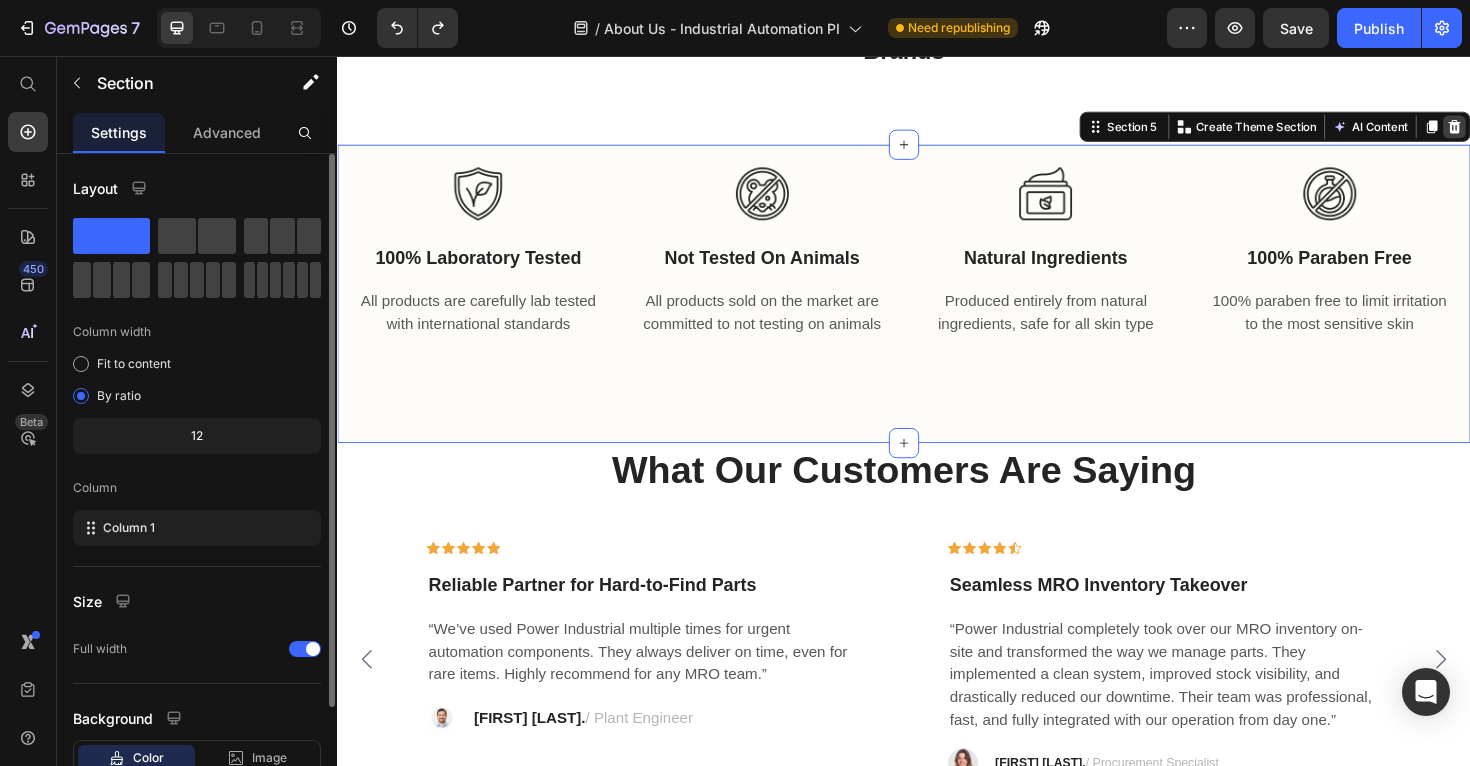 click 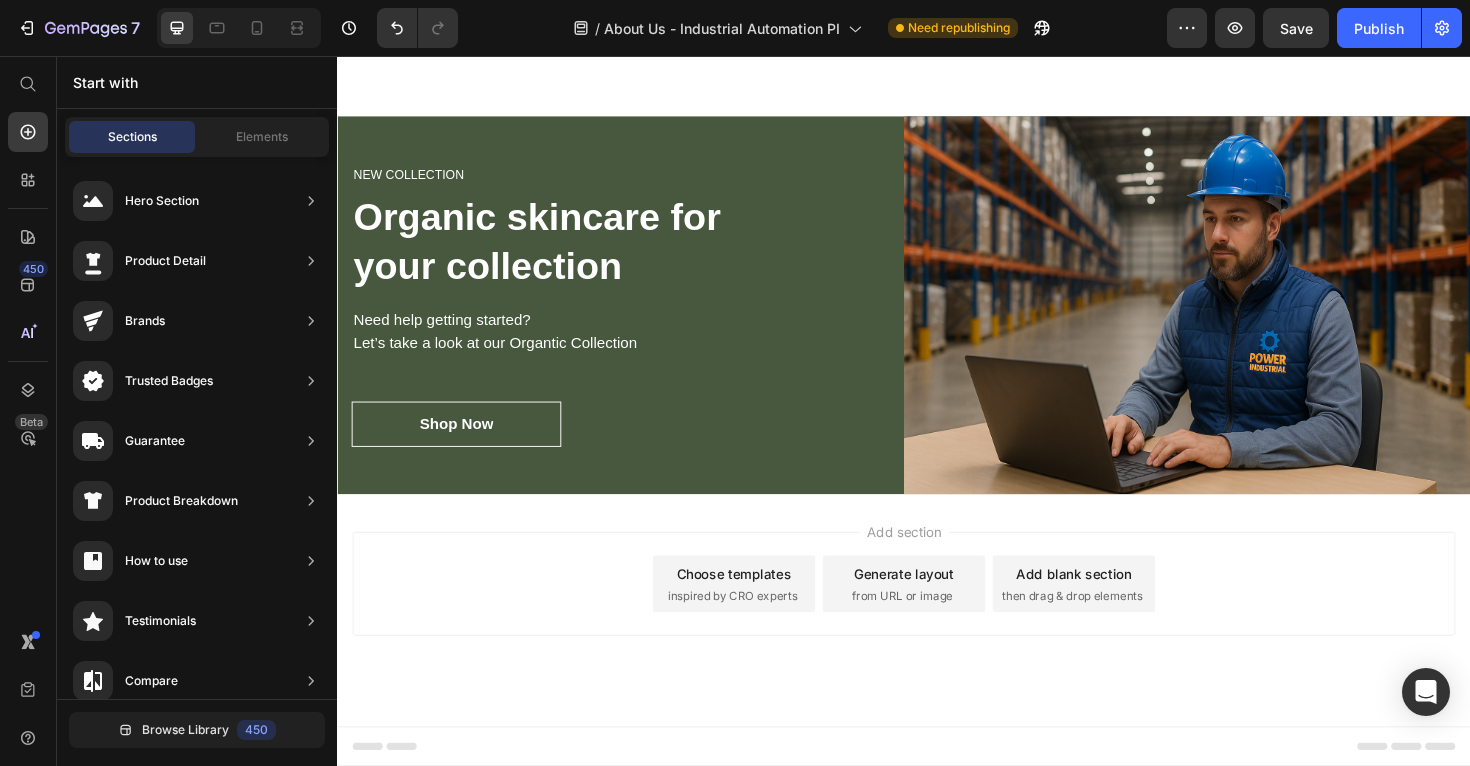 scroll, scrollTop: 1839, scrollLeft: 0, axis: vertical 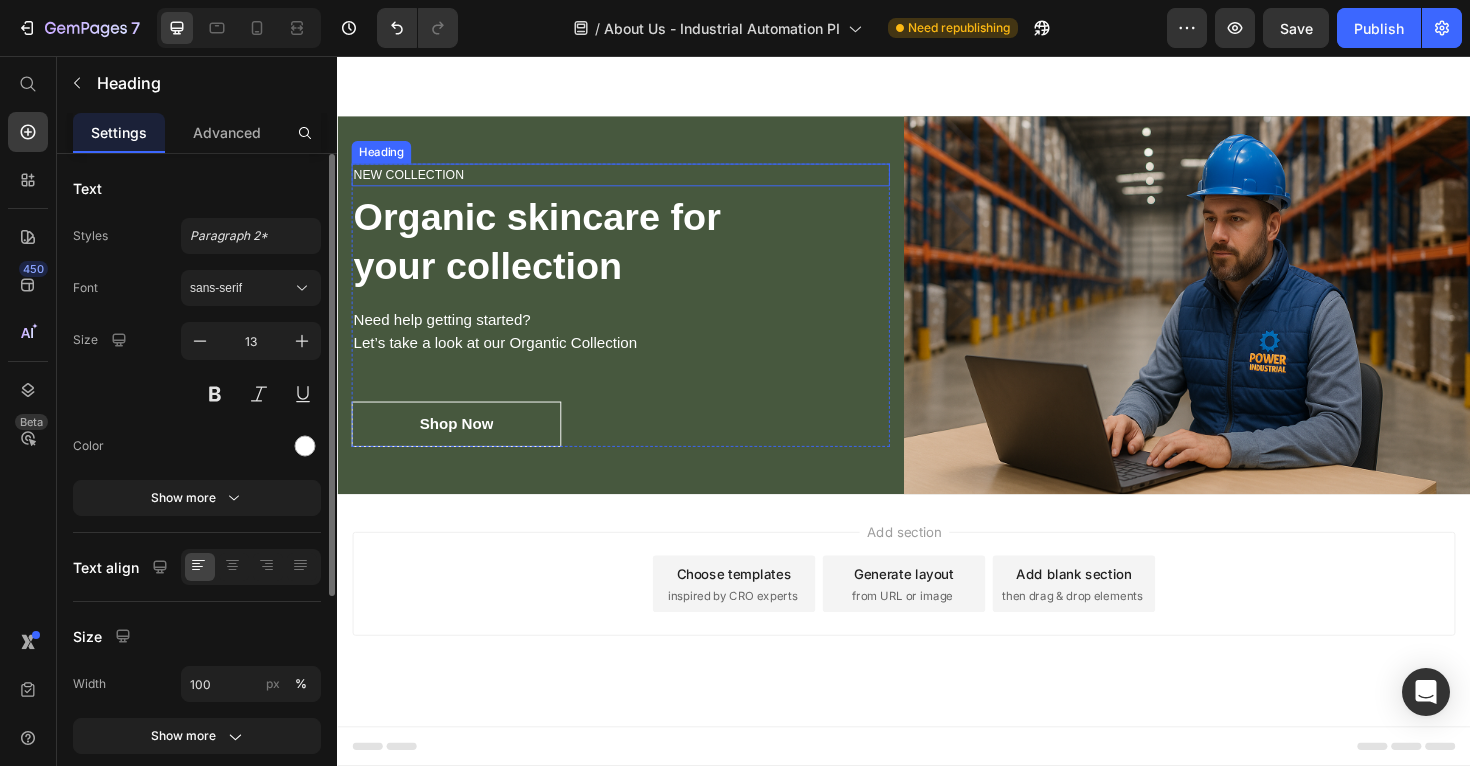 click on "NEW COLLECTION" at bounding box center [637, 182] 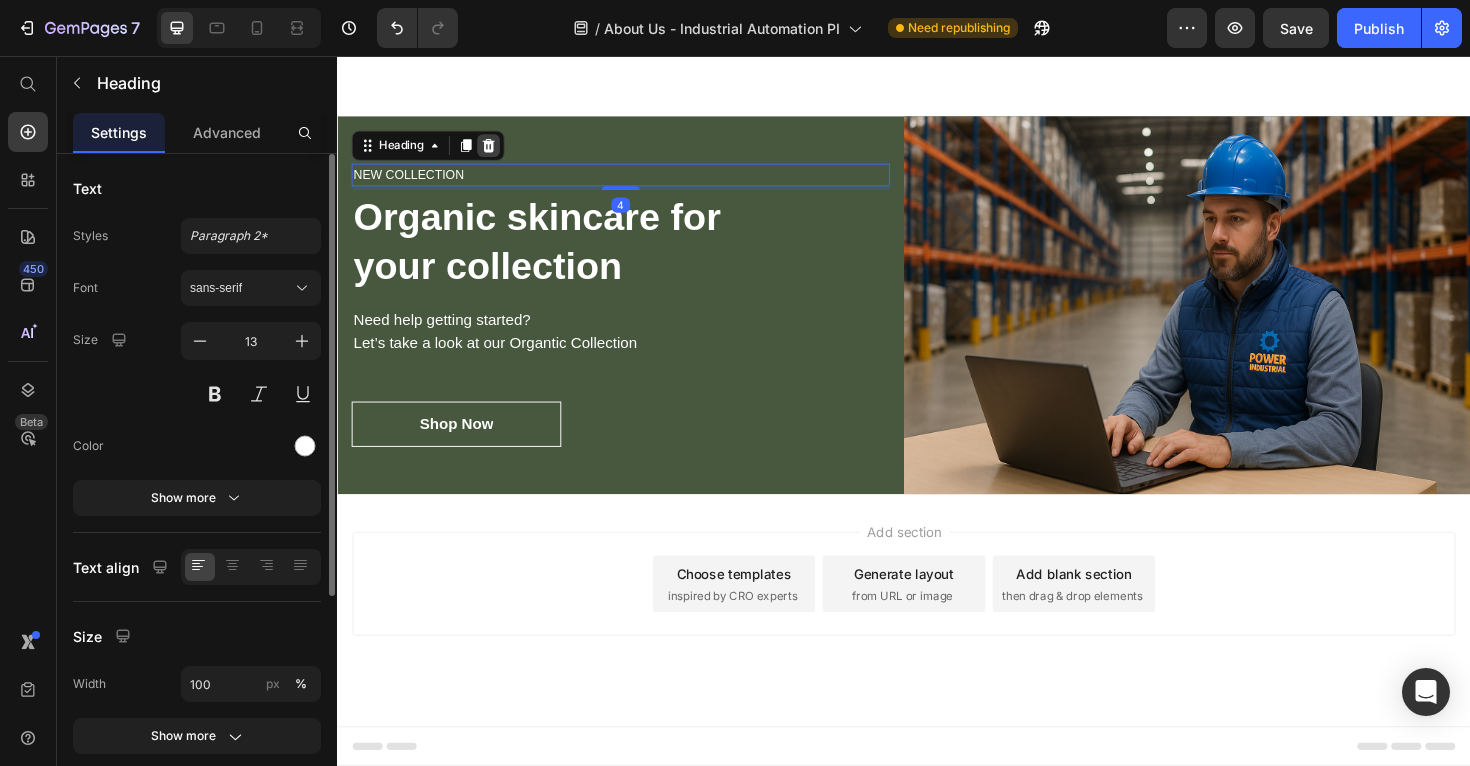 click 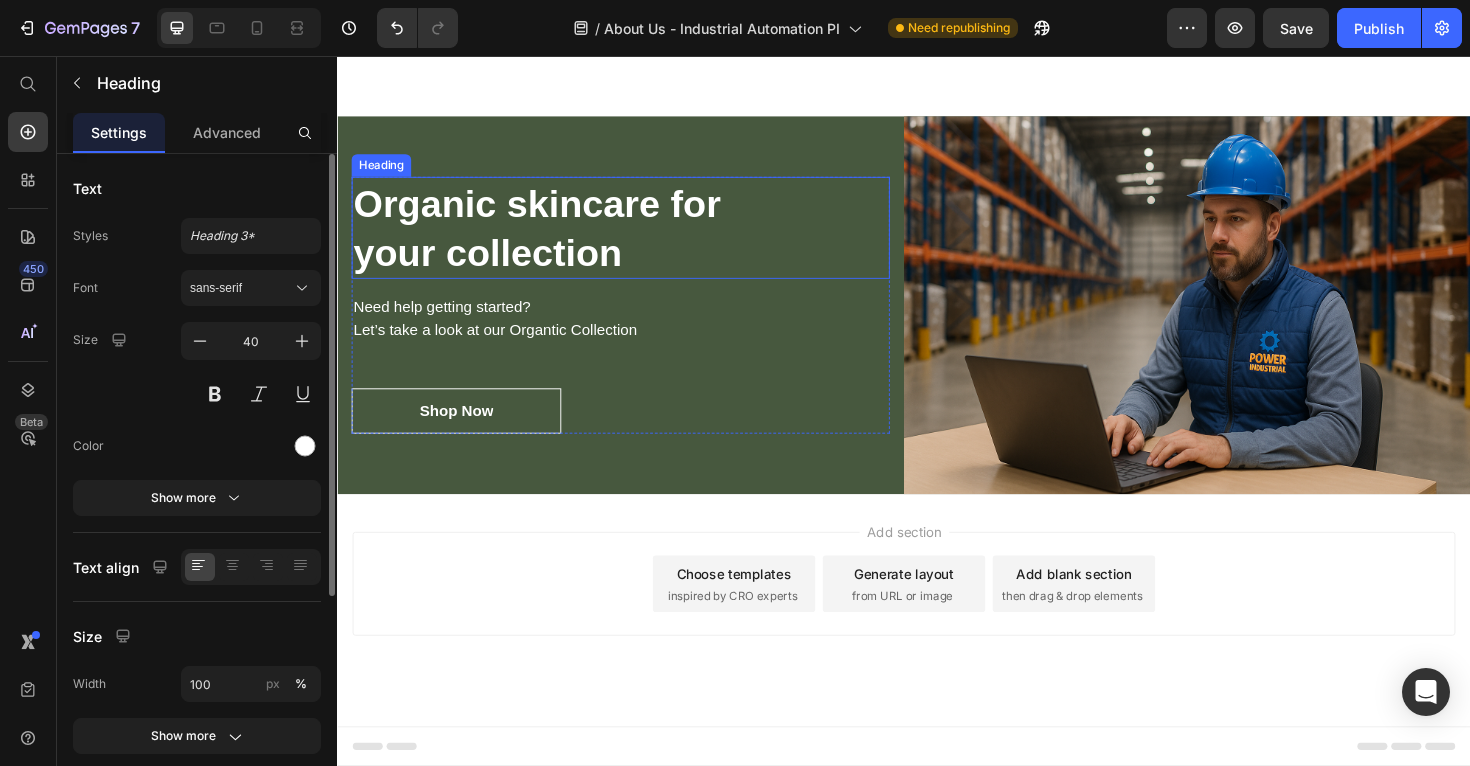 click on "Organic skincare for  your collection" at bounding box center [637, 238] 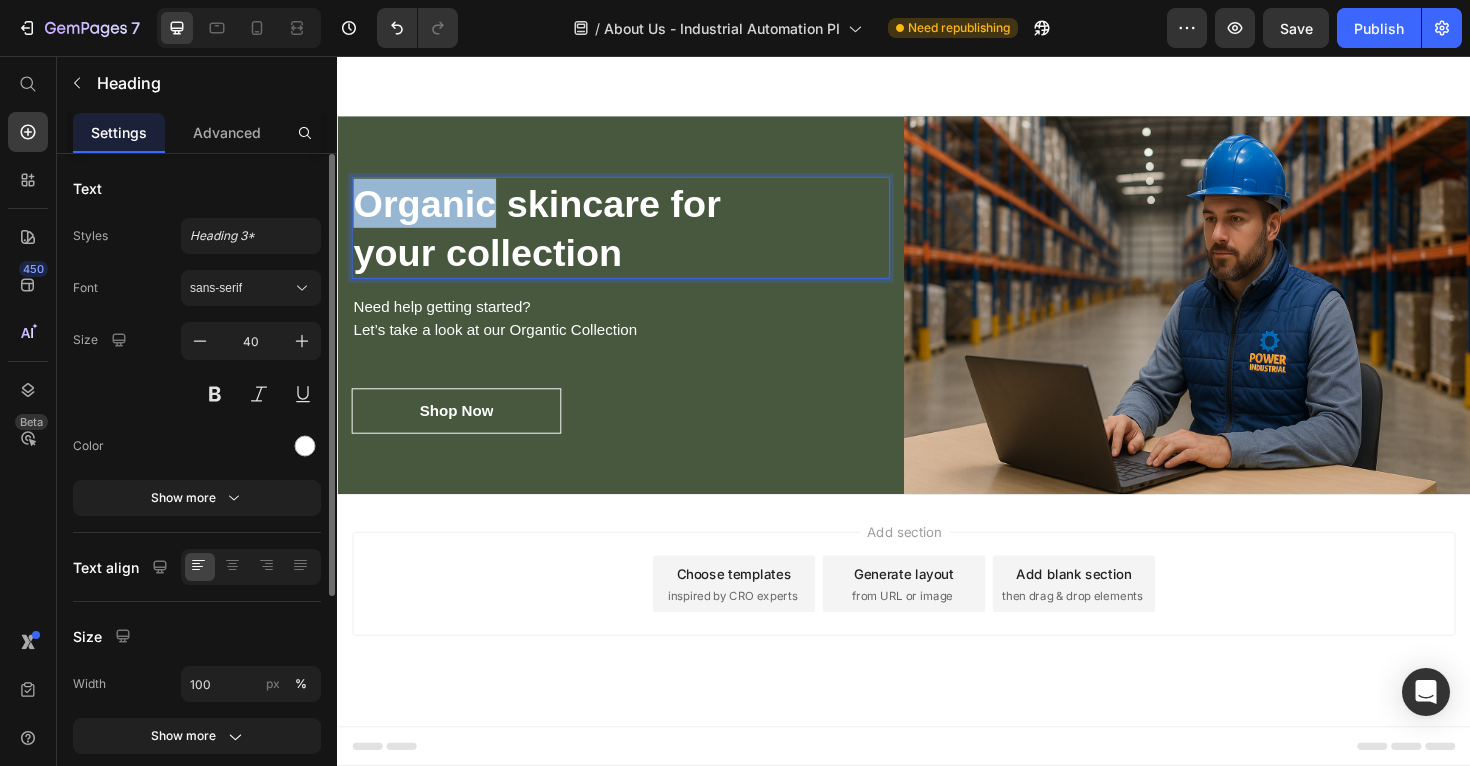 click on "Organic skincare for  your collection" at bounding box center [637, 238] 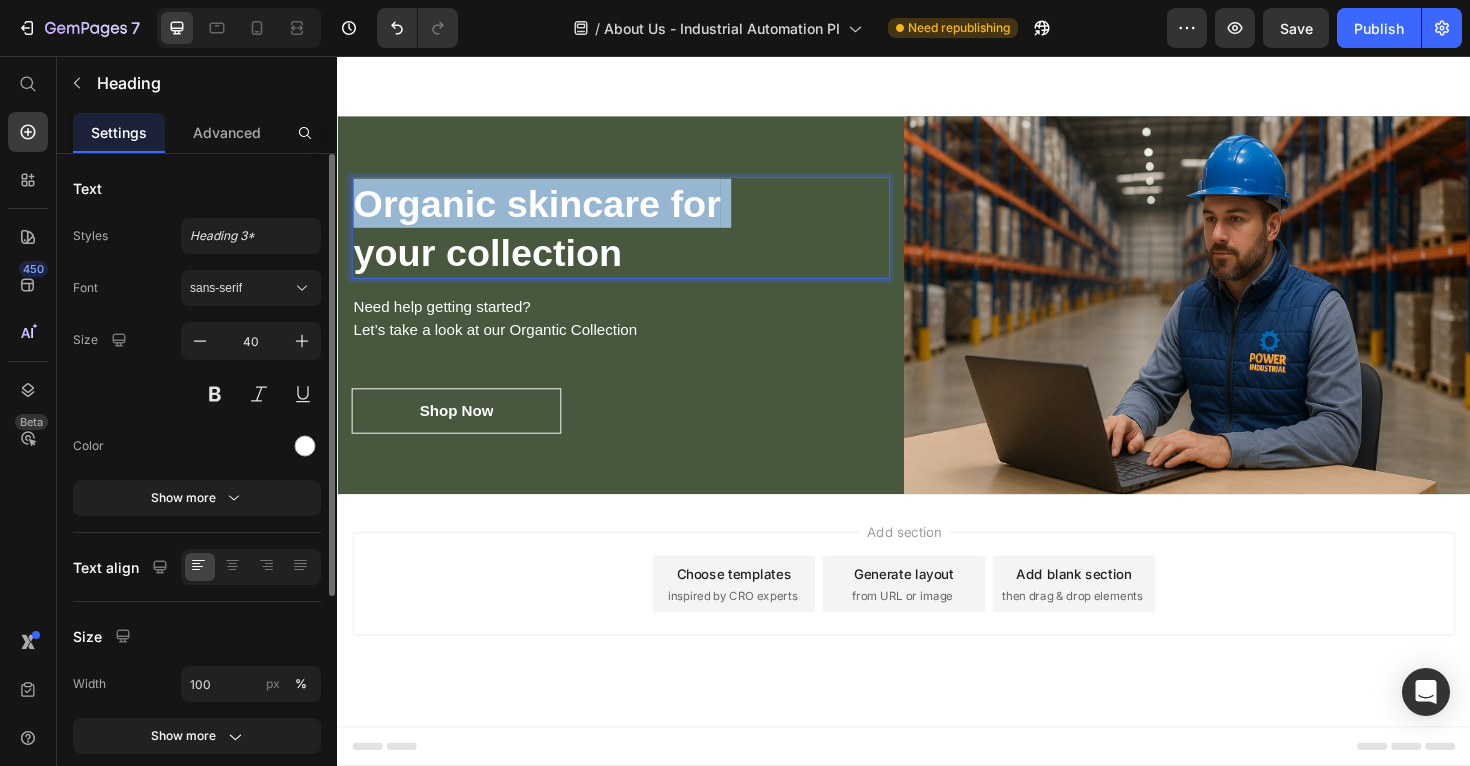 click on "Organic skincare for  your collection" at bounding box center [637, 238] 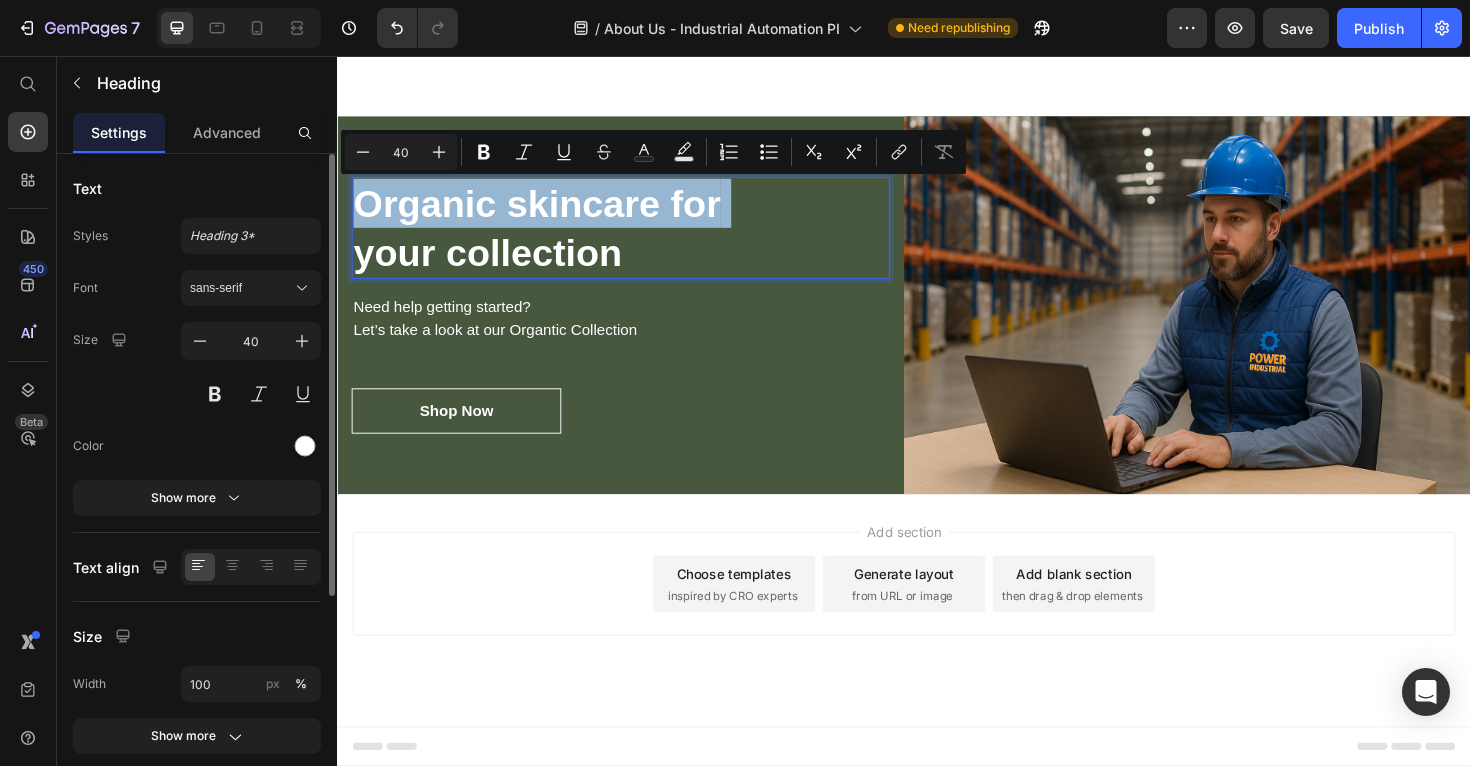 click on "Organic skincare for  your collection" at bounding box center (637, 238) 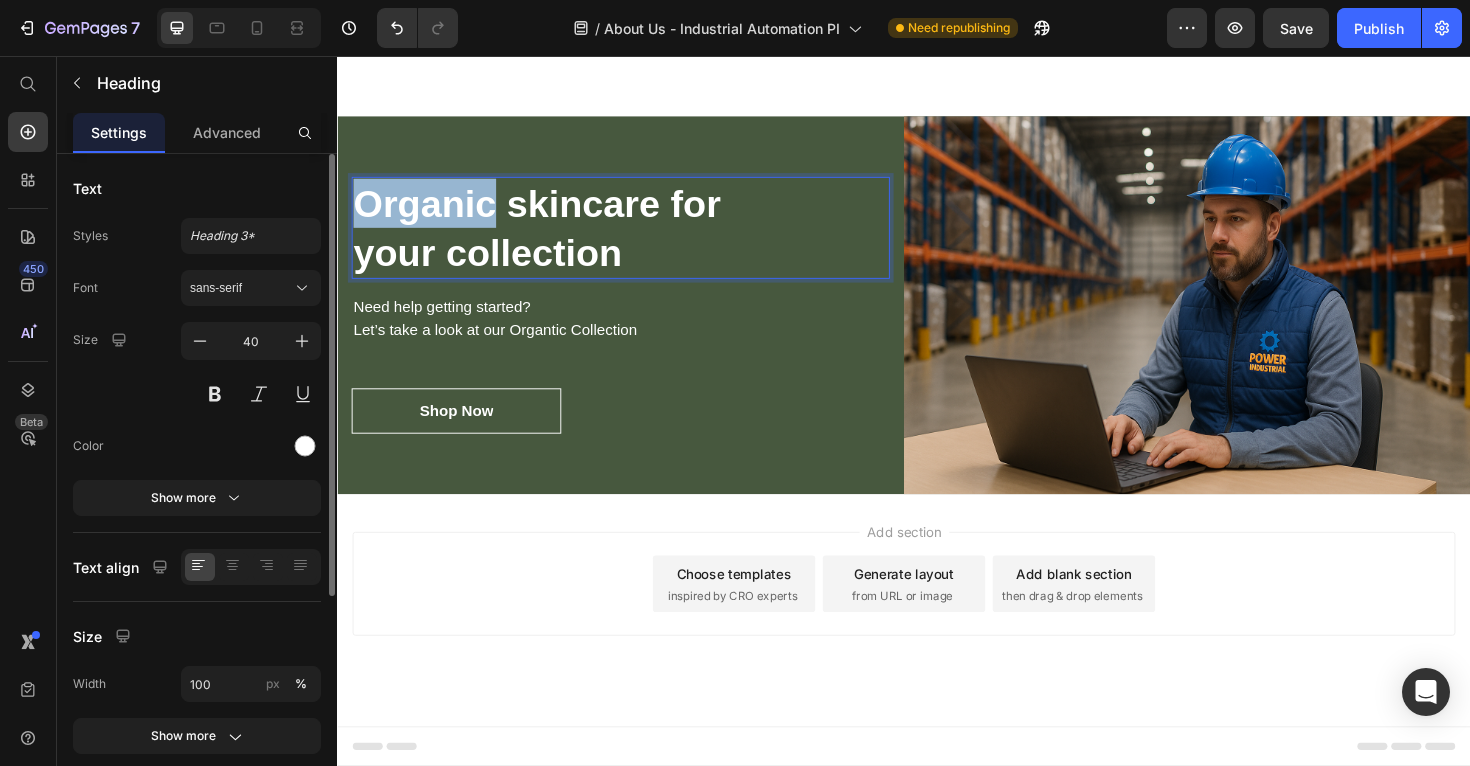 click on "Organic skincare for  your collection" at bounding box center (637, 238) 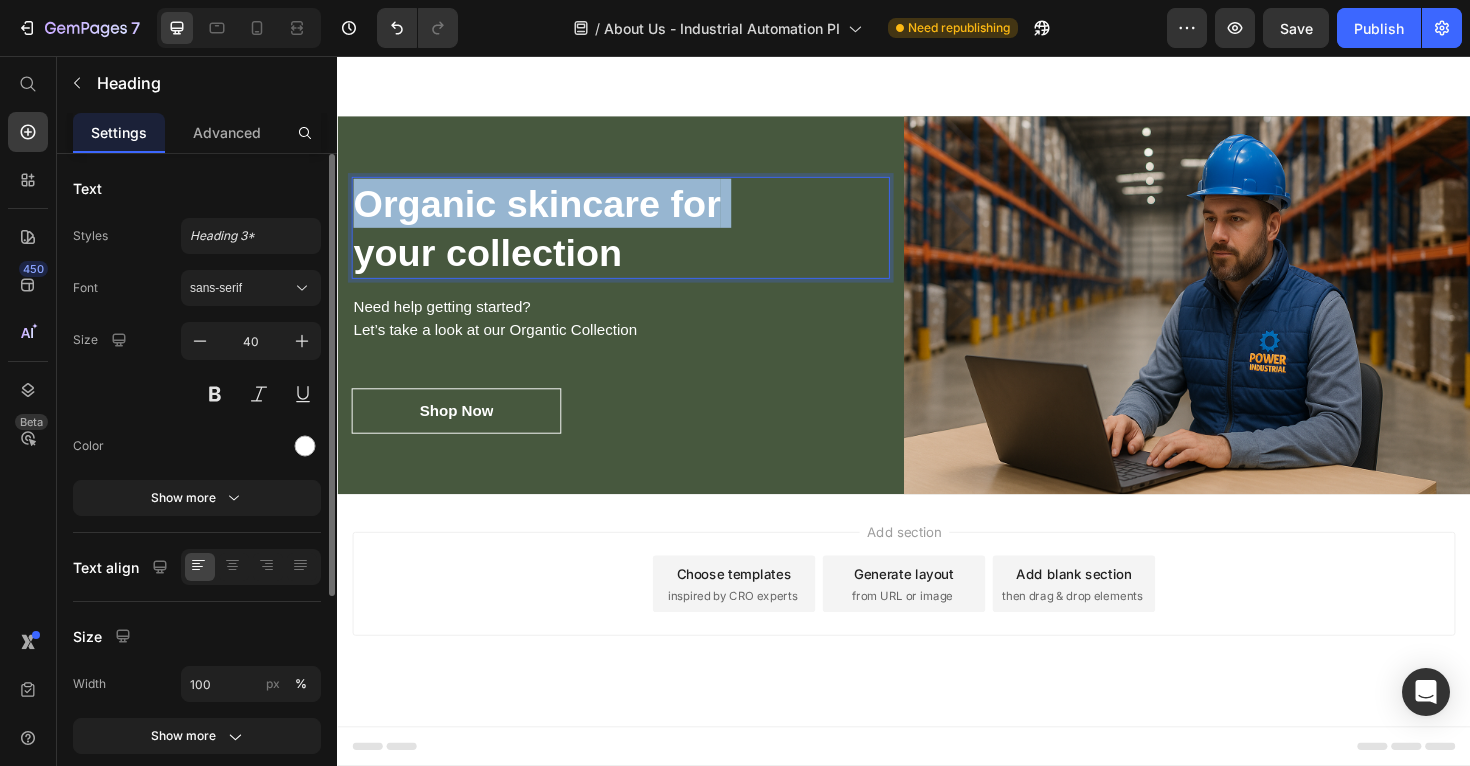 click on "Organic skincare for  your collection" at bounding box center (637, 238) 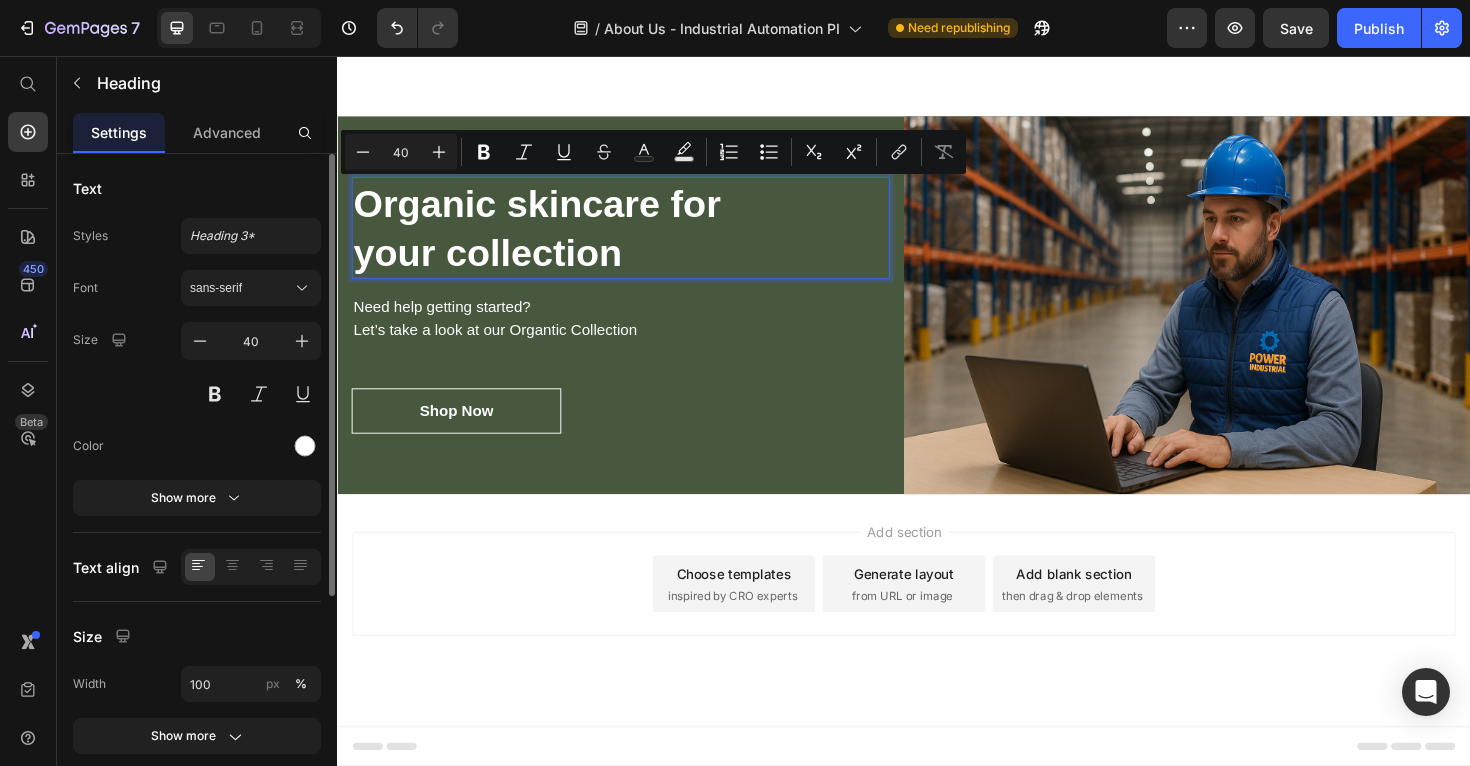 click on "Organic skincare for  your collection" at bounding box center [637, 238] 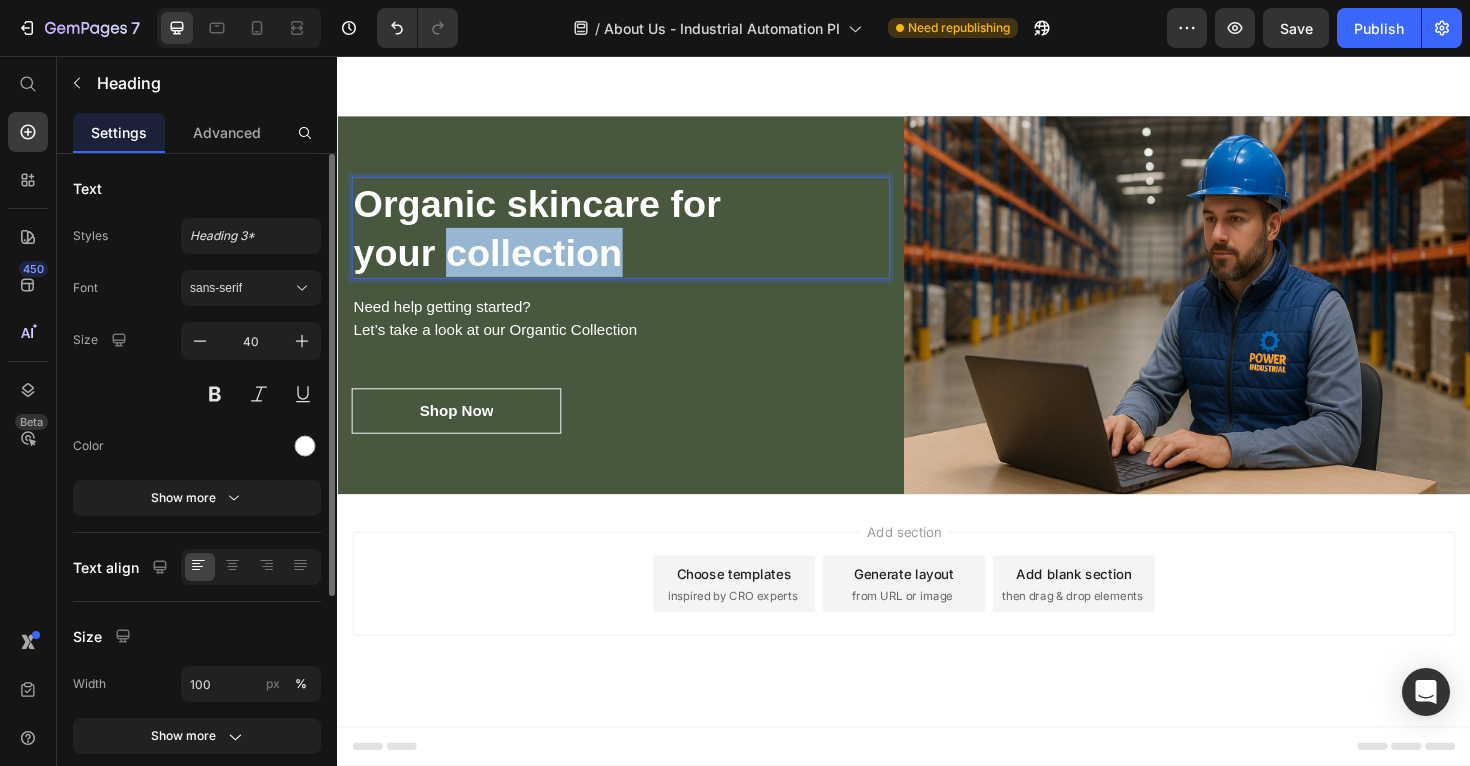 click on "Organic skincare for  your collection" at bounding box center [637, 238] 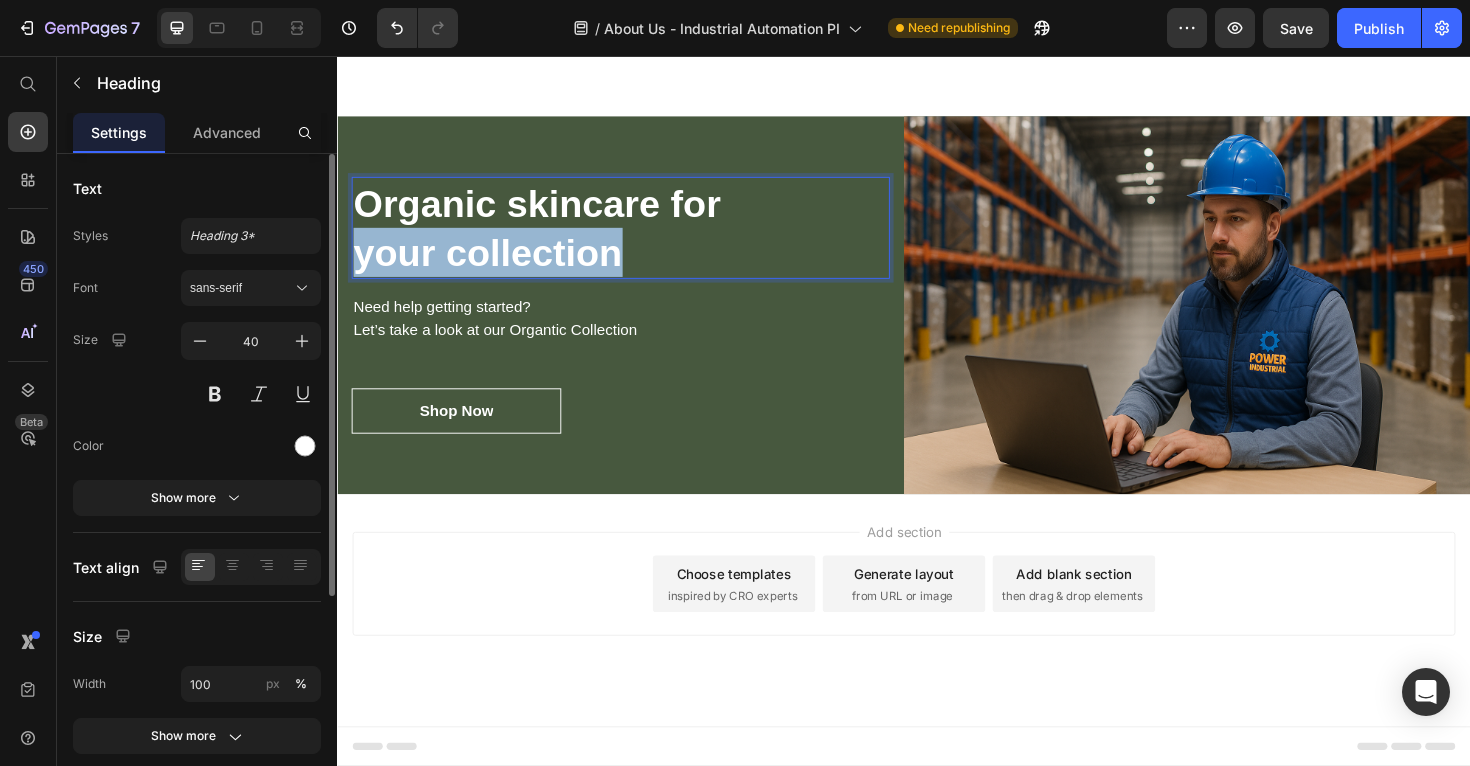 click on "Organic skincare for  your collection" at bounding box center [637, 238] 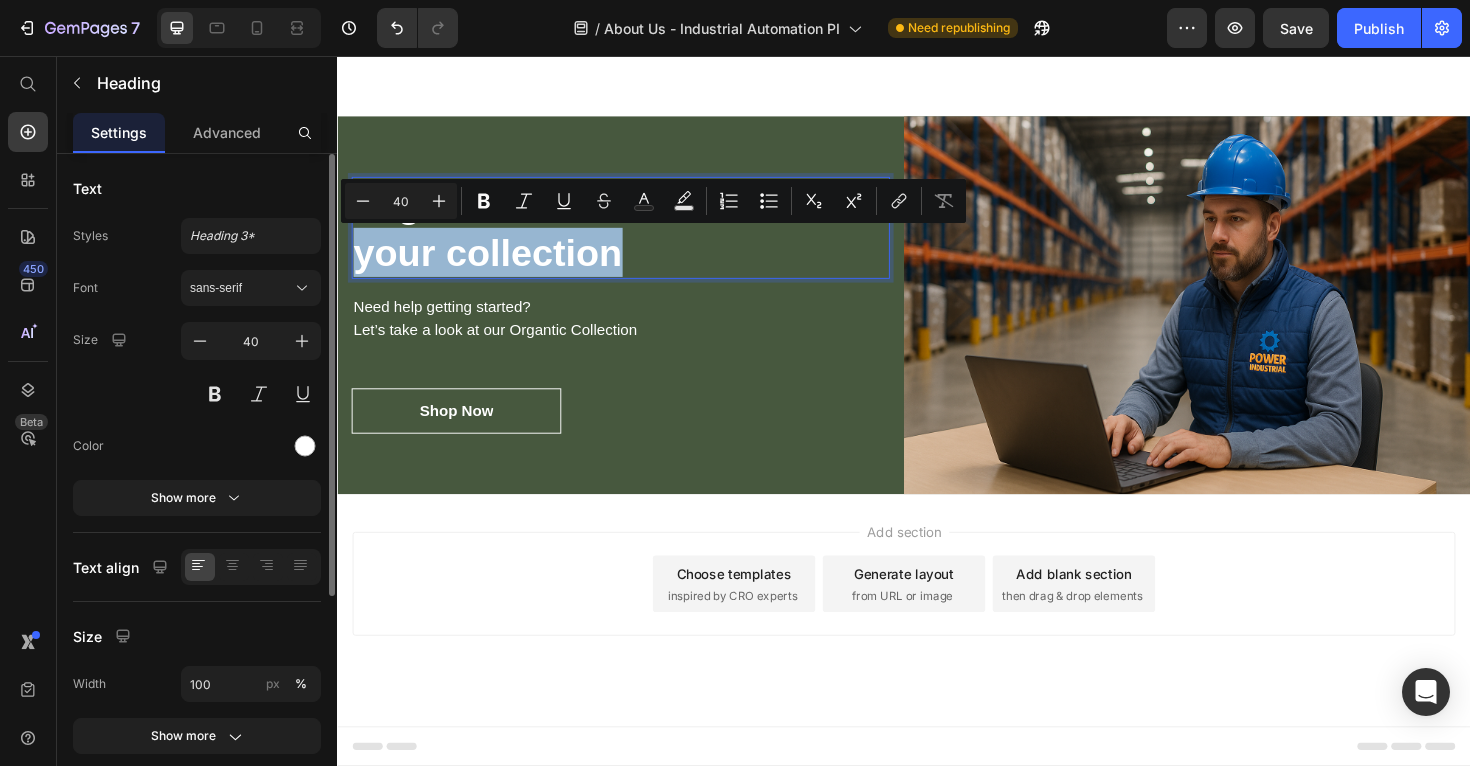 click on "Organic skincare for  your collection" at bounding box center [637, 238] 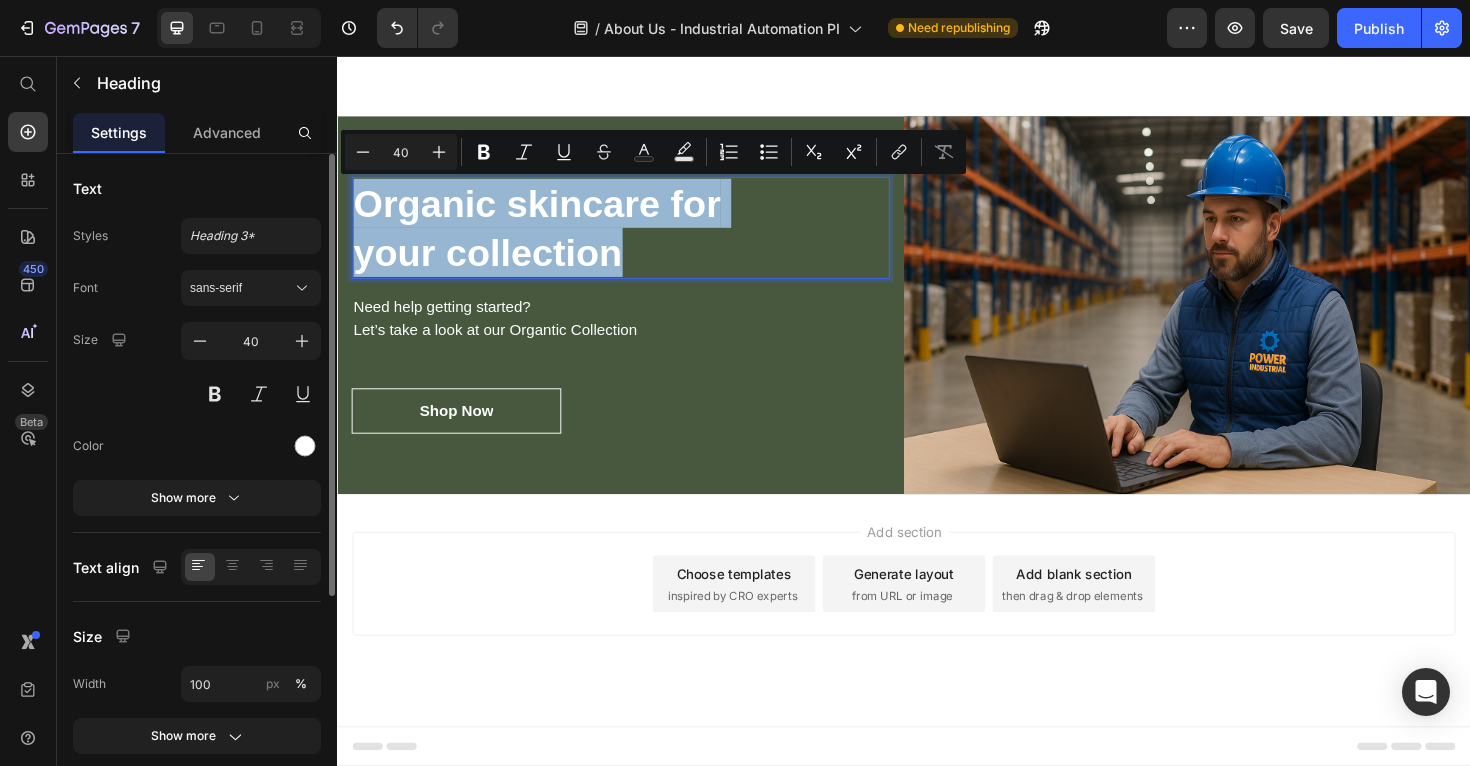 drag, startPoint x: 662, startPoint y: 270, endPoint x: 359, endPoint y: 219, distance: 307.26212 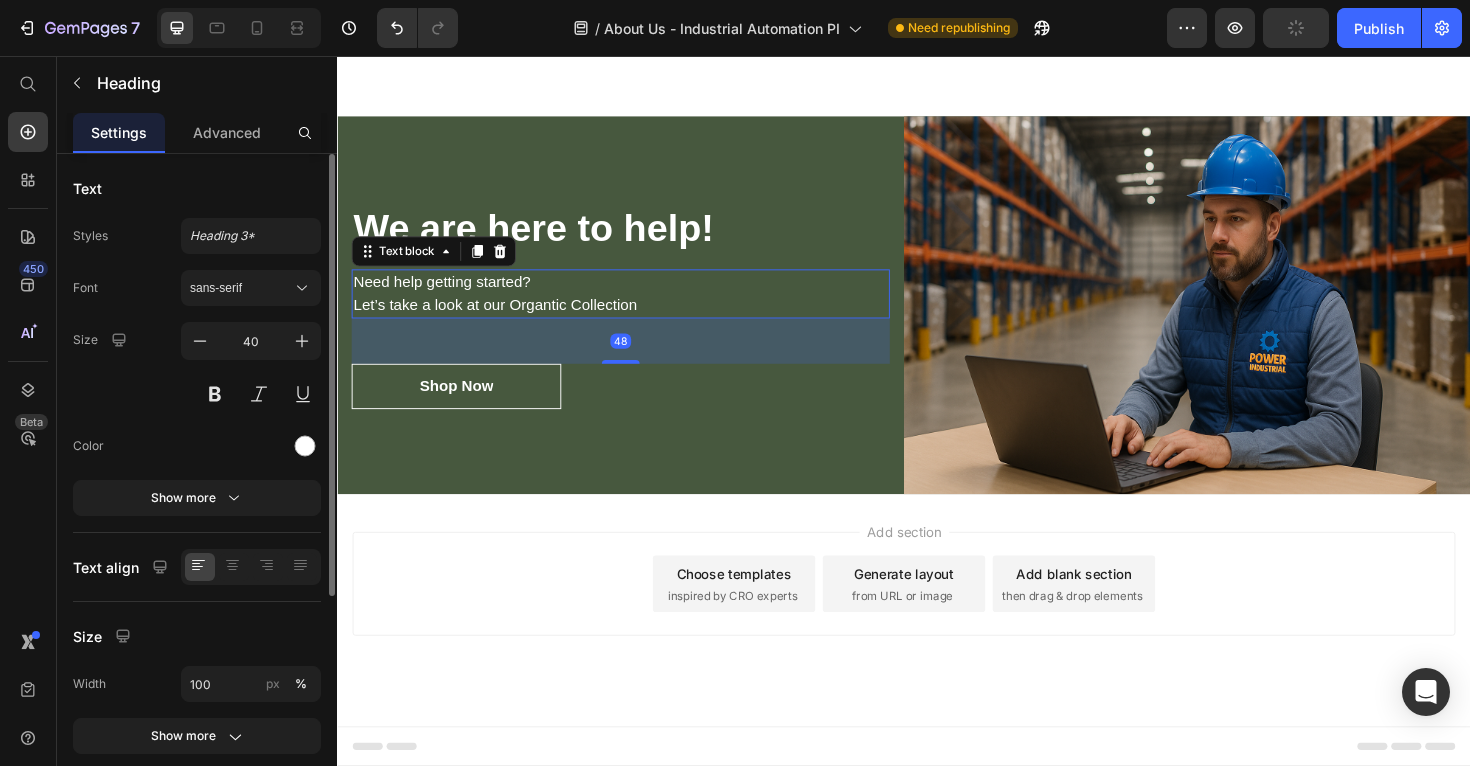 click on "Need help getting started?  Let’s take a look at our Organtic Collection" at bounding box center (637, 308) 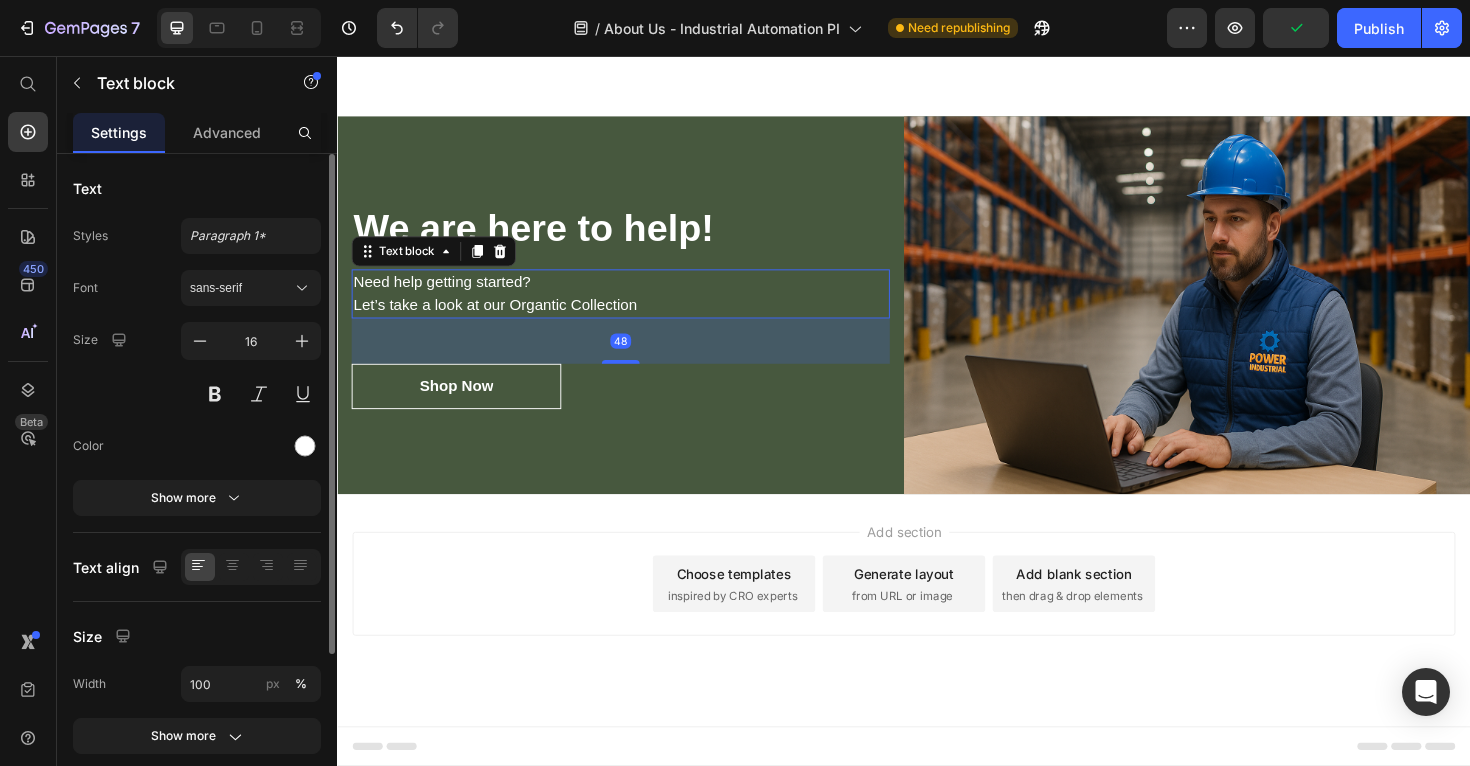 click on "Need help getting started?  Let’s take a look at our Organtic Collection" at bounding box center (637, 308) 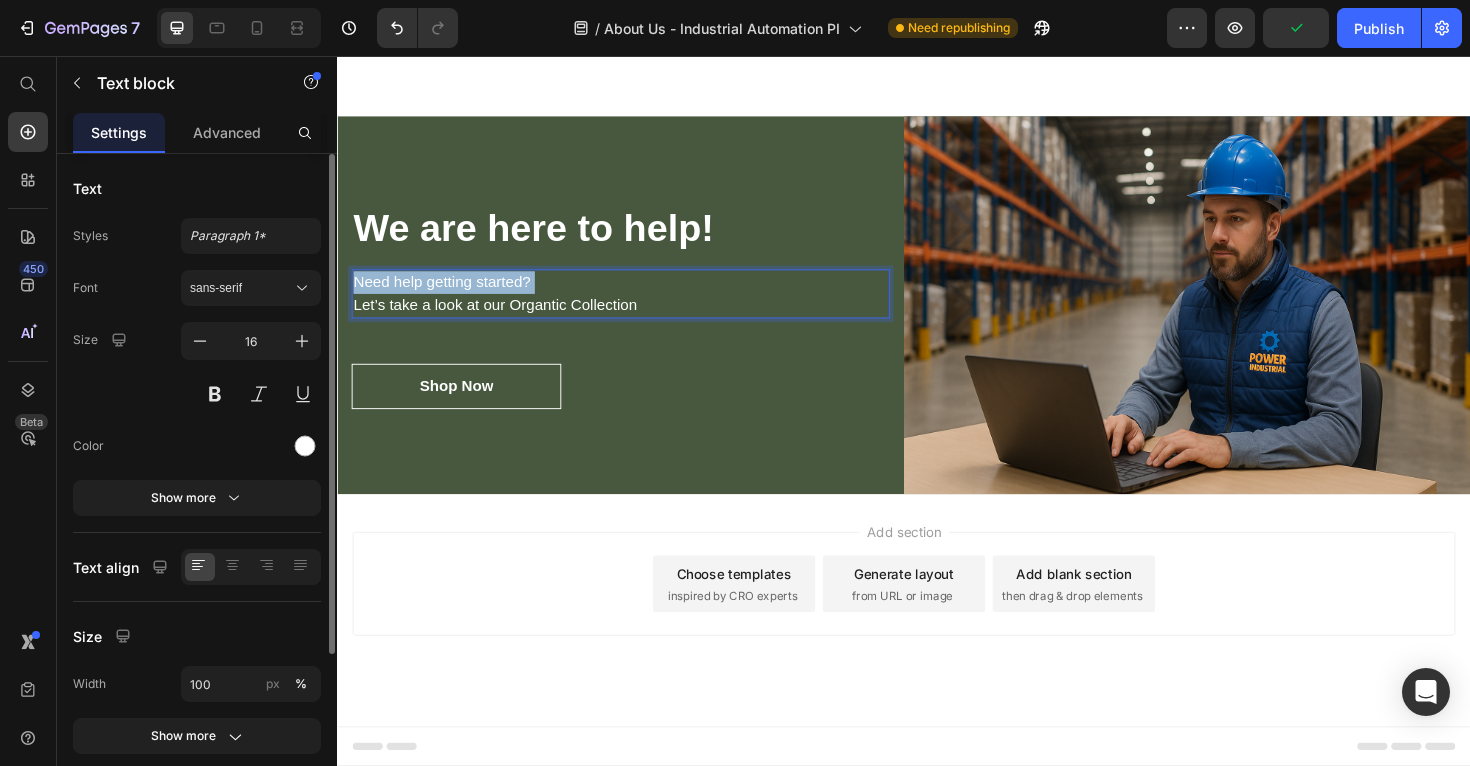 click on "Need help getting started?  Let’s take a look at our Organtic Collection" at bounding box center [637, 308] 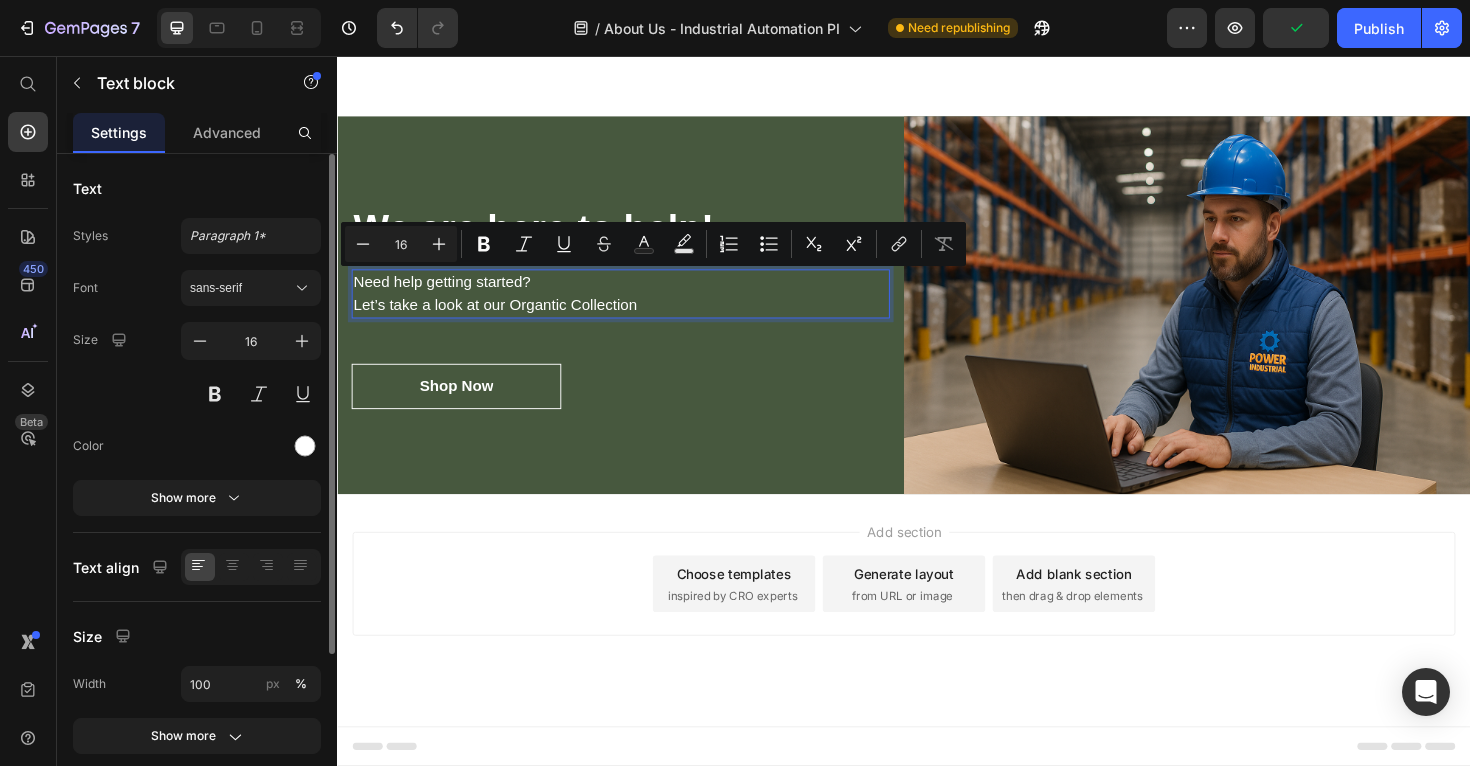 click on "Need help getting started?  Let’s take a look at our Organtic Collection" at bounding box center (637, 308) 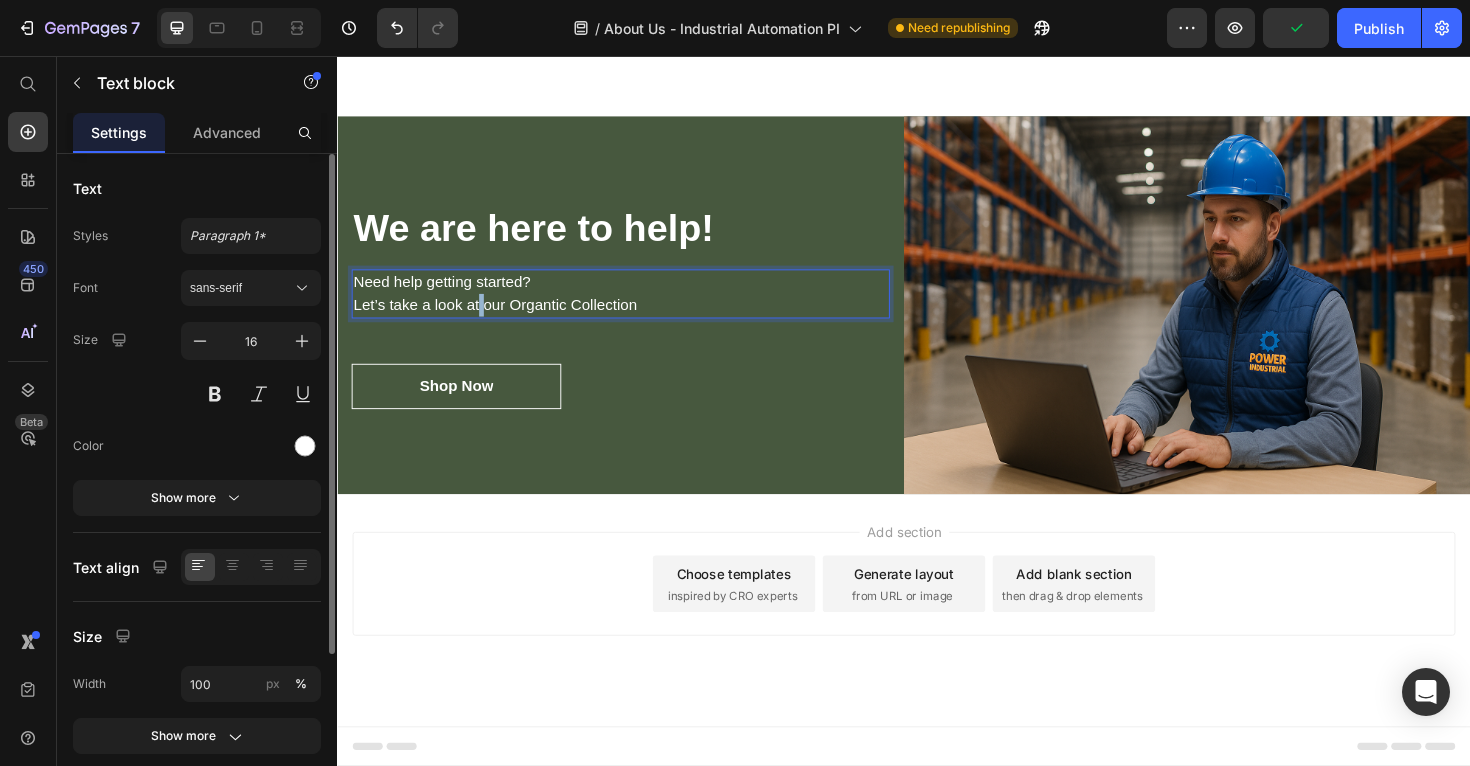 click on "Need help getting started?  Let’s take a look at our Organtic Collection" at bounding box center (637, 308) 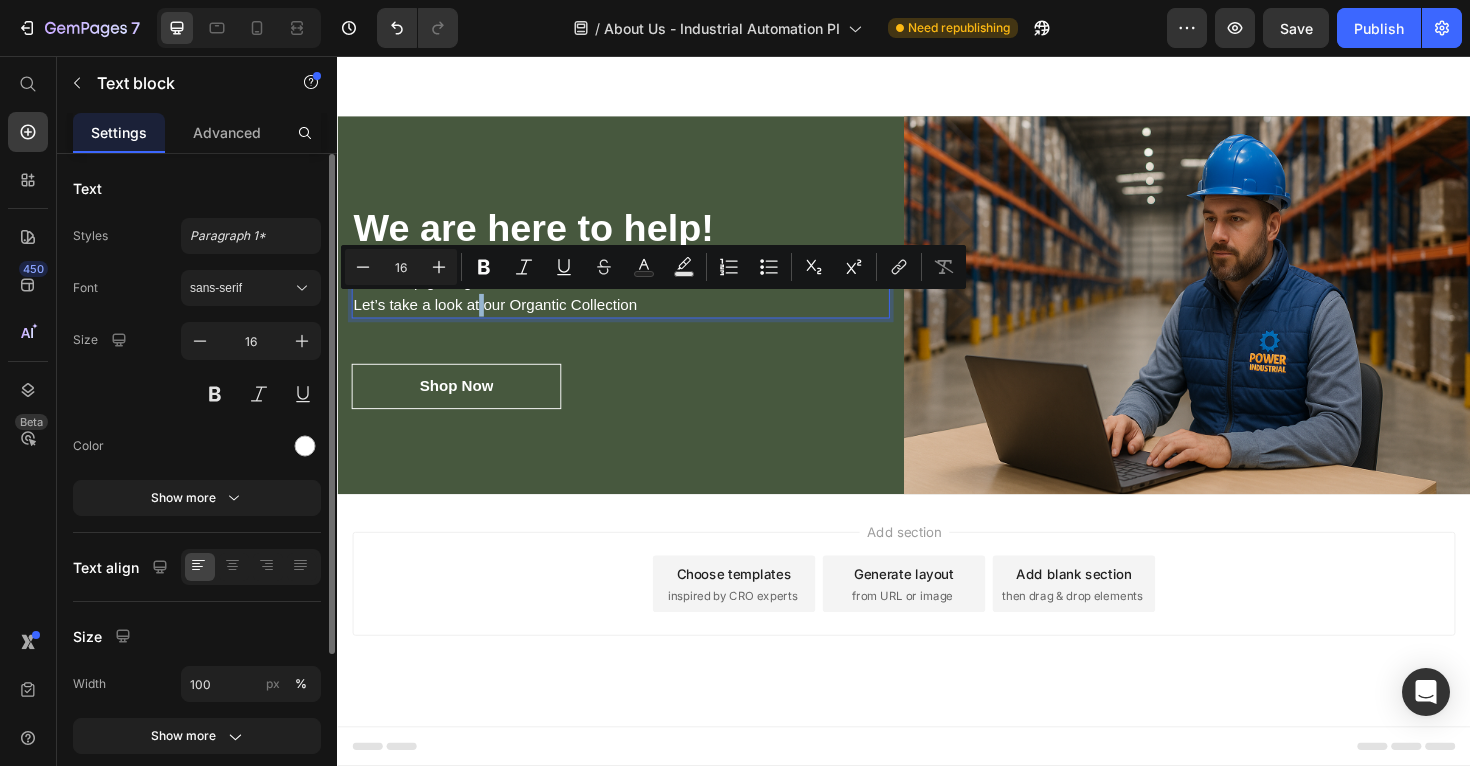 click on "Need help getting started?  Let’s take a look at our Organtic Collection" at bounding box center (637, 308) 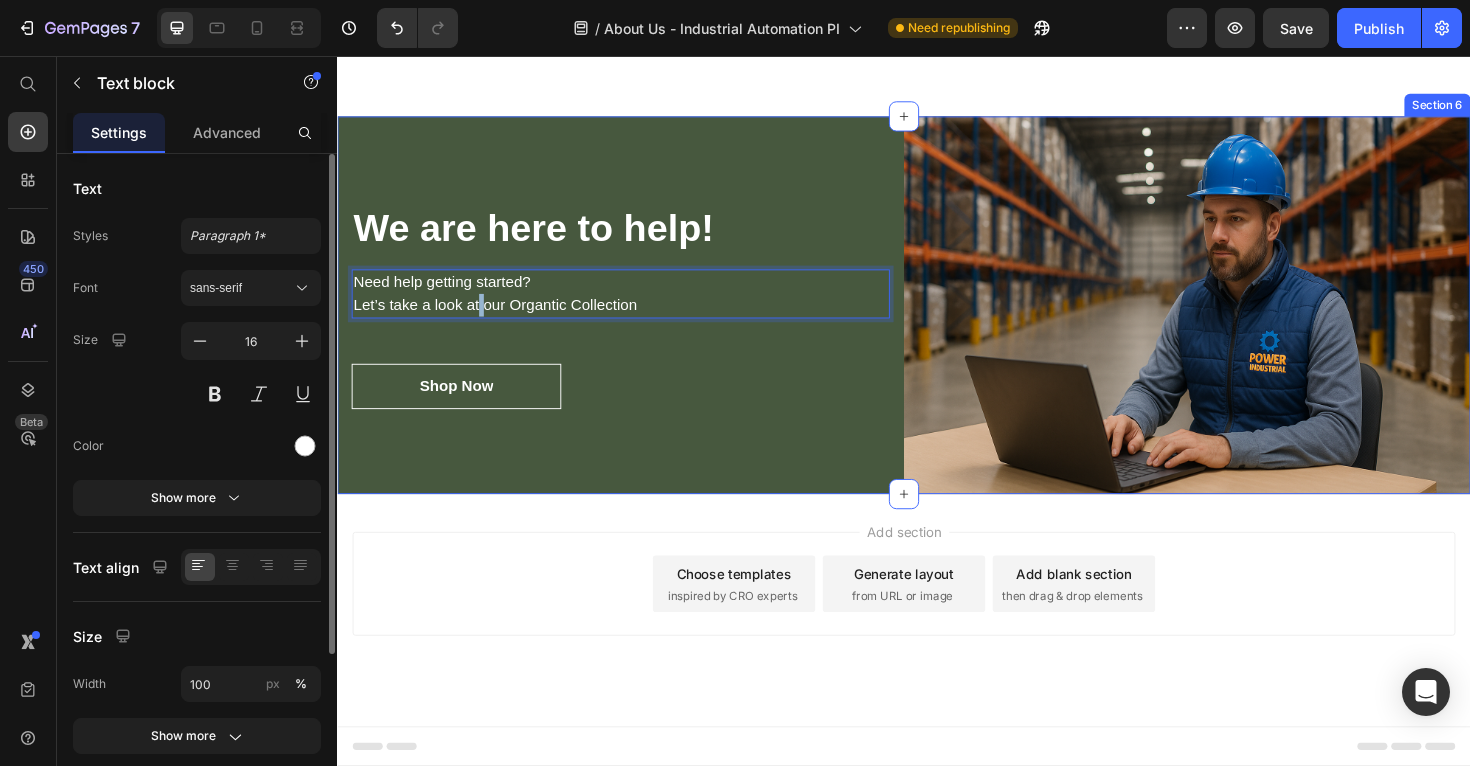 drag, startPoint x: 680, startPoint y: 319, endPoint x: 343, endPoint y: 301, distance: 337.48038 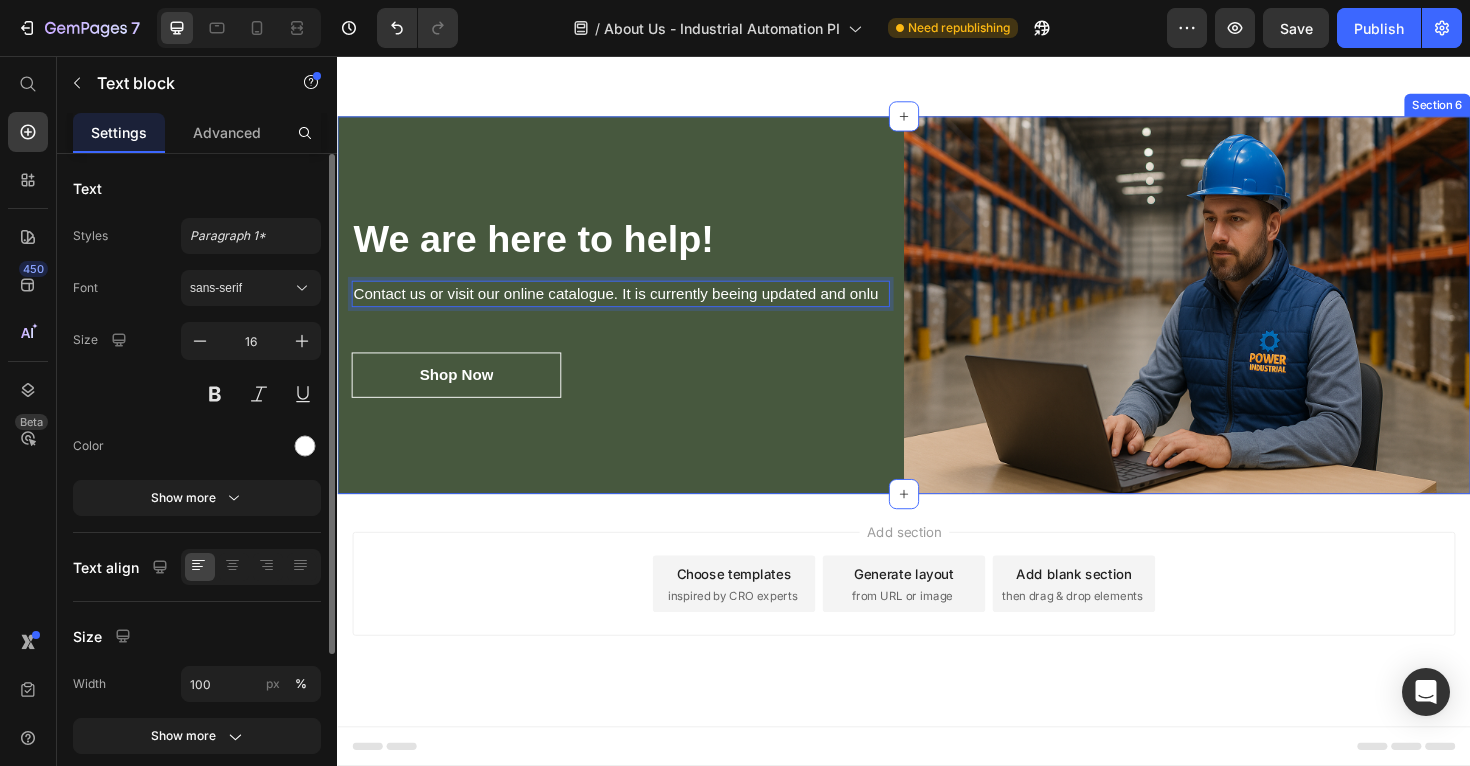 scroll, scrollTop: 1815, scrollLeft: 0, axis: vertical 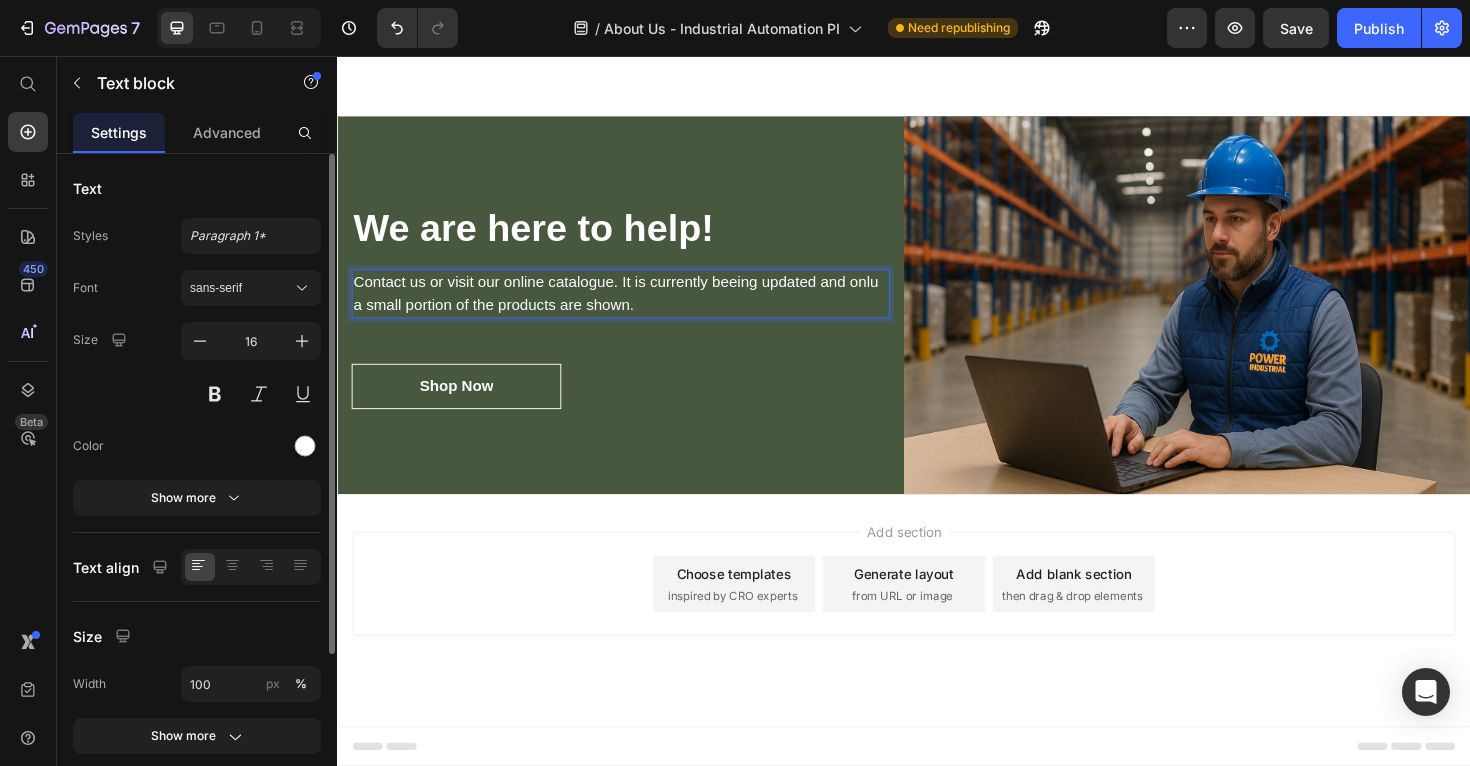 click on "Contact us or visit our online catalogue. It is currently beeing updated and onlu a small portion of the products are shown." at bounding box center (637, 308) 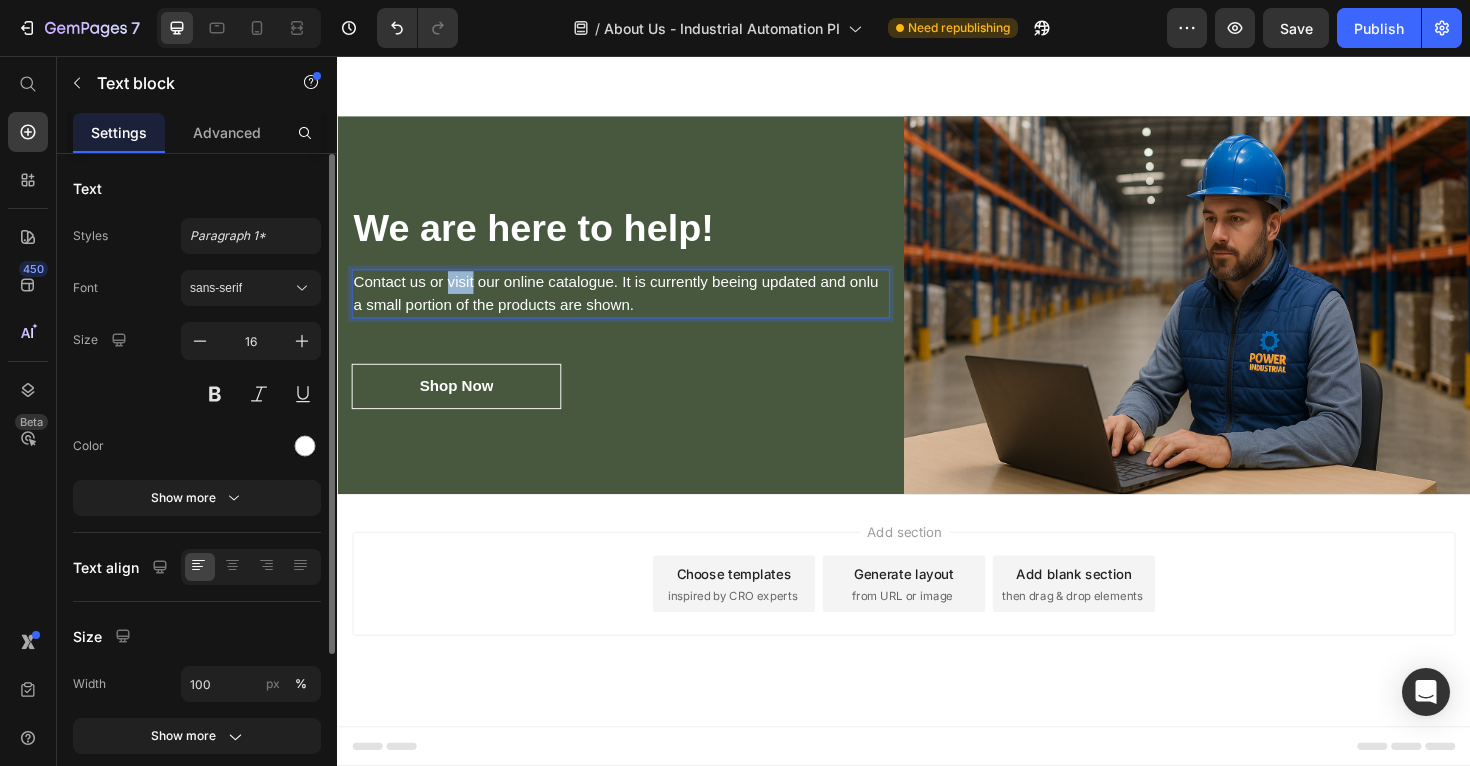 click on "Contact us or visit our online catalogue. It is currently beeing updated and onlu a small portion of the products are shown." at bounding box center (637, 308) 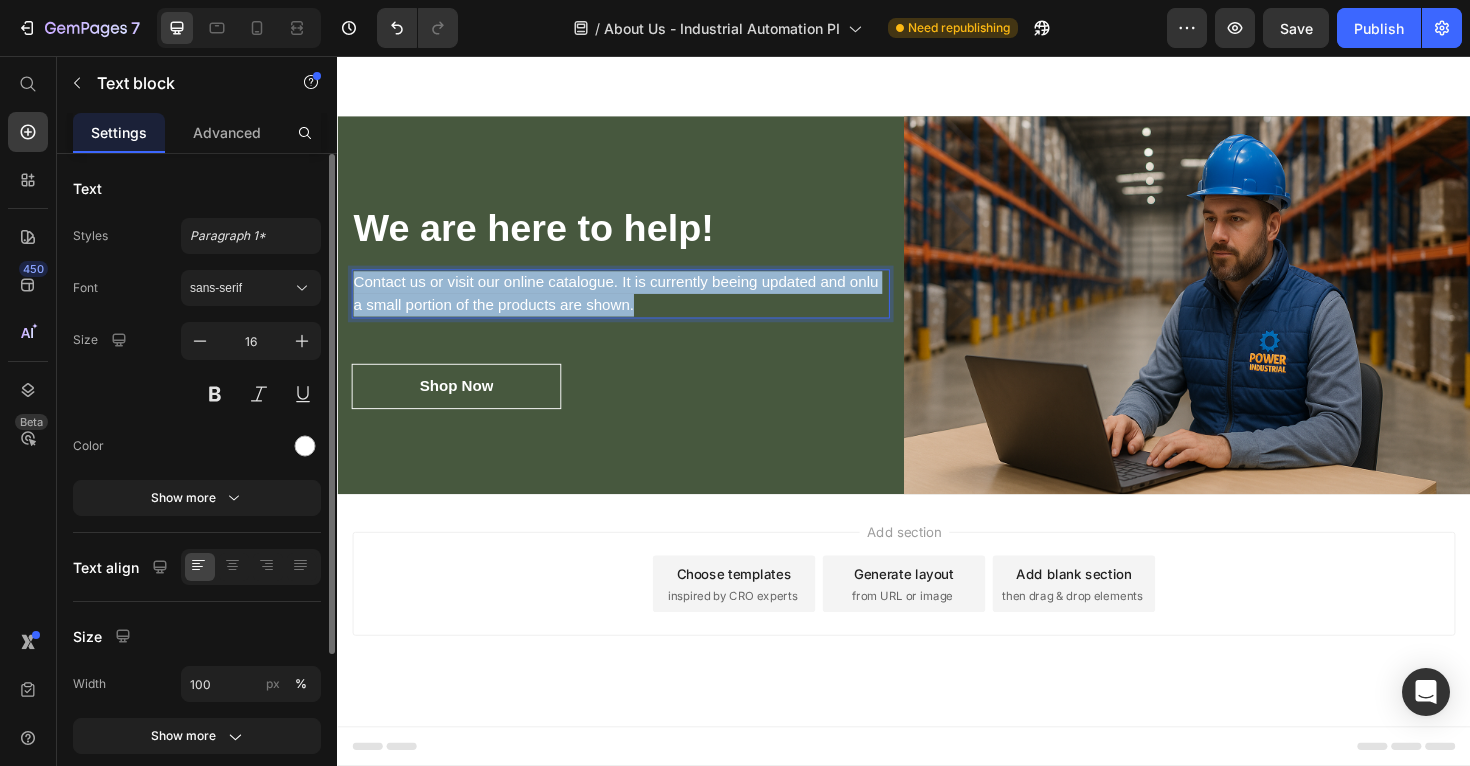 click on "Contact us or visit our online catalogue. It is currently beeing updated and onlu a small portion of the products are shown." at bounding box center [637, 308] 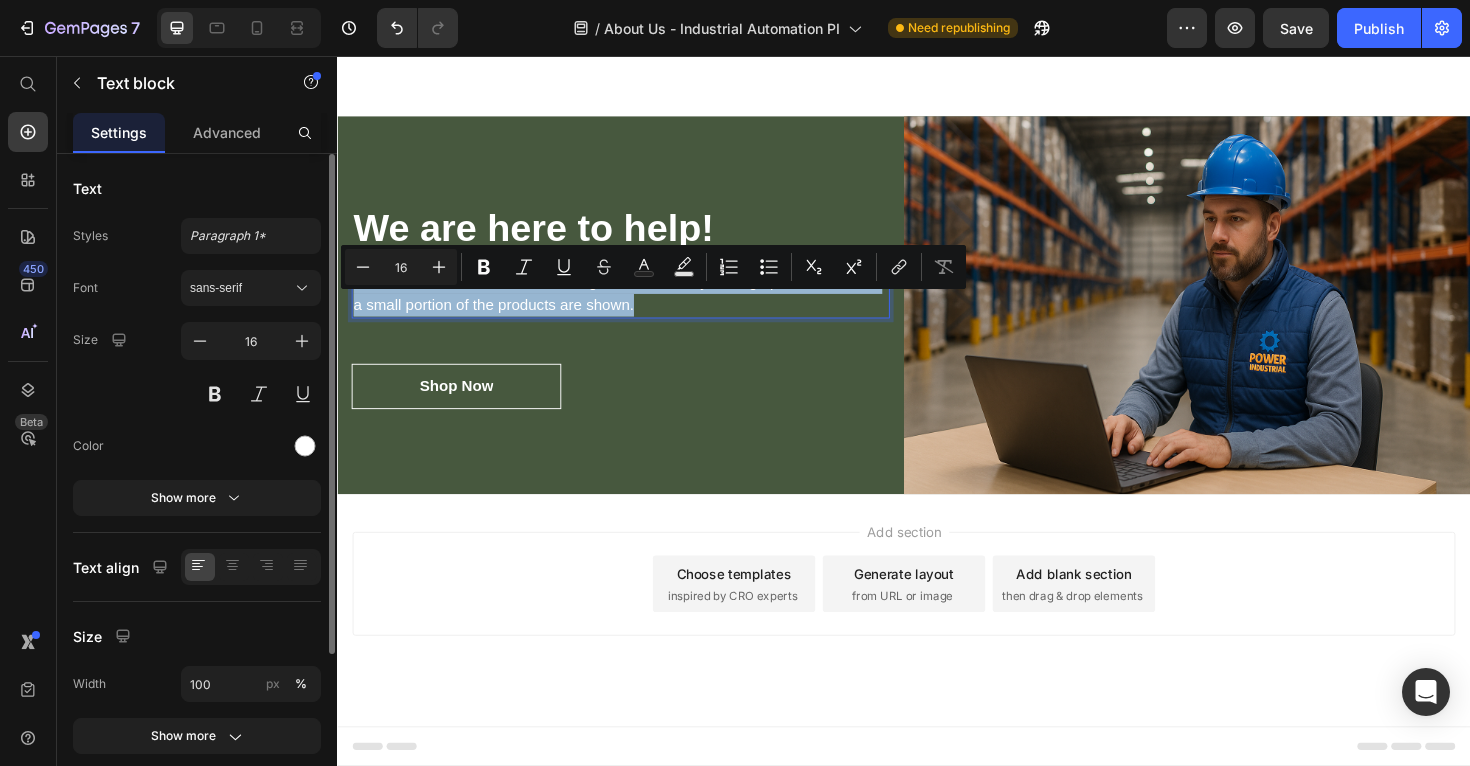 click on "Contact us or visit our online catalogue. It is currently beeing updated and onlu a small portion of the products are shown." at bounding box center (637, 308) 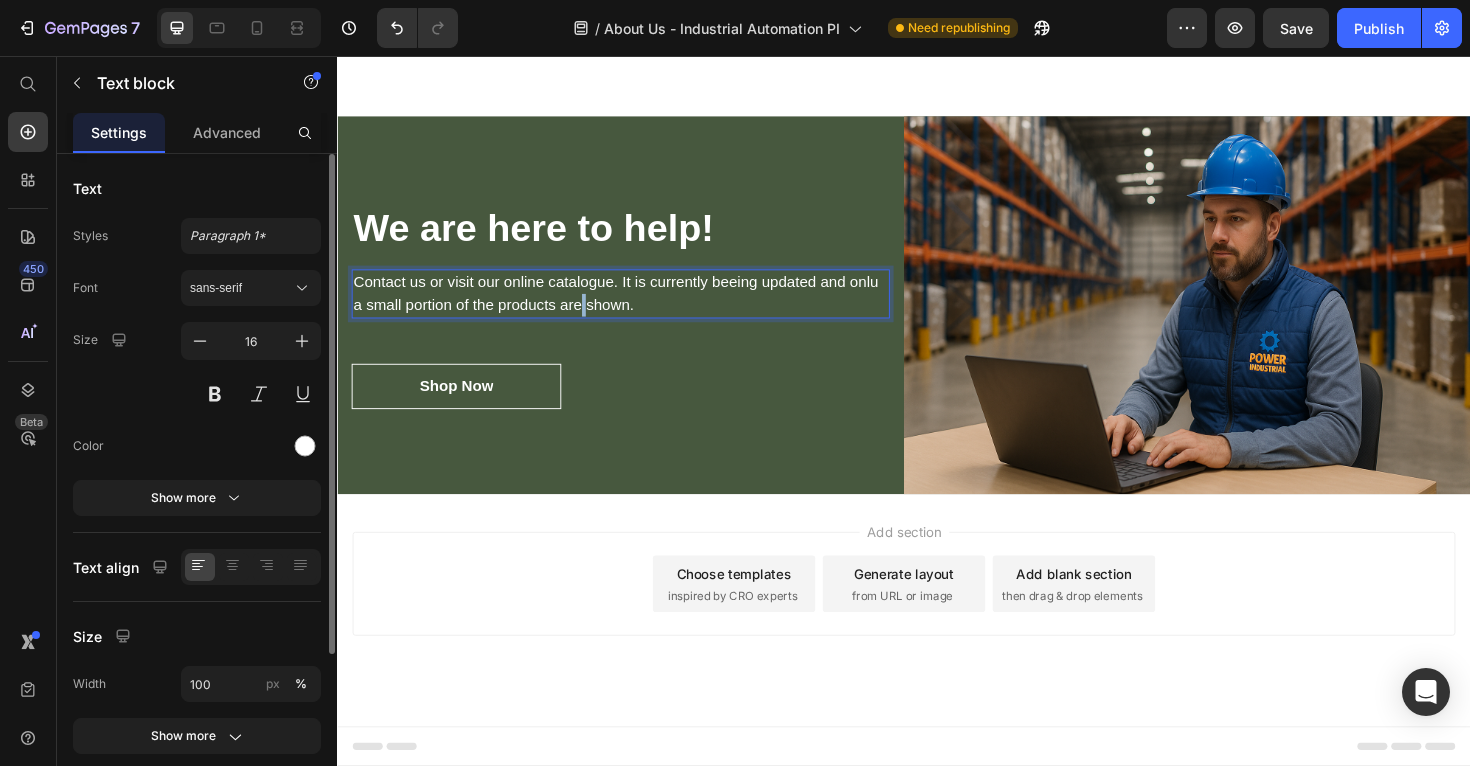 click on "Contact us or visit our online catalogue. It is currently beeing updated and onlu a small portion of the products are shown." at bounding box center (637, 308) 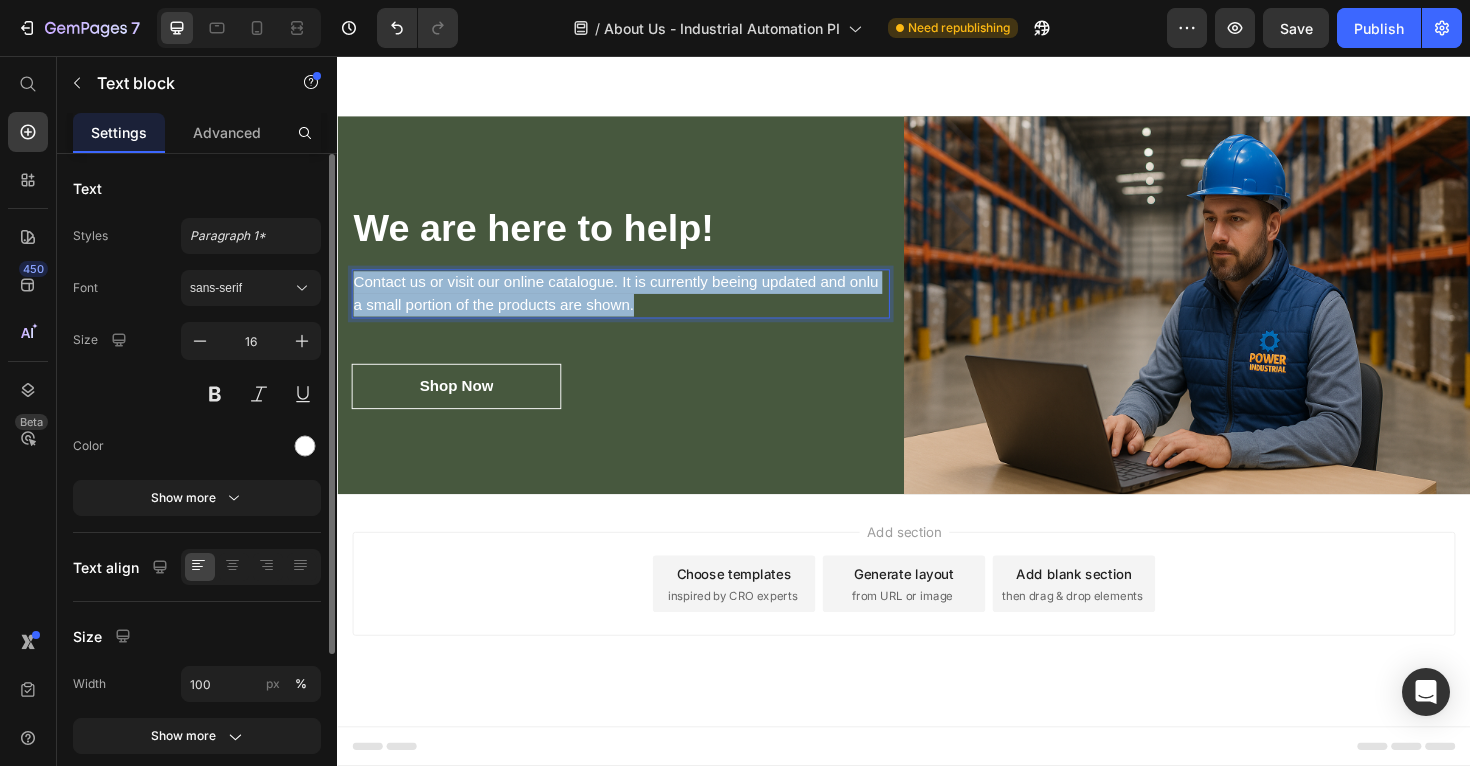 click on "Contact us or visit our online catalogue. It is currently beeing updated and onlu a small portion of the products are shown." at bounding box center [637, 308] 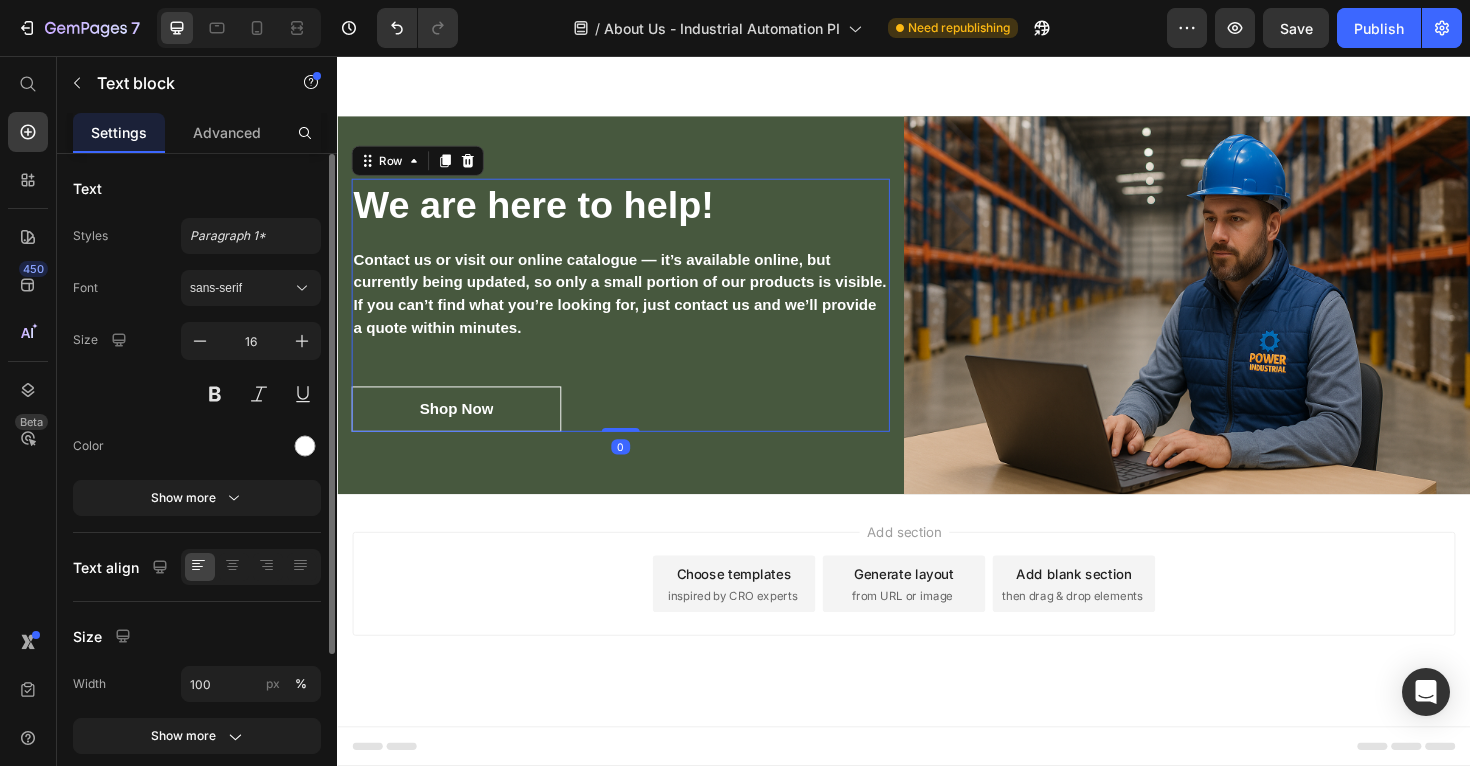 click on "We are here to help! Heading Contact us or visit our online catalogue — it’s available online, but currently being updated, so only a small portion of our products is visible. If you can’t find what you’re looking for, just contact us and we’ll provide a quote within minutes. Text block Shop Now Button" at bounding box center [637, 320] 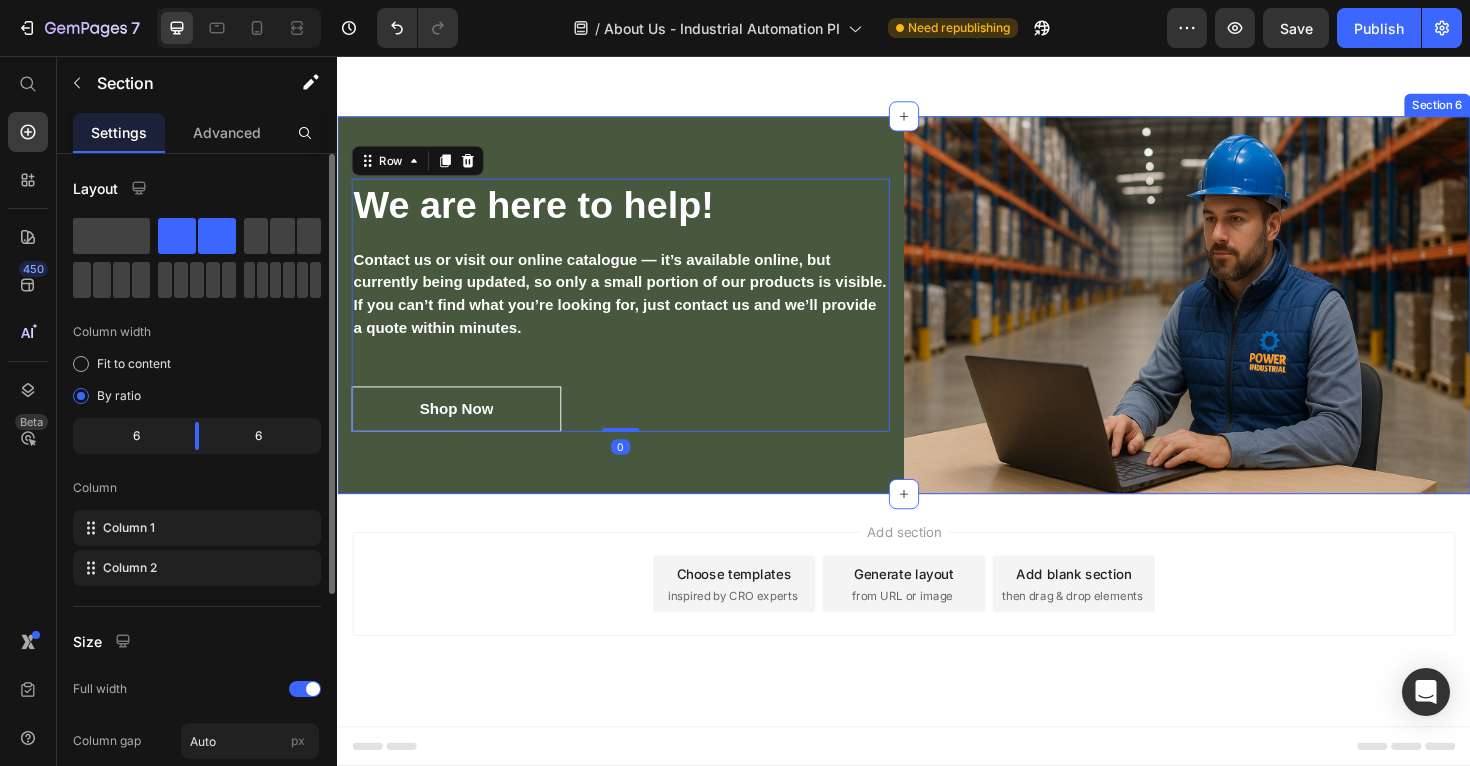 click on "We are here to help! Heading Contact us or visit our online catalogue — it’s available online, but currently being updated, so only a small portion of our products is visible. If you can’t find what you’re looking for, just contact us and we’ll provide a quote within minutes. Text block Shop Now Button Row   0" at bounding box center [637, 320] 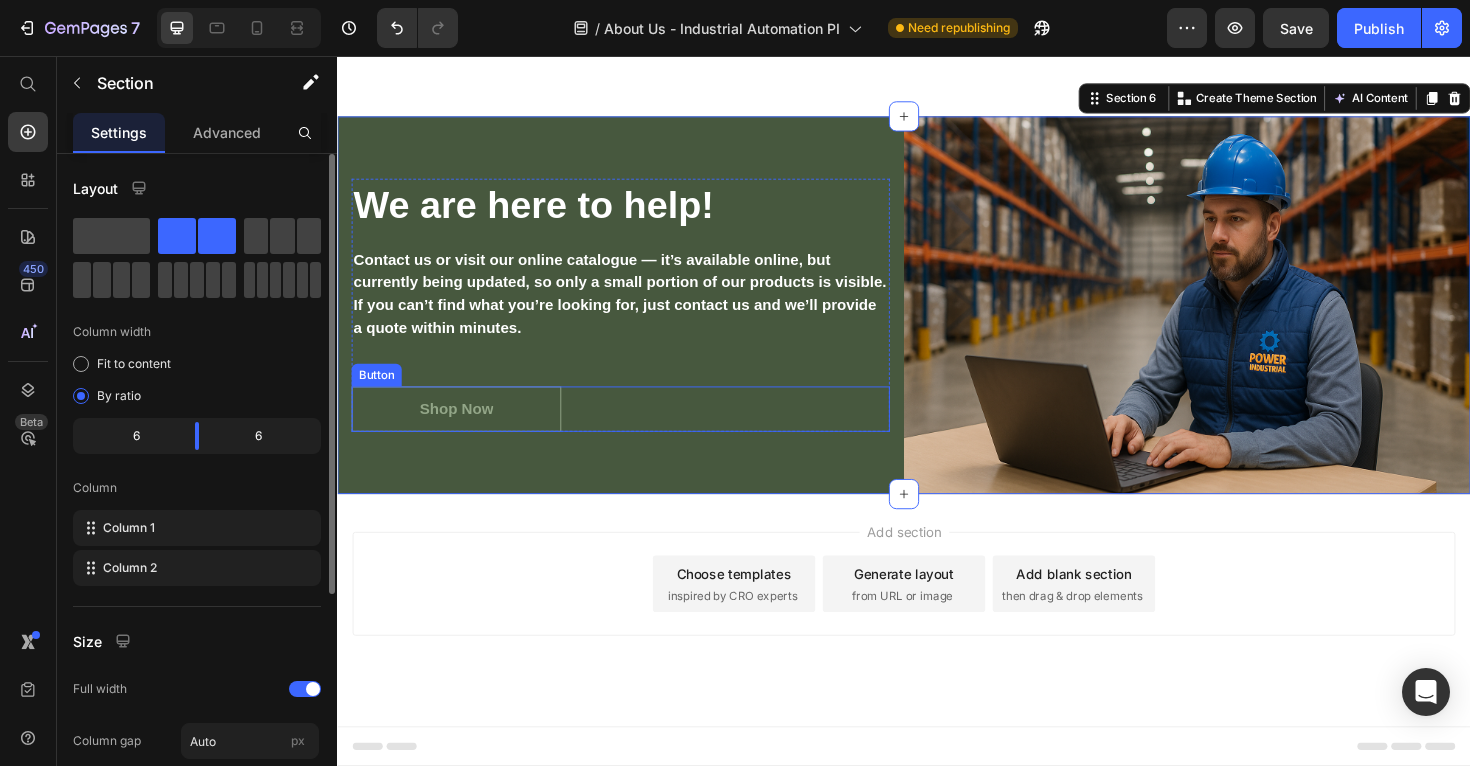 click on "Shop Now" at bounding box center (463, 430) 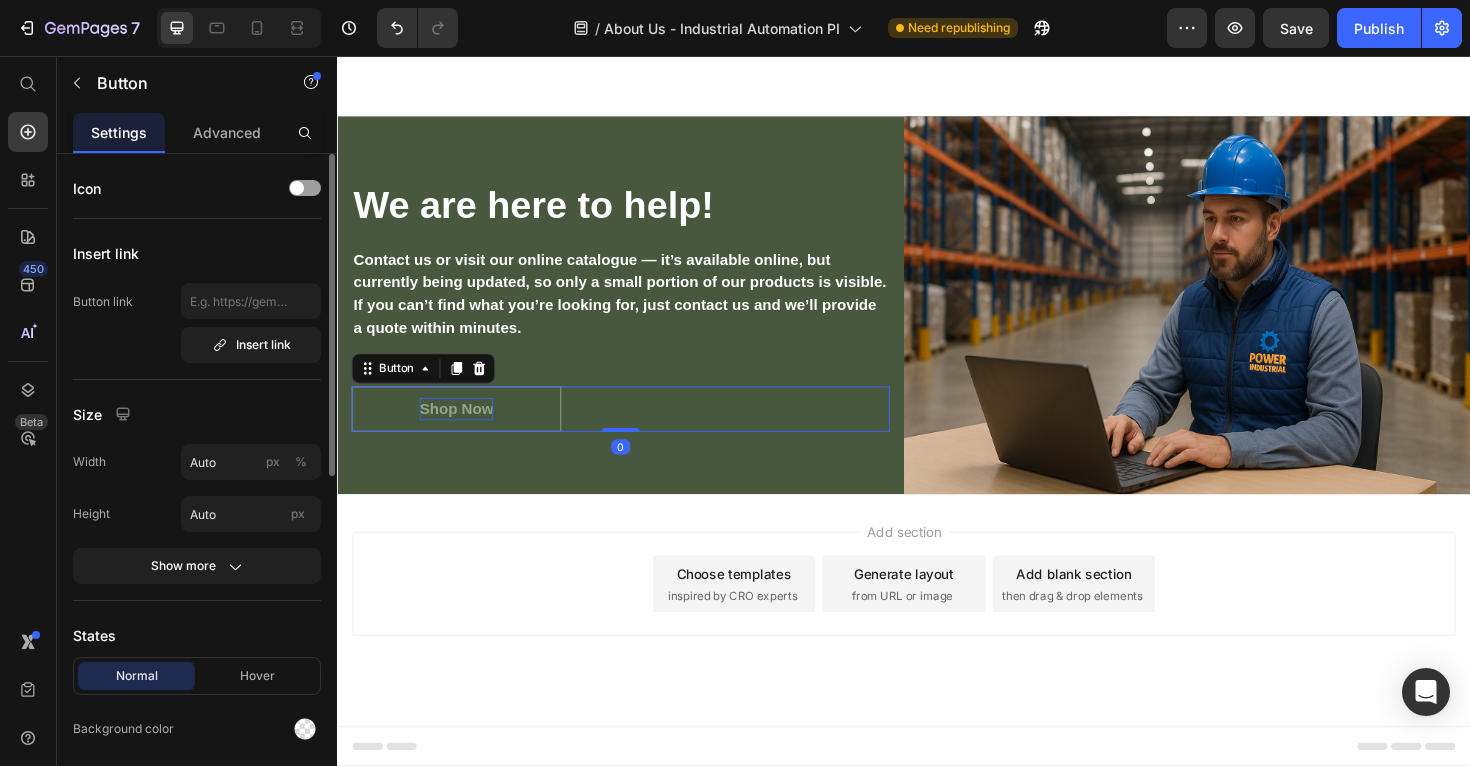 click on "Shop Now" at bounding box center (463, 430) 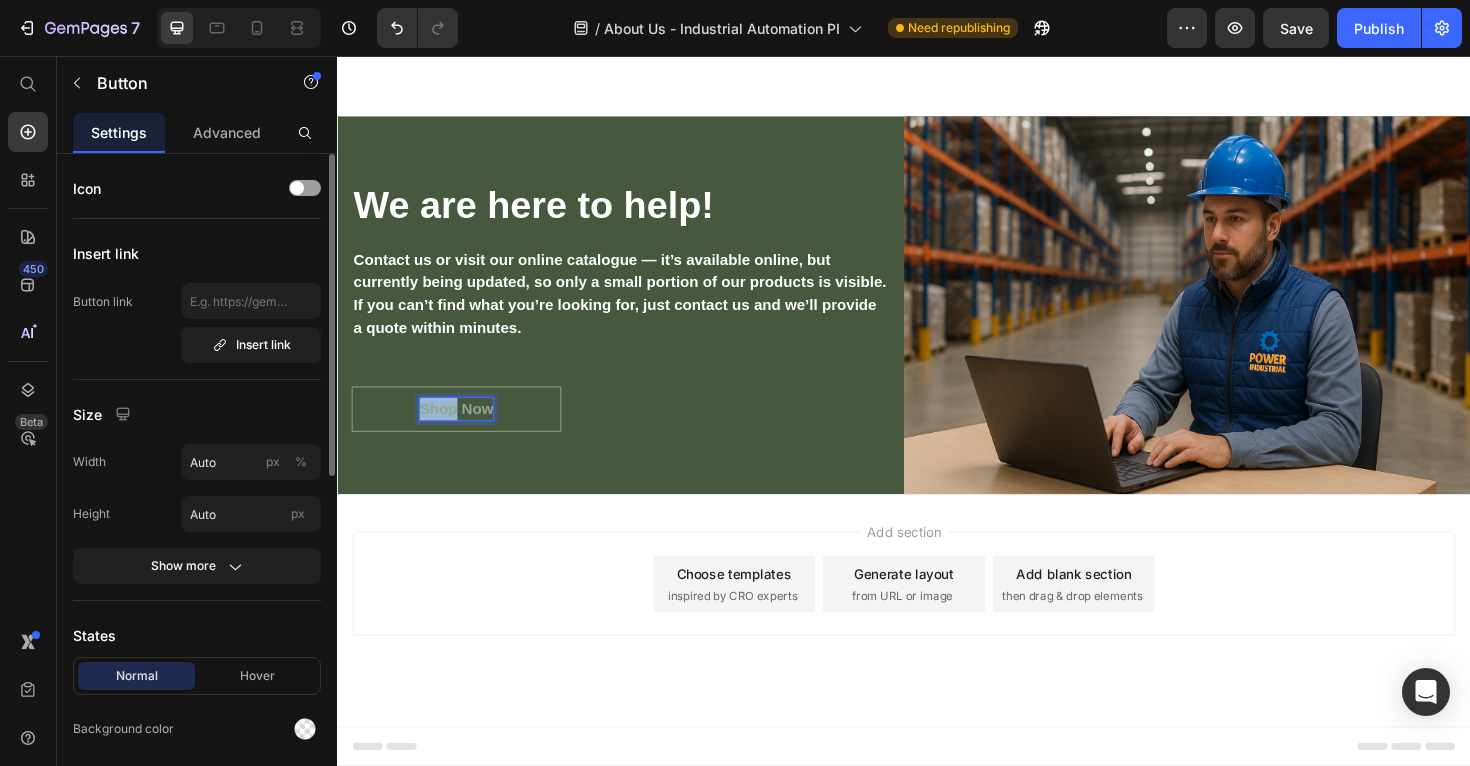 click on "Shop Now" at bounding box center [463, 430] 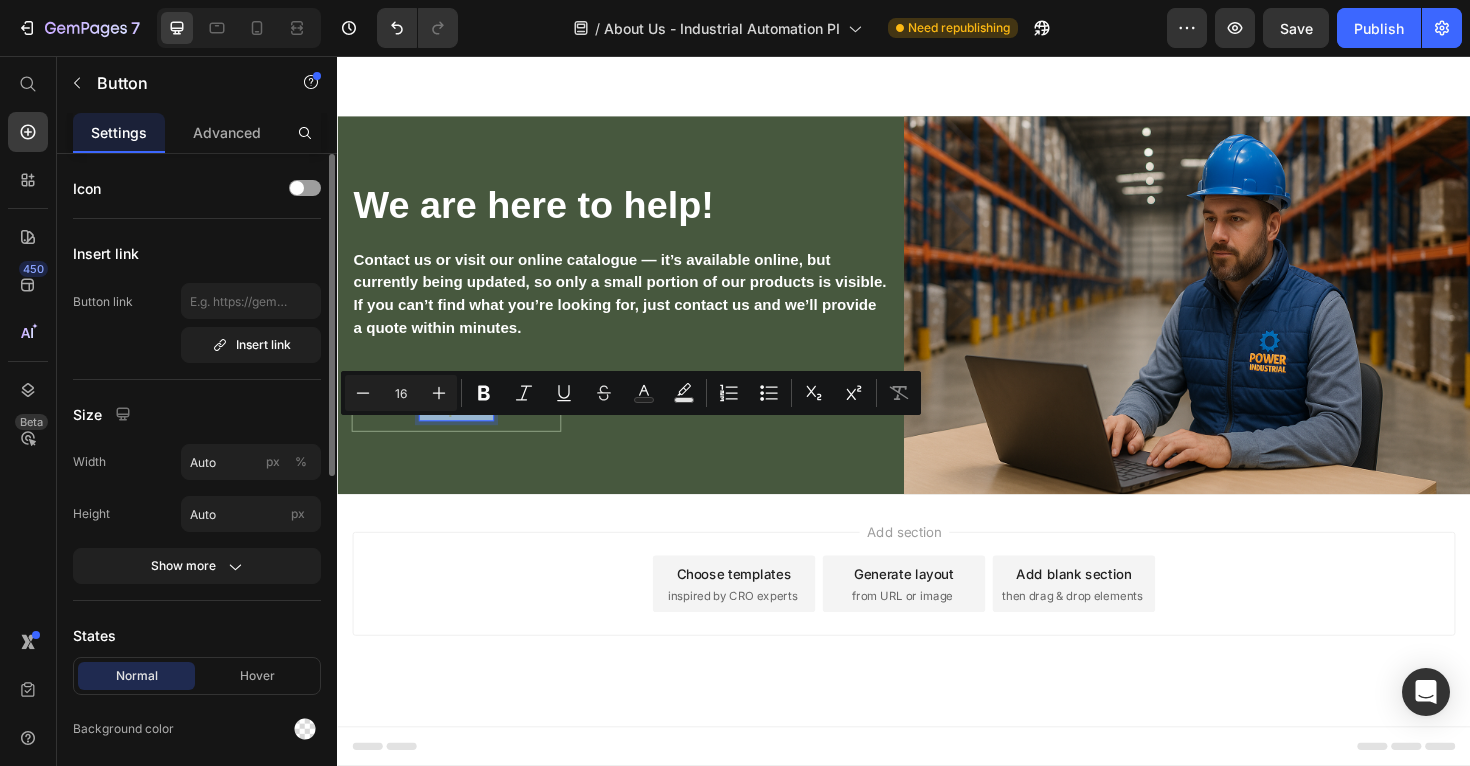 click on "Shop Now" at bounding box center [463, 430] 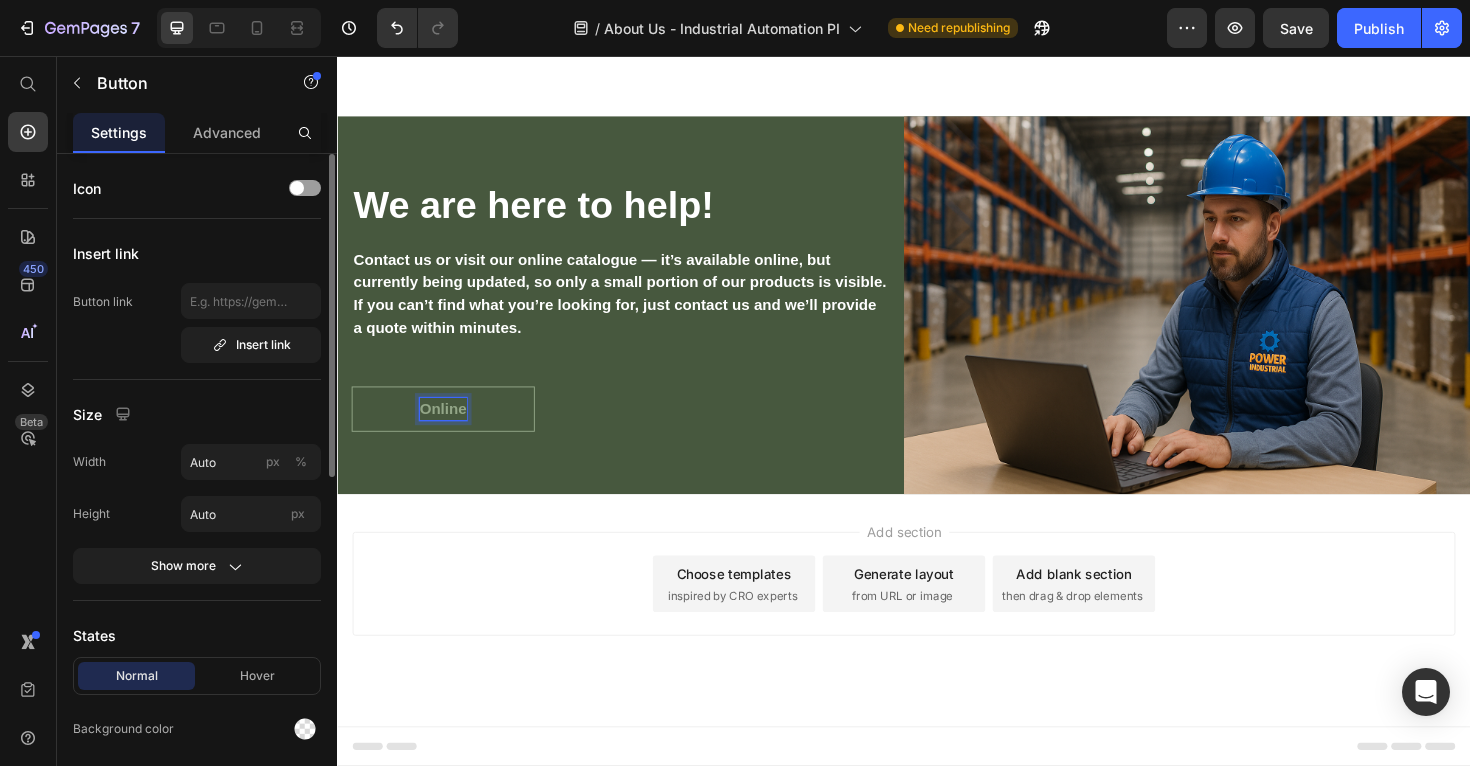 click on "Online" at bounding box center (449, 430) 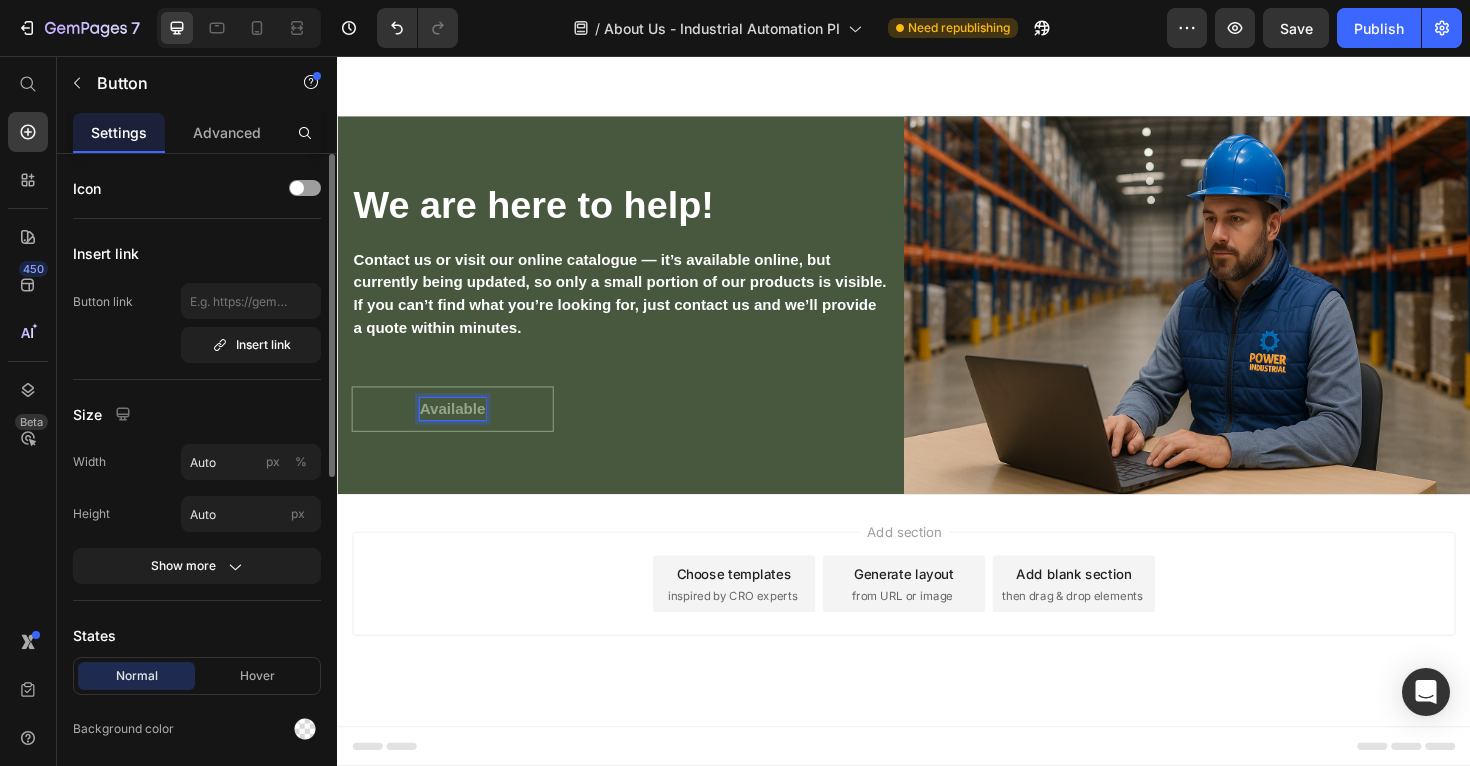 click on "Available" at bounding box center (459, 430) 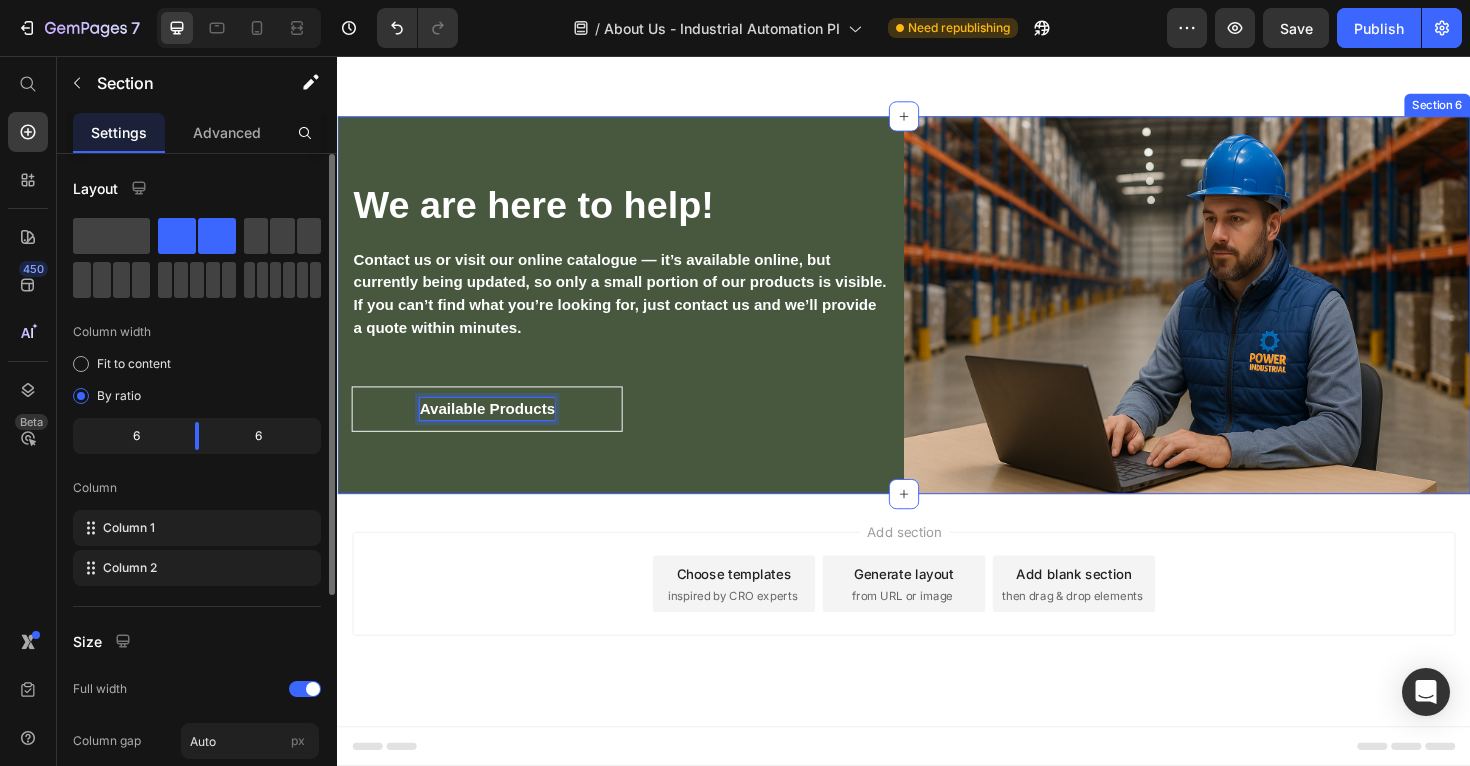 click on "We are here to help! Heading Contact us or visit our online catalogue — it’s available online, but currently being updated, so only a small portion of our products is visible. If you can’t find what you’re looking for, just contact us and we’ll provide a quote within minutes. Text block Available Products Button   0 Row" at bounding box center (637, 320) 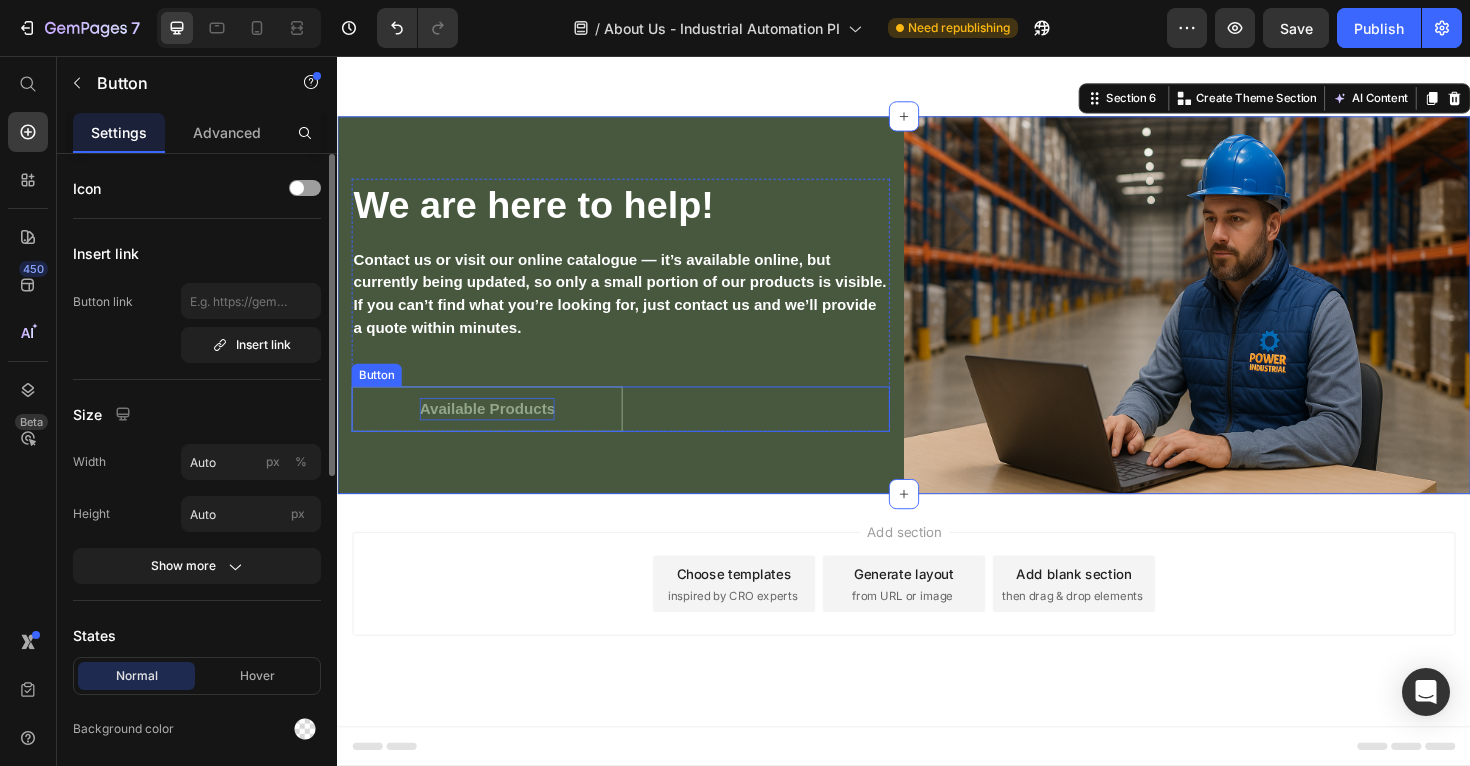 click on "Available Products" at bounding box center (495, 430) 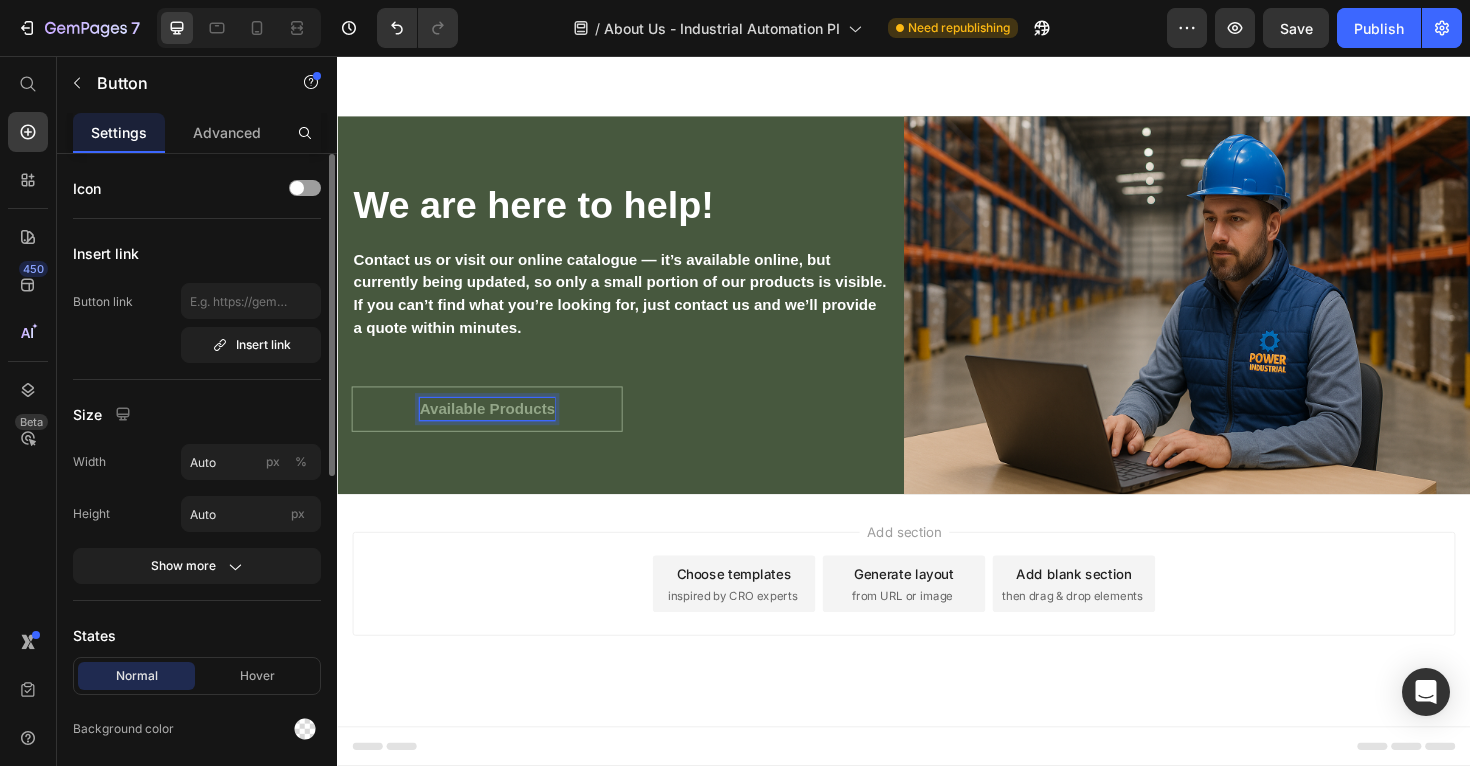 click on "Available Products" at bounding box center [495, 430] 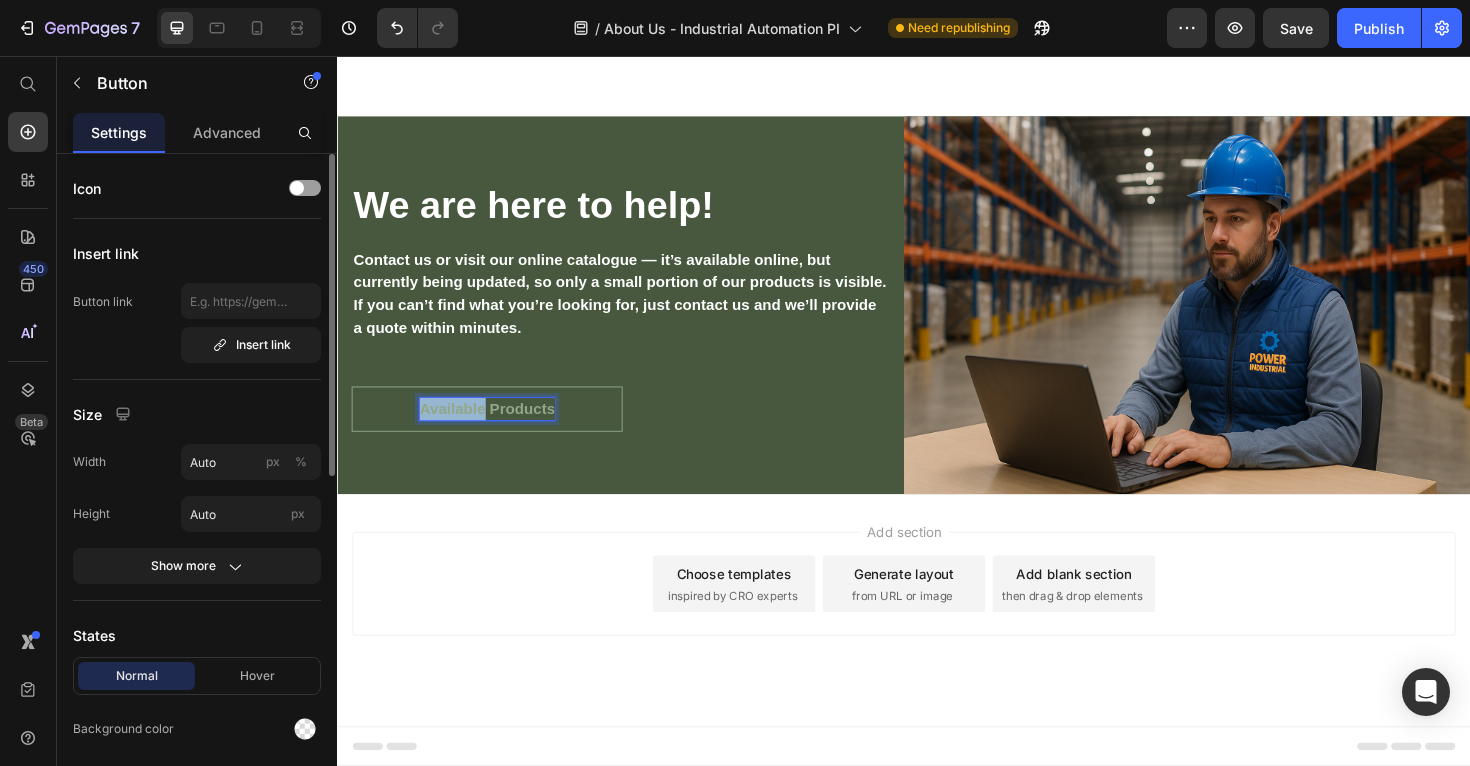 click on "Available Products" at bounding box center [495, 430] 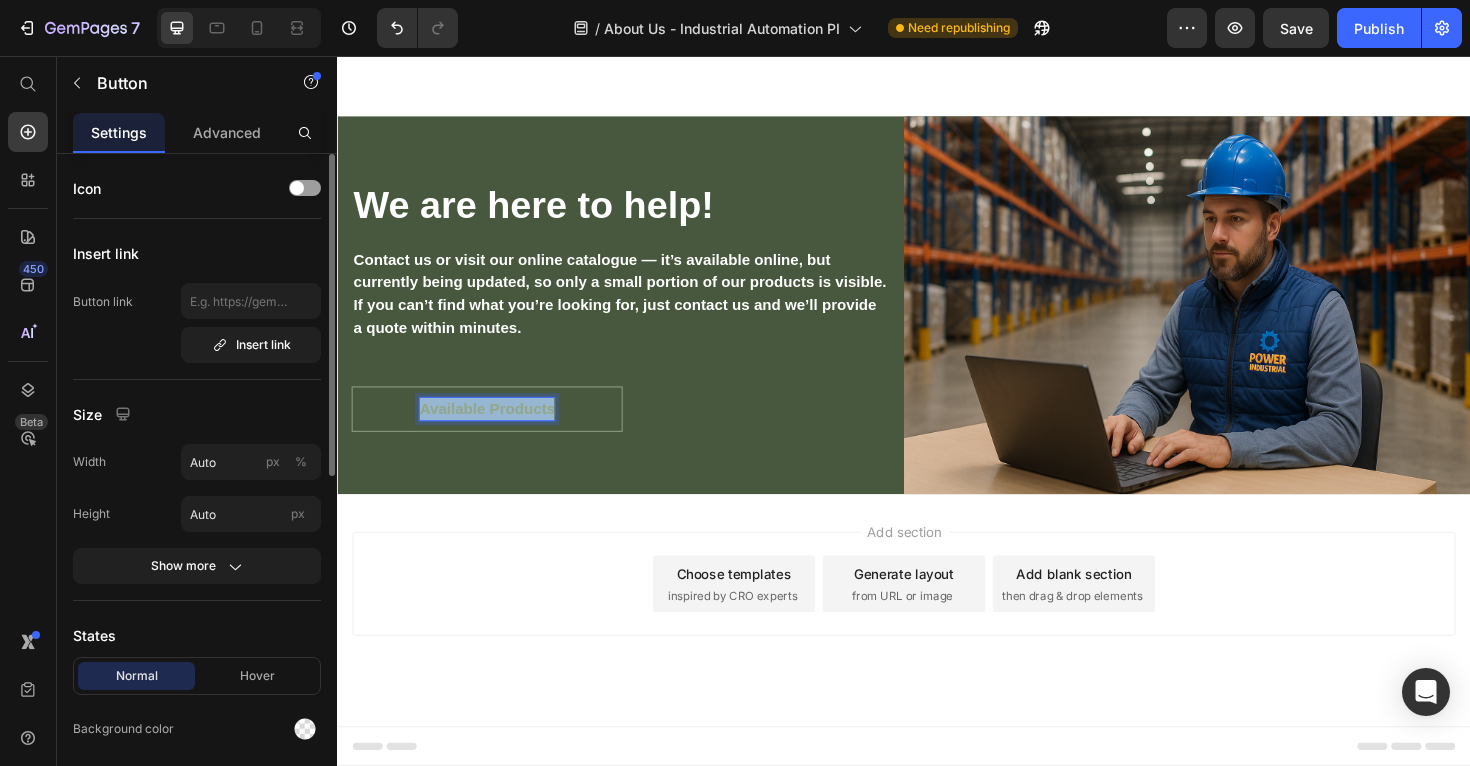 click on "Available Products" at bounding box center (495, 430) 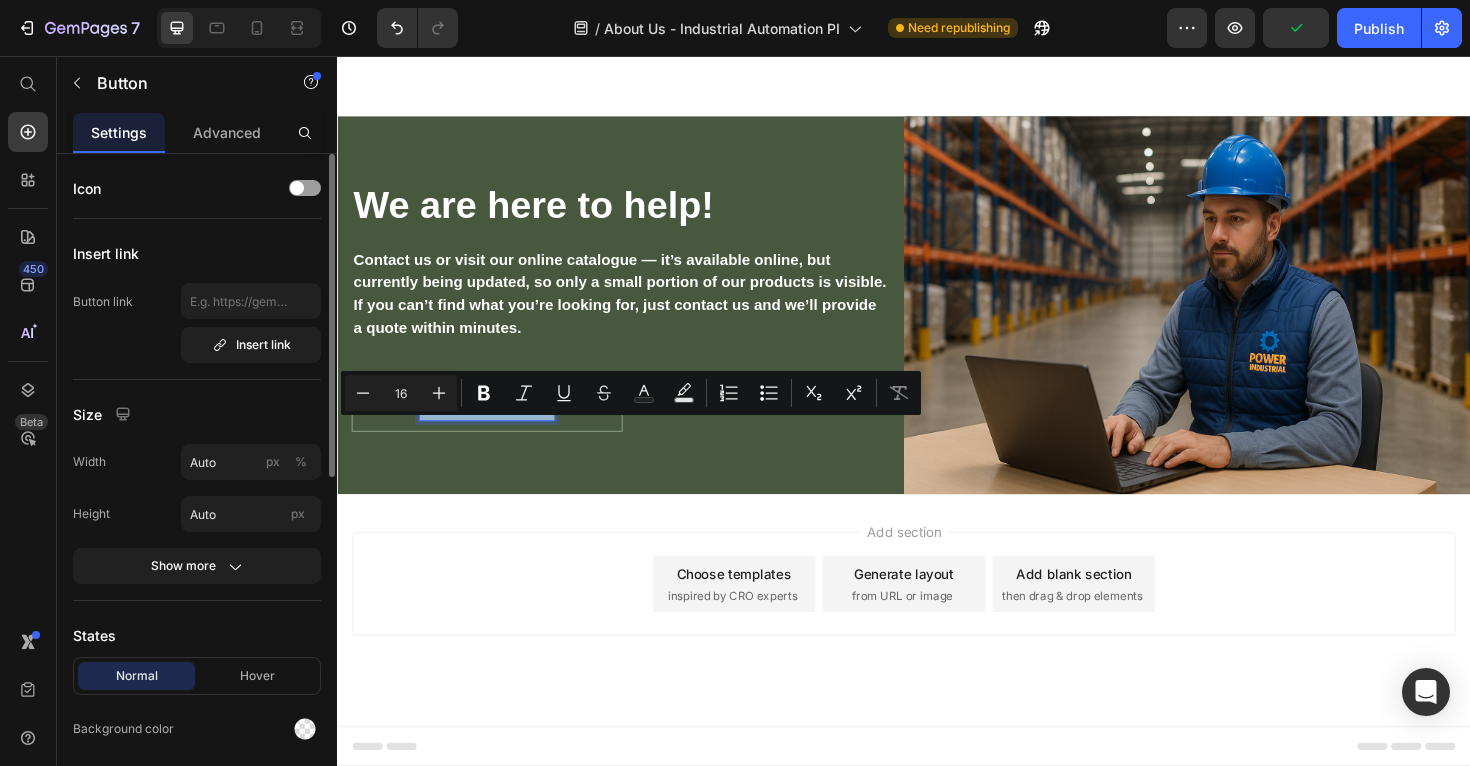 click on "Available Products" at bounding box center [495, 430] 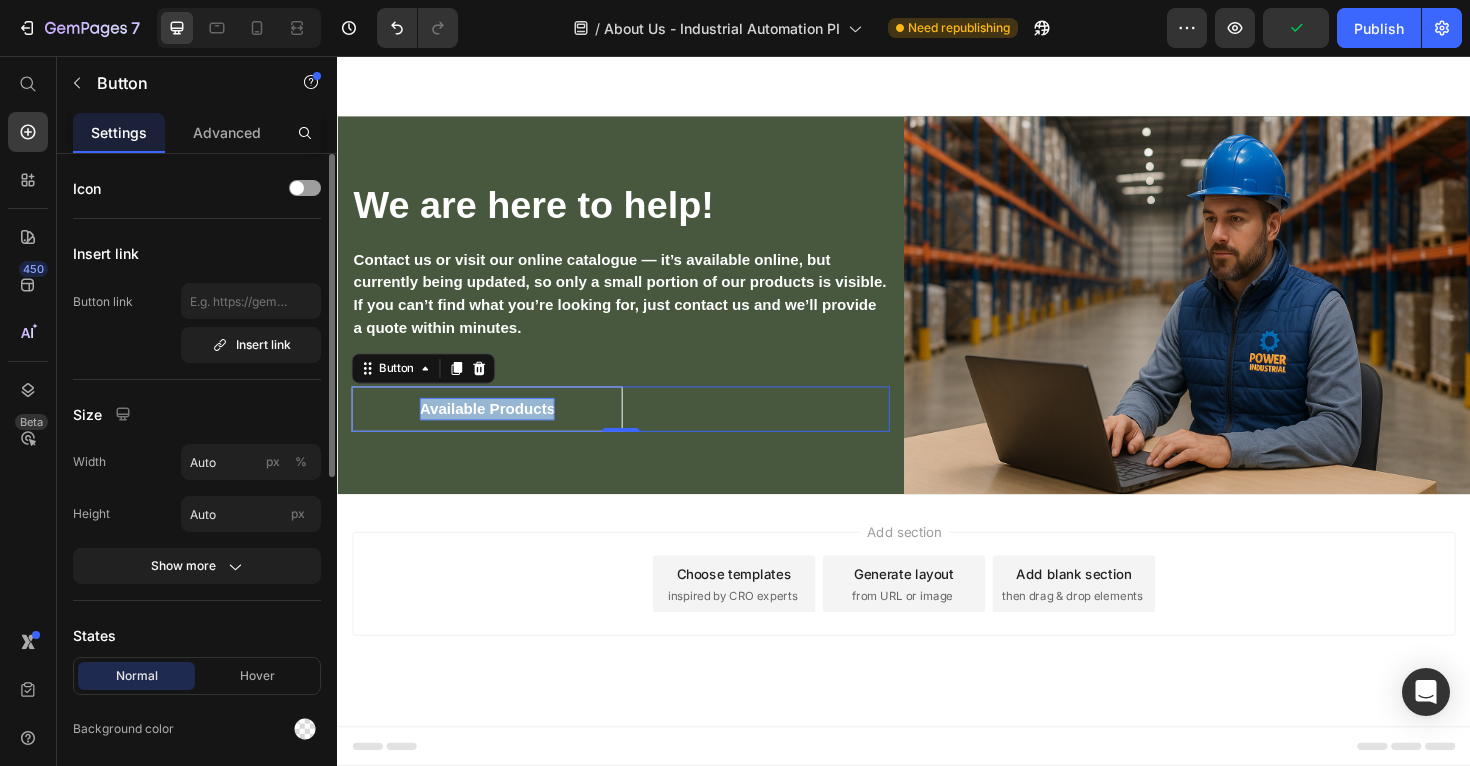 click on "We are here to help! Heading Contact us or visit our online catalogue — it’s available online, but currently being updated, so only a small portion of our products is visible. If you can’t find what you’re looking for, just contact us and we’ll provide a quote within minutes. Text block Available Products Button   0 Row" at bounding box center (637, 320) 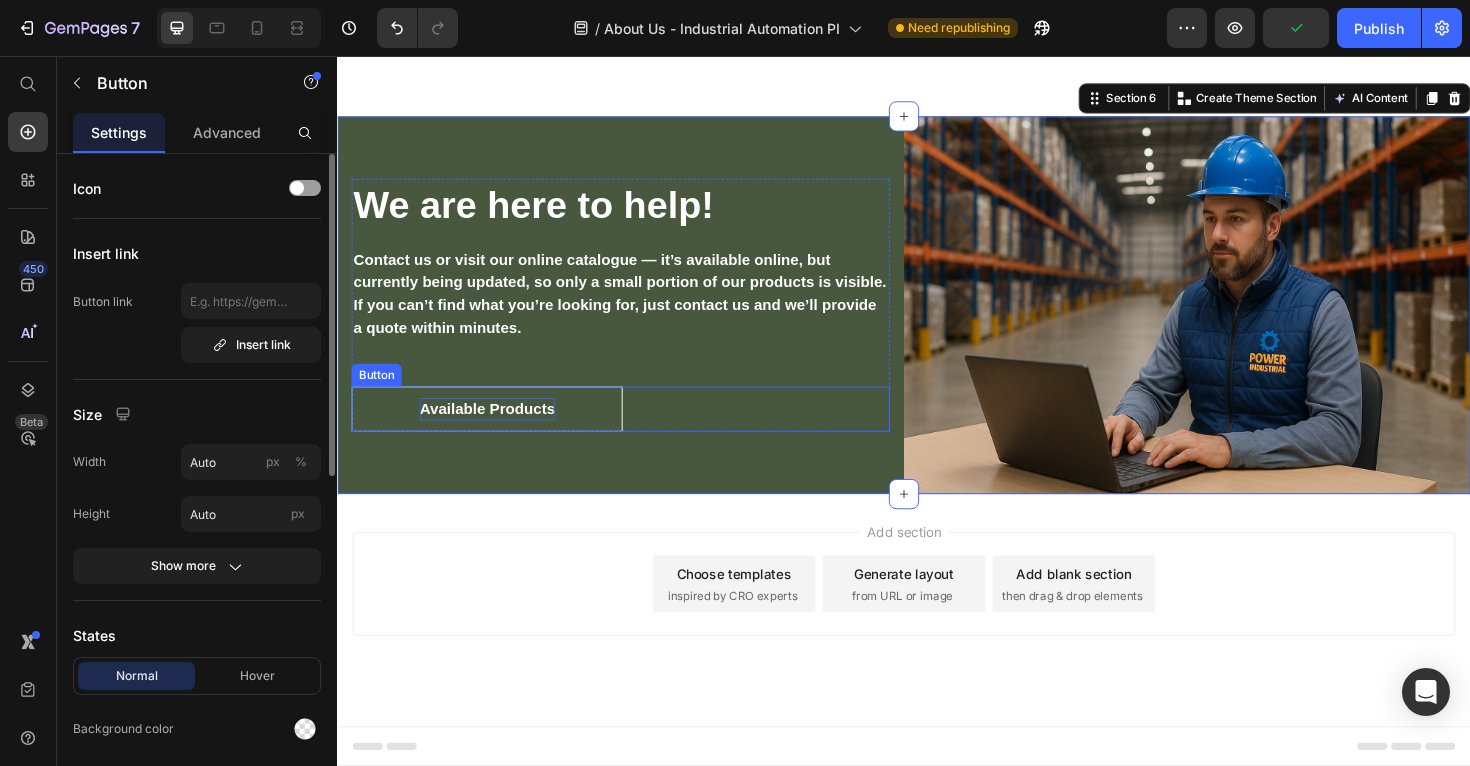 click on "Available Products" at bounding box center [495, 430] 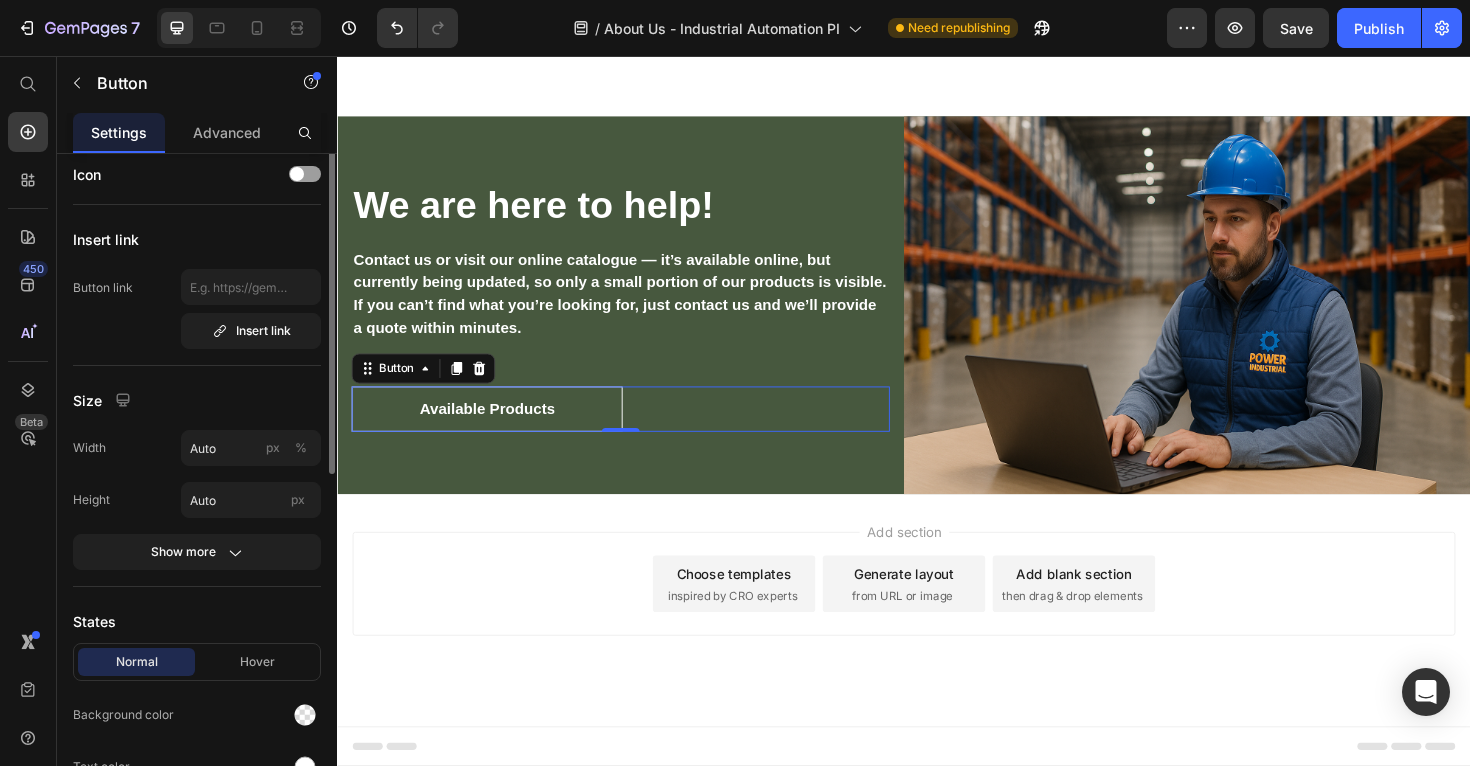 scroll, scrollTop: 0, scrollLeft: 0, axis: both 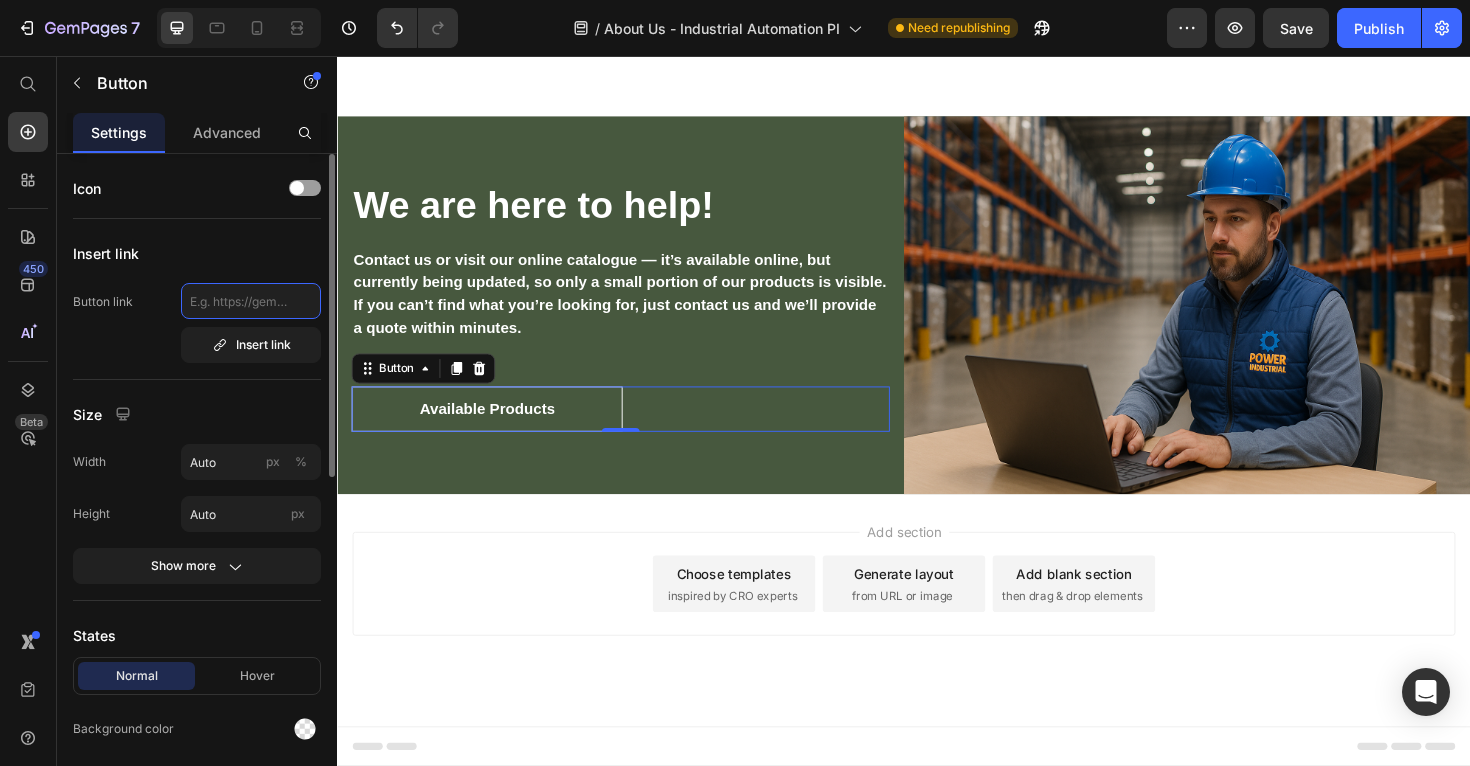 click 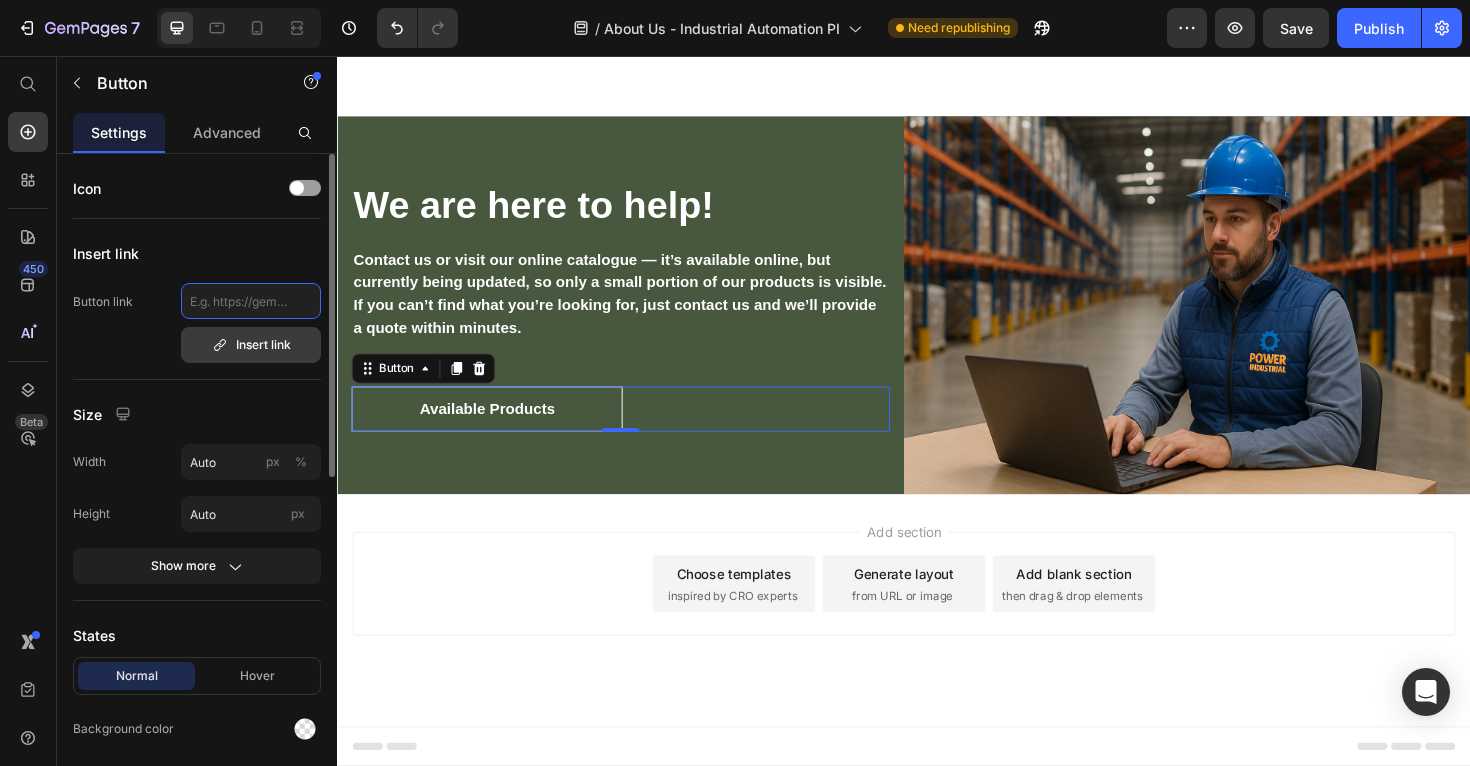 paste on "https://power-industrial.com/pages/search-results-page?page=1" 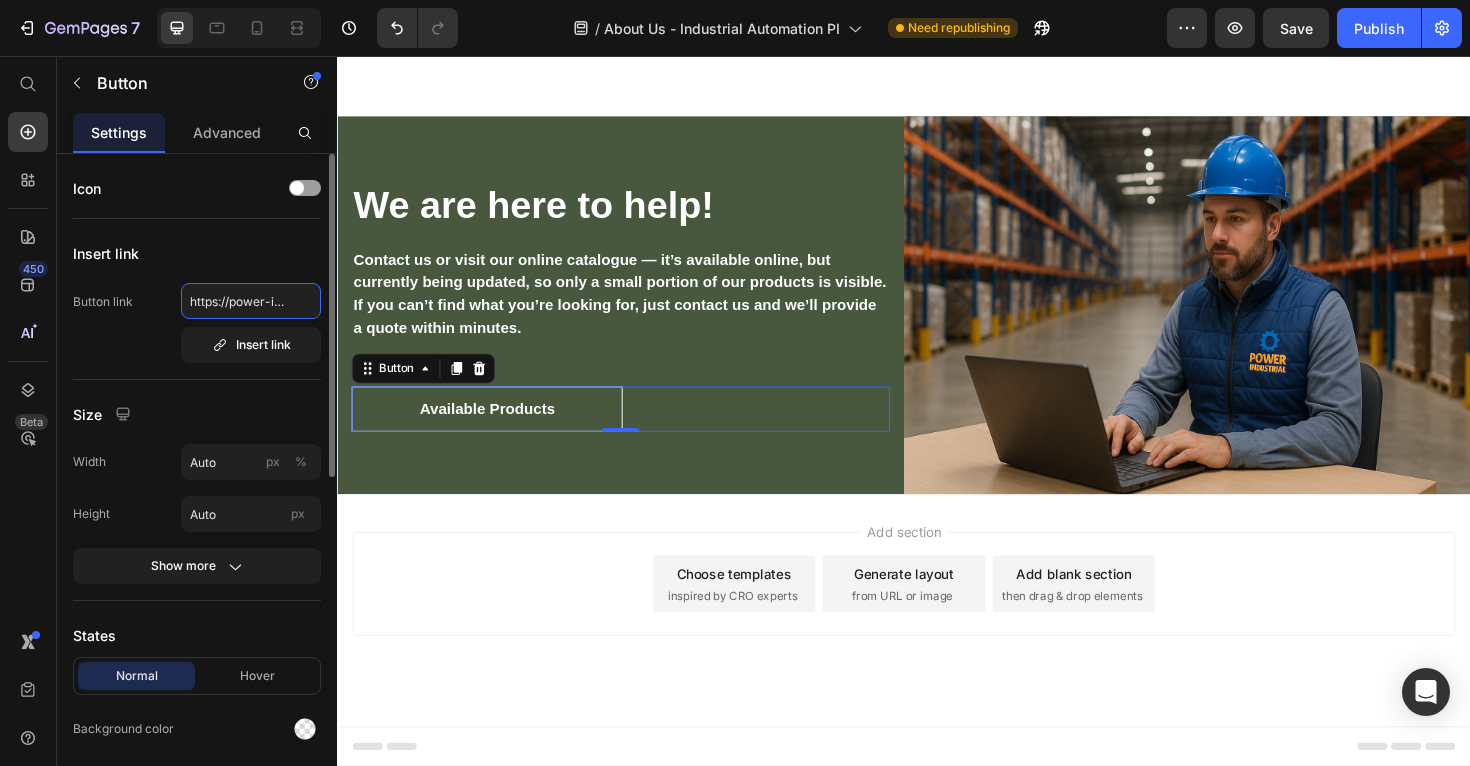 scroll, scrollTop: 0, scrollLeft: 270, axis: horizontal 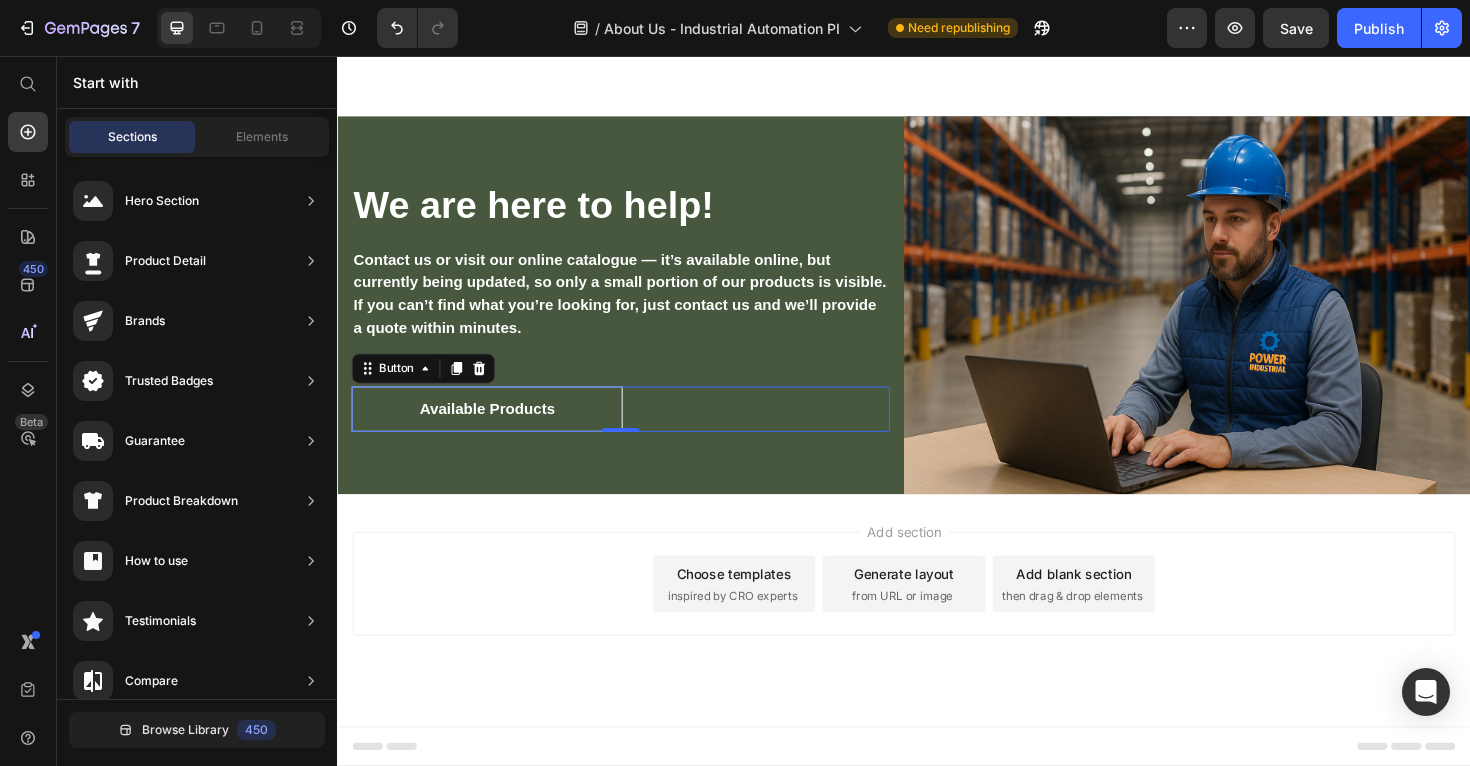 click on "Add section Choose templates inspired by CRO experts Generate layout from URL or image Add blank section then drag & drop elements" at bounding box center [937, 615] 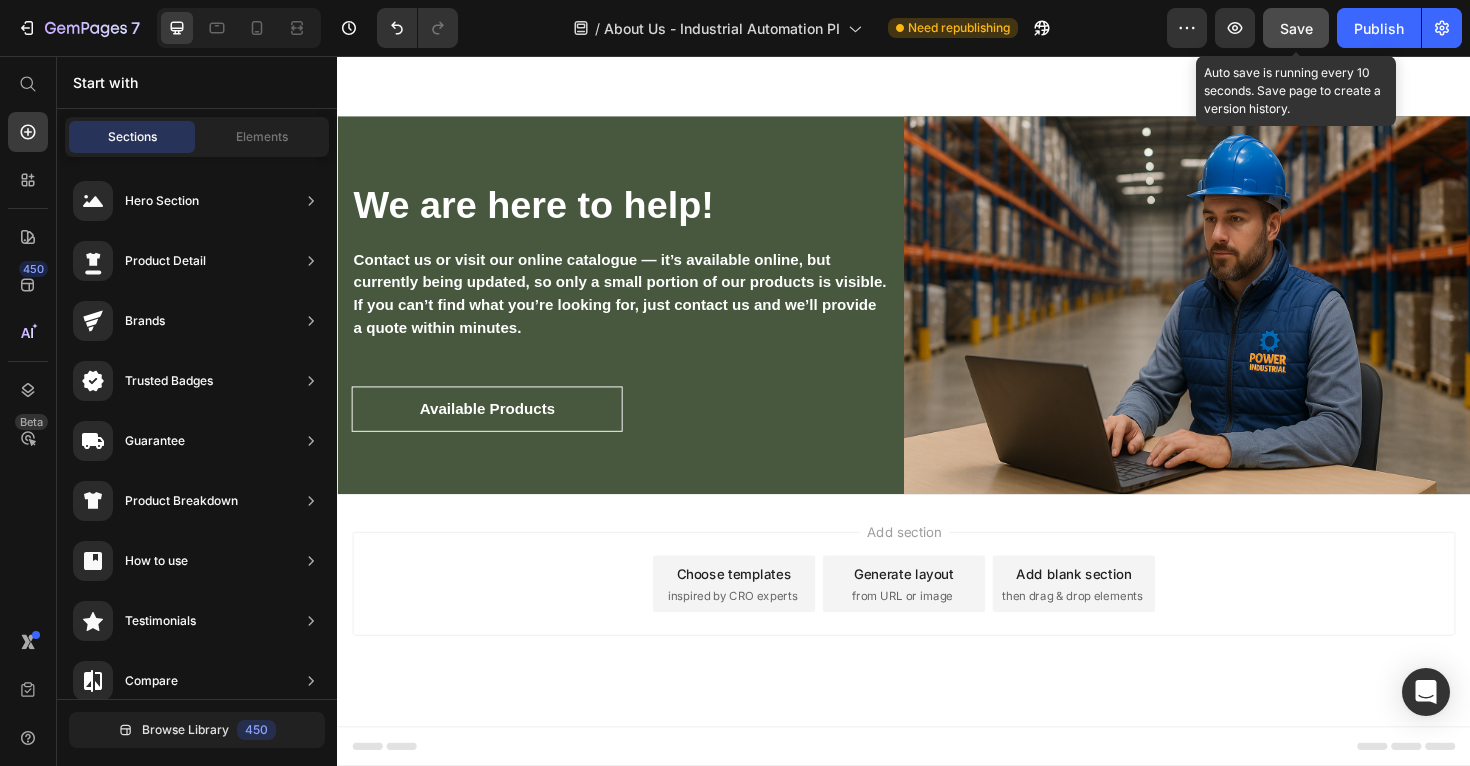 click on "Save" at bounding box center [1296, 28] 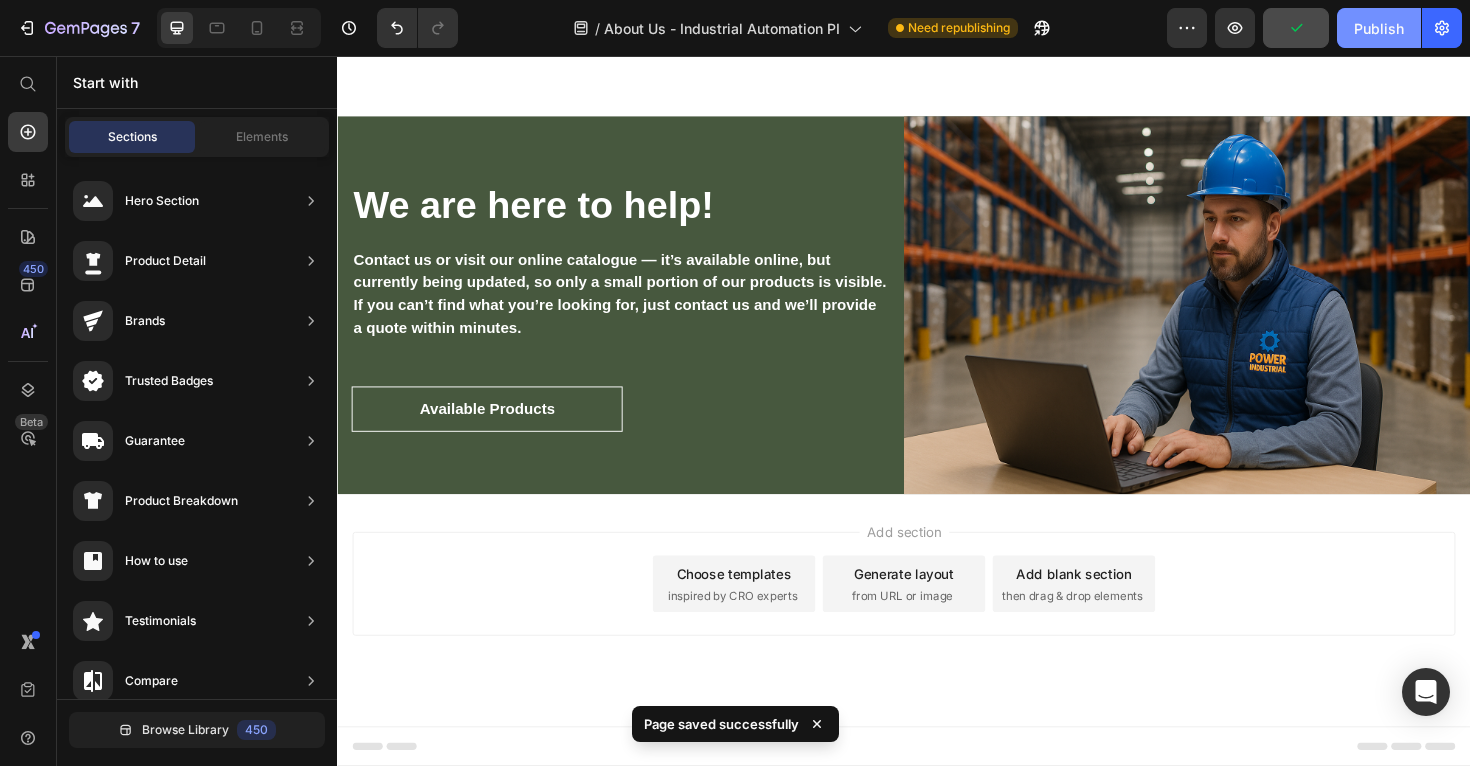 click on "Publish" at bounding box center (1379, 28) 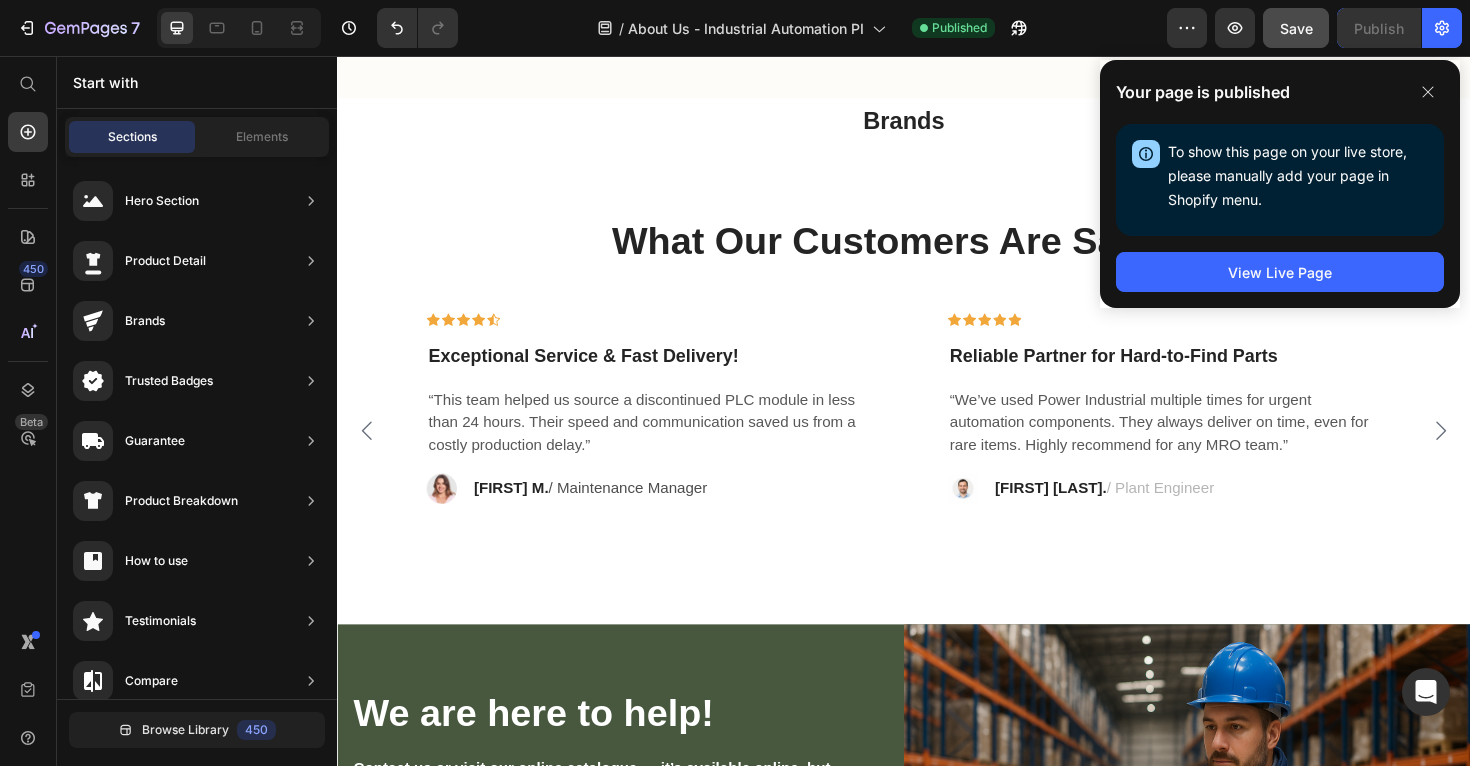 scroll, scrollTop: 1243, scrollLeft: 0, axis: vertical 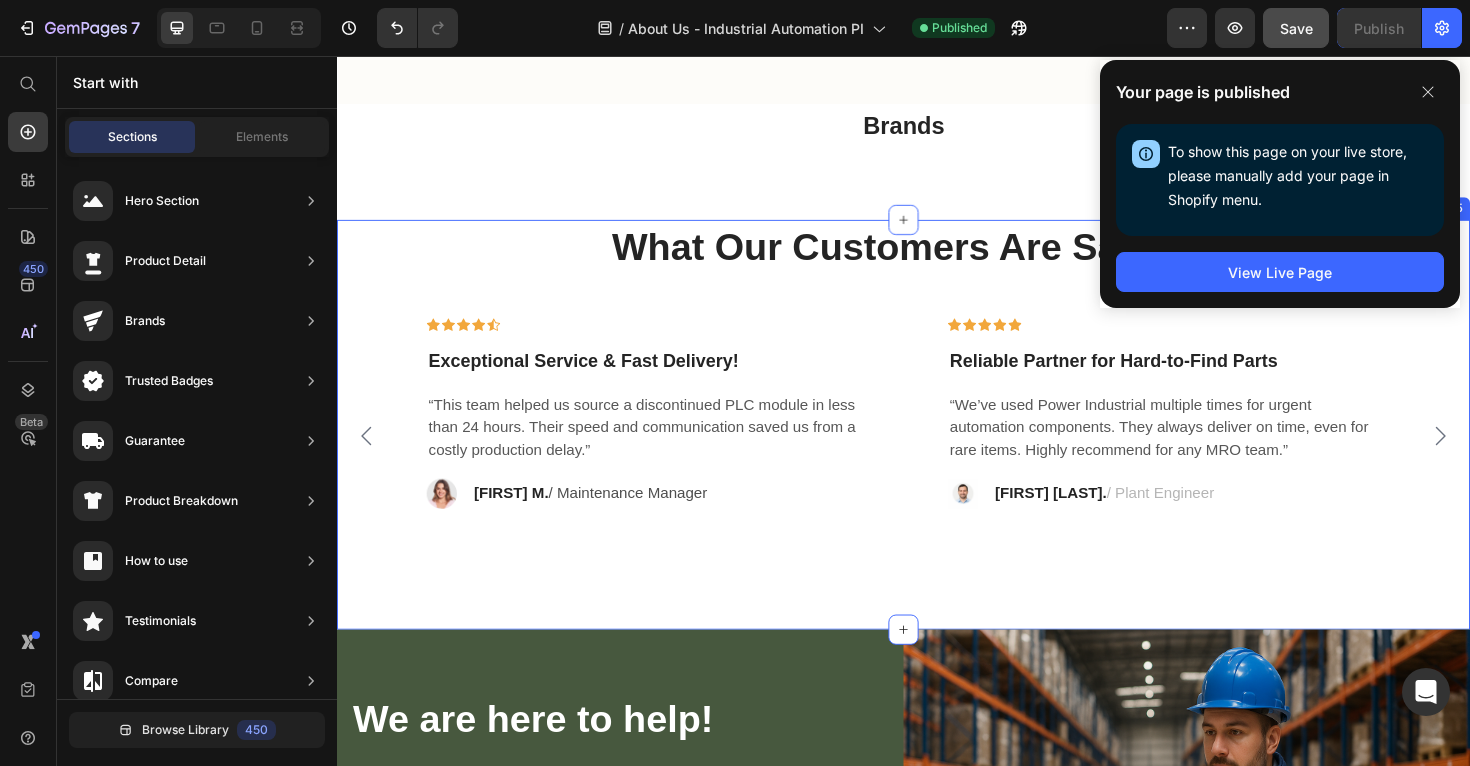 click on "What Our Customers Are Saying Heading
Icon
Icon
Icon
Icon
Icon Row Exceptional Service & Fast Delivery! Text block “This team helped us source a discontinued PLC module in less than 24 hours. Their speed and communication saved us from a costly production delay.” Text block Image [FIRST] [LAST].  / Maintenance Manager Text block Row Row
Icon
Icon
Icon
Icon
Icon Row Reliable Partner for Hard-to-Find Parts Text block “We’ve used Power Industrial multiple times for urgent automation components. They always deliver on time, even for rare items. Highly recommend for any MRO team.” Text block Image [FIRST] [LAST].  / Plant Engineer Text block Row Row
Icon
Icon
Icon
Icon
Icon Row Seamless MRO Inventory Takeover Text block Text block Image [FIRST] [LAST]. Text block Row Row" at bounding box center (937, 407) 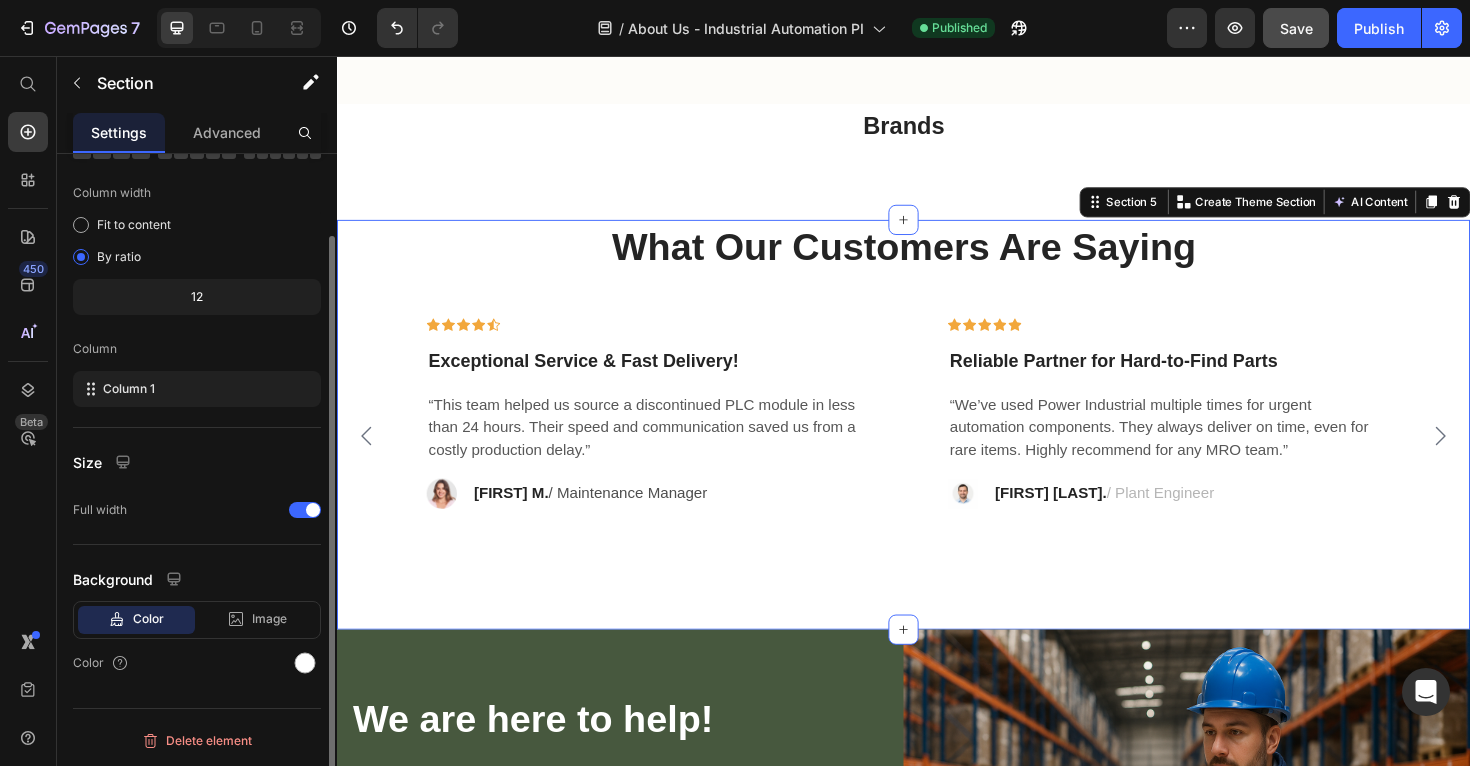 scroll, scrollTop: 0, scrollLeft: 0, axis: both 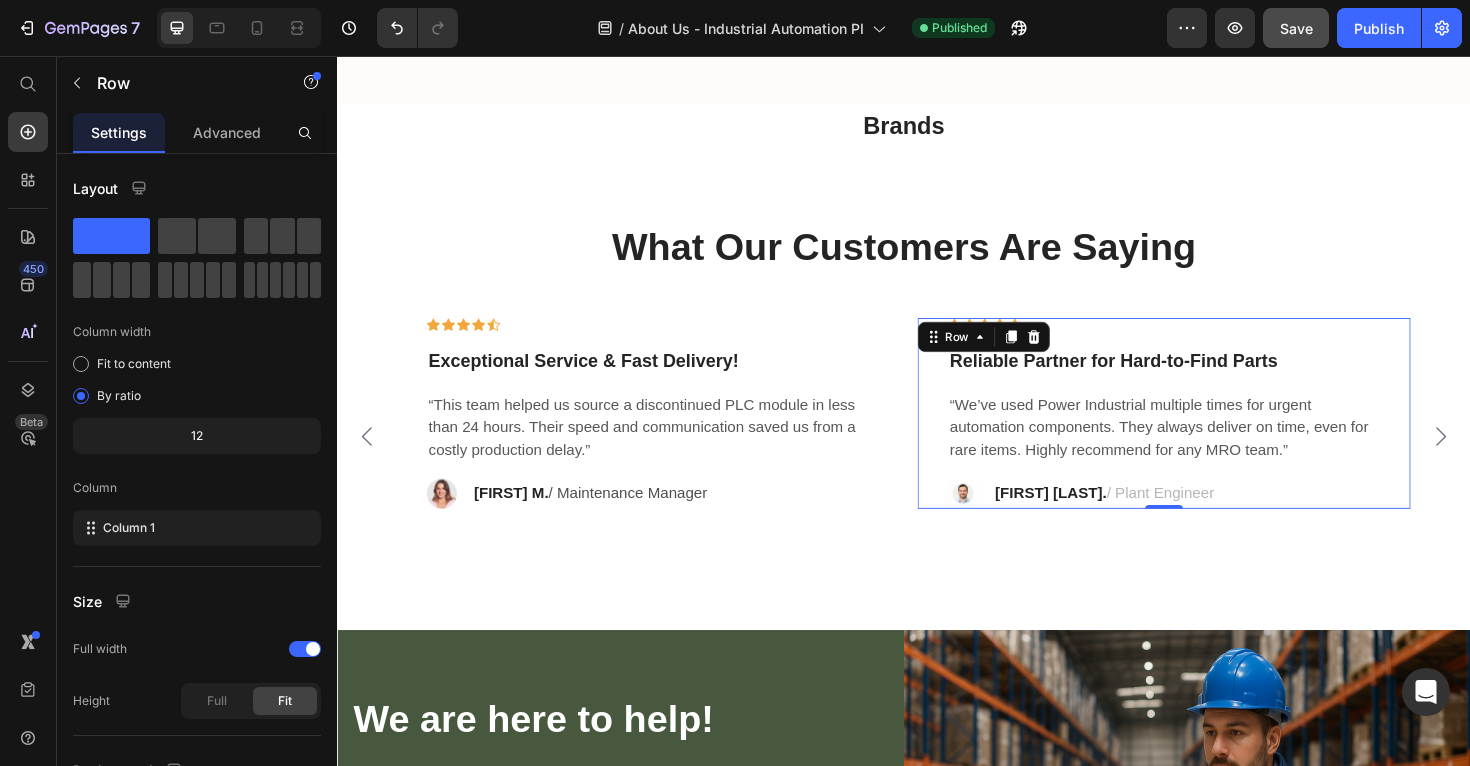 click on "Icon
Icon
Icon
Icon
Icon Row Reliable Partner for Hard-to-Find Parts Text block “We’ve used Power Industrial multiple times for urgent automation components. They always deliver on time, even for rare items. Highly recommend for any MRO team.” Text block Image [FIRST] [LAST].  / Plant Engineer Text block Row Row   0" at bounding box center [1213, 435] 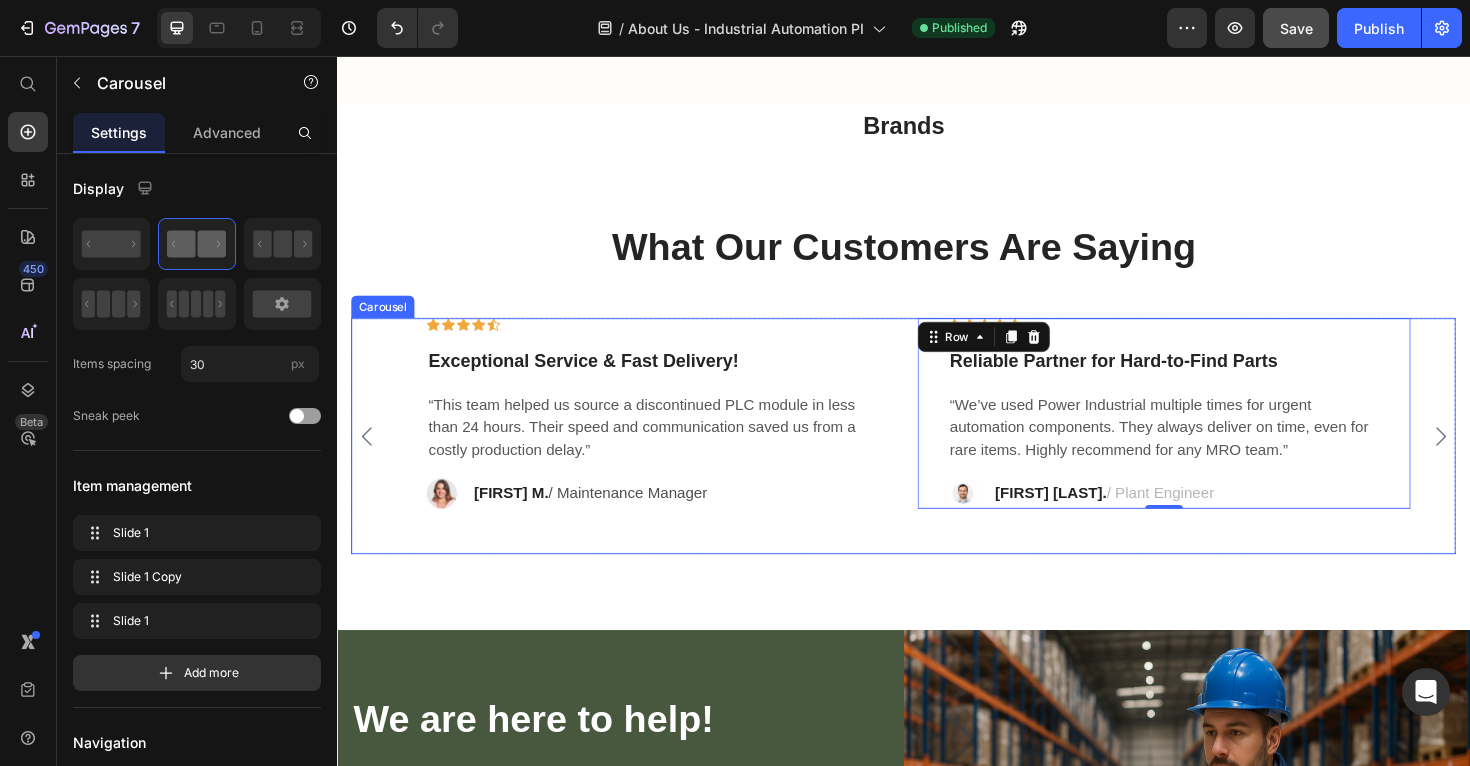 click on "Icon
Icon
Icon
Icon
Icon Row Exceptional Service & Fast Delivery! Text block “This team helped us source a discontinued PLC module in less than 24 hours. Their speed and communication saved us from a costly production delay.” Text block Image [FIRST] [LAST]  / Maintenance Manager Text block Row Row
Icon
Icon
Icon
Icon
Icon Row Reliable Partner for Hard-to-Find Parts Text block “We’ve used Power Industrial multiple times for urgent automation components. They always deliver on time, even for rare items. Highly recommend for any MRO team.” Text block Image [FIRST] [LAST]  / Plant Engineer Text block Row Row   0
Icon
Icon
Icon
Icon
Icon Row Seamless MRO Inventory Takeover Text block Text block Image [FIRST] [LAST]  / Procurement Specialist Text block Row Row" at bounding box center (937, 459) 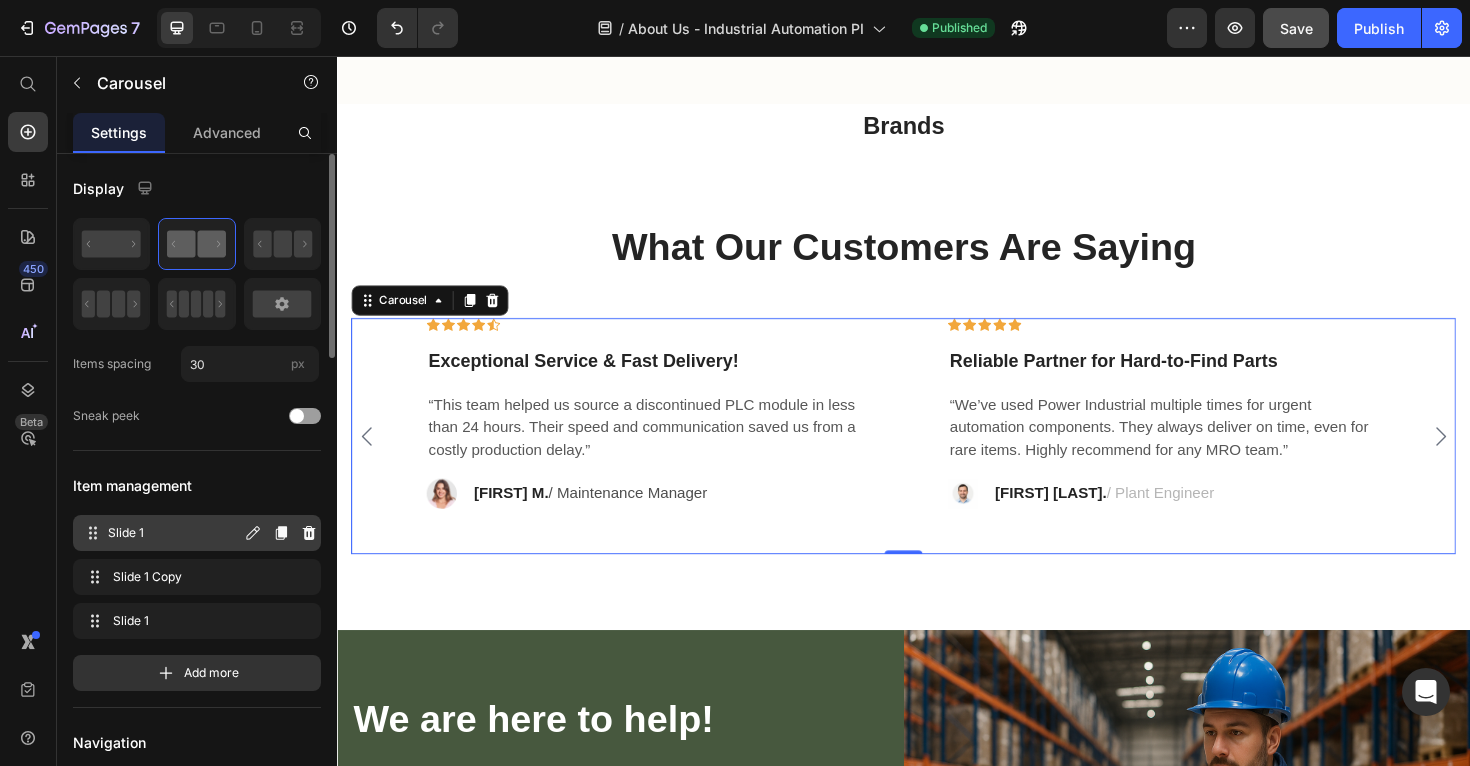 click on "Slide 1" at bounding box center (174, 533) 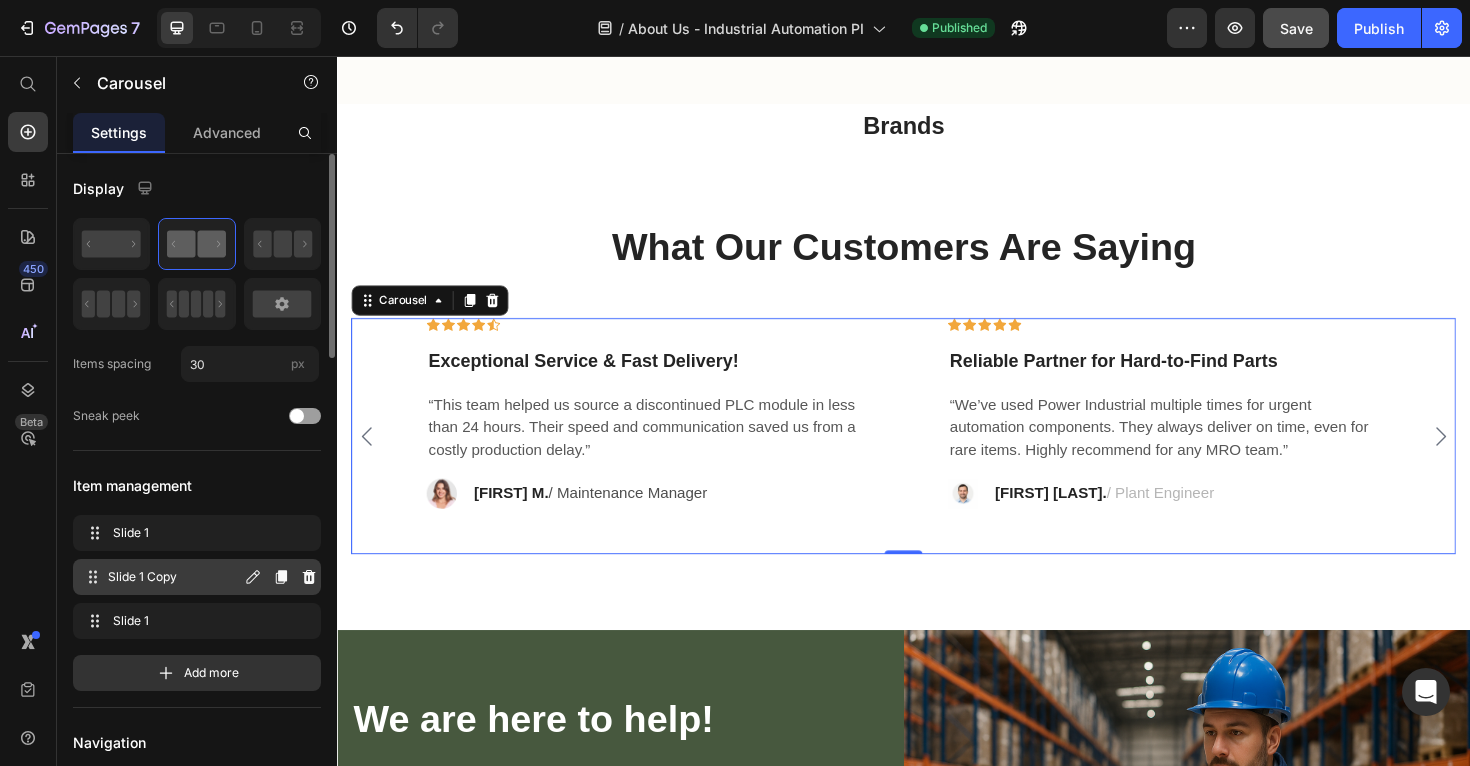 click on "Slide 1 Copy" at bounding box center [174, 577] 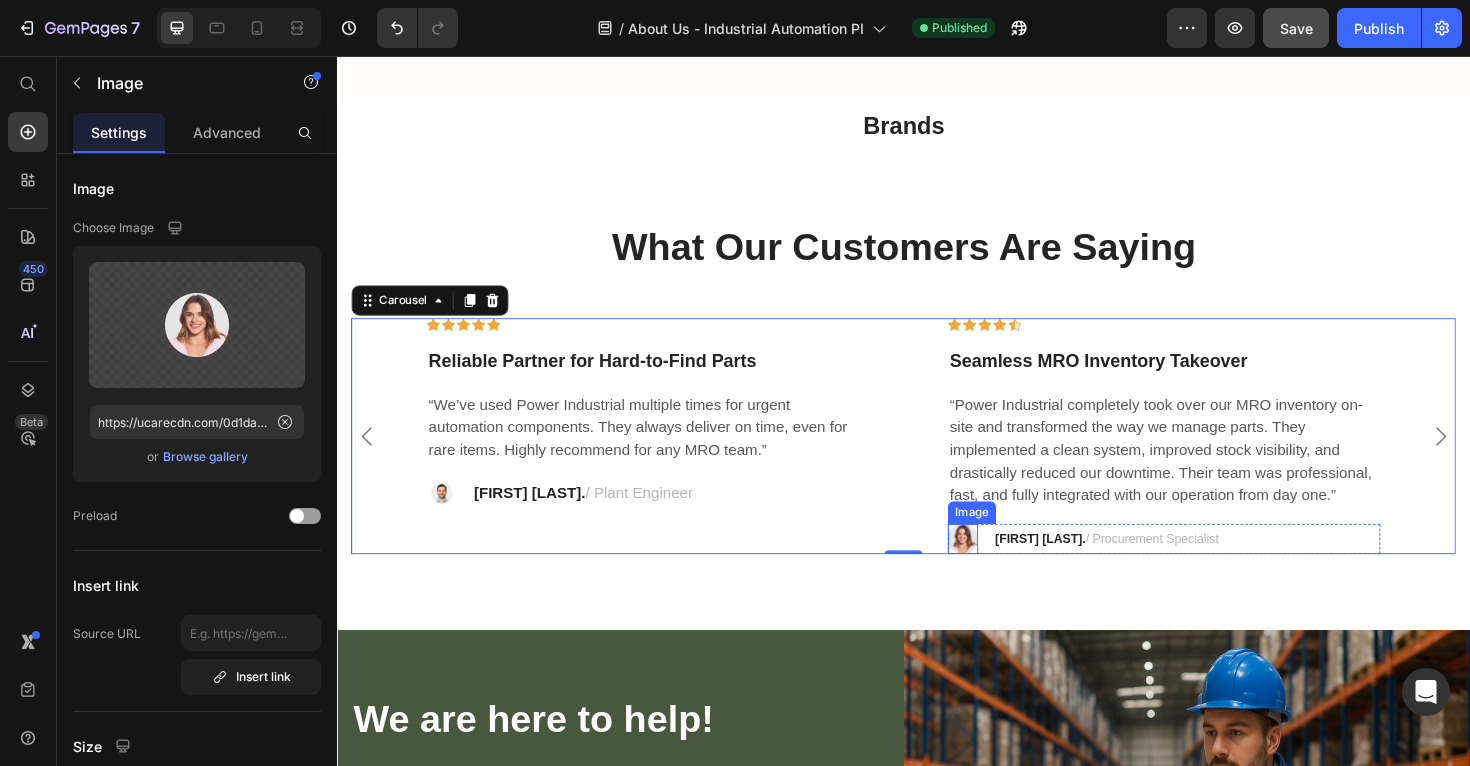 click at bounding box center [1000, 568] 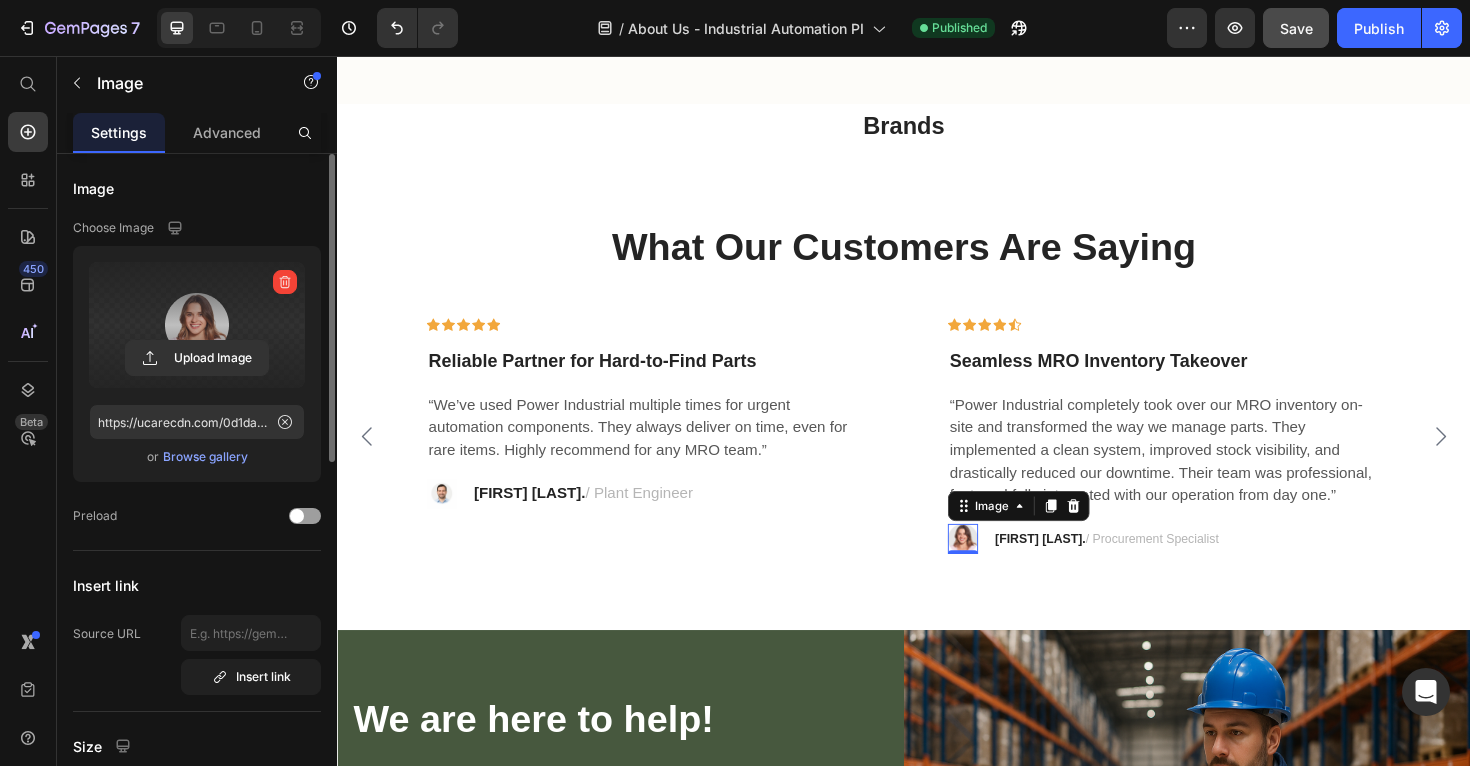 click at bounding box center [197, 325] 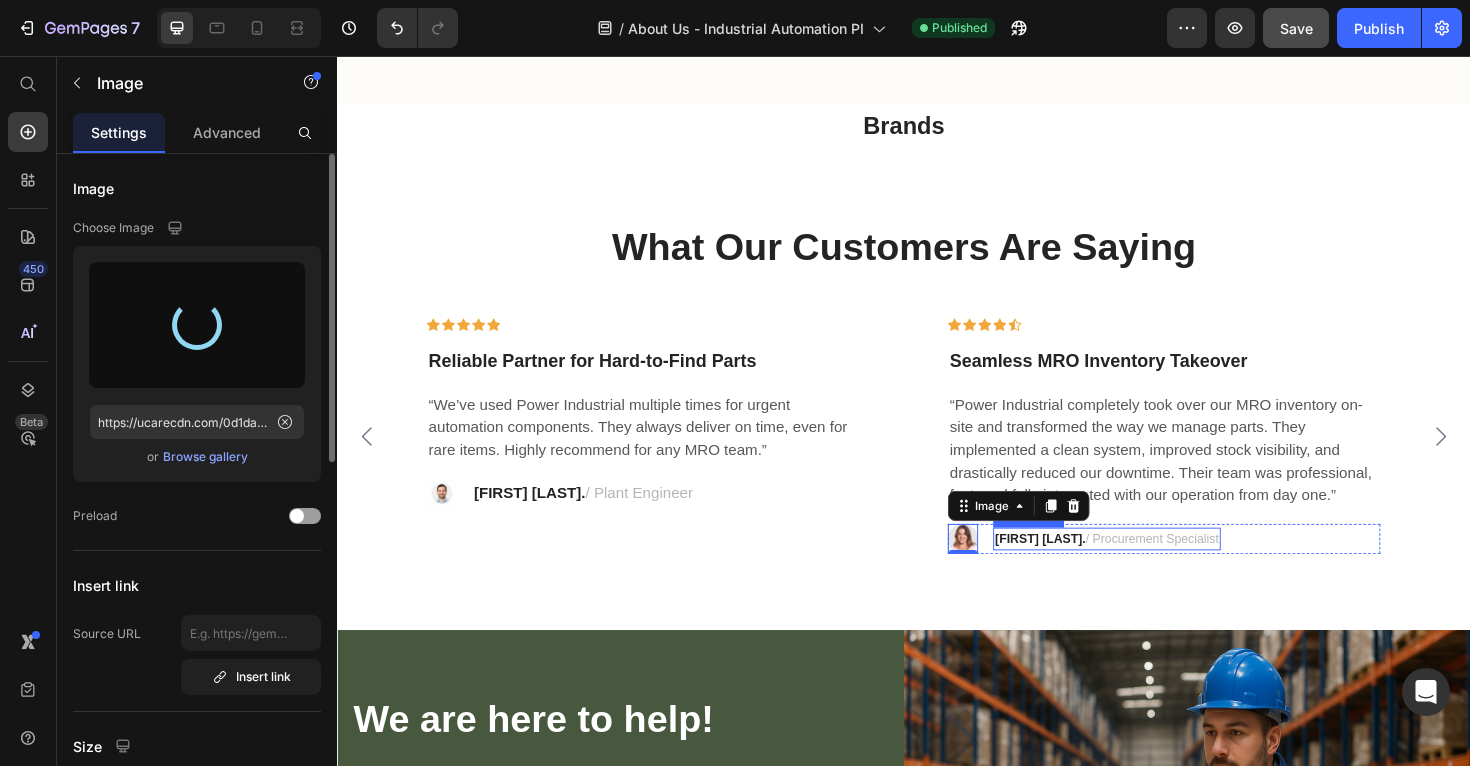 click on "[FIRST] [LAST]." at bounding box center [1082, 567] 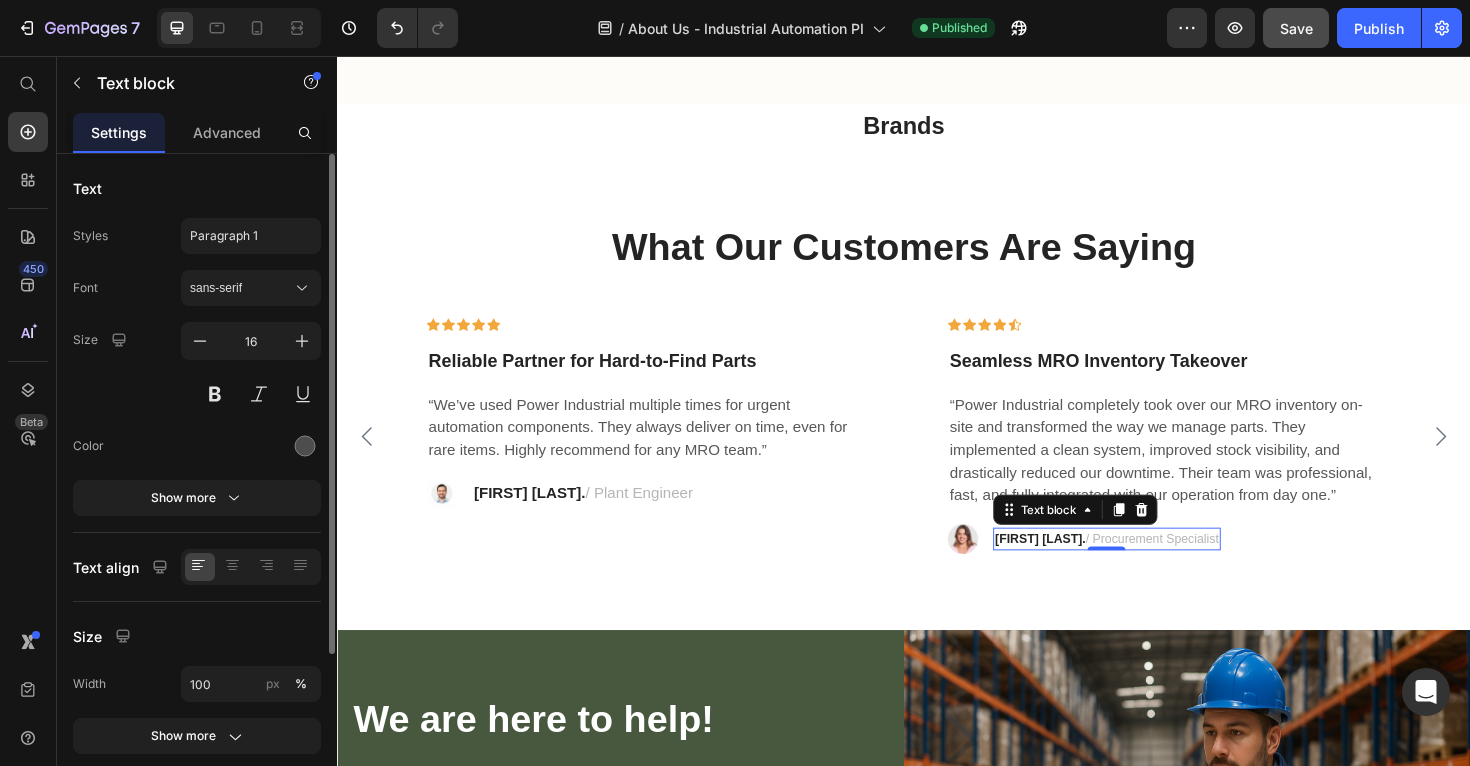 click on "[FIRST] [LAST]." at bounding box center [1082, 567] 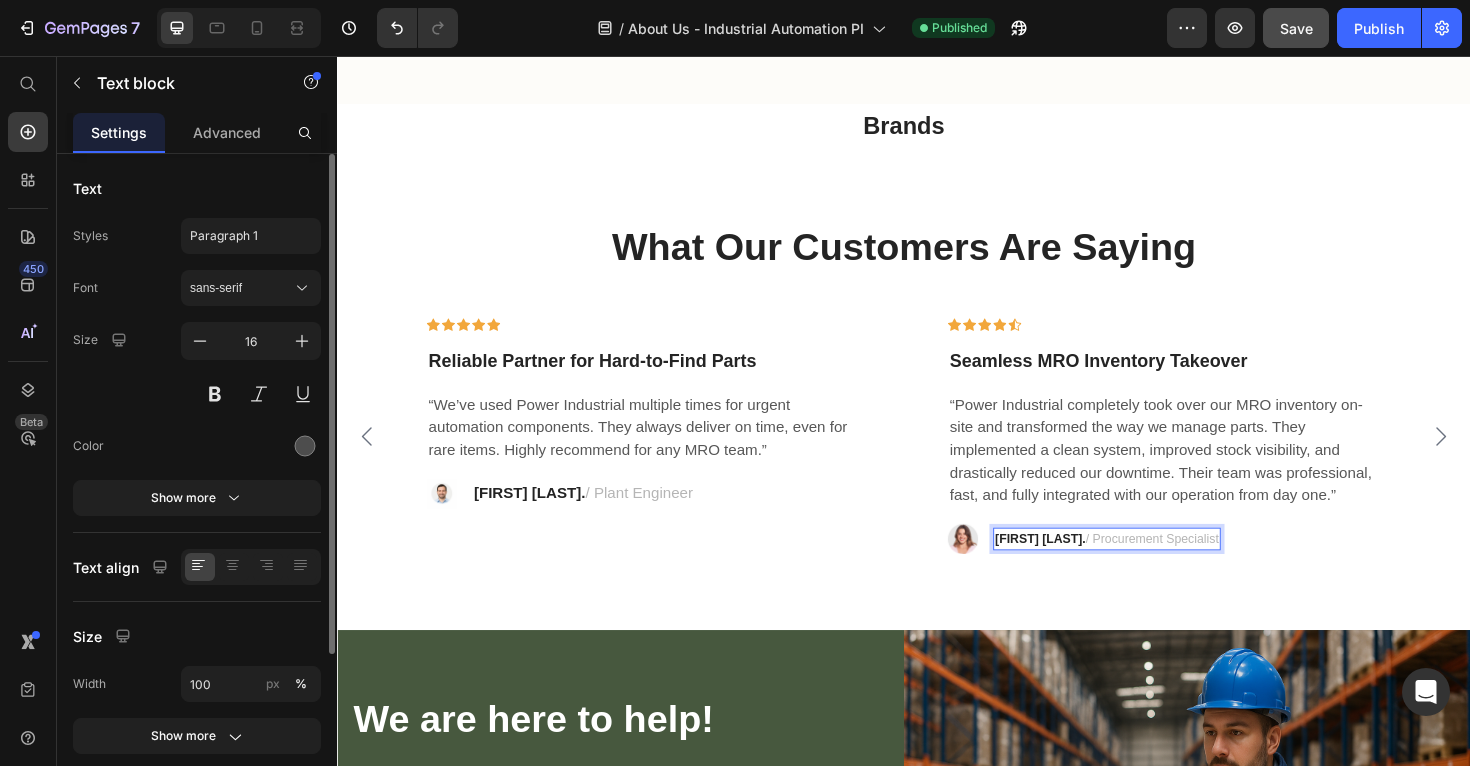 click on "[FIRST] [LAST]." at bounding box center [1082, 567] 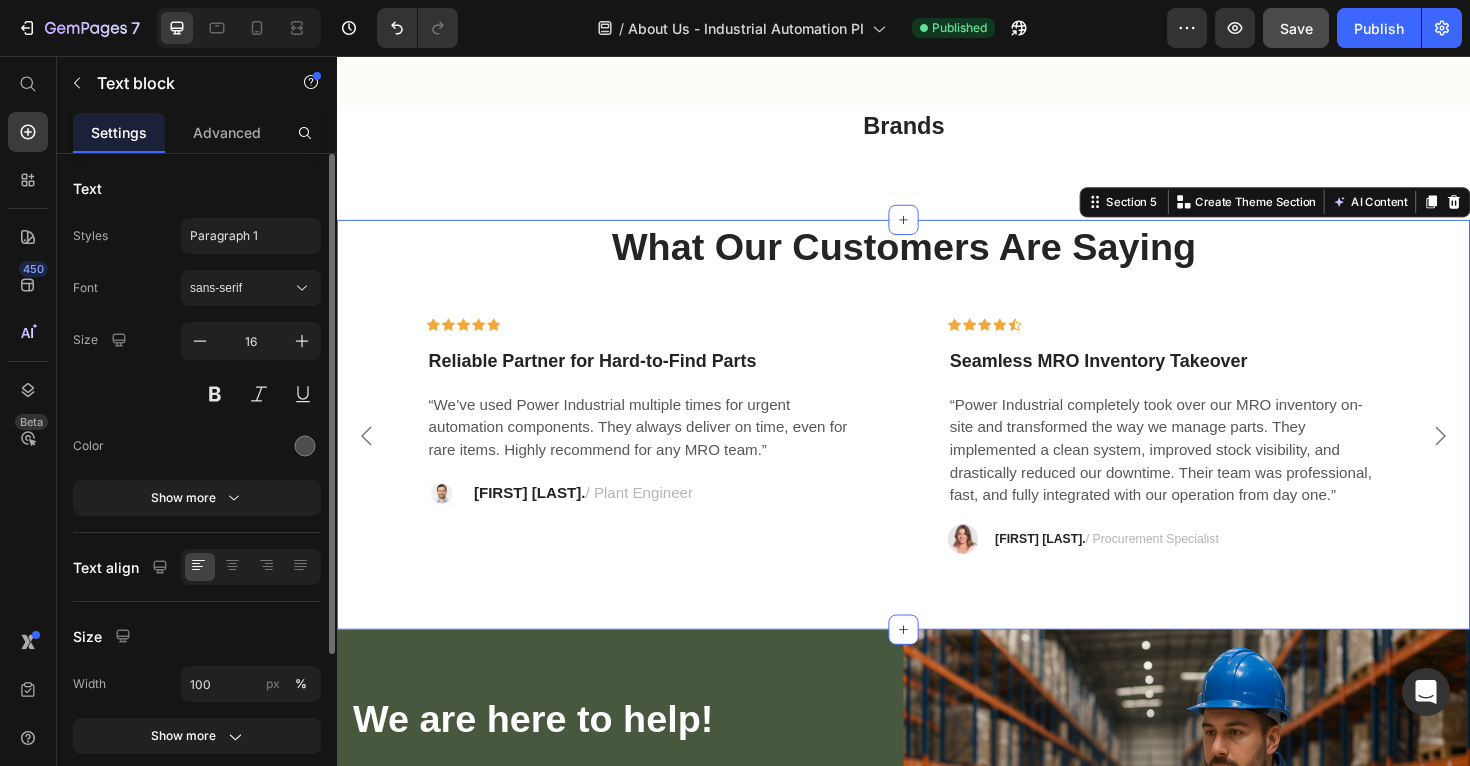 click on "What Our Customers Are Saying Heading
Icon
Icon
Icon
Icon
Icon Row Exceptional Service & Fast Delivery! Text block “This team helped us source a discontinued PLC module in less than 24 hours. Their speed and communication saved us from a costly production delay.” Text block Image [FIRST] [LAST]  / Maintenance Manager Text block Row Row
Icon
Icon
Icon
Icon
Icon Row Reliable Partner for Hard-to-Find Parts Text block “We’ve used Power Industrial multiple times for urgent automation components. They always deliver on time, even for rare items. Highly recommend for any MRO team.” Text block Image [FIRST] [LAST]  / Plant Engineer Text block Row Row
Icon
Icon
Icon
Icon
Icon Row What A Soothing Skin Care Treatment ! Text block Text block Image [FIRST] [LAST]  / Design Director Text block Row Row" at bounding box center [937, 447] 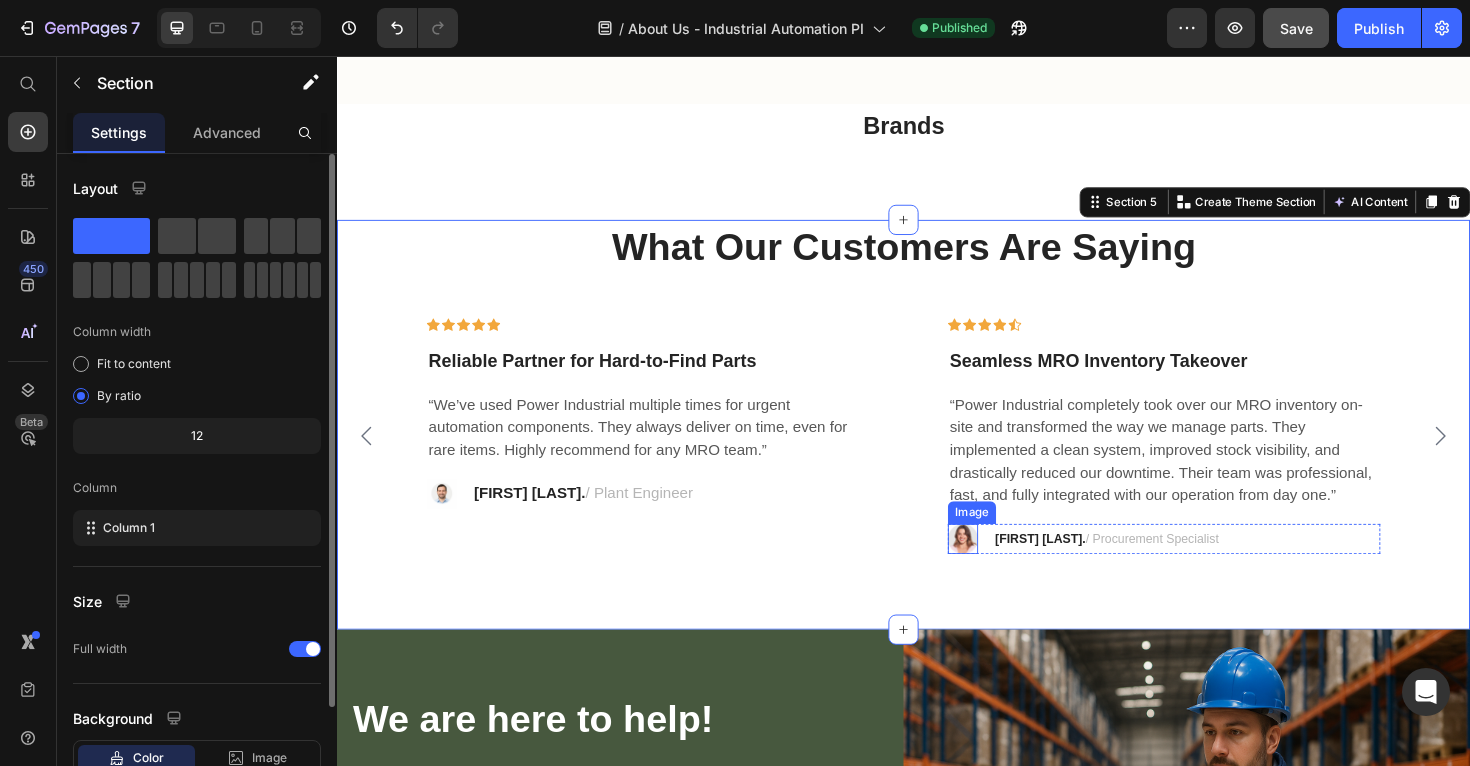 click at bounding box center (1000, 568) 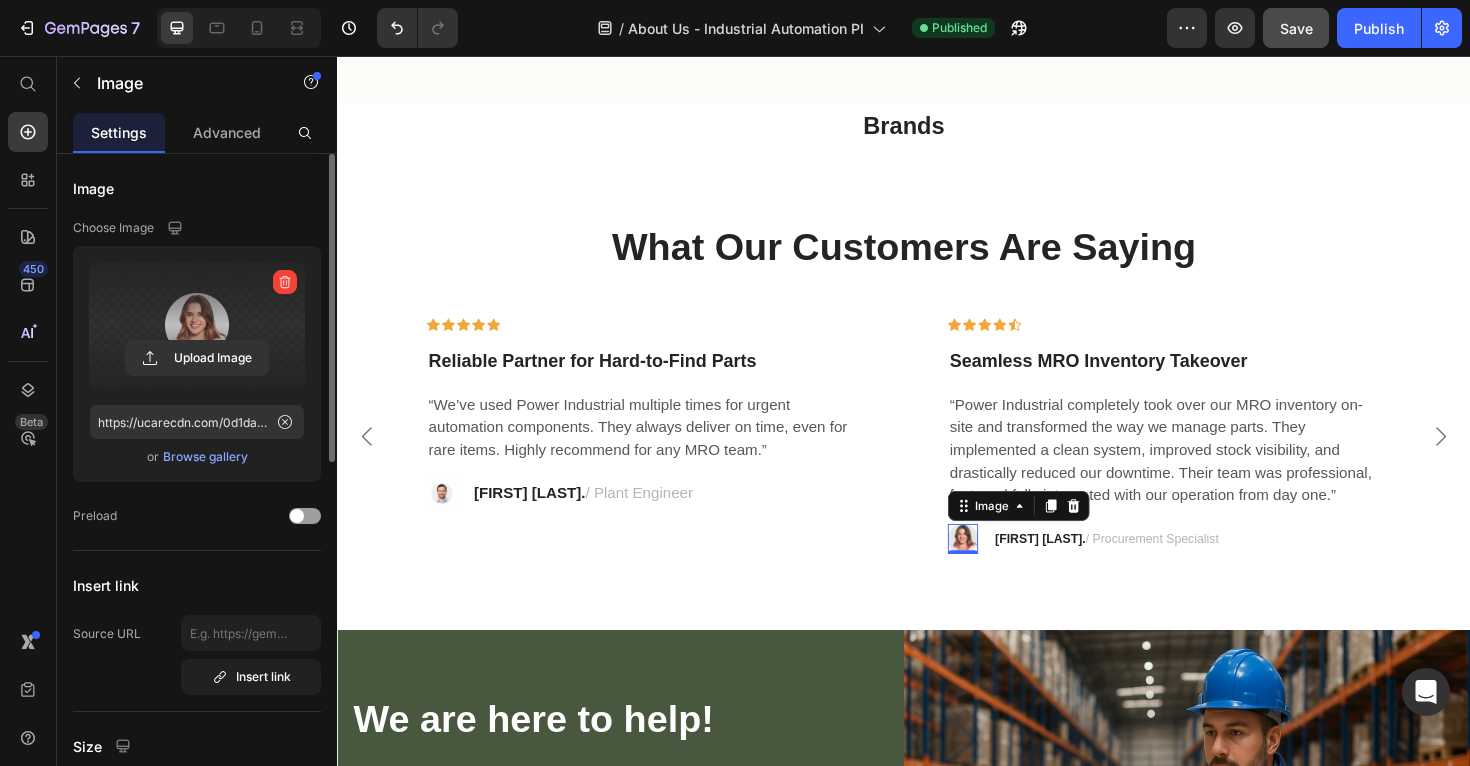 click at bounding box center [197, 325] 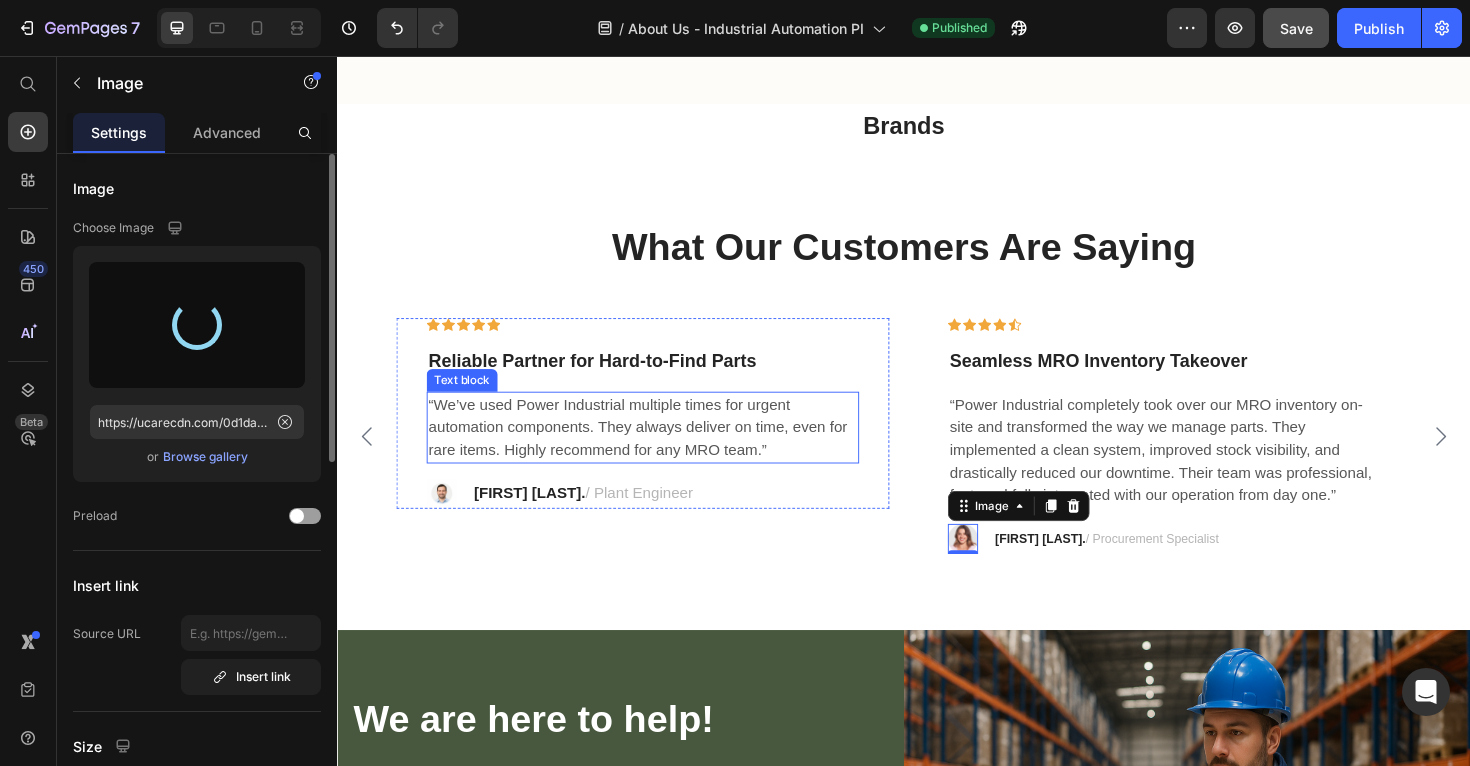 type on "https://cdn.shopify.com/s/files/1/0554/8697/1994/files/gempages_522583125801304843-ab2f99ea-48d0-4b50-a48a-1a935c81ca59.png" 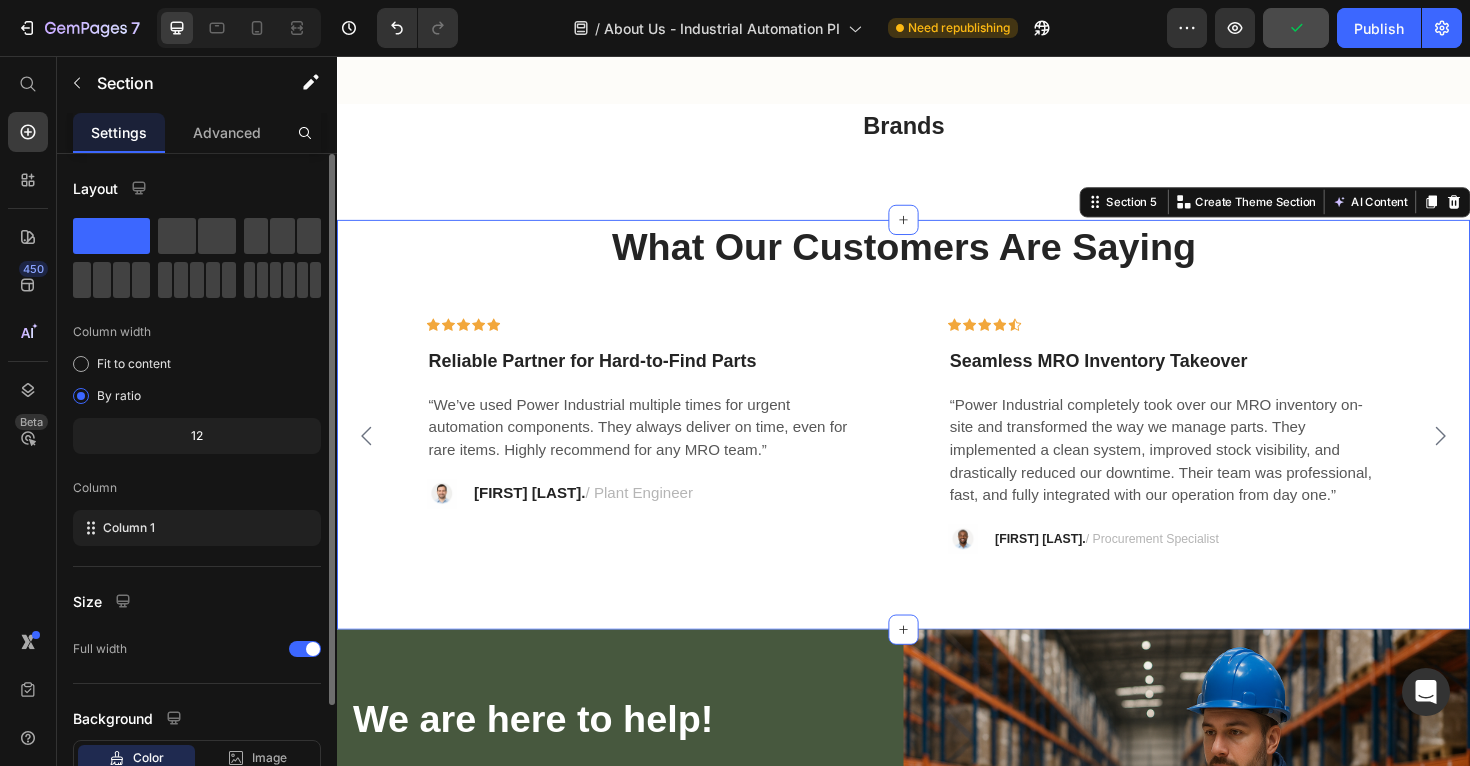 click on "What Our Customers Are Saying Heading
Icon
Icon
Icon
Icon
Icon Row Exceptional Service & Fast Delivery! Text block “This team helped us source a discontinued PLC module in less than 24 hours. Their speed and communication saved us from a costly production delay.” Text block Image [FIRST] [LAST]  / Maintenance Manager Text block Row Row
Icon
Icon
Icon
Icon
Icon Row Reliable Partner for Hard-to-Find Parts Text block “We’ve used Power Industrial multiple times for urgent automation components. They always deliver on time, even for rare items. Highly recommend for any MRO team.” Text block Image [FIRST] [LAST]  / Plant Engineer Text block Row Row
Icon
Icon
Icon
Icon
Icon Row What A Soothing Skin Care Treatment ! Text block Text block Image [FIRST] [LAST]  / Design Director Text block Row Row" at bounding box center (937, 447) 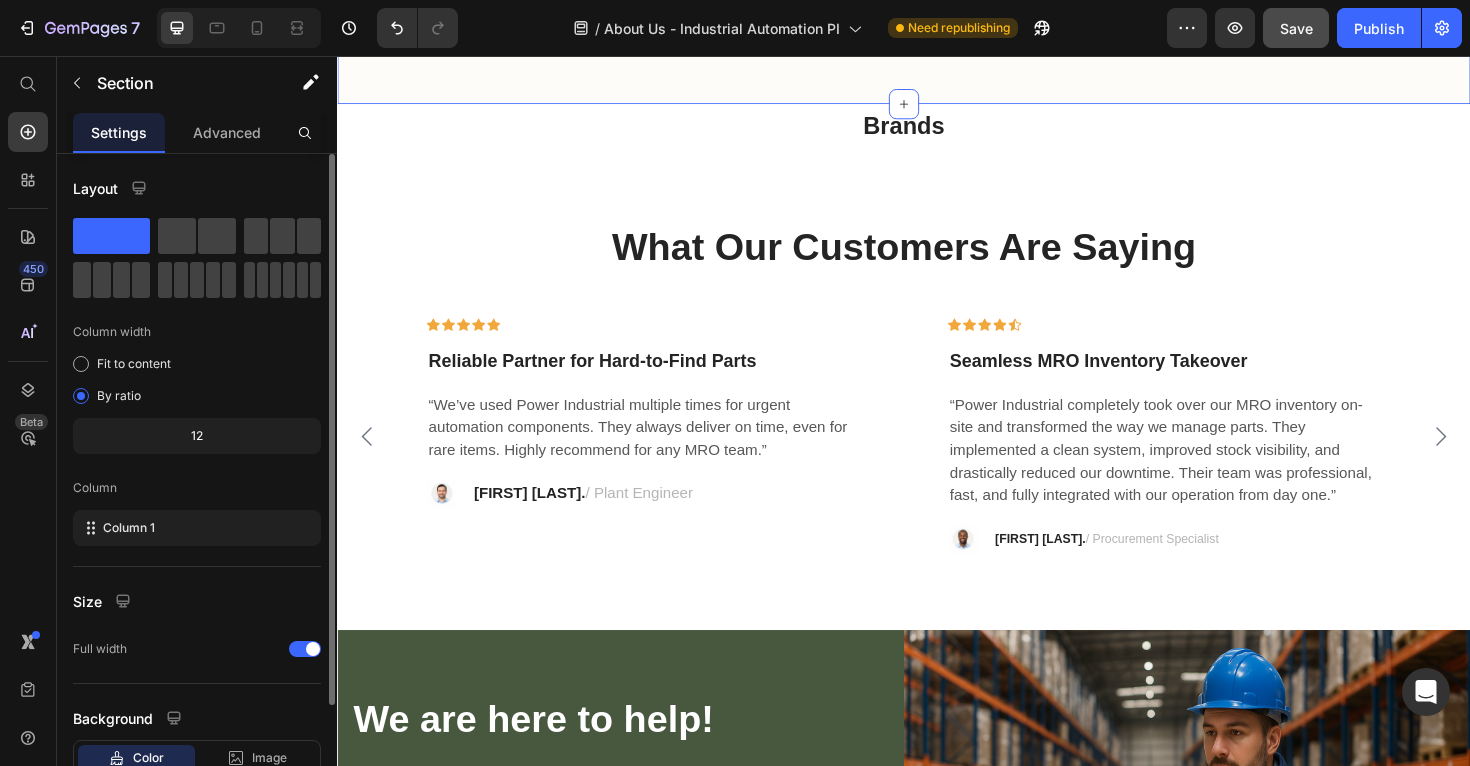 click on "Our mission Heading To  simplify  industrial supply and sourcing by delivering hard-to-find components, fast lead times, and personalized support — all in one reliable experience. Text block Row Our vision Heading To be the  go-to global resource  for automation and industrial control parts, helping our customers avoid downtime, reduce risk, and grow with confidence. Text block Row Our values Heading Reliability  – We deliver what we promise, when you need it. Speed  – From quote to shipment, we move fast so you don’t lose time. Expertise  – Our team understands the details — from PLCs to drives, sensors to switches. Integrity  – No hidden fees. No last-minute delays. Just honest business. Customer Focus  – Every order matters, and every customer gets full attention — no matter the size. Text block Row
Drop element here Row Section 3   Create Theme Section AI Content Write with GemAI What would you like to describe here? Tone and Voice Persuasive Product Show more Generate" at bounding box center [937, -174] 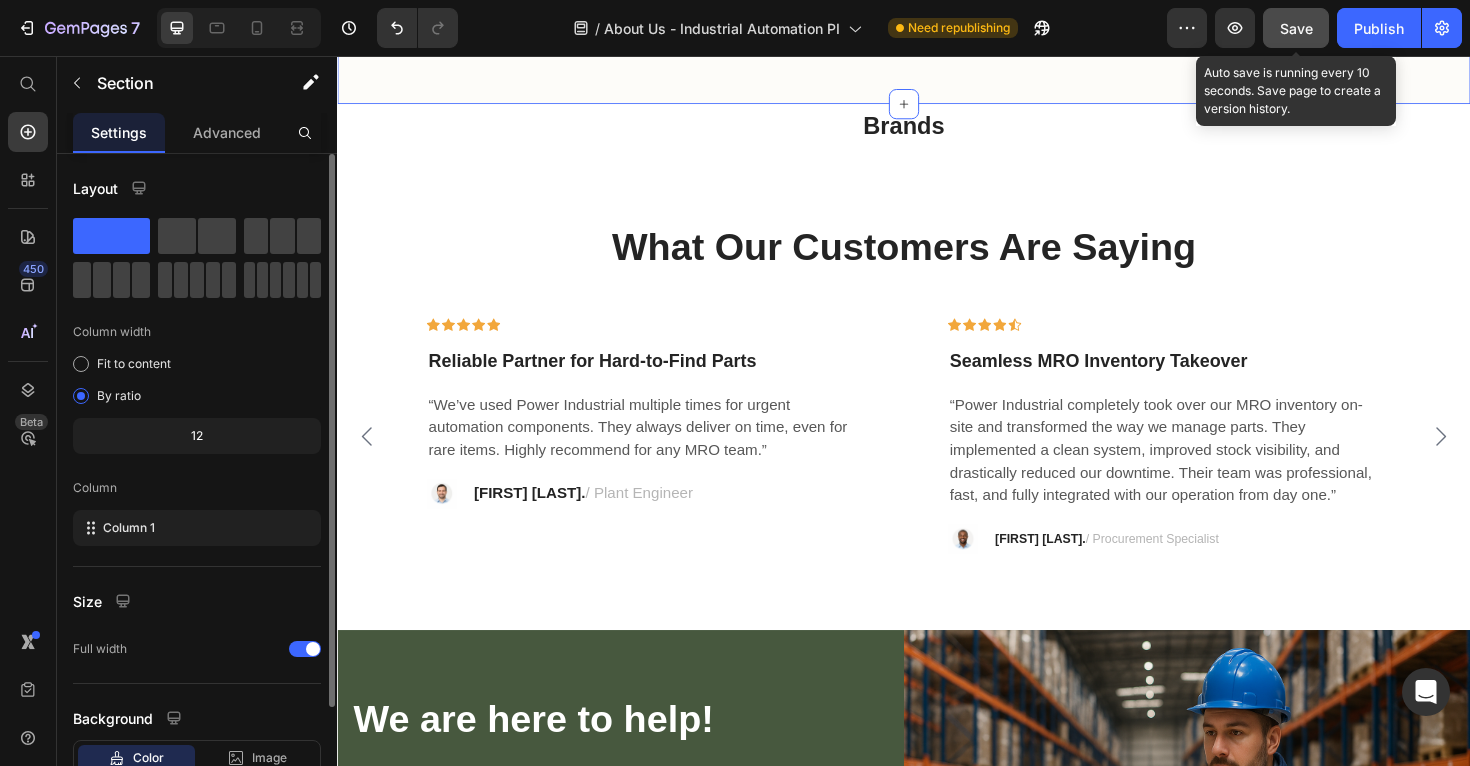 click on "Save" at bounding box center (1296, 28) 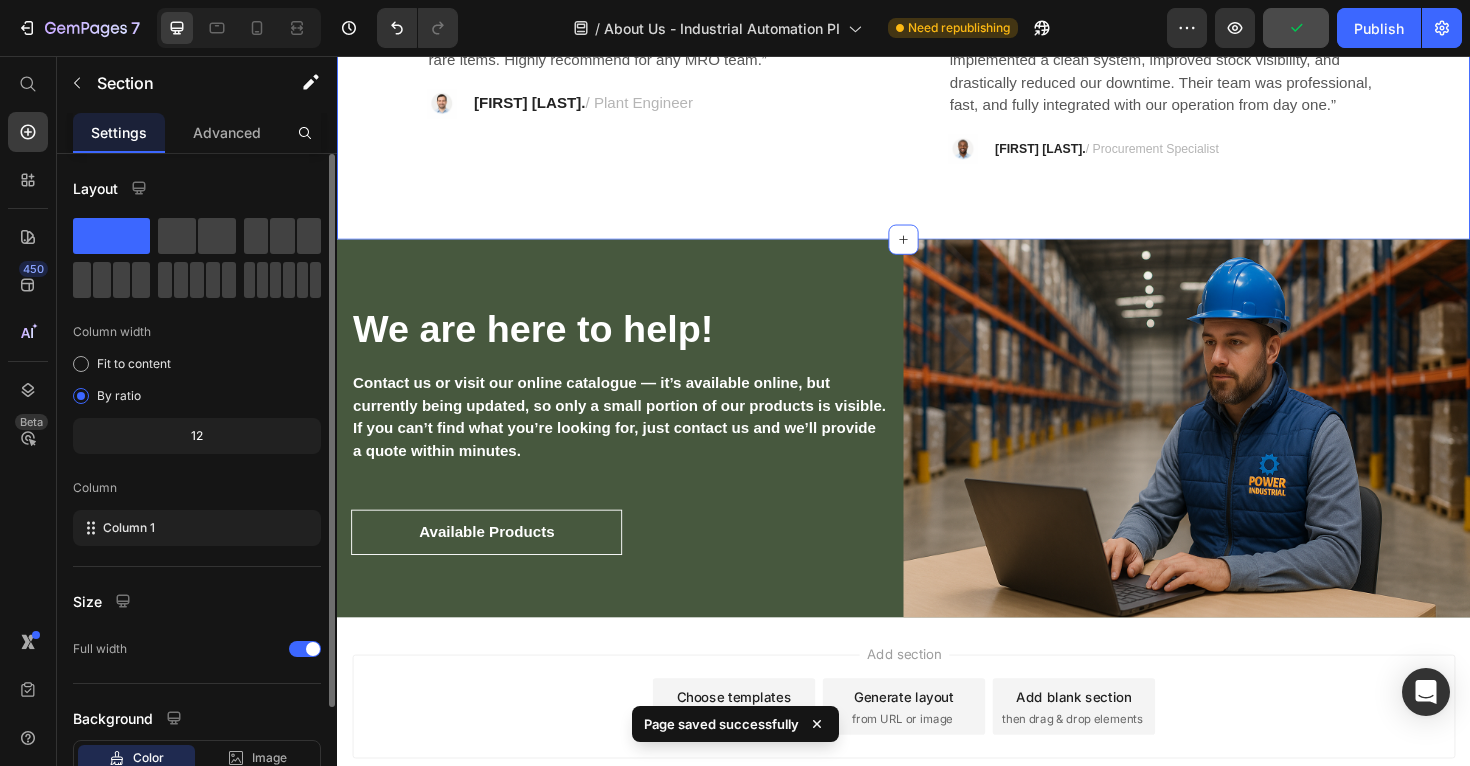 scroll, scrollTop: 1659, scrollLeft: 0, axis: vertical 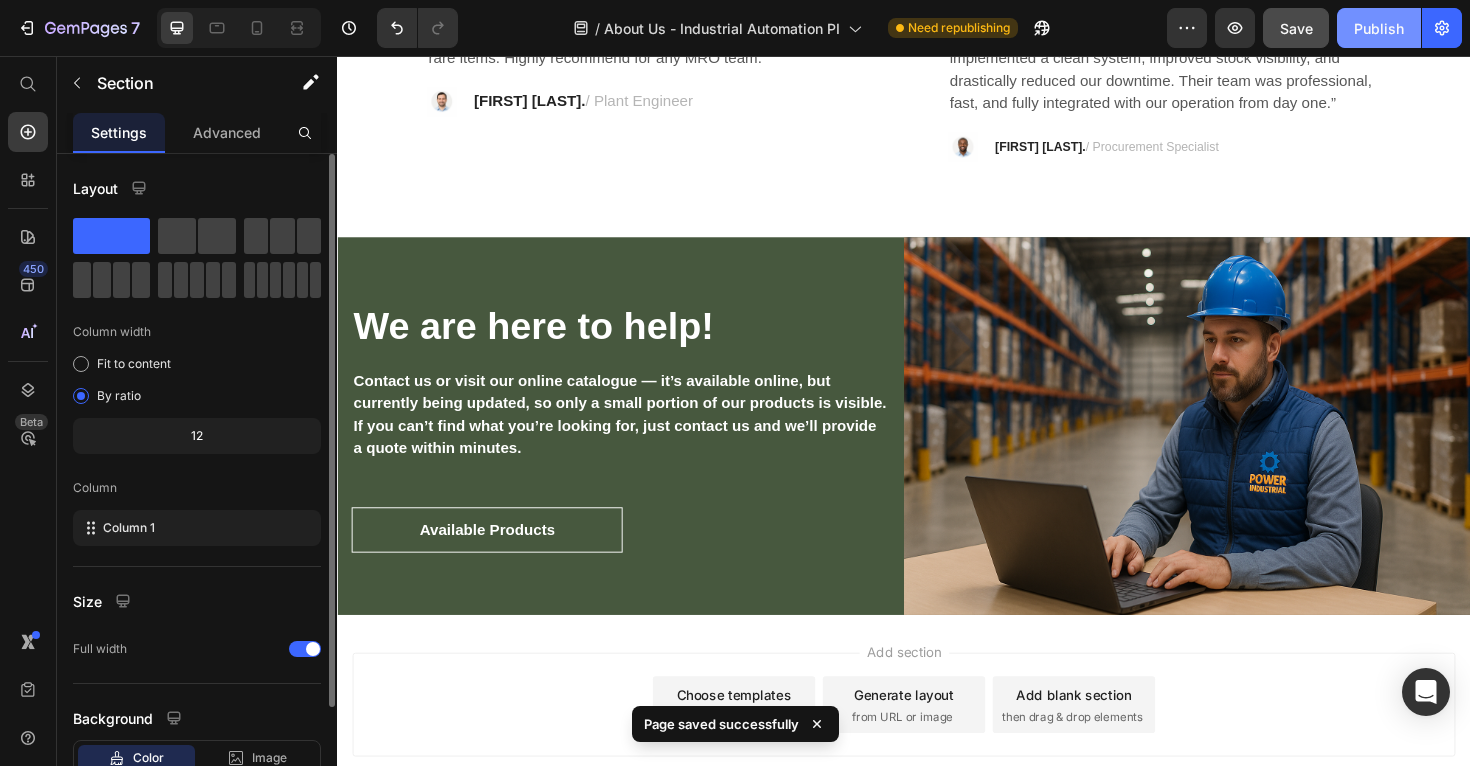 click on "Publish" at bounding box center (1379, 28) 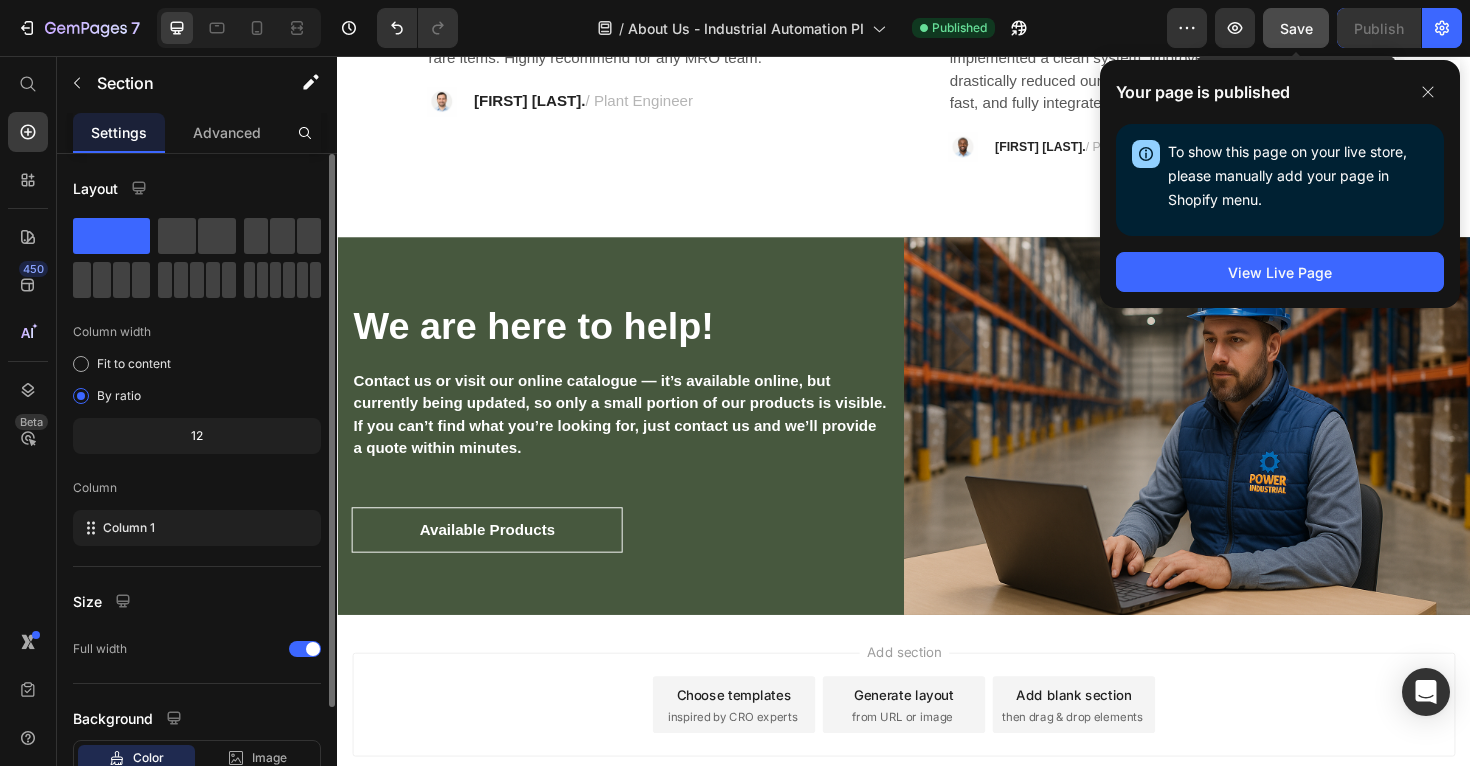 click on "Save" at bounding box center [1296, 28] 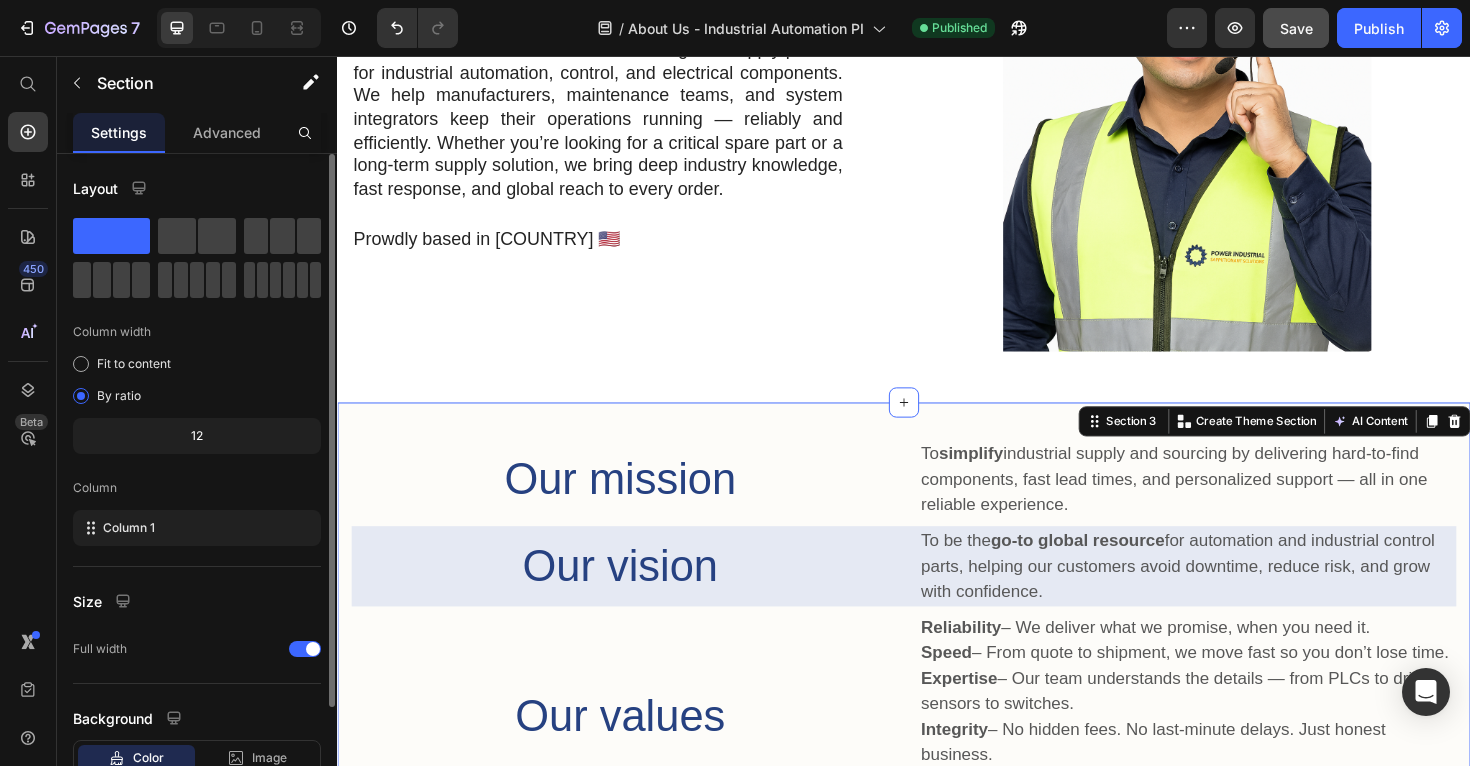 scroll, scrollTop: 0, scrollLeft: 0, axis: both 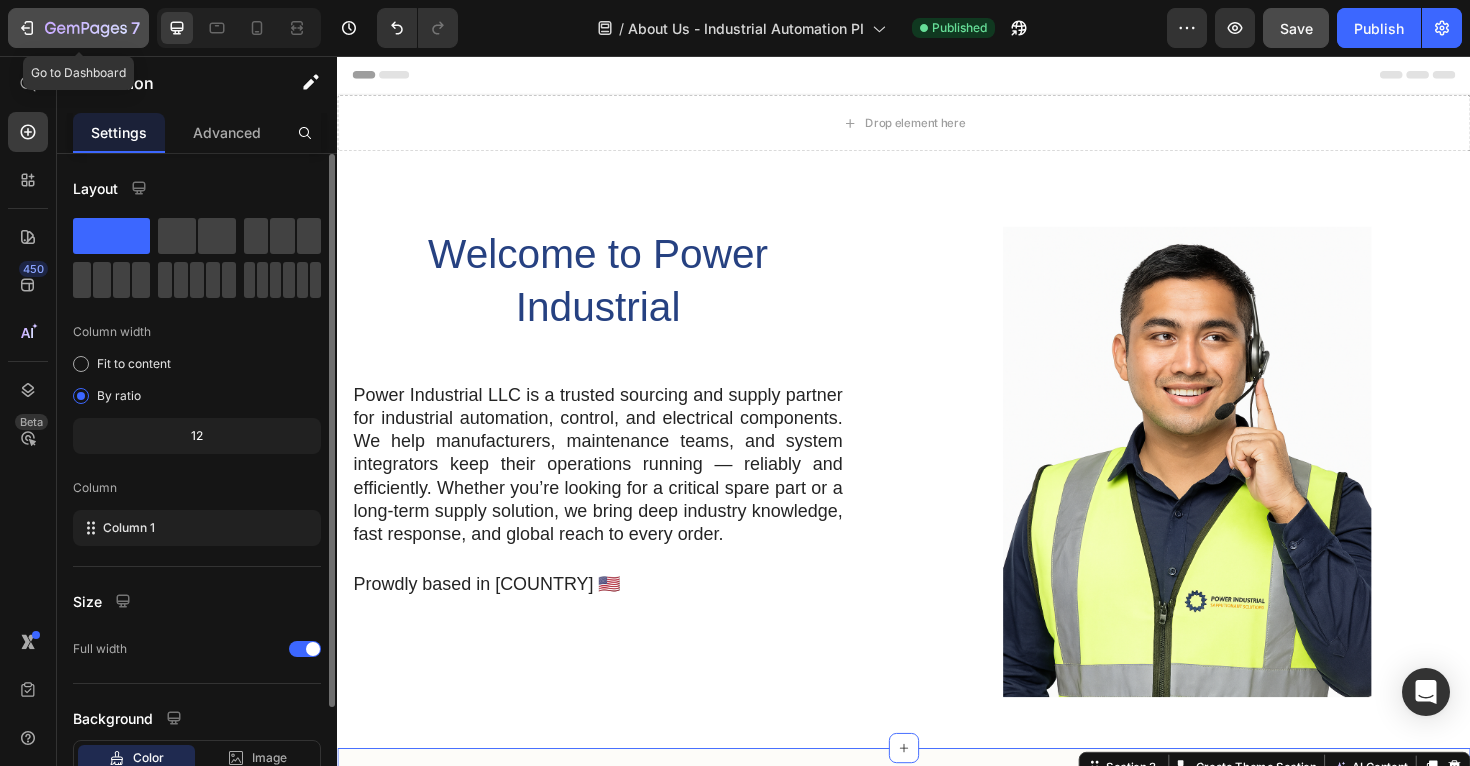 click 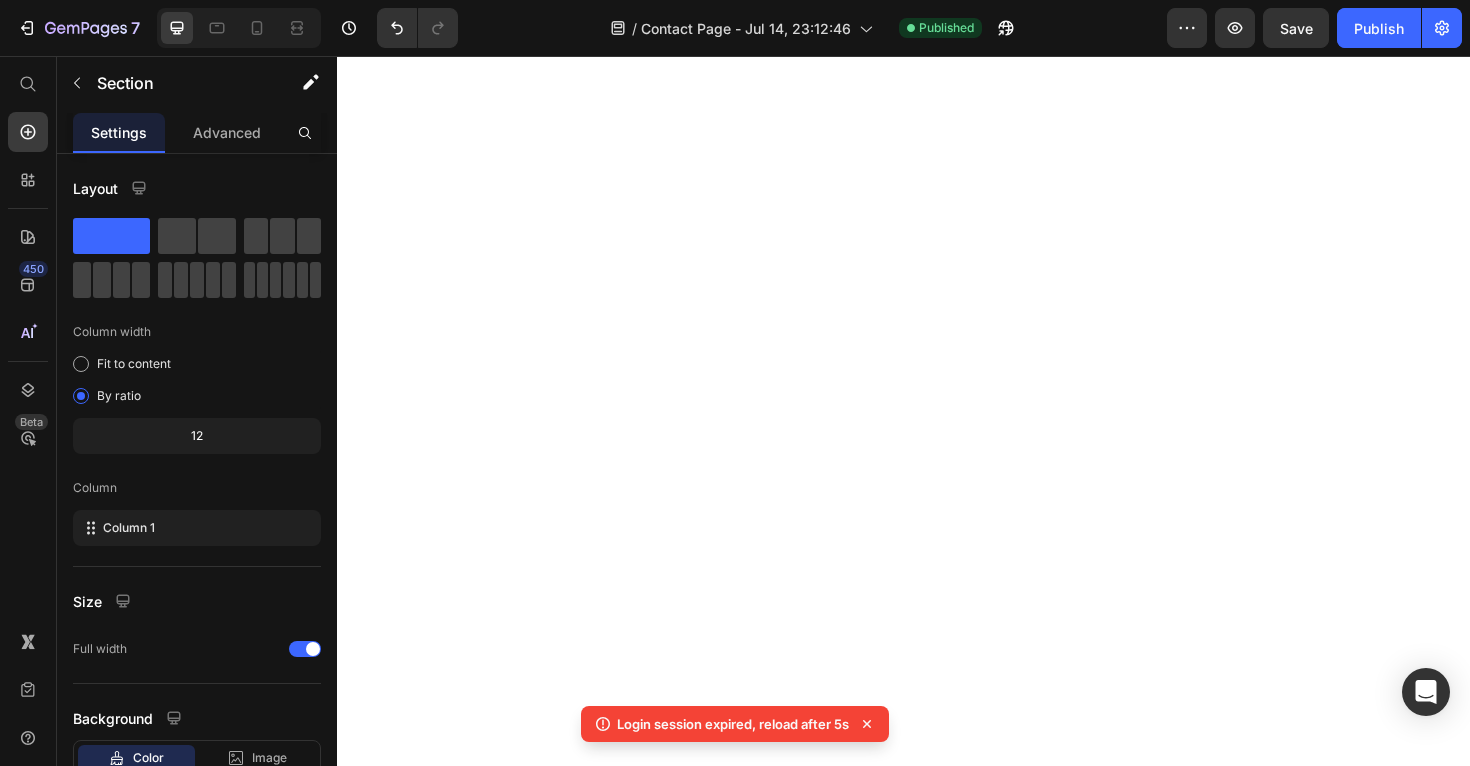 scroll, scrollTop: 0, scrollLeft: 0, axis: both 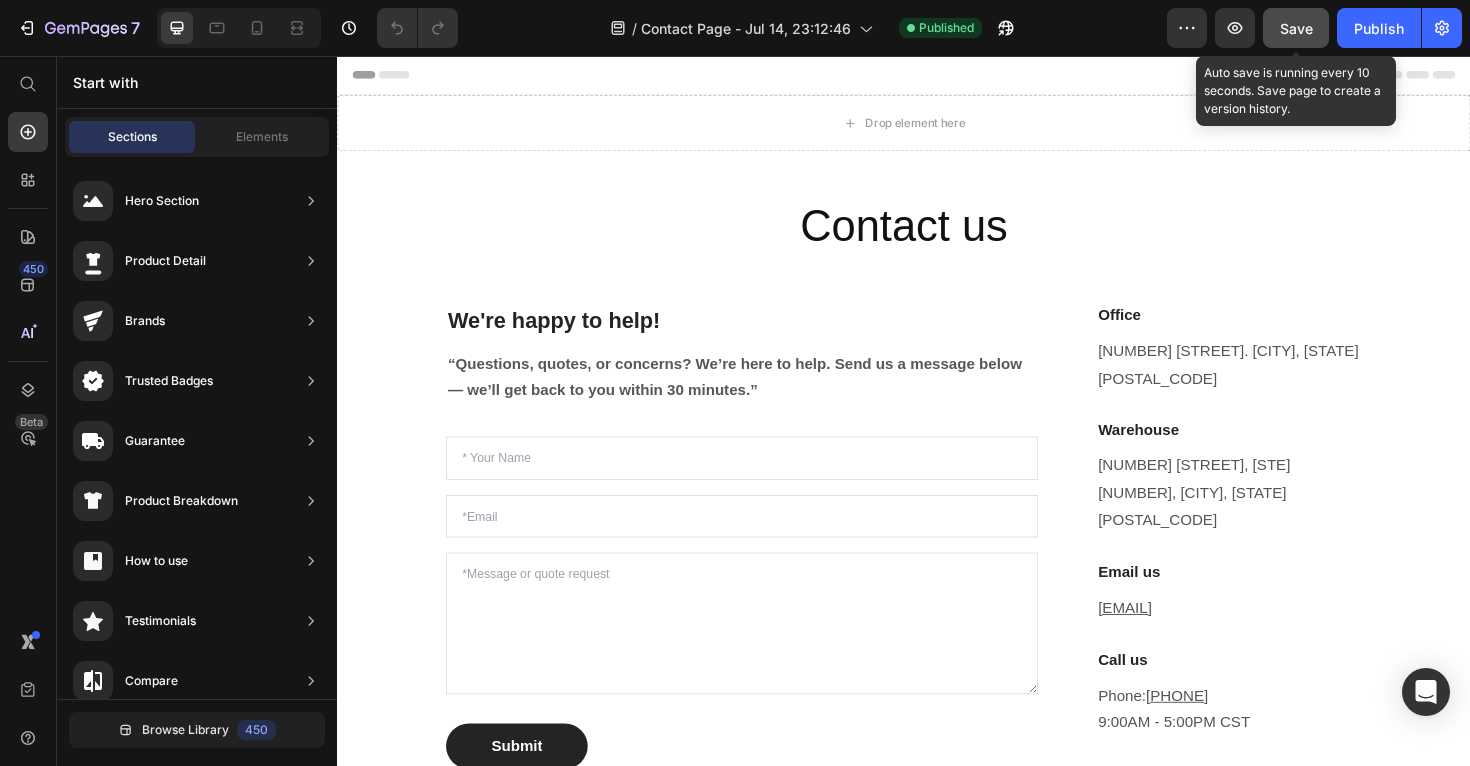 click on "Save" at bounding box center [1296, 28] 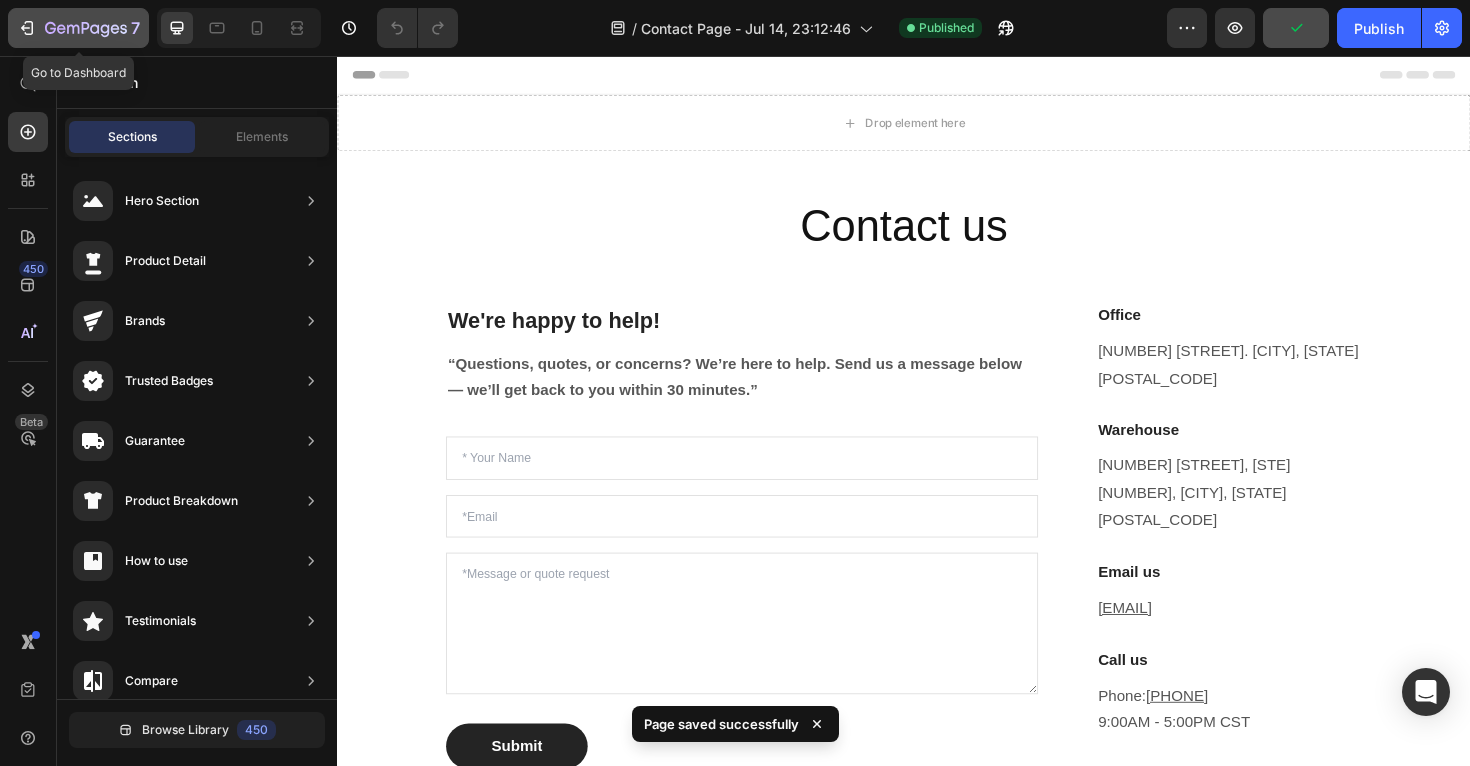 click 